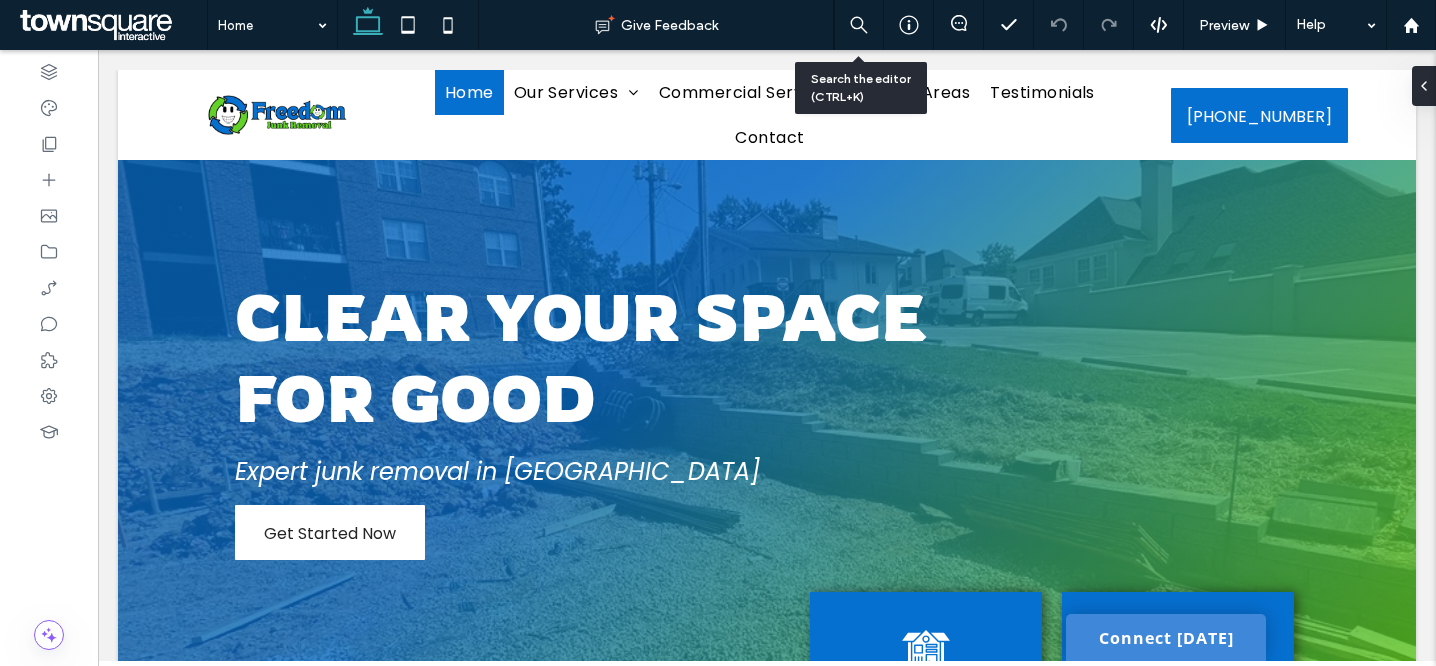 scroll, scrollTop: 349, scrollLeft: 0, axis: vertical 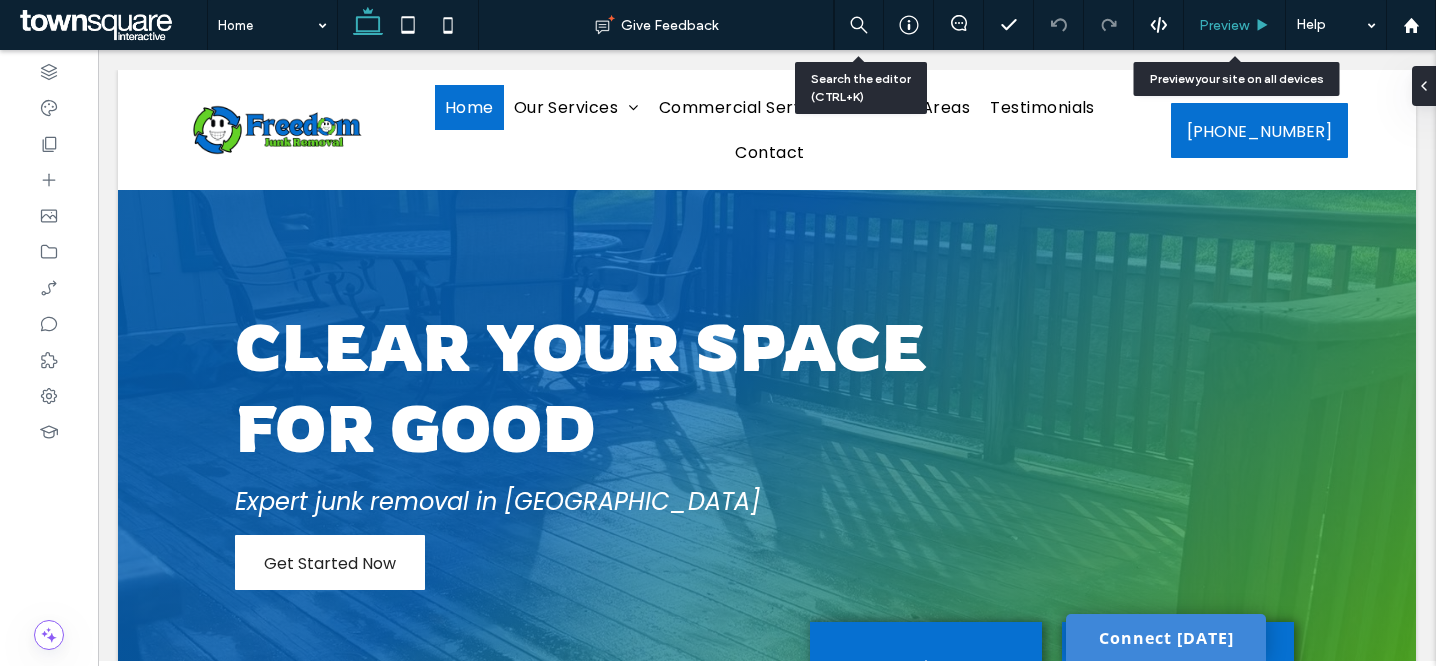 click on "Preview" at bounding box center (1224, 25) 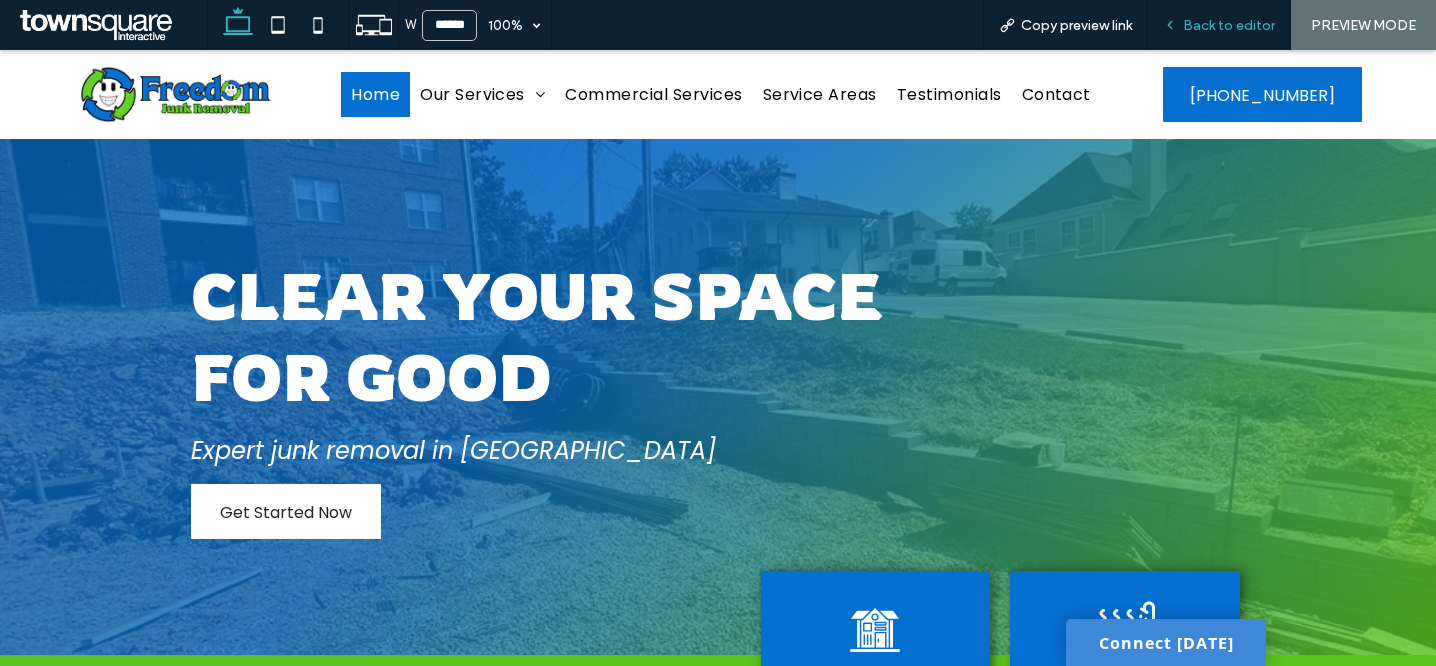 click on "Back to editor" at bounding box center (1229, 25) 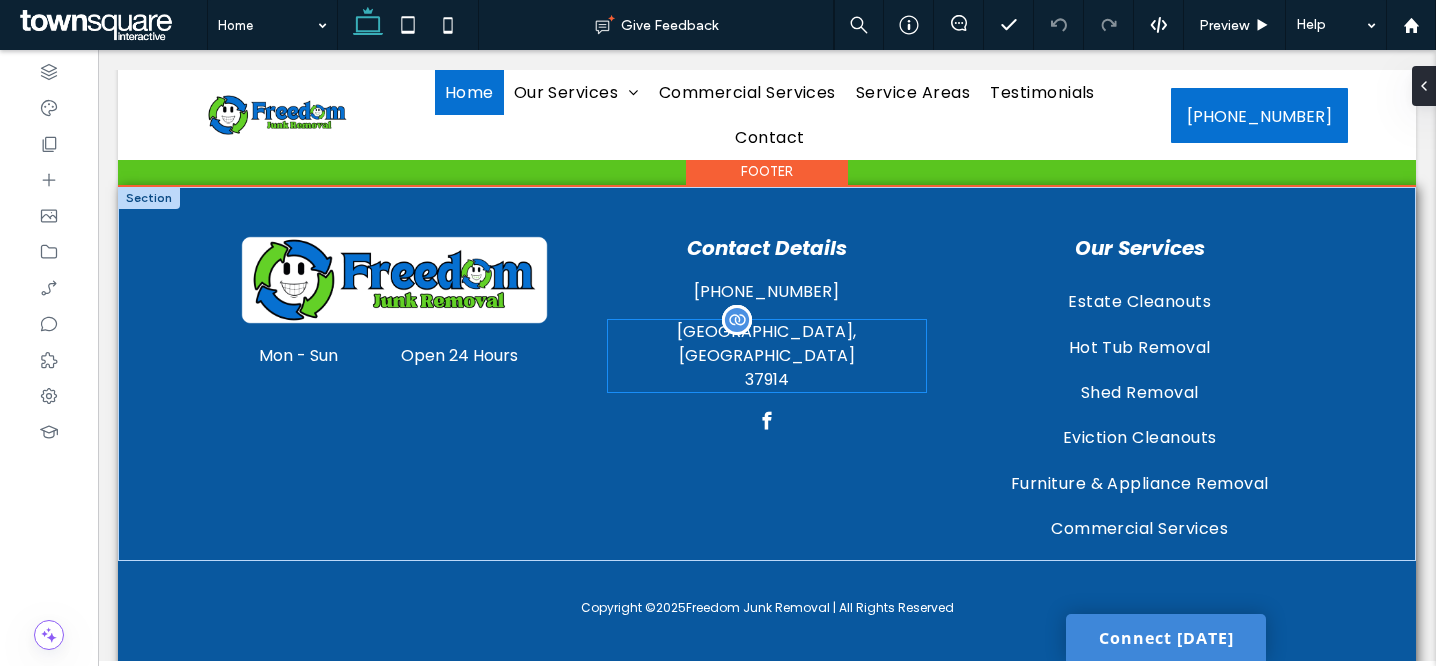 scroll, scrollTop: 3084, scrollLeft: 0, axis: vertical 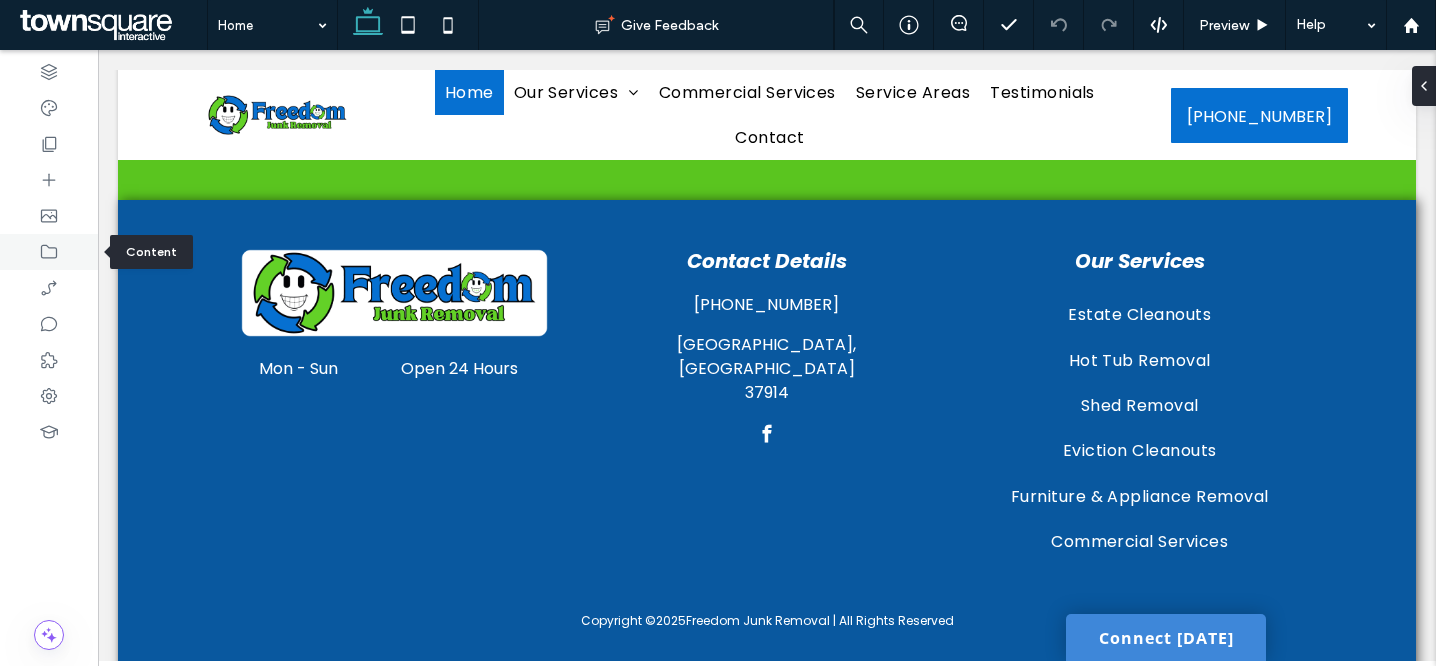 click 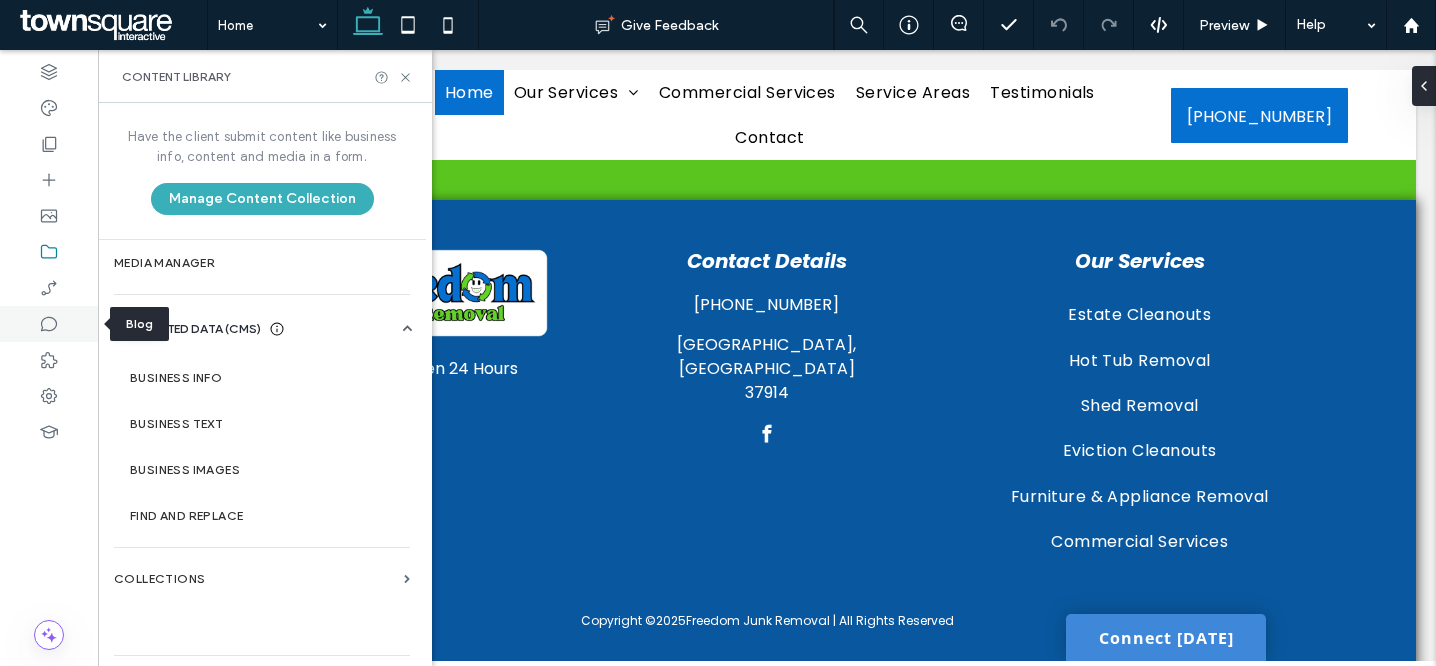 click at bounding box center (49, 324) 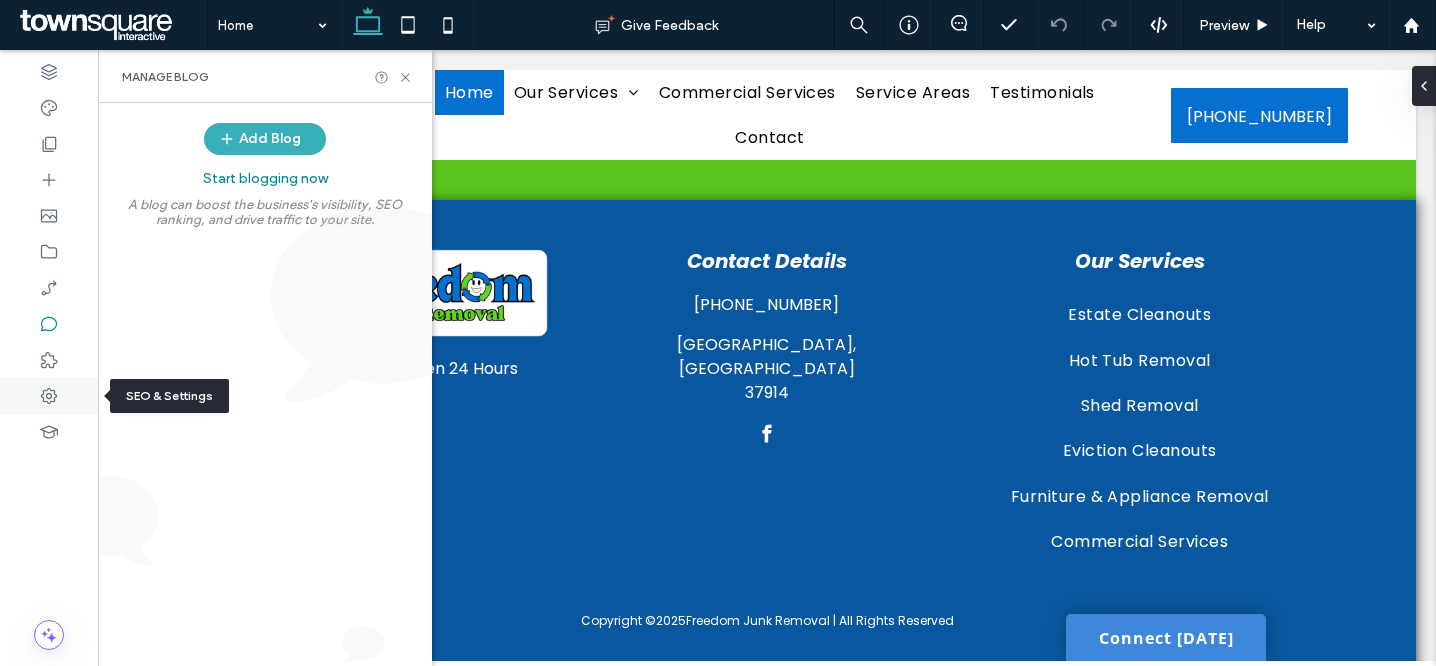 click at bounding box center [49, 396] 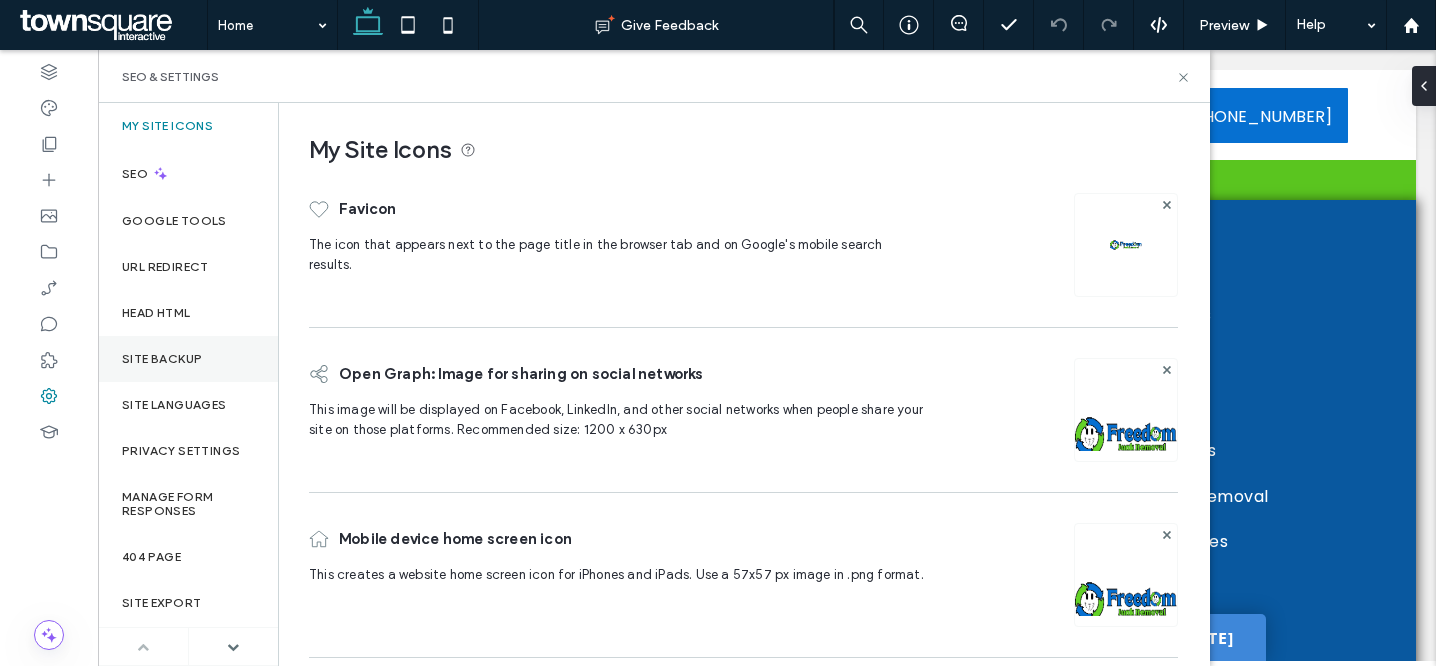 click on "Site Backup" at bounding box center (188, 359) 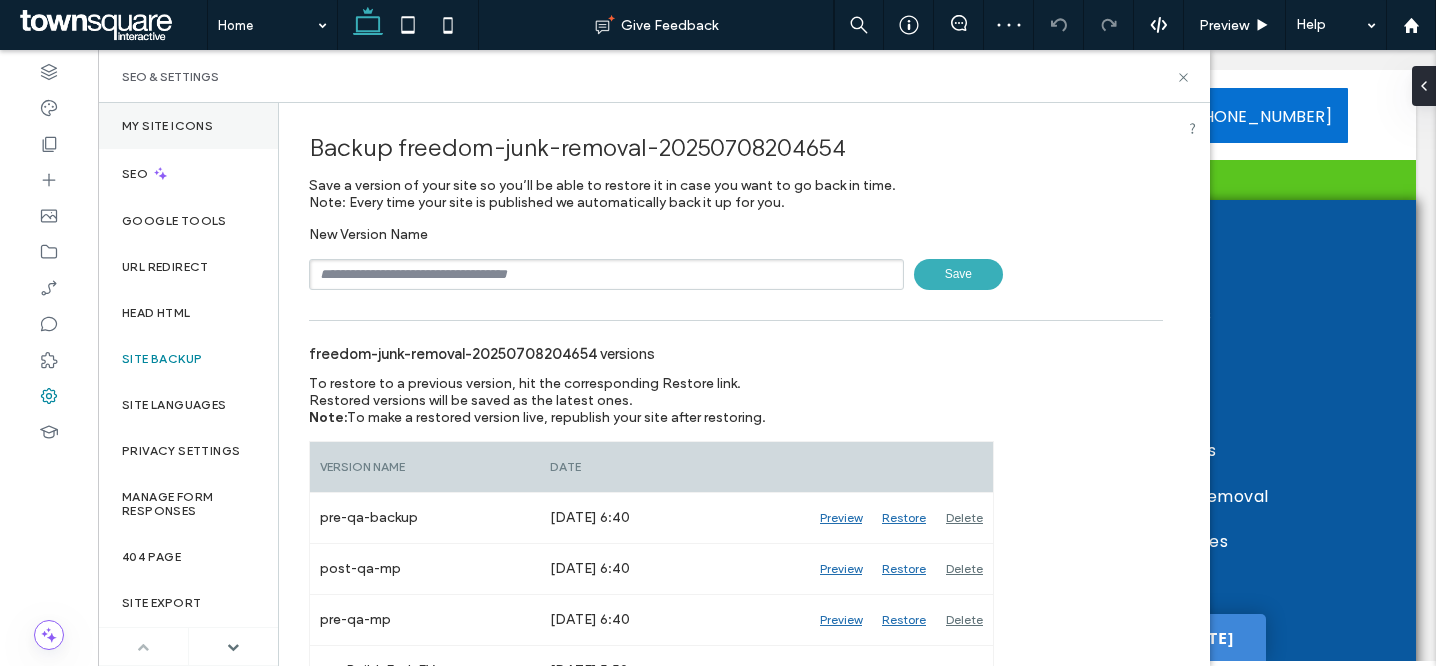 click on "My Site Icons" at bounding box center (188, 126) 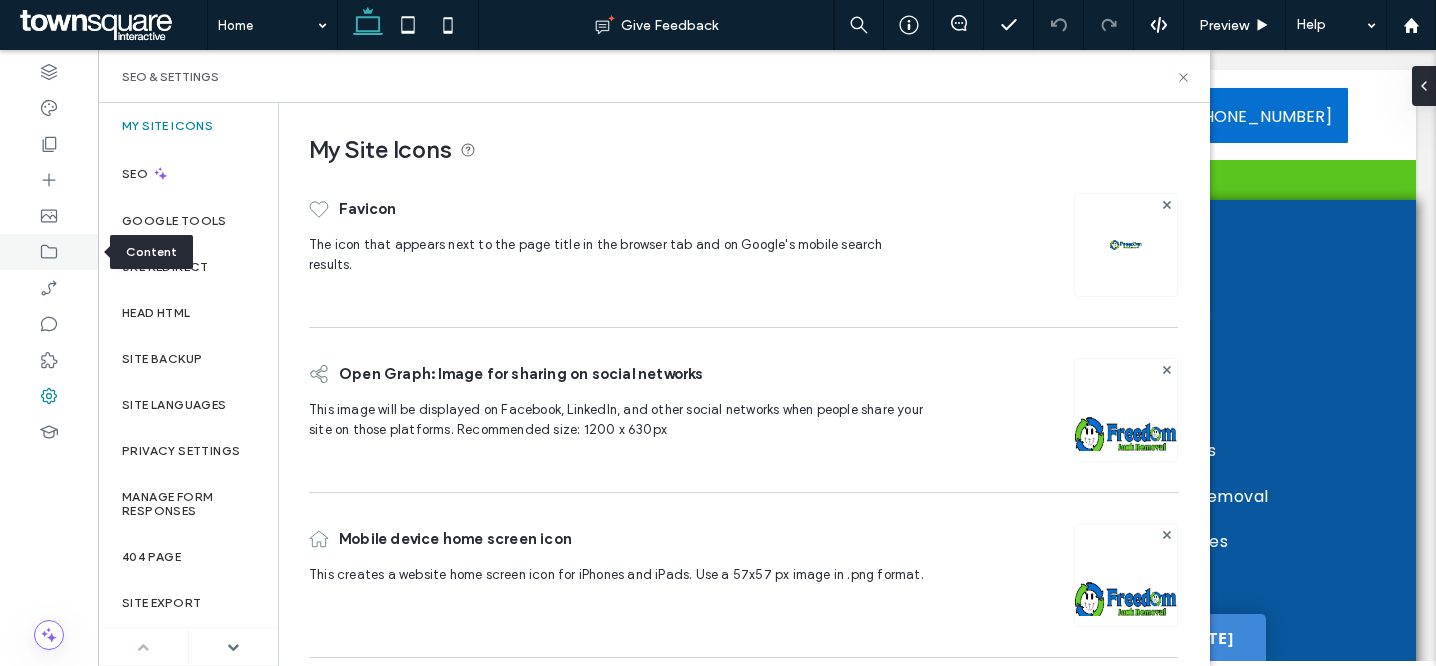 click 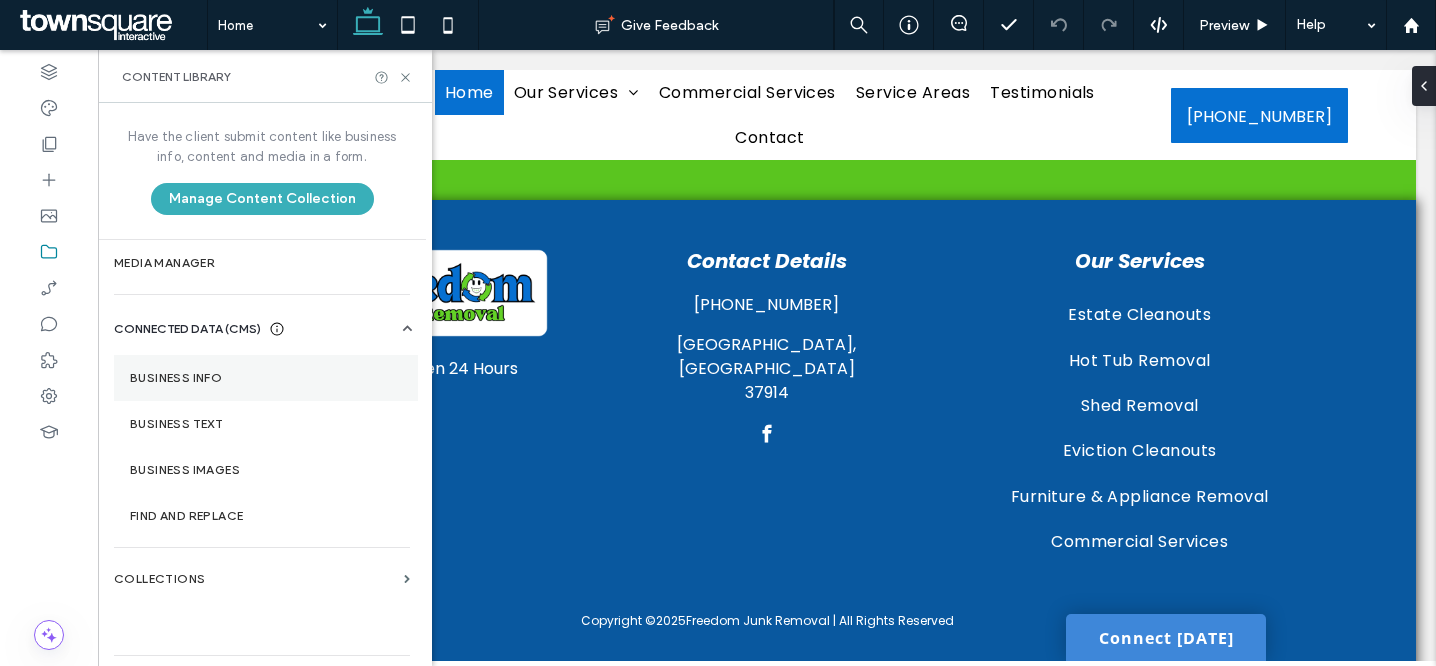 click on "Business Info" at bounding box center [266, 378] 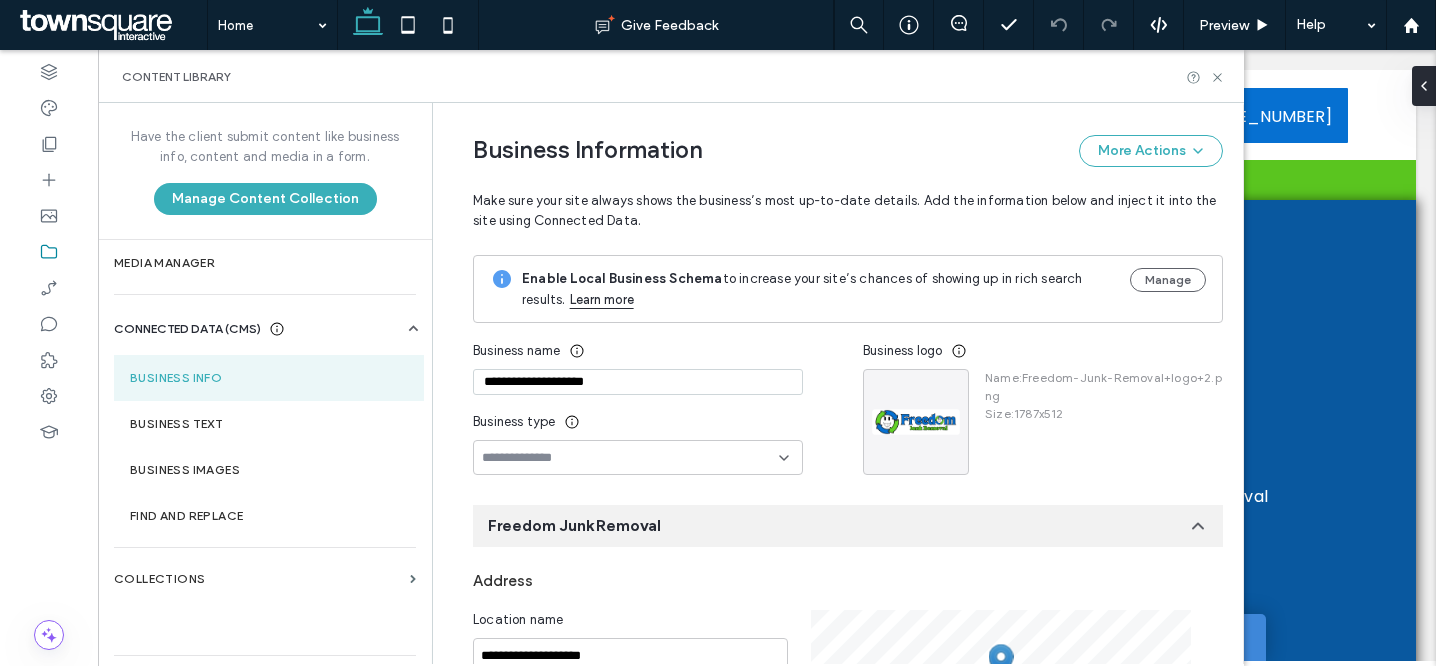 scroll, scrollTop: 51, scrollLeft: 0, axis: vertical 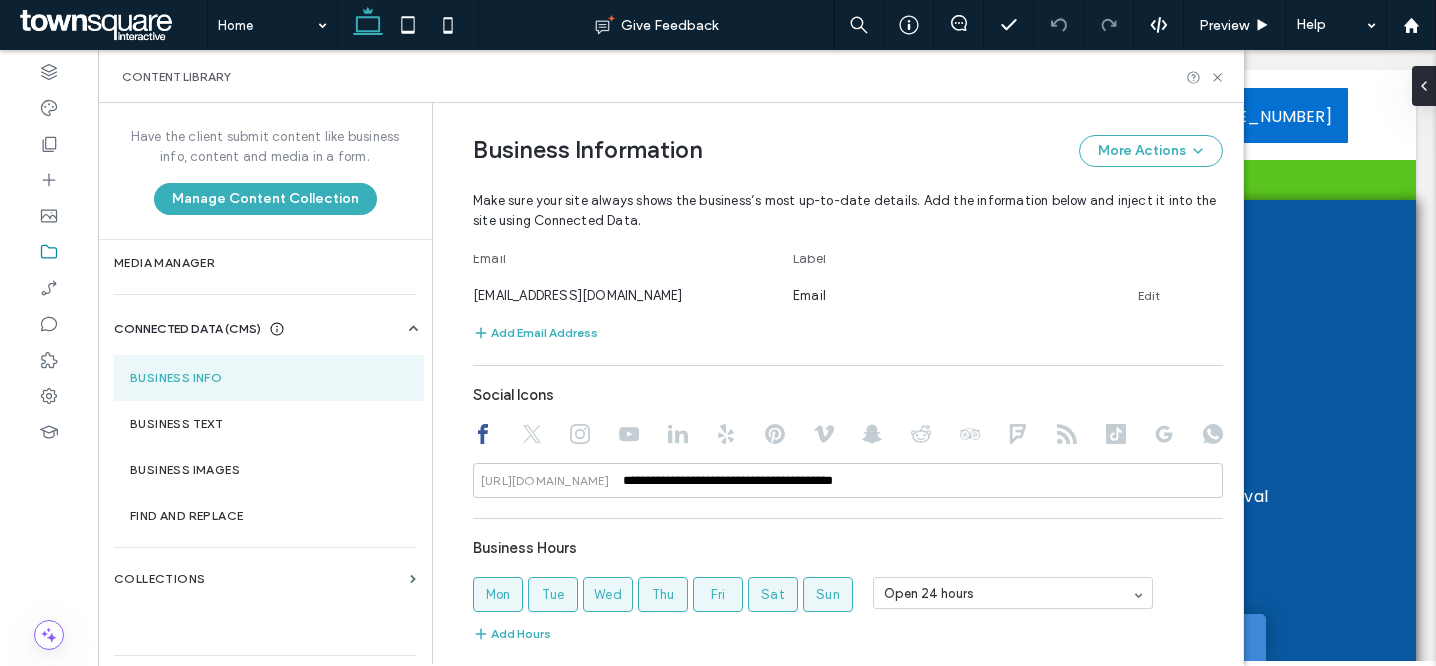 click 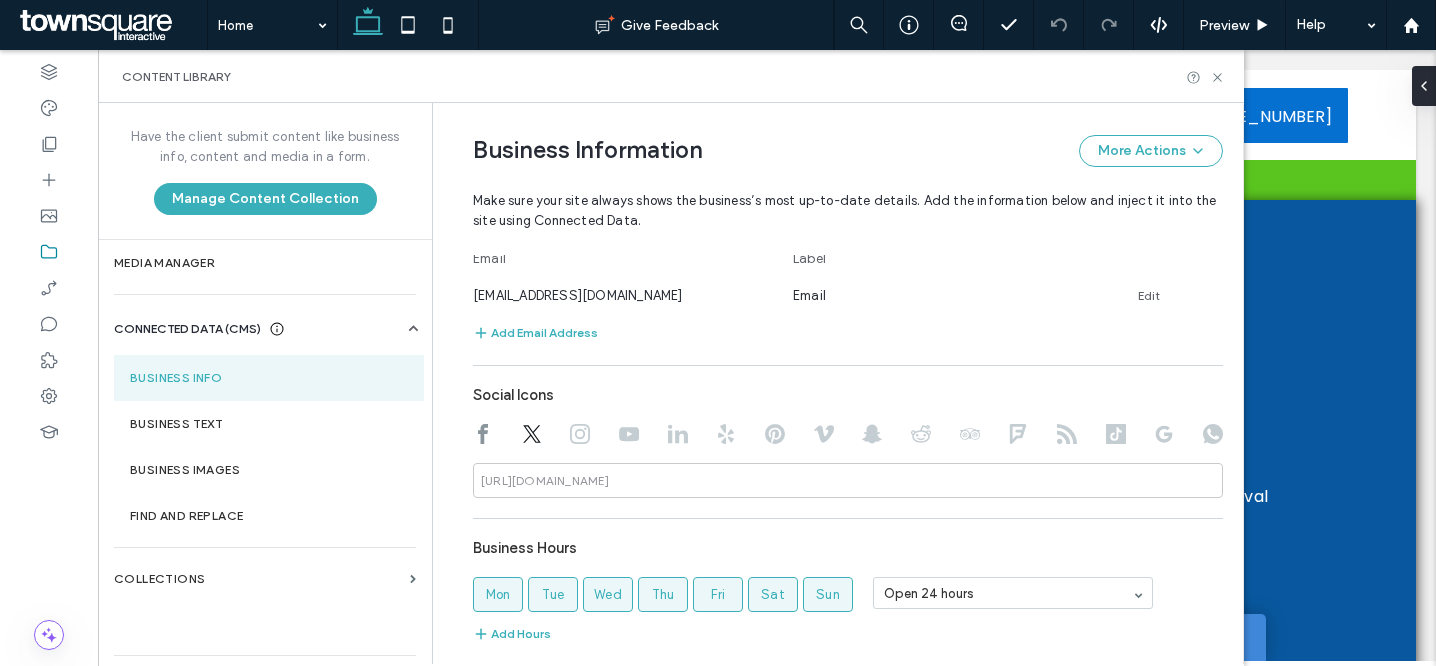 click 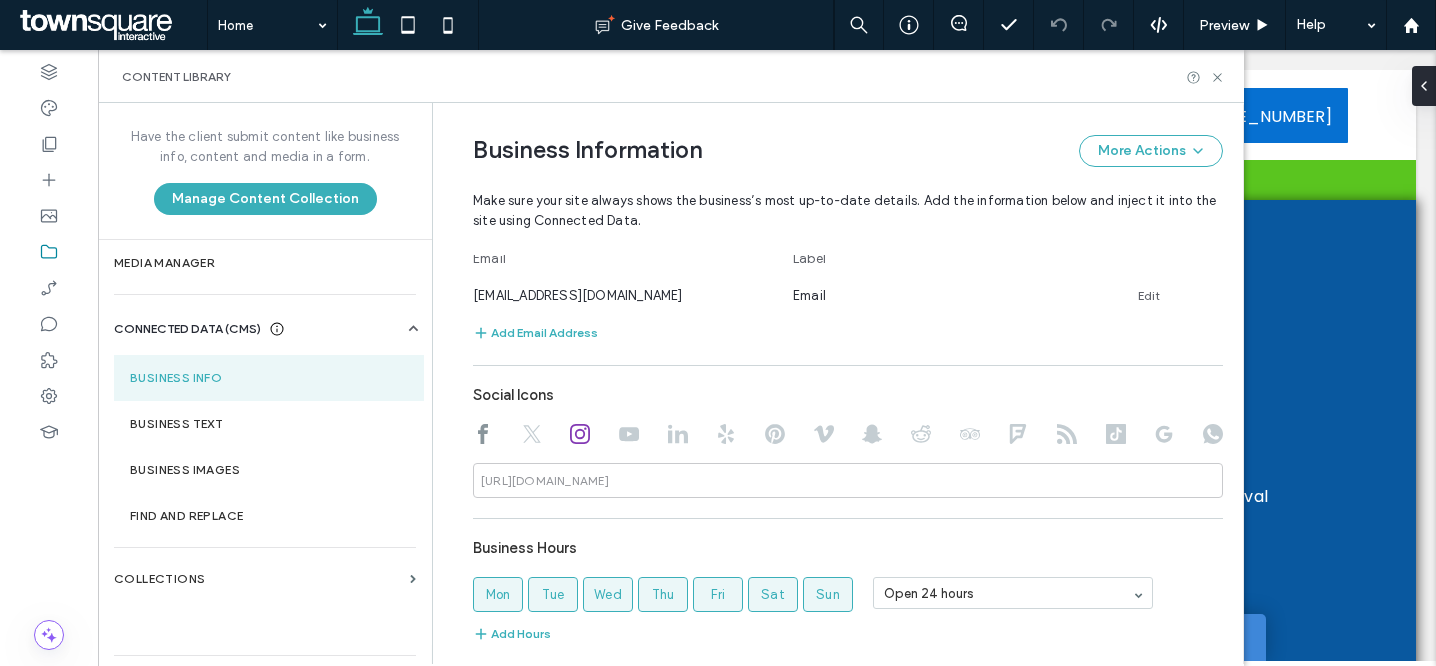 scroll, scrollTop: 782, scrollLeft: 0, axis: vertical 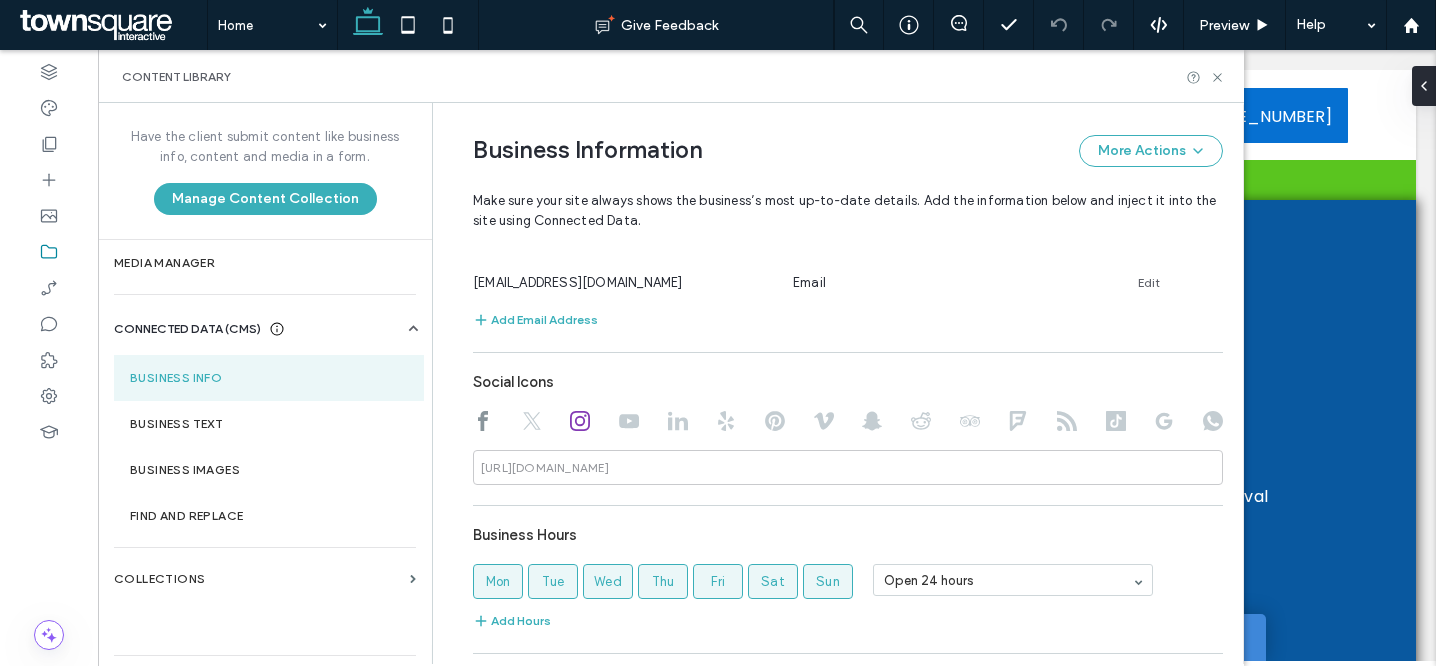 click at bounding box center (848, 423) 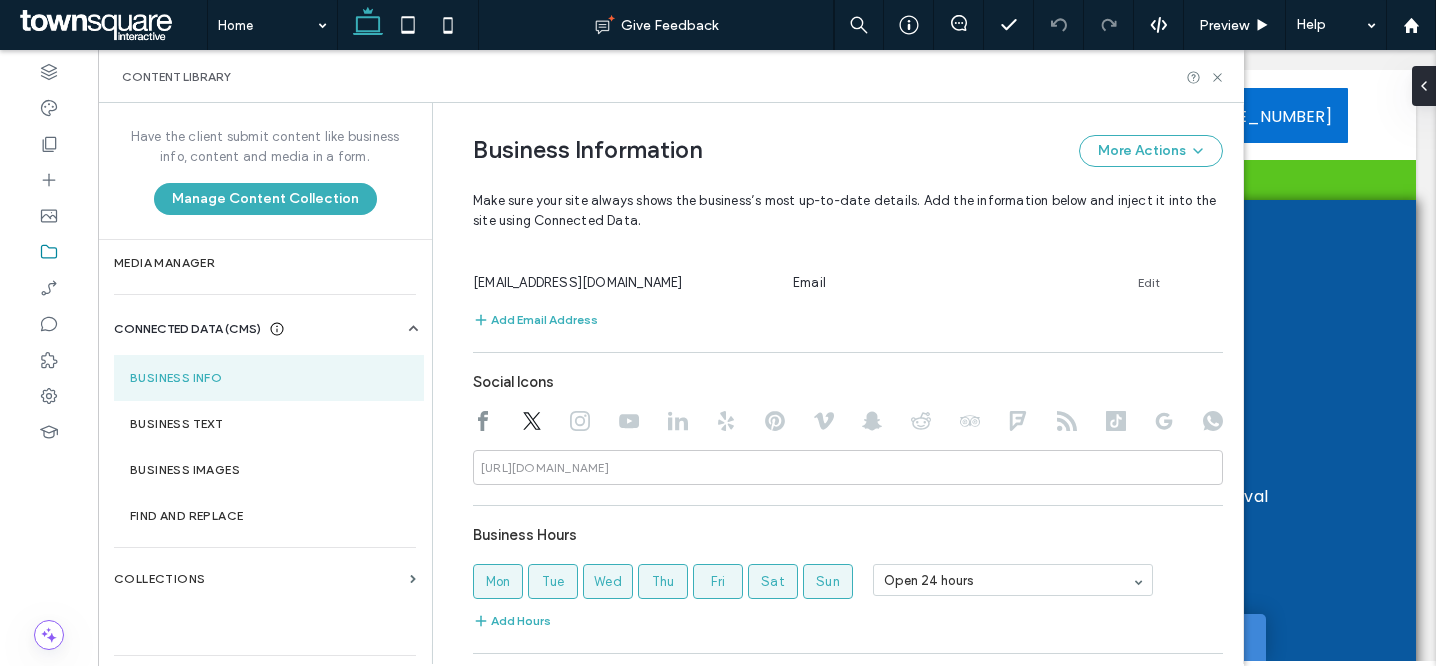 click 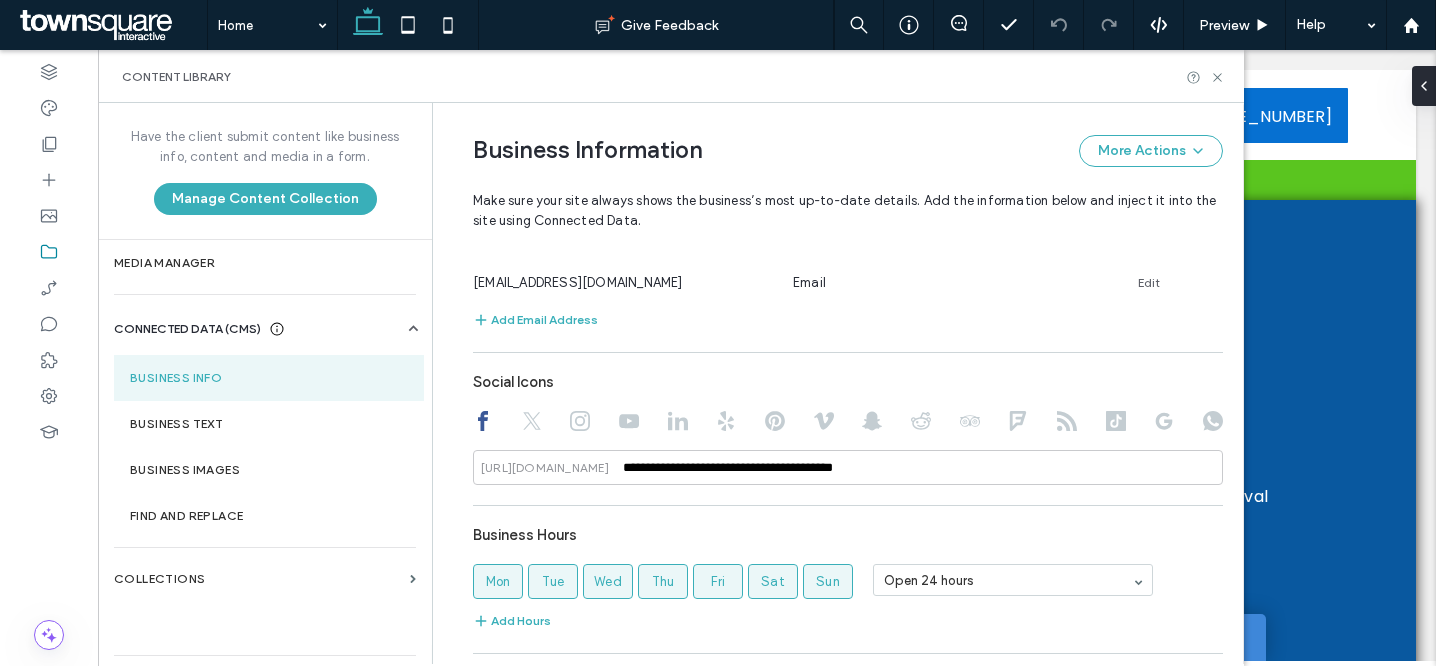 scroll, scrollTop: 952, scrollLeft: 0, axis: vertical 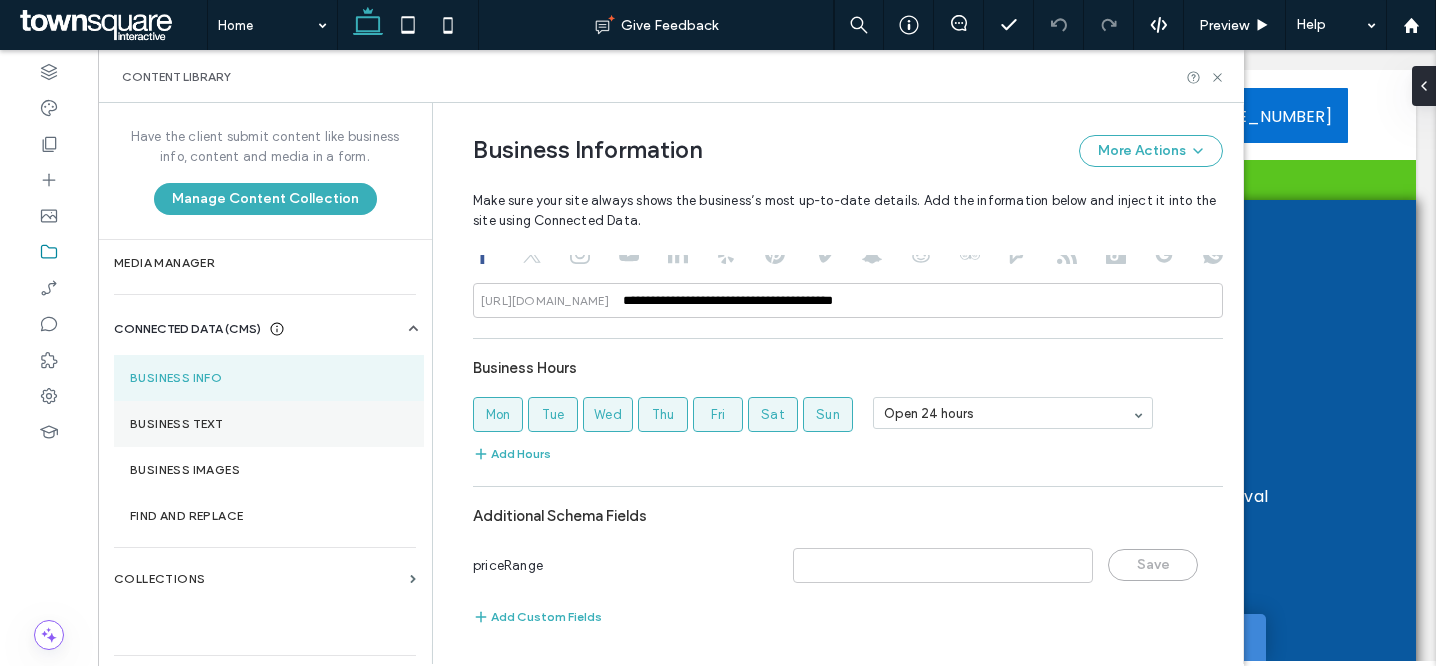 click on "Business Text" at bounding box center [269, 424] 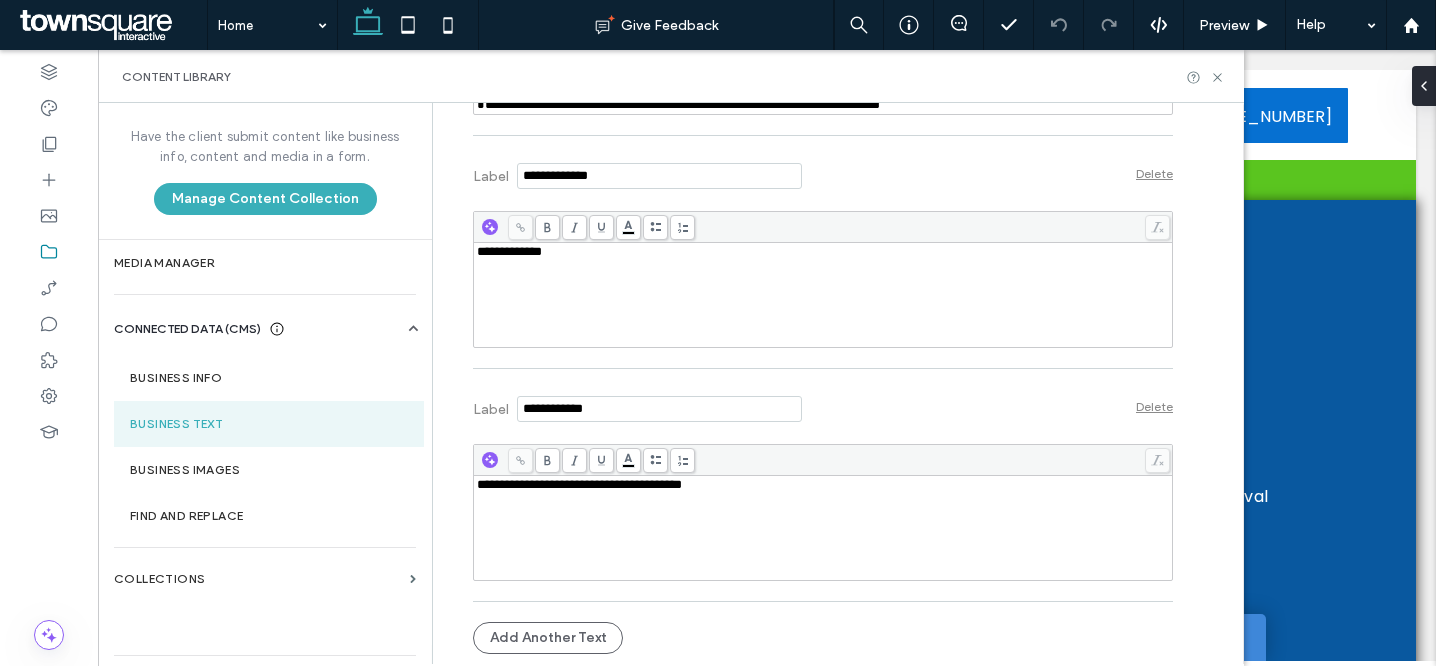 scroll, scrollTop: 16310, scrollLeft: 0, axis: vertical 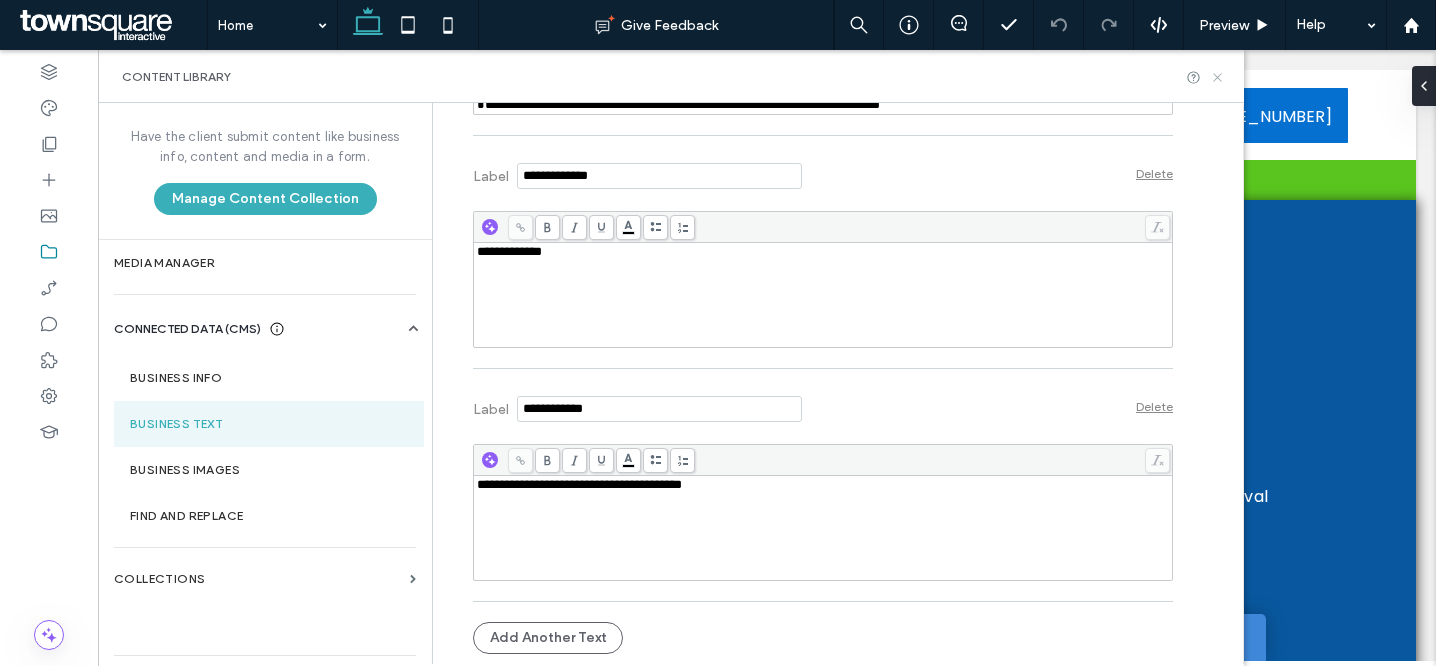 click 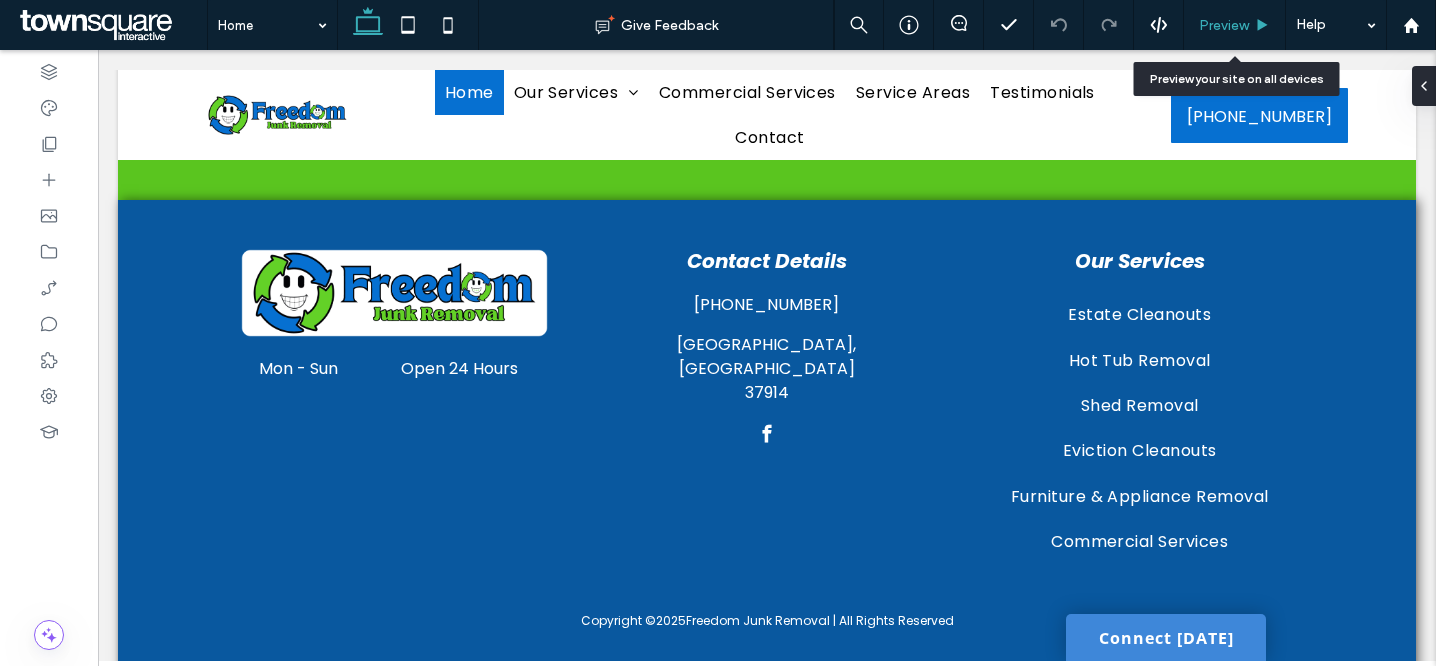 click on "Preview" at bounding box center [1224, 25] 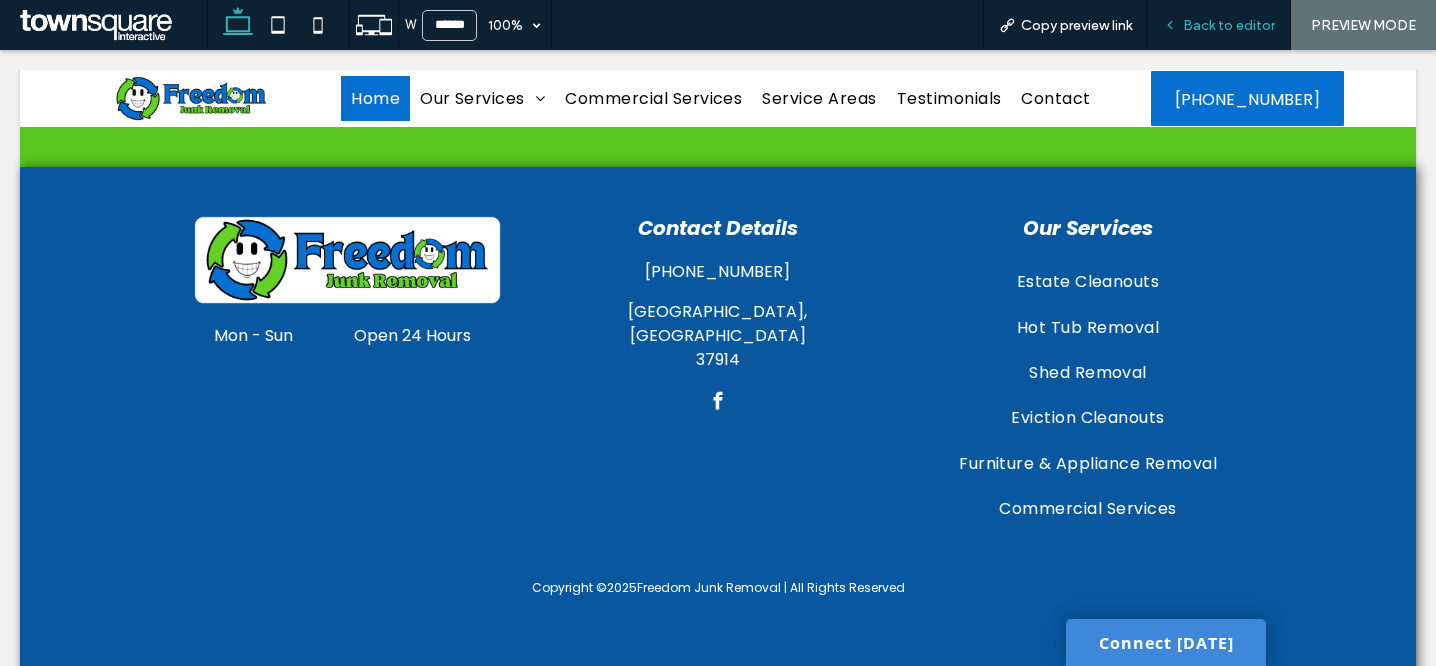 click on "Back to editor" at bounding box center (1229, 25) 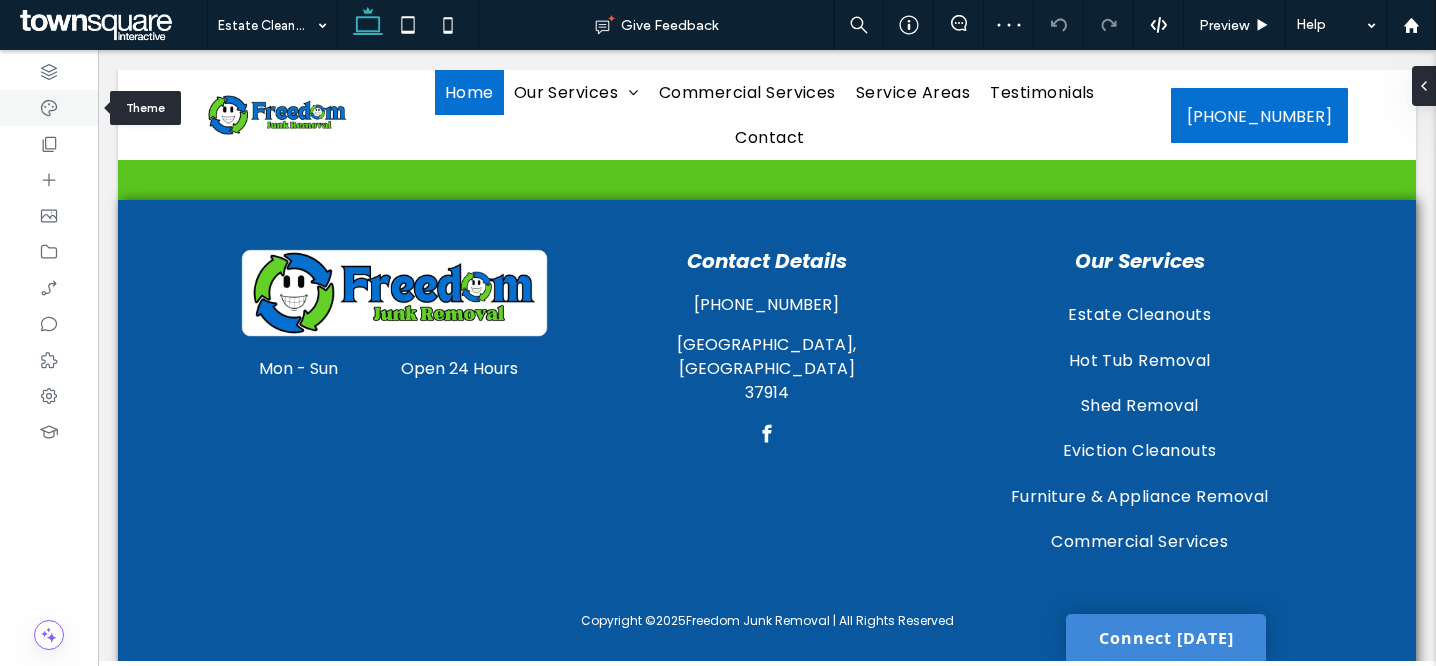 click 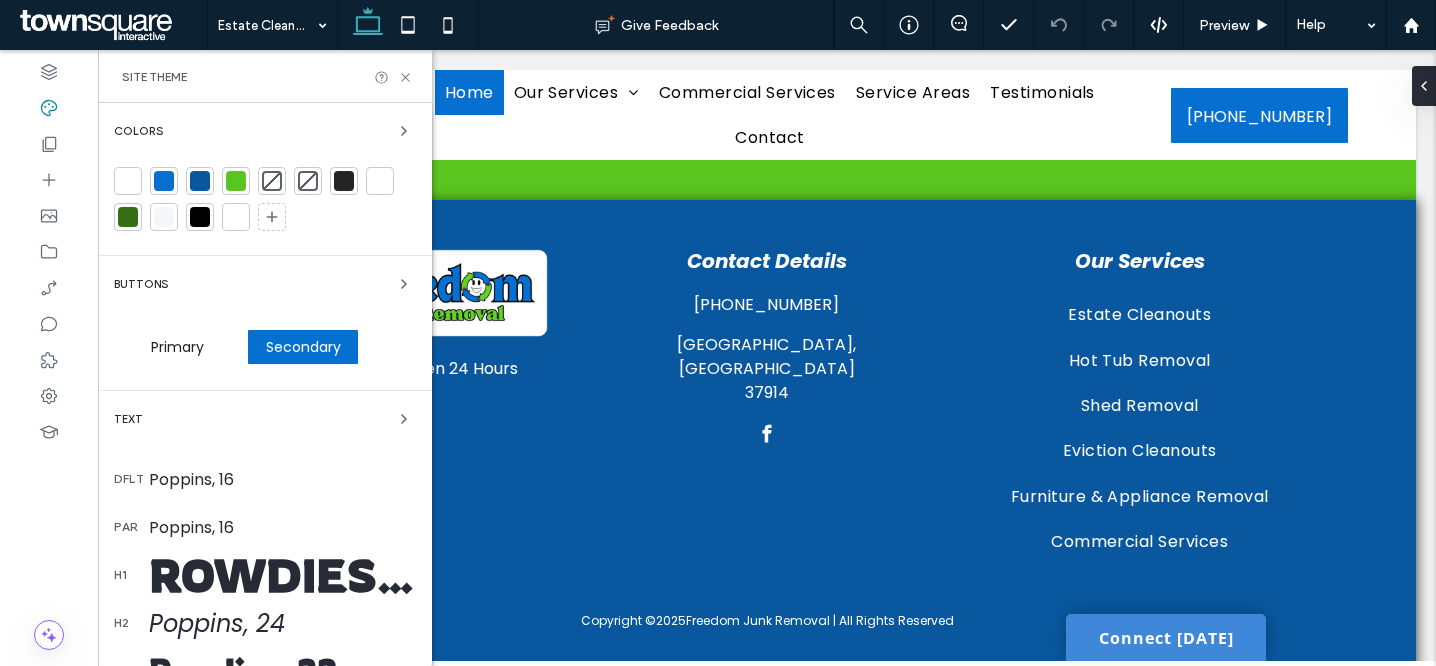 scroll, scrollTop: 361, scrollLeft: 0, axis: vertical 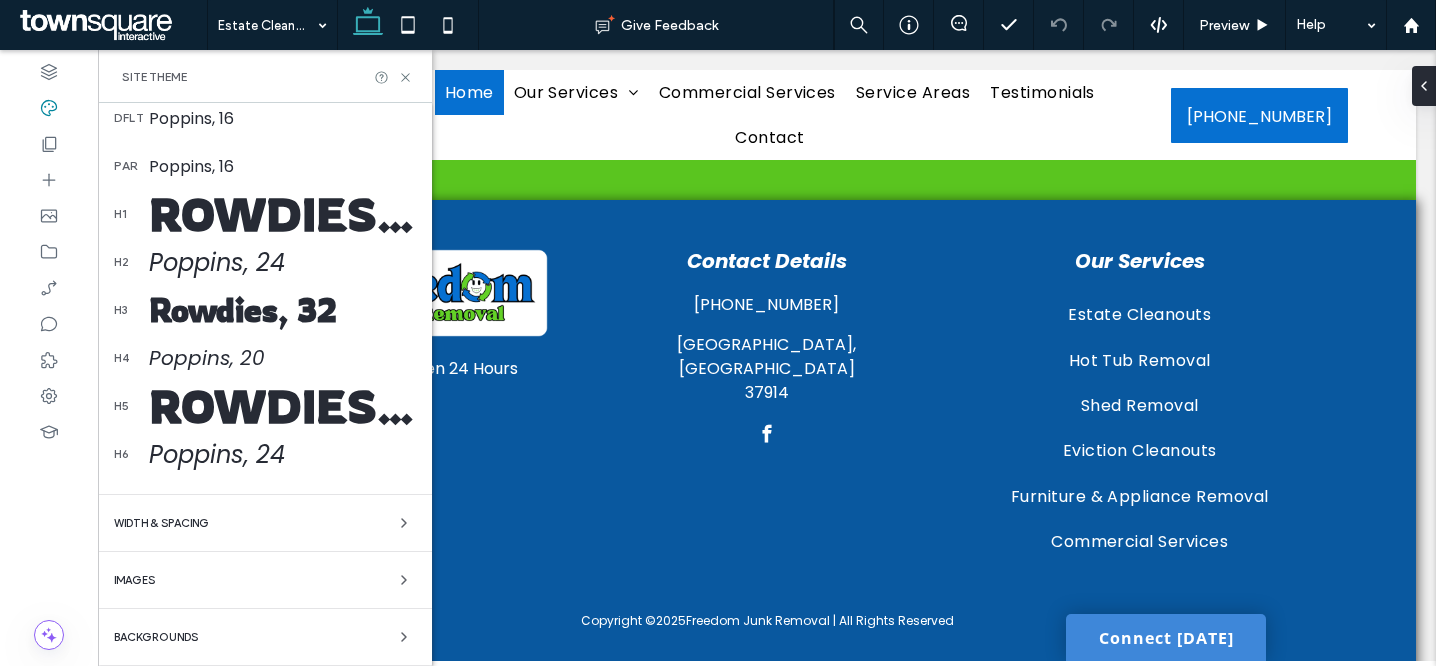 click on "Colors Buttons Primary Secondary Text dflt Poppins, 16 par Poppins, 16 h1 Rowdies, 65 h2 Poppins, 24 h3 Rowdies, 32 h4 Poppins, 20 h5 Rowdies, 48 h6 Poppins, 24 WIDTH & SPACING Images Backgrounds" at bounding box center [265, 204] 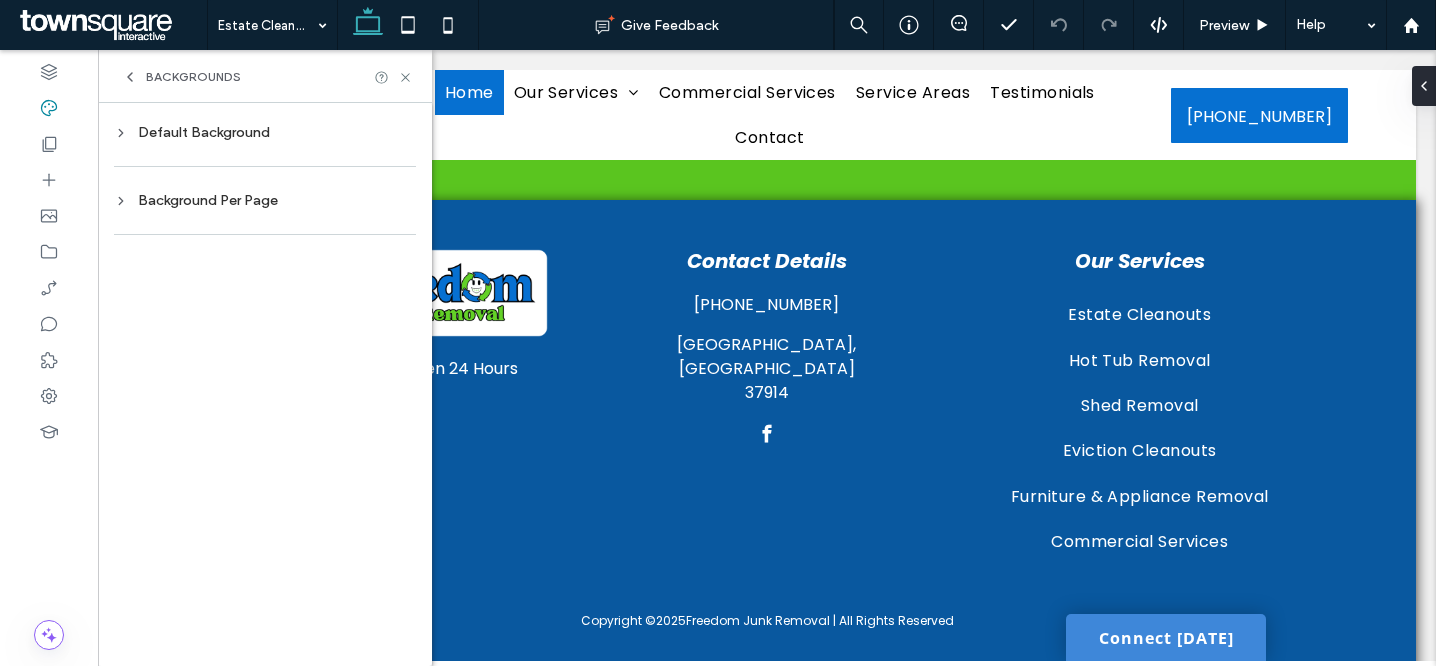 scroll, scrollTop: 0, scrollLeft: 0, axis: both 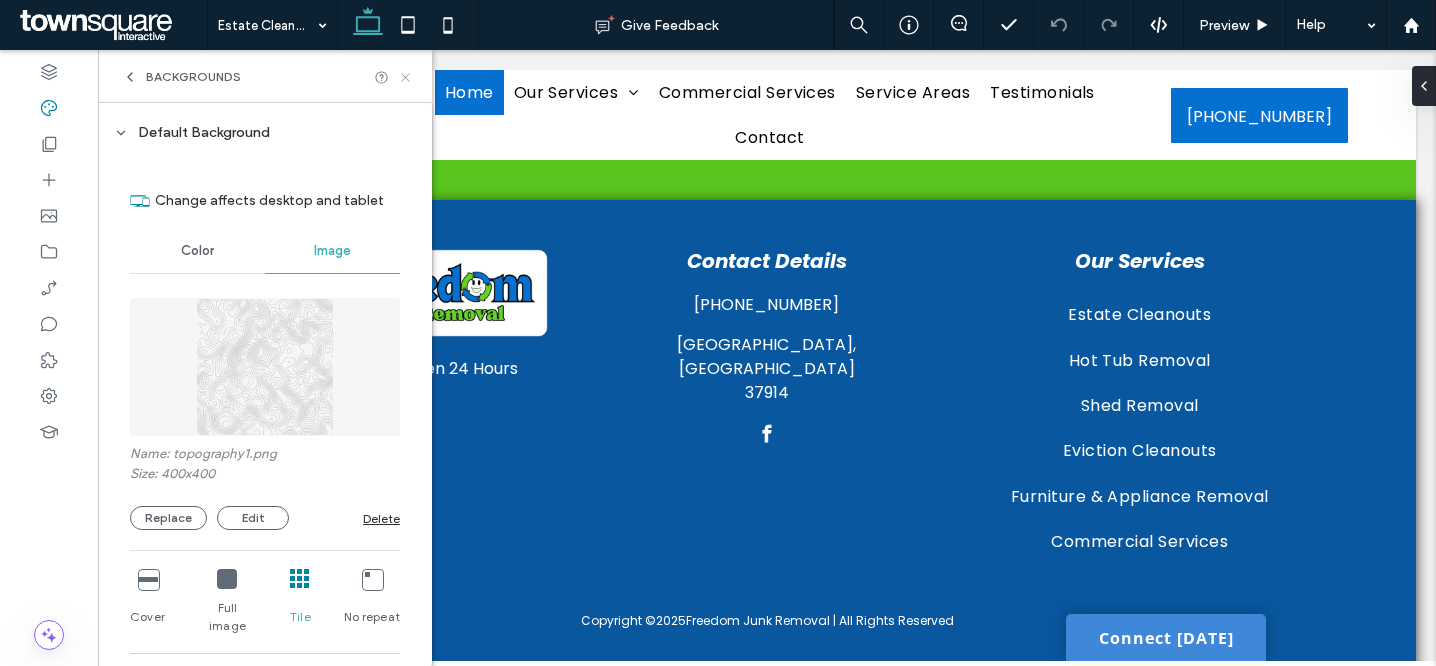 click 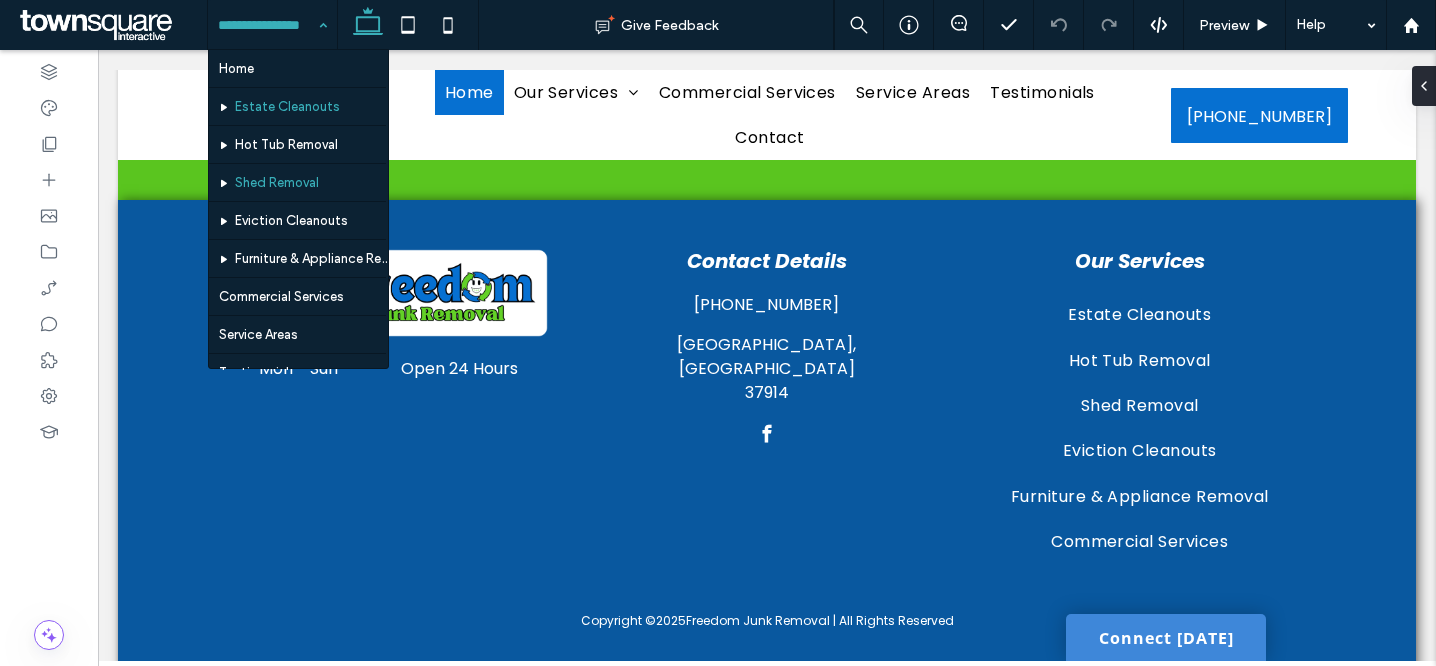scroll, scrollTop: 12, scrollLeft: 0, axis: vertical 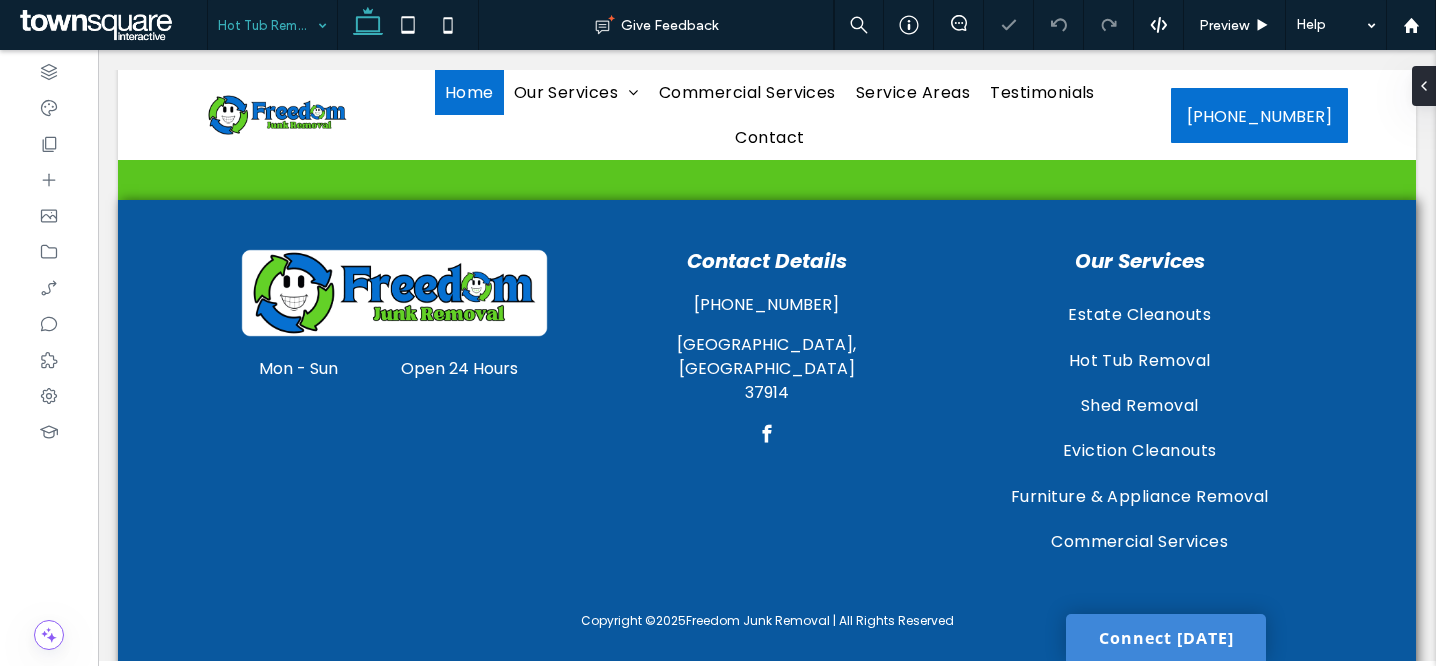 click at bounding box center (267, 25) 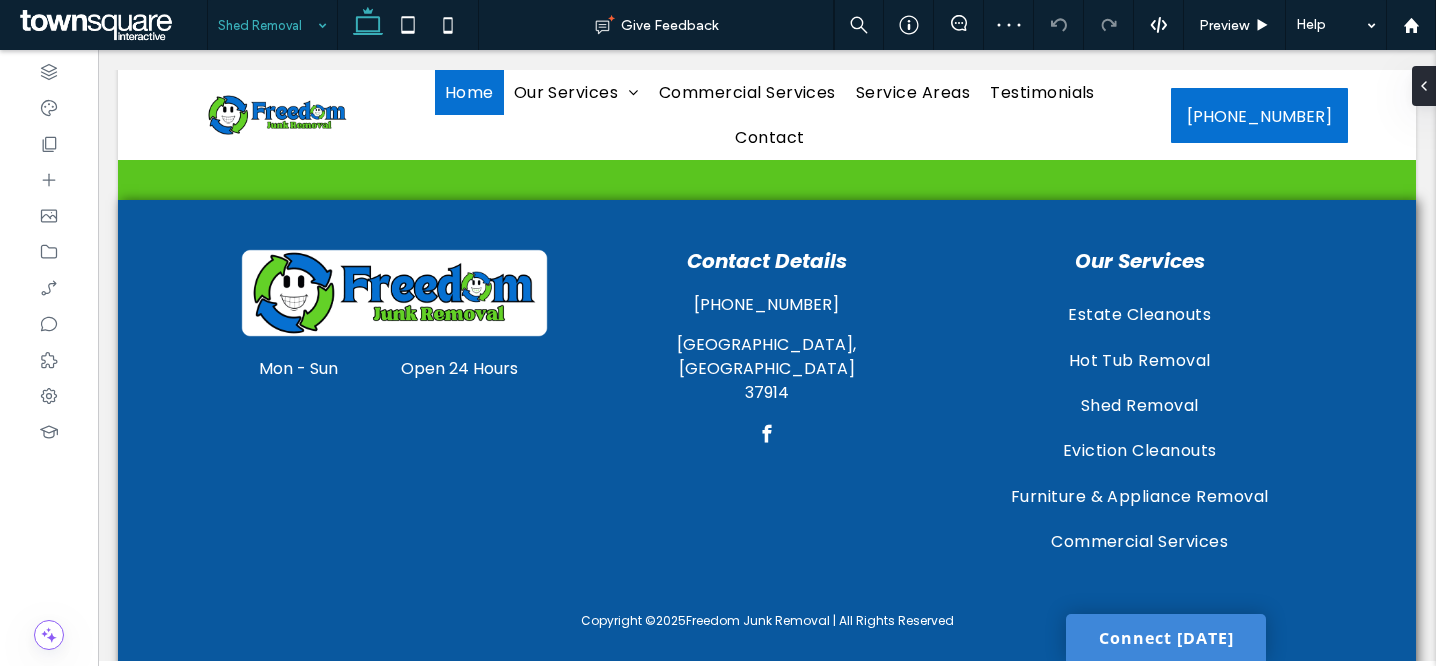 click at bounding box center (267, 25) 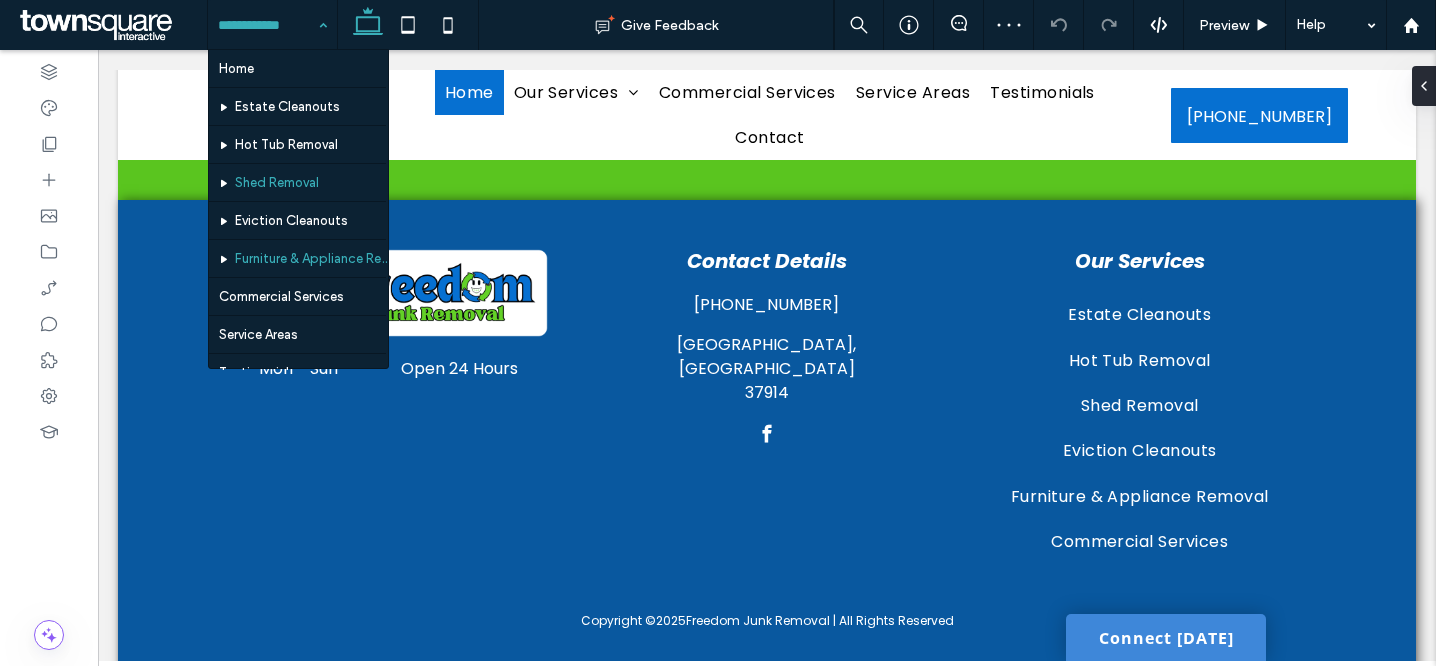 scroll, scrollTop: 69, scrollLeft: 0, axis: vertical 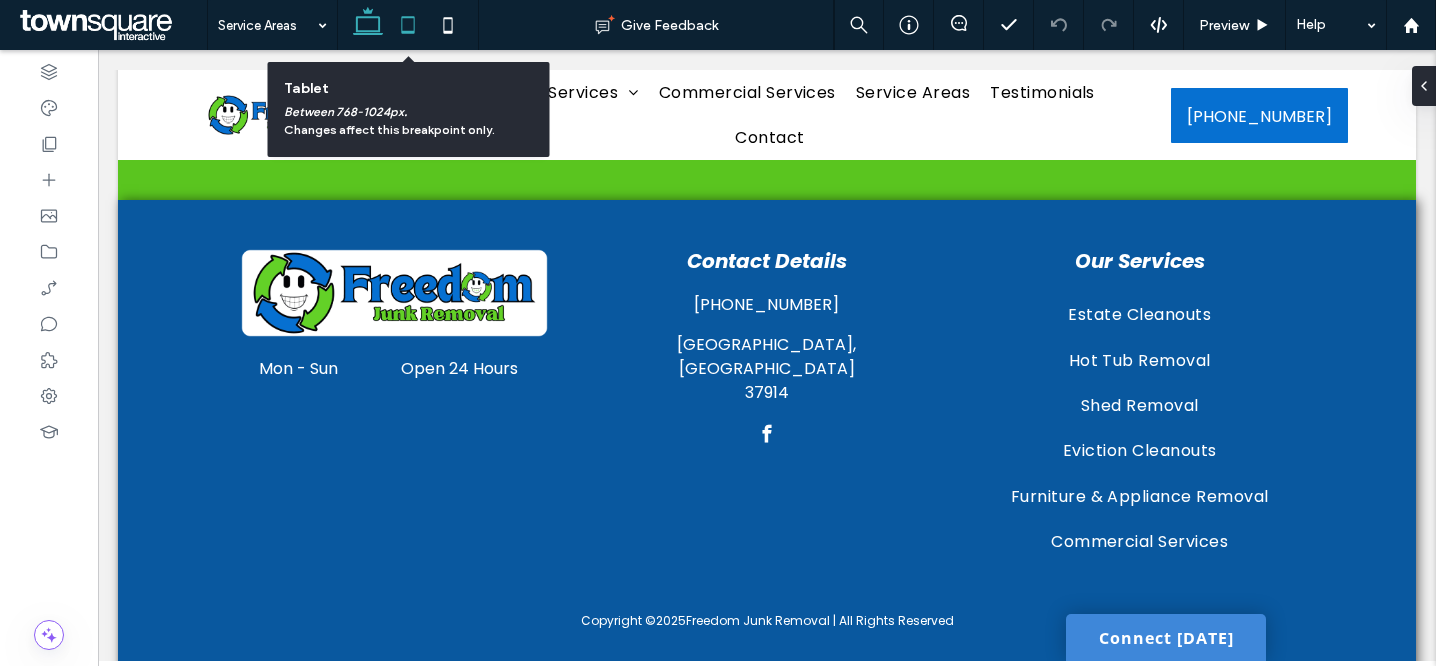 click 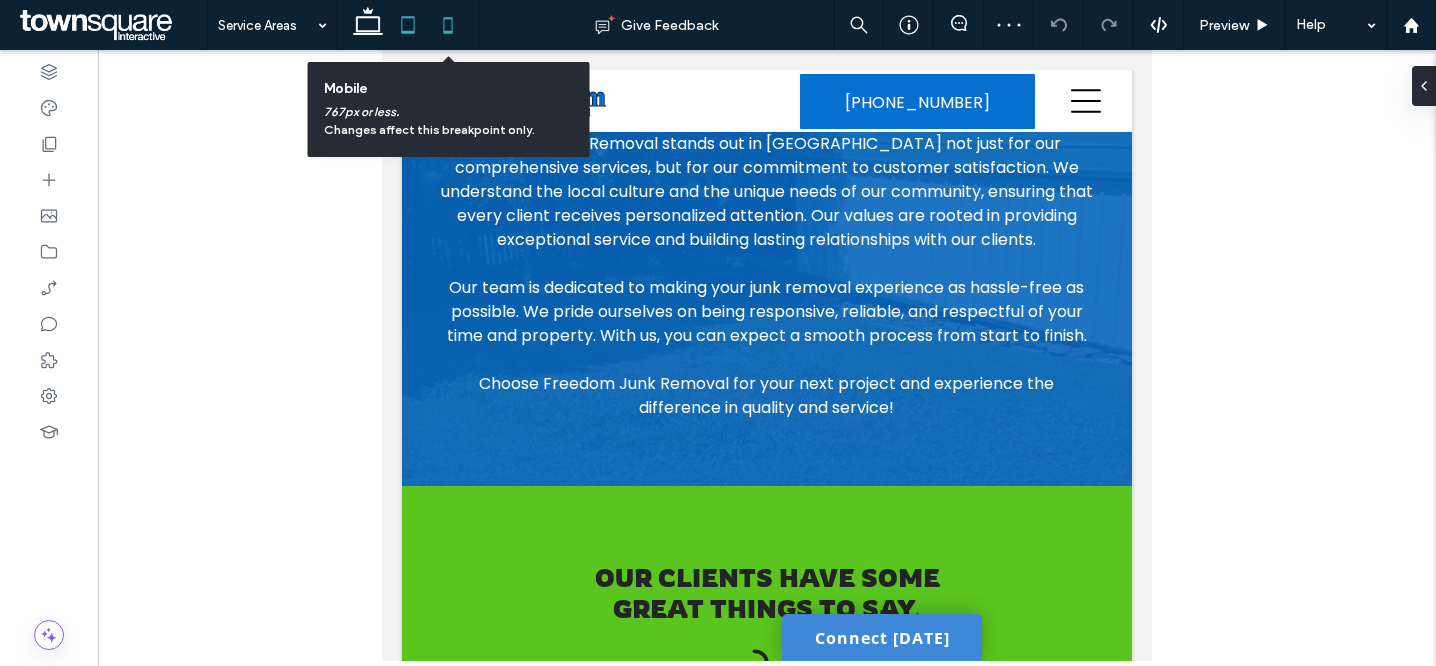 click 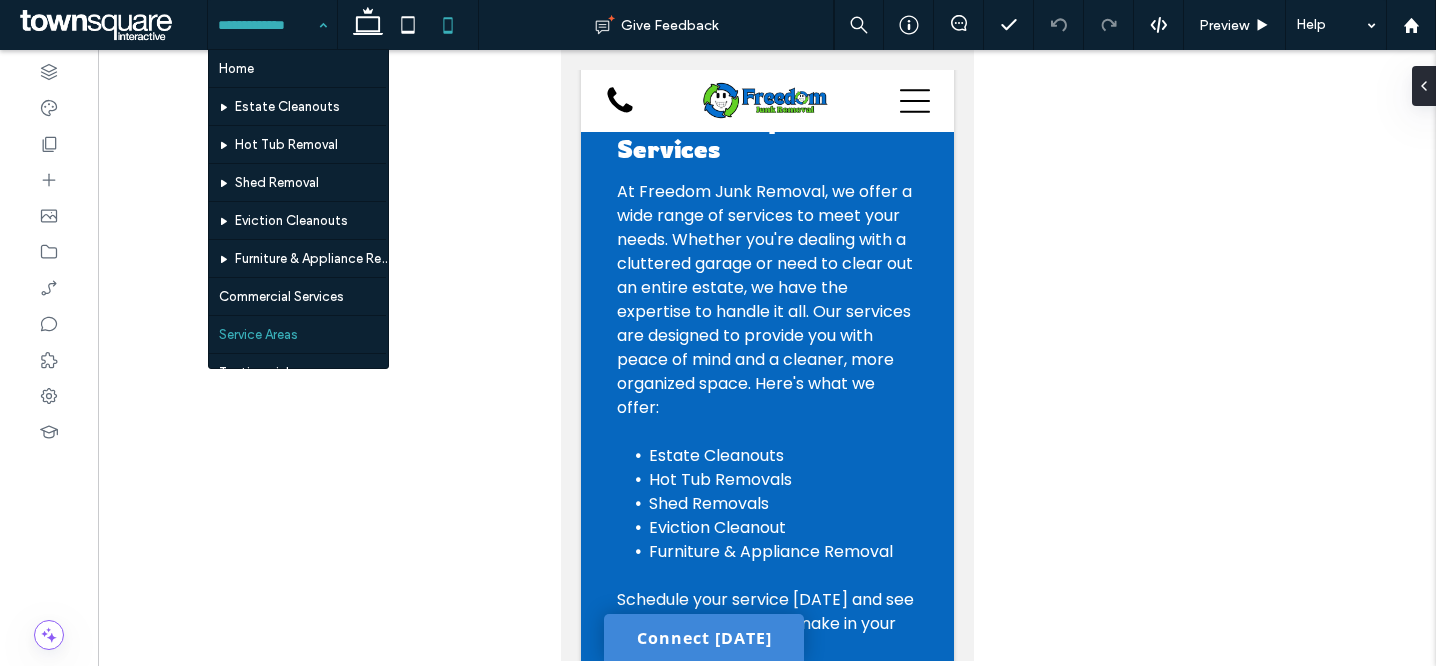 scroll, scrollTop: 69, scrollLeft: 0, axis: vertical 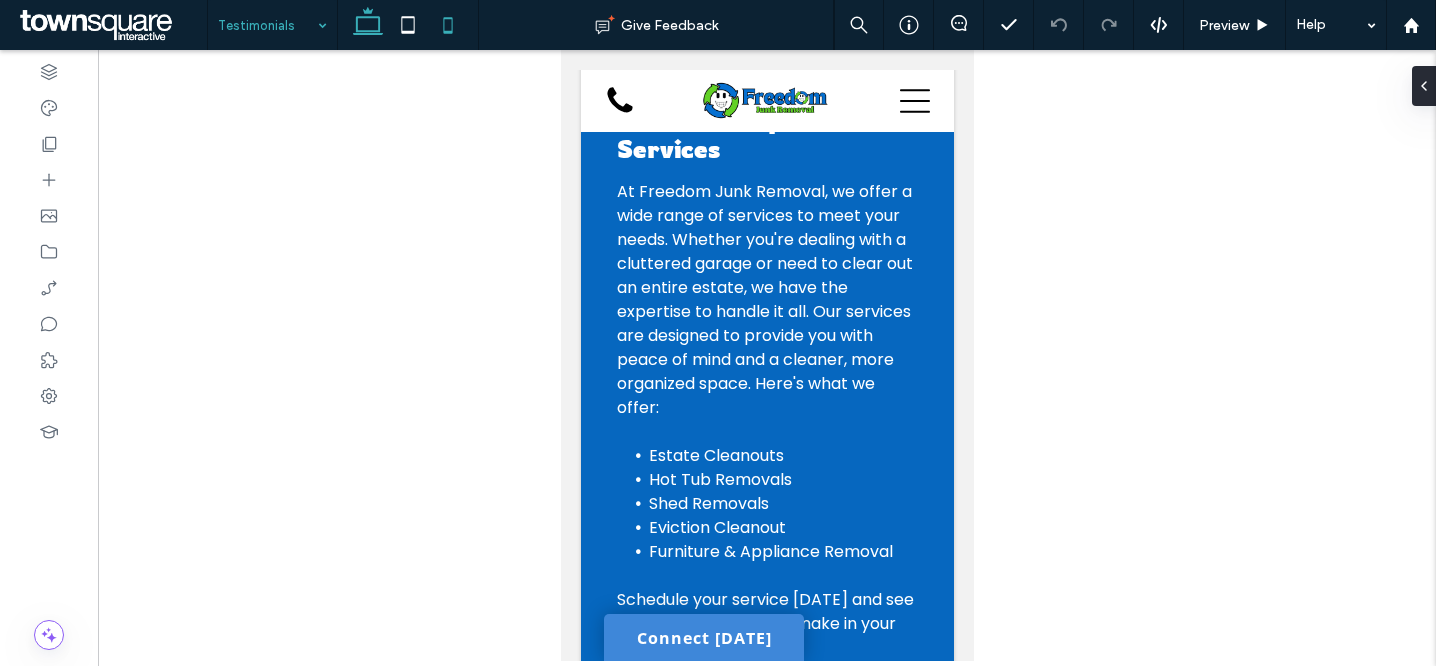 click 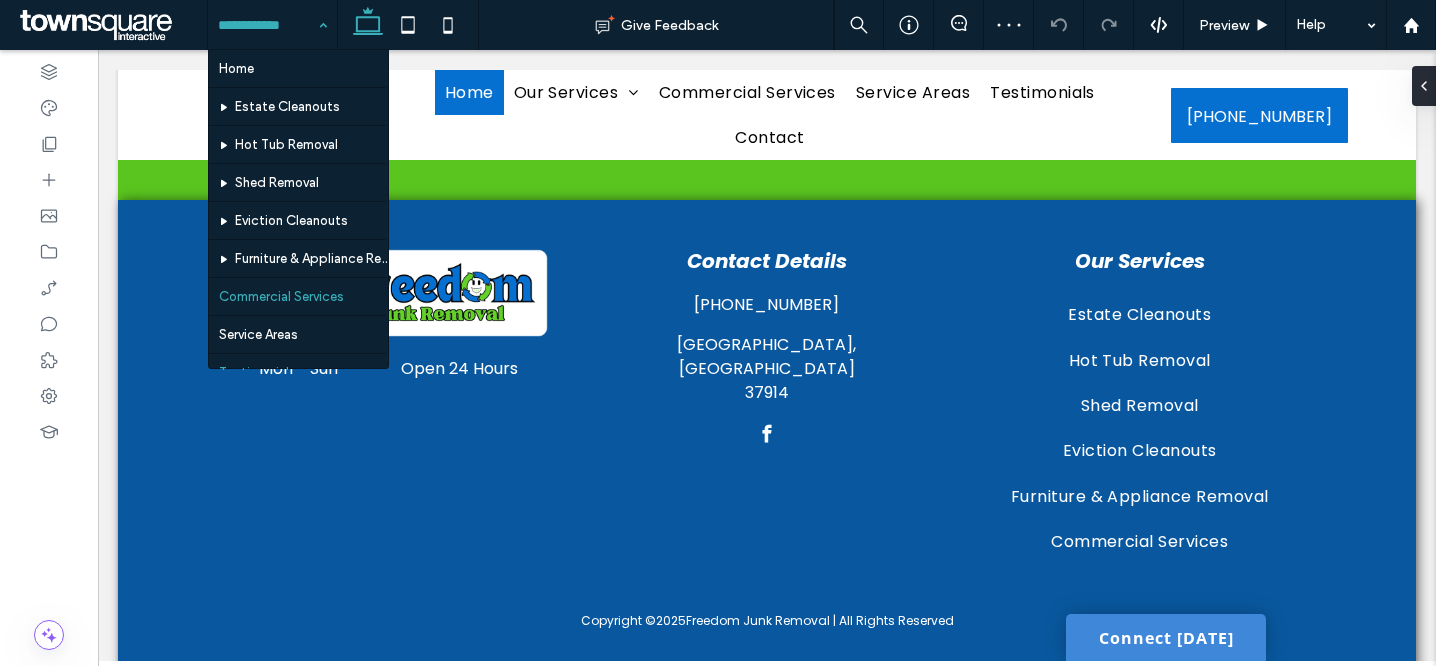 scroll, scrollTop: 69, scrollLeft: 0, axis: vertical 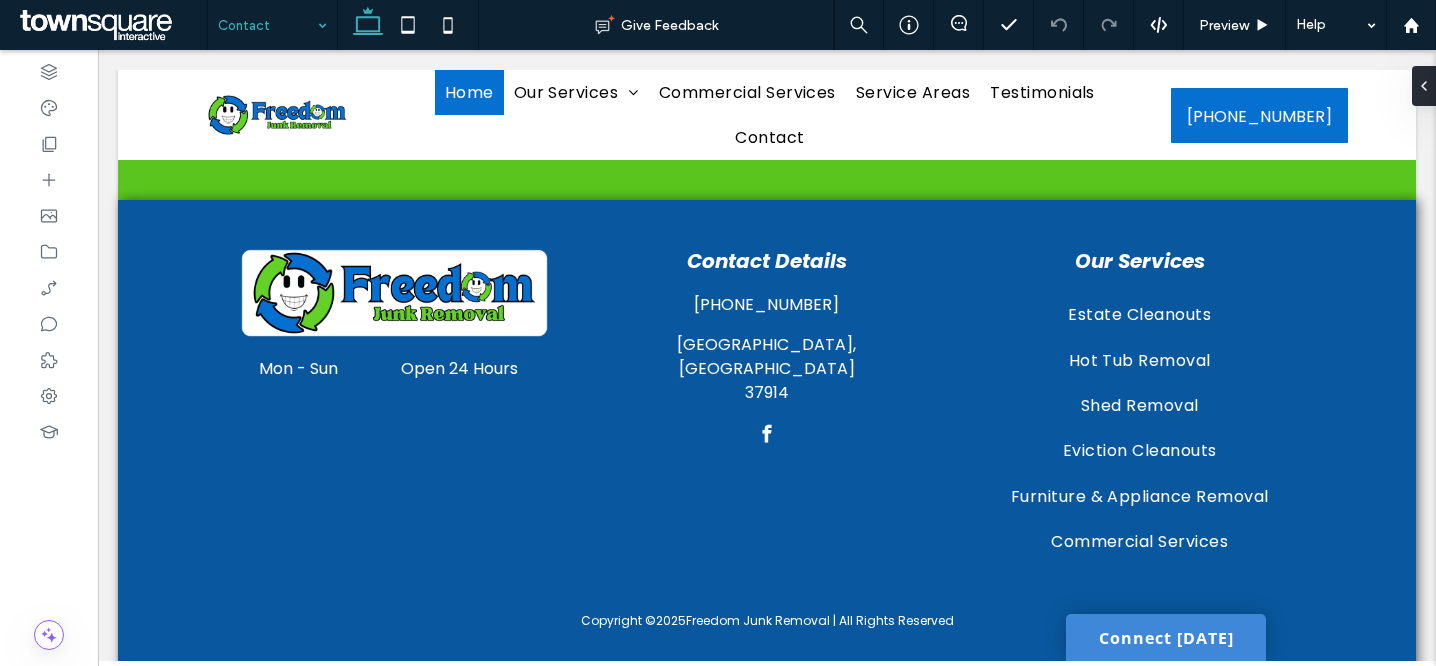 click at bounding box center [267, 25] 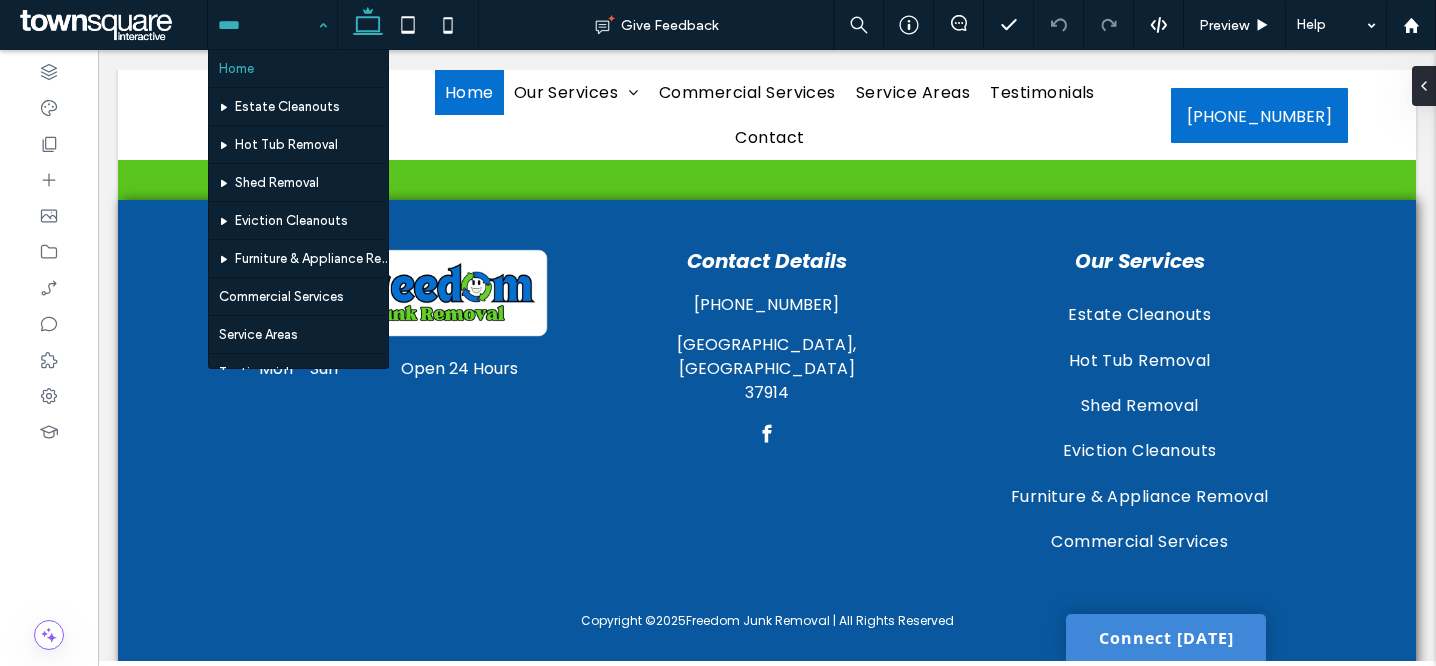click at bounding box center [267, 25] 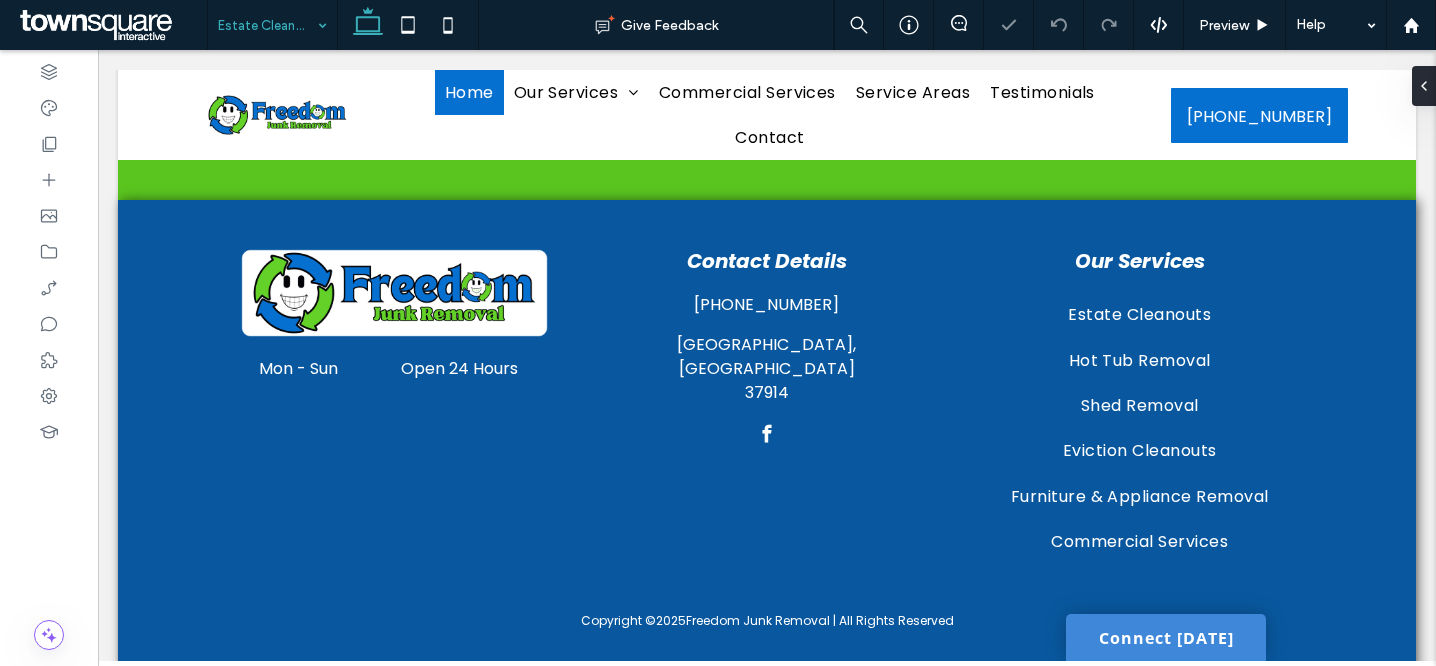 click on "Estate Cleanouts" at bounding box center (272, 25) 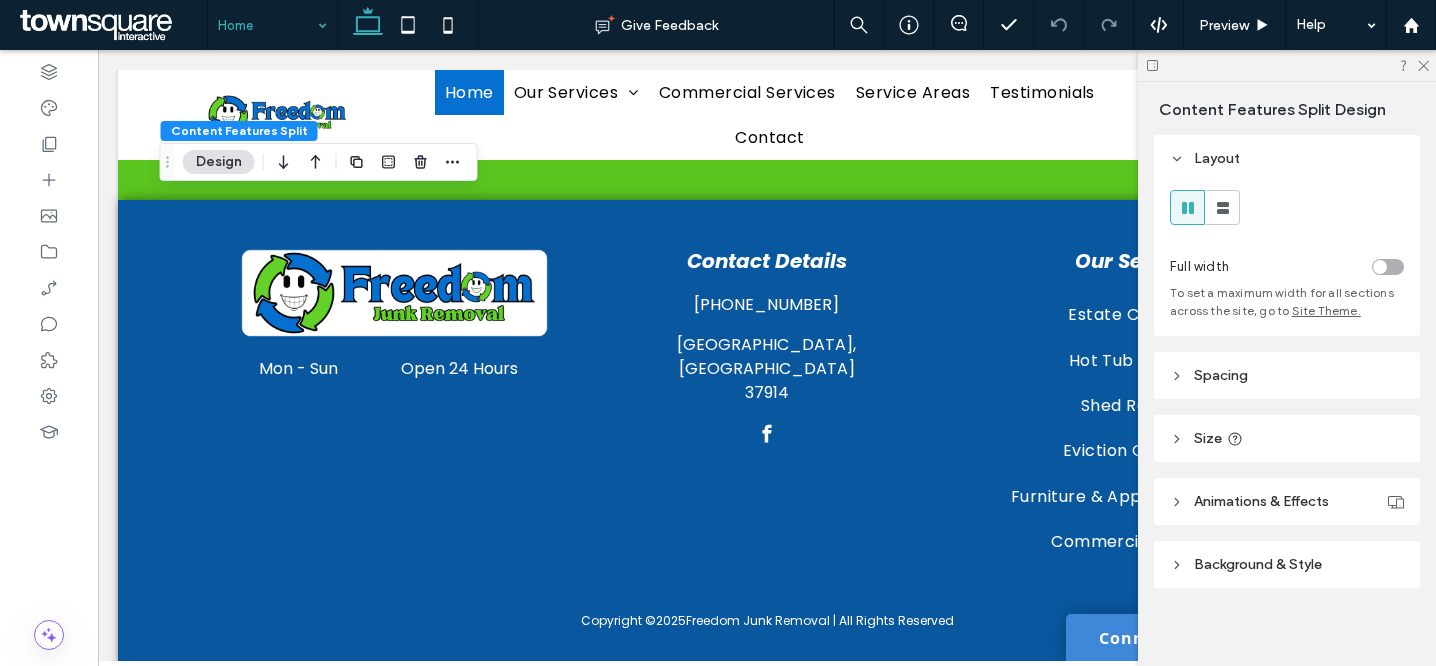 scroll, scrollTop: 11, scrollLeft: 0, axis: vertical 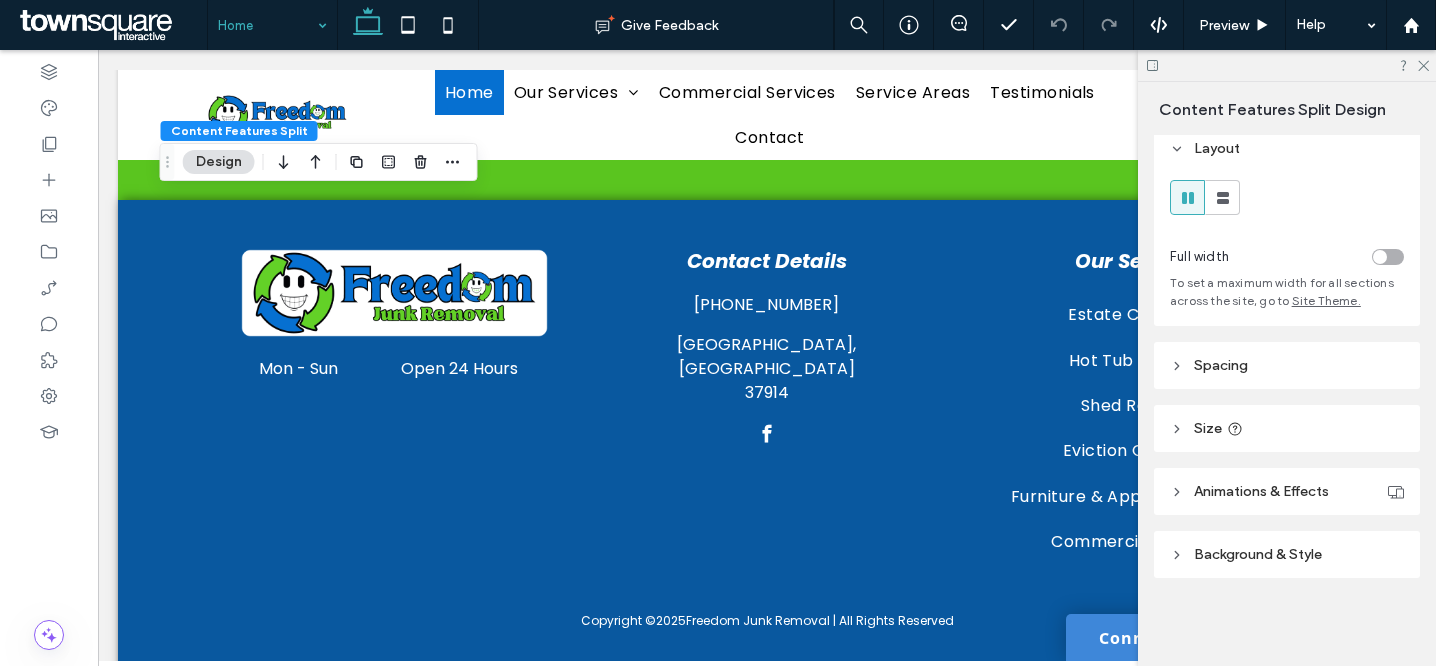 click on "Background & Style" at bounding box center [1287, 554] 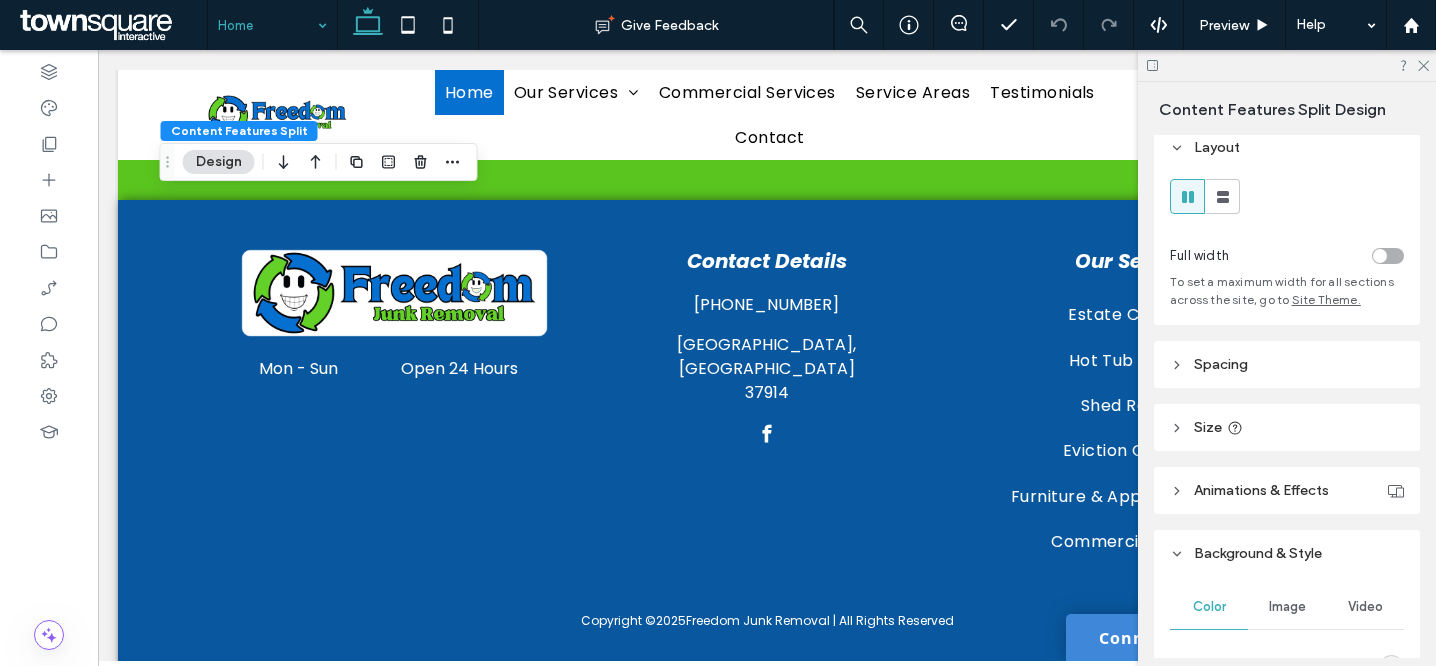 scroll, scrollTop: 435, scrollLeft: 0, axis: vertical 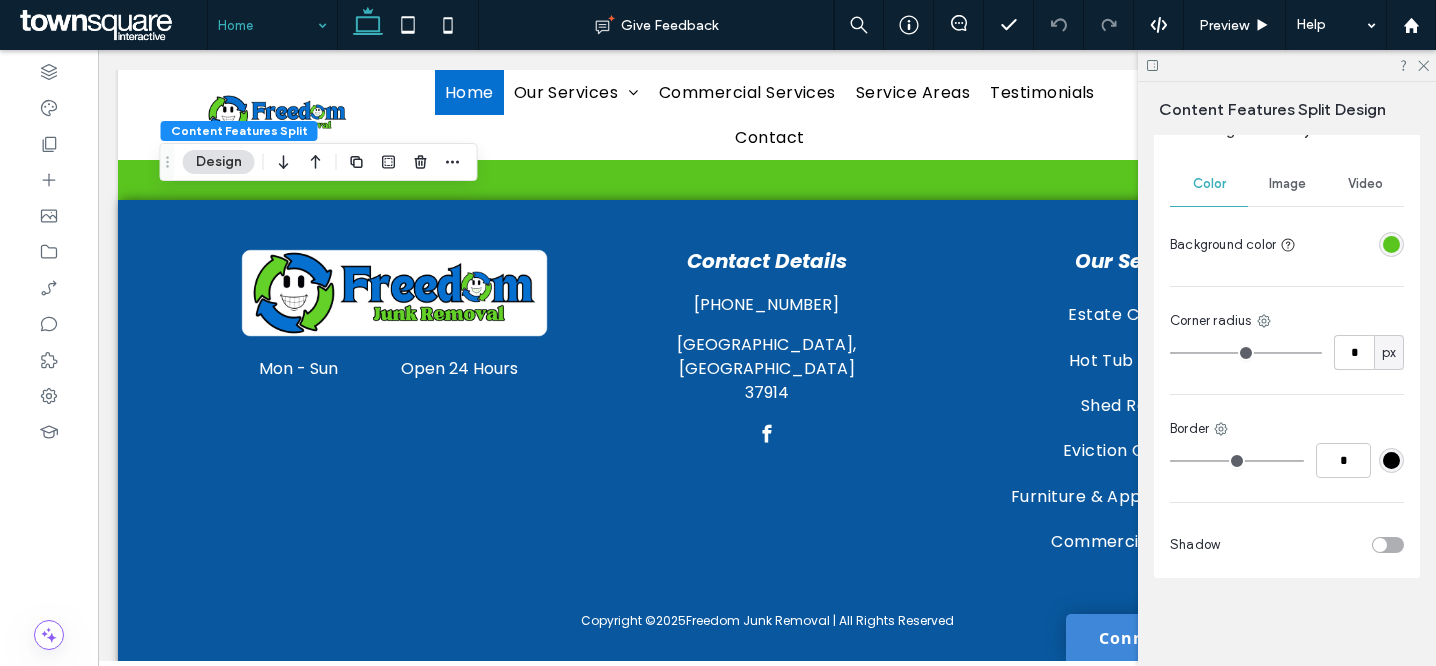 click at bounding box center [1391, 244] 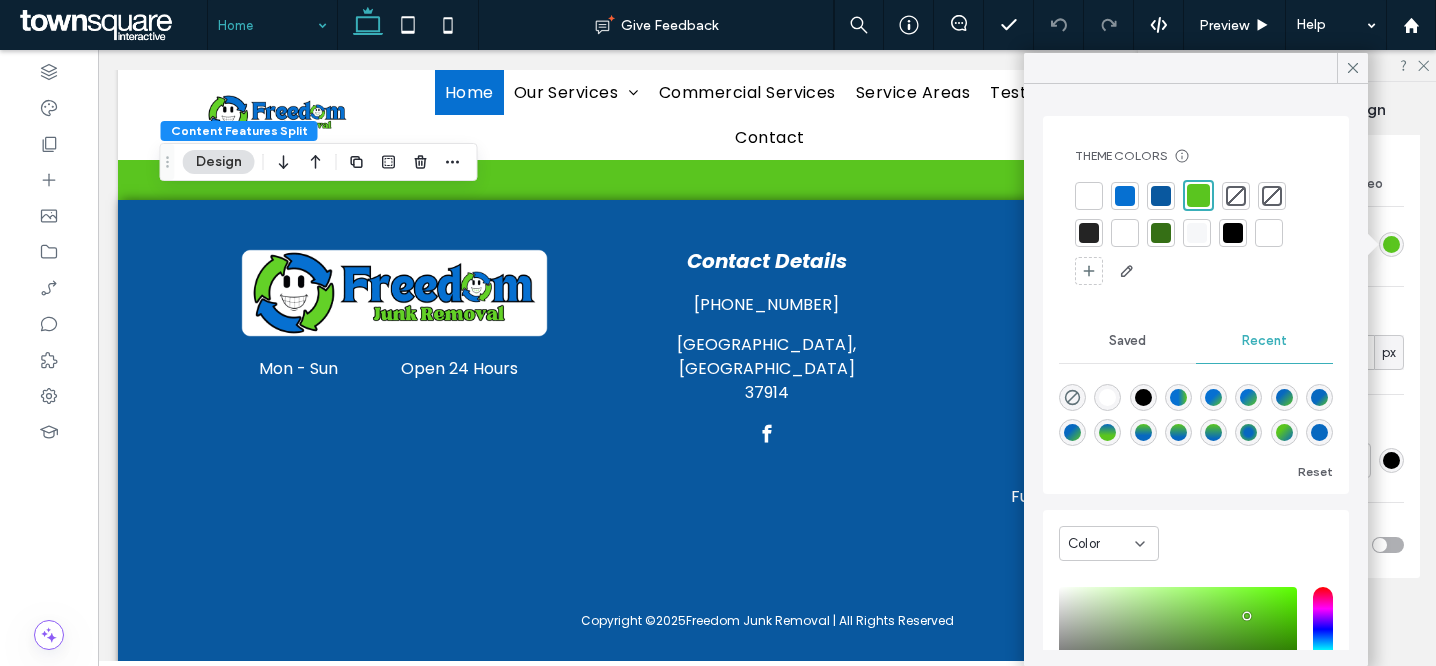 click at bounding box center [1072, 397] 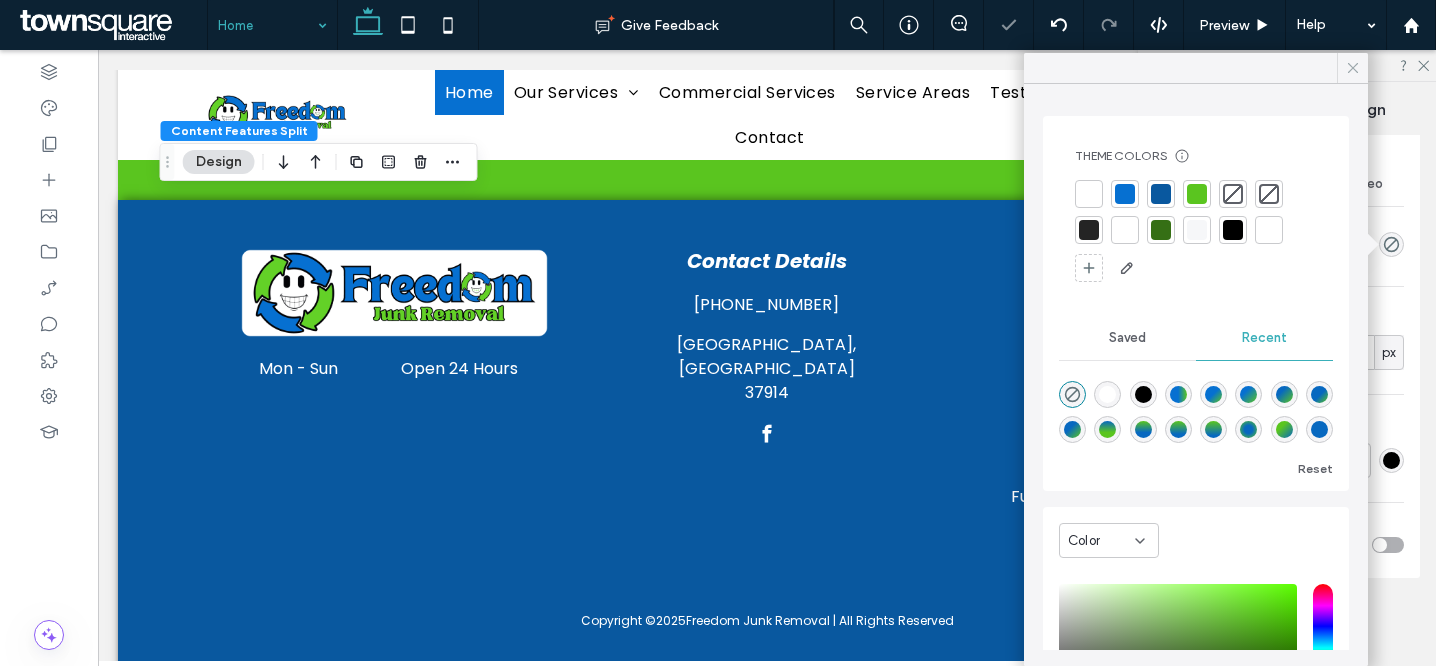 click at bounding box center [1353, 68] 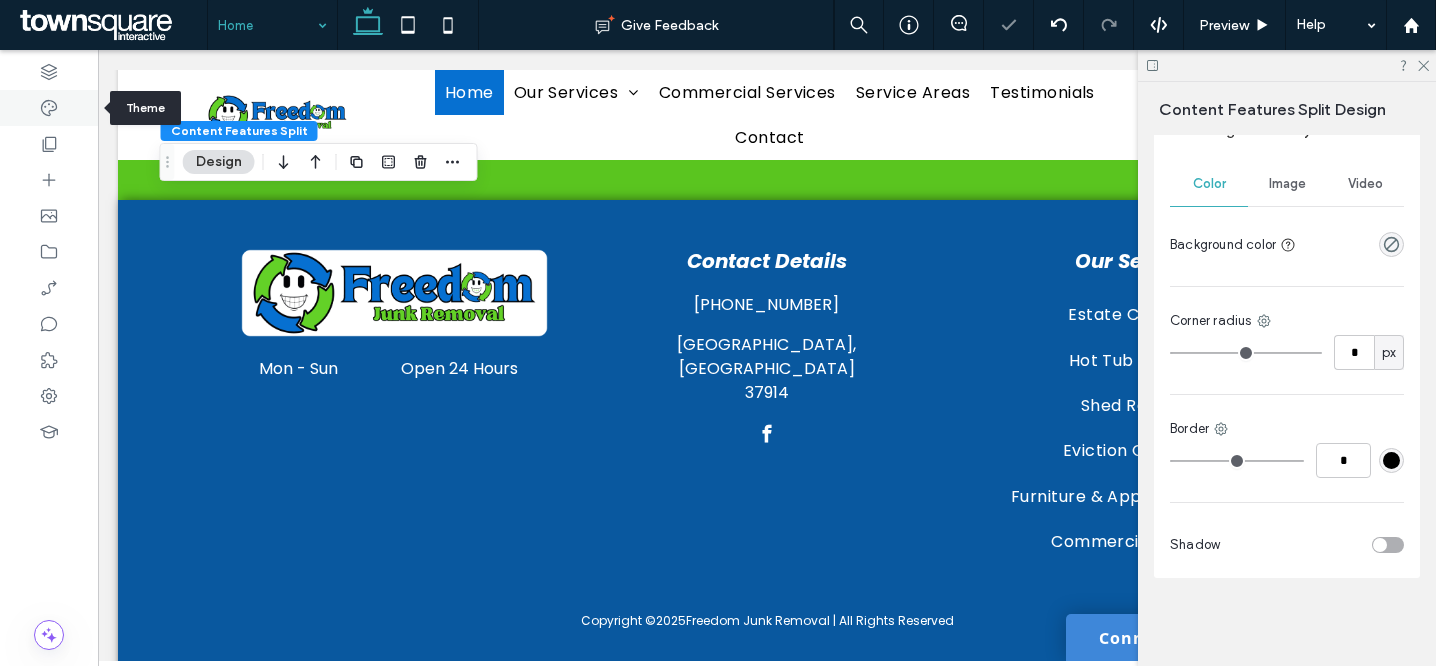 click at bounding box center (49, 108) 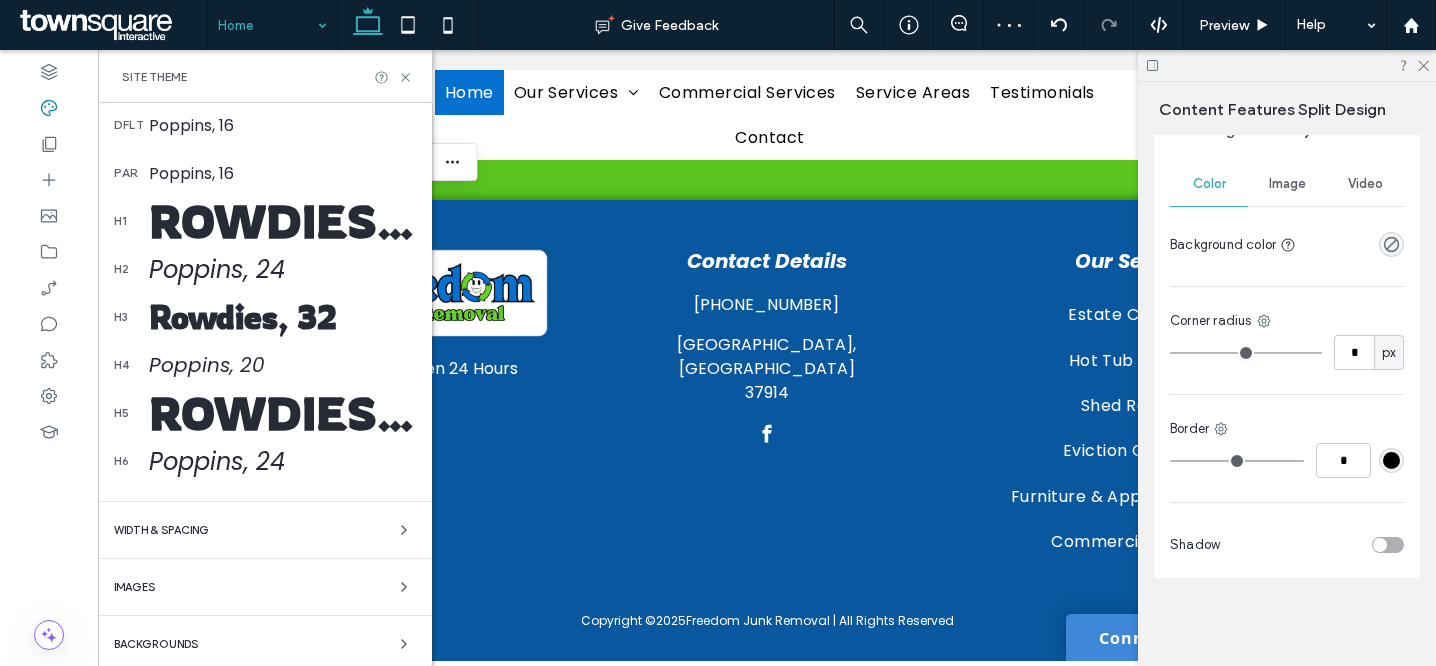 scroll, scrollTop: 361, scrollLeft: 0, axis: vertical 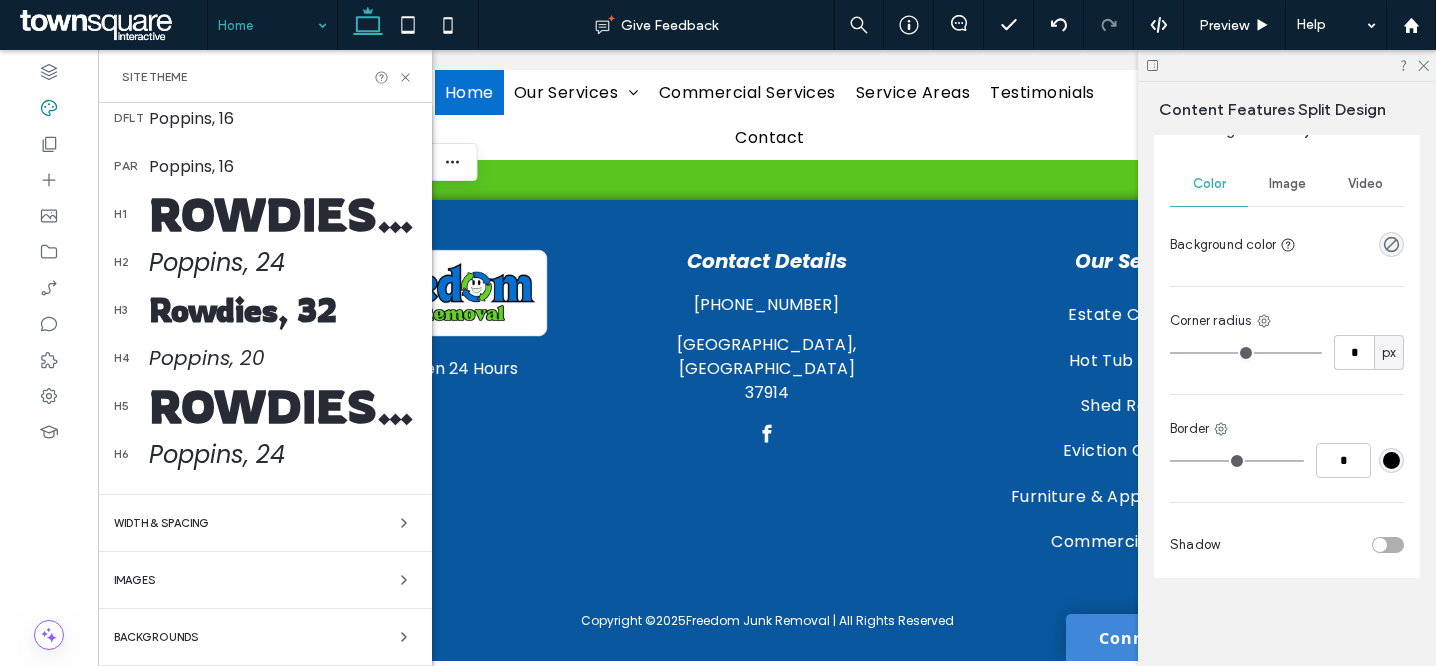 click on "Backgrounds" at bounding box center (265, 637) 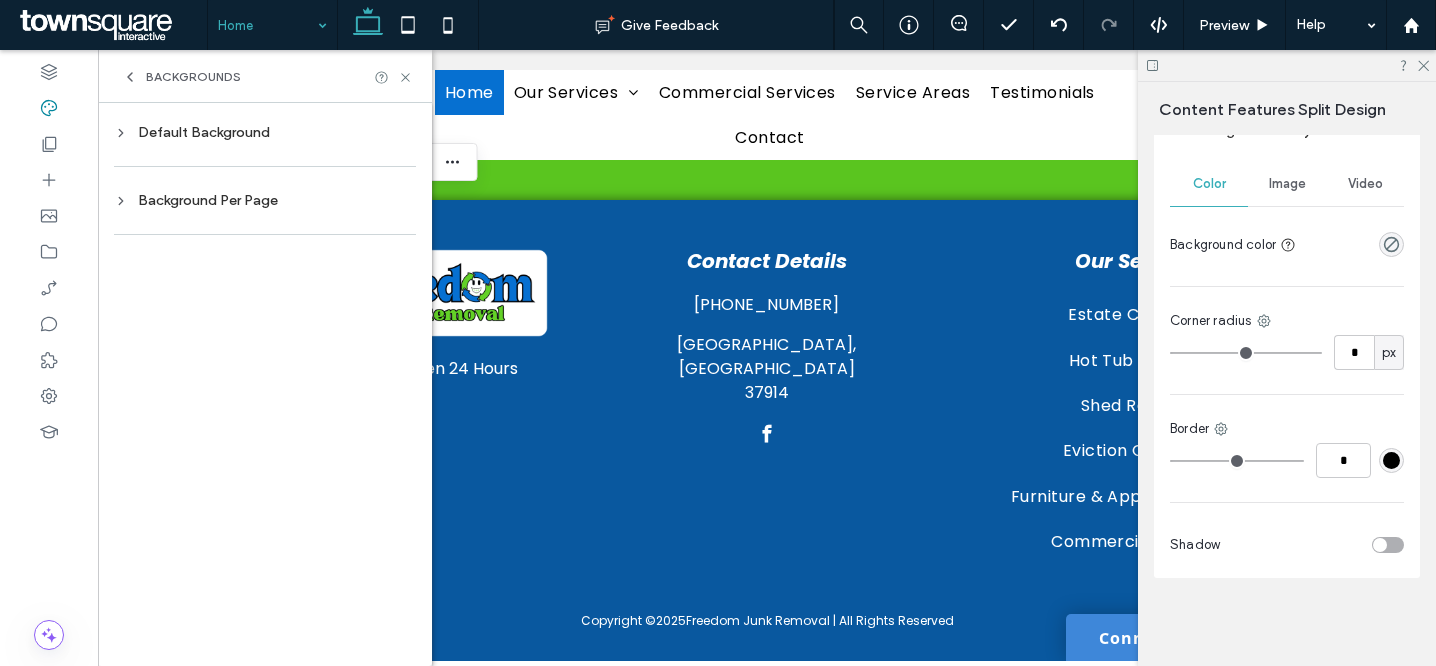 scroll, scrollTop: 0, scrollLeft: 0, axis: both 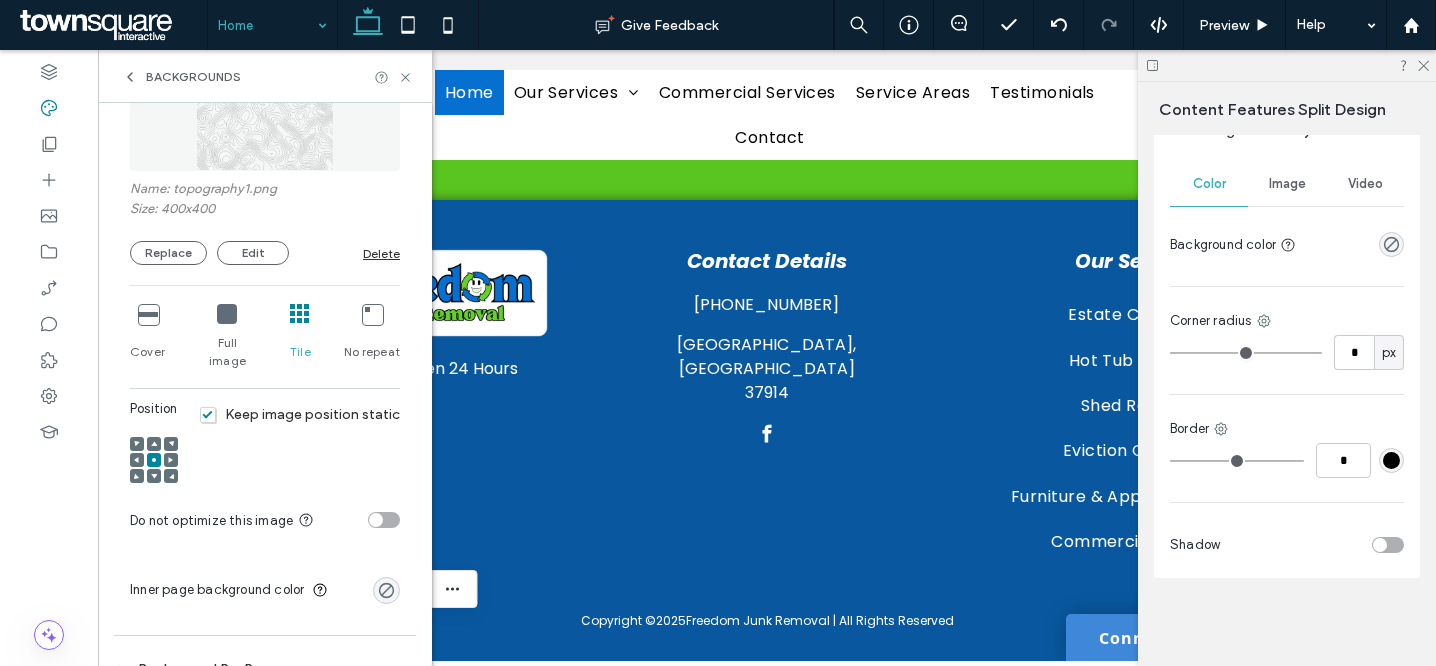 click on "Replace Edit Delete" at bounding box center [265, 253] 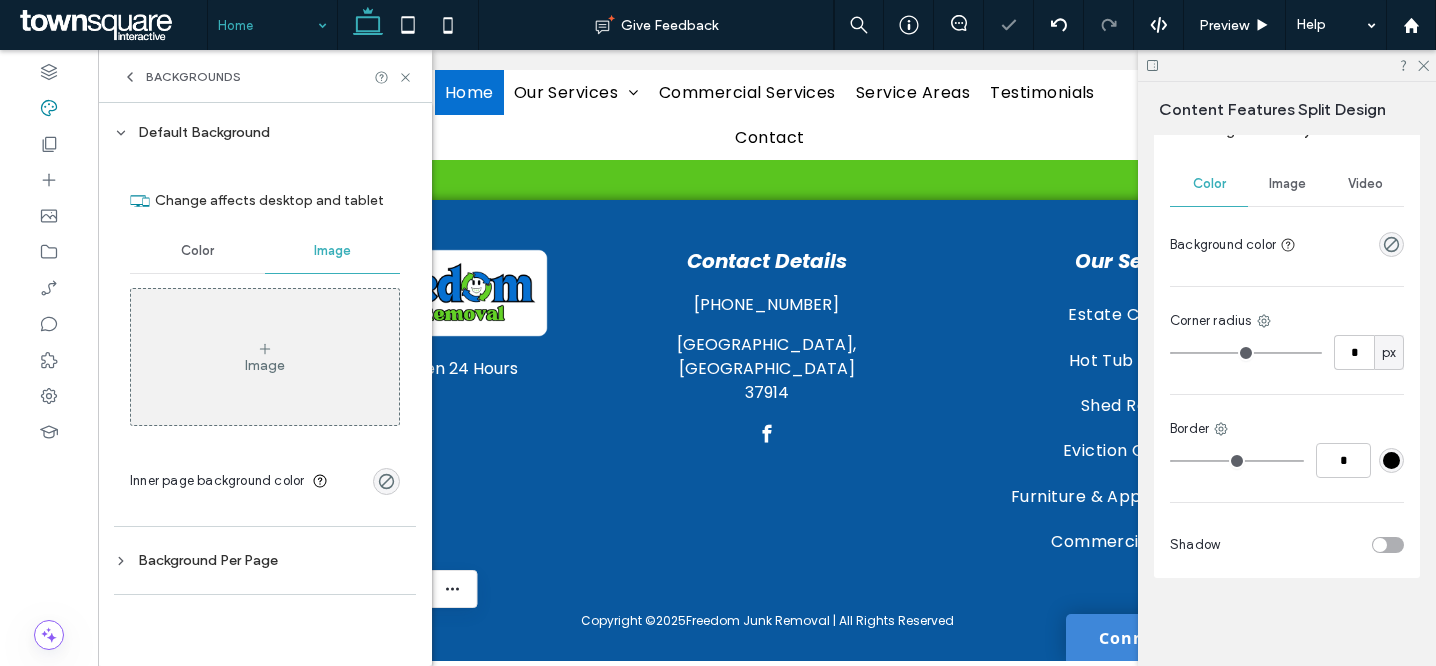 scroll, scrollTop: 0, scrollLeft: 0, axis: both 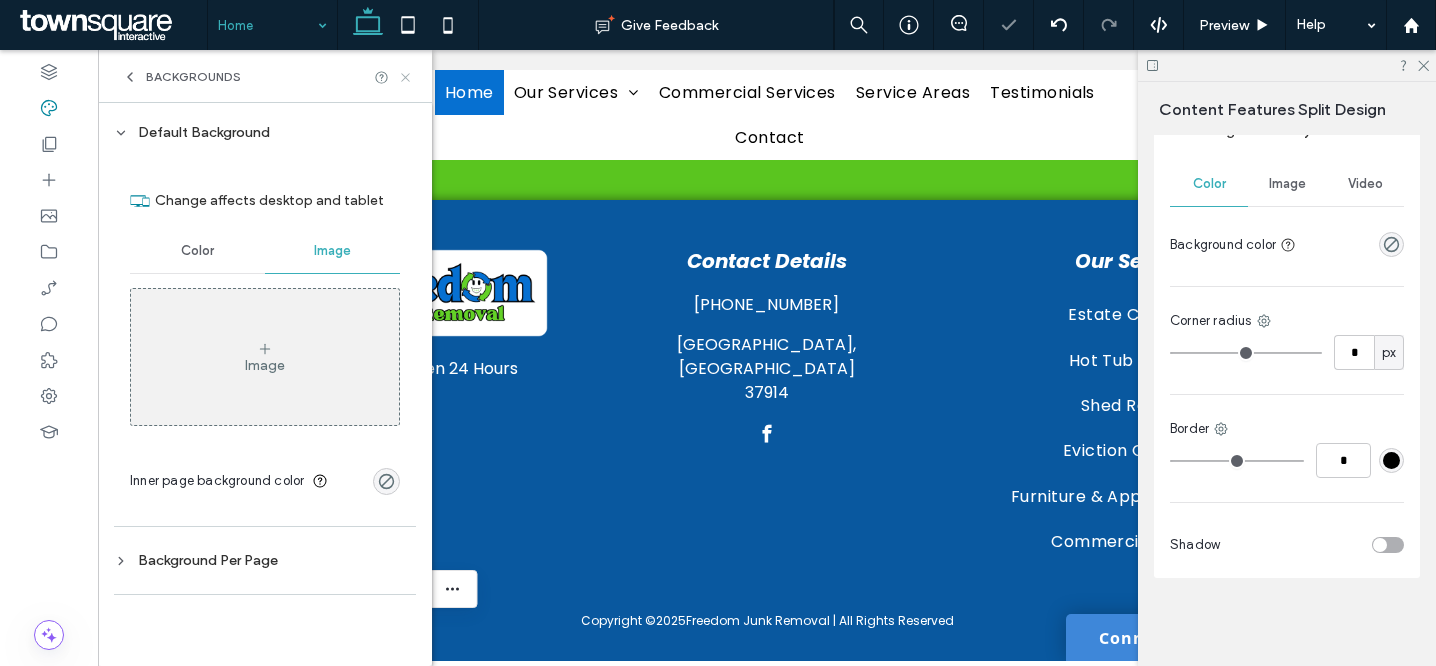 click 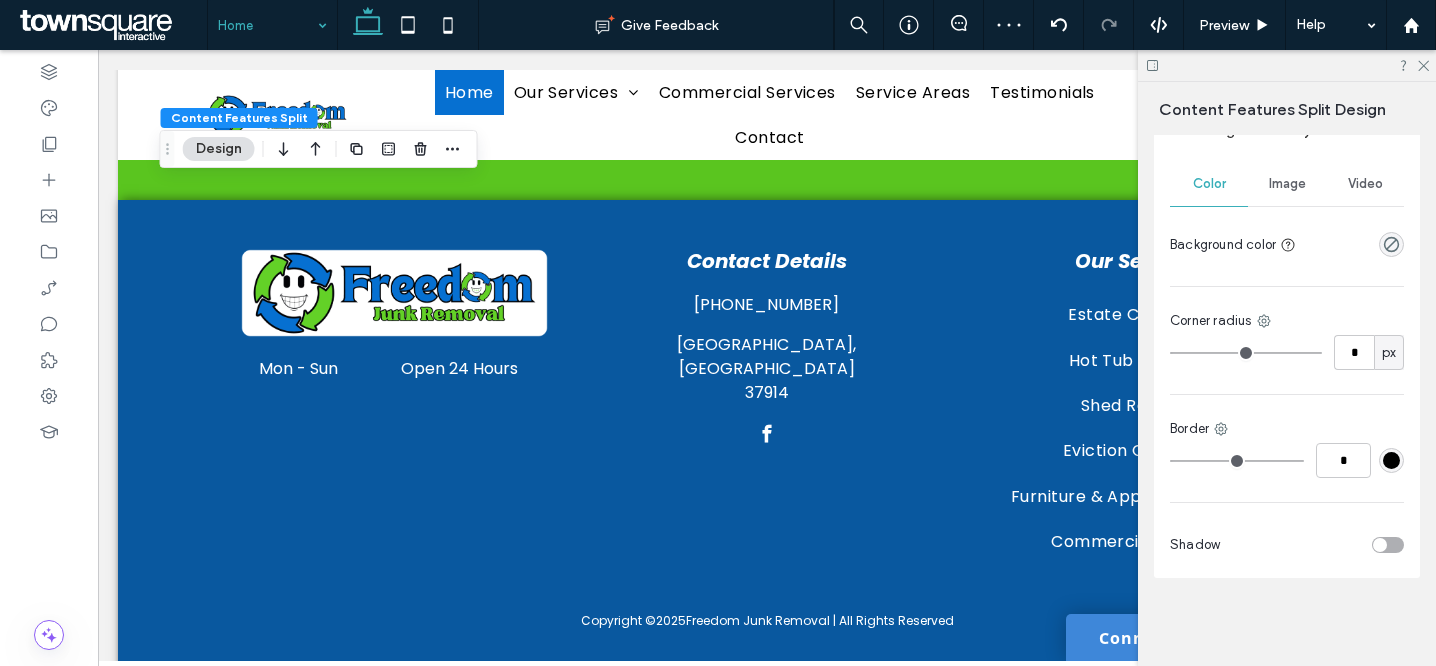 click at bounding box center [1287, 65] 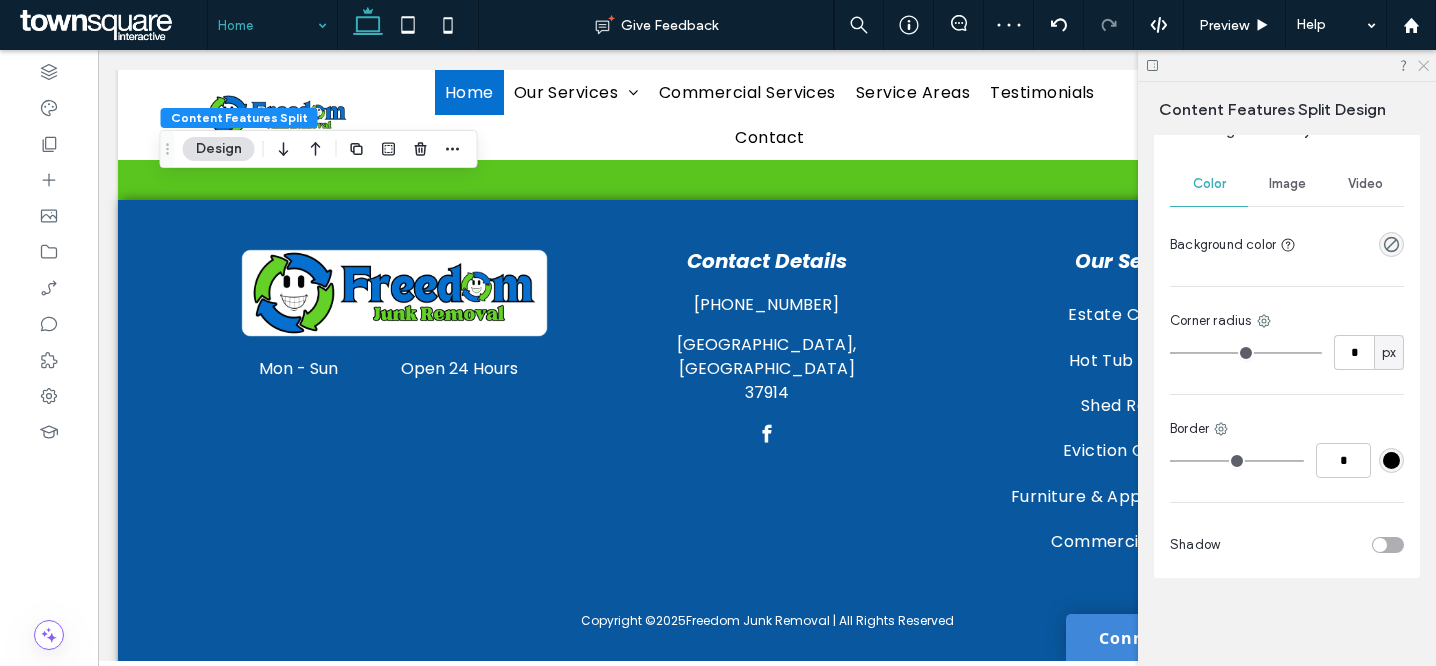 click 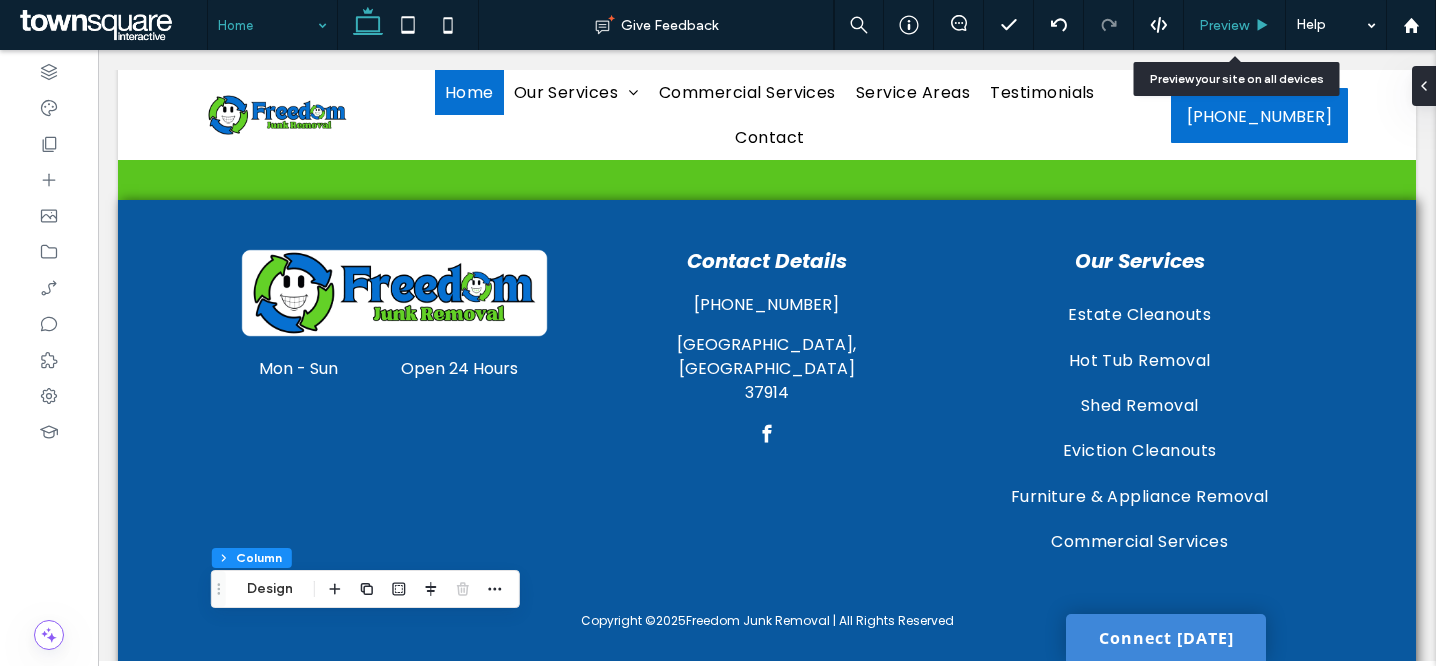 click on "Preview" at bounding box center (1224, 25) 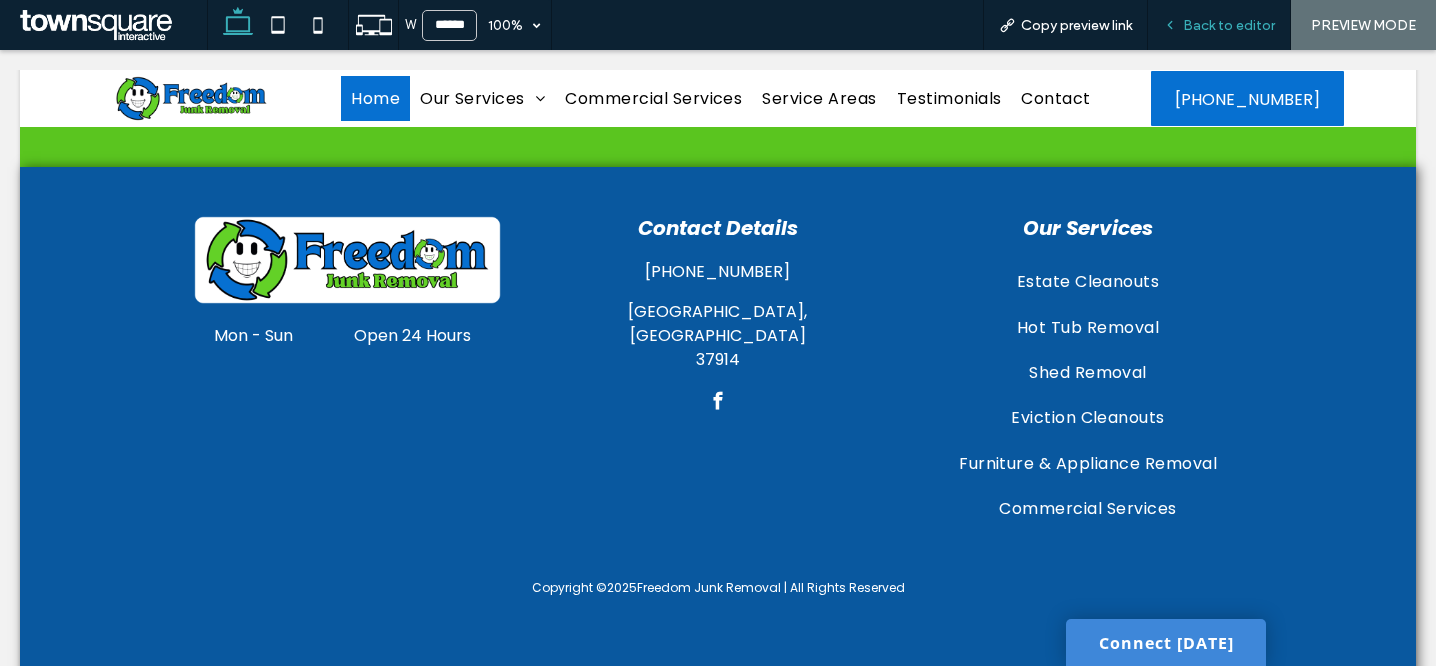 click on "Back to editor" at bounding box center (1229, 25) 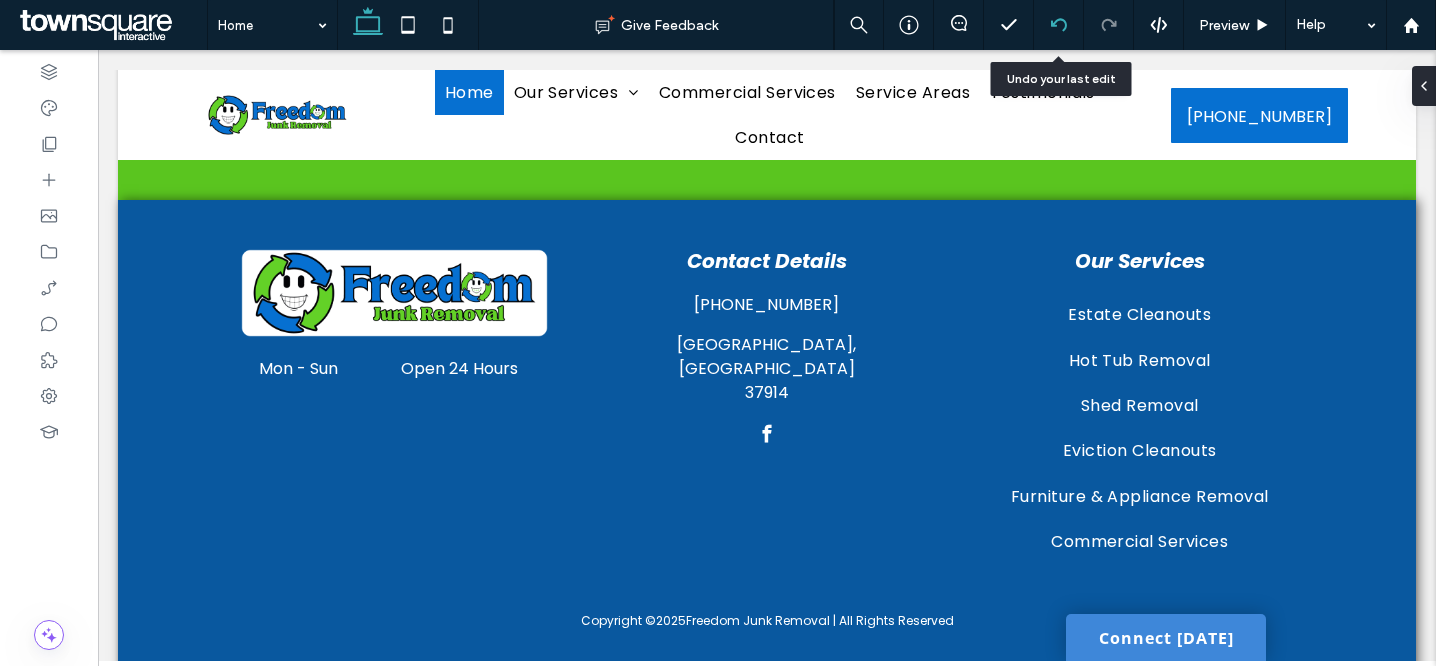 click 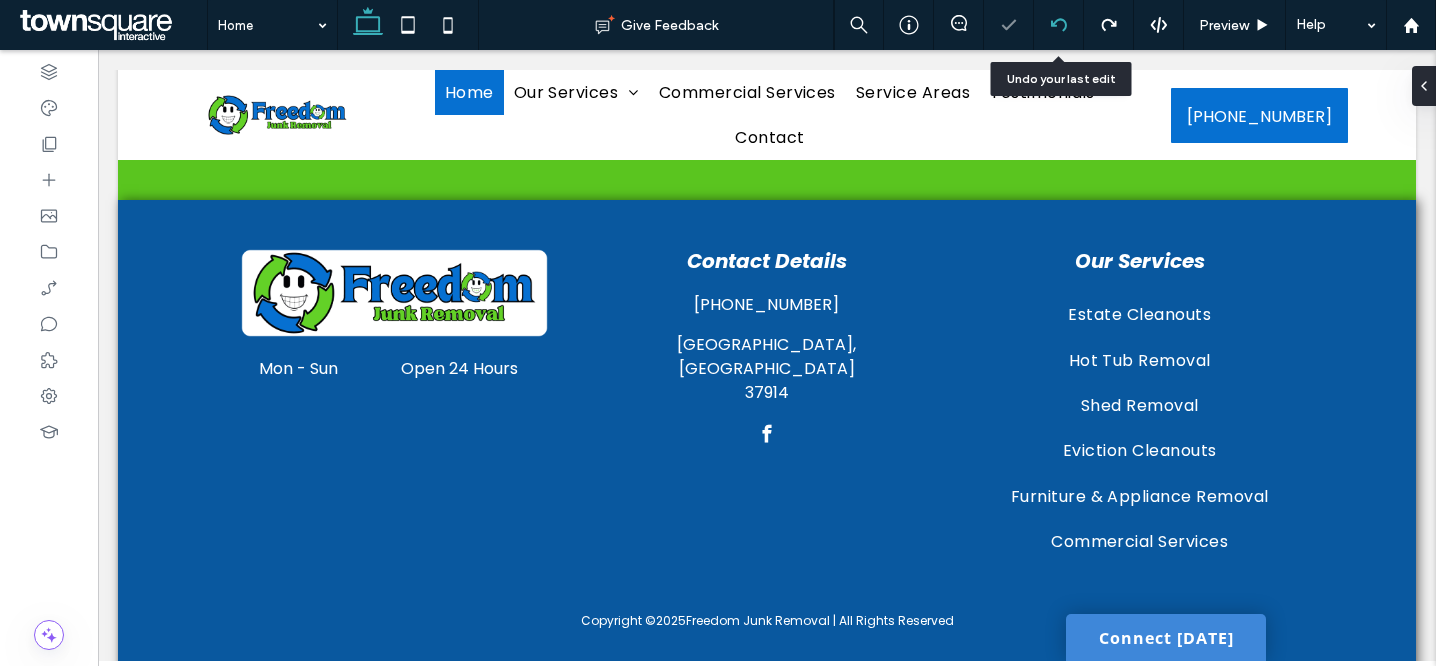 click 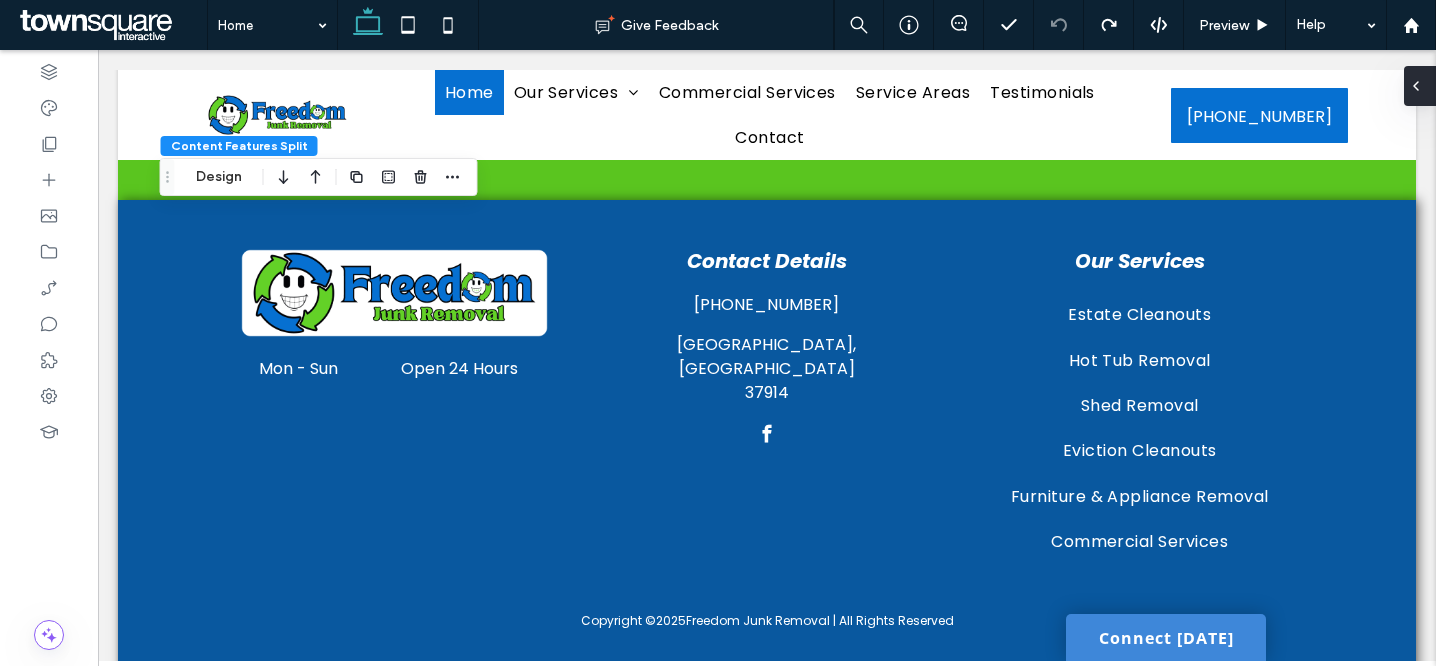 click 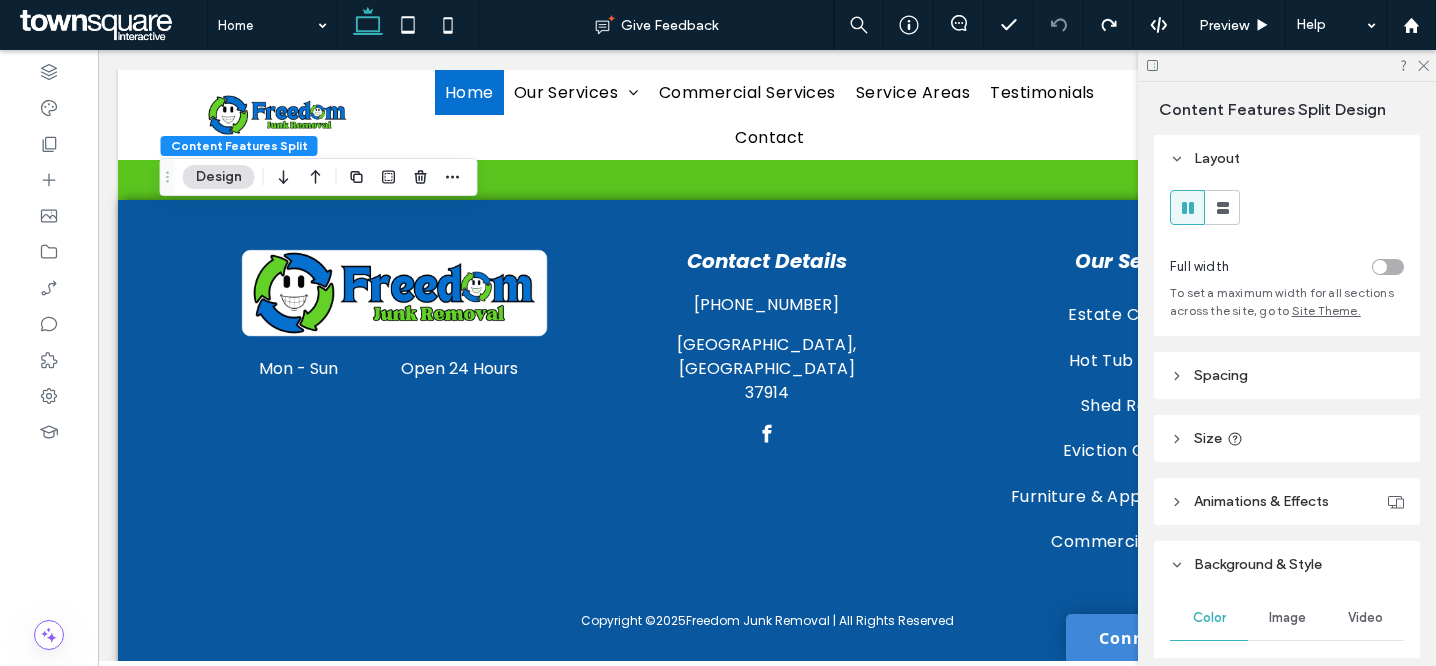 scroll, scrollTop: 435, scrollLeft: 0, axis: vertical 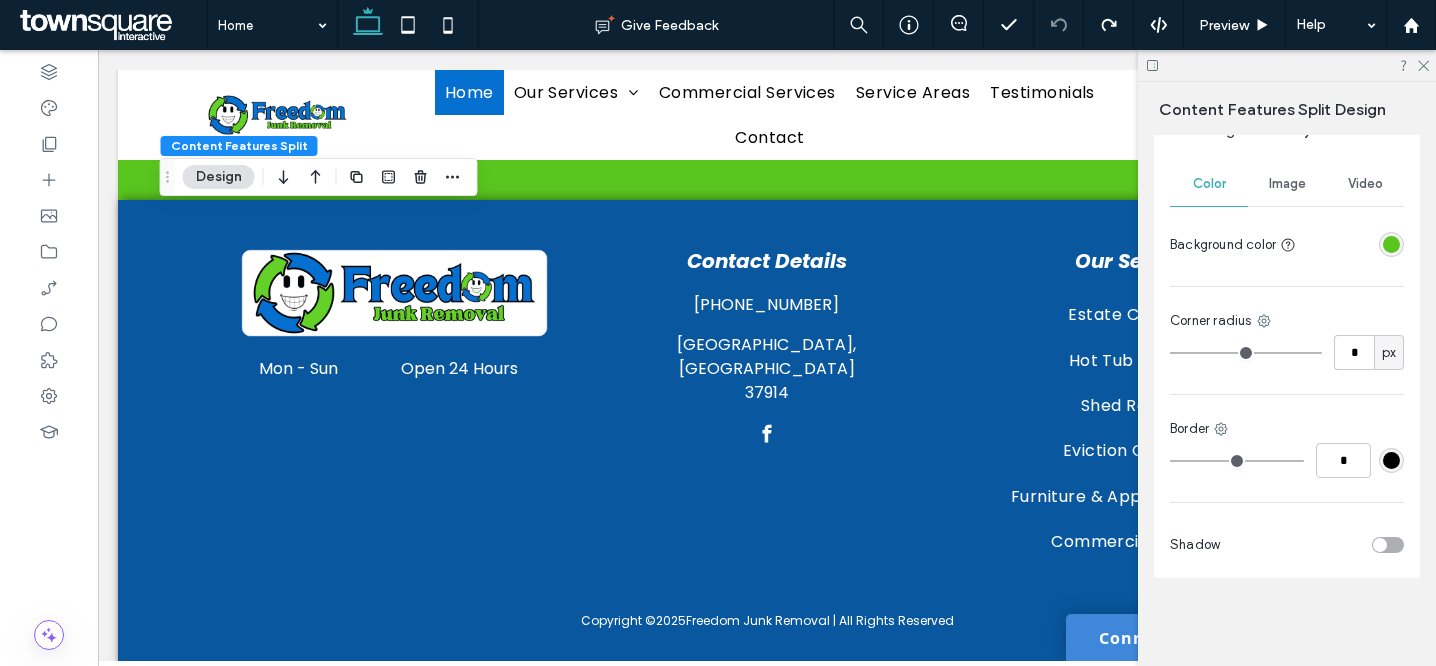 click at bounding box center (1391, 244) 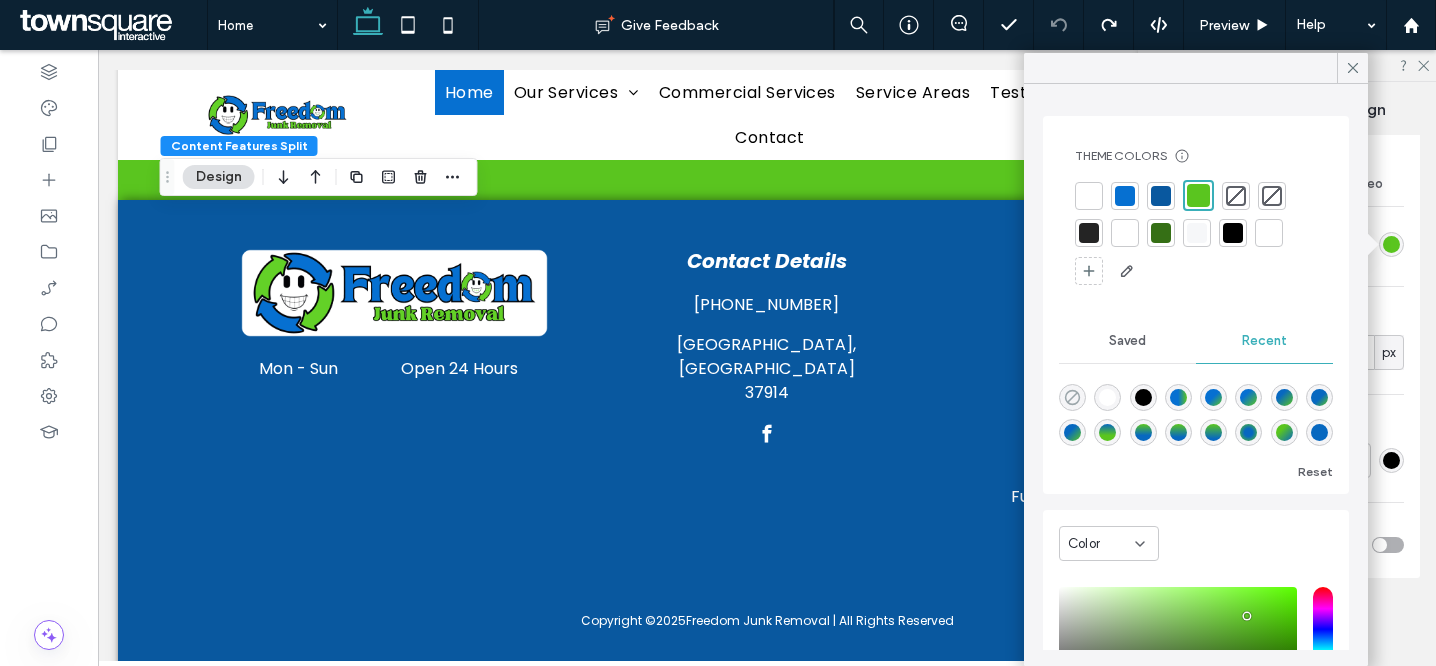 click 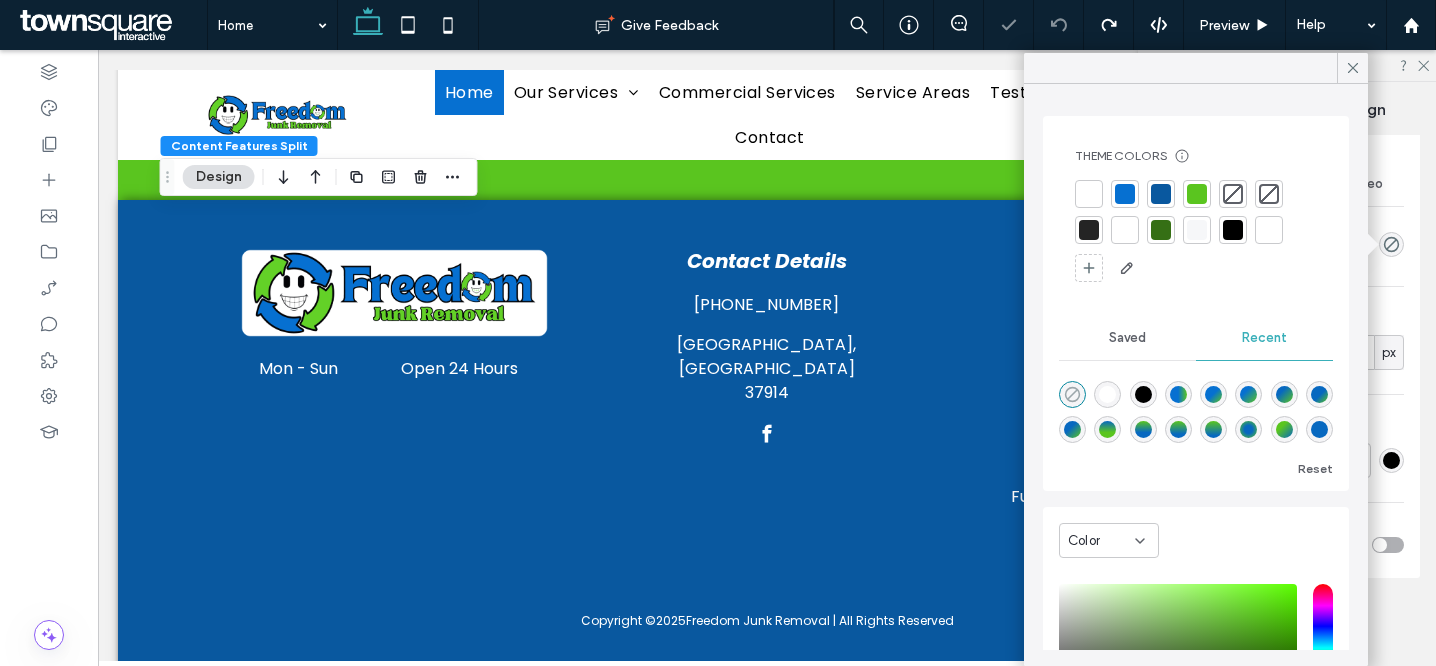 type on "*******" 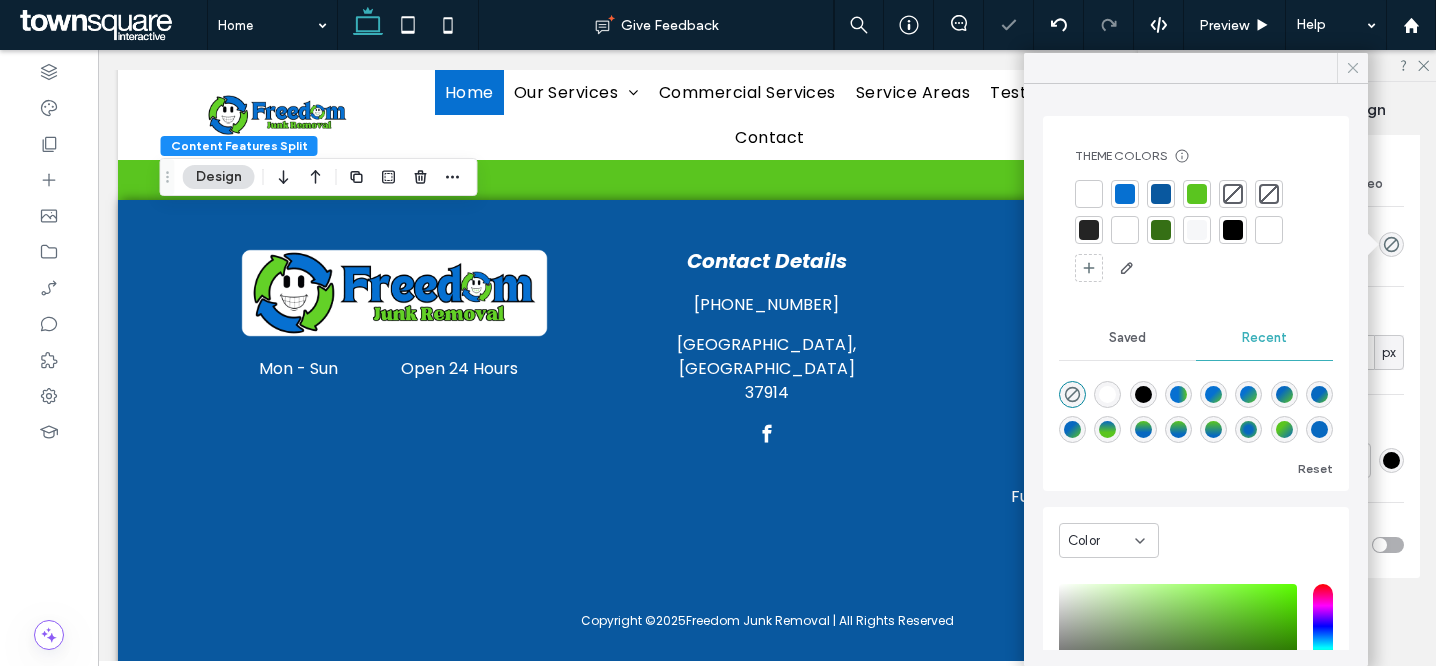 click 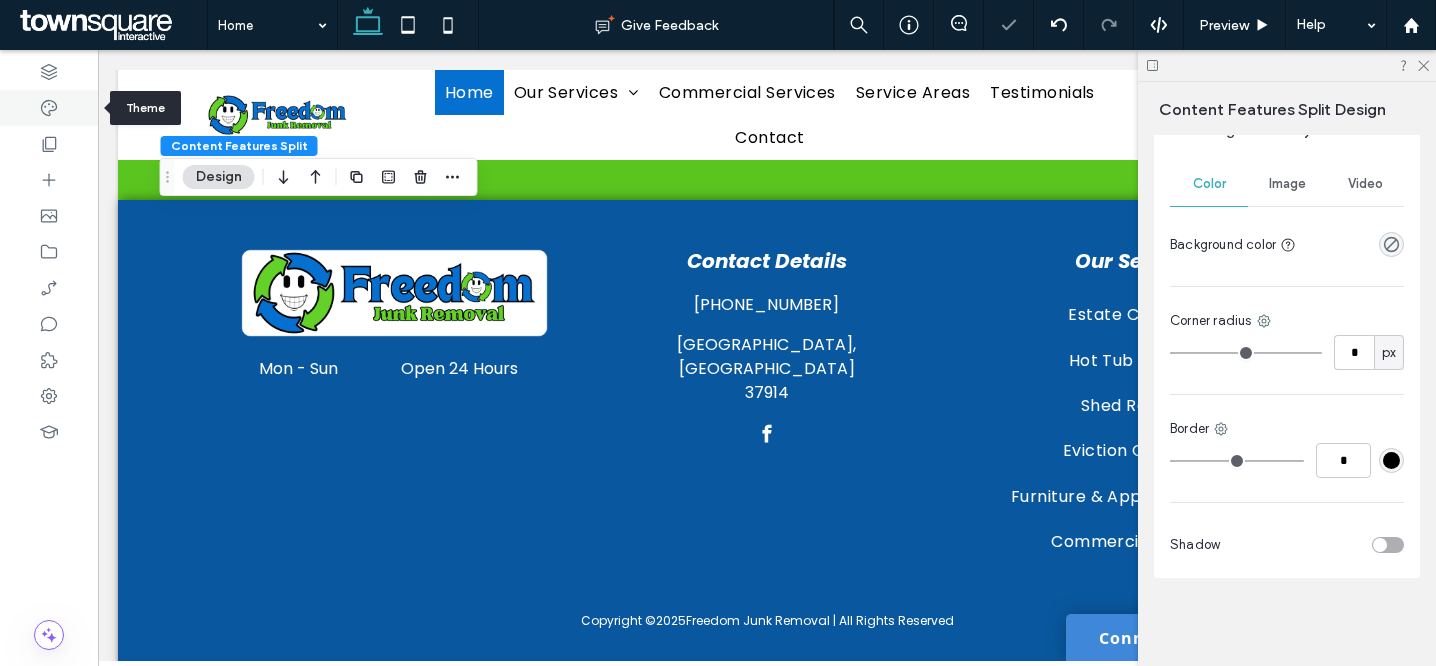 click 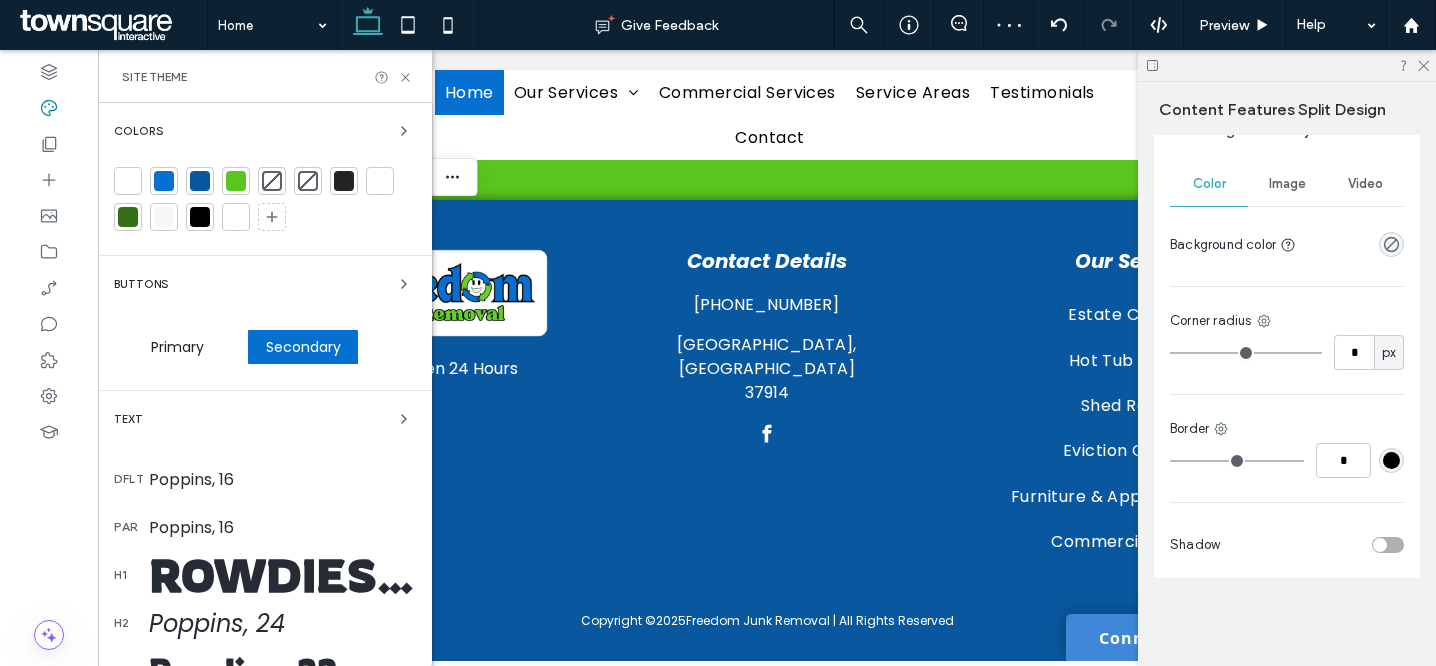 scroll, scrollTop: 361, scrollLeft: 0, axis: vertical 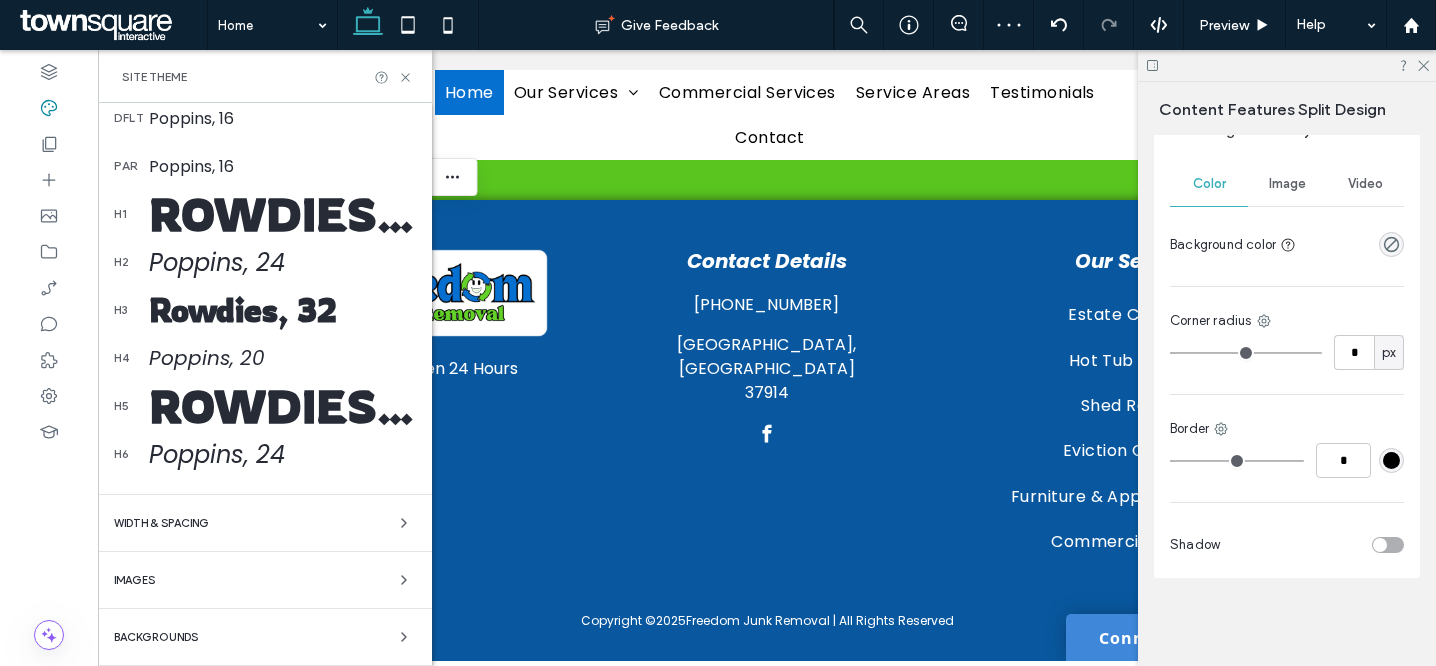 click on "Colors Buttons Primary Secondary Text dflt Poppins, 16 par Poppins, 16 h1 Rowdies, 65 h2 Poppins, 24 h3 Rowdies, 32 h4 Poppins, 20 h5 Rowdies, 48 h6 Poppins, 24 WIDTH & SPACING Images Backgrounds" at bounding box center [265, 204] 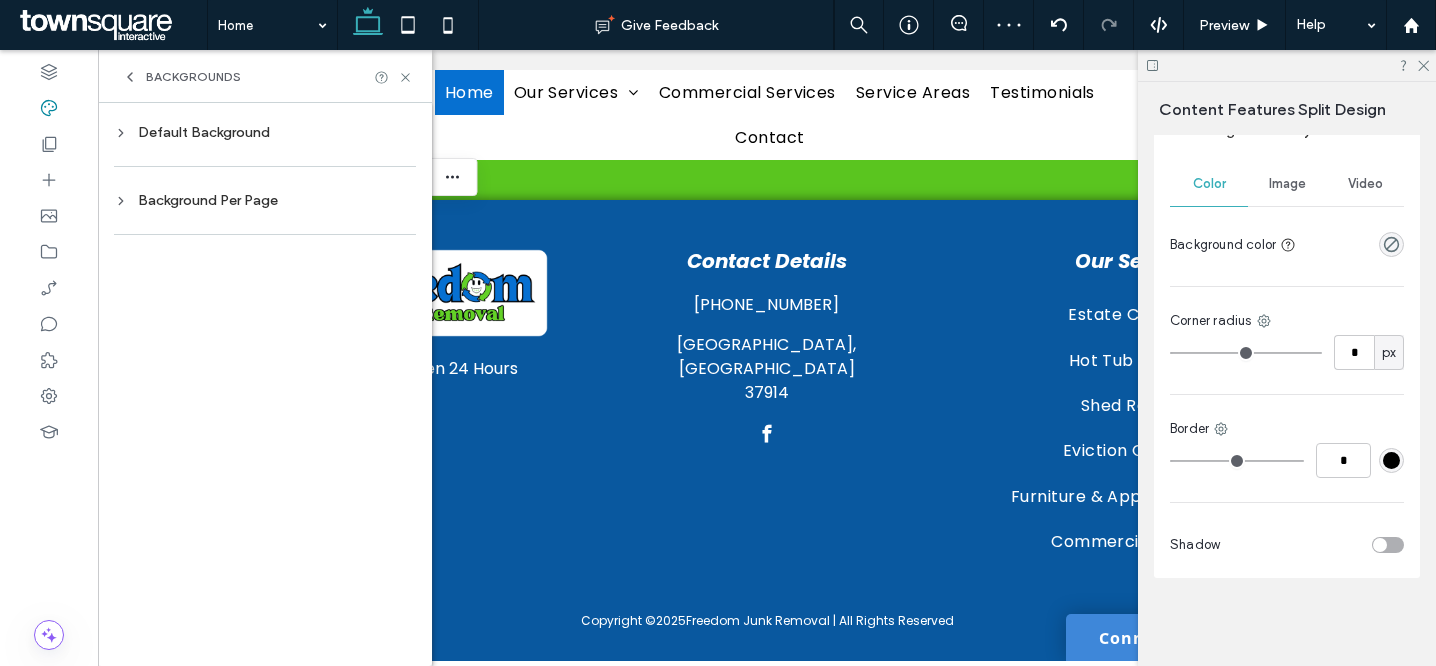 scroll, scrollTop: 0, scrollLeft: 0, axis: both 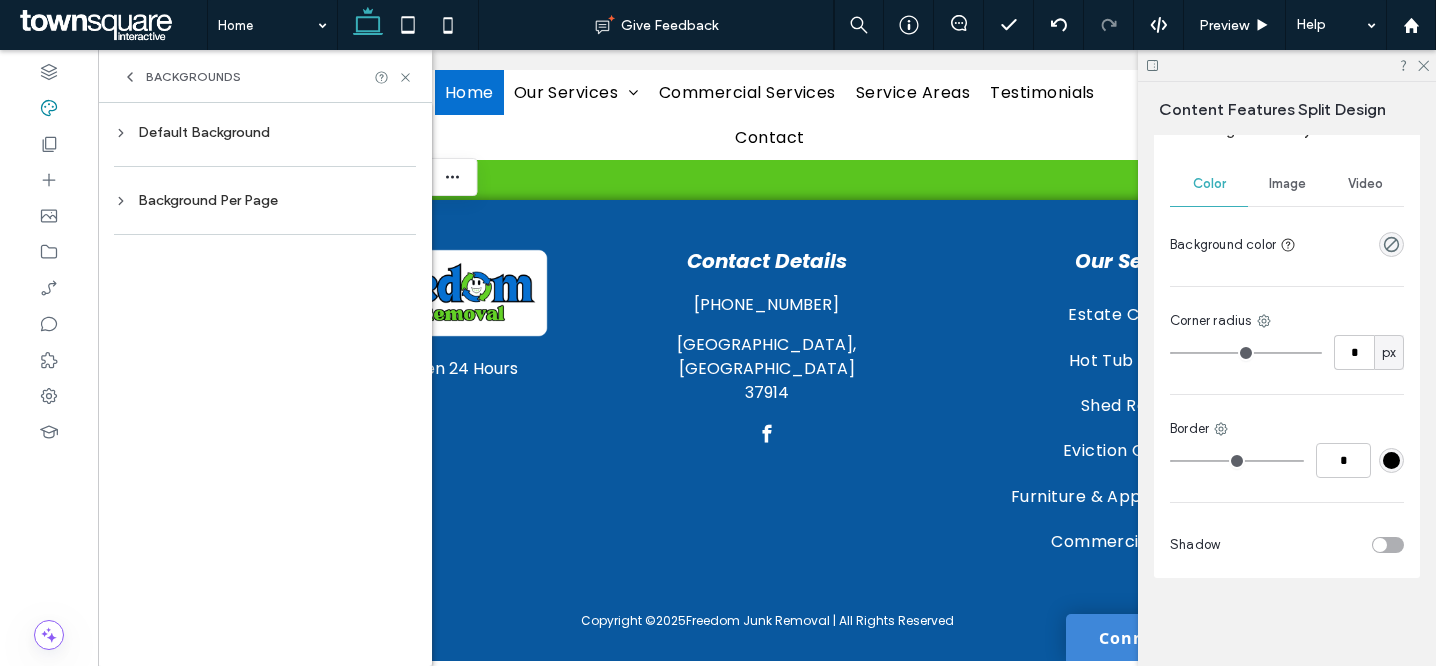 click on "Default Background" at bounding box center [265, 132] 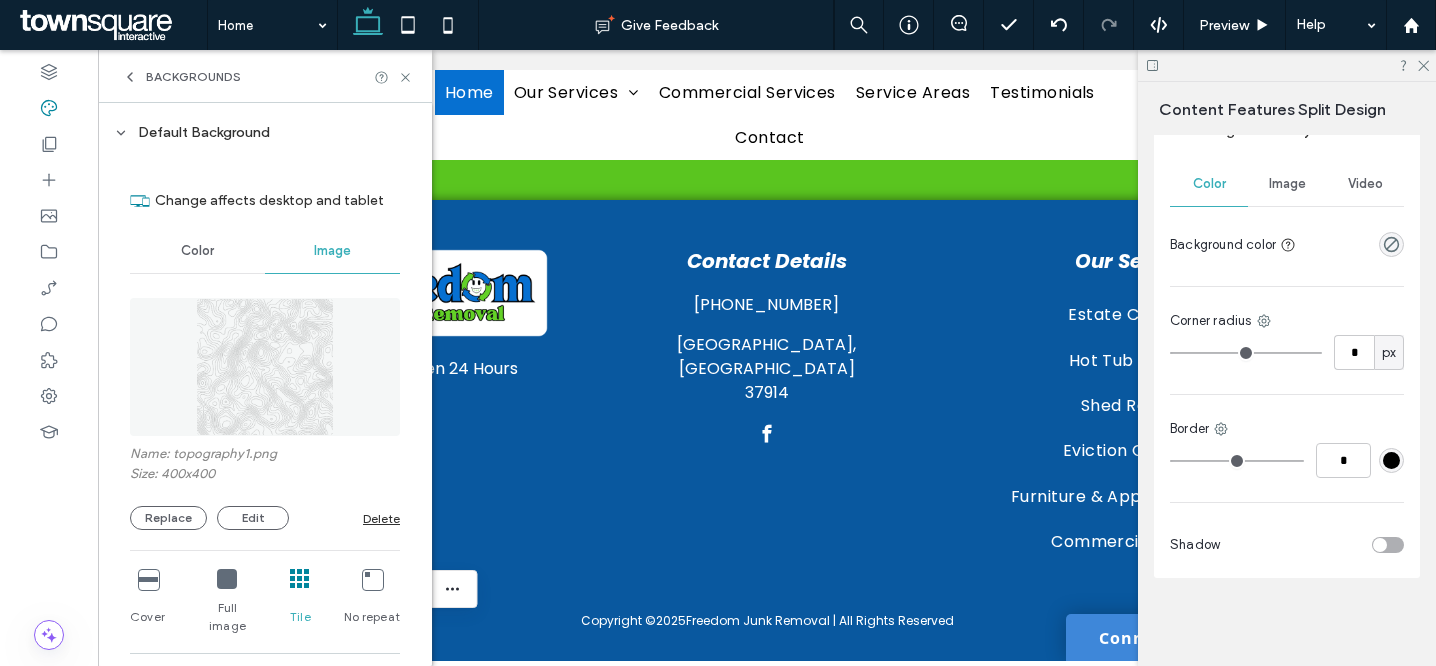 click on "Default Background" at bounding box center (265, 132) 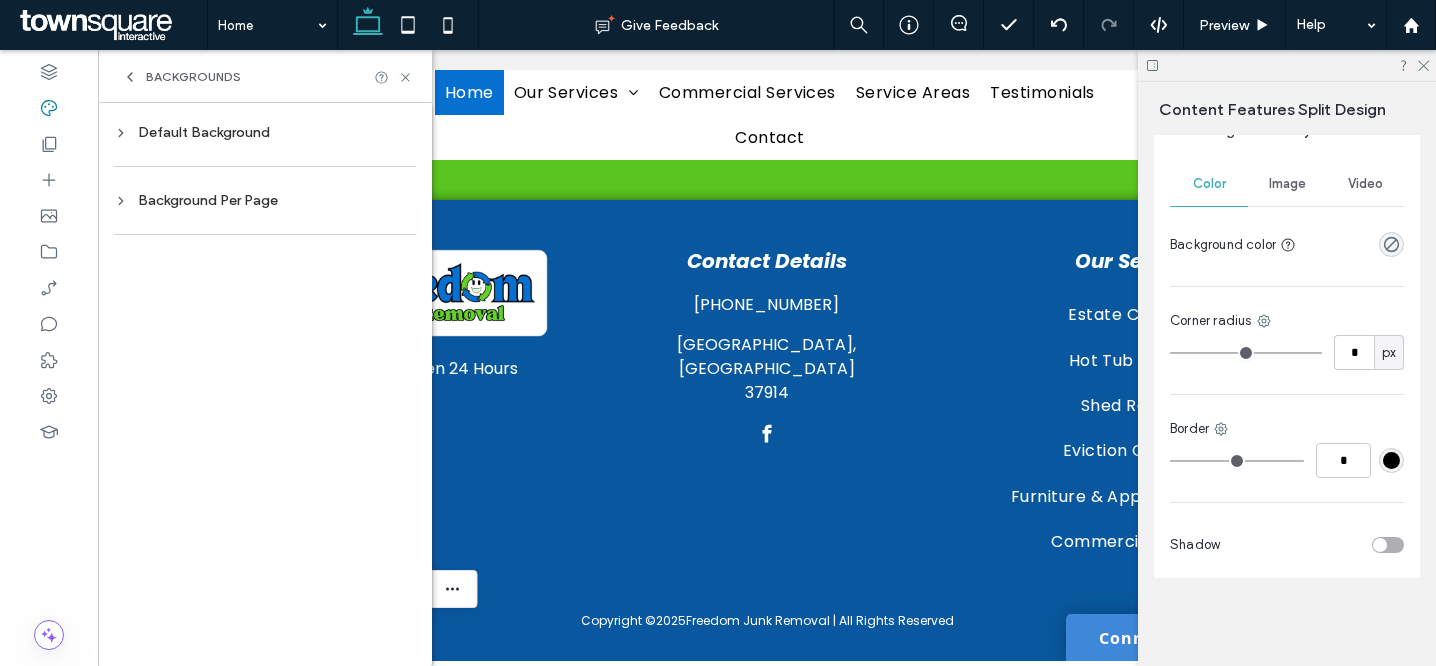 click on "Default Background" at bounding box center [265, 132] 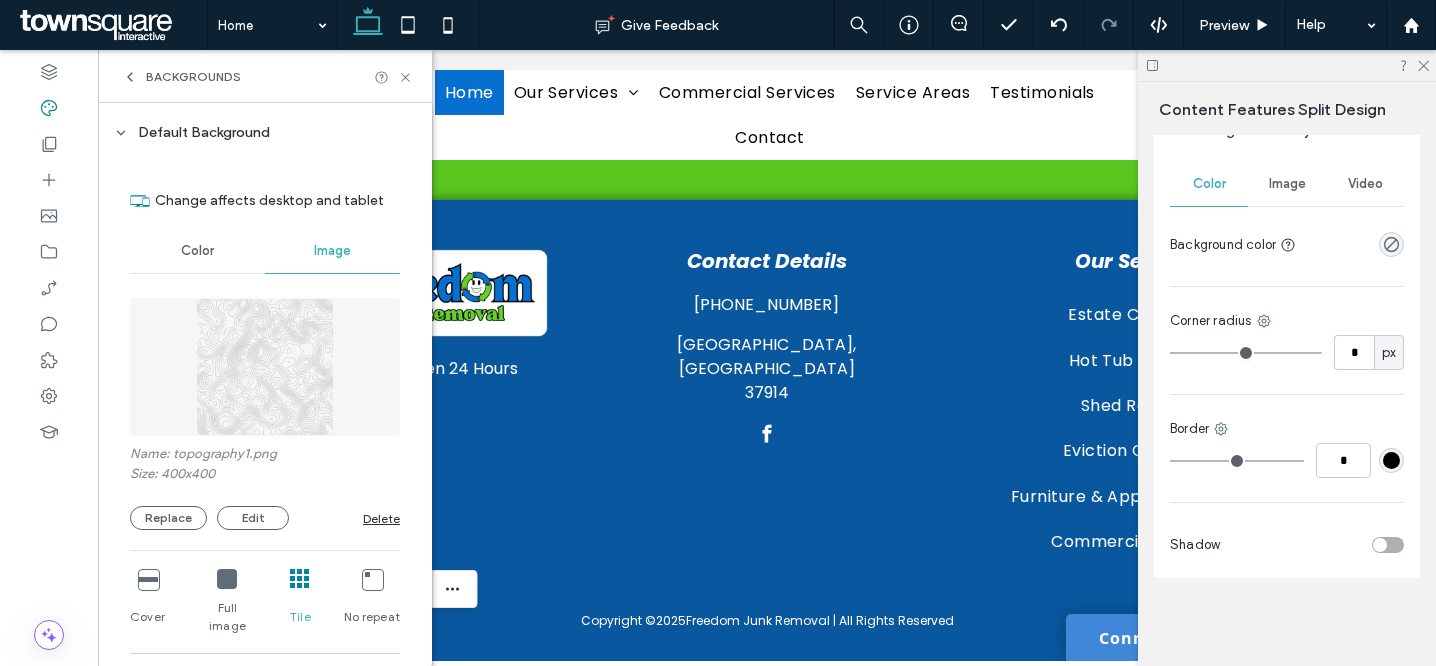 click on "Delete" at bounding box center (381, 518) 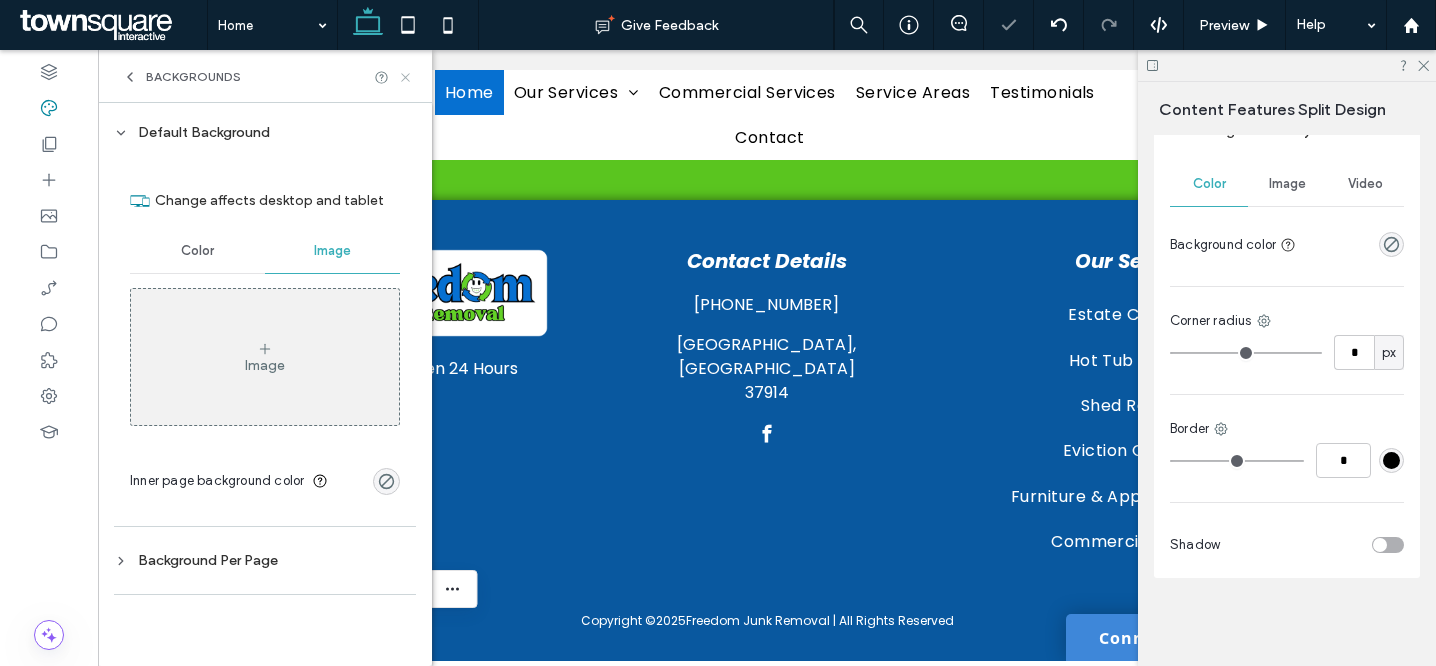 click 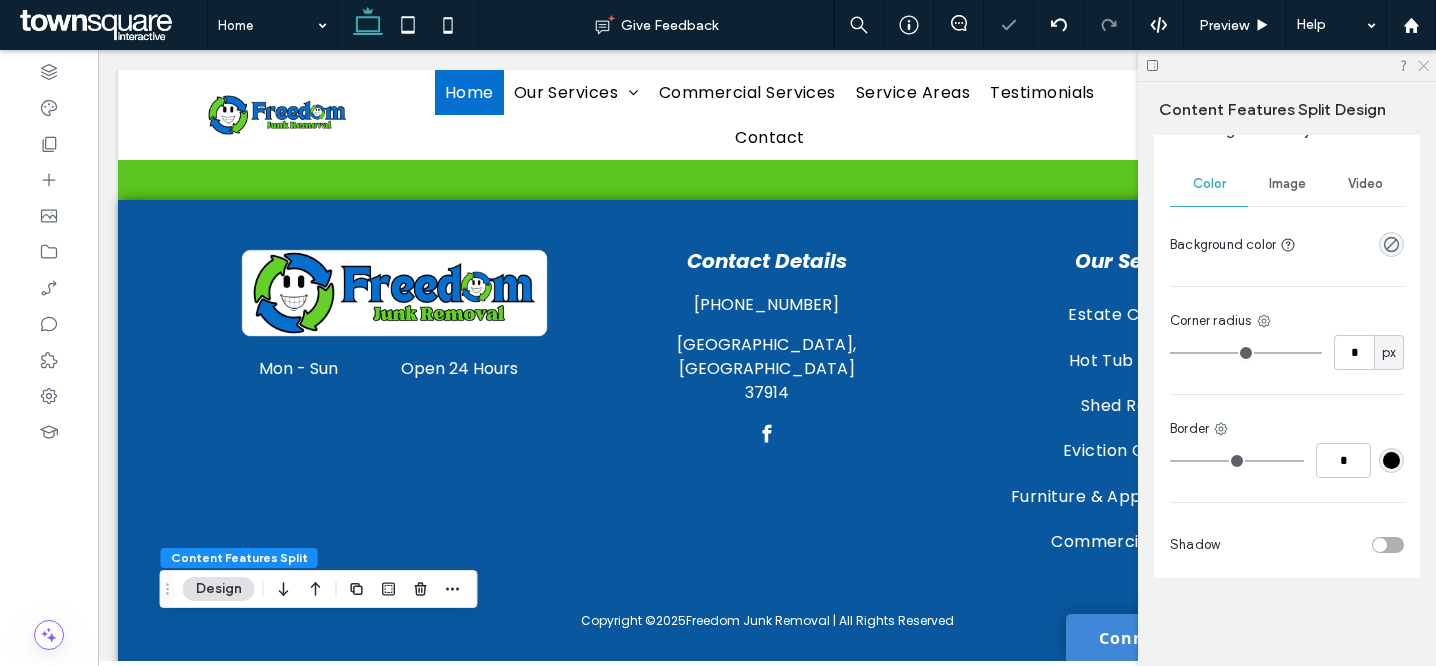click 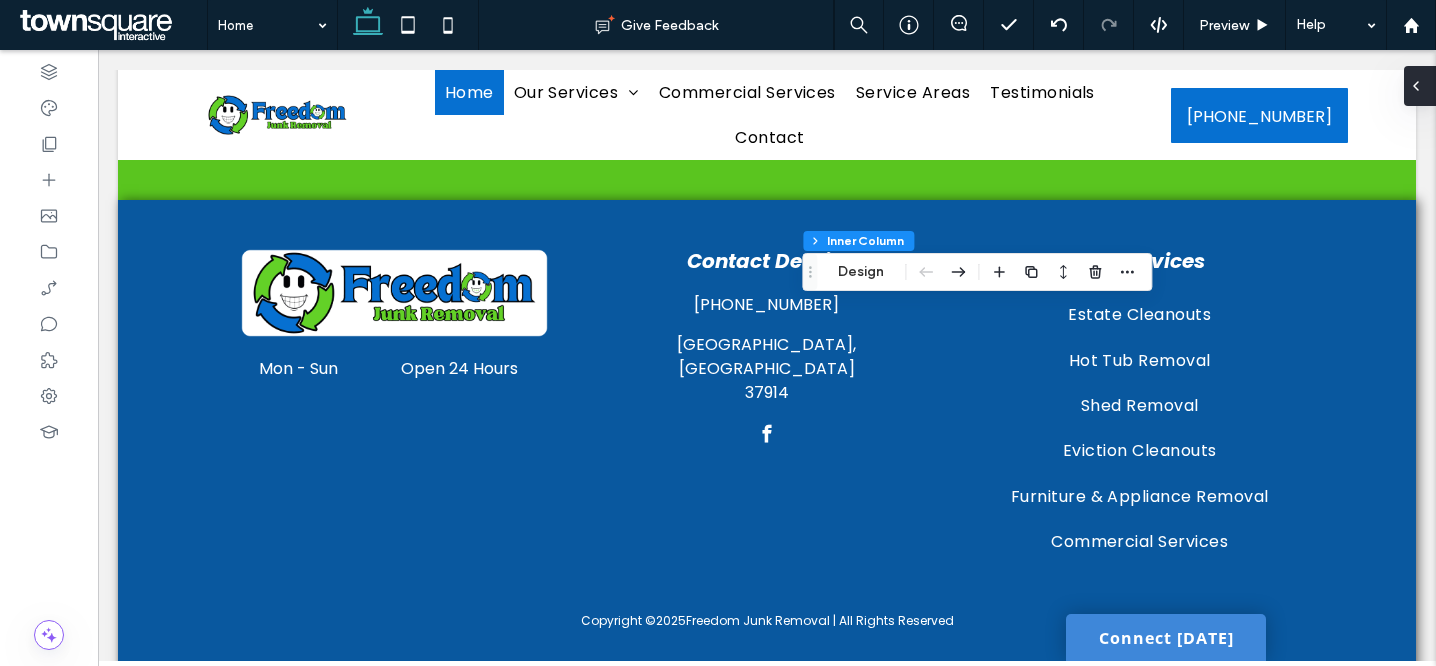 click at bounding box center (1420, 86) 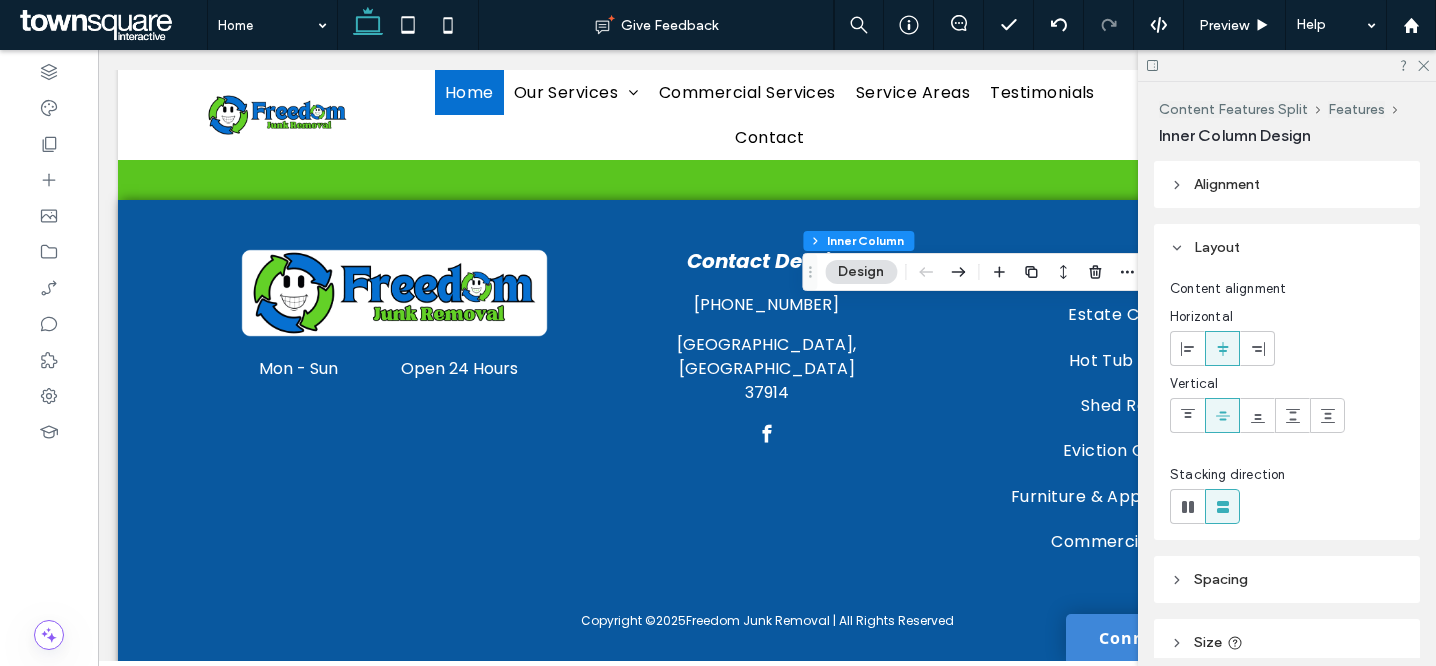 scroll, scrollTop: 277, scrollLeft: 0, axis: vertical 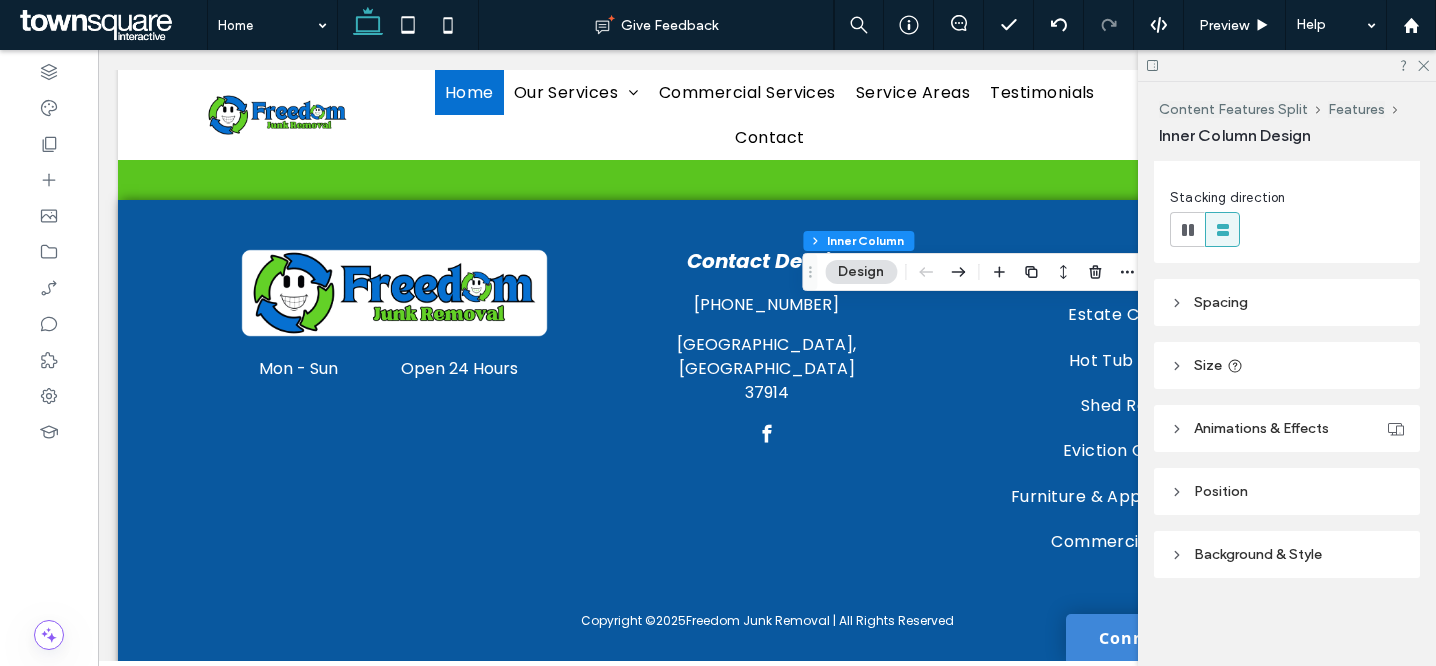 drag, startPoint x: 1324, startPoint y: 541, endPoint x: 1306, endPoint y: 509, distance: 36.71512 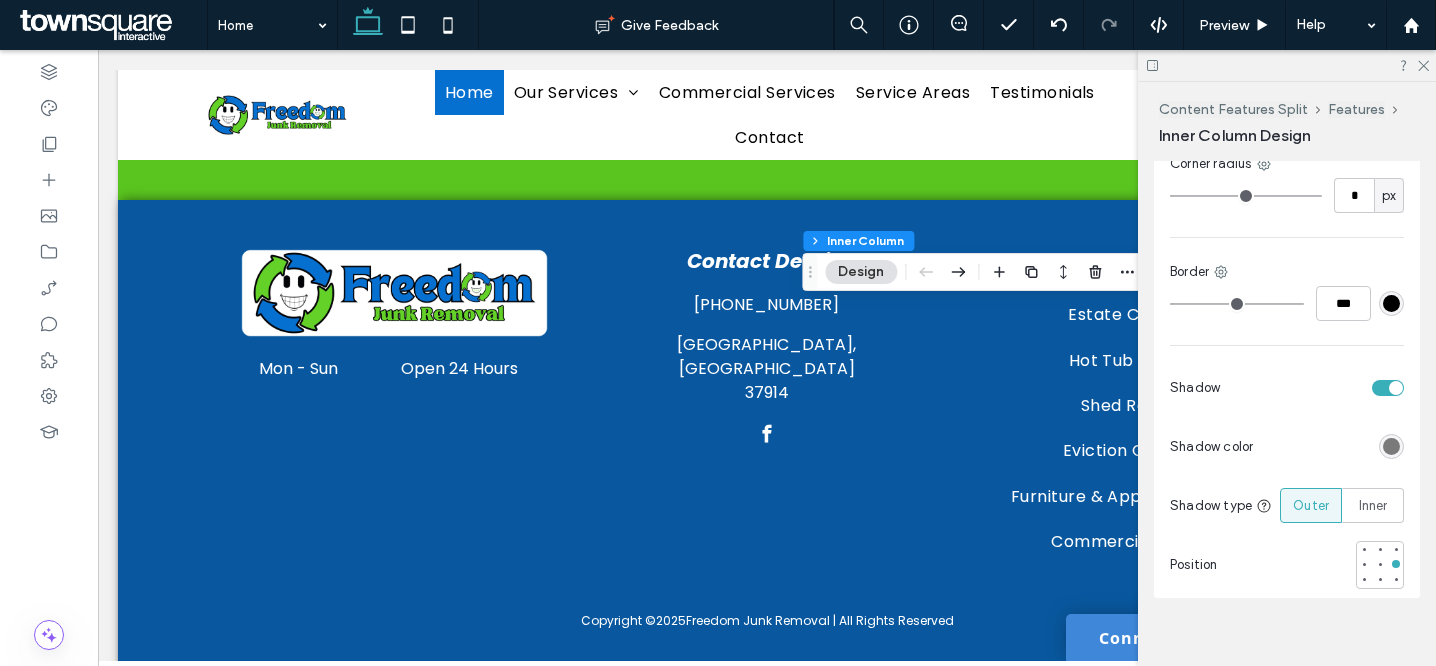 scroll, scrollTop: 833, scrollLeft: 0, axis: vertical 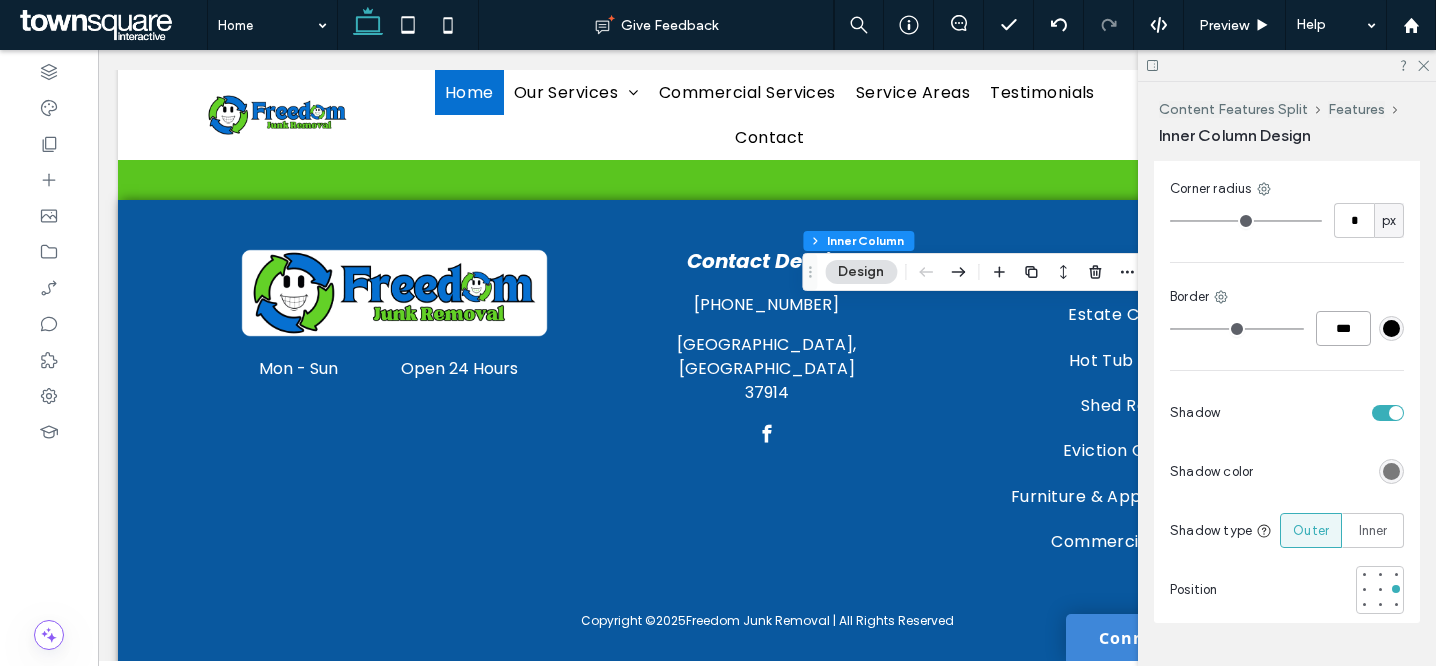 click on "***" at bounding box center [1343, 328] 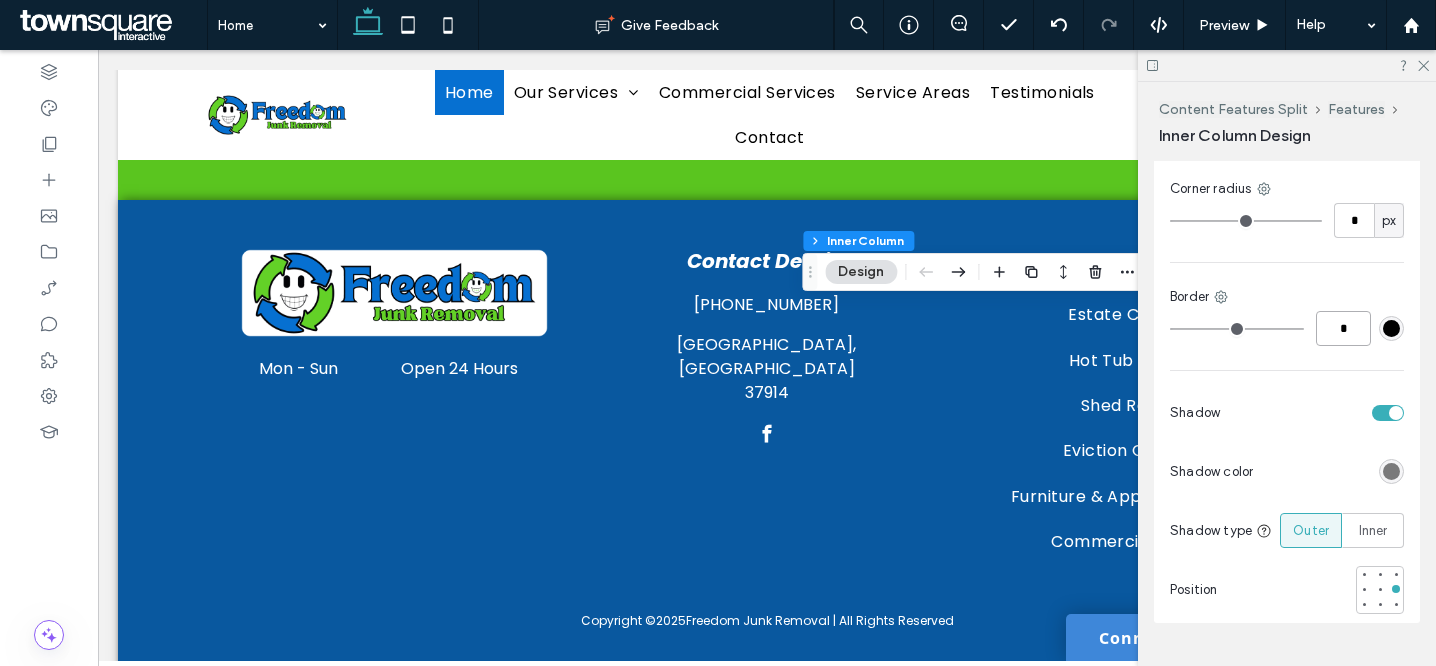 type on "*" 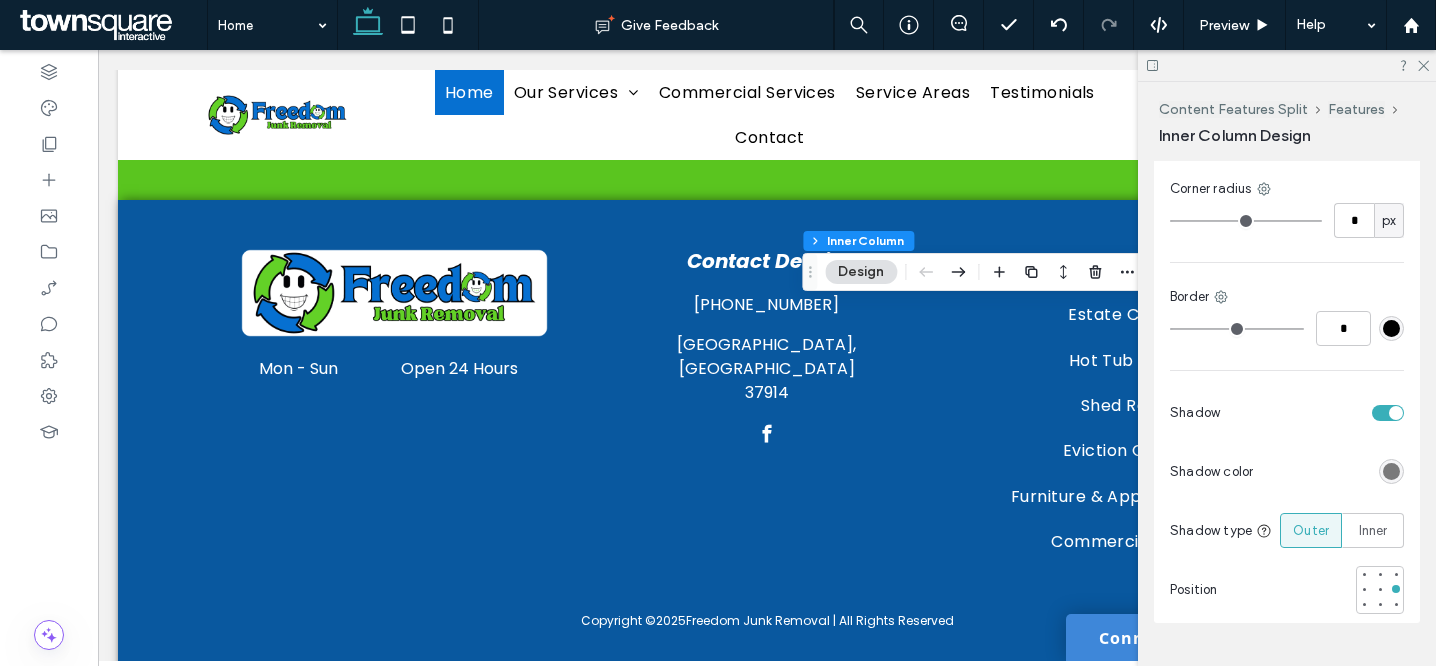 type on "**" 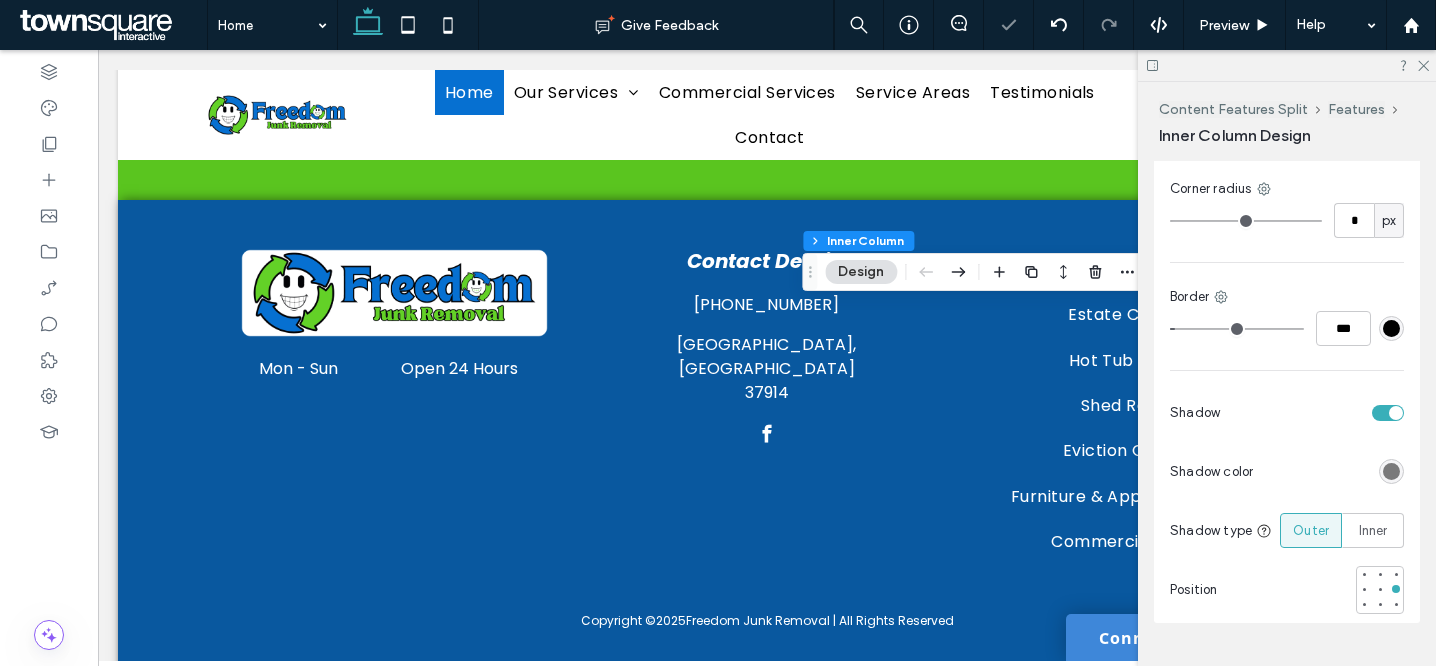 click on "Border" at bounding box center [1287, 297] 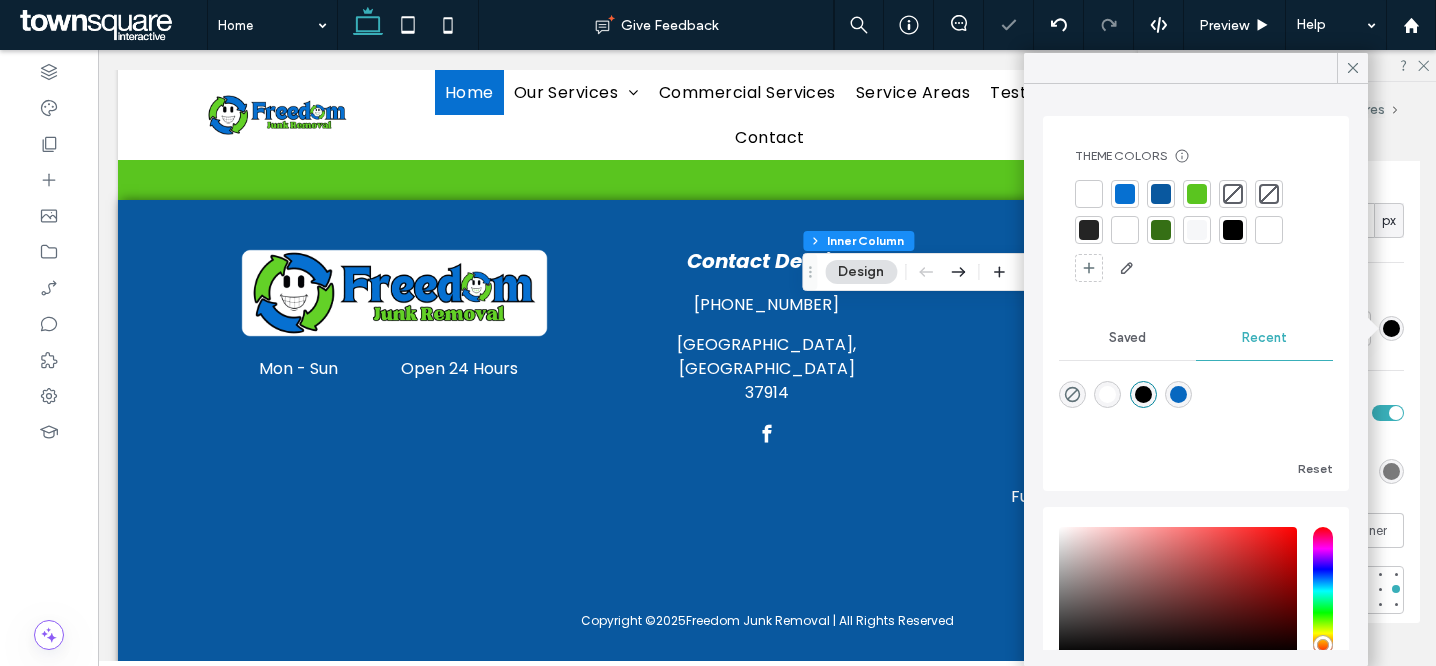 click at bounding box center [1197, 194] 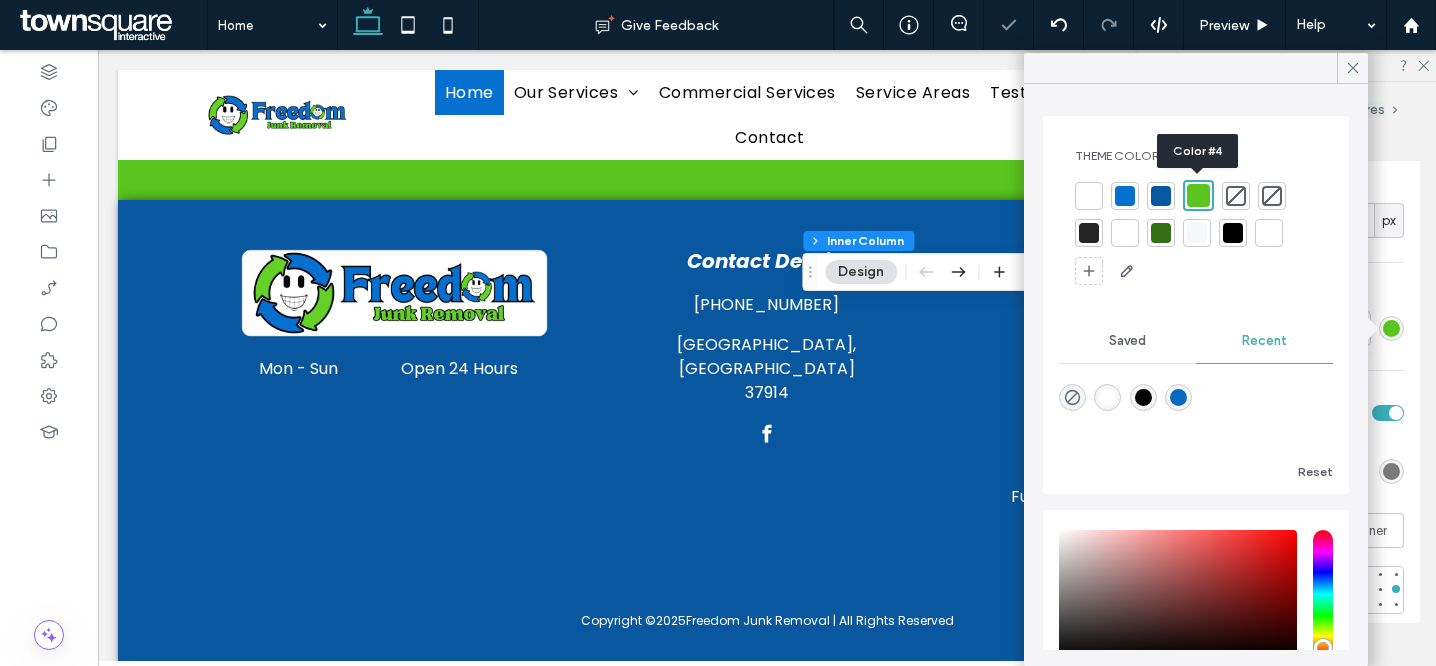 type on "**" 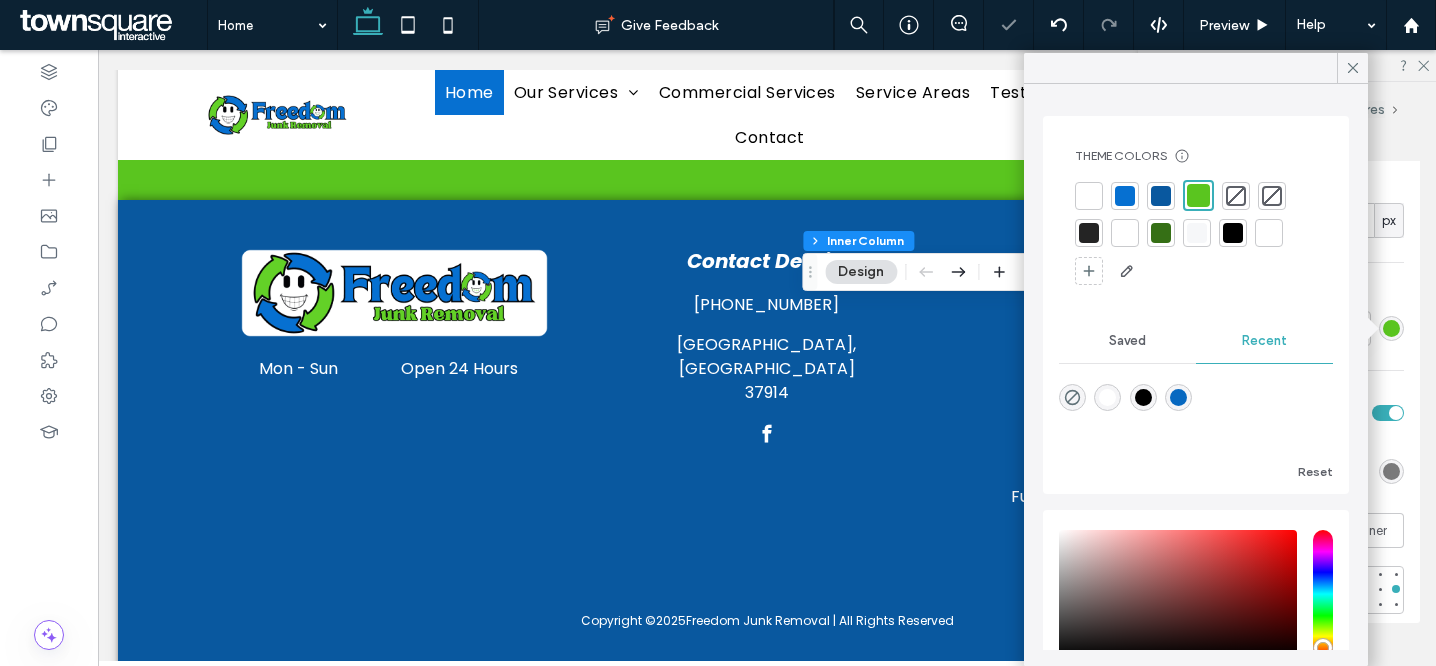 click on "Color Image Video Background color Corner radius * px Border *** Shadow Shadow color Shadow type Outer Inner Position" at bounding box center (1287, 322) 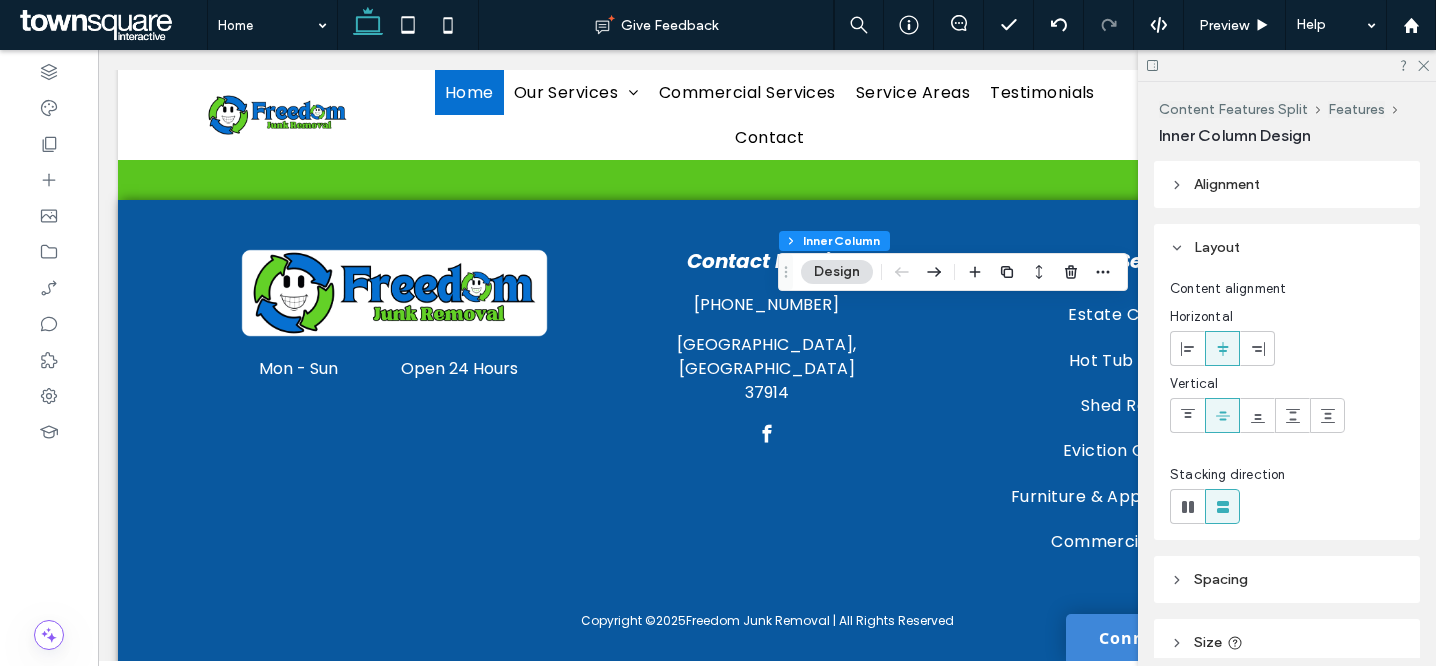 scroll, scrollTop: 574, scrollLeft: 0, axis: vertical 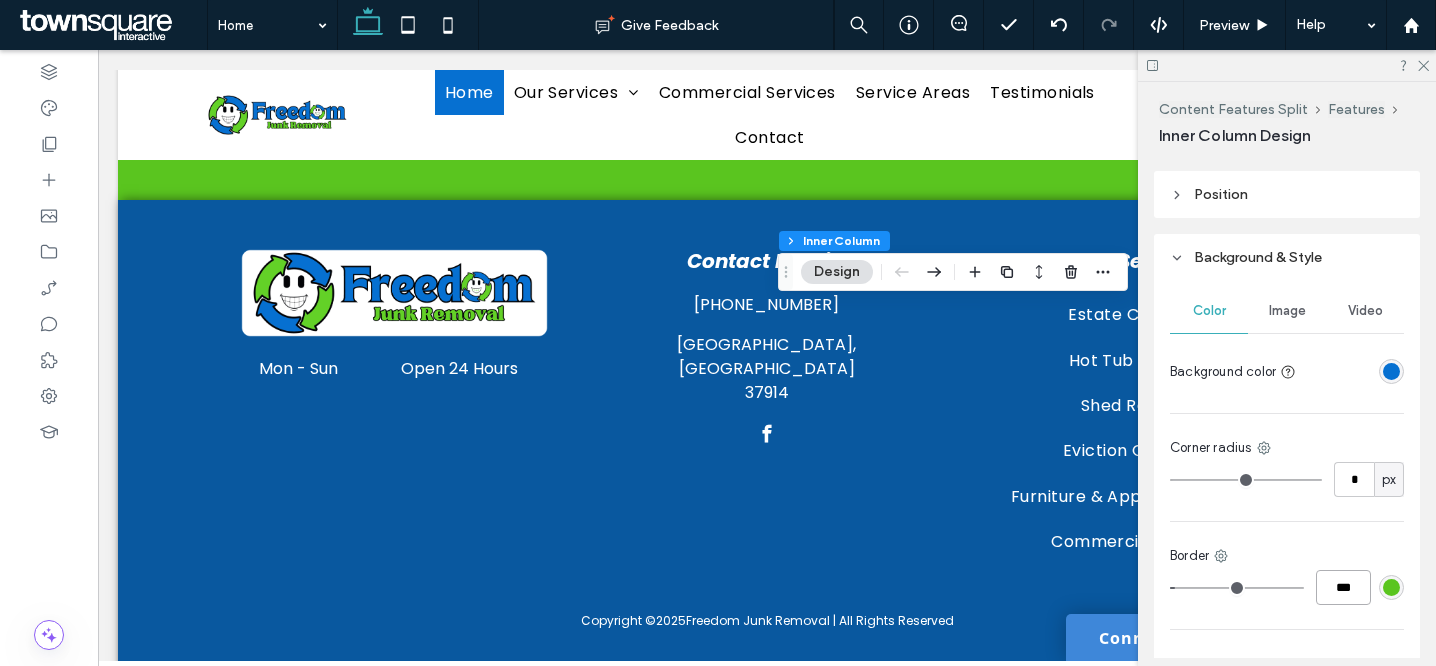 click on "***" at bounding box center (1343, 587) 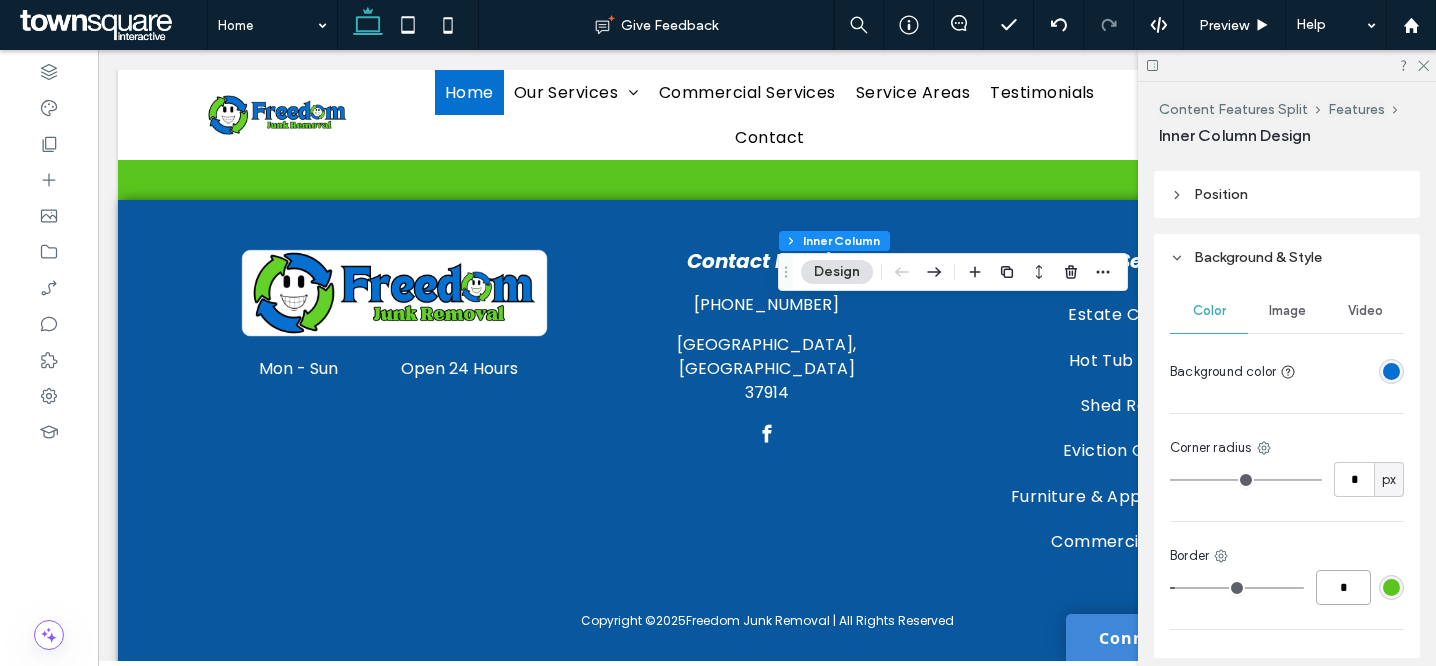 type on "*" 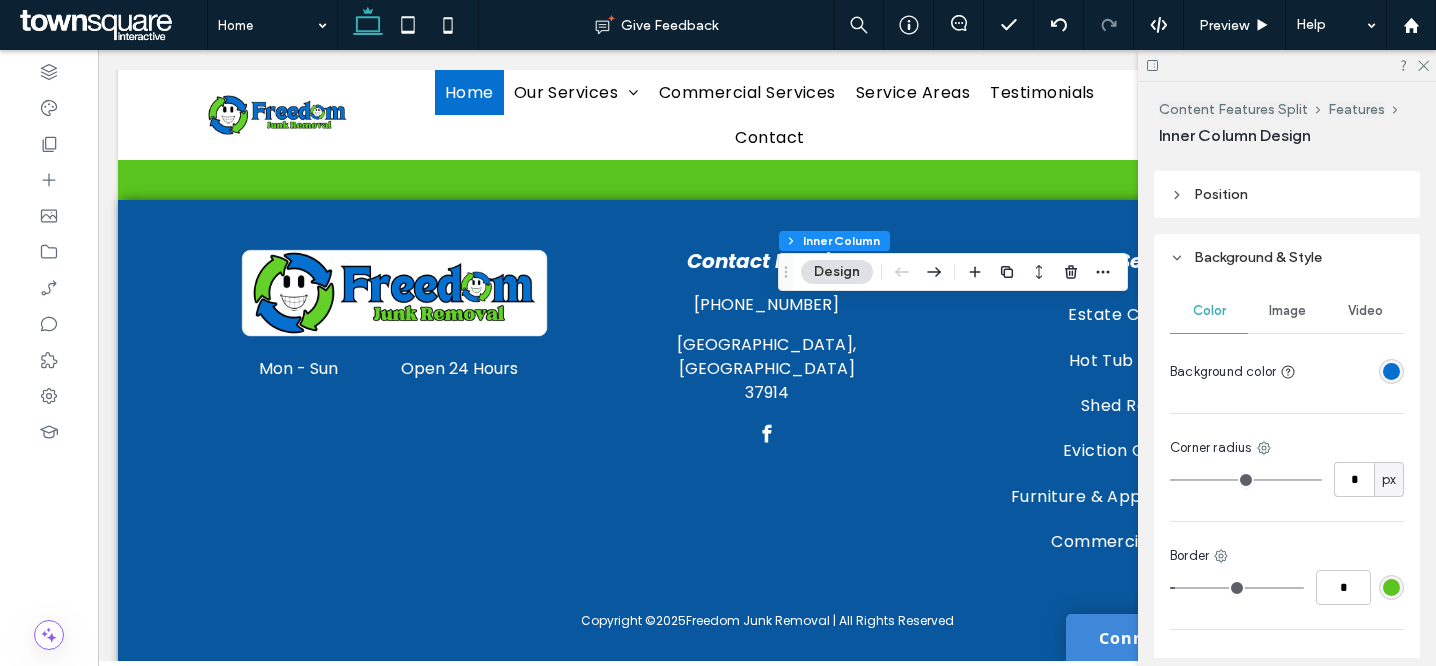 type on "**" 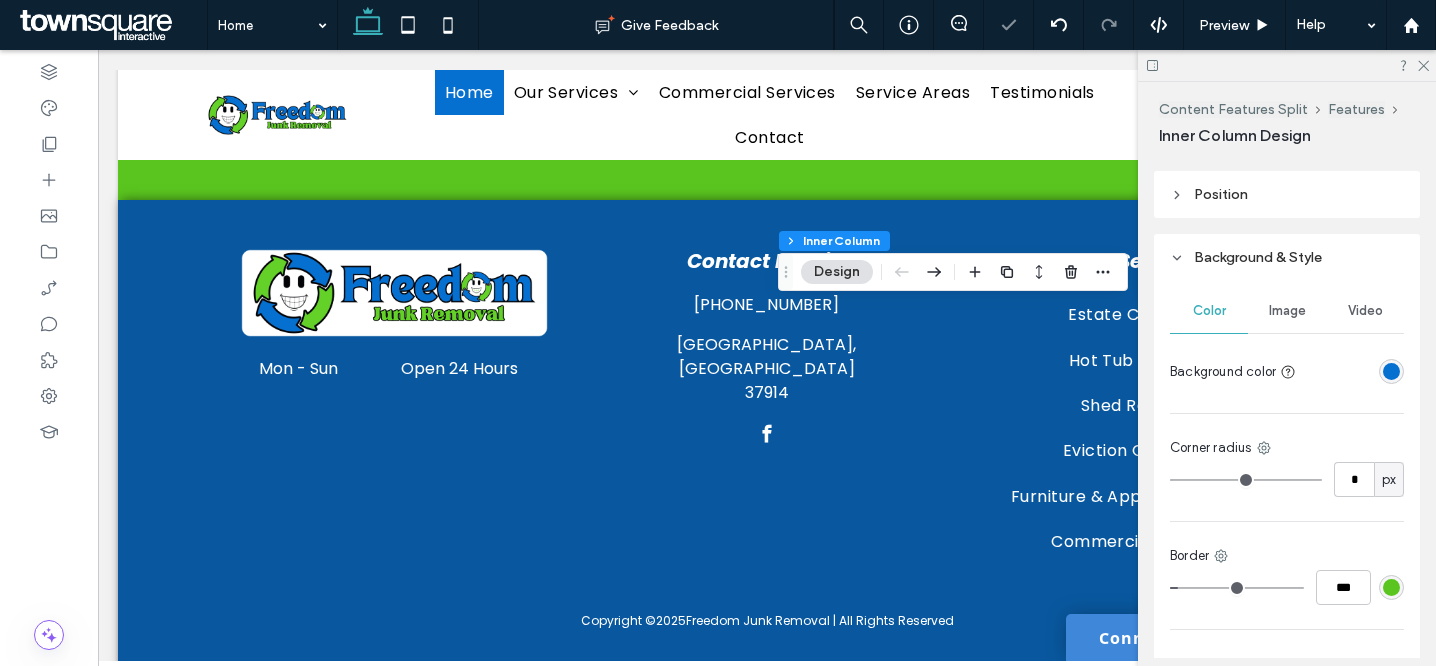 type on "**" 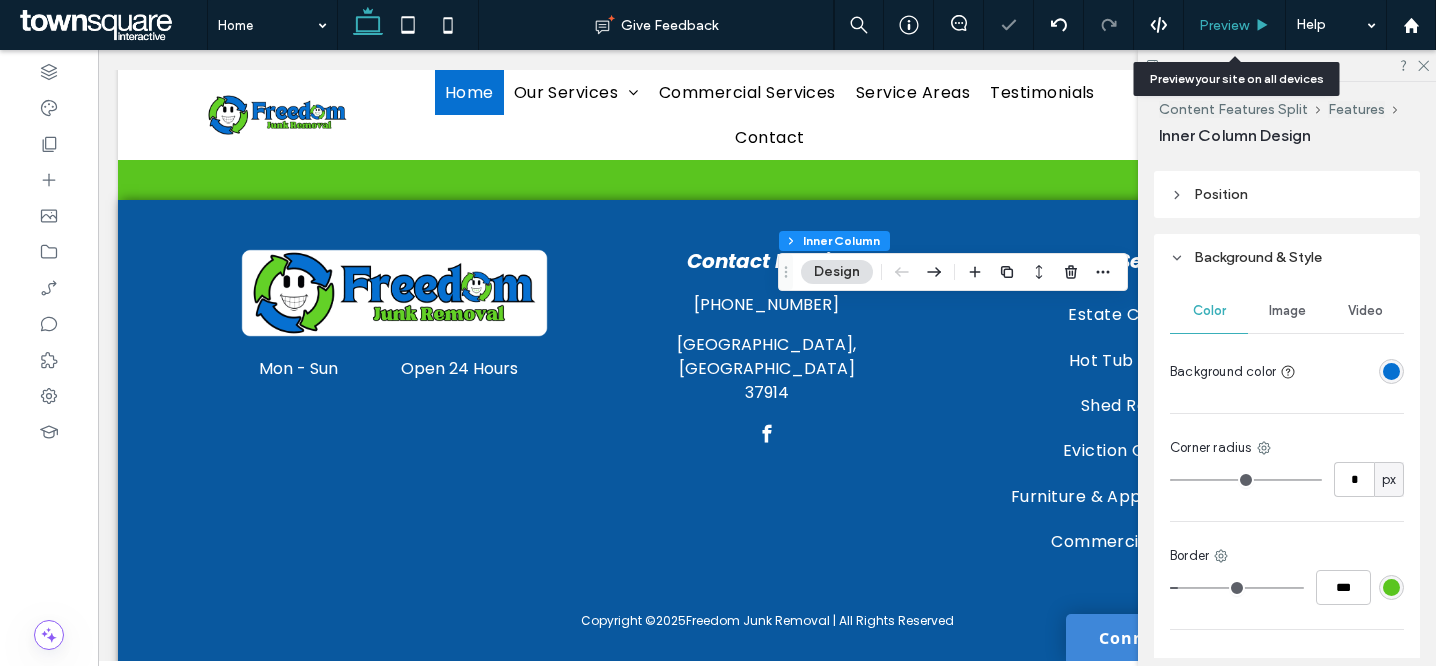 click 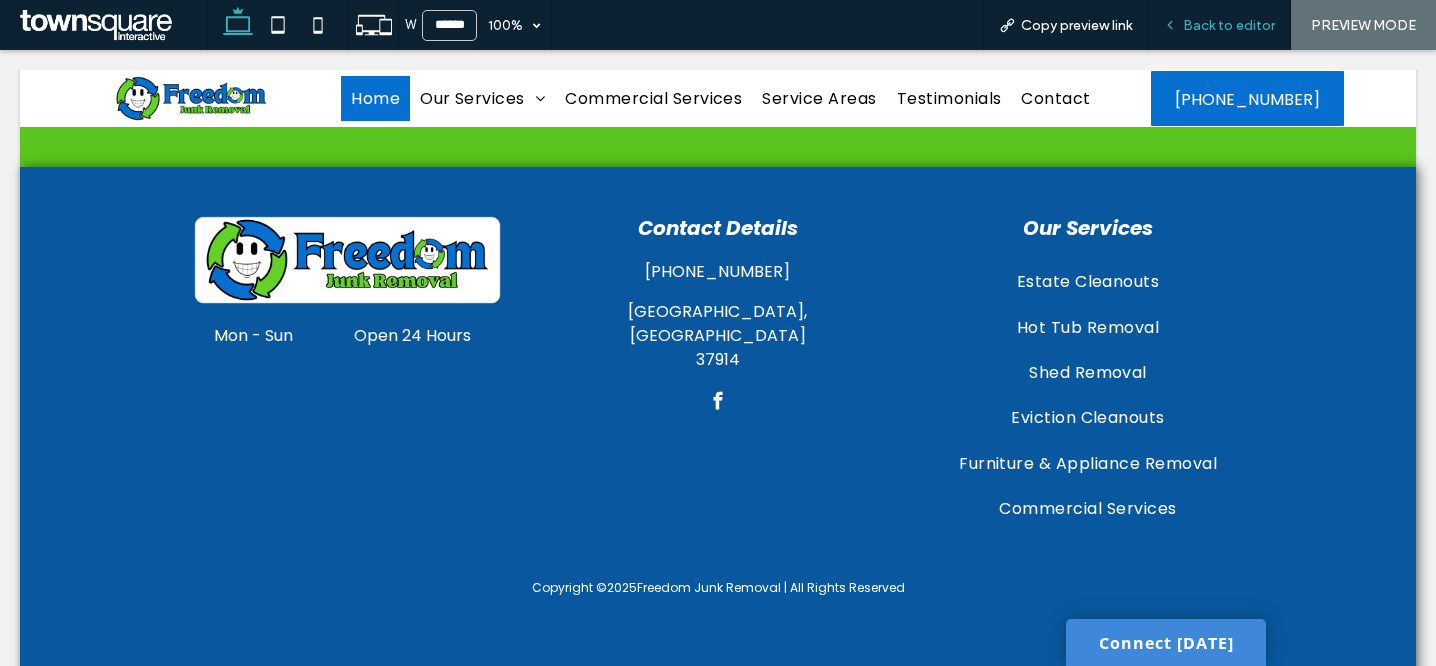 click on "Back to editor" at bounding box center (1229, 25) 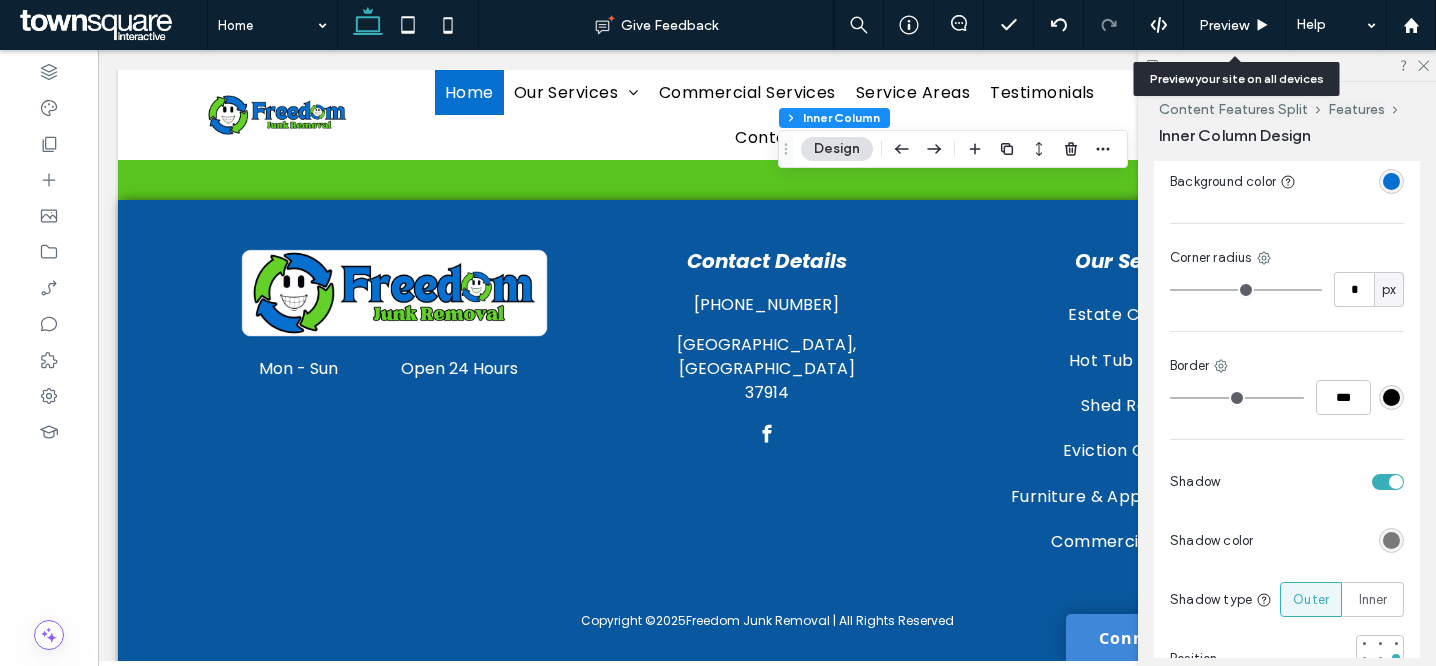 scroll, scrollTop: 883, scrollLeft: 0, axis: vertical 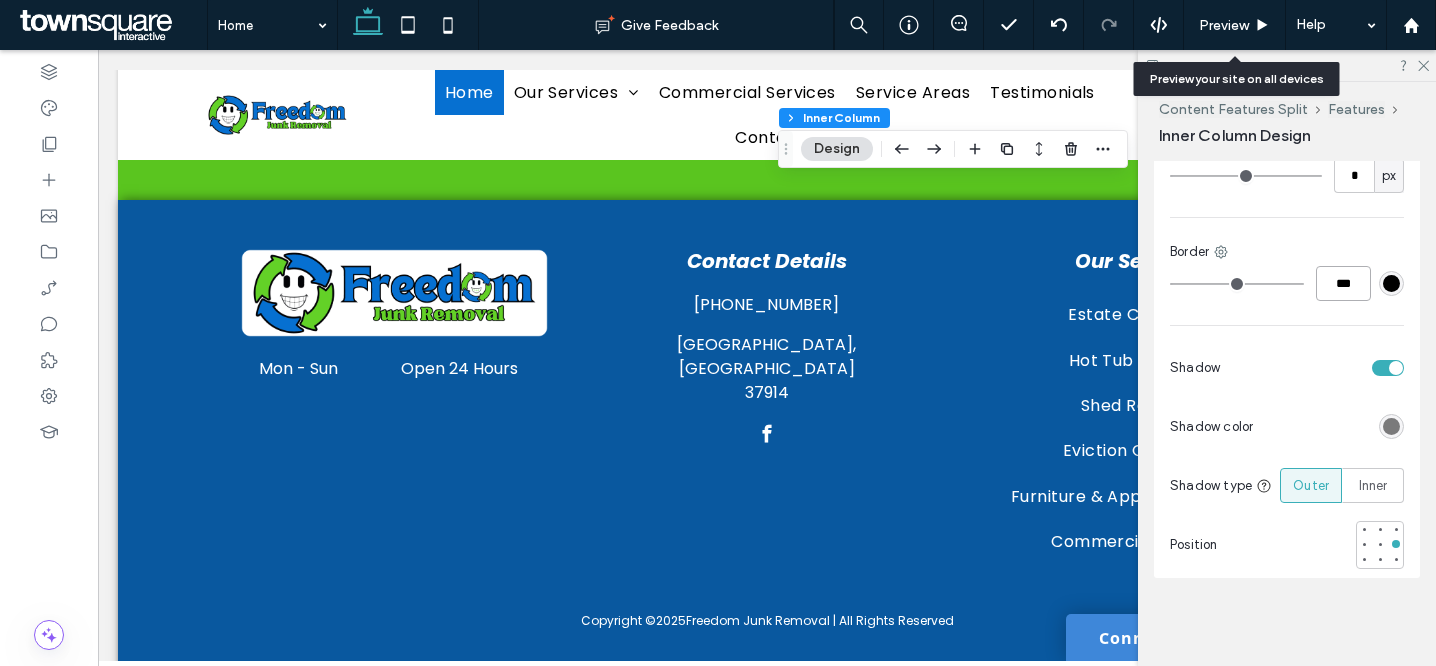 click on "***" at bounding box center [1343, 283] 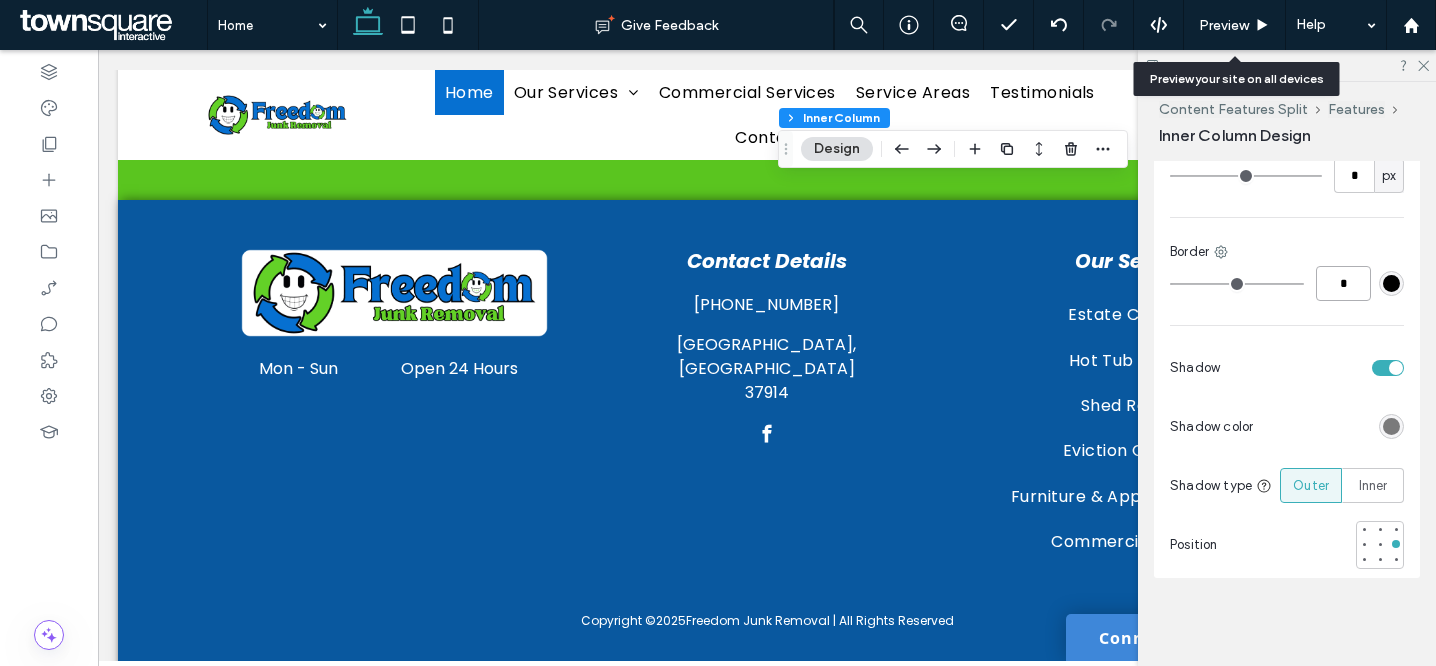 type on "*" 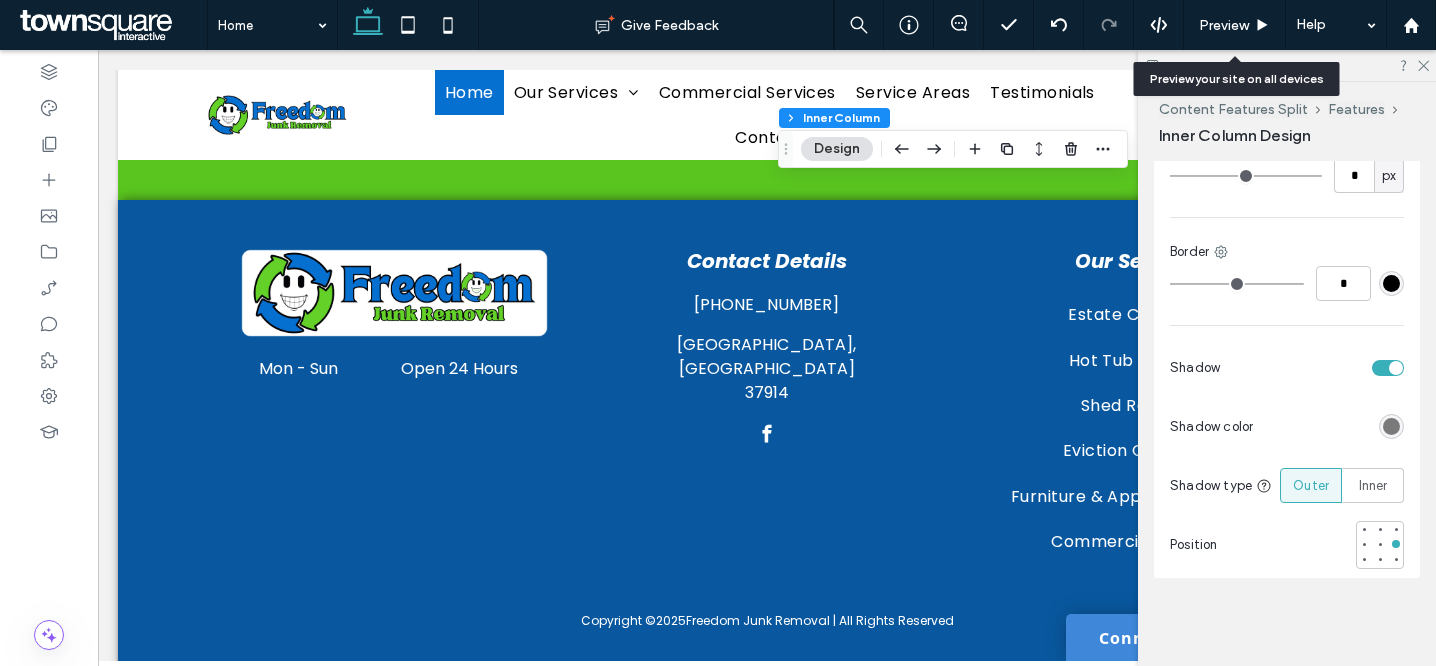 type on "**" 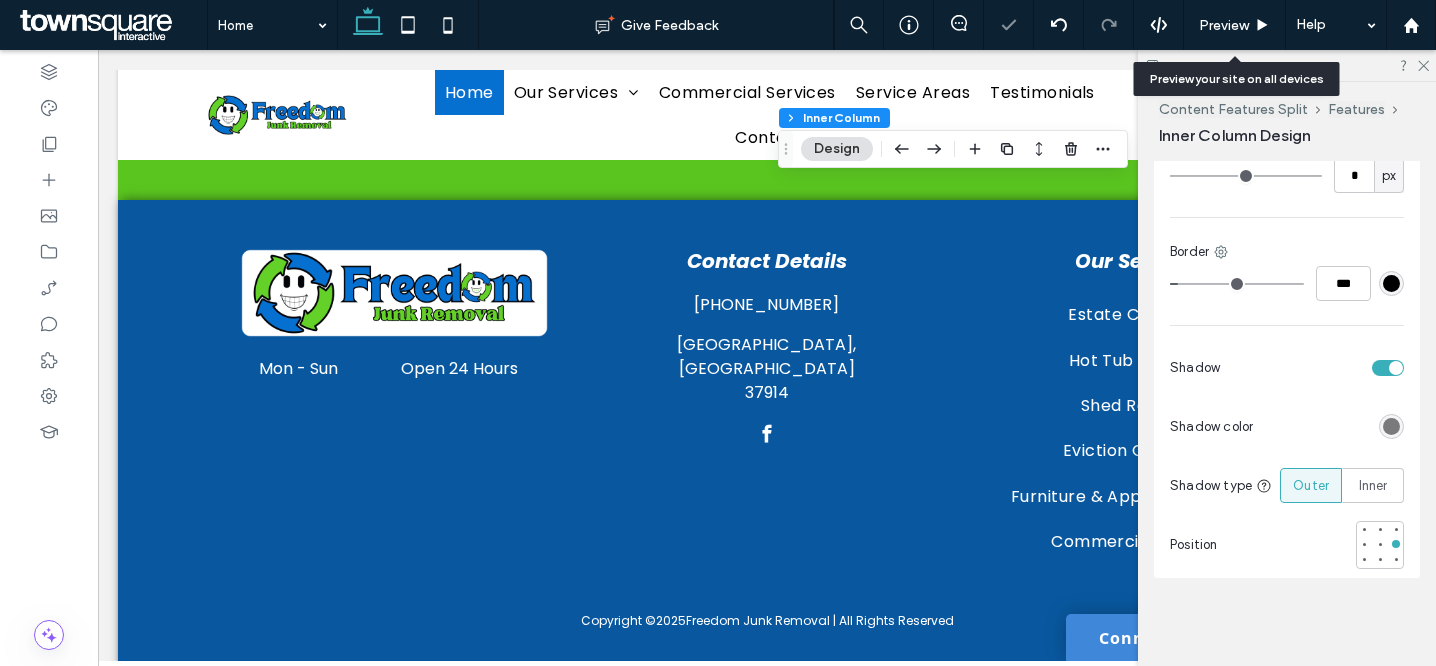 click at bounding box center [1391, 283] 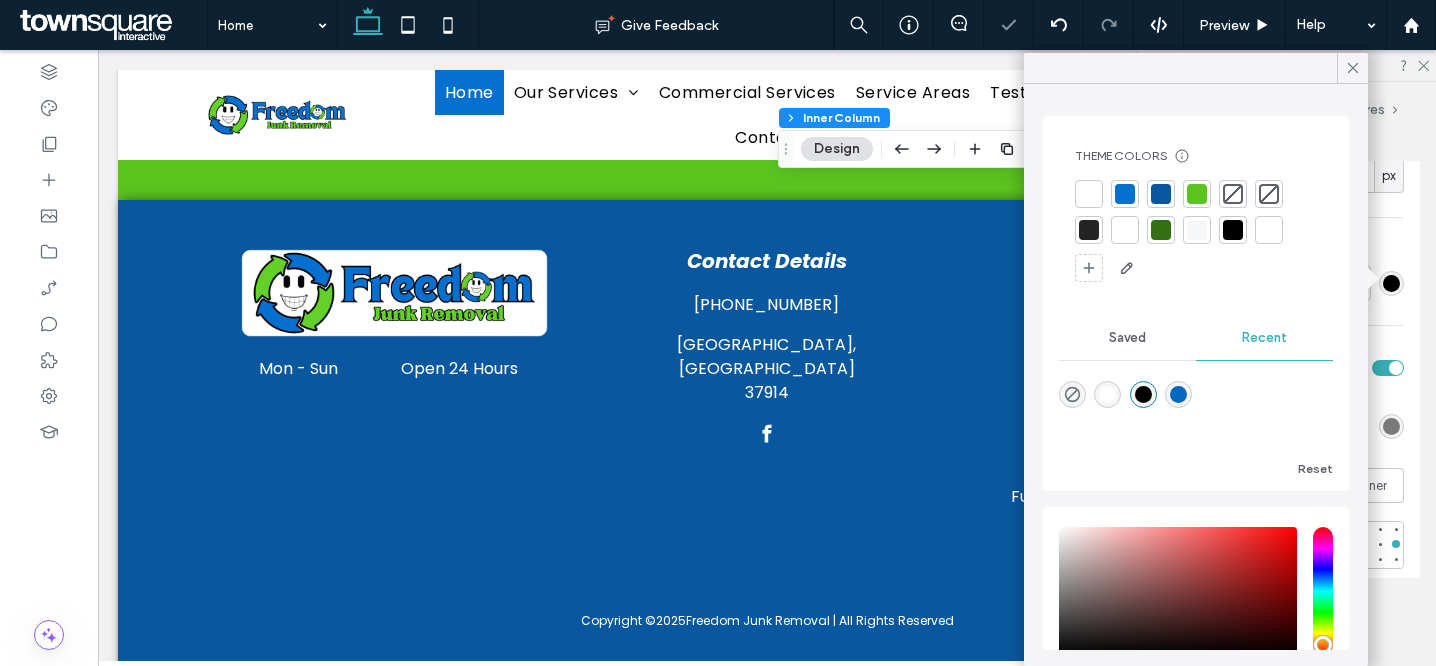 click at bounding box center [1197, 194] 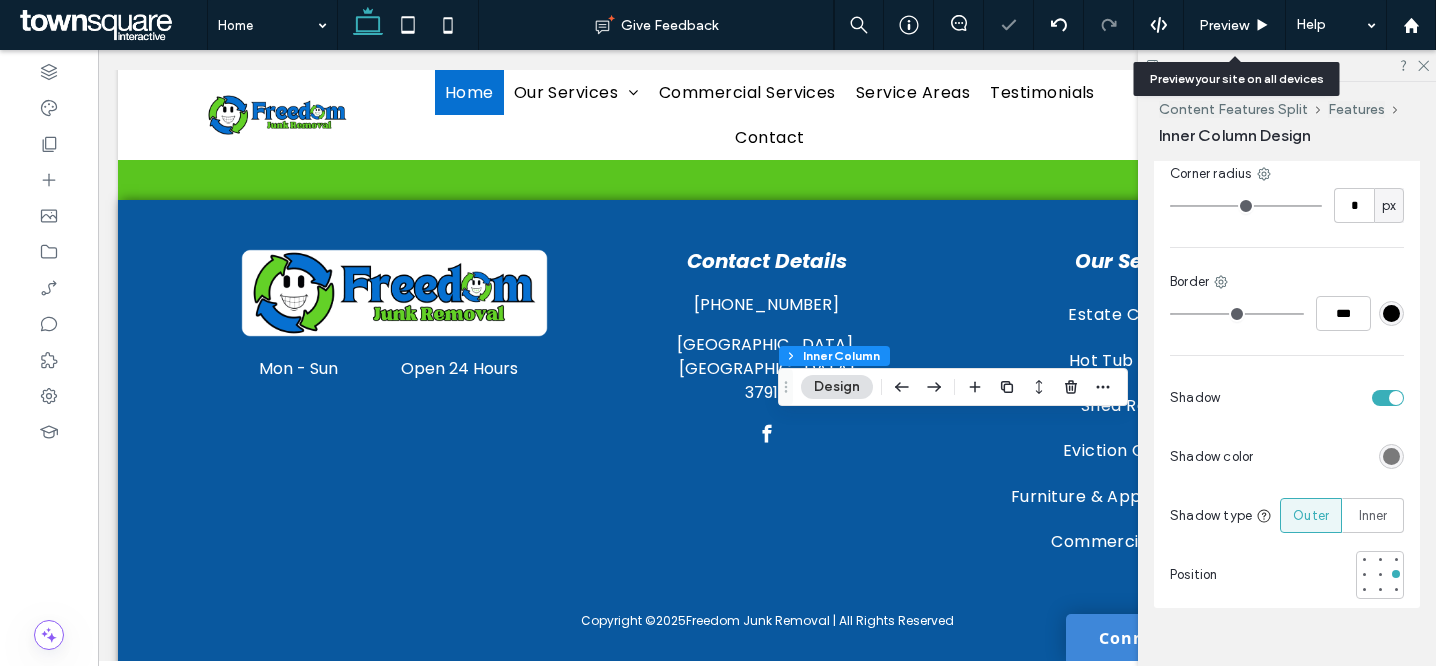 scroll, scrollTop: 883, scrollLeft: 0, axis: vertical 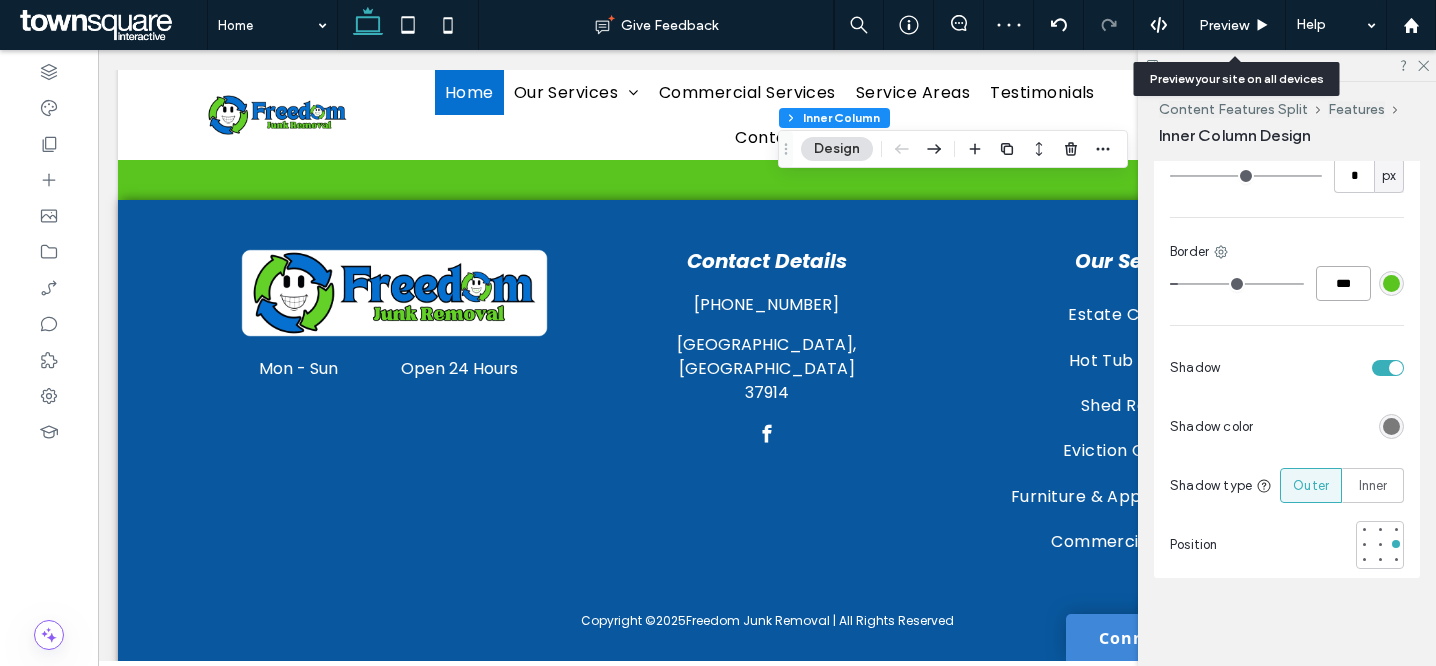 click on "***" at bounding box center (1343, 283) 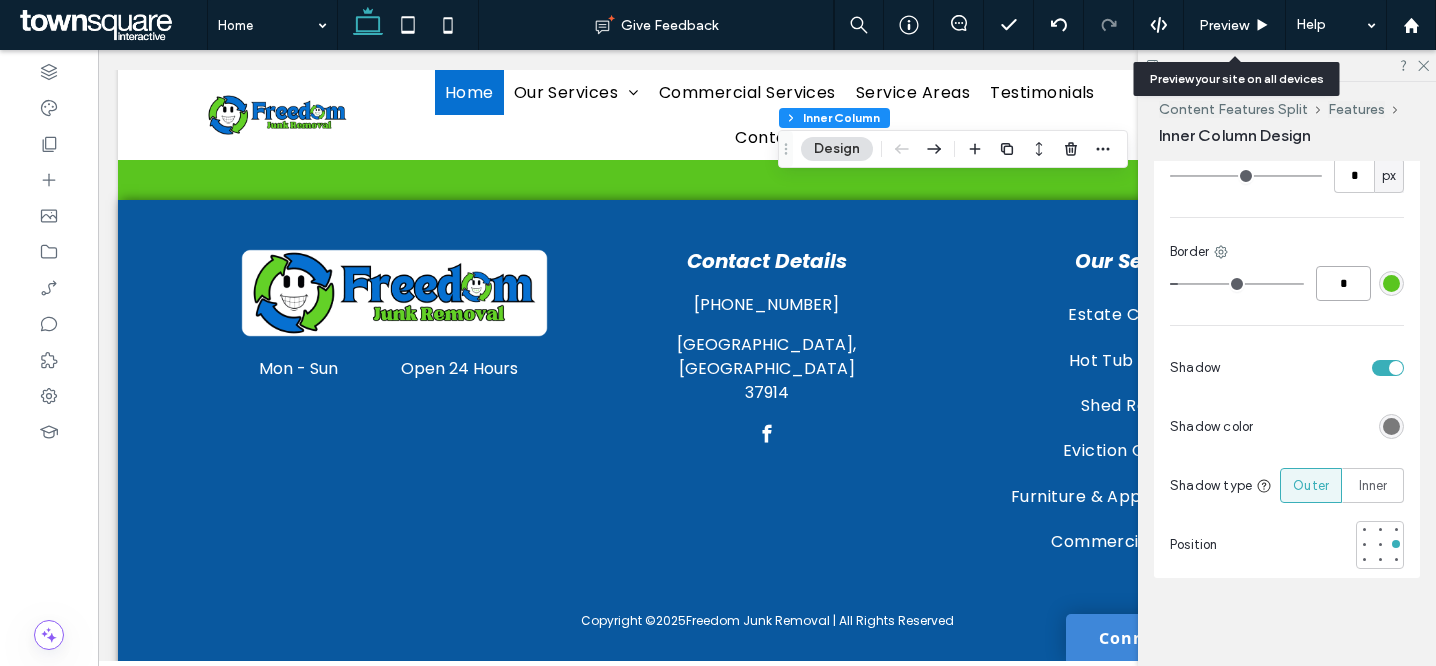 type on "*" 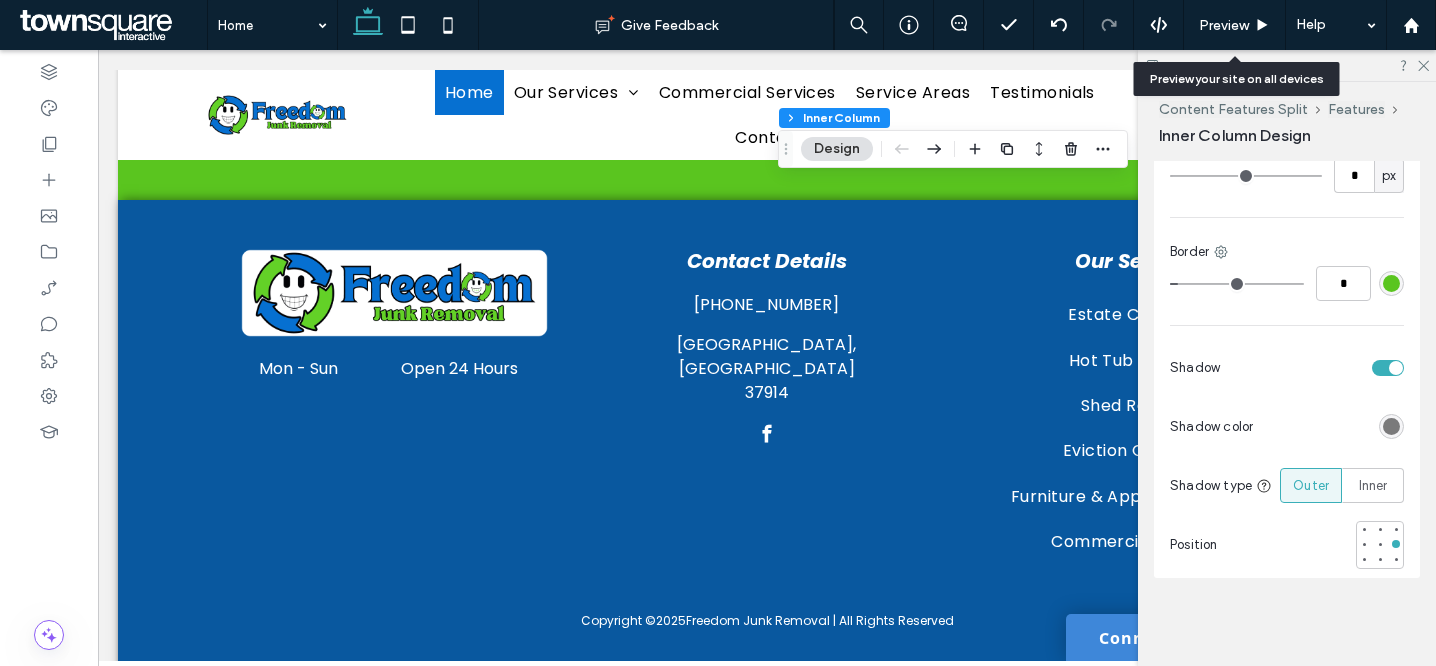 type on "**" 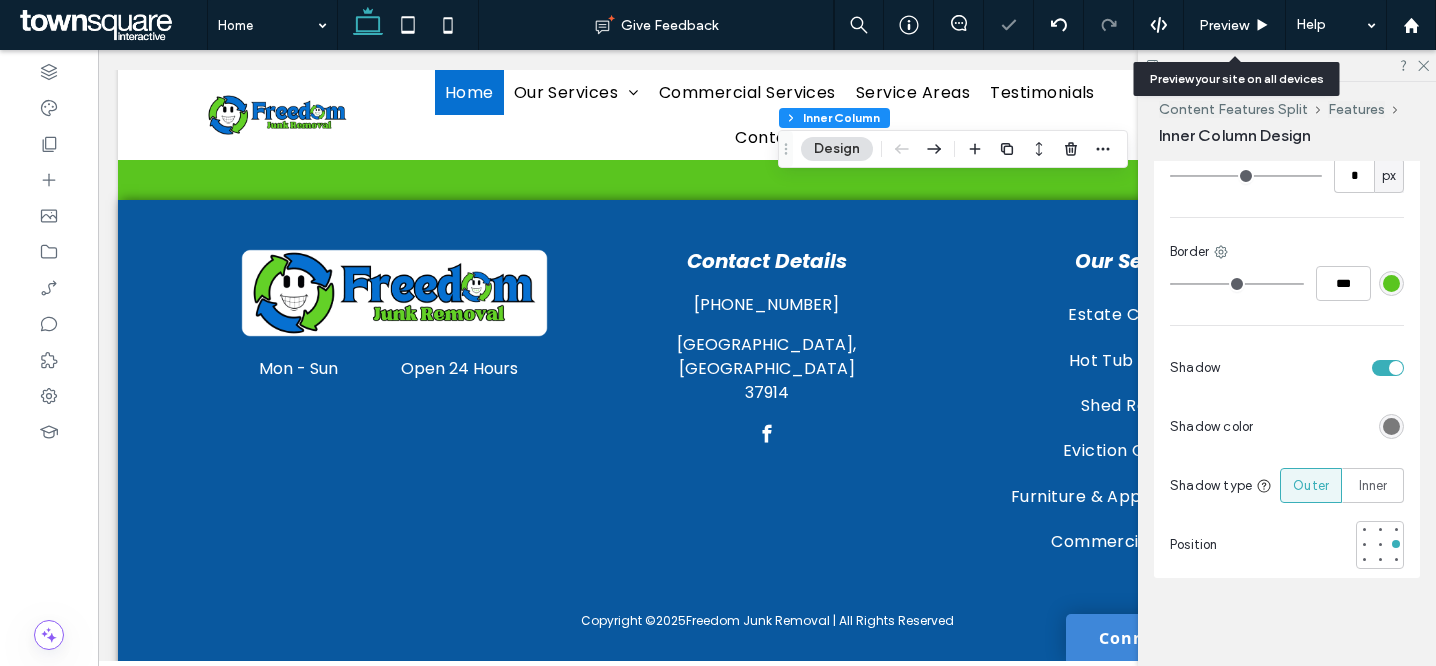 type on "**" 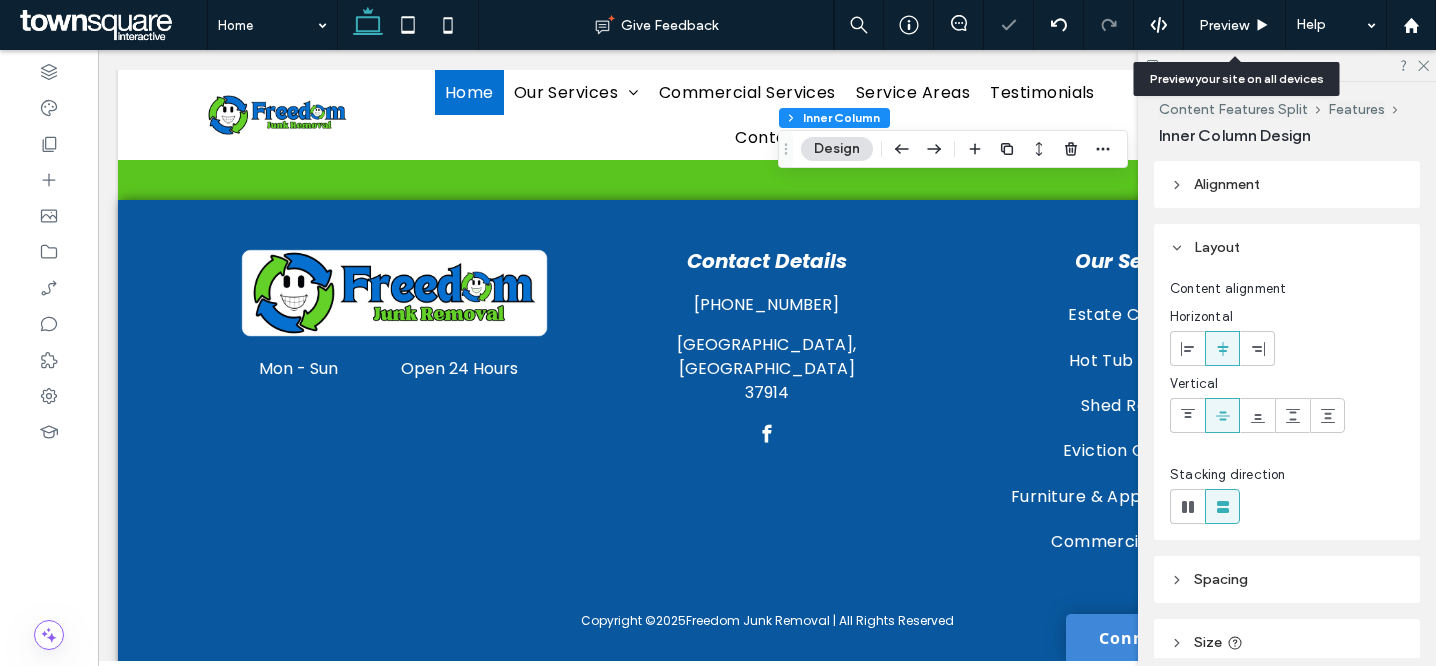 scroll, scrollTop: 883, scrollLeft: 0, axis: vertical 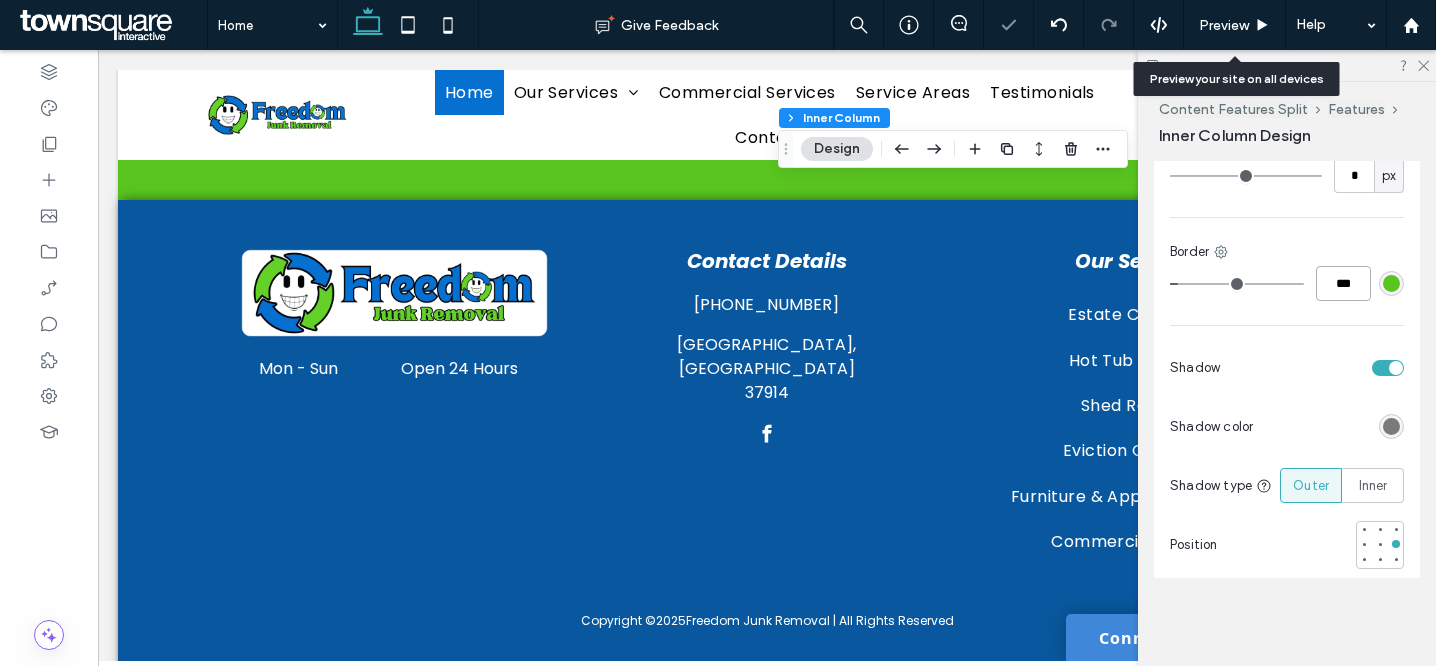 click on "***" at bounding box center [1343, 283] 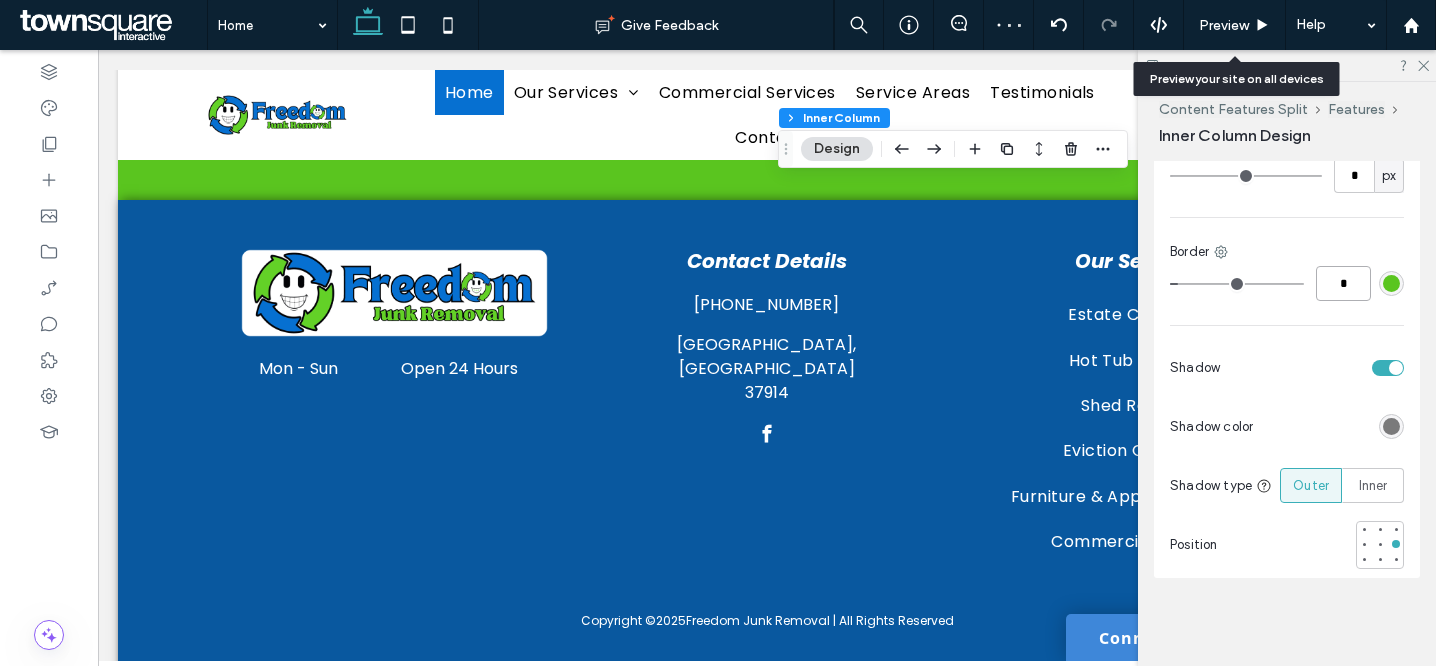 type on "*" 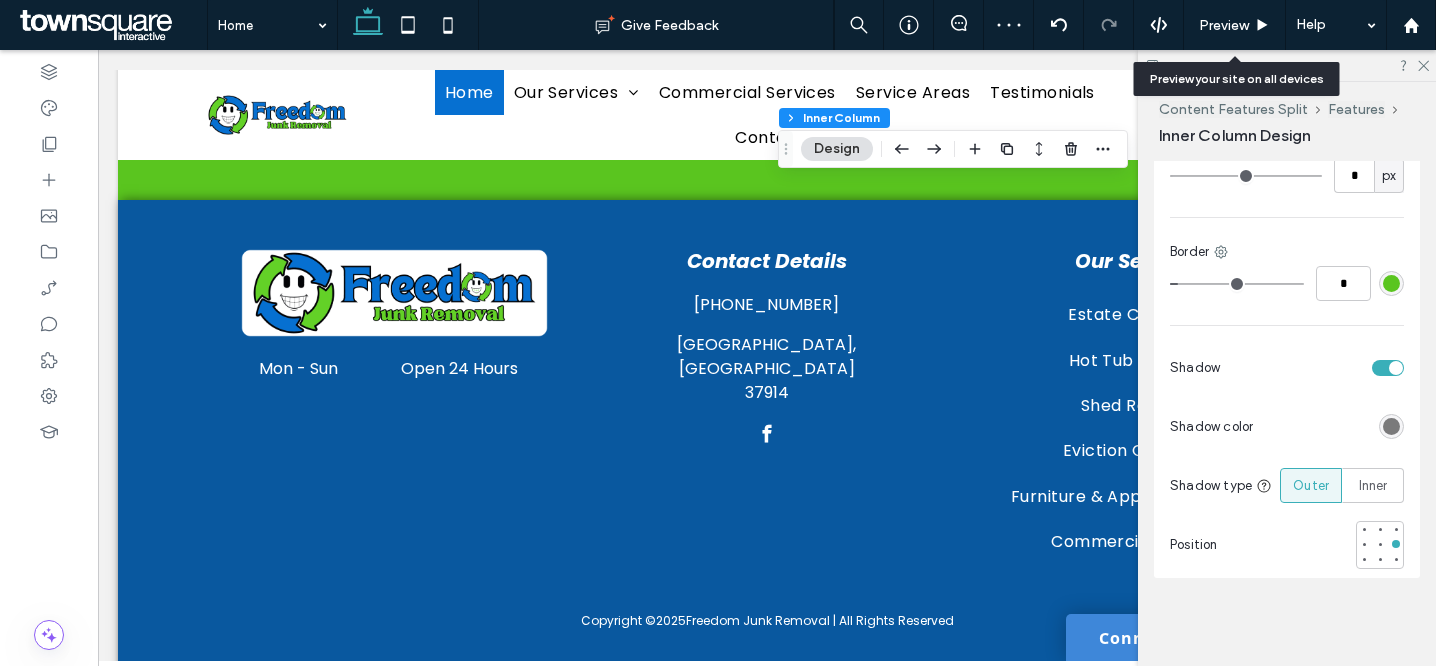 type on "**" 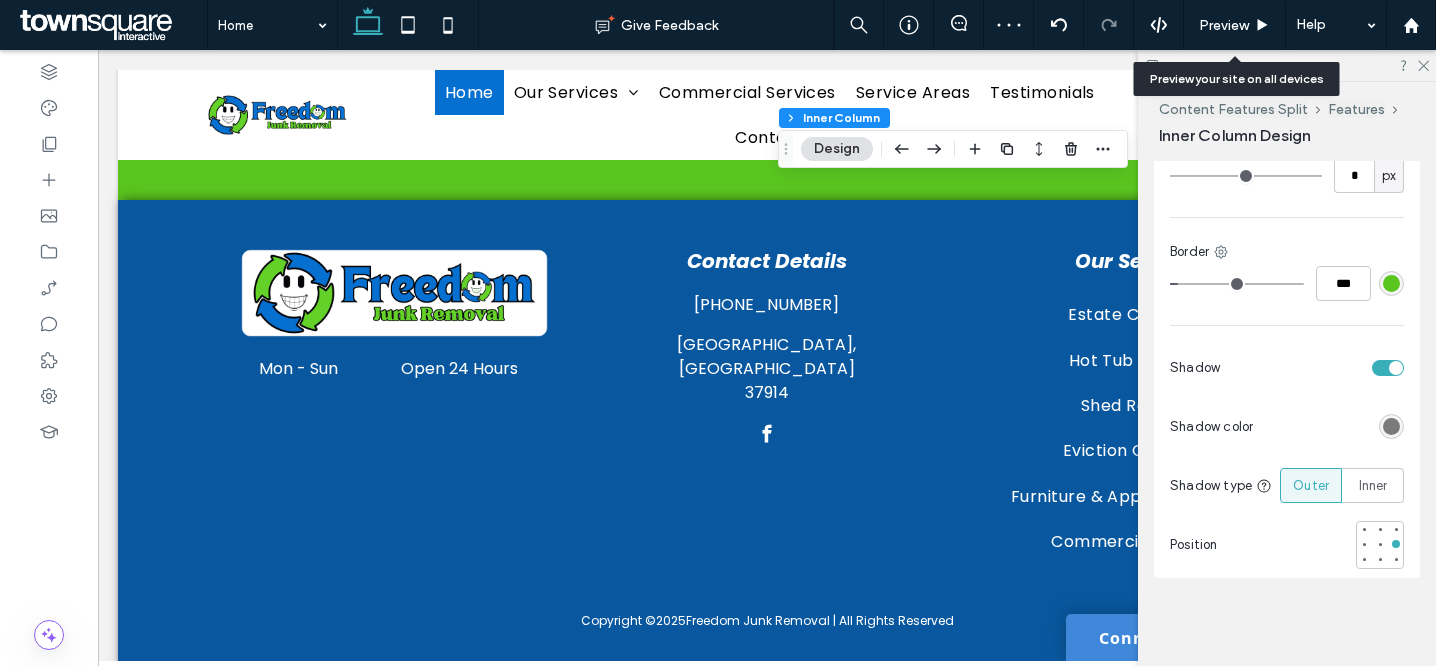 type on "**" 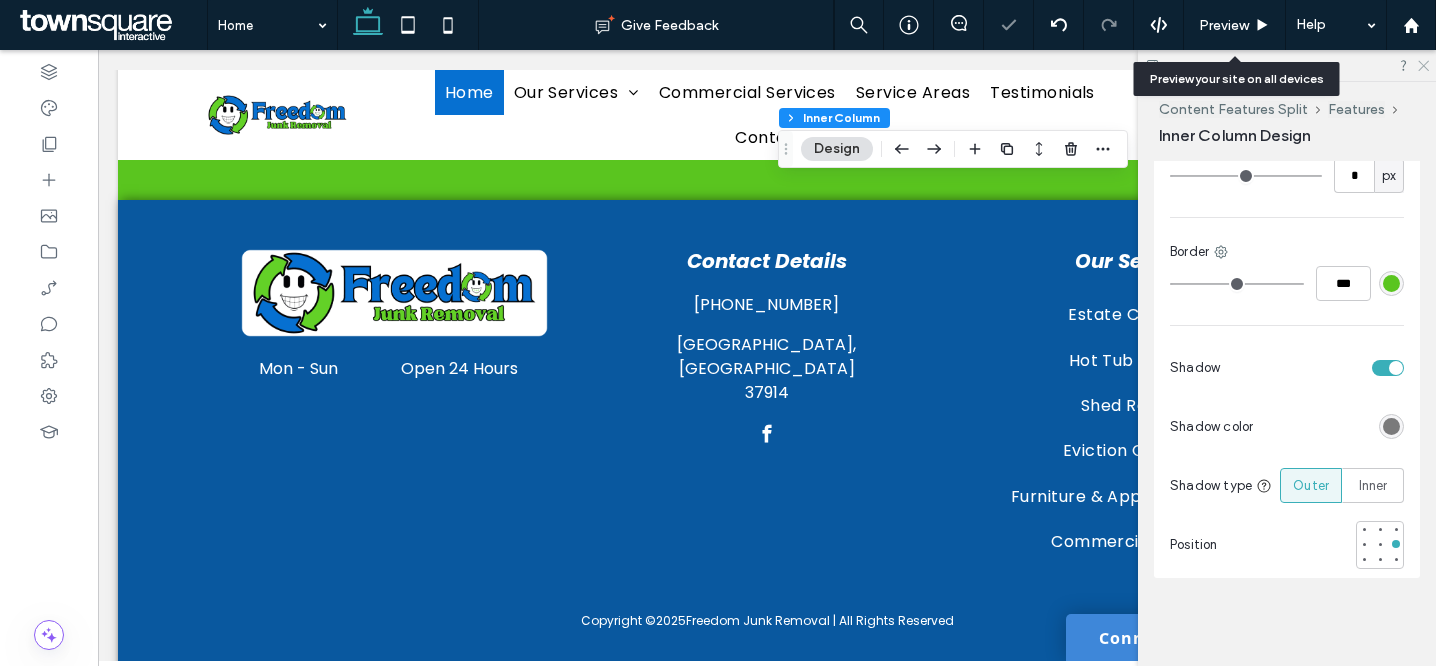 click 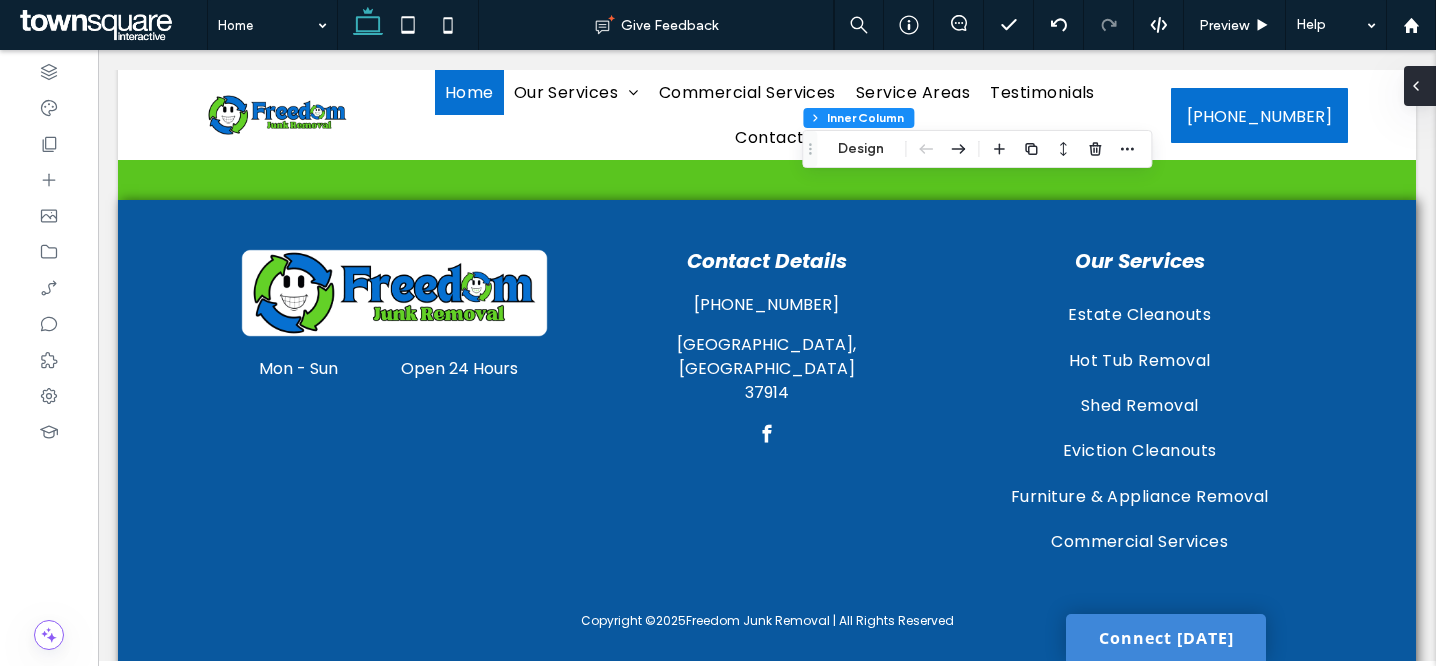 click at bounding box center [1420, 86] 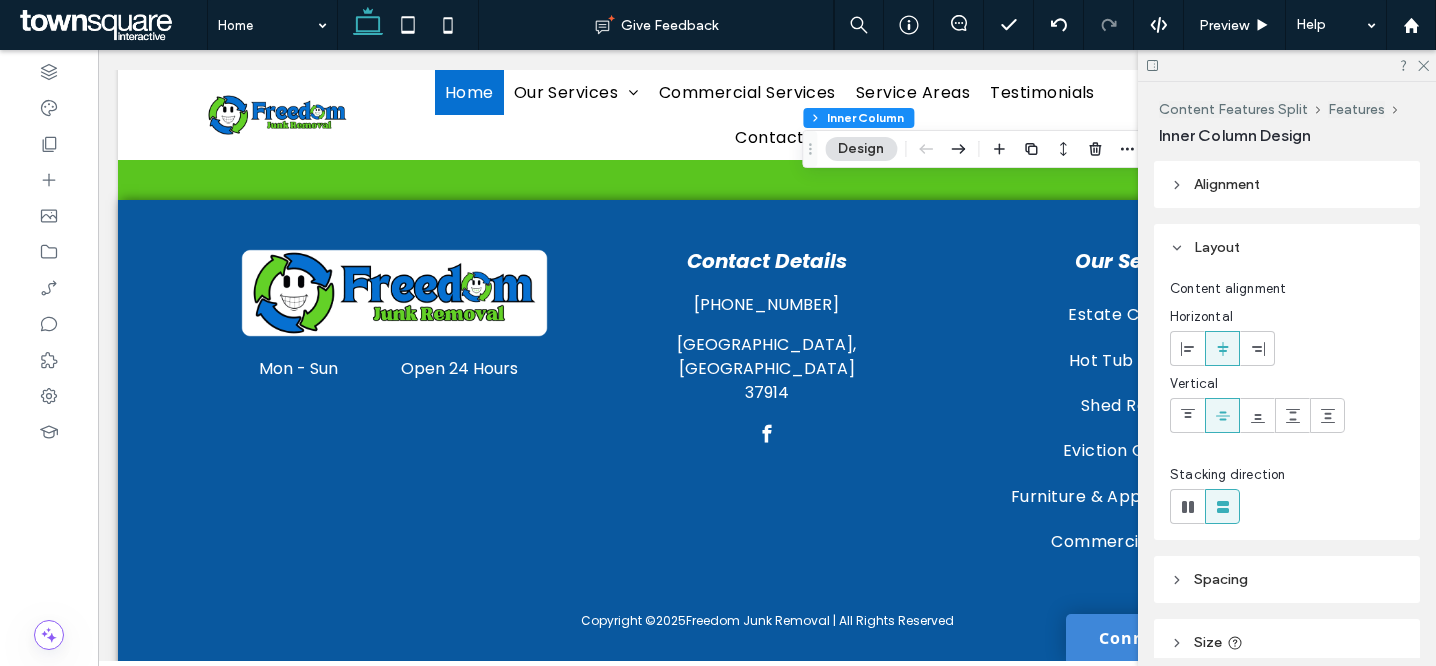 scroll, scrollTop: 883, scrollLeft: 0, axis: vertical 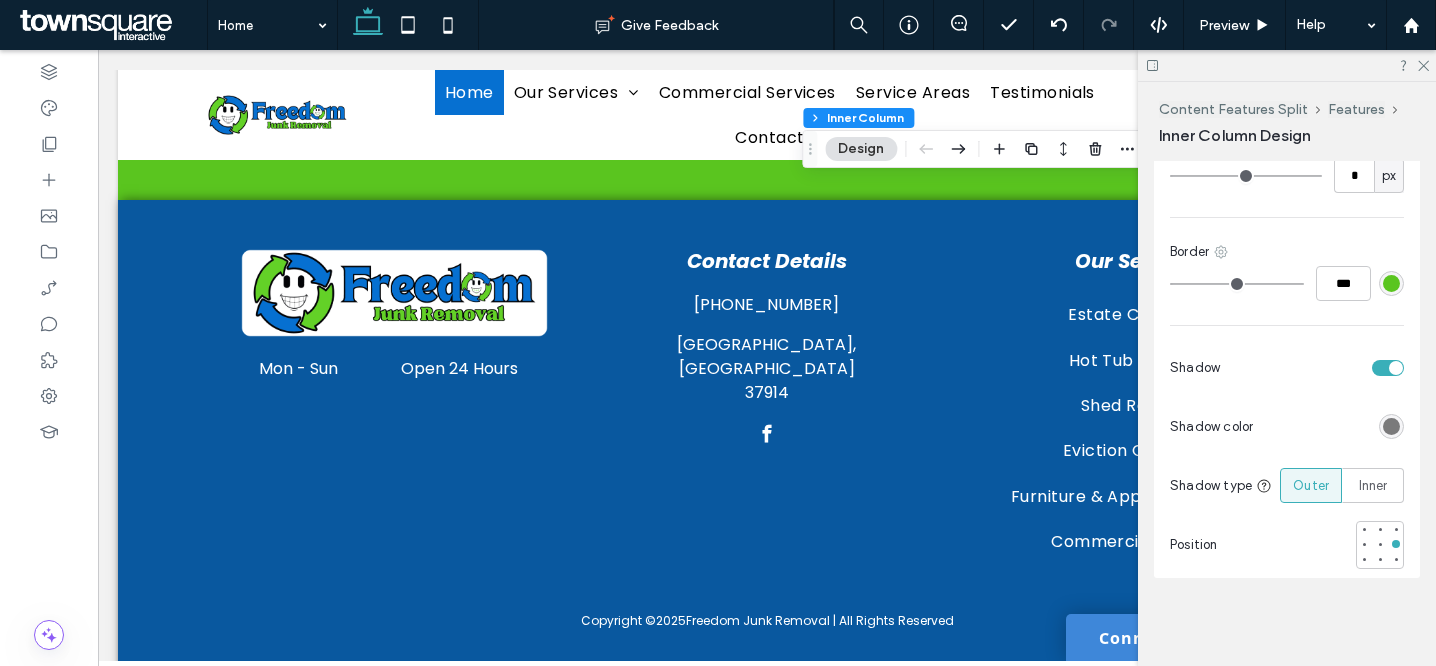 click 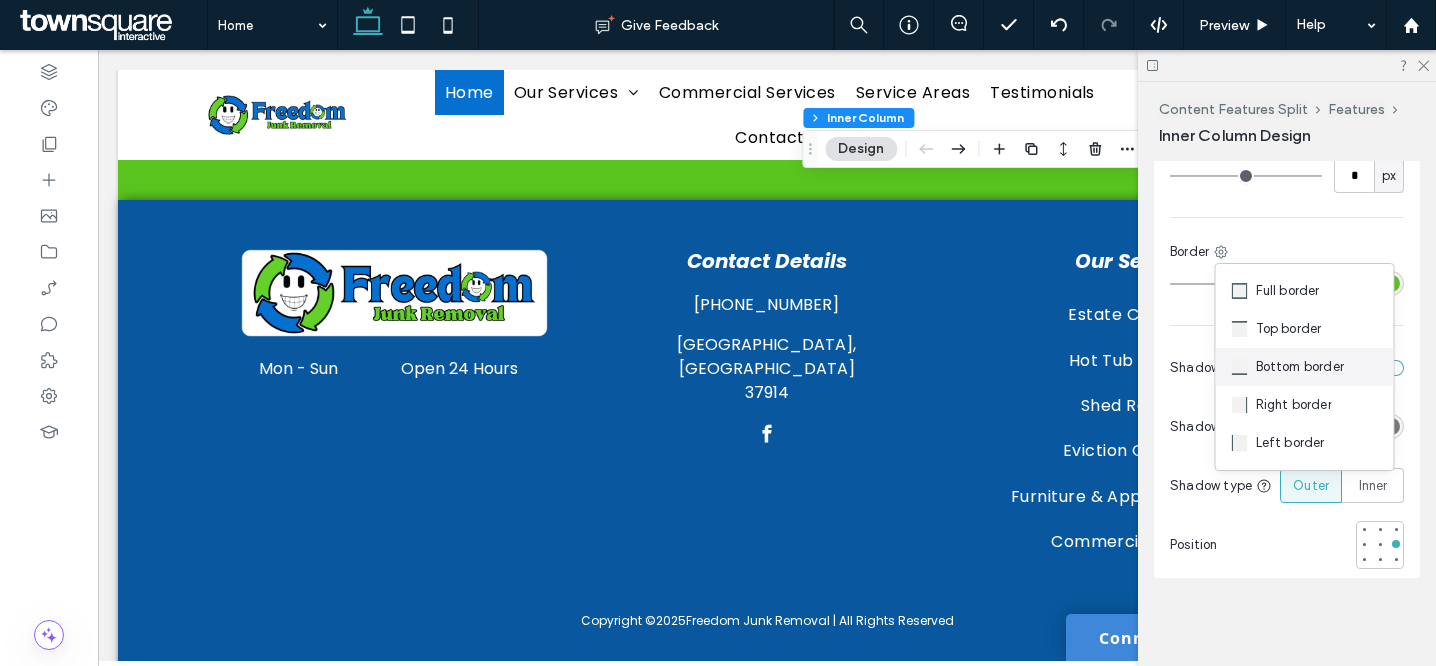 click on "Bottom border" at bounding box center (1305, 367) 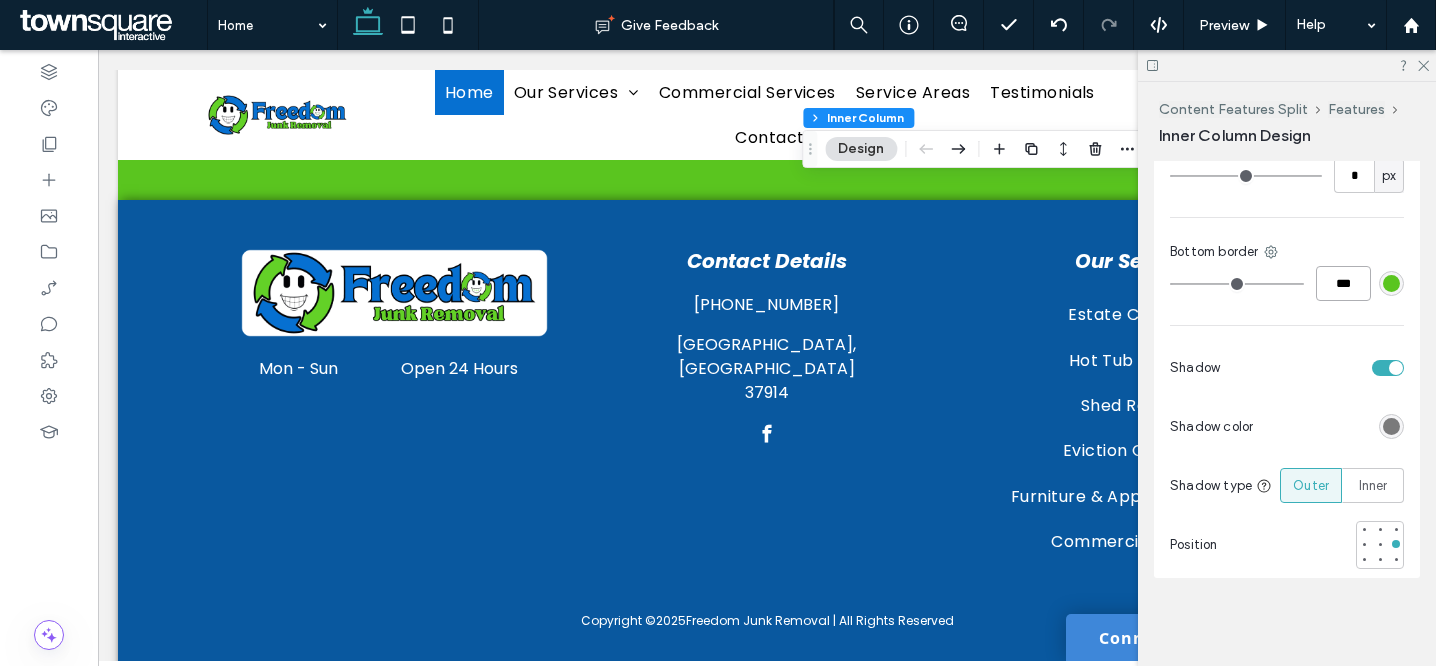 click on "***" at bounding box center (1343, 283) 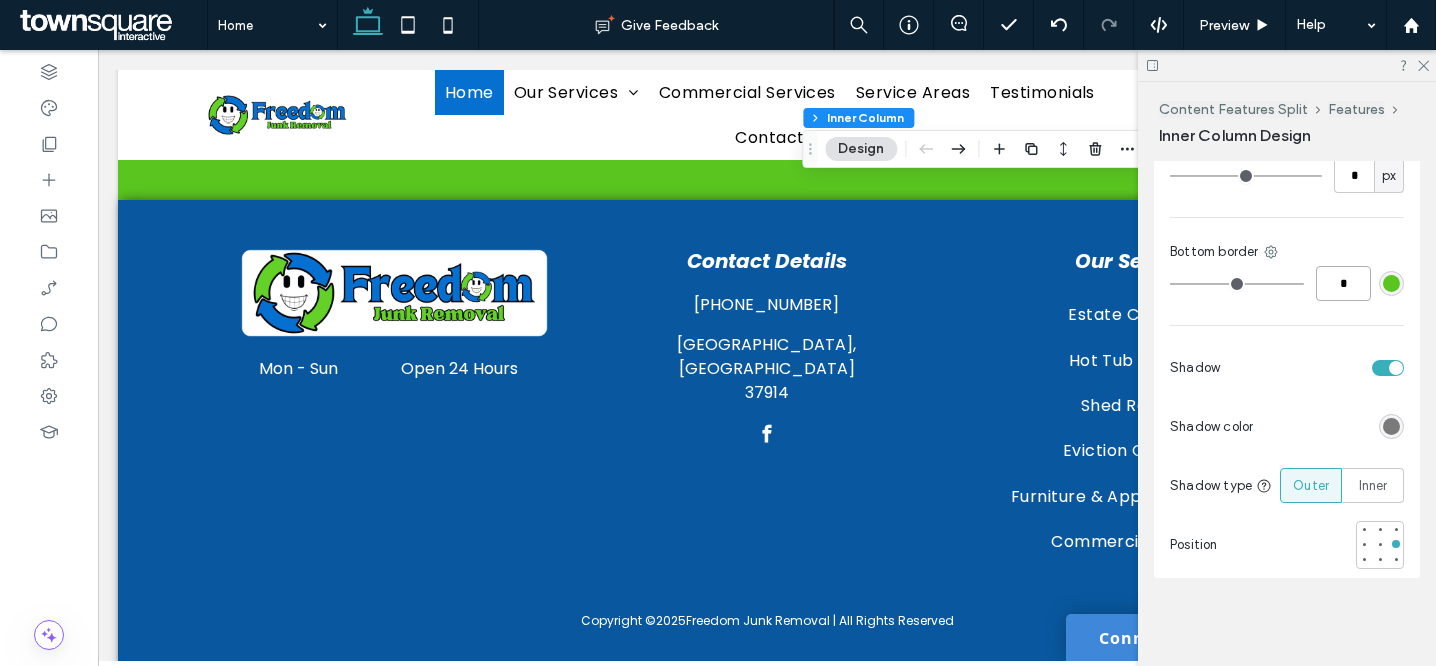 type on "*" 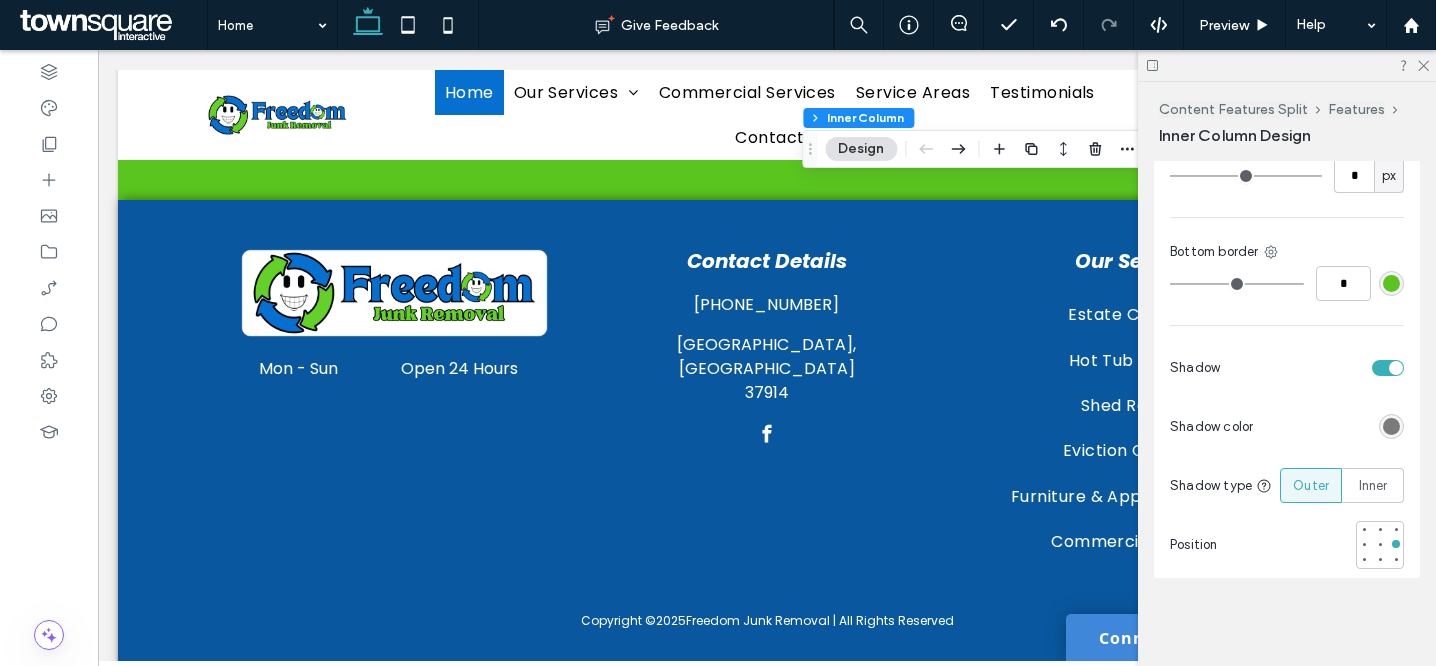 type on "**" 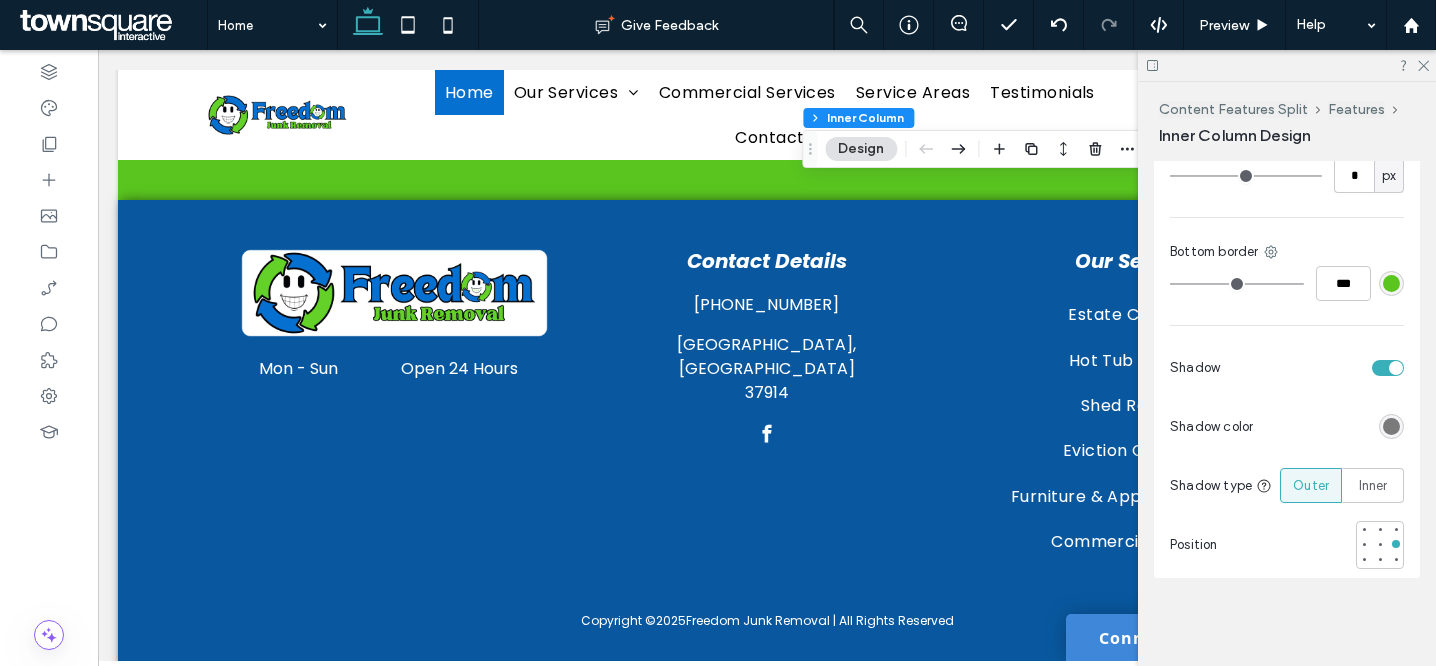 type on "**" 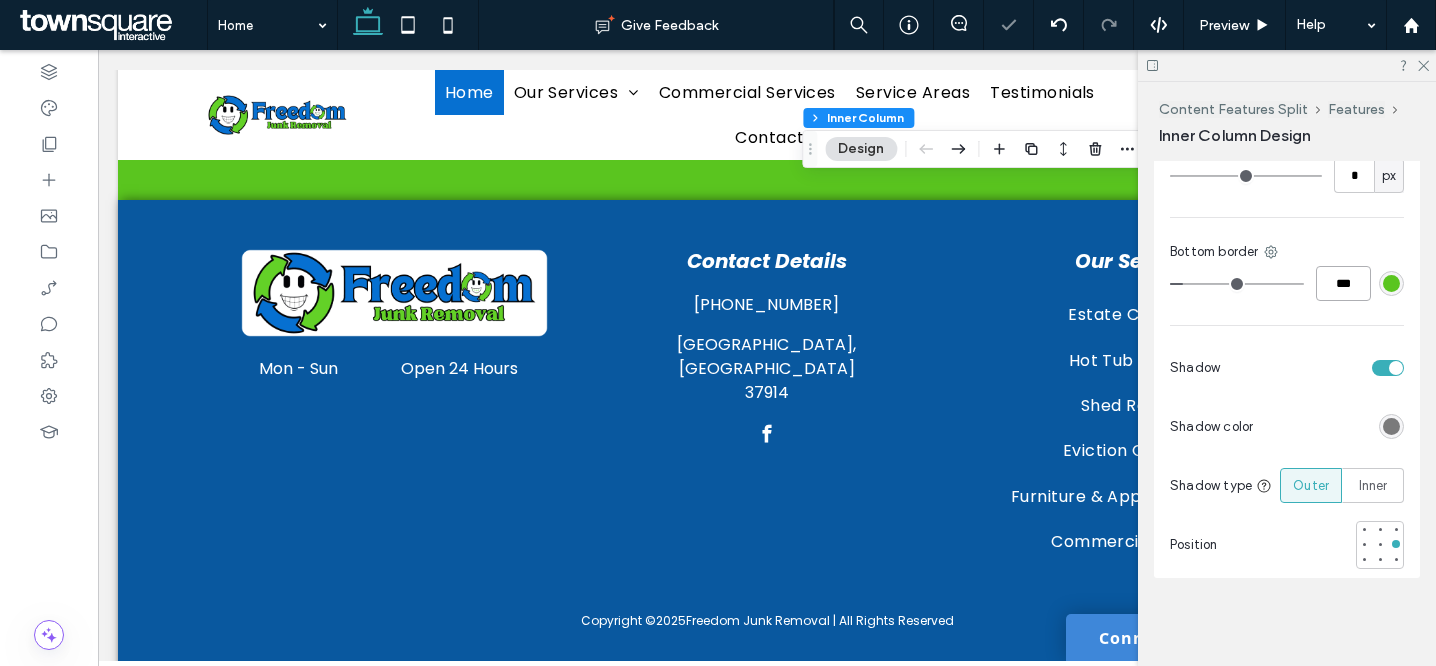 click on "***" at bounding box center (1343, 283) 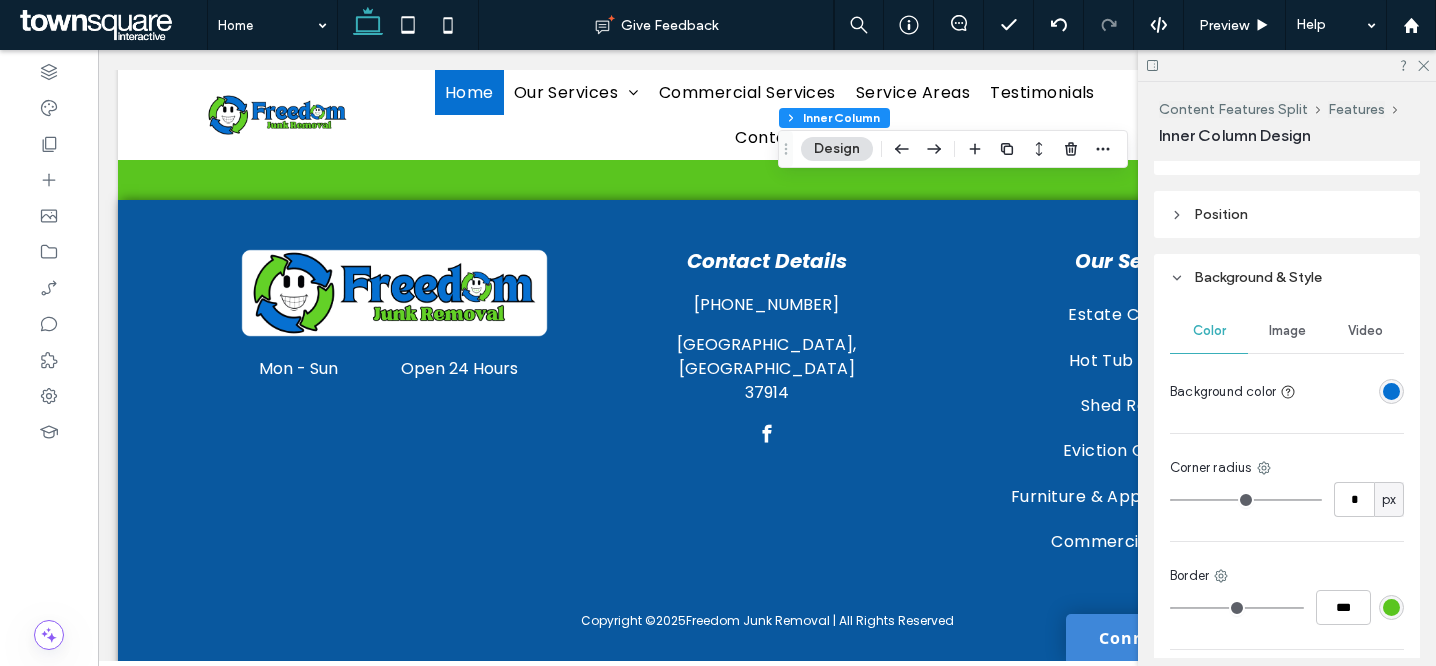scroll, scrollTop: 883, scrollLeft: 0, axis: vertical 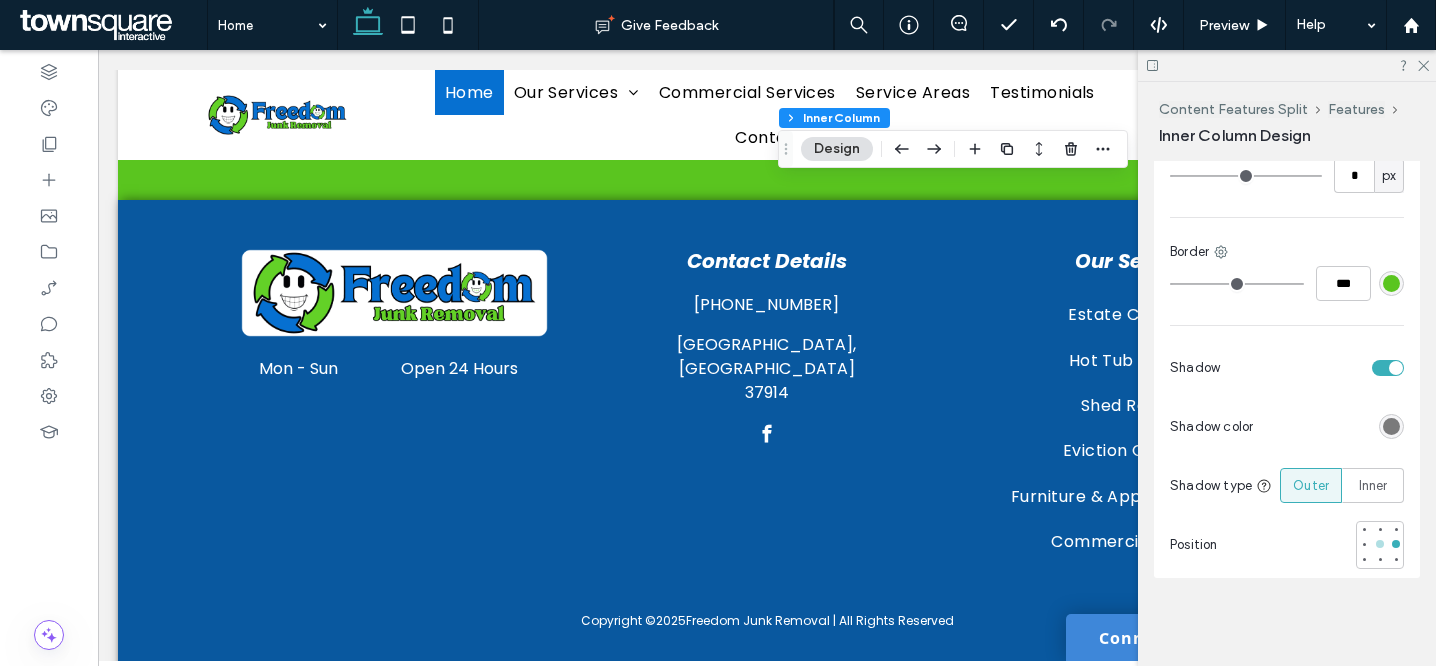 click at bounding box center (1380, 544) 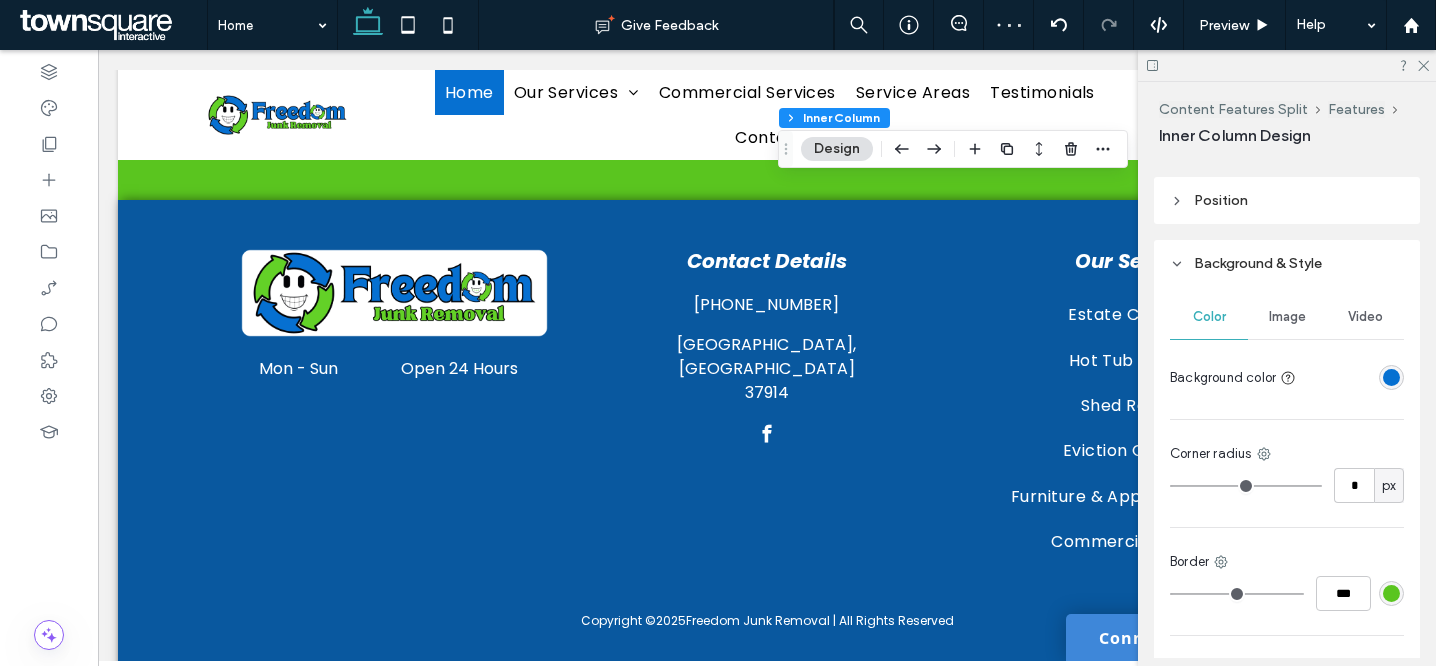 scroll, scrollTop: 883, scrollLeft: 0, axis: vertical 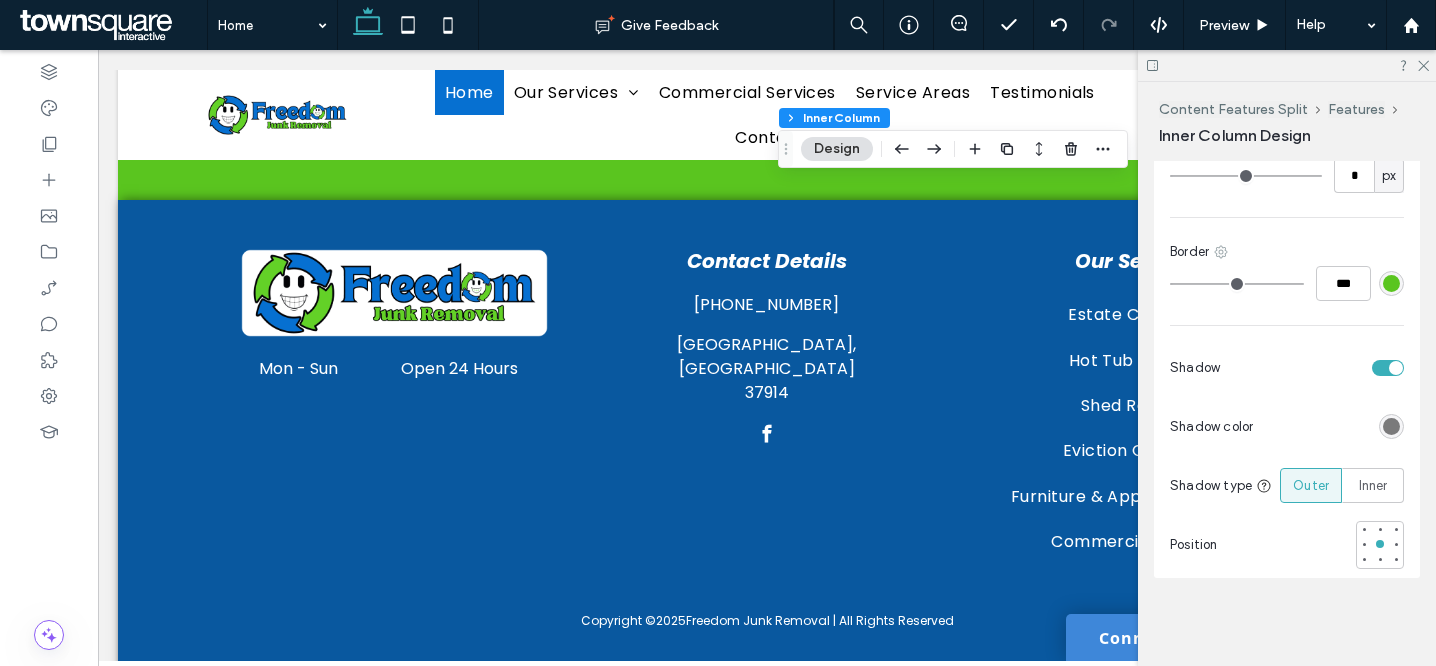 click 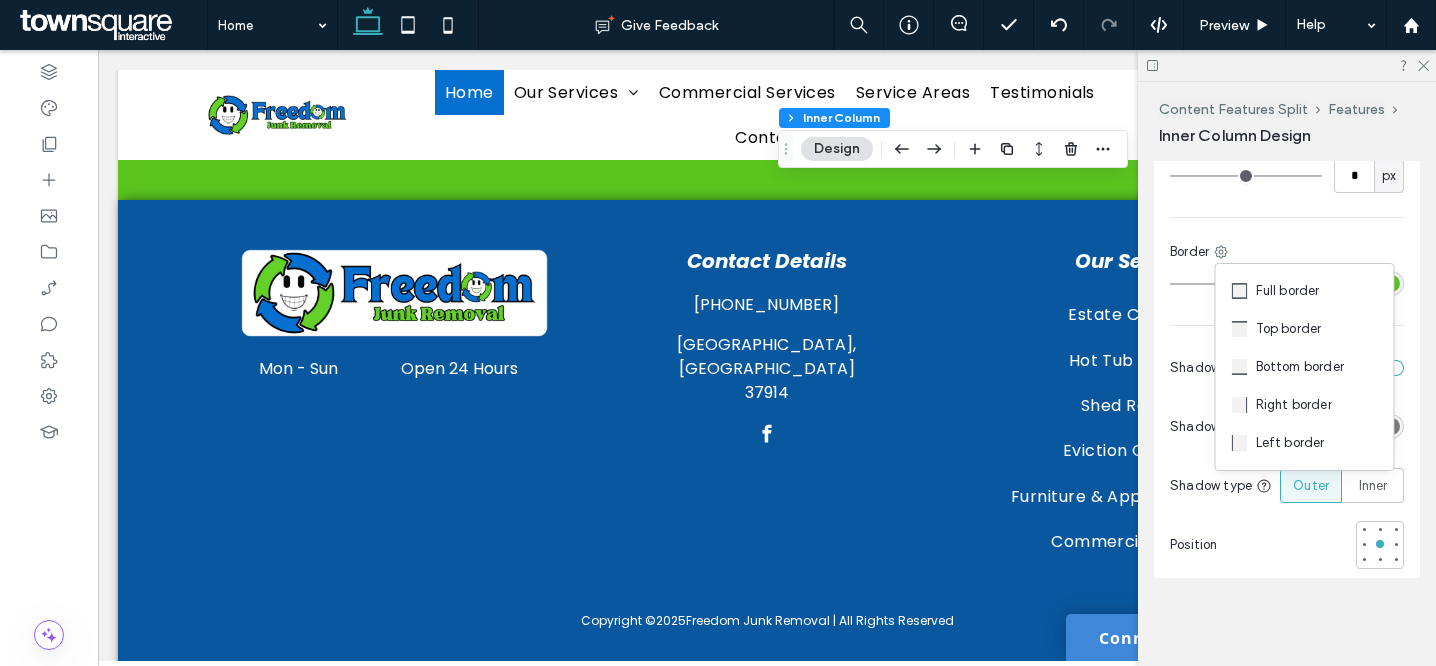 click on "Bottom border" at bounding box center (1300, 367) 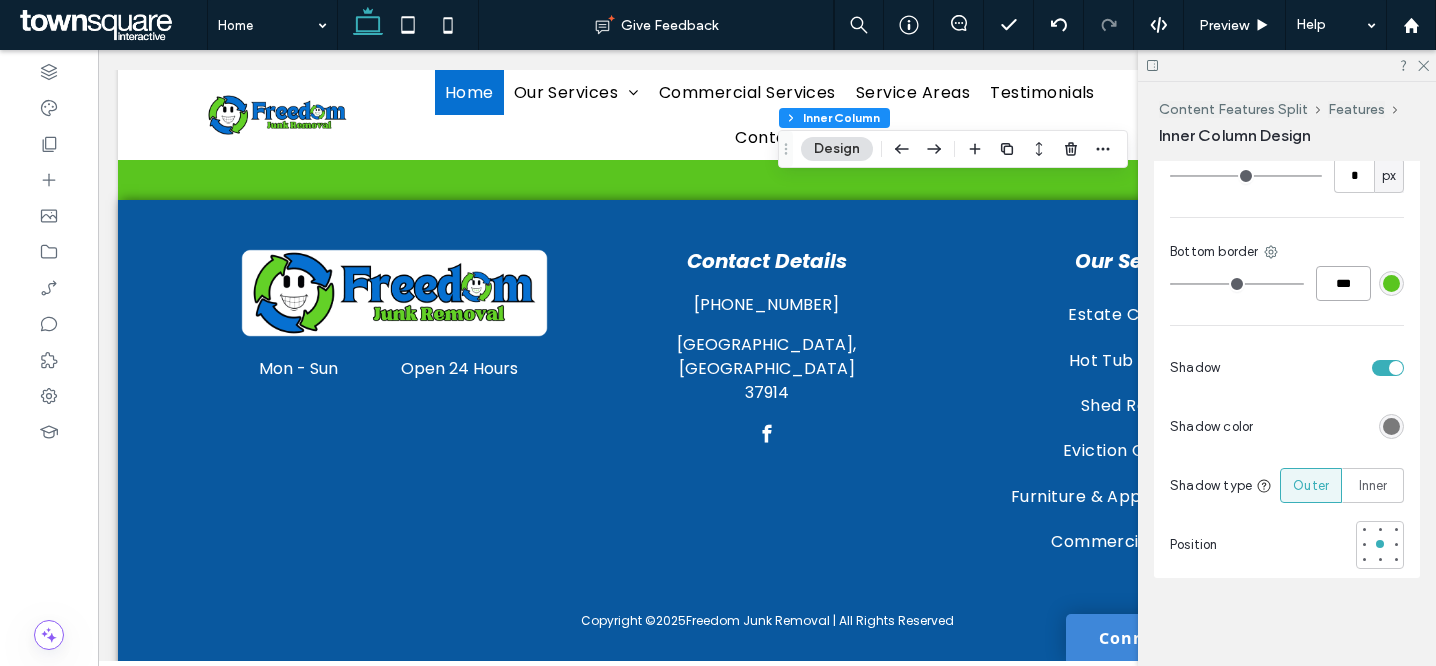 click on "***" at bounding box center (1343, 283) 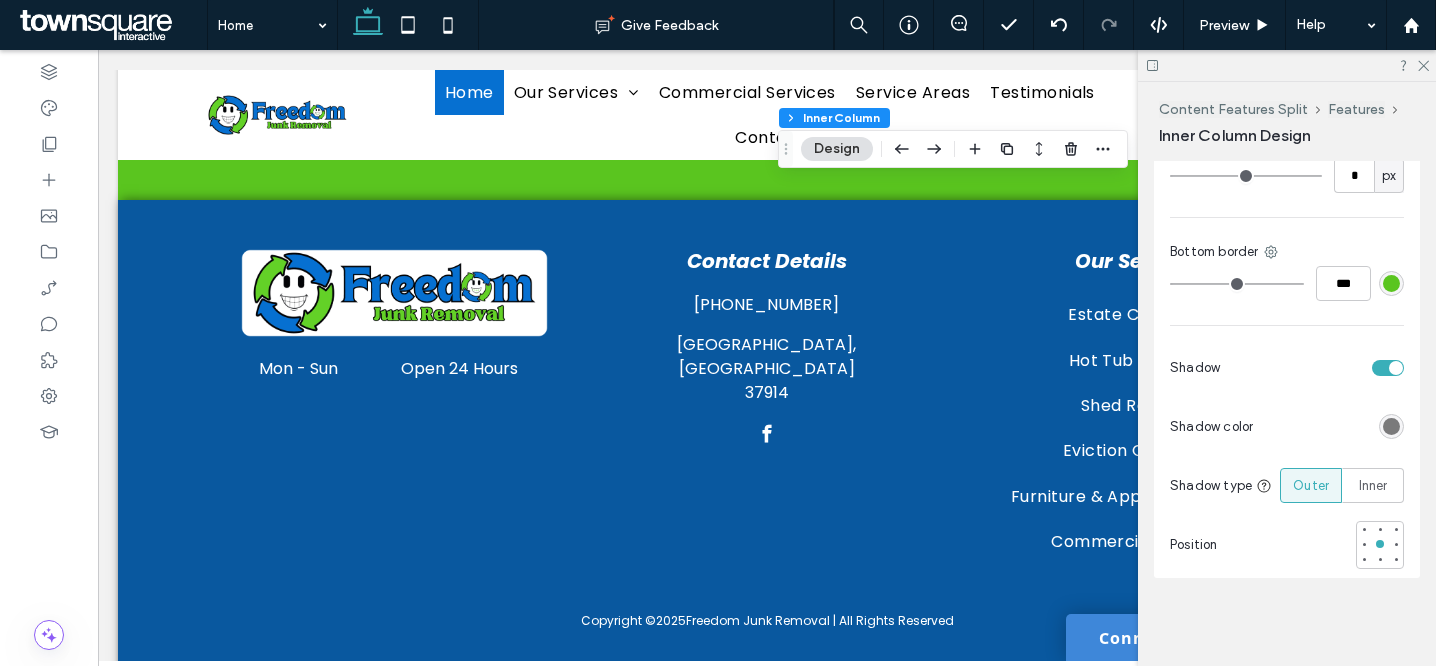 type on "**" 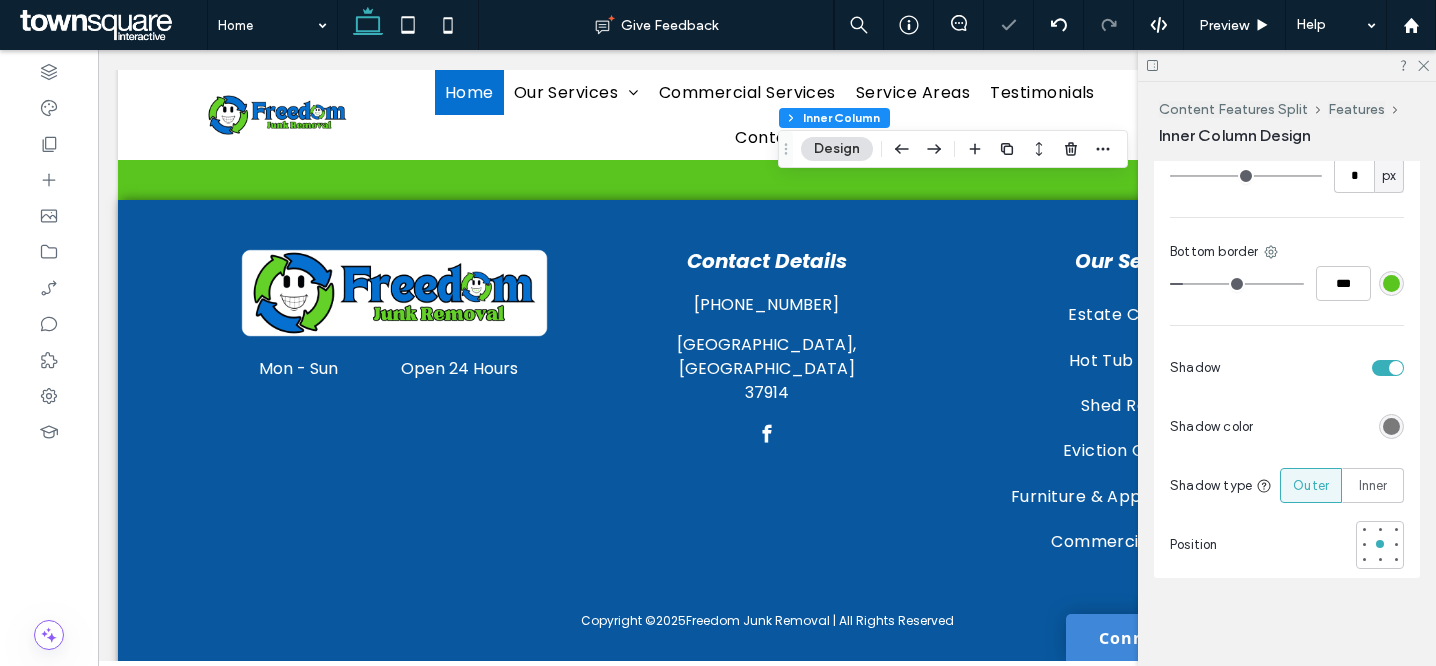 click at bounding box center (1388, 368) 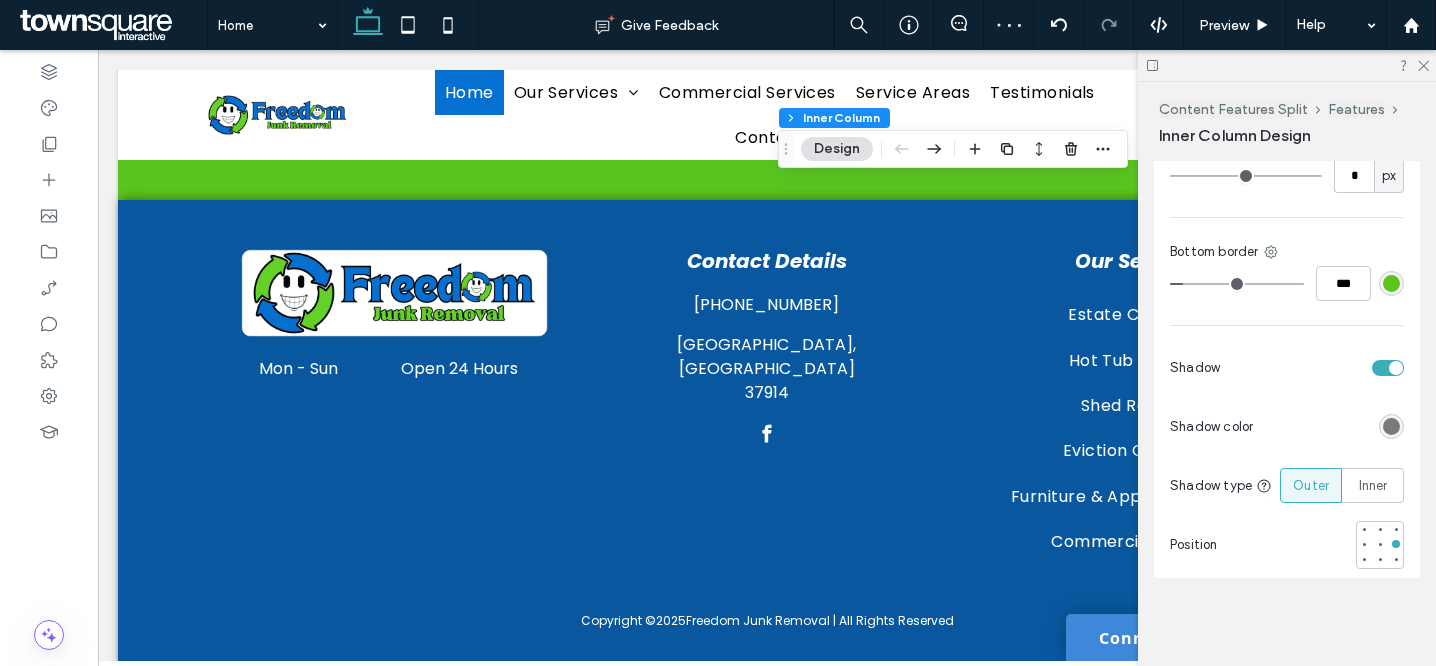 click at bounding box center [1388, 368] 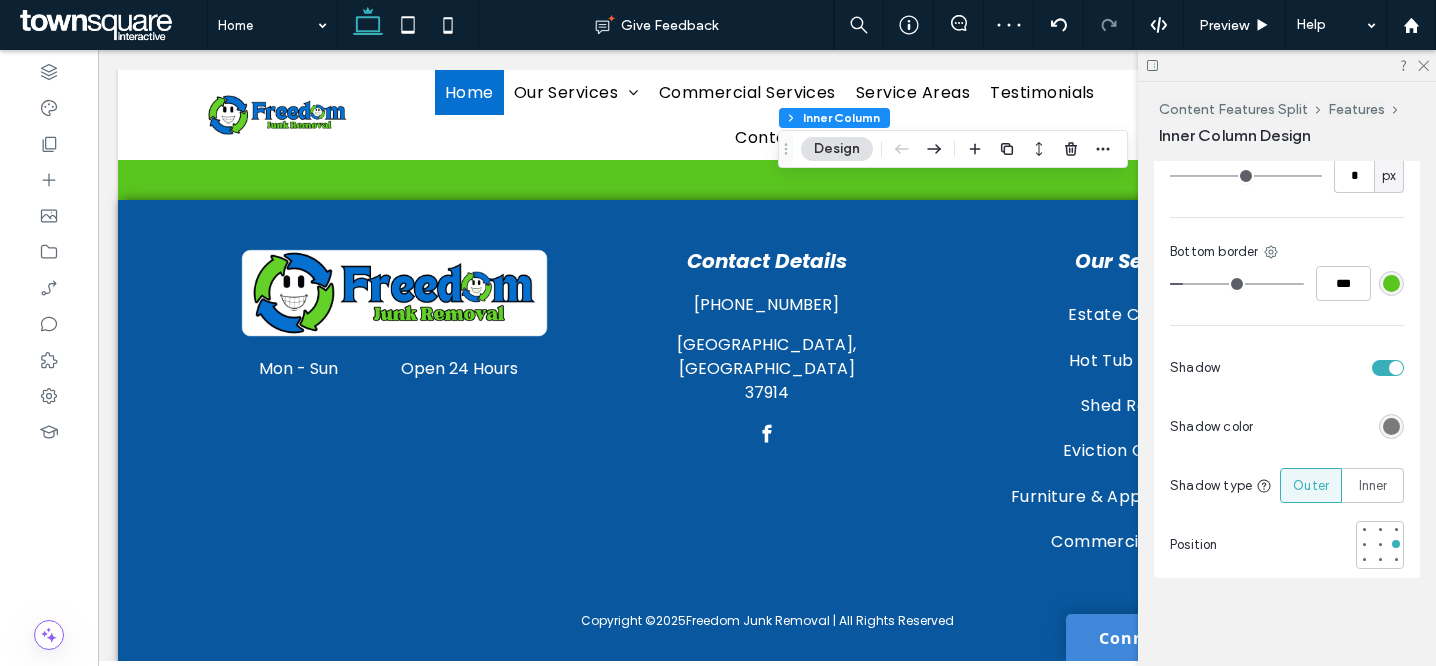 type on "**" 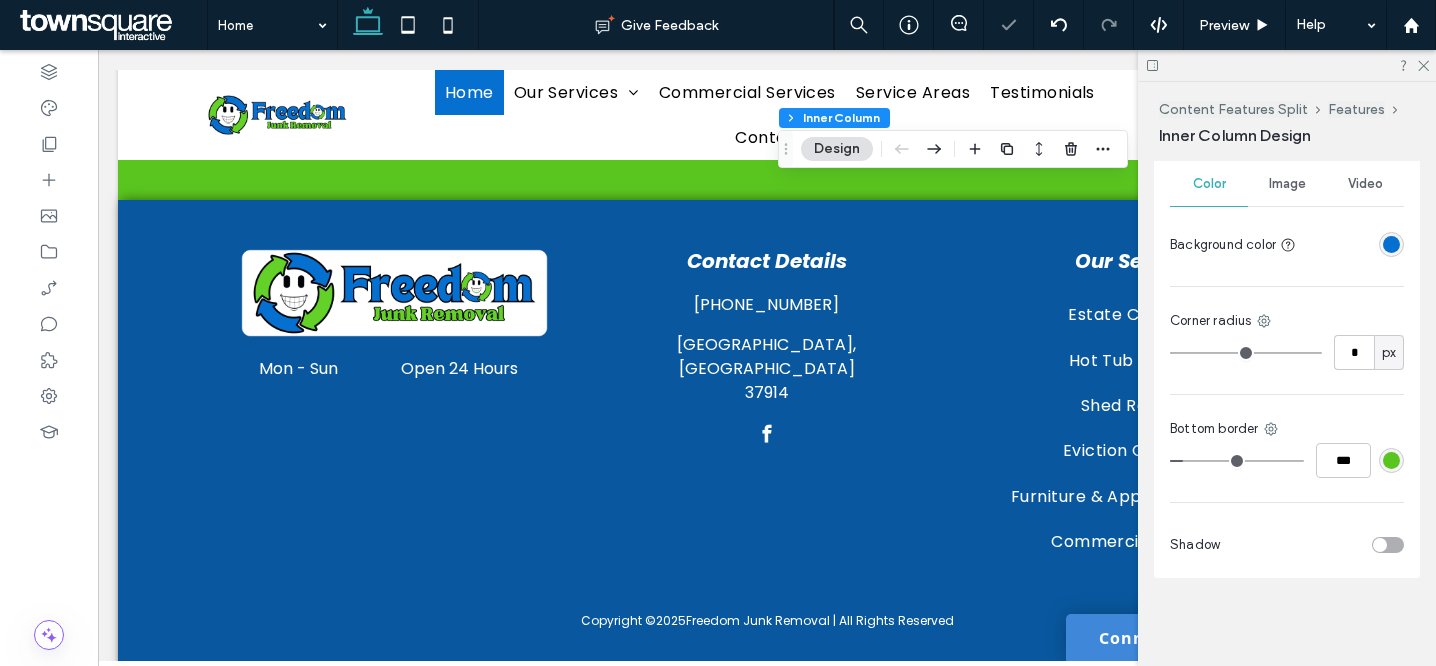 scroll, scrollTop: 701, scrollLeft: 0, axis: vertical 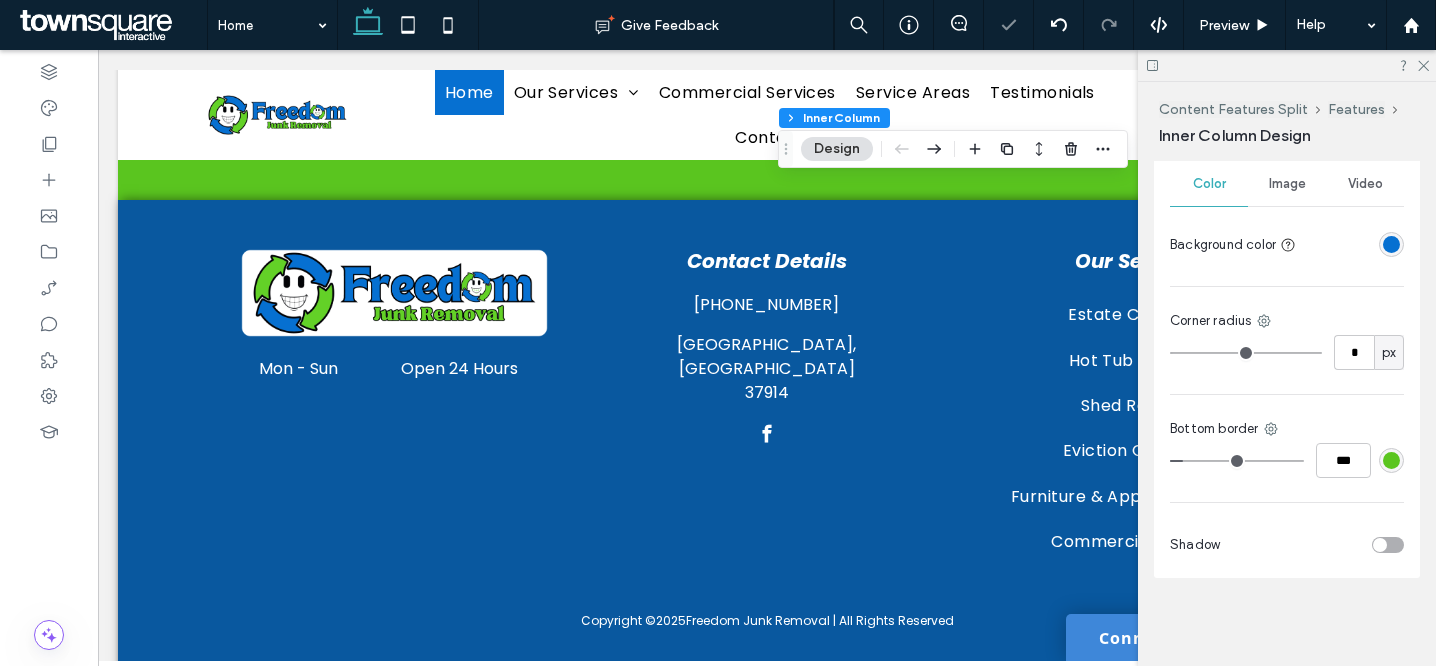 click at bounding box center (1287, 65) 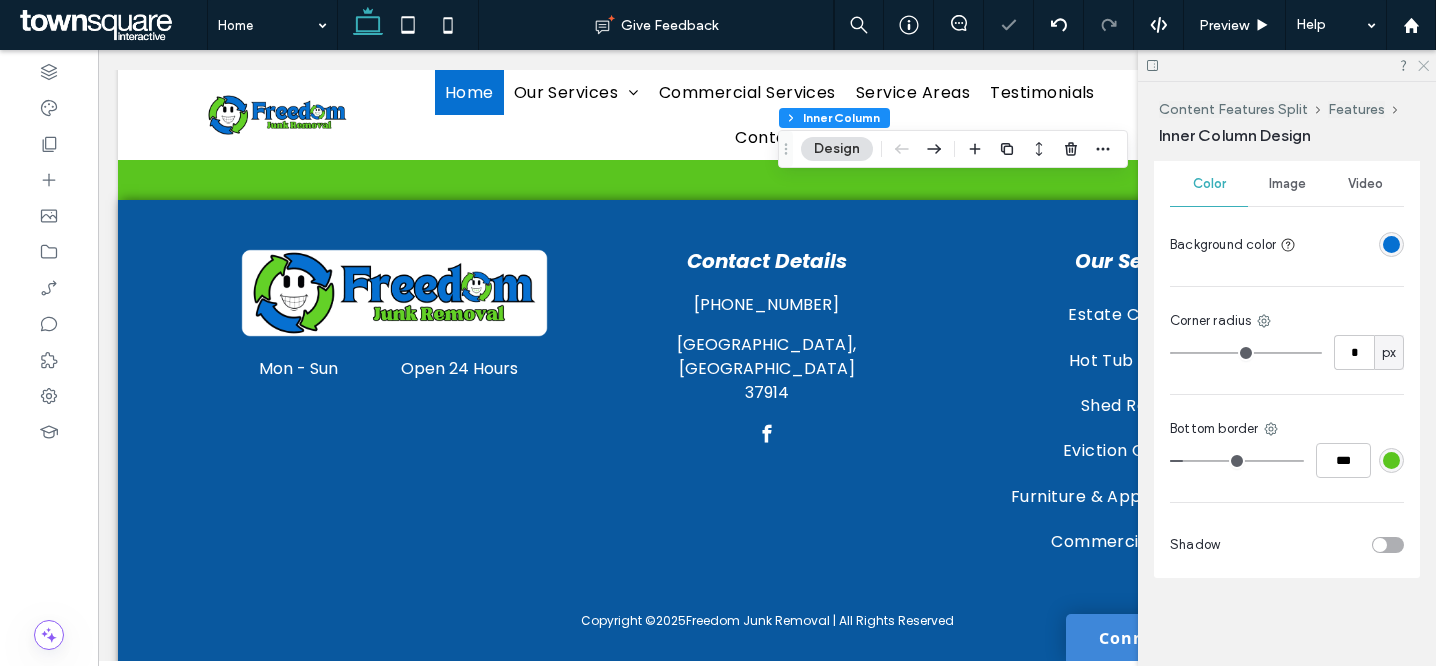 click 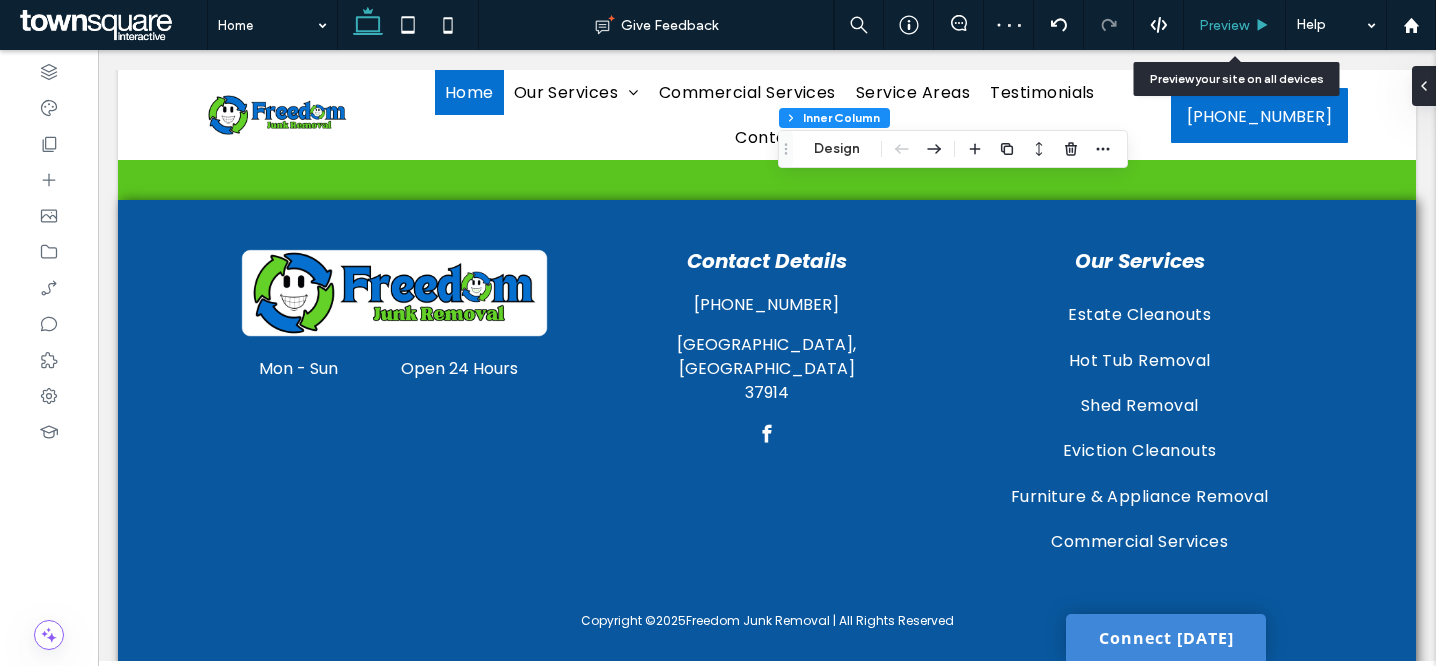 click on "Preview" at bounding box center (1224, 25) 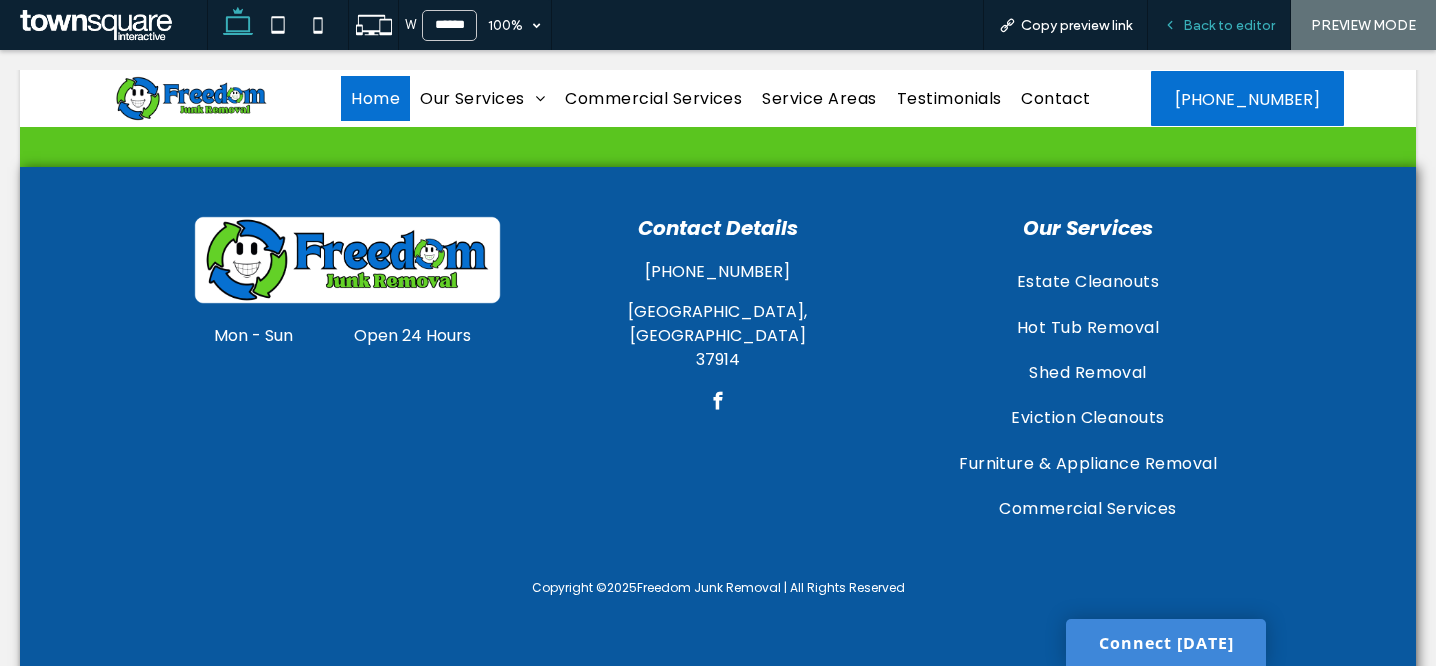 click on "Back to editor" at bounding box center [1229, 25] 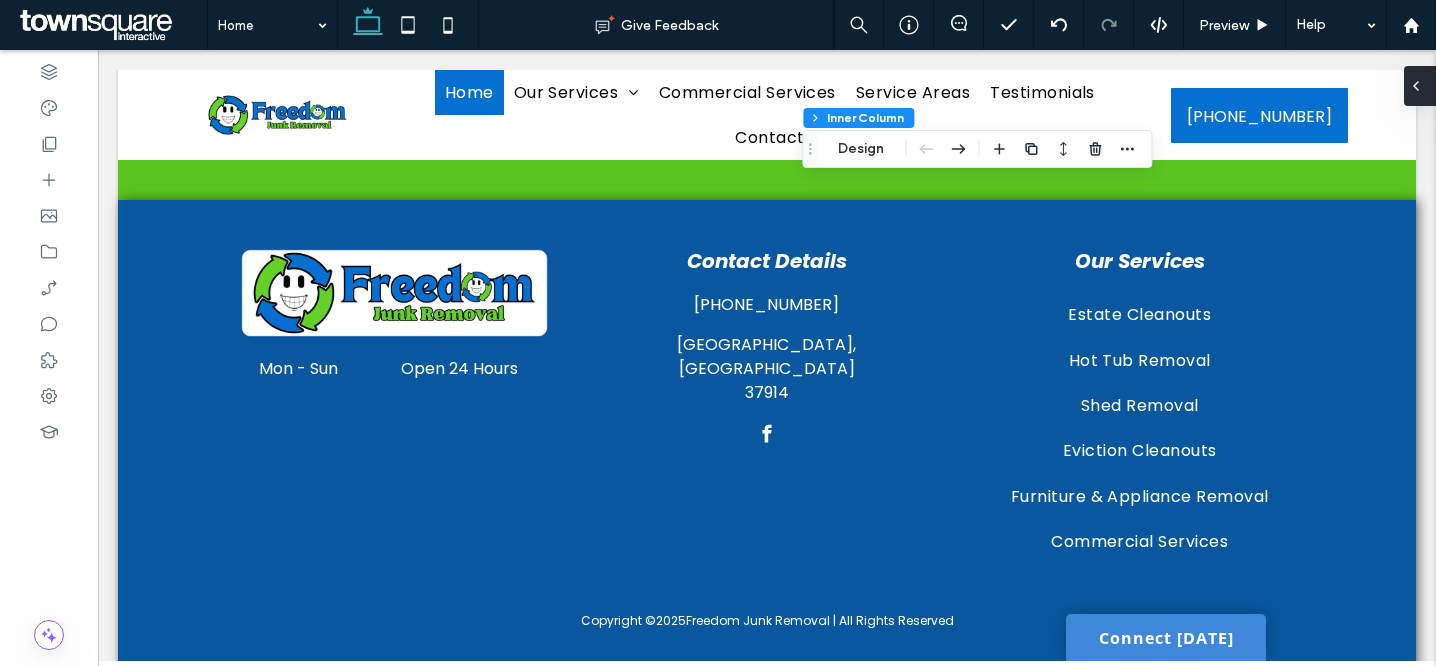 click 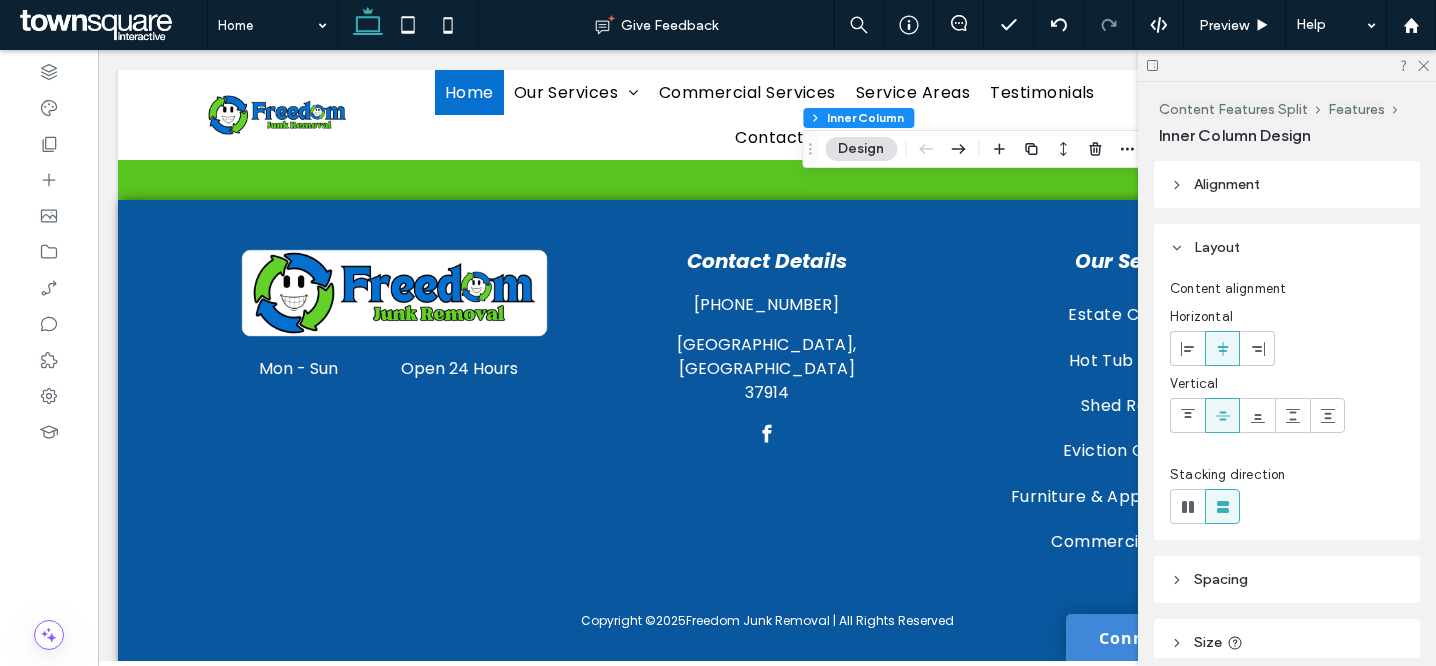 scroll, scrollTop: 701, scrollLeft: 0, axis: vertical 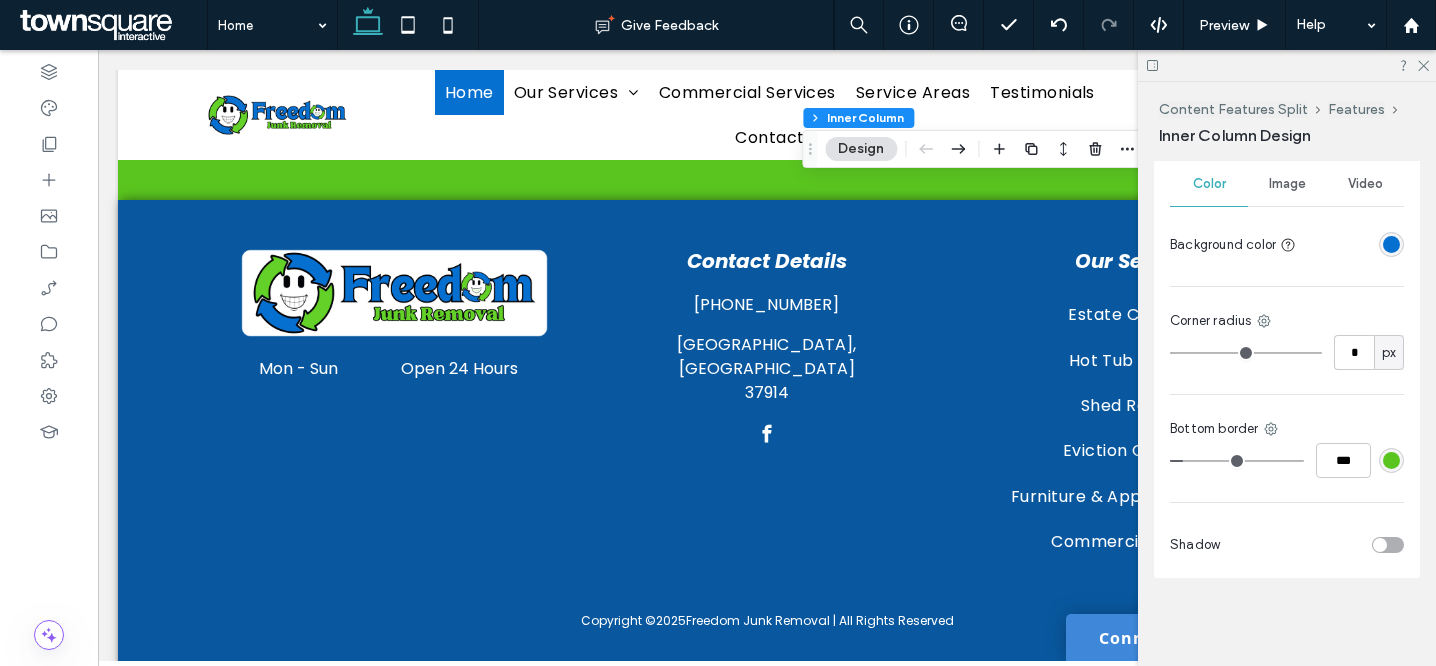 click at bounding box center [1388, 545] 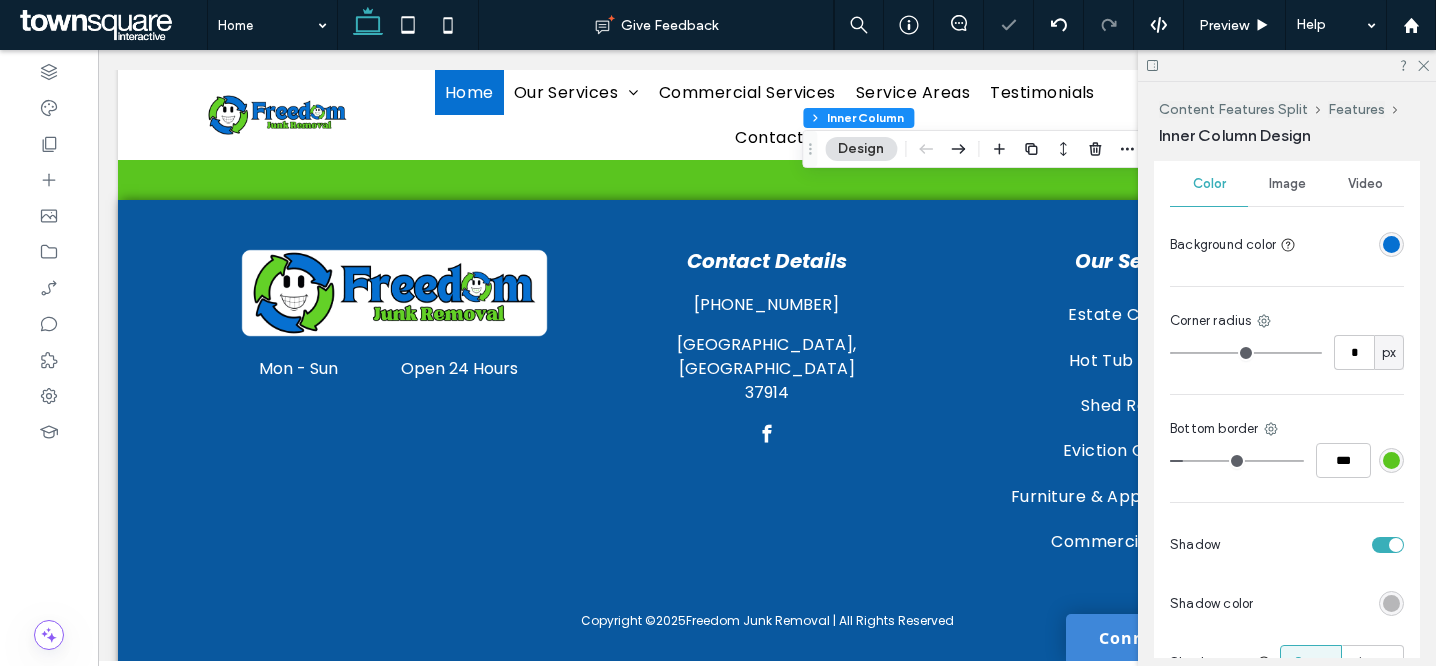 scroll, scrollTop: 883, scrollLeft: 0, axis: vertical 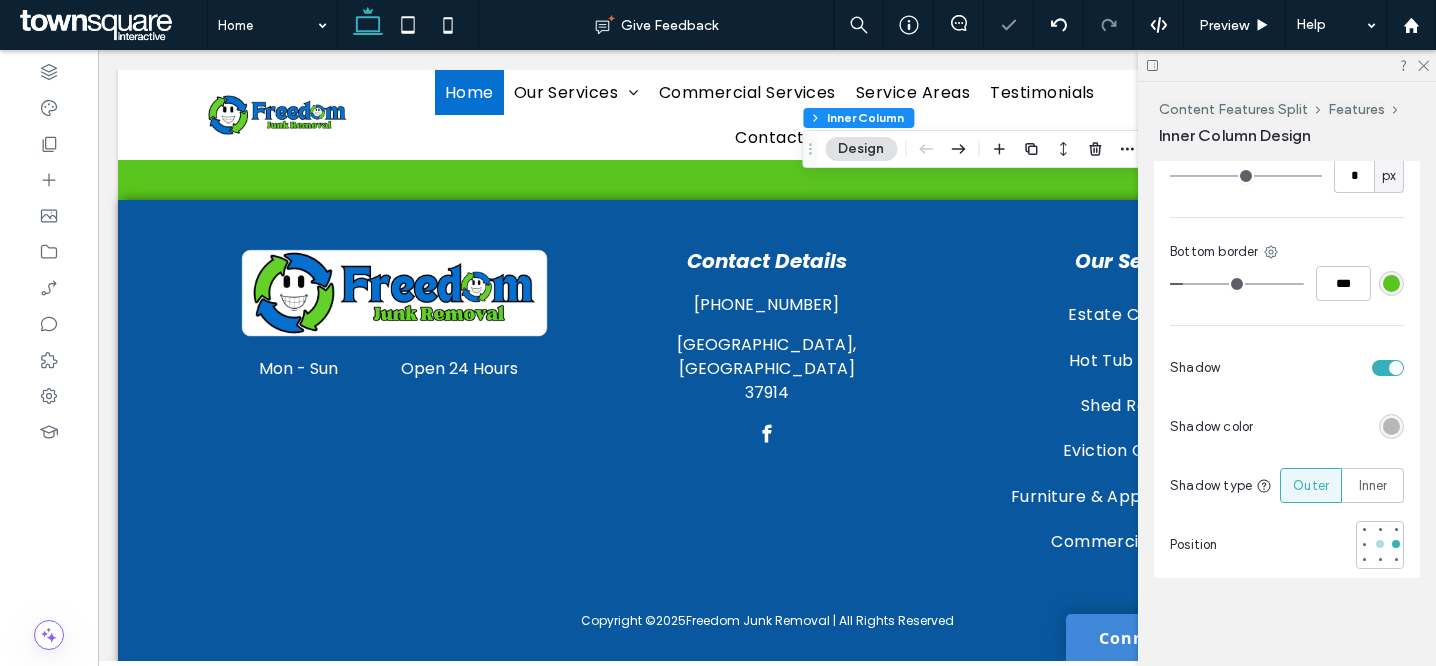 click at bounding box center [1380, 544] 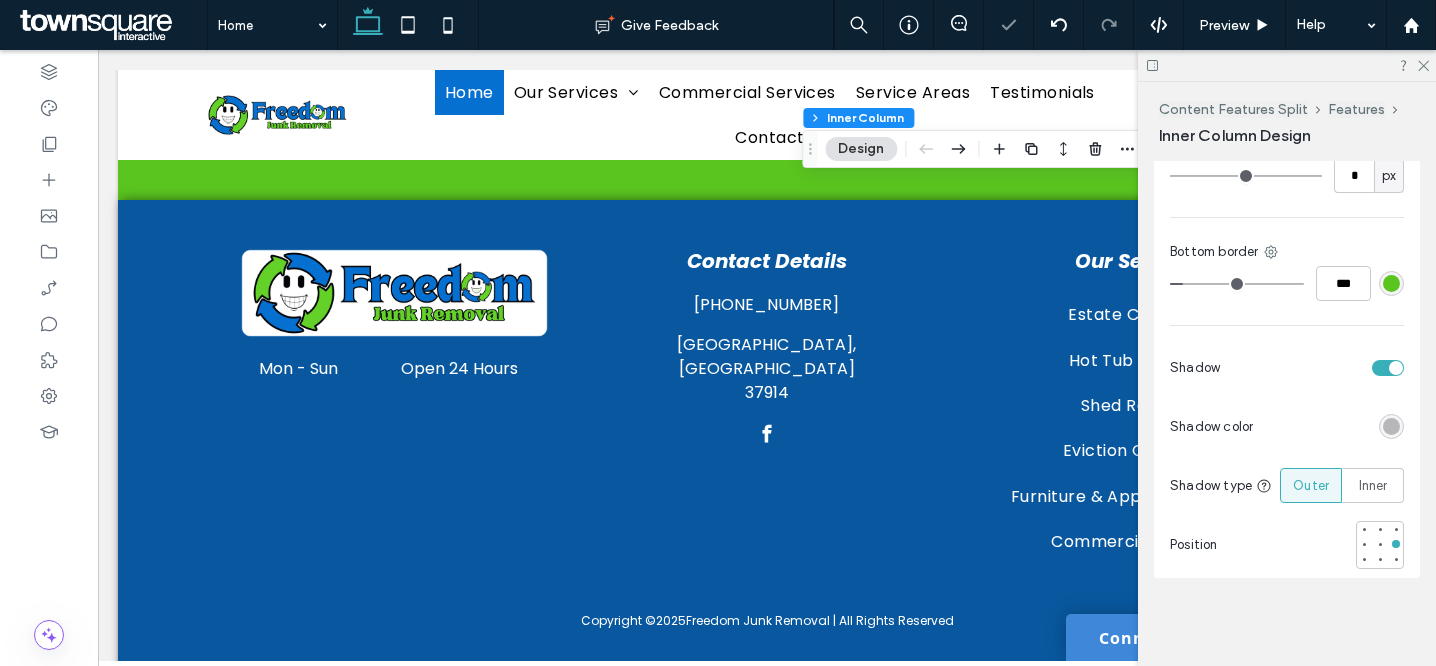 type on "**" 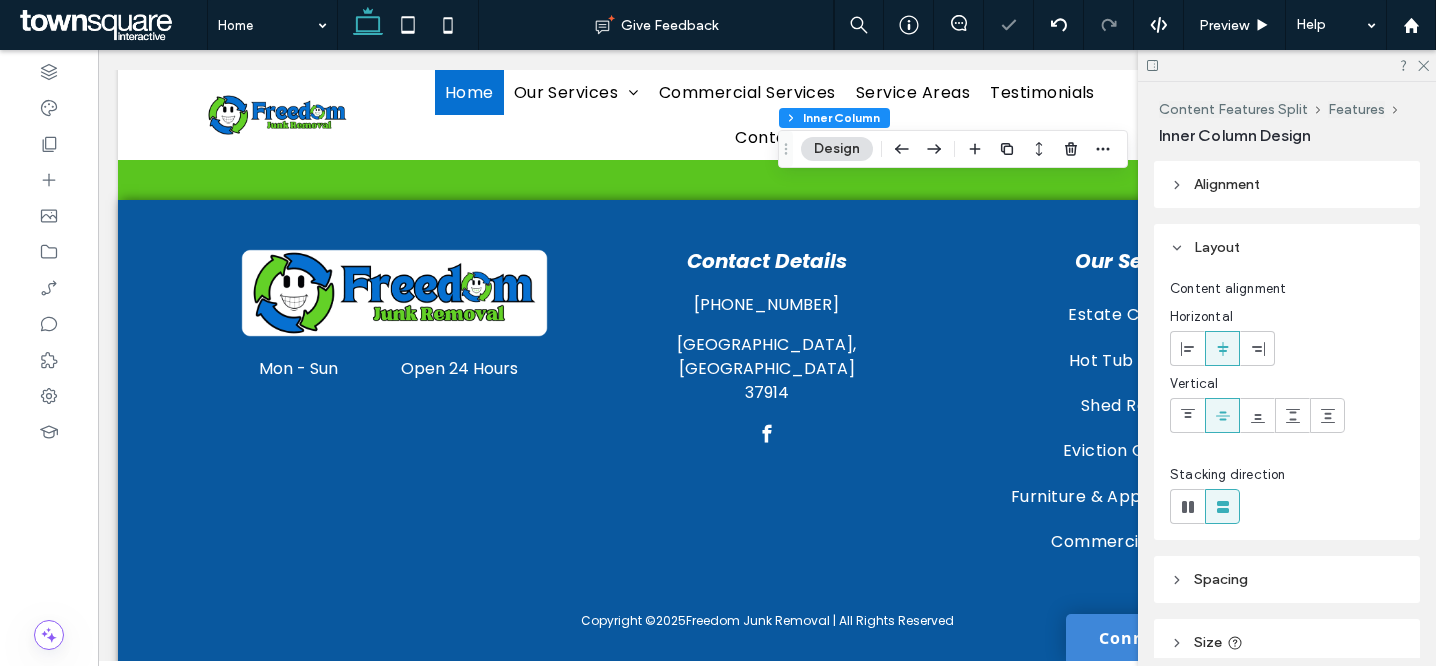 scroll, scrollTop: 701, scrollLeft: 0, axis: vertical 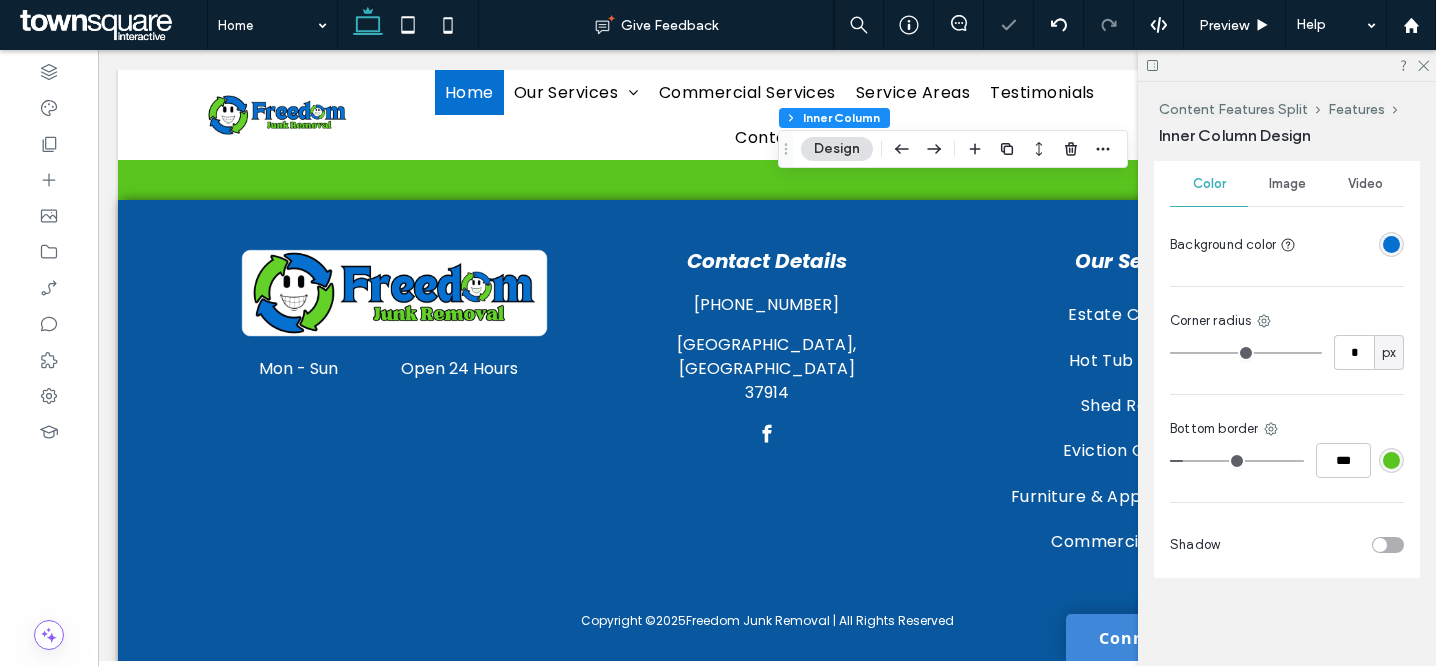 click at bounding box center [1316, 544] 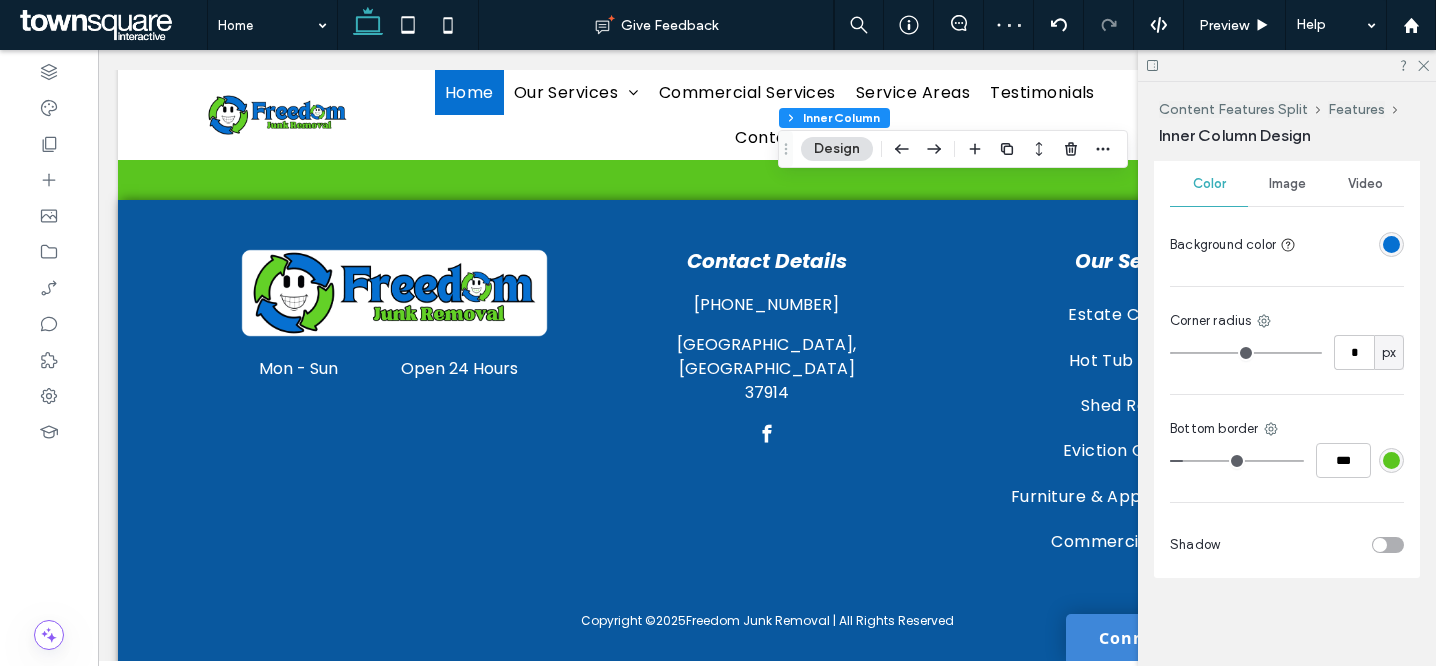 click at bounding box center [1388, 545] 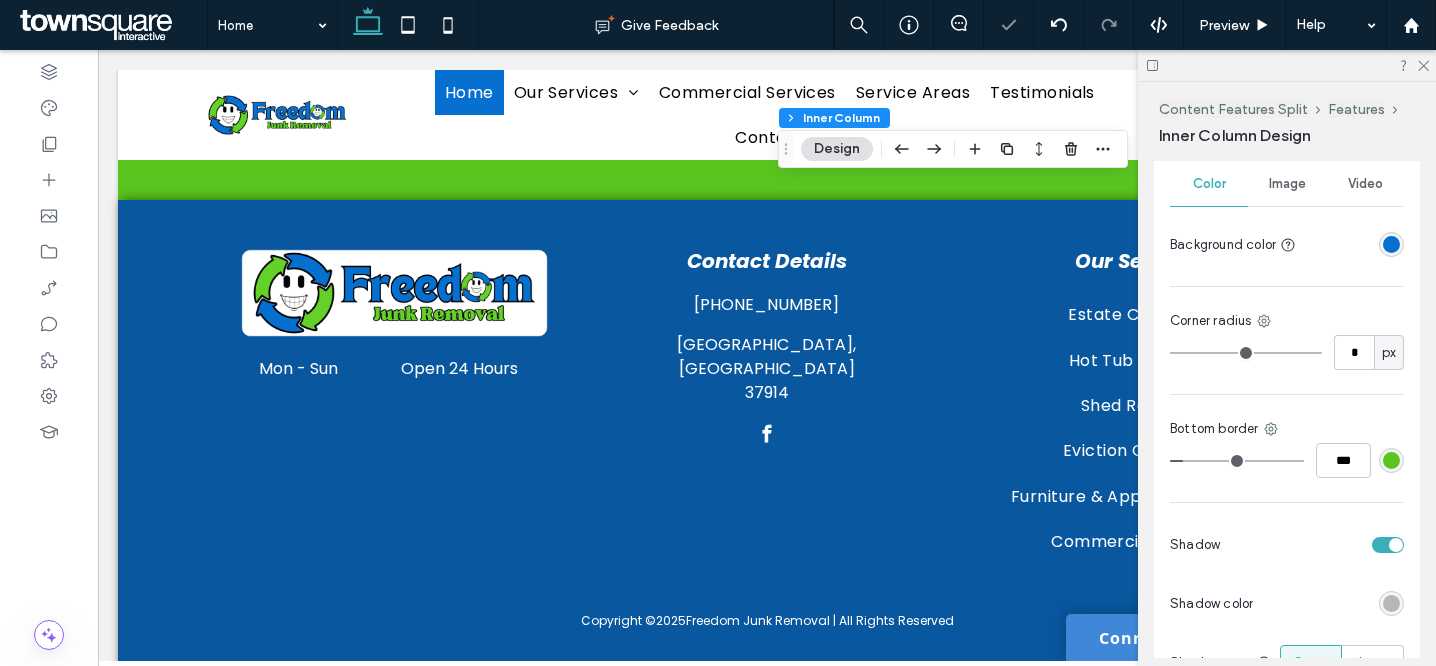 scroll, scrollTop: 883, scrollLeft: 0, axis: vertical 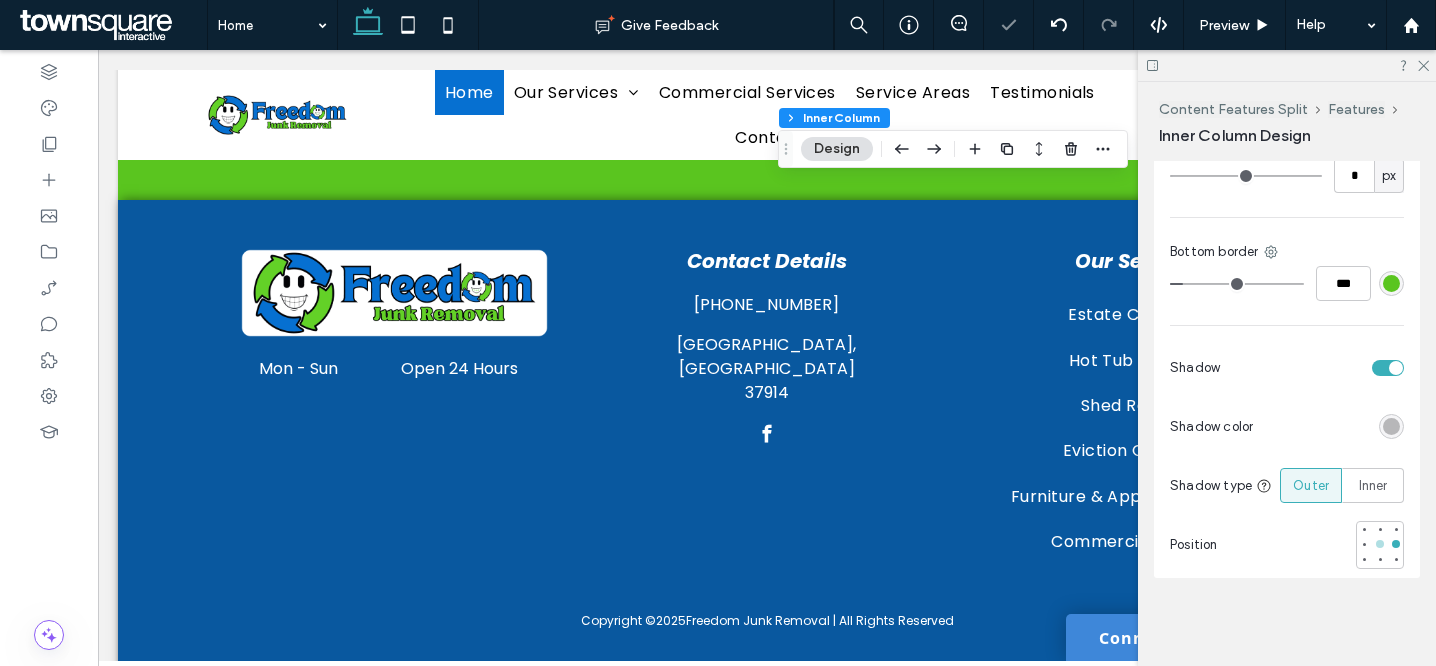 click at bounding box center (1380, 544) 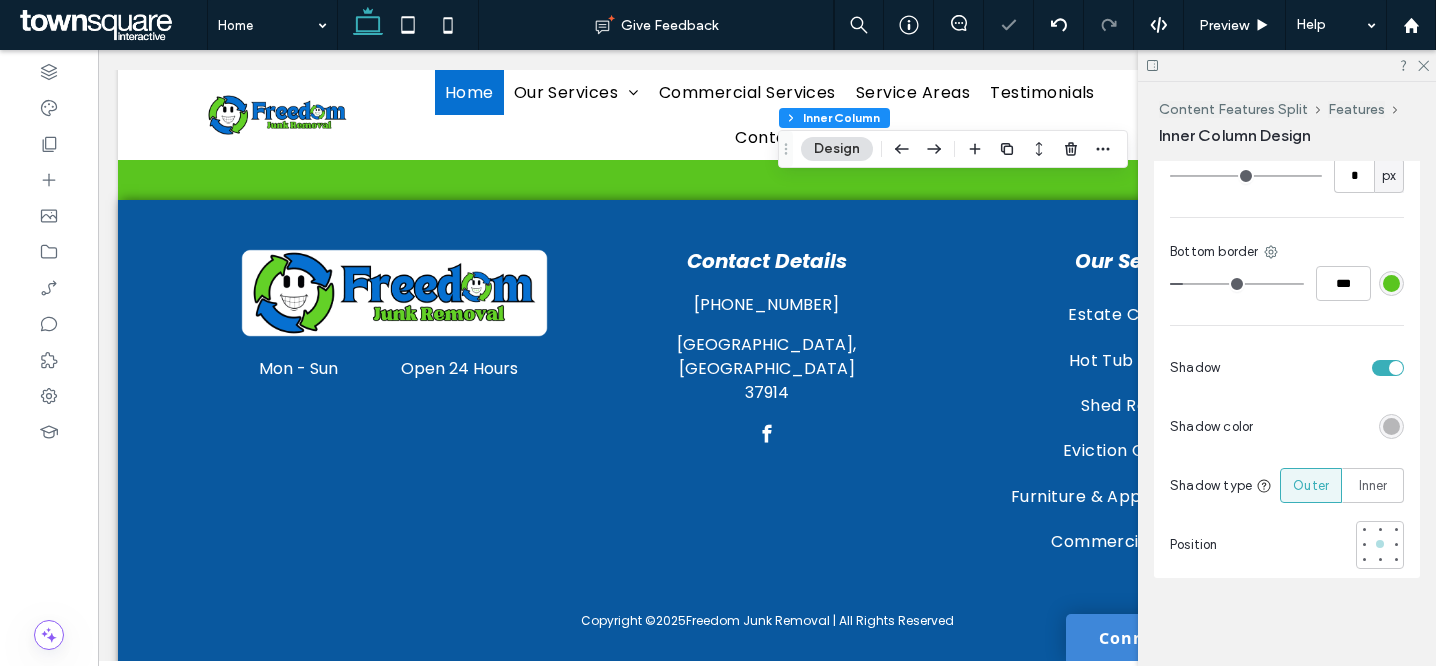 type on "**" 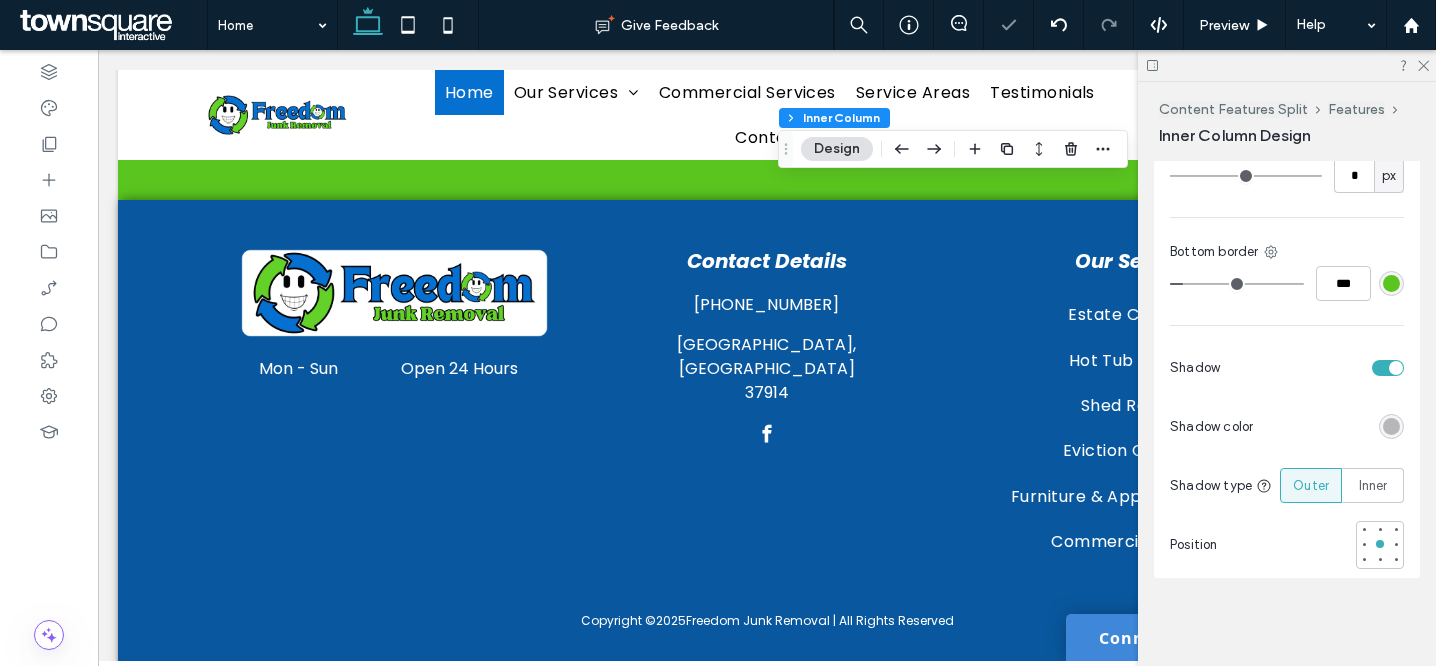 click at bounding box center [1287, 65] 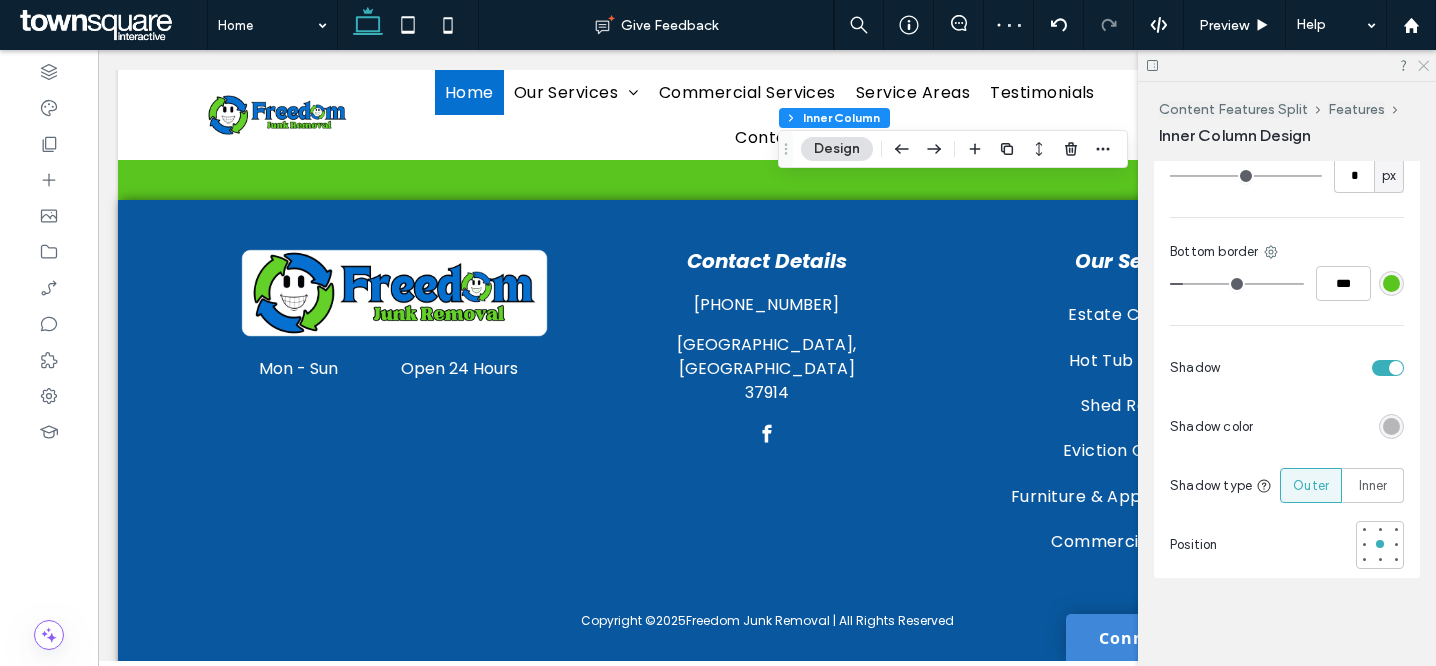 click 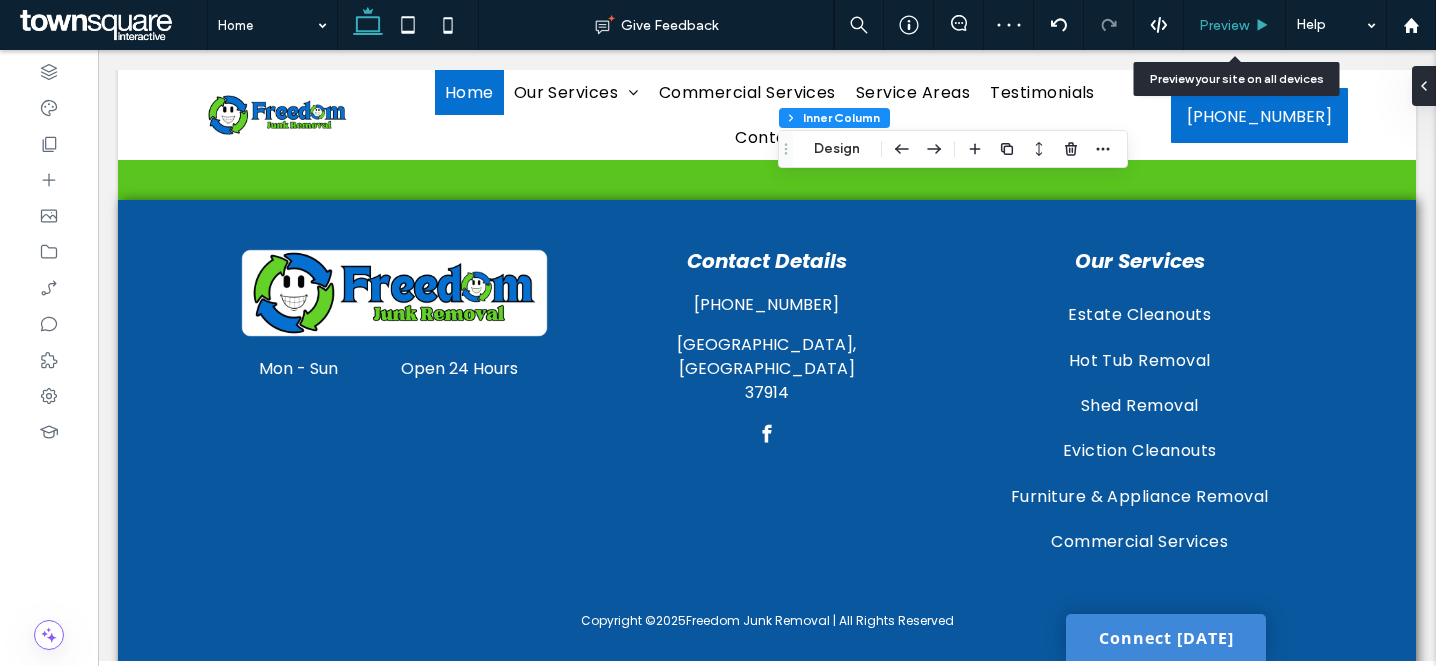 click on "Preview" at bounding box center [1224, 25] 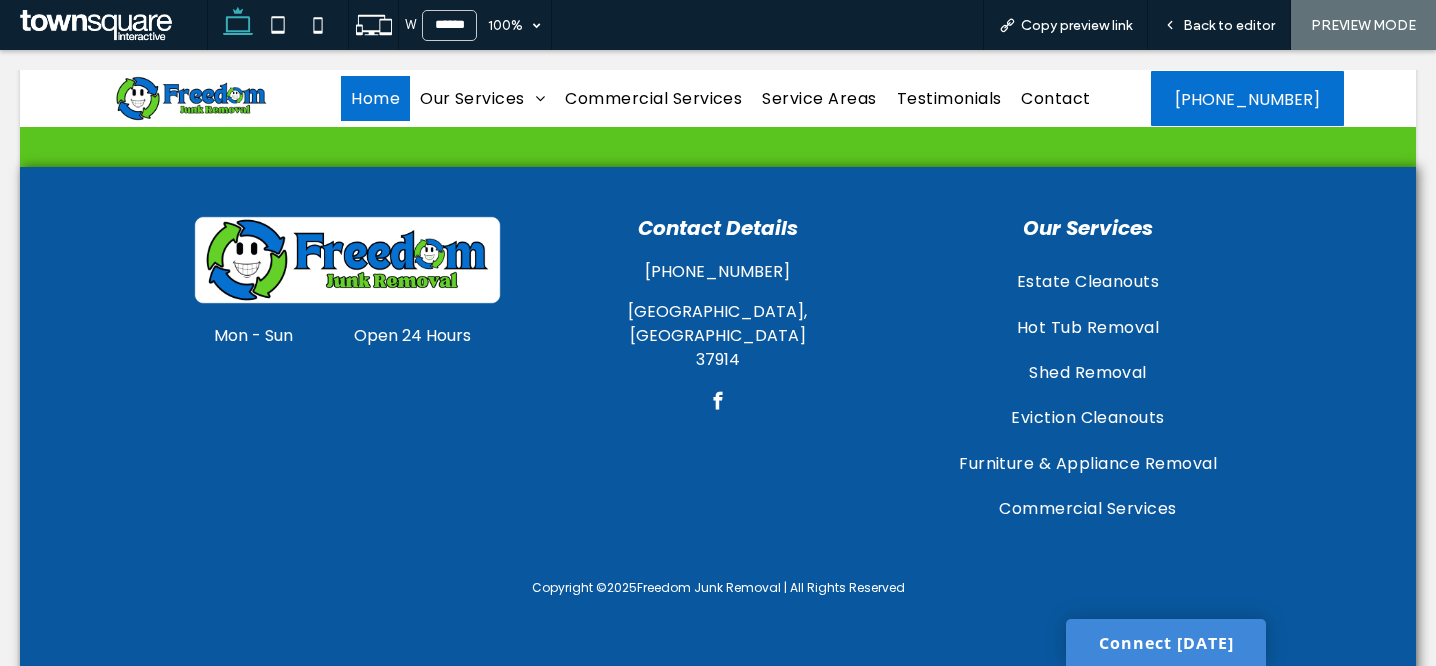 click on "Back to editor" at bounding box center [1229, 25] 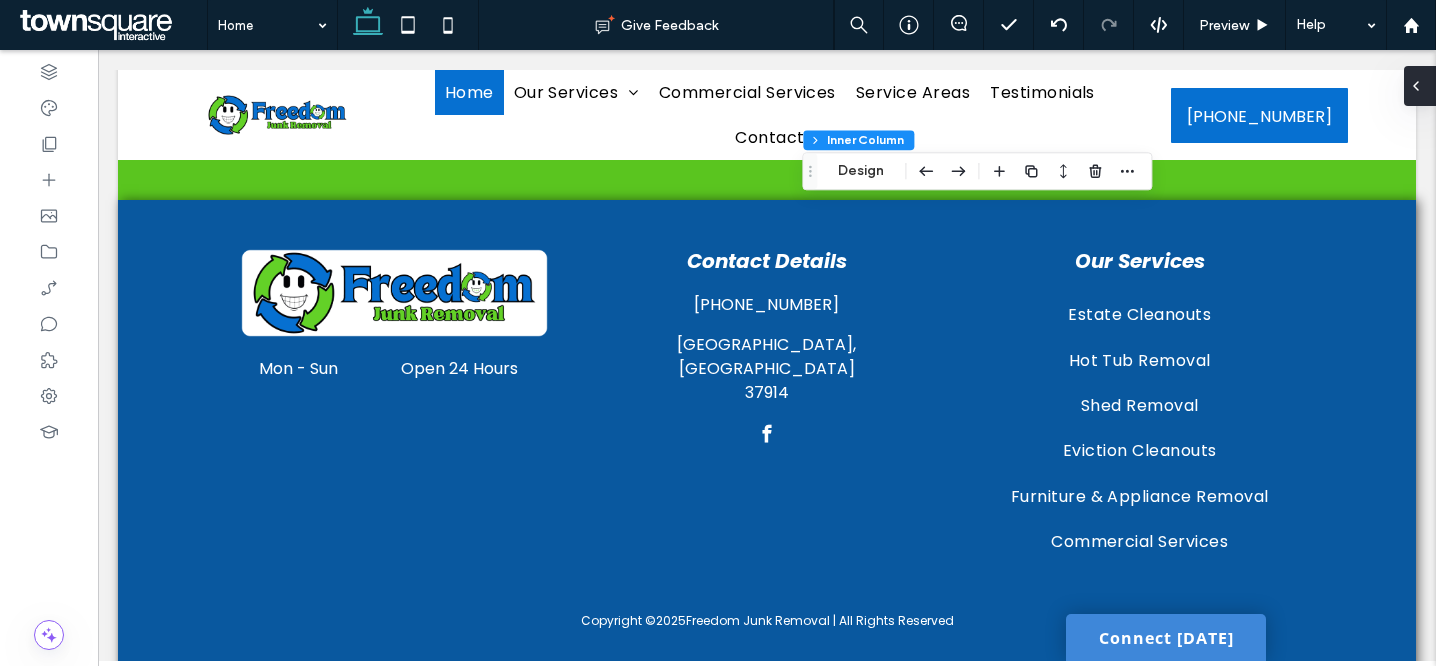 click at bounding box center [1420, 86] 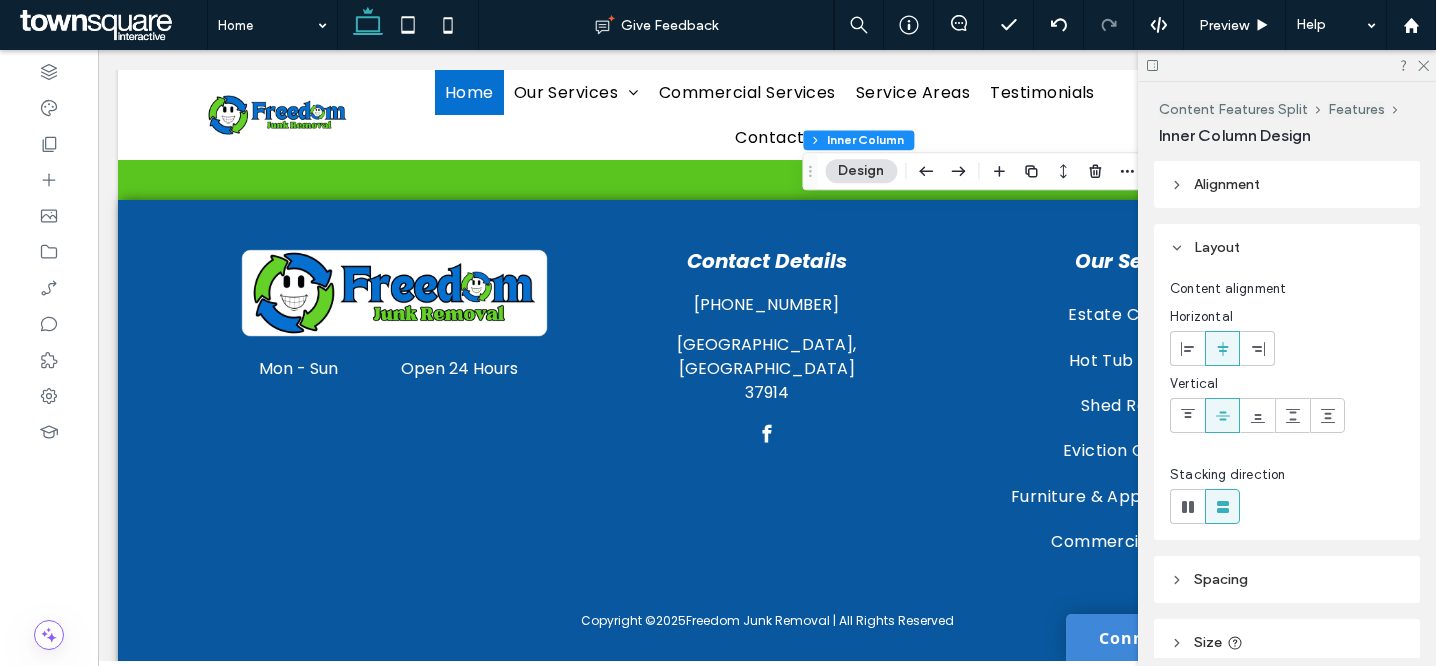 scroll, scrollTop: 883, scrollLeft: 0, axis: vertical 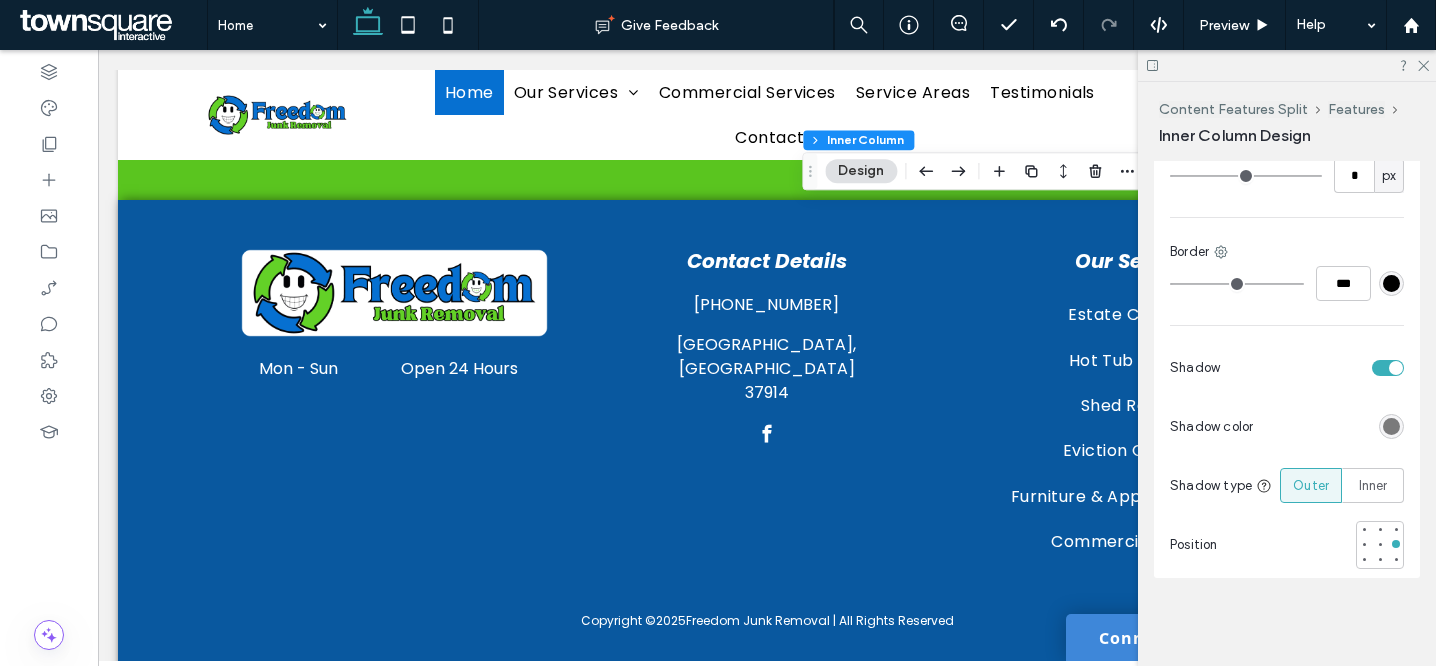 click on "***" at bounding box center (1287, 283) 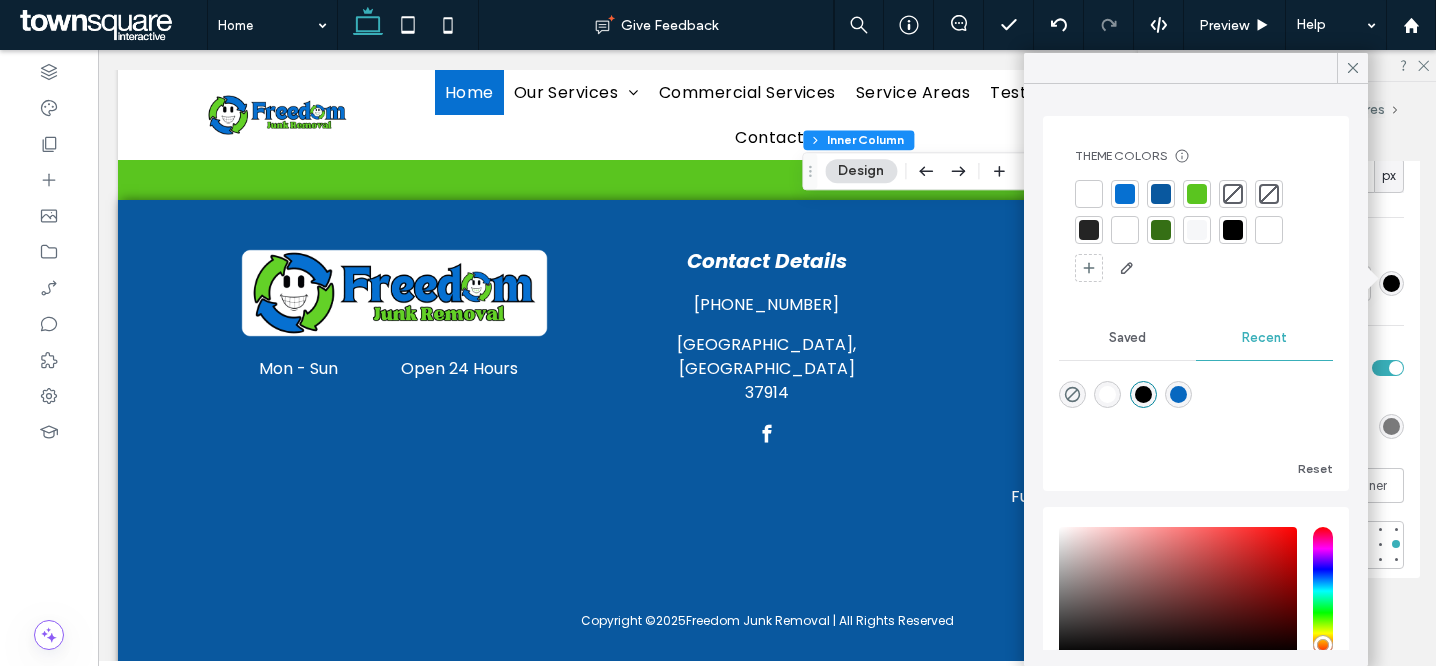 click at bounding box center [1197, 194] 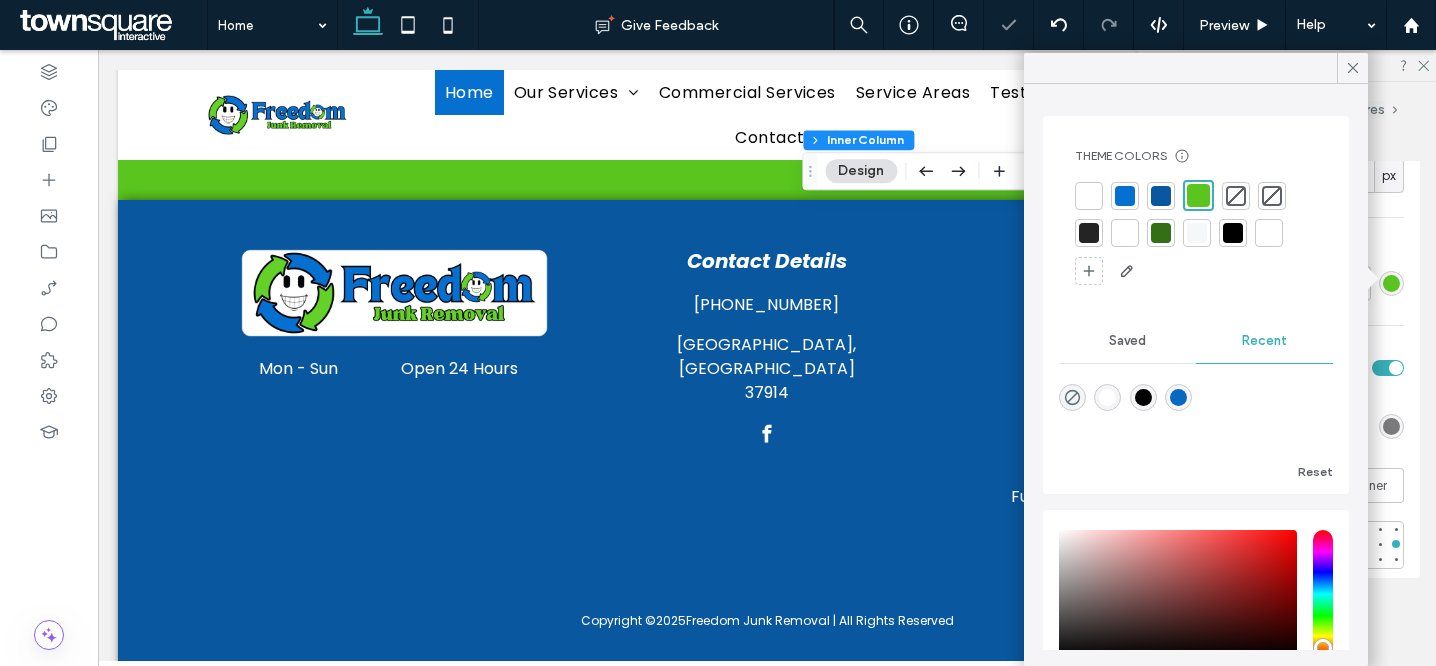 type on "**" 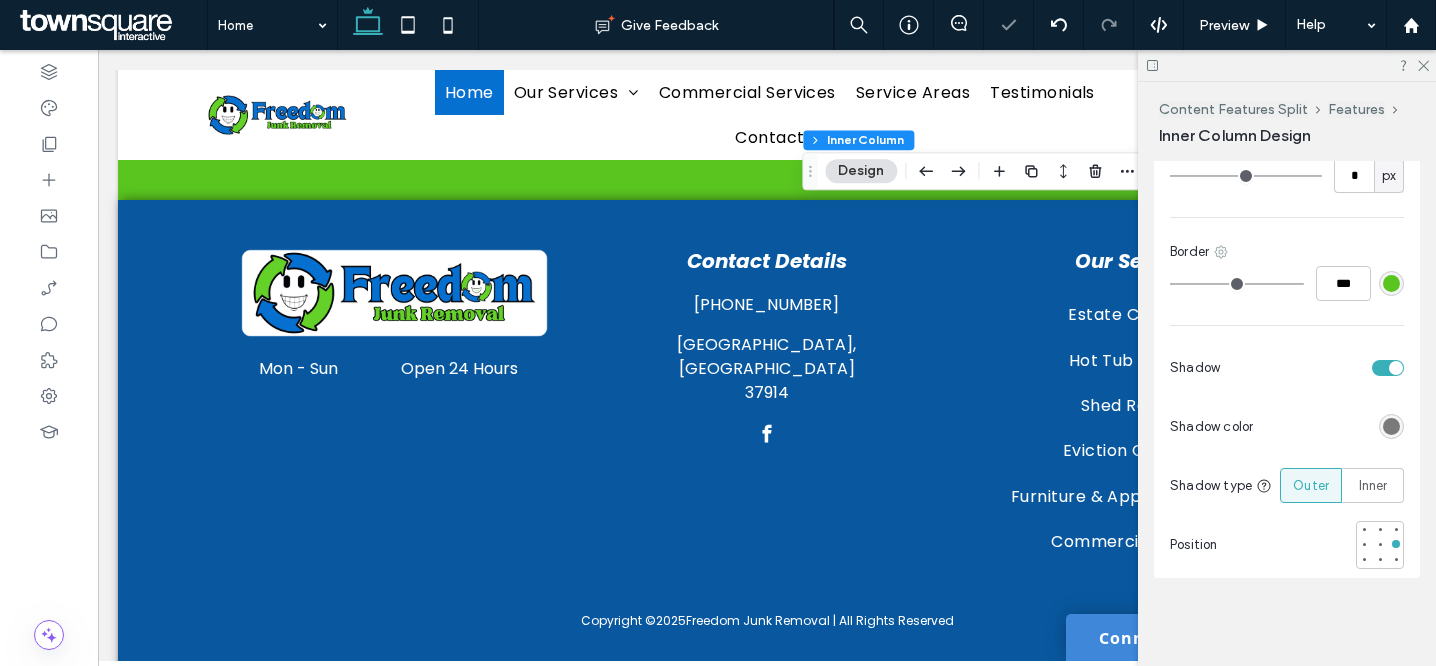 click 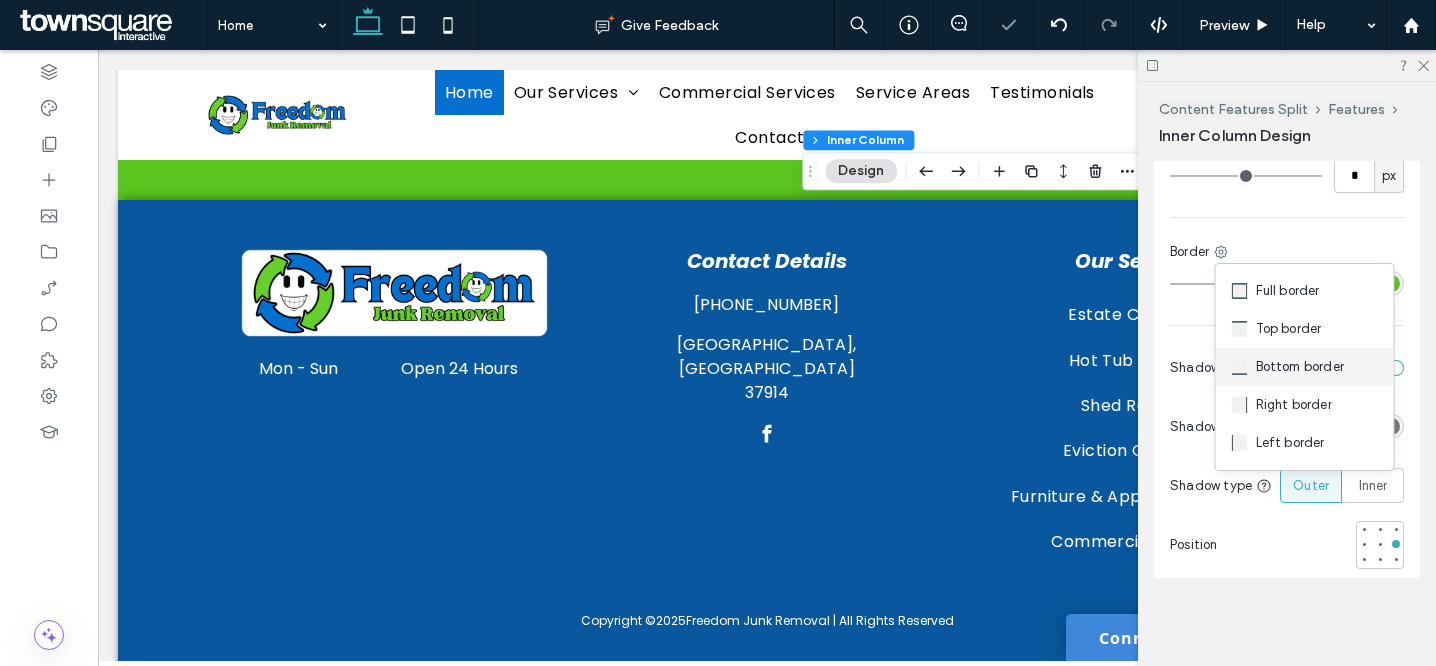 click on "Bottom border" at bounding box center [1305, 367] 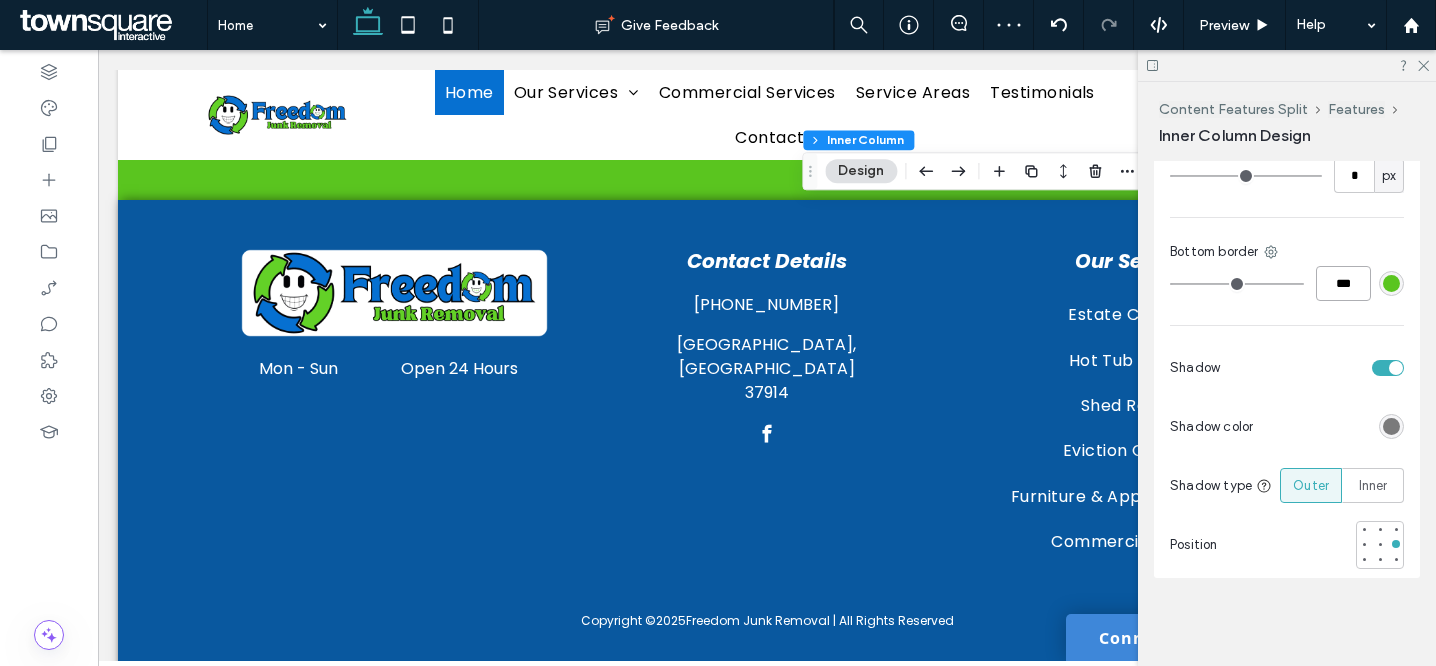 click on "***" at bounding box center [1343, 283] 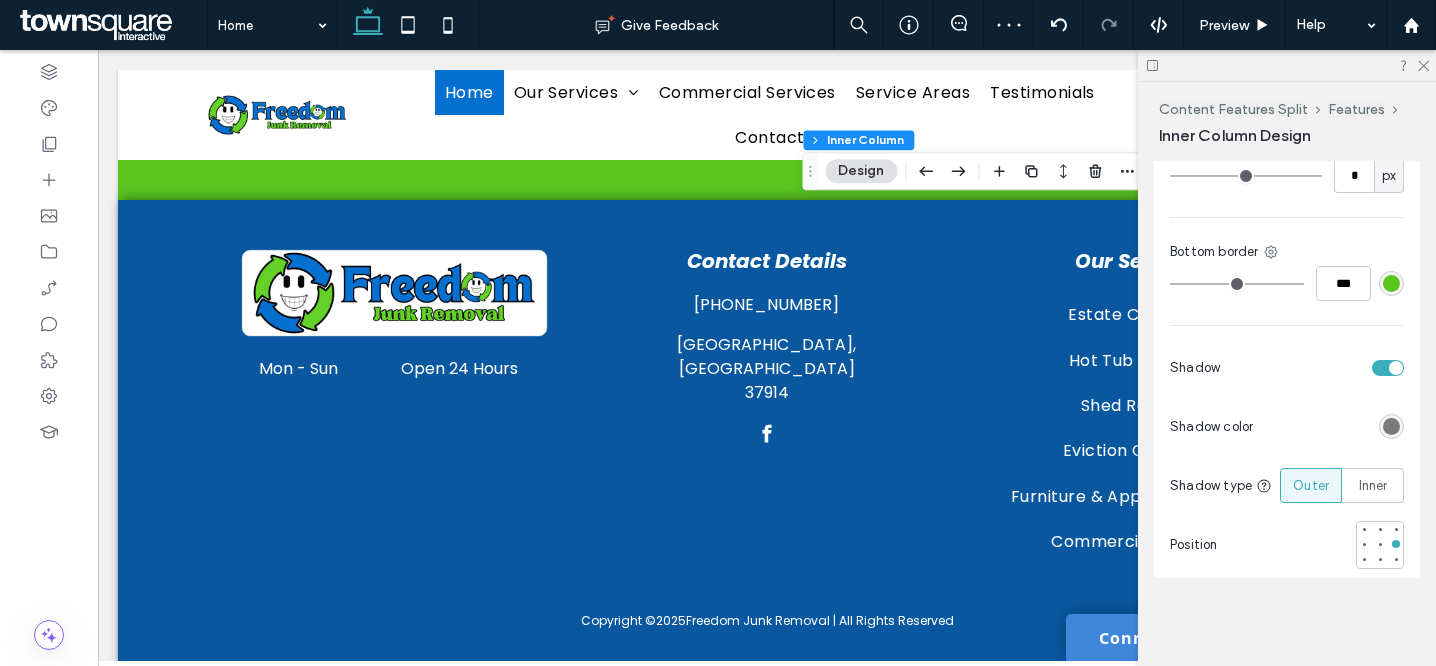 type on "**" 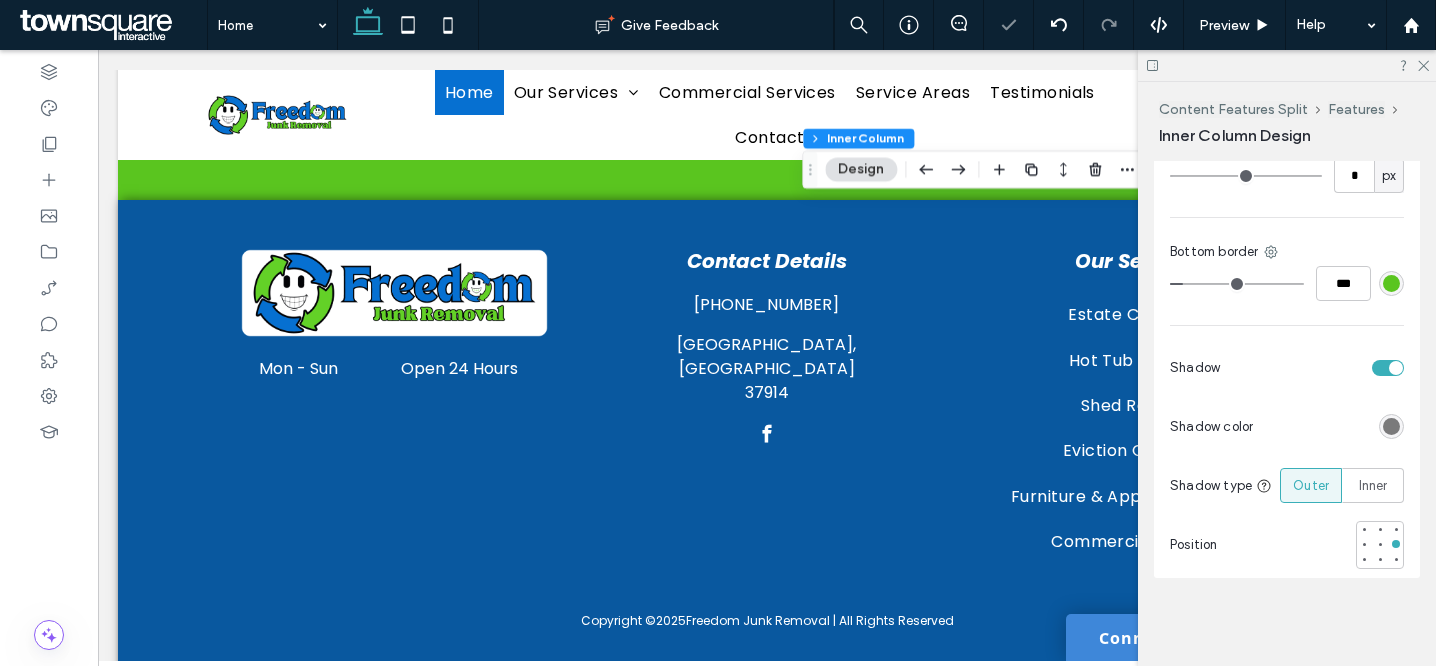 click at bounding box center (1396, 368) 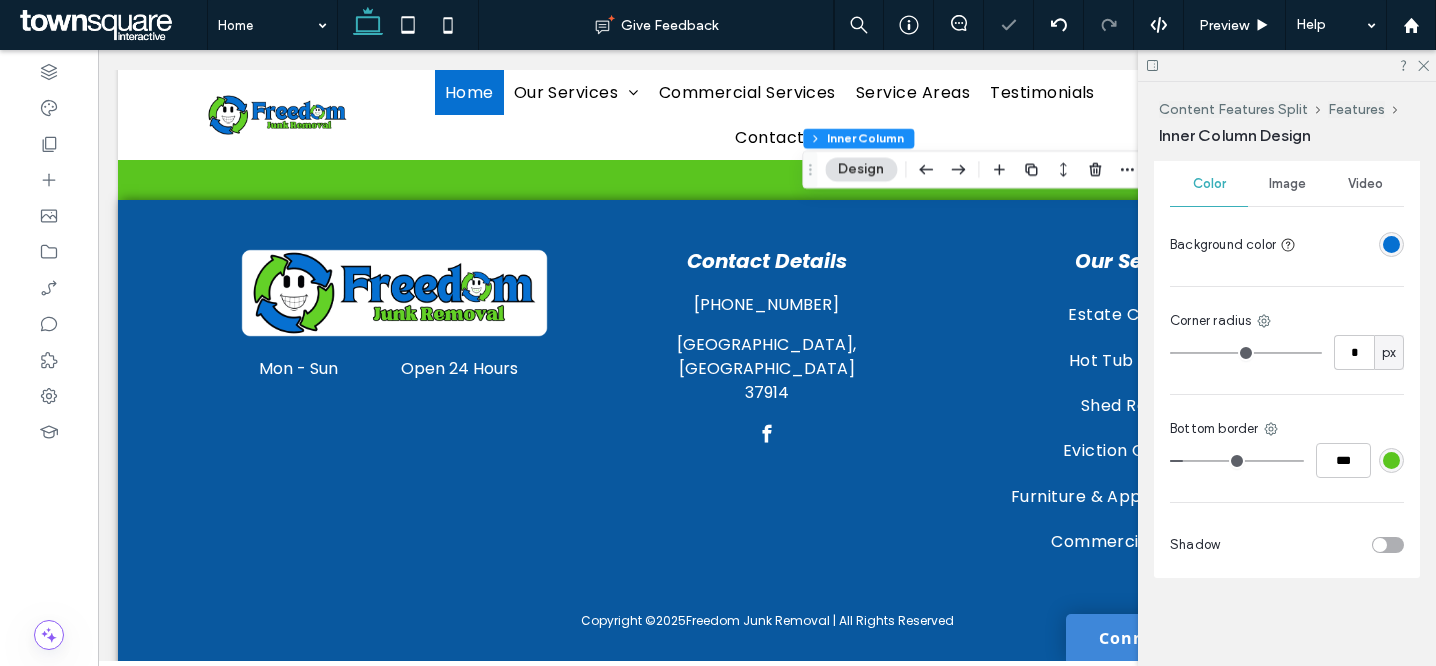click at bounding box center [1388, 545] 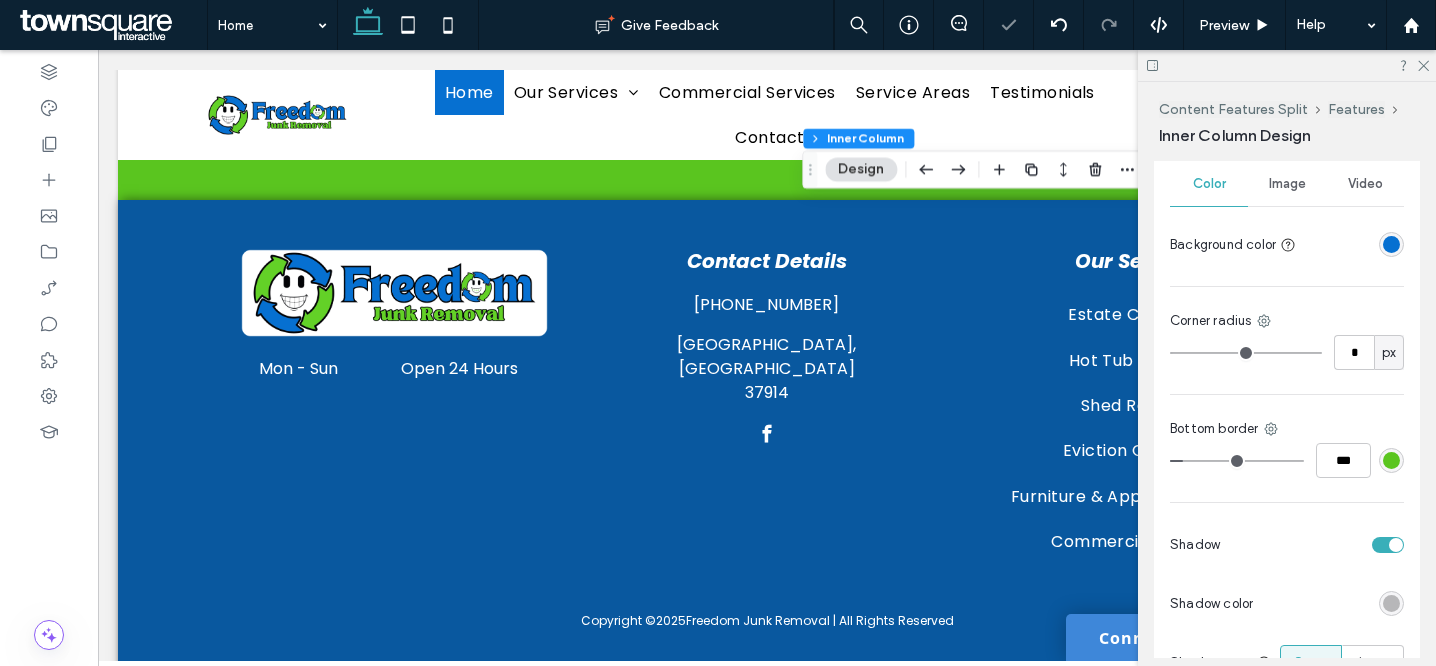 scroll, scrollTop: 883, scrollLeft: 0, axis: vertical 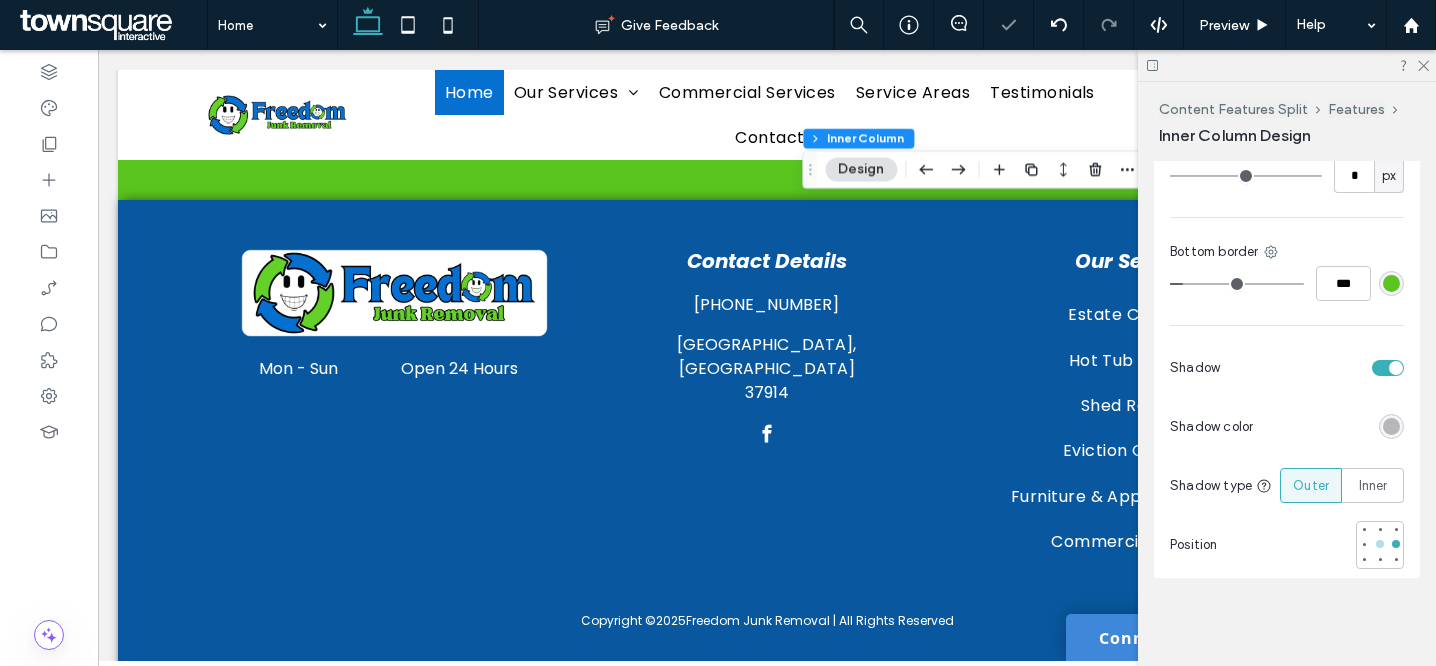 click at bounding box center [1380, 544] 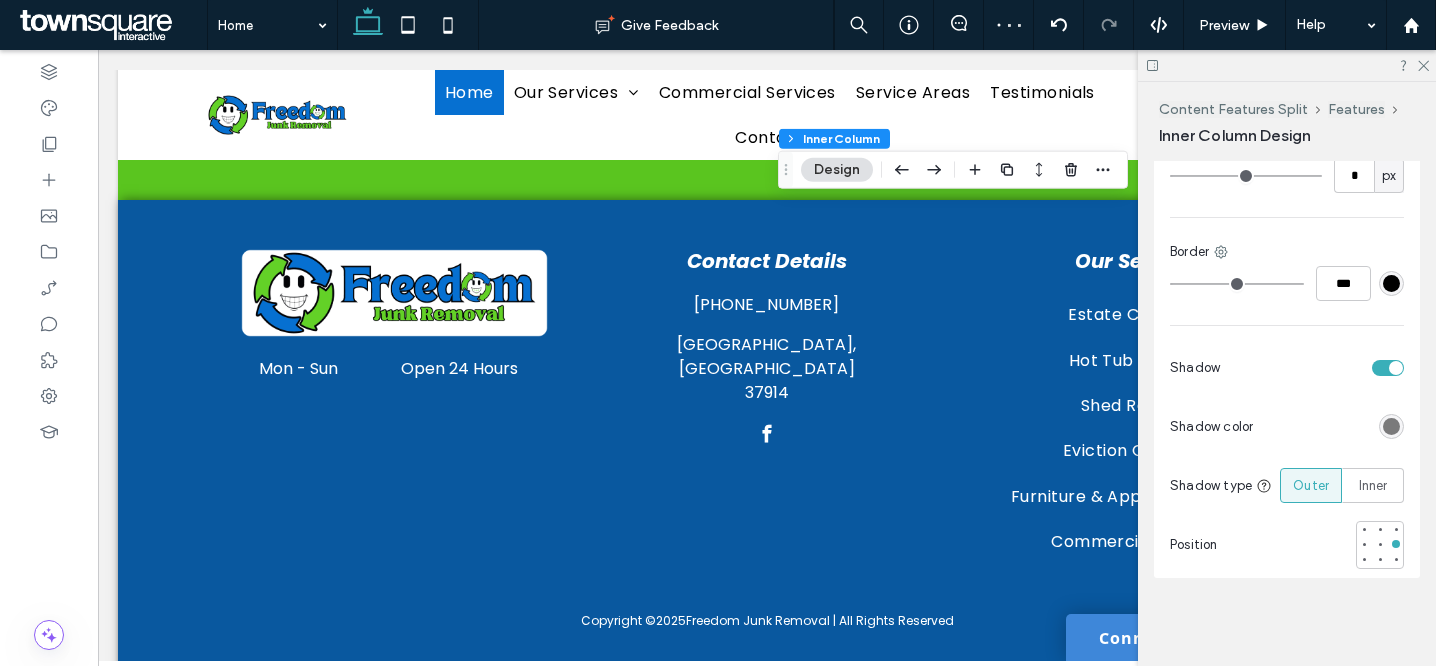 click at bounding box center (1388, 368) 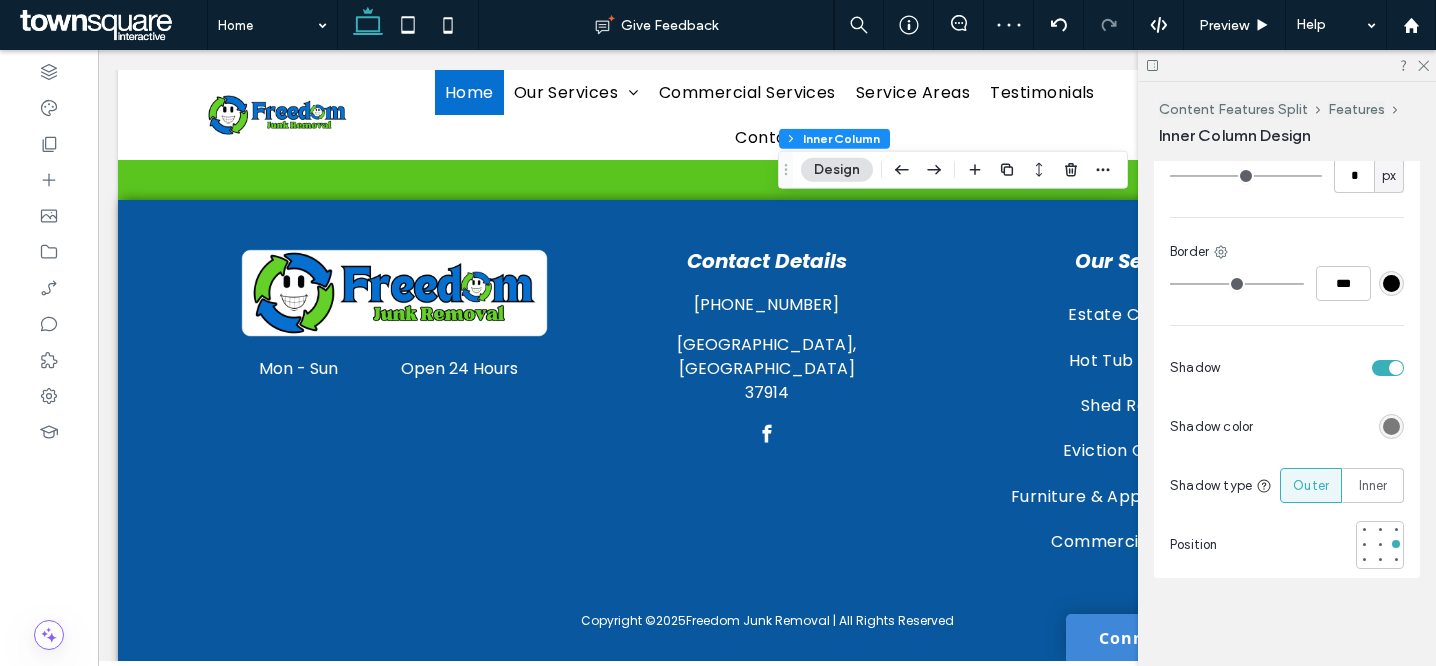 scroll, scrollTop: 701, scrollLeft: 0, axis: vertical 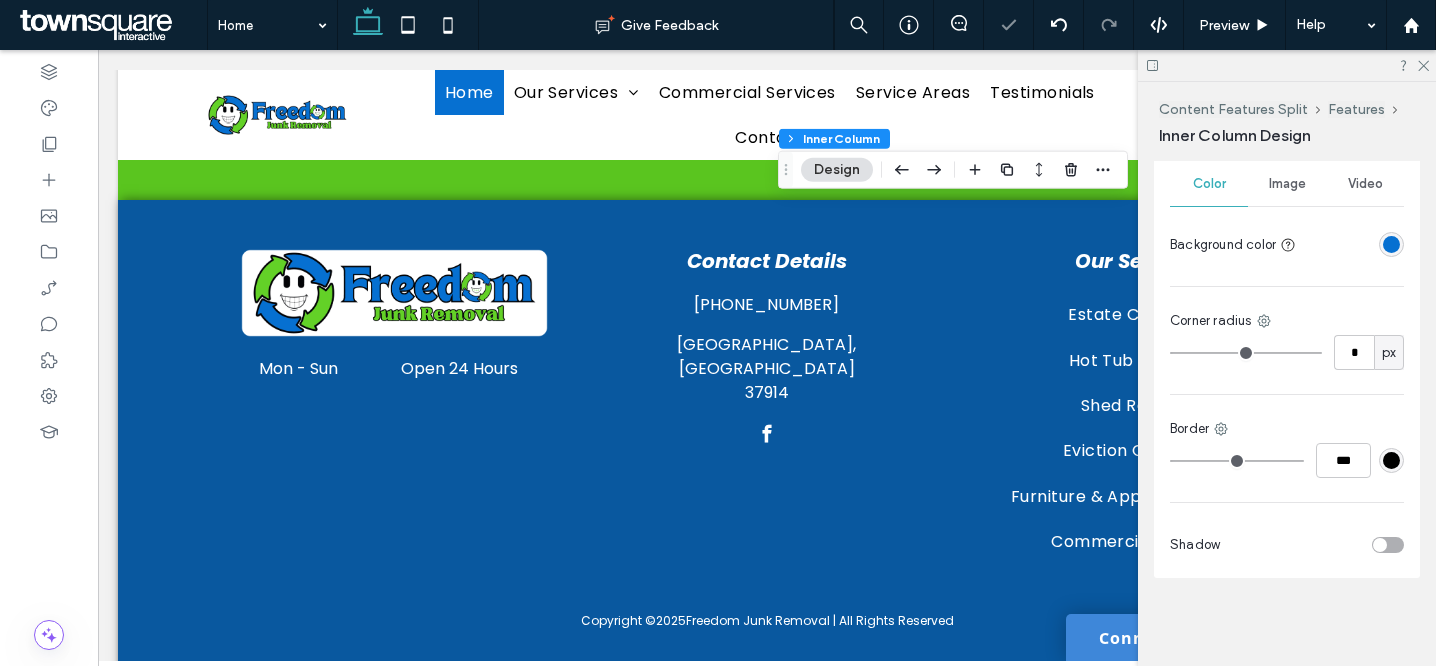 click at bounding box center [1388, 545] 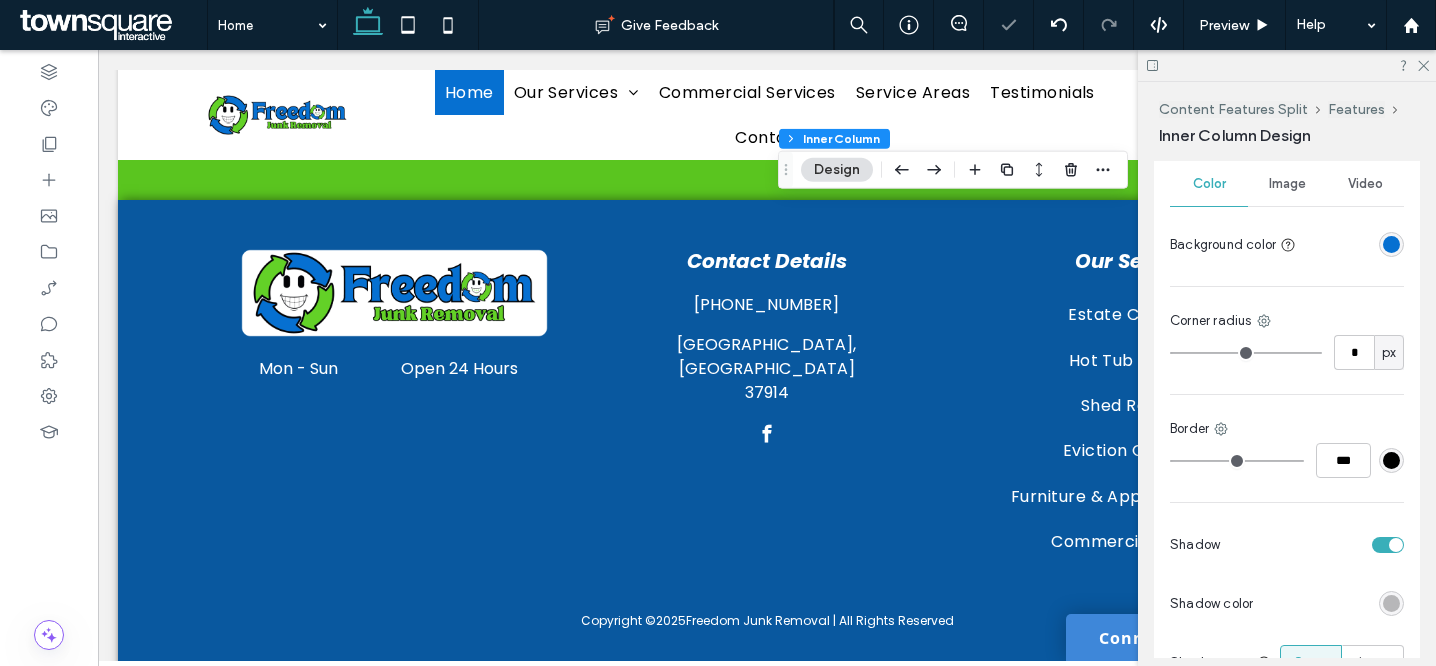 scroll, scrollTop: 883, scrollLeft: 0, axis: vertical 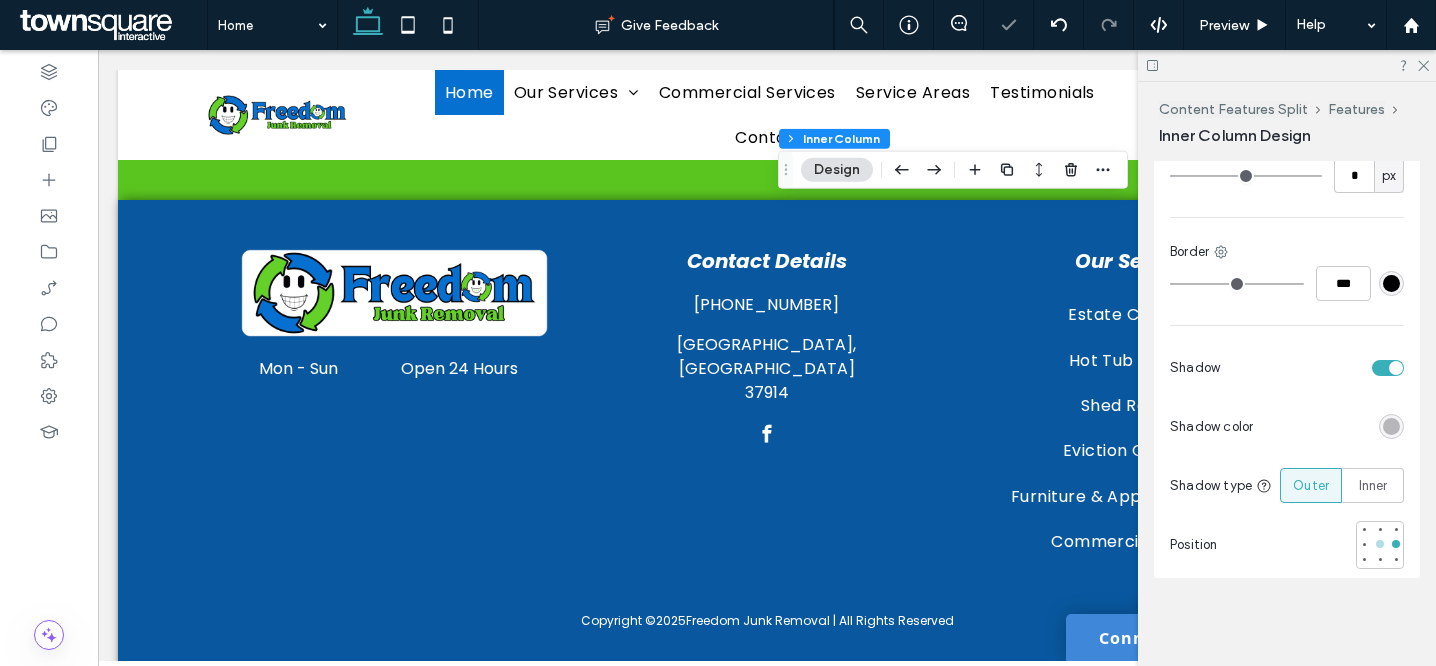click at bounding box center [1380, 544] 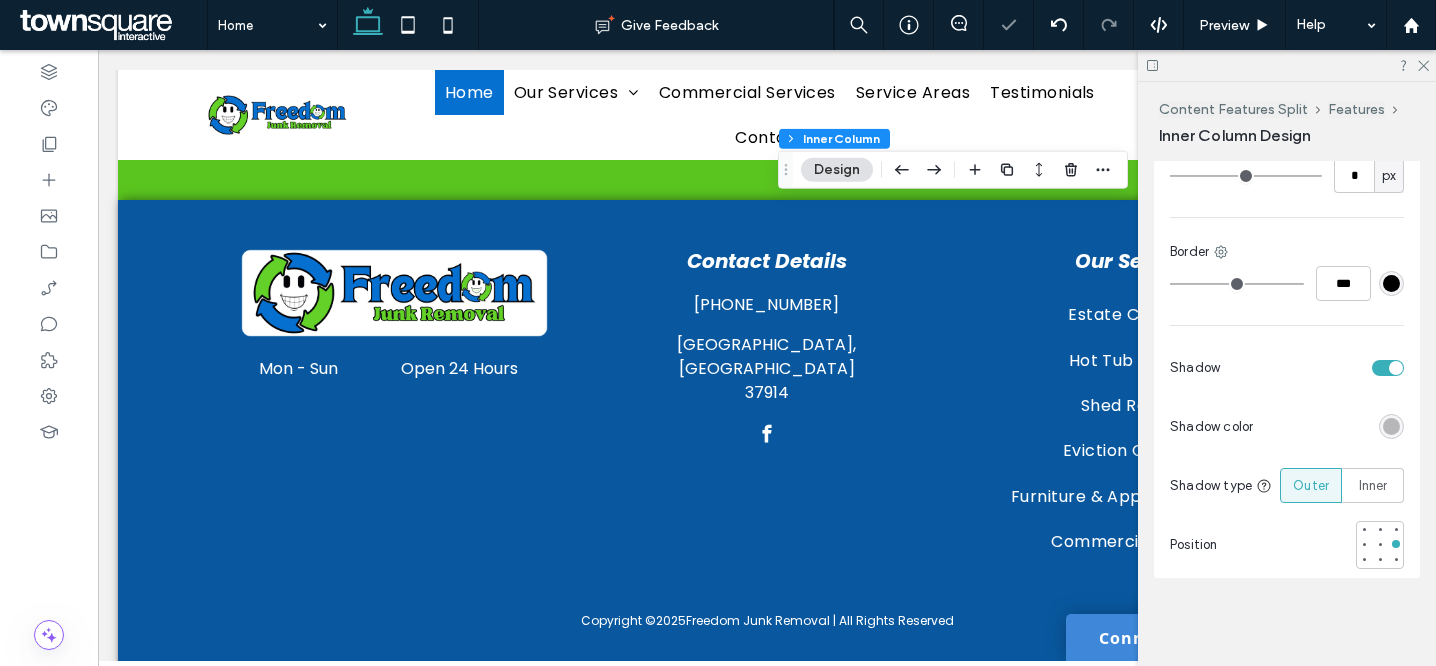 type on "**" 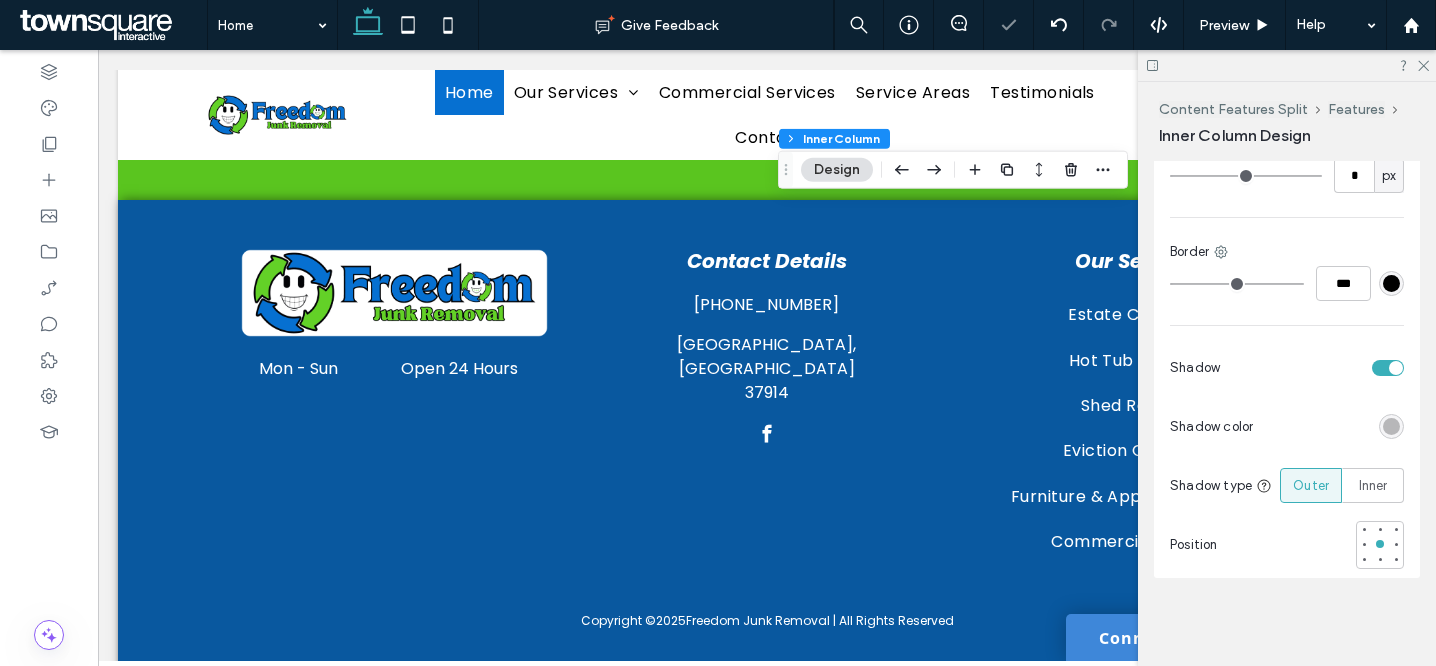 click at bounding box center (1391, 283) 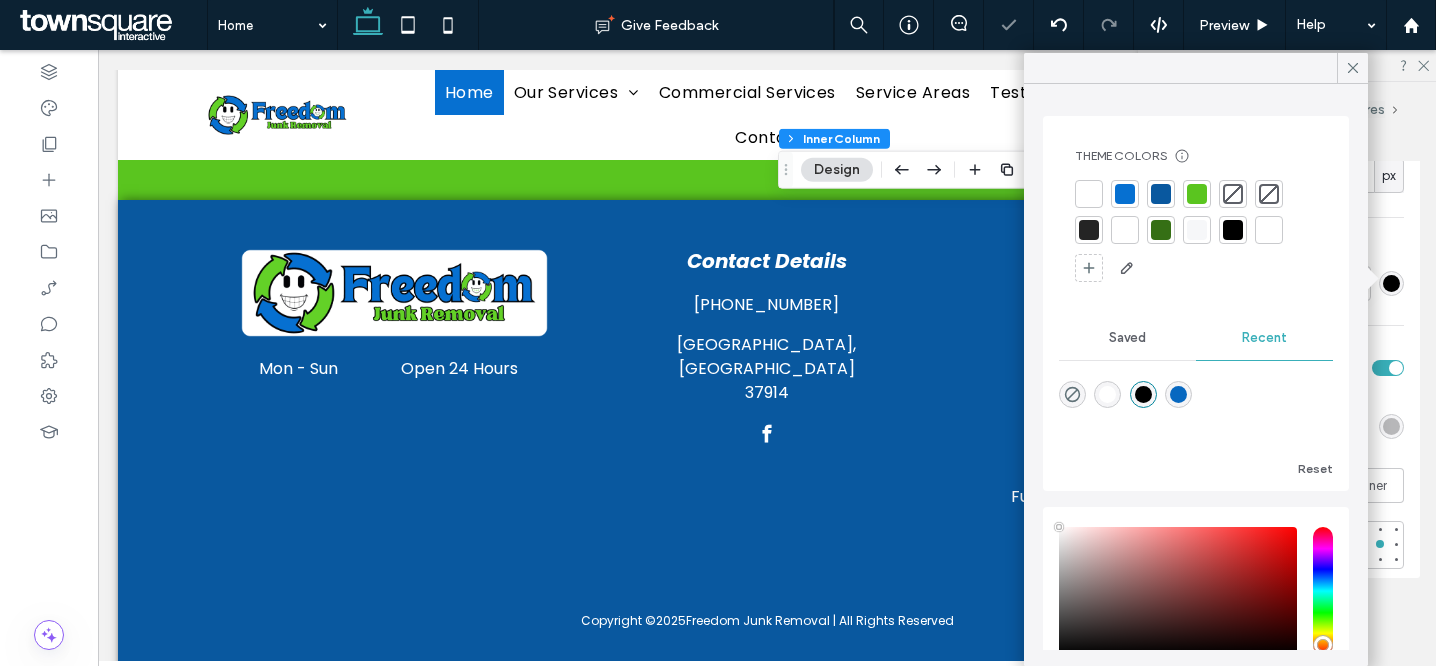 type on "****" 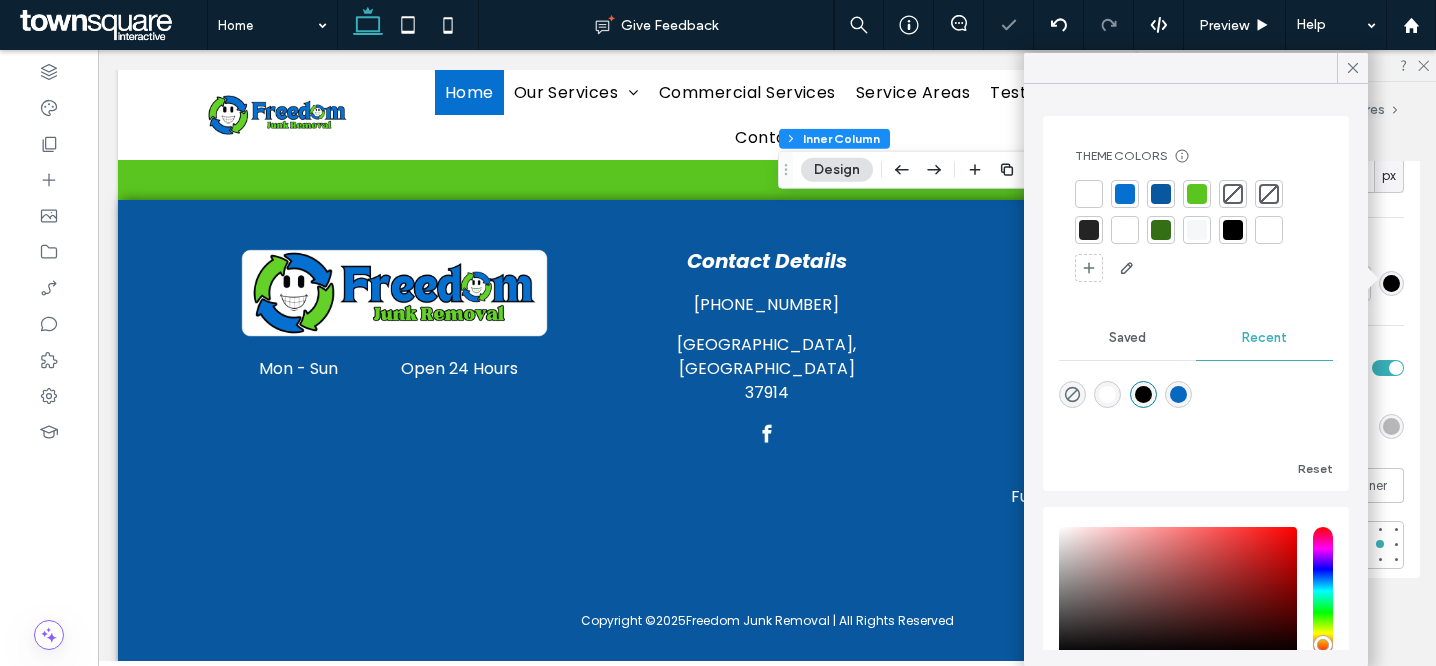 click at bounding box center [1197, 194] 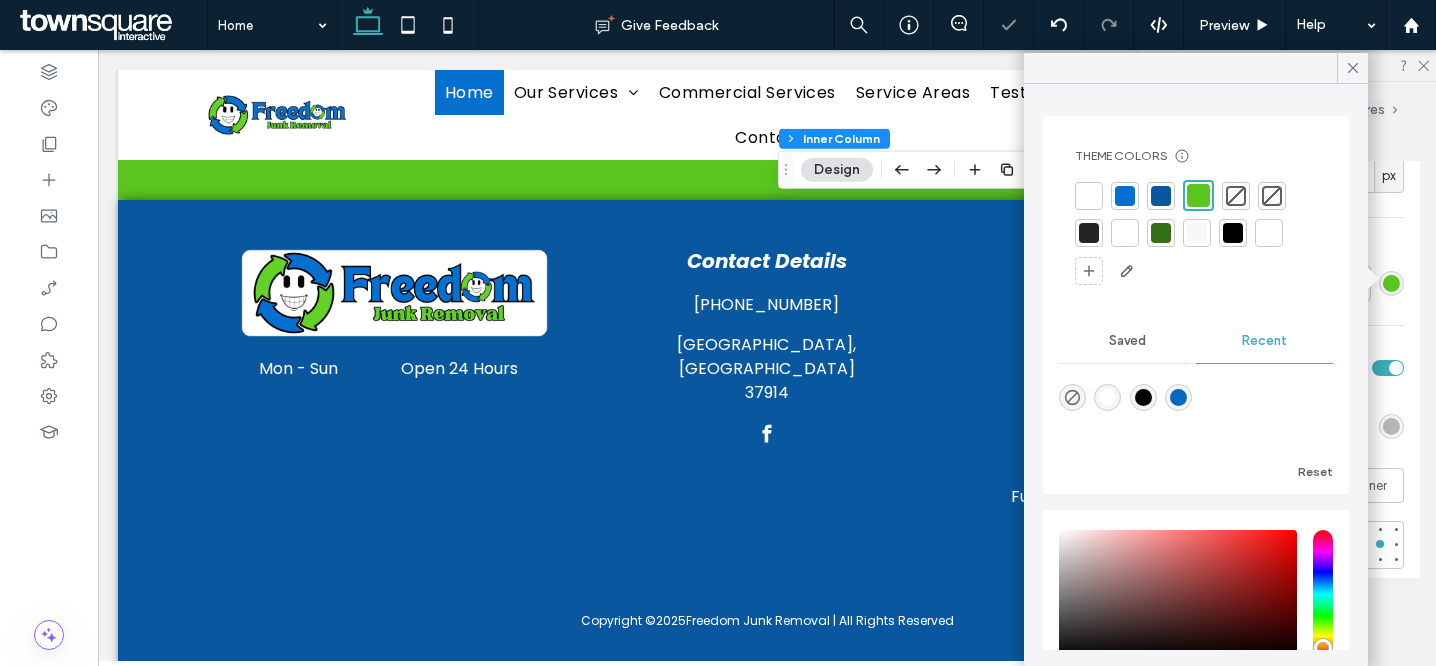 type on "**" 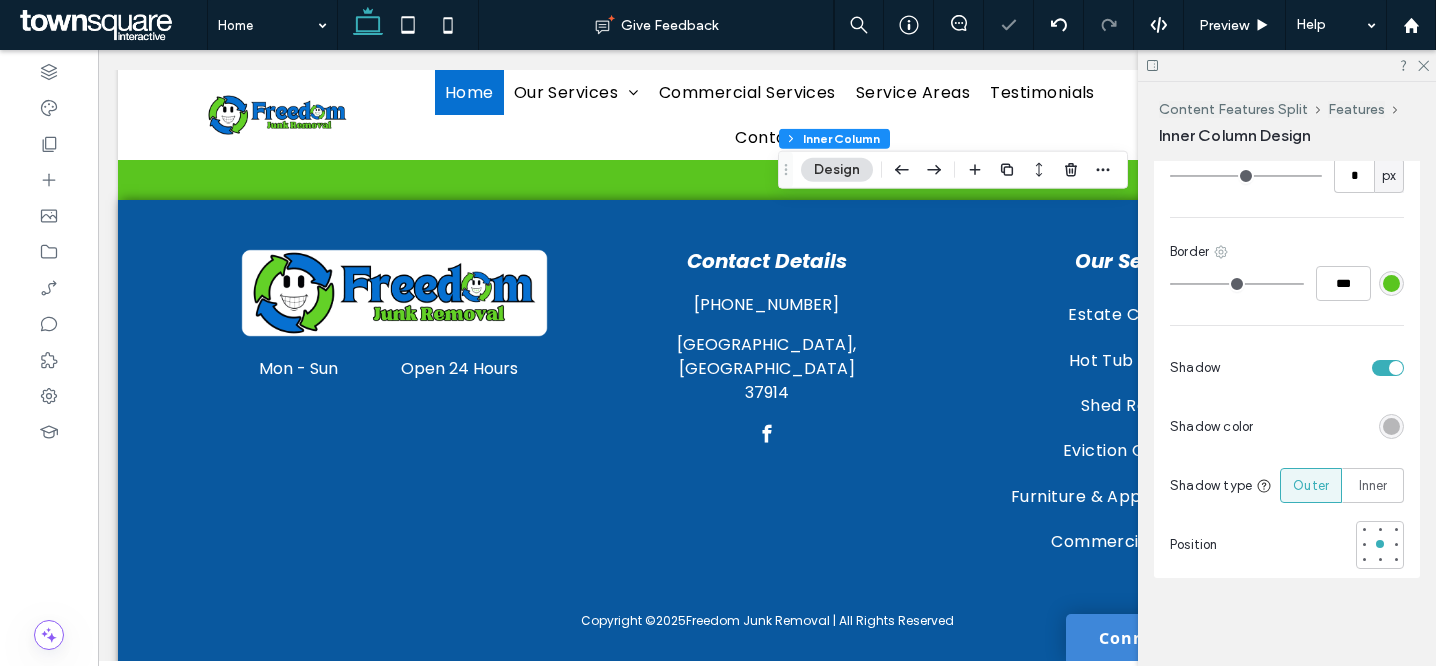 click 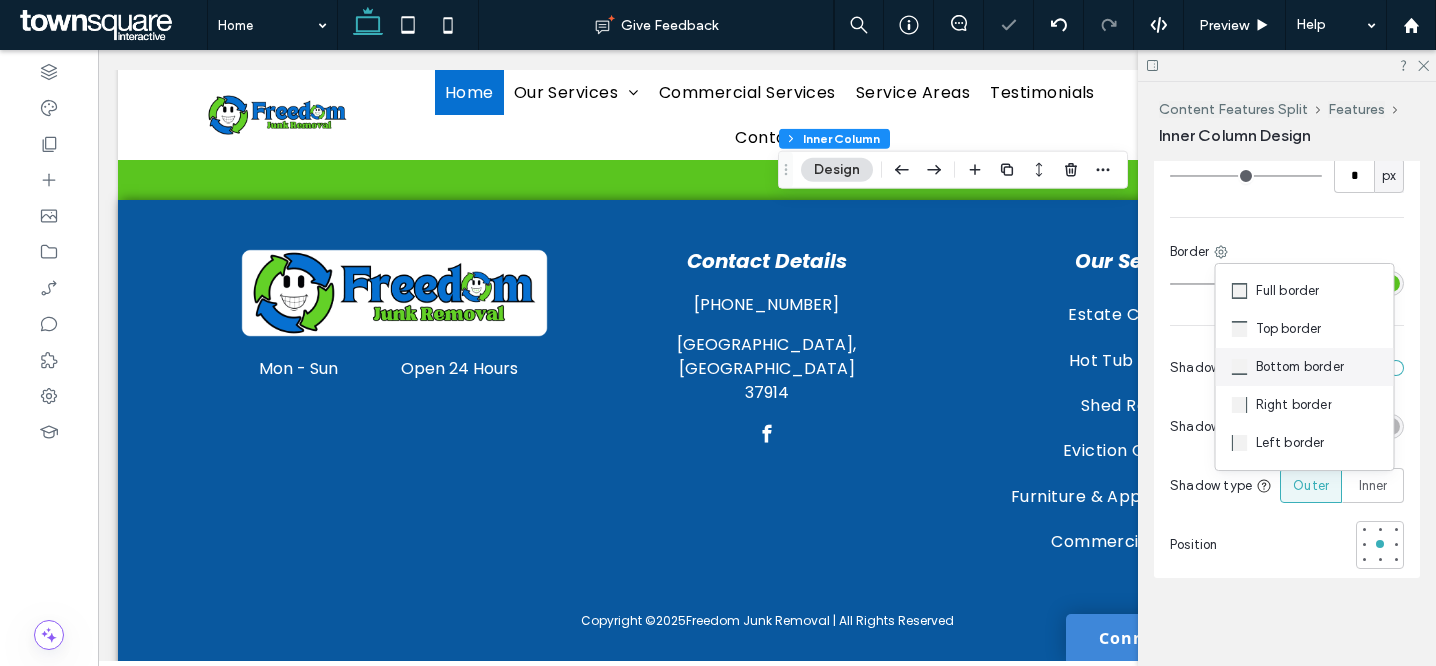 click on "Bottom border" at bounding box center (1300, 367) 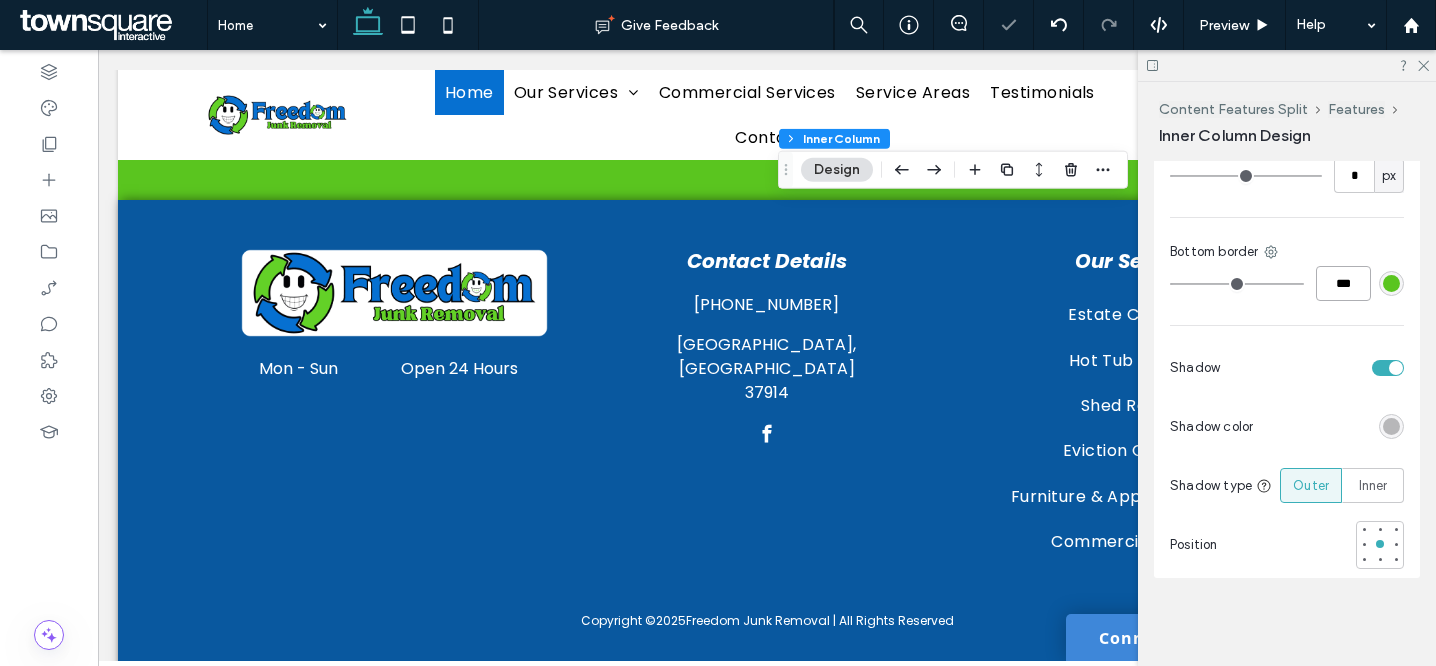 click on "***" at bounding box center [1343, 283] 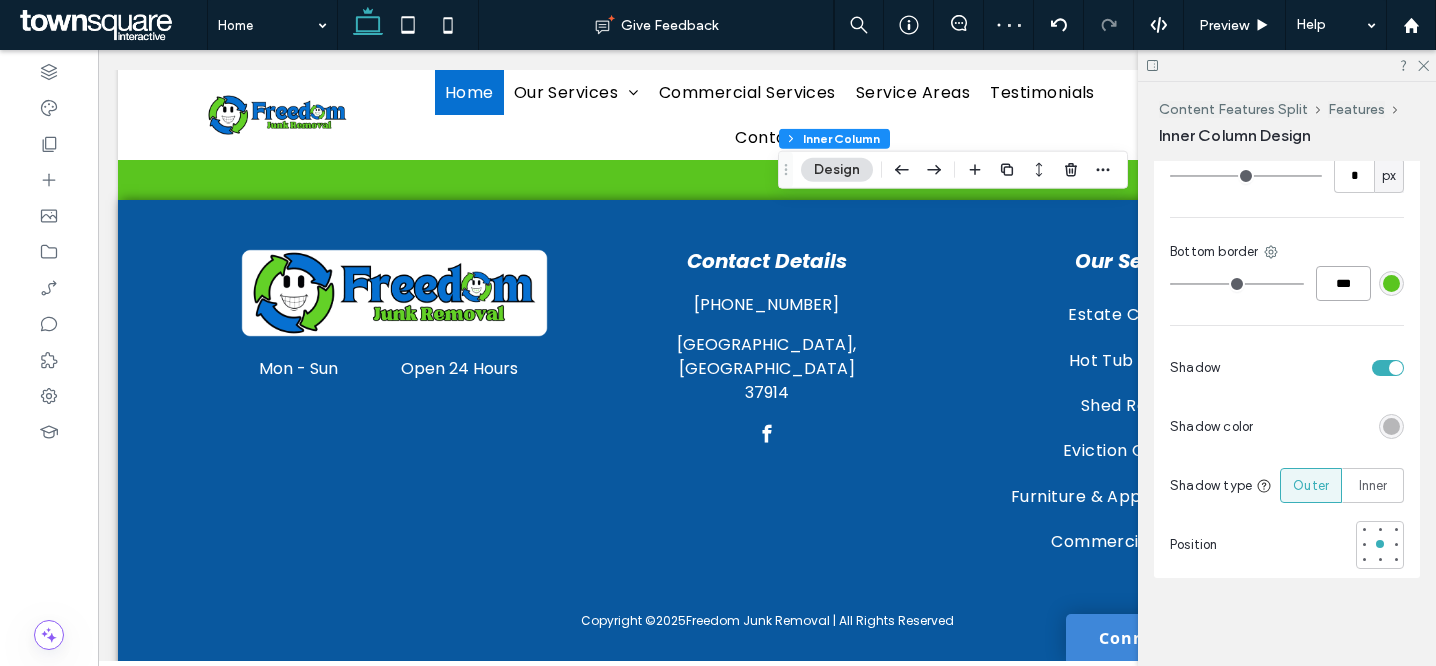 paste 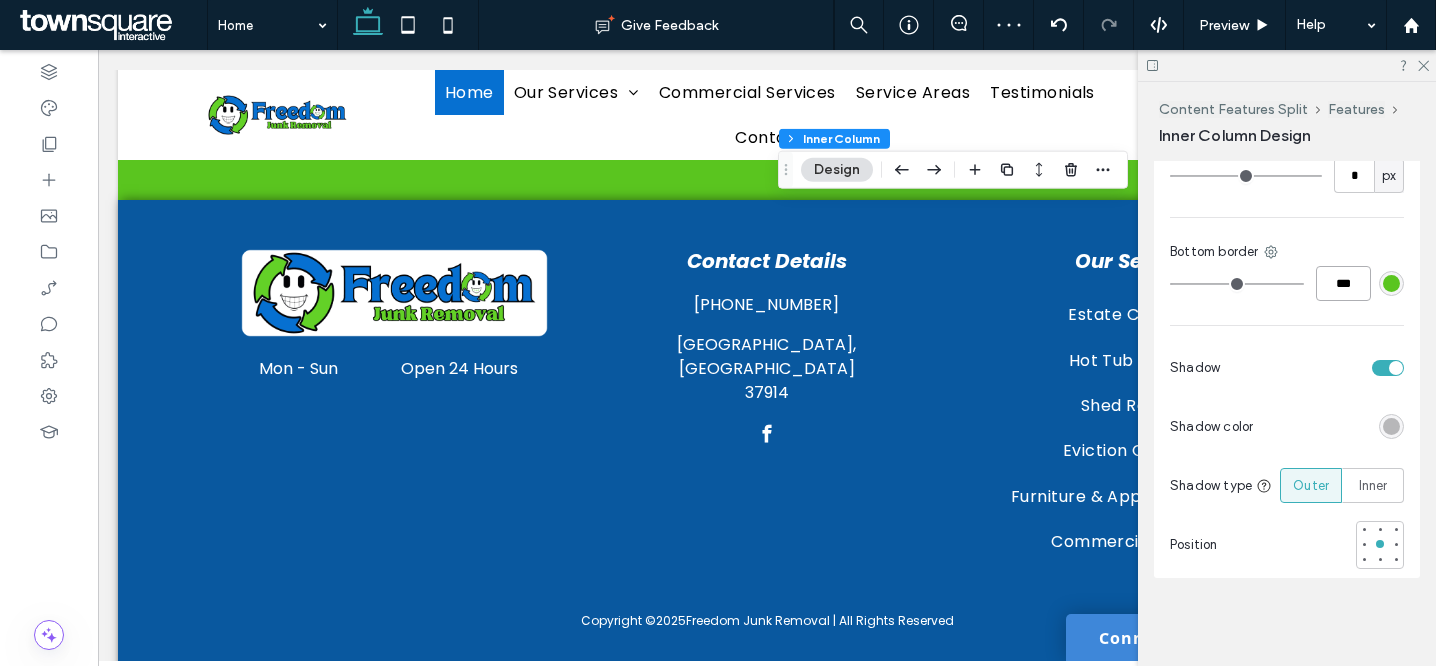 type on "***" 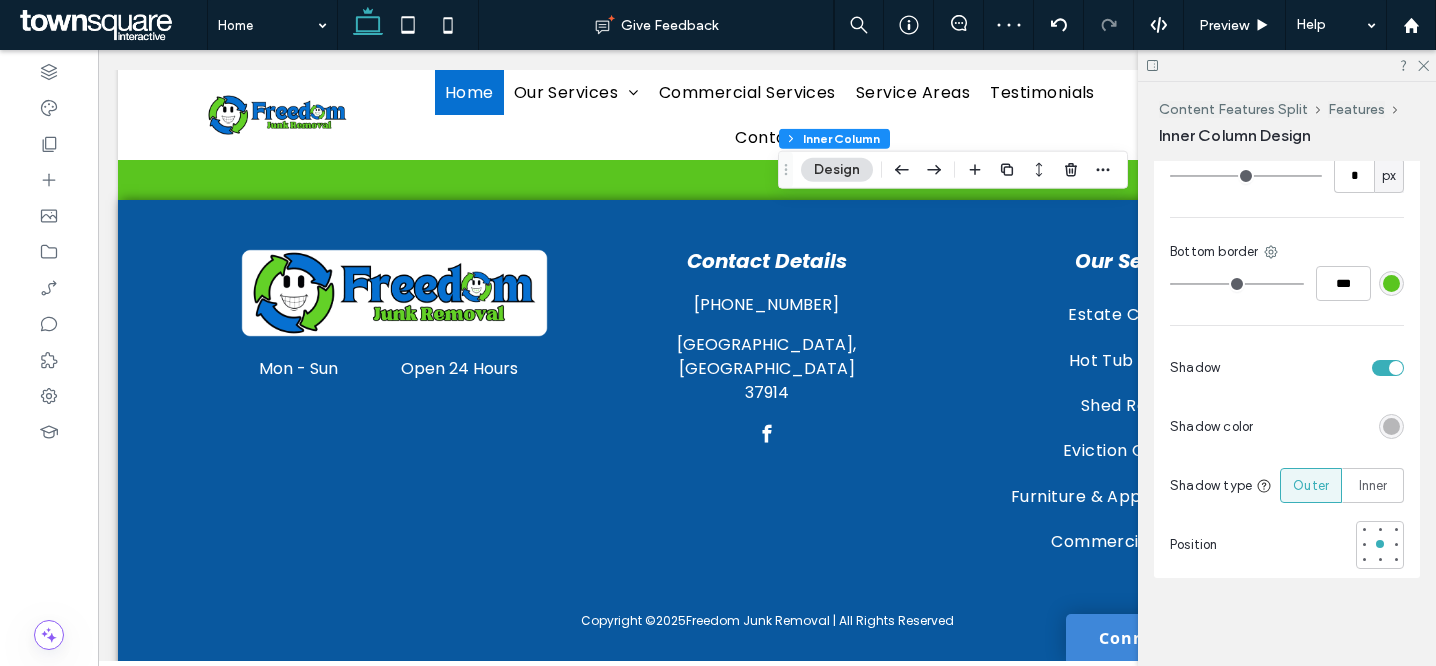 type on "**" 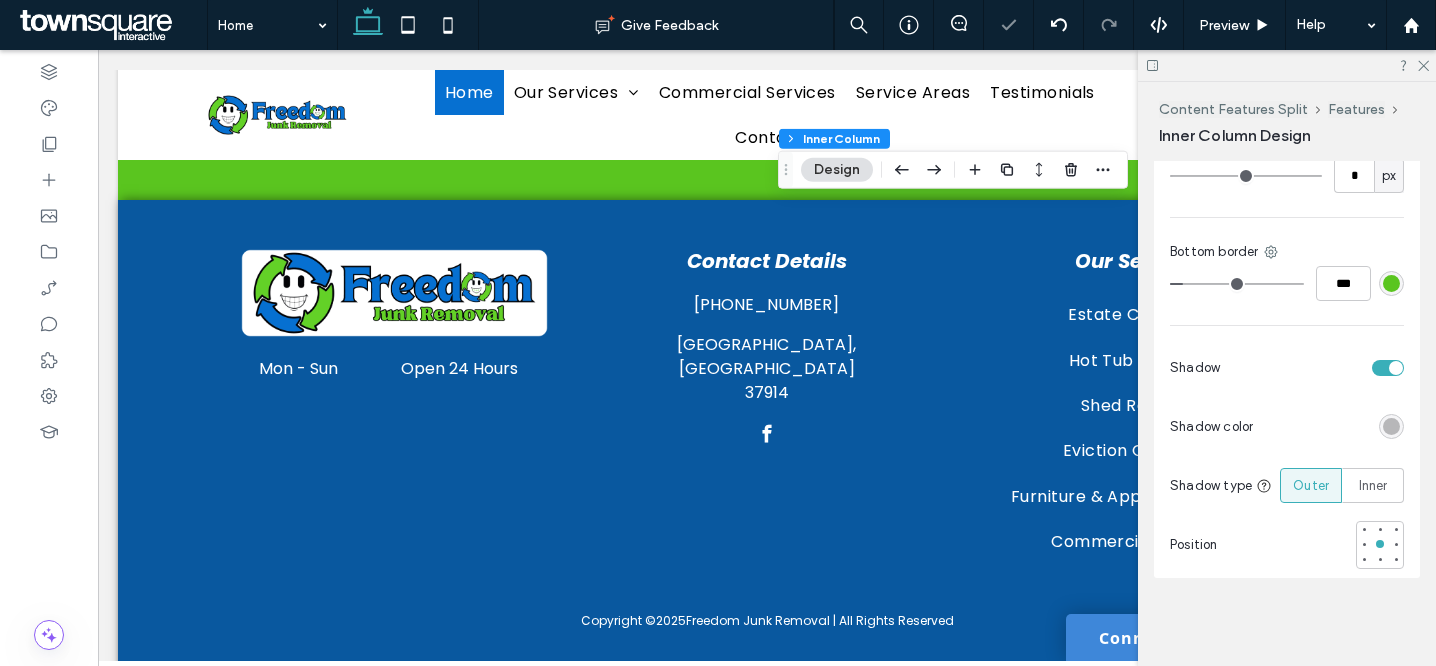 click on "Bottom border" at bounding box center (1287, 252) 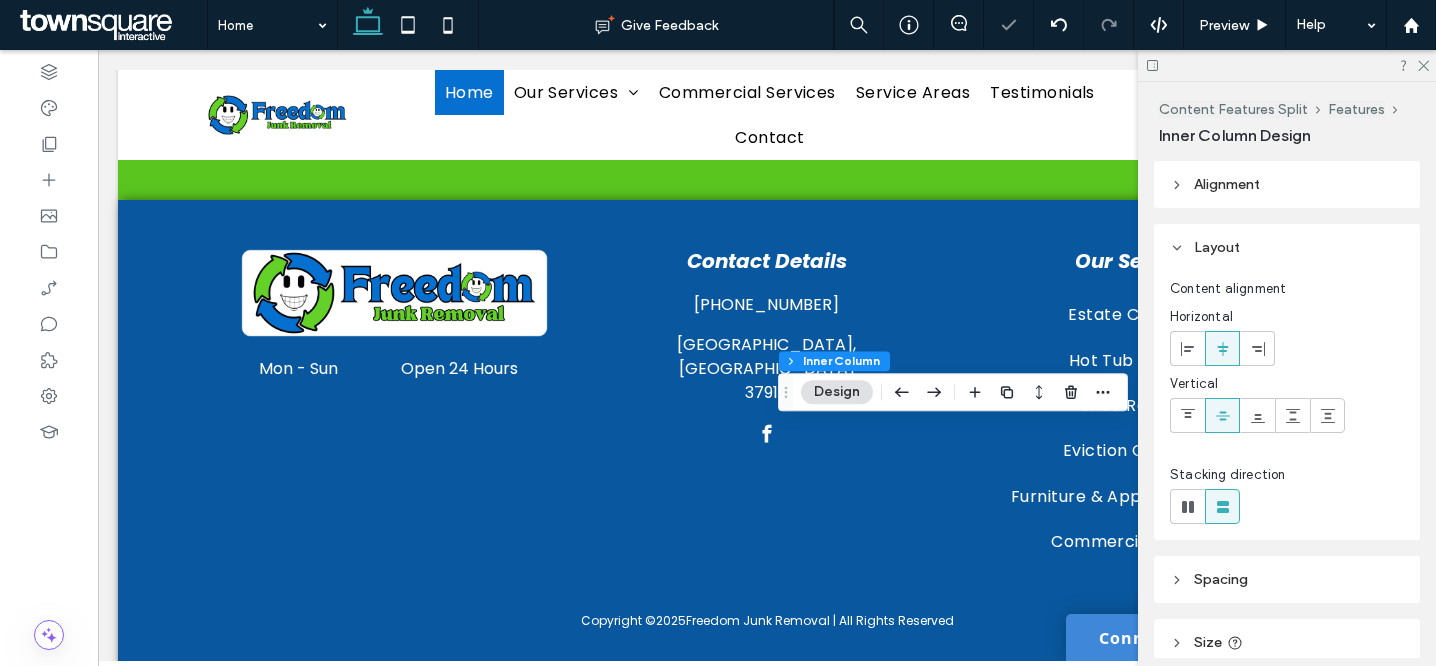 scroll, scrollTop: 883, scrollLeft: 0, axis: vertical 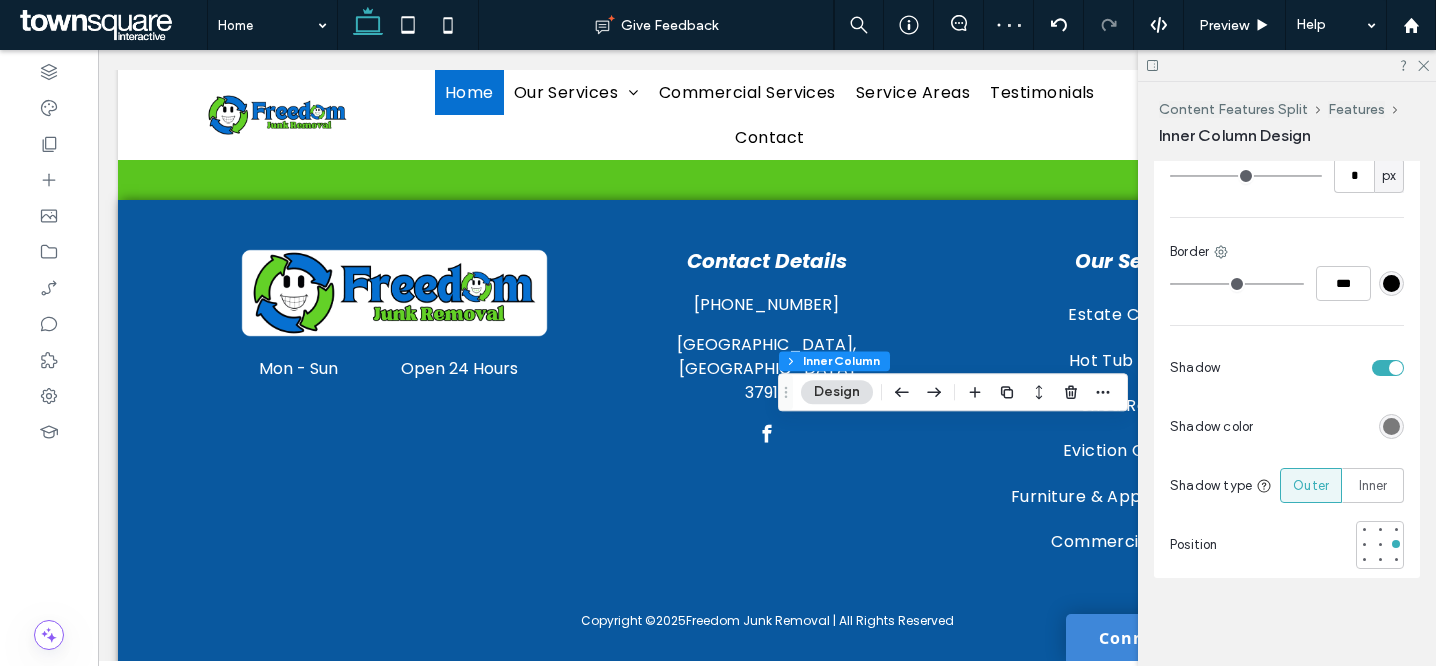 click at bounding box center (1316, 367) 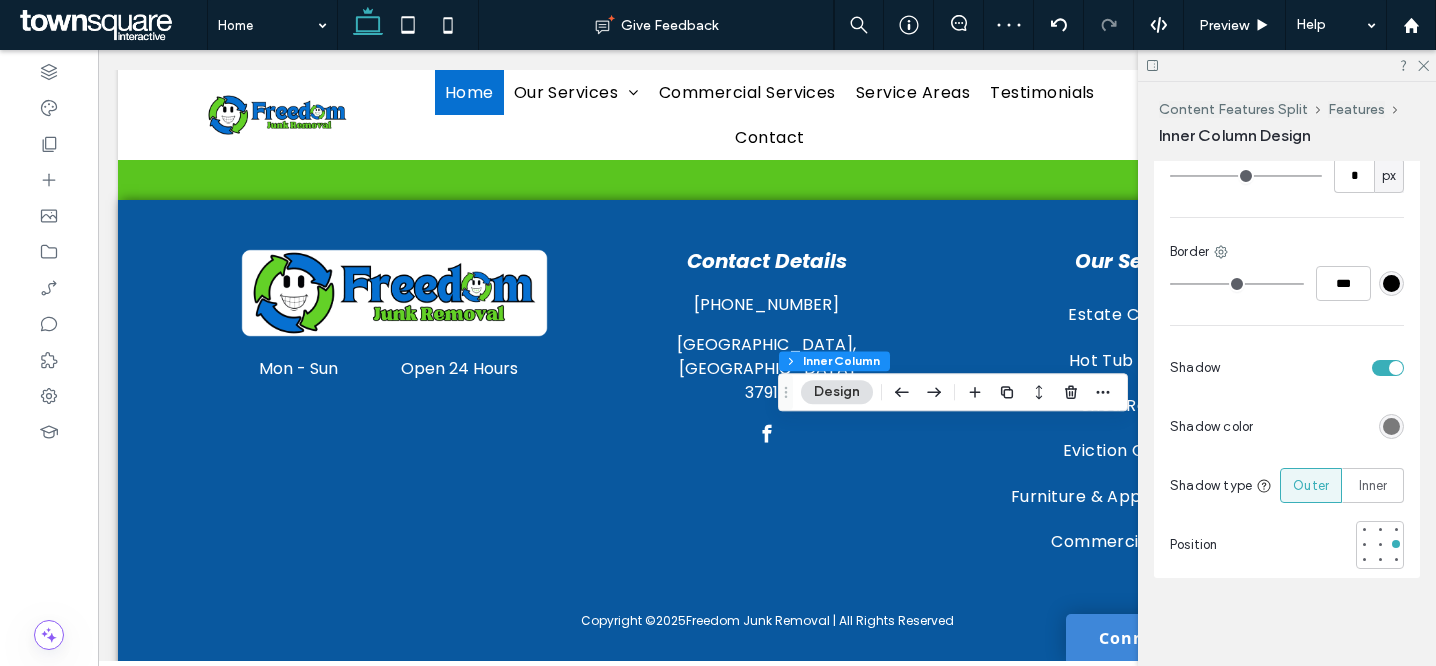 click at bounding box center [1388, 368] 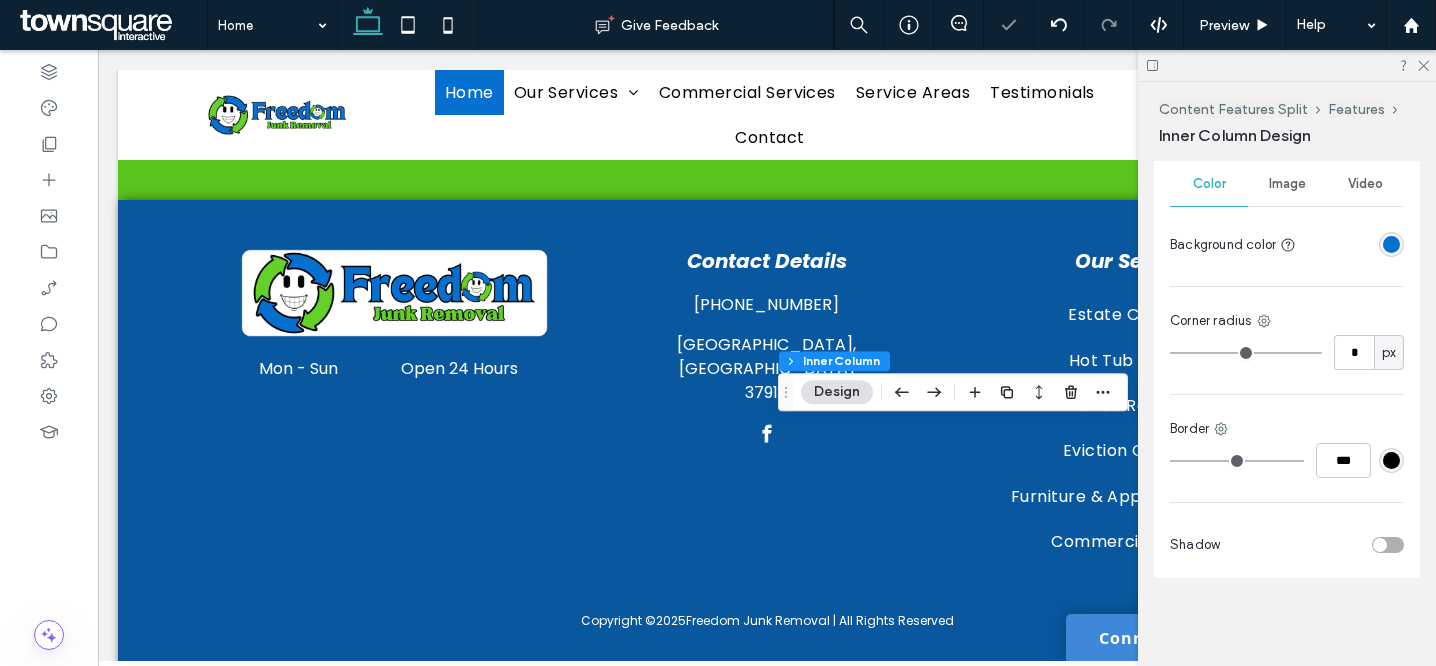 click at bounding box center (1388, 545) 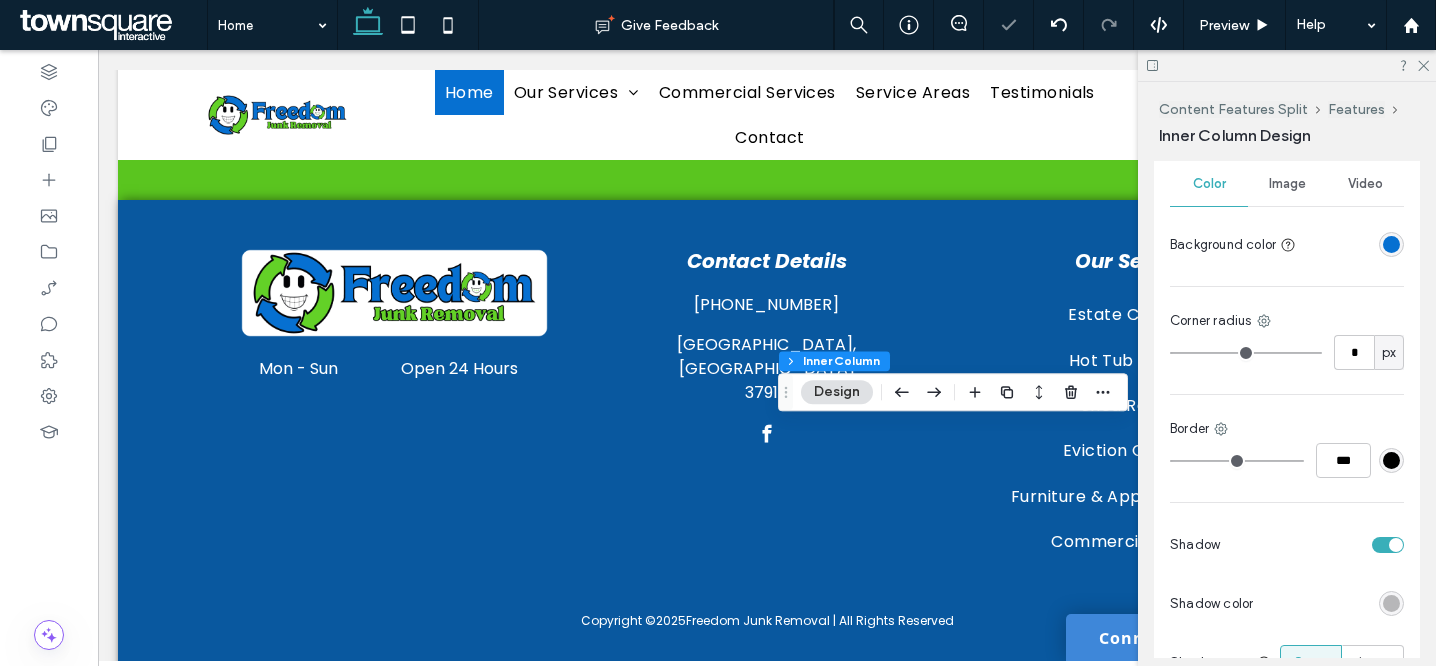 scroll, scrollTop: 883, scrollLeft: 0, axis: vertical 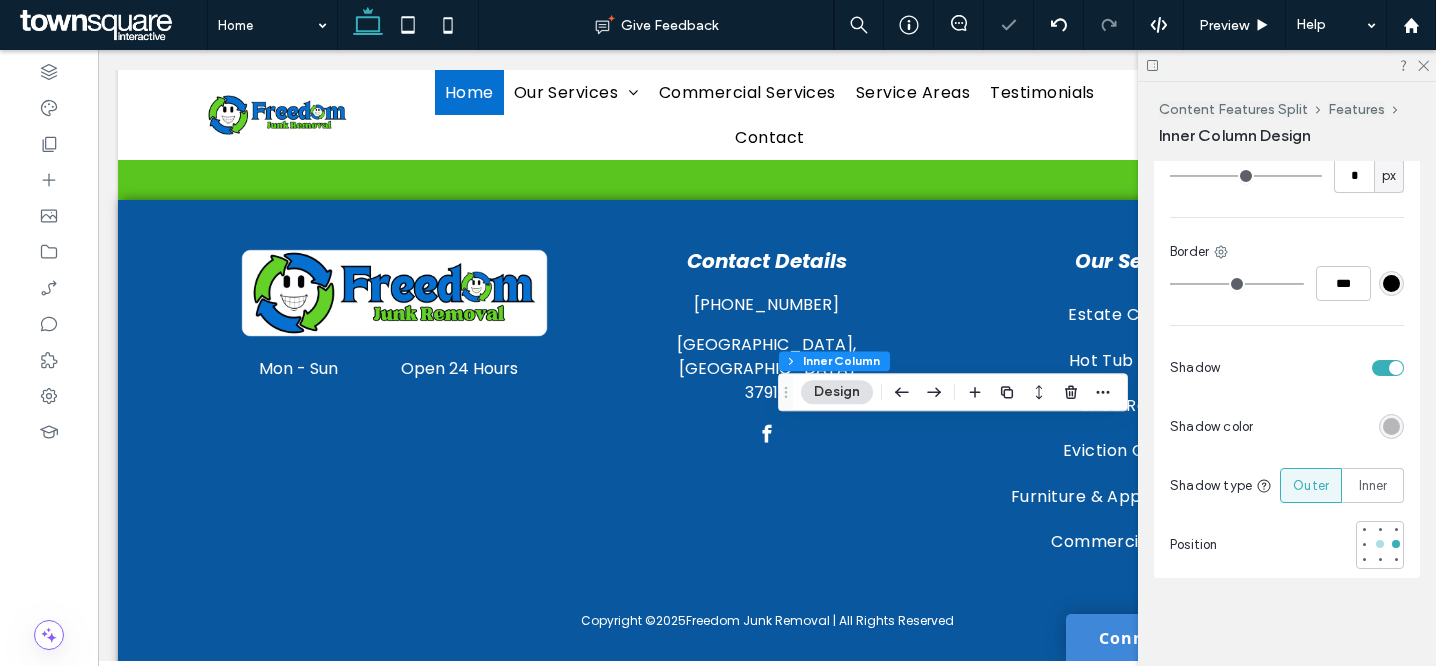 click at bounding box center [1380, 544] 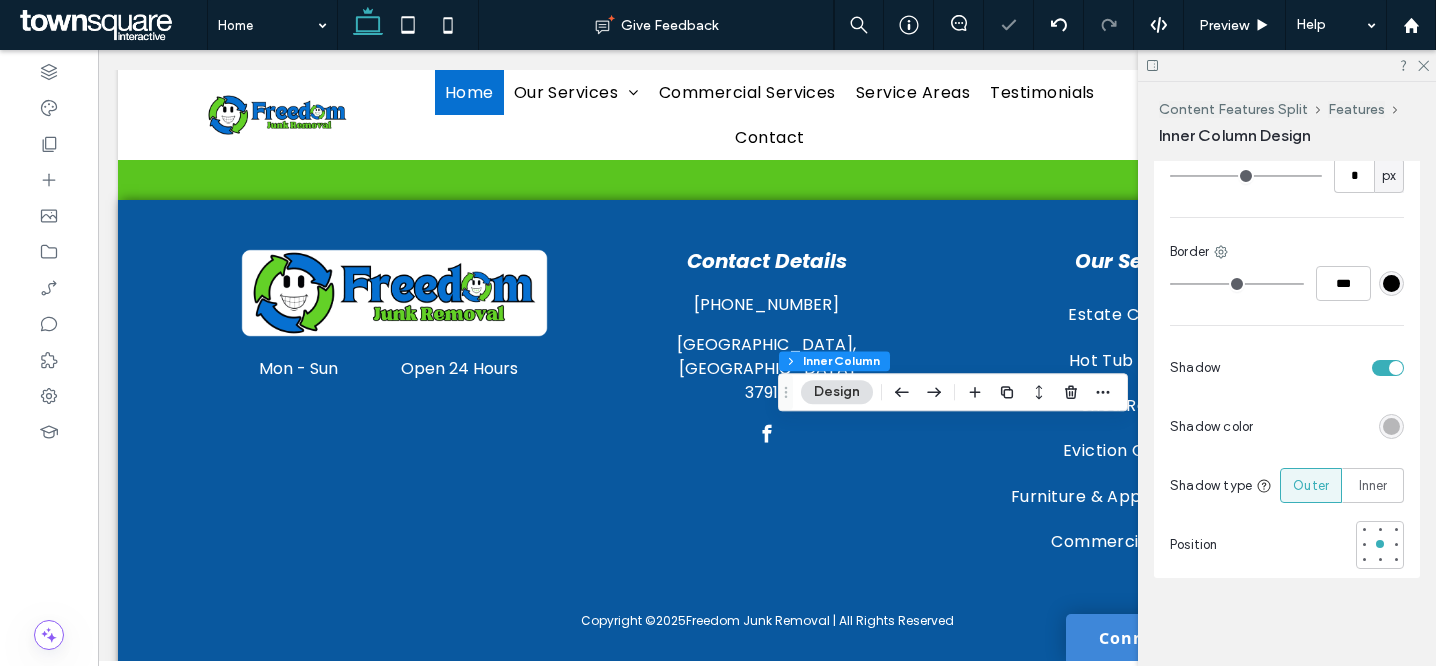 scroll, scrollTop: 845, scrollLeft: 0, axis: vertical 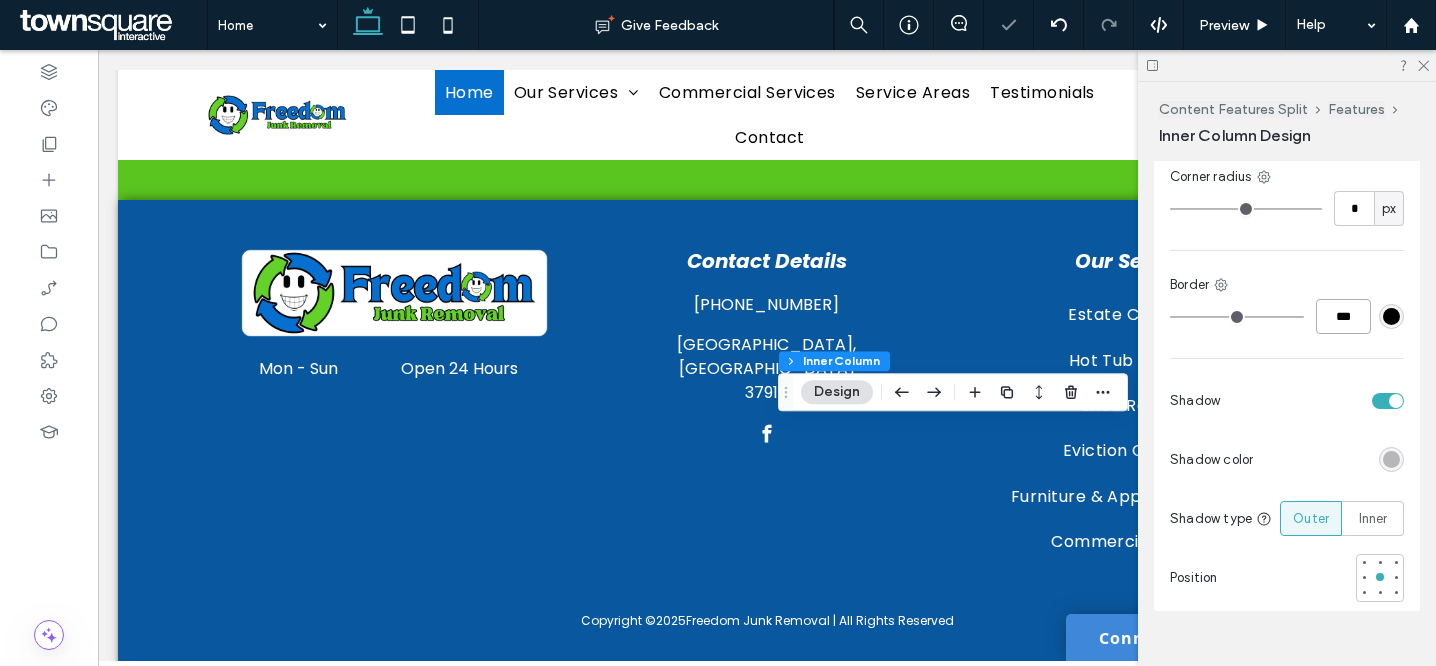 click on "***" at bounding box center (1343, 316) 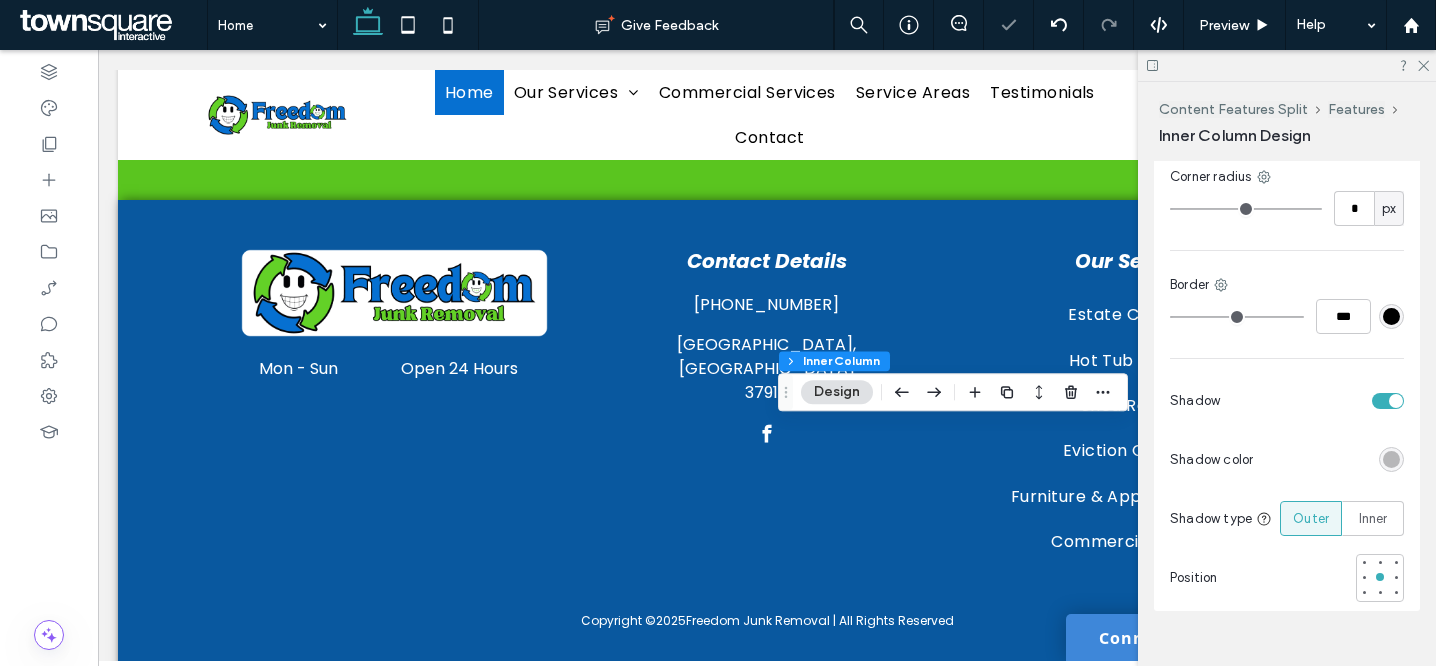 click on "Color Image Video Background color Corner radius * px Border *** Shadow Shadow color Shadow type Outer Inner Position" at bounding box center (1287, 310) 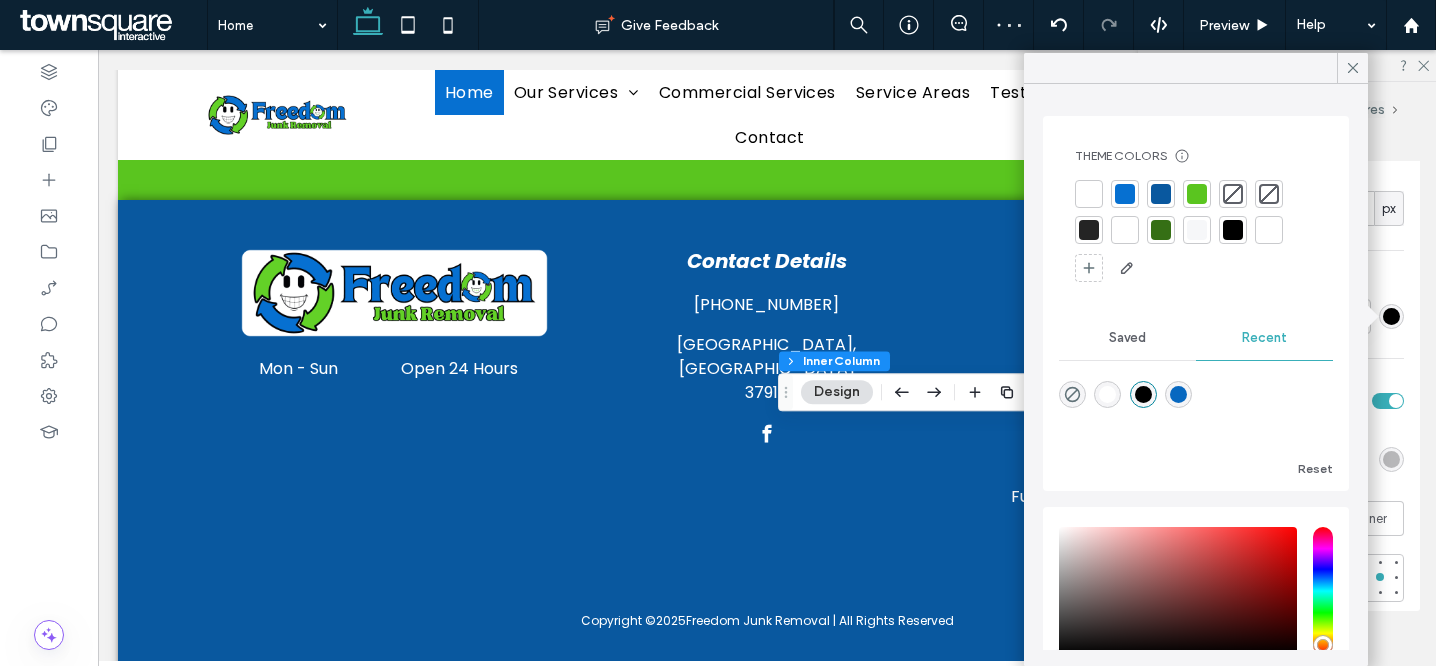 click at bounding box center [1197, 194] 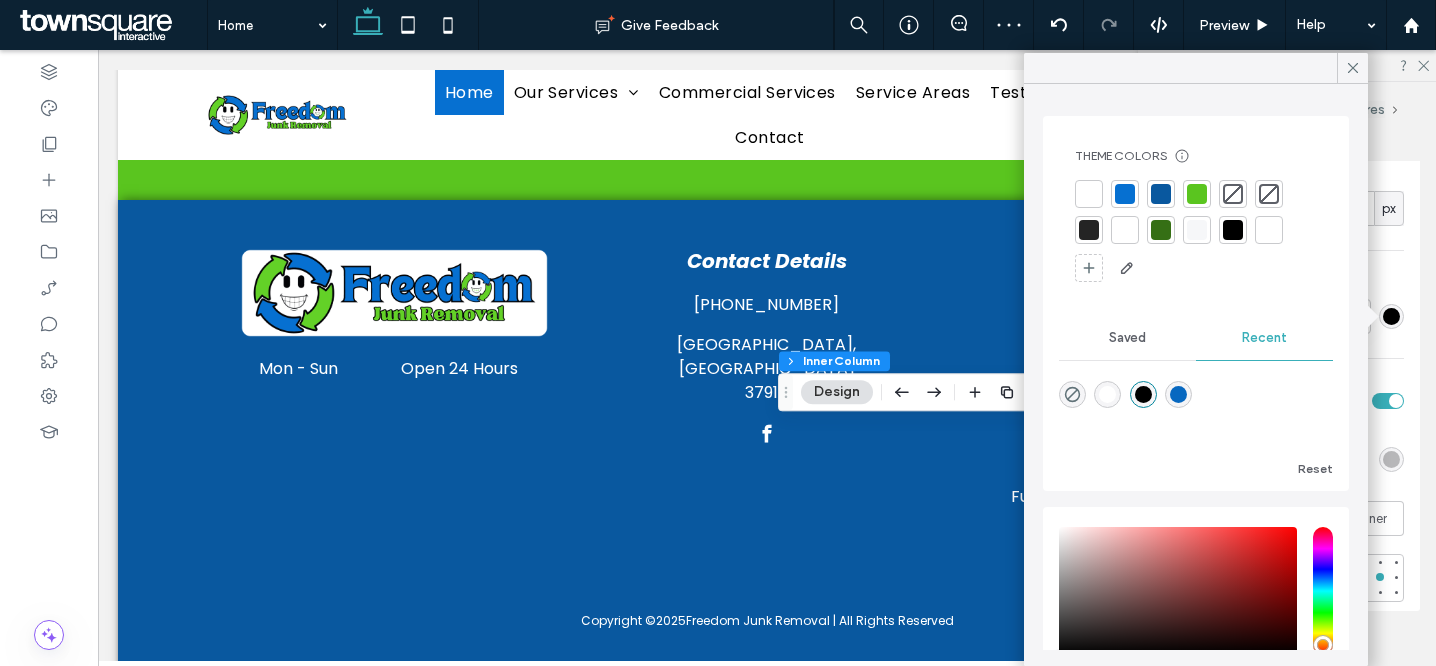 type on "**" 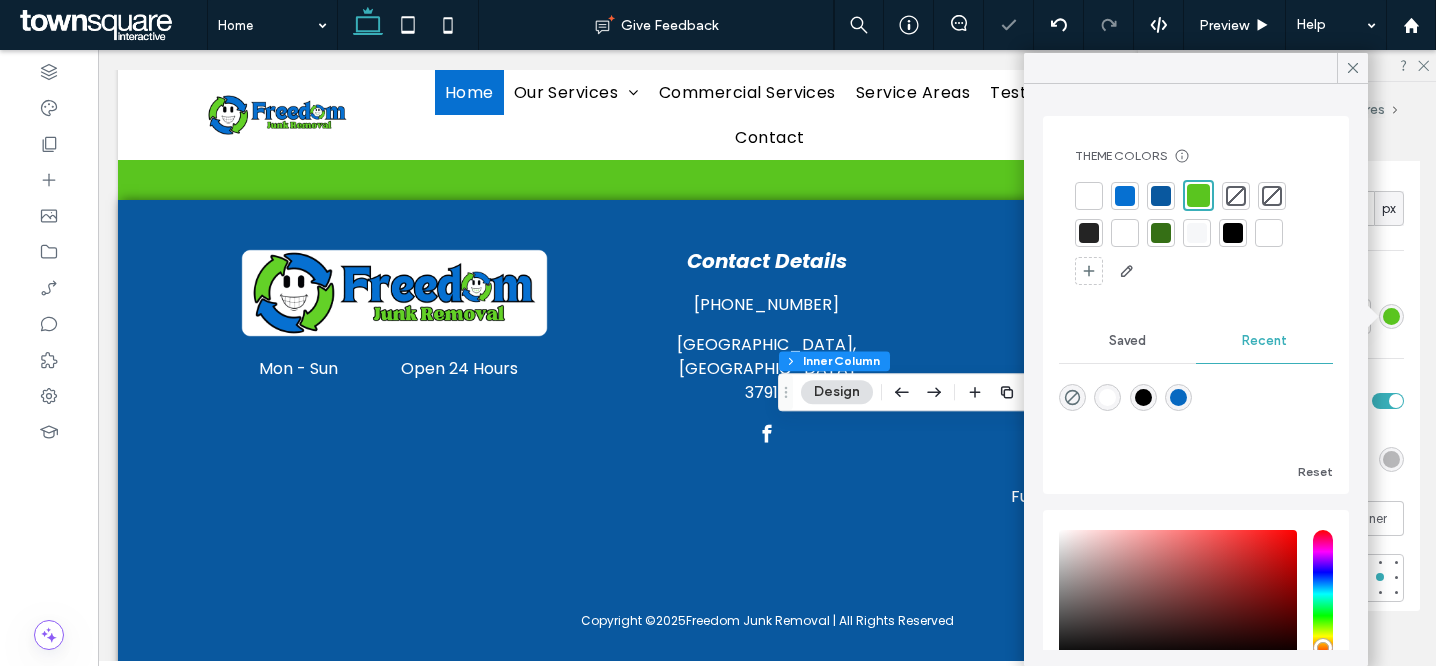 click on "Border" at bounding box center (1287, 285) 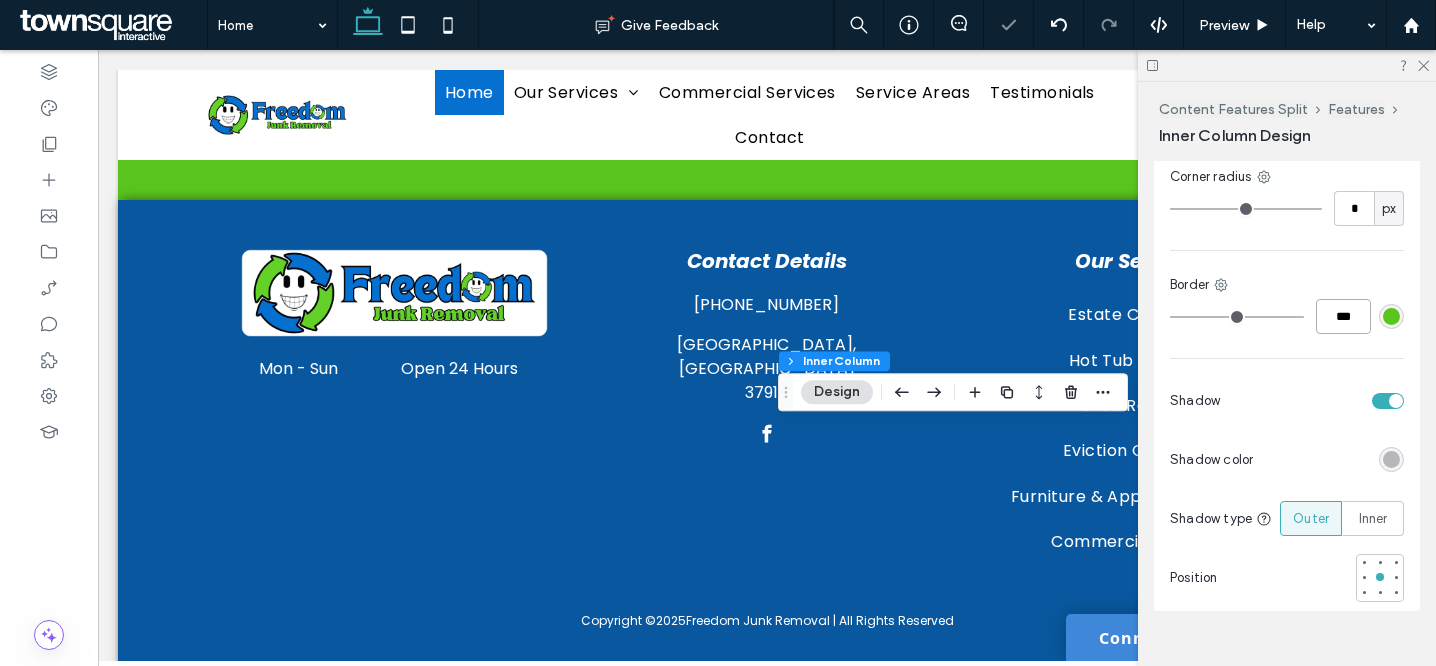 click on "***" at bounding box center [1343, 316] 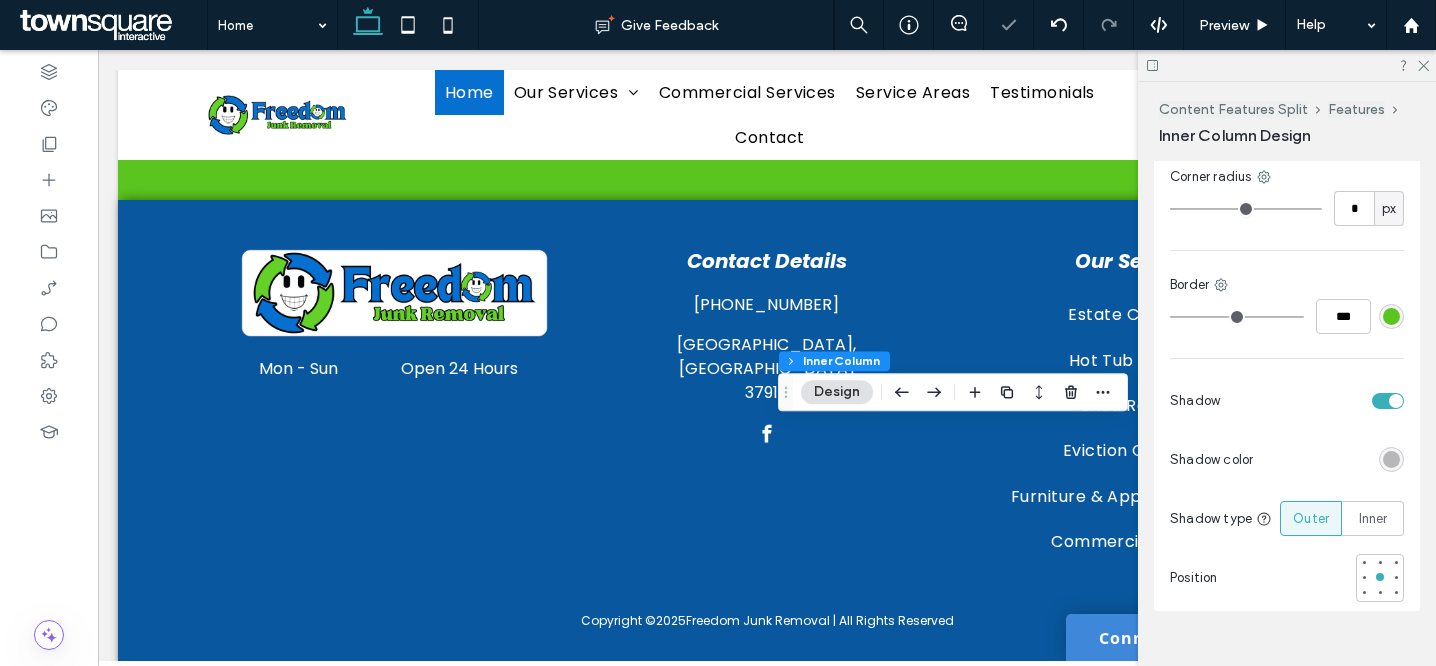 type on "**" 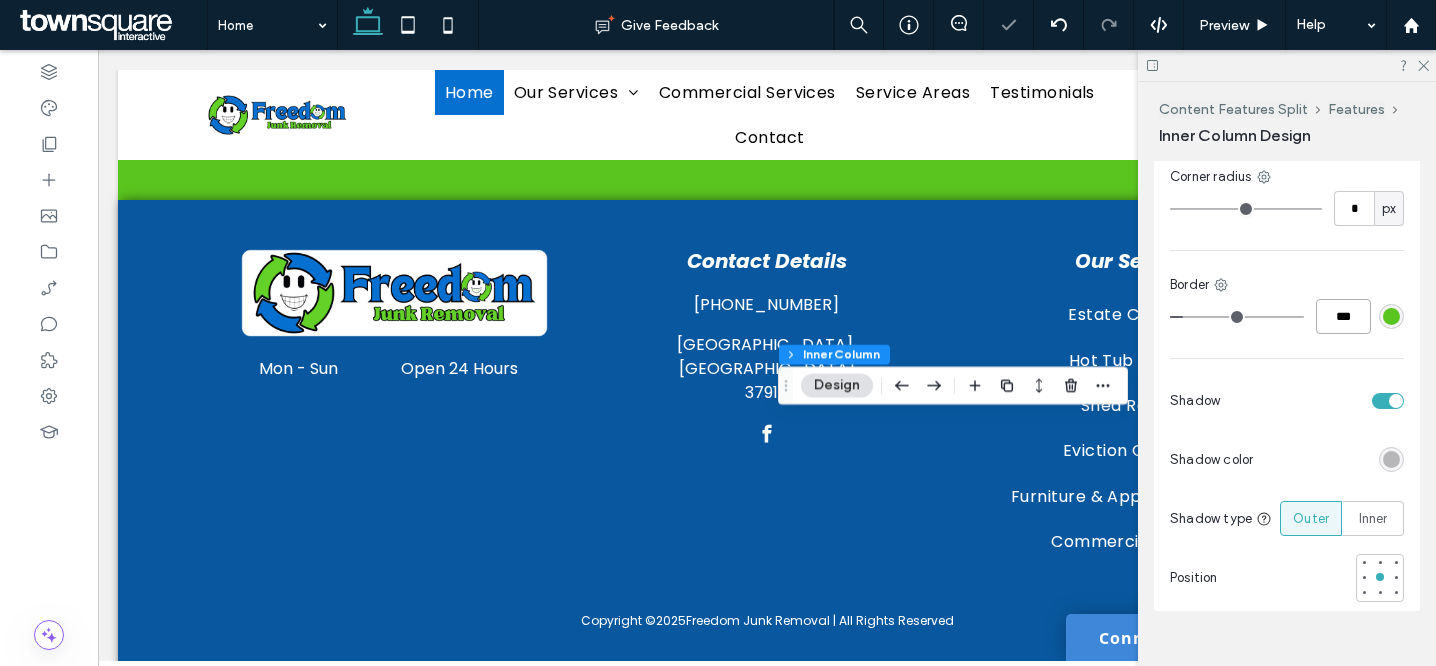 click on "***" at bounding box center [1343, 316] 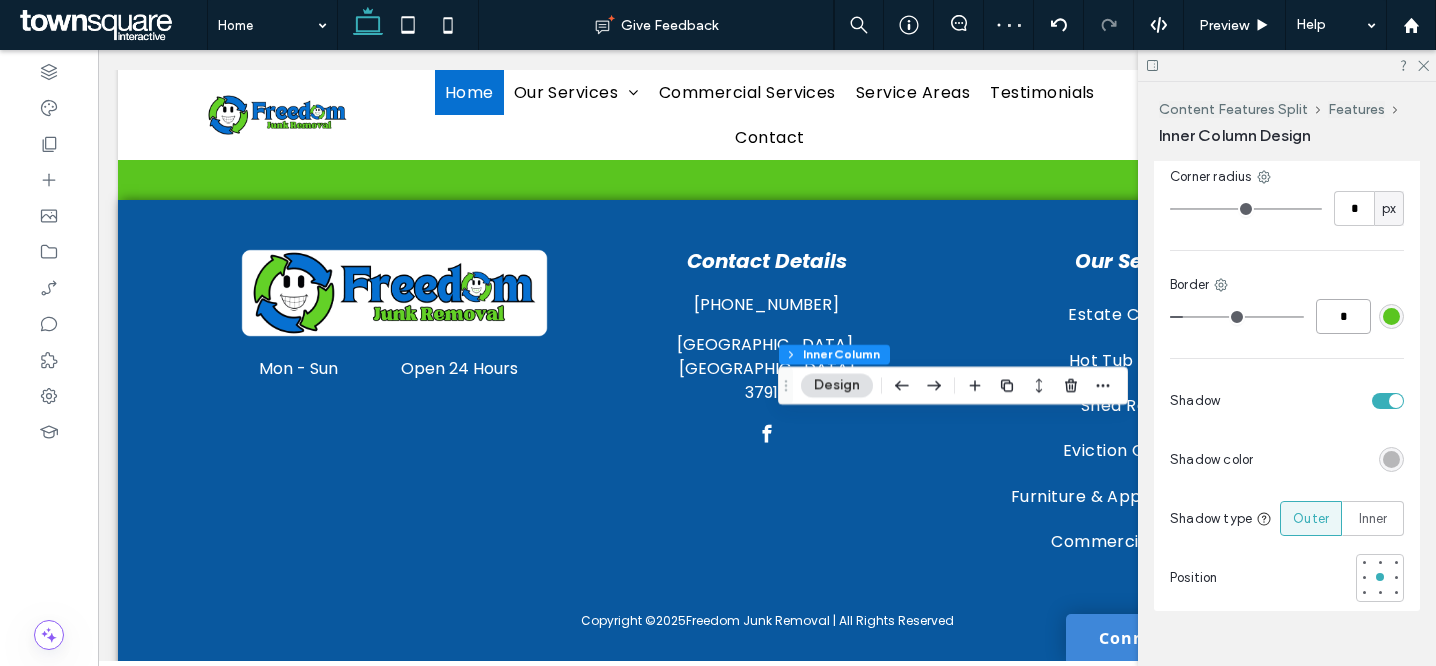 type on "*" 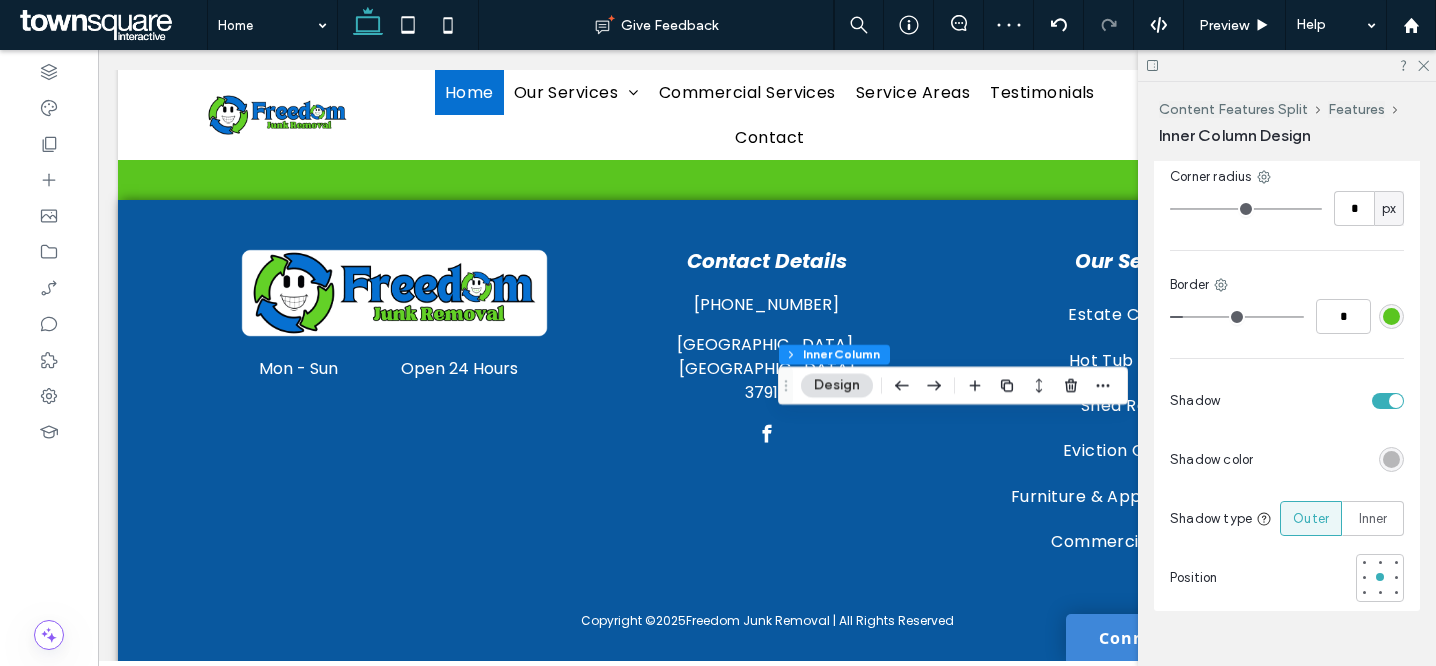 type on "**" 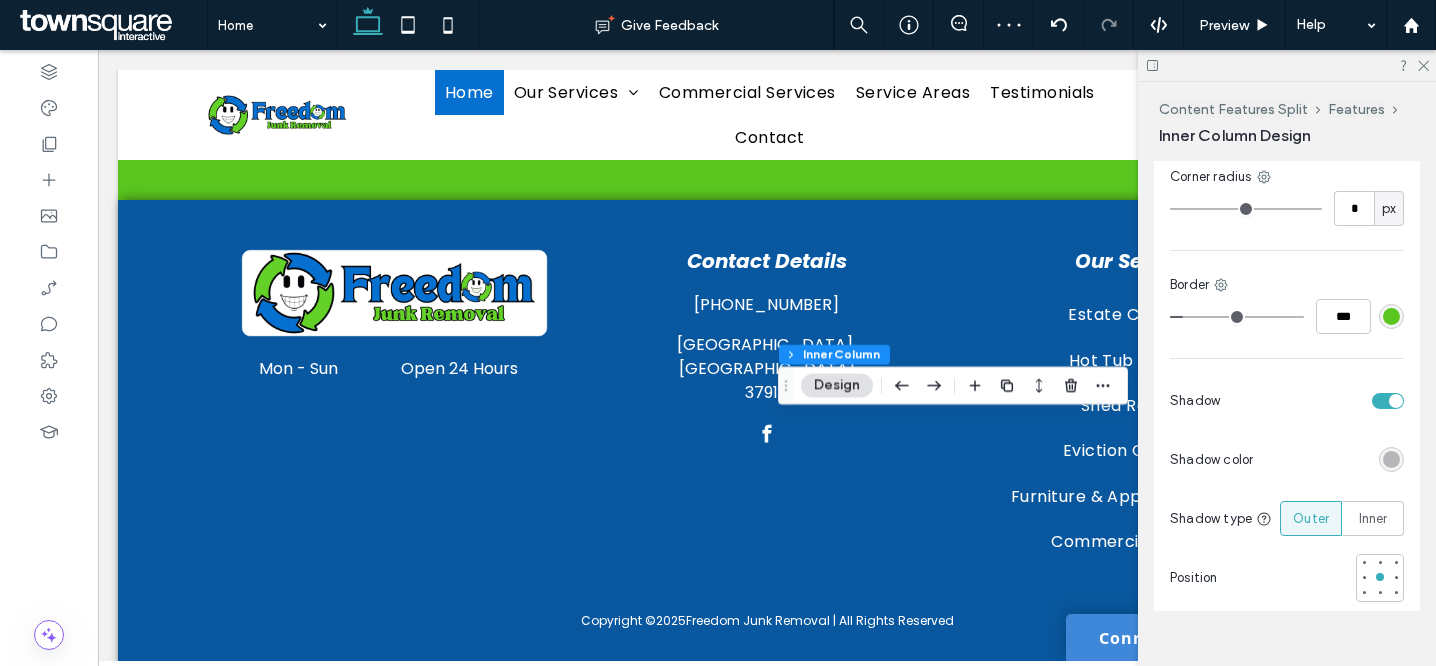 click on "Color Image Video Background color Corner radius * px Border *** Shadow Shadow color Shadow type Outer Inner Position" at bounding box center (1287, 310) 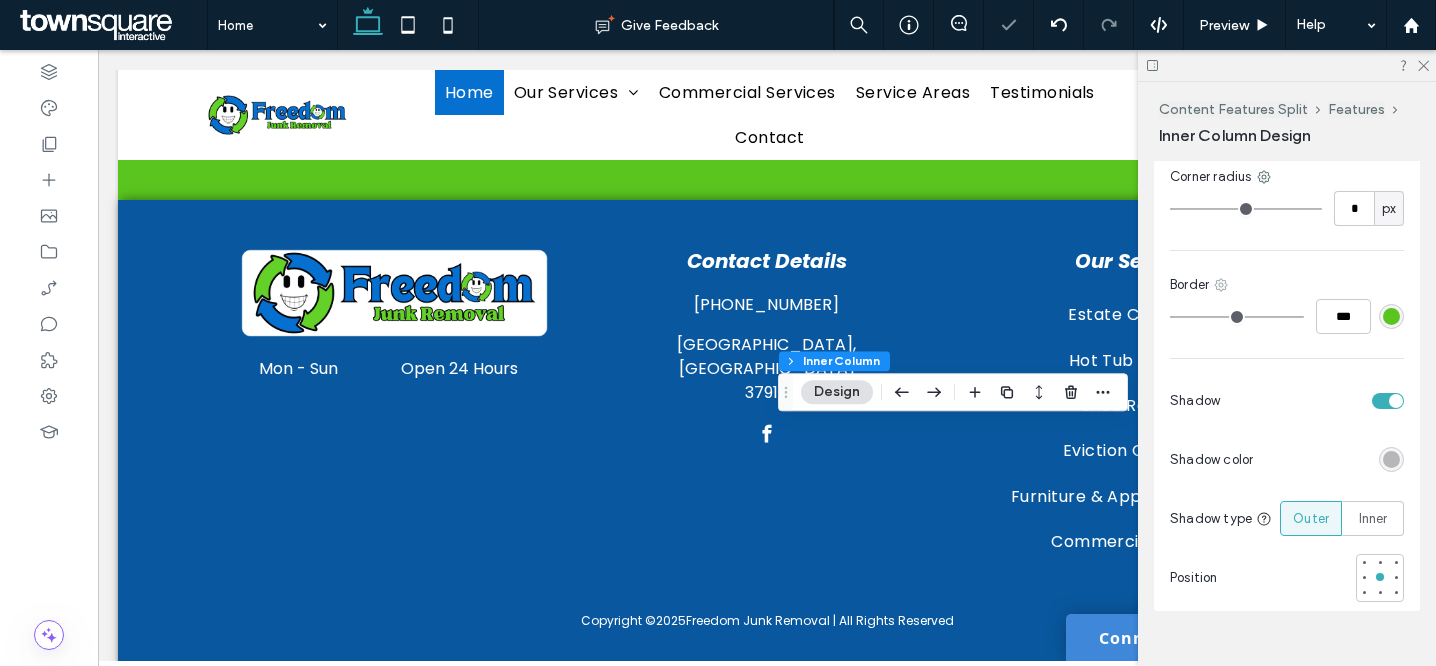 click 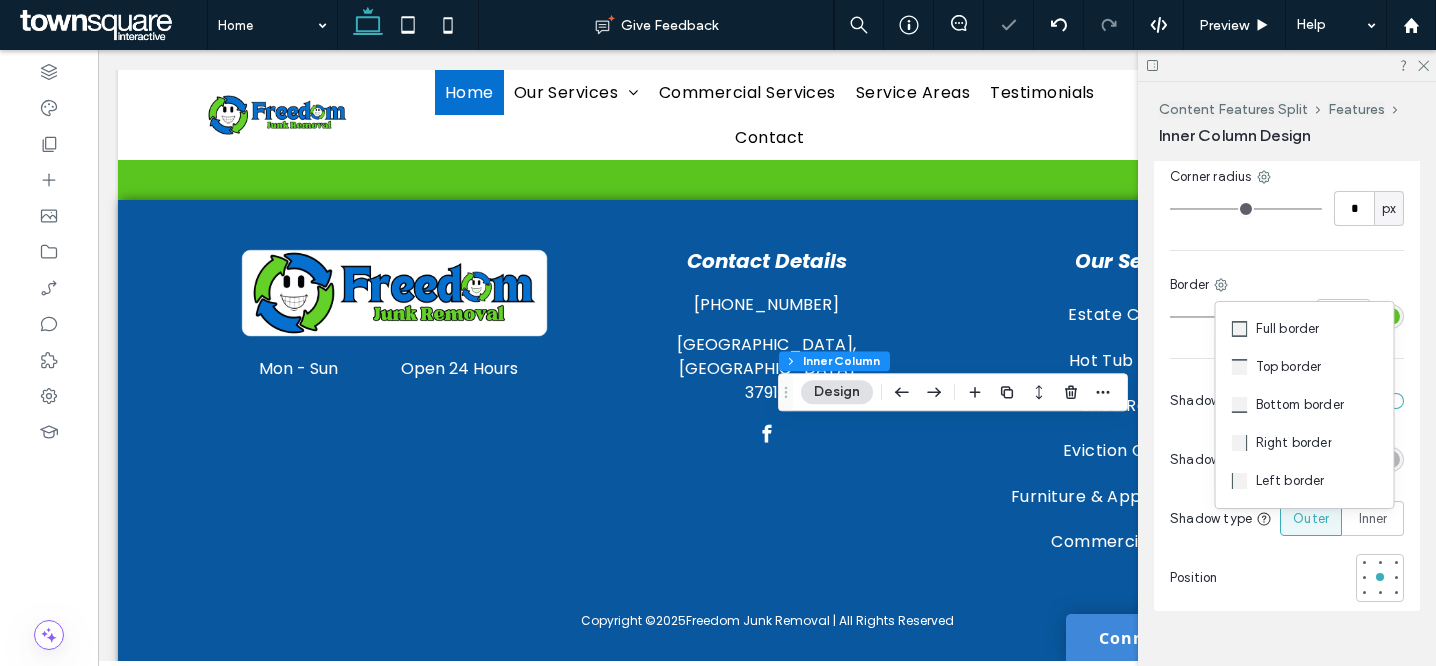 click on "Bottom border" at bounding box center [1300, 405] 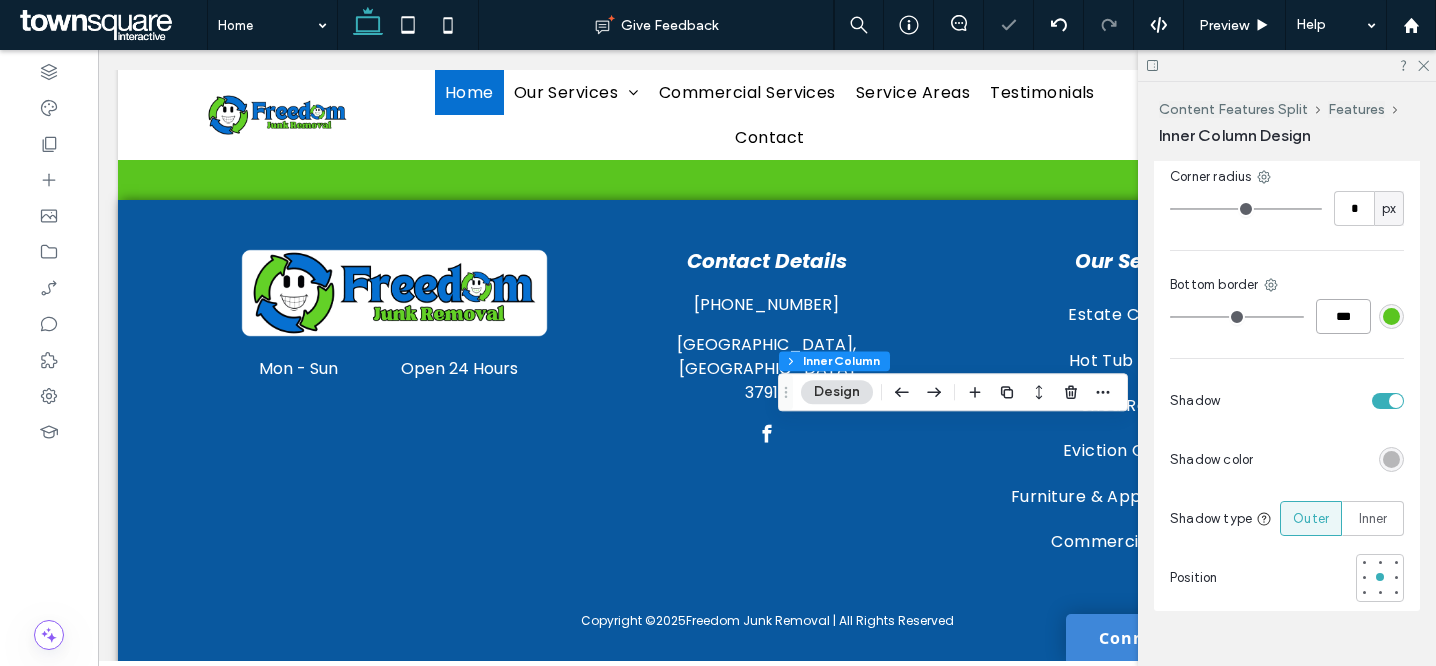 click on "***" at bounding box center (1343, 316) 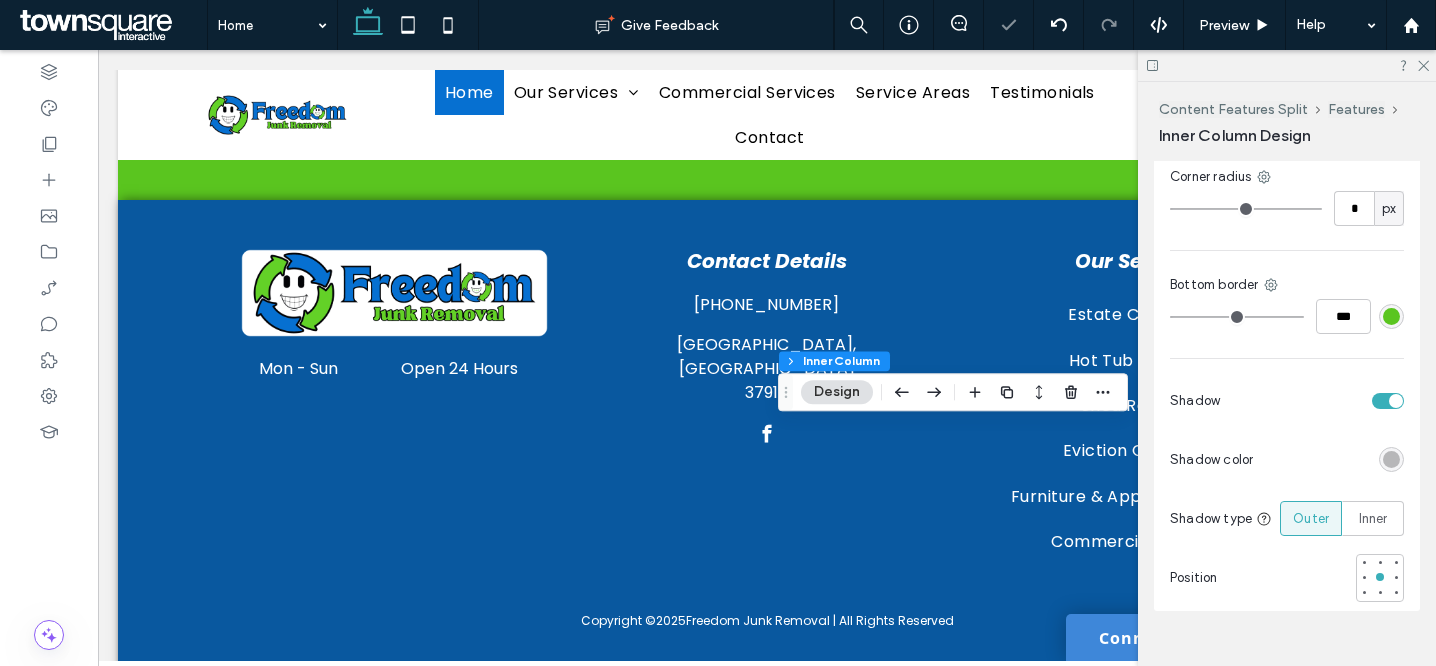 type on "**" 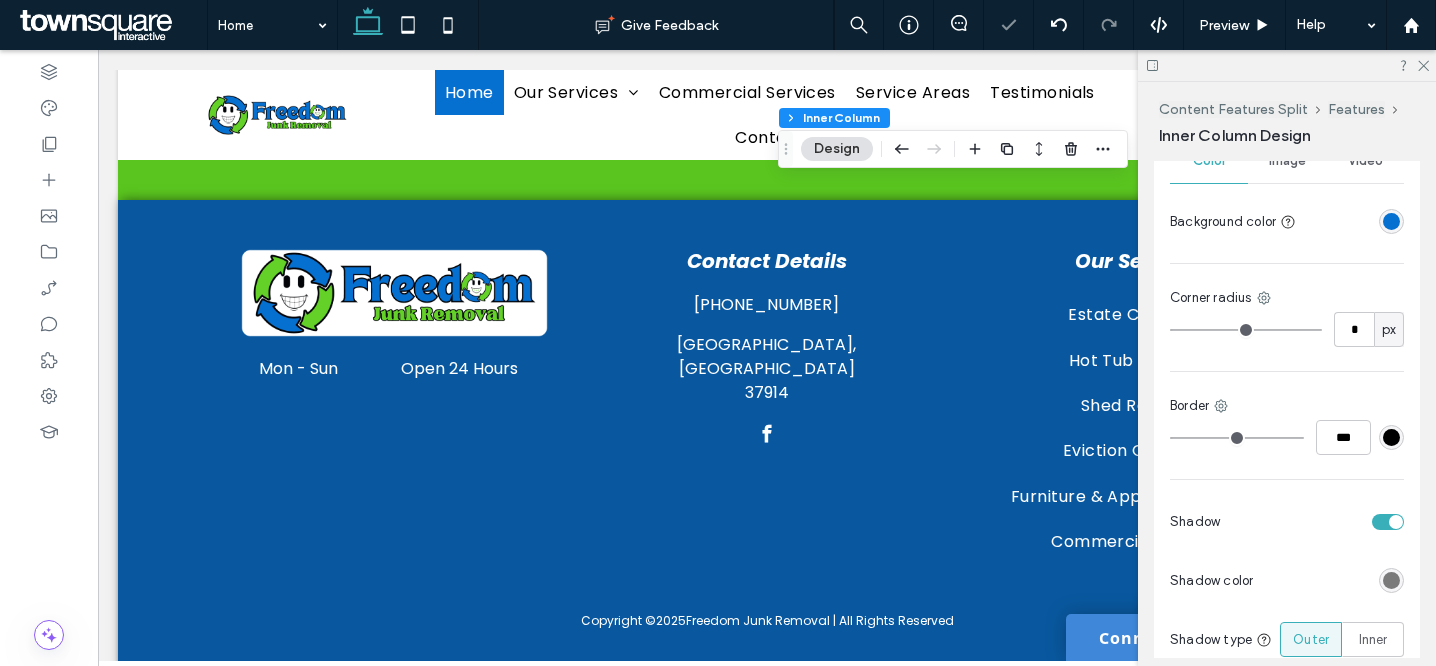 scroll, scrollTop: 883, scrollLeft: 0, axis: vertical 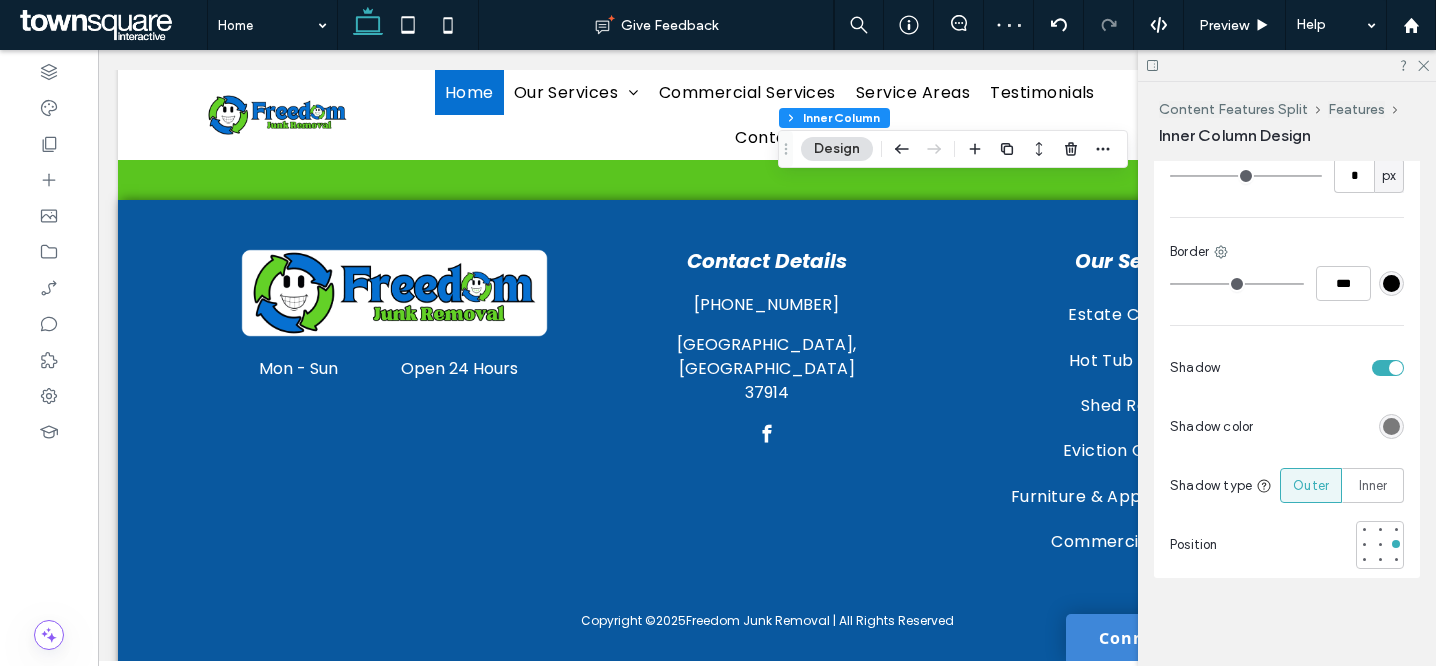 click at bounding box center (1388, 368) 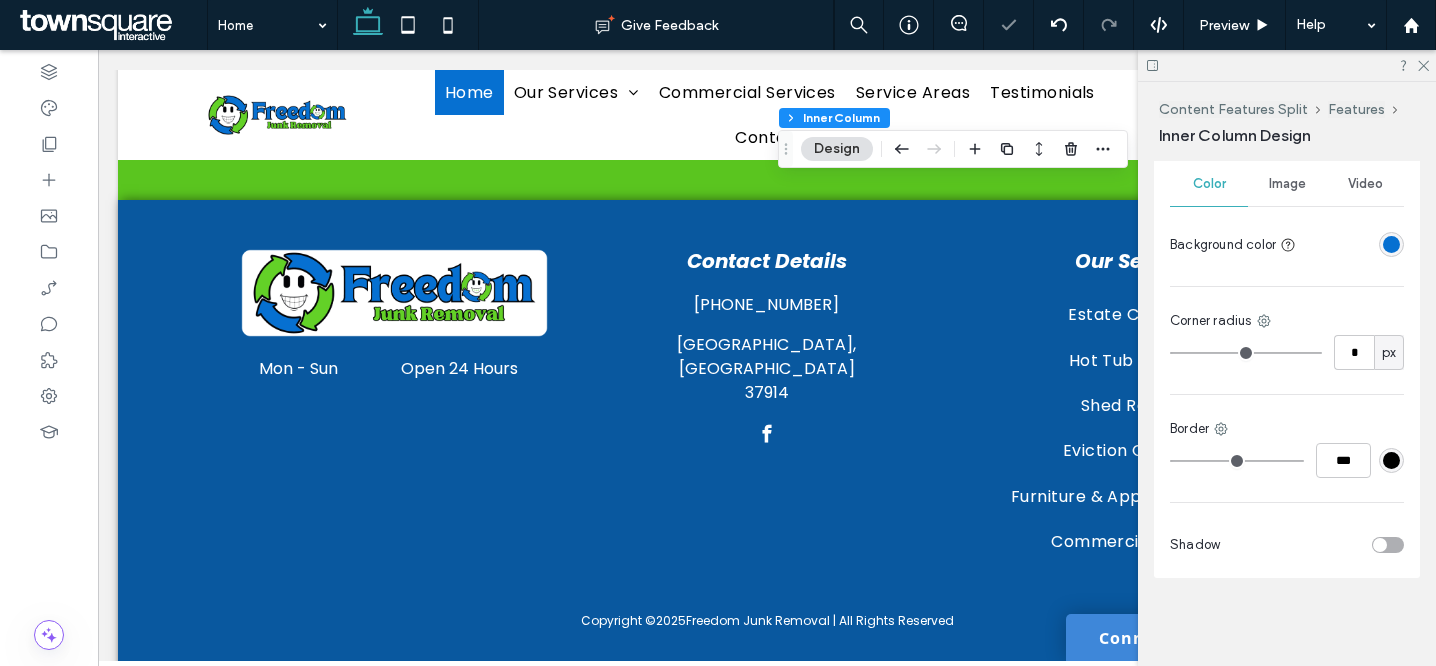 click at bounding box center (1388, 545) 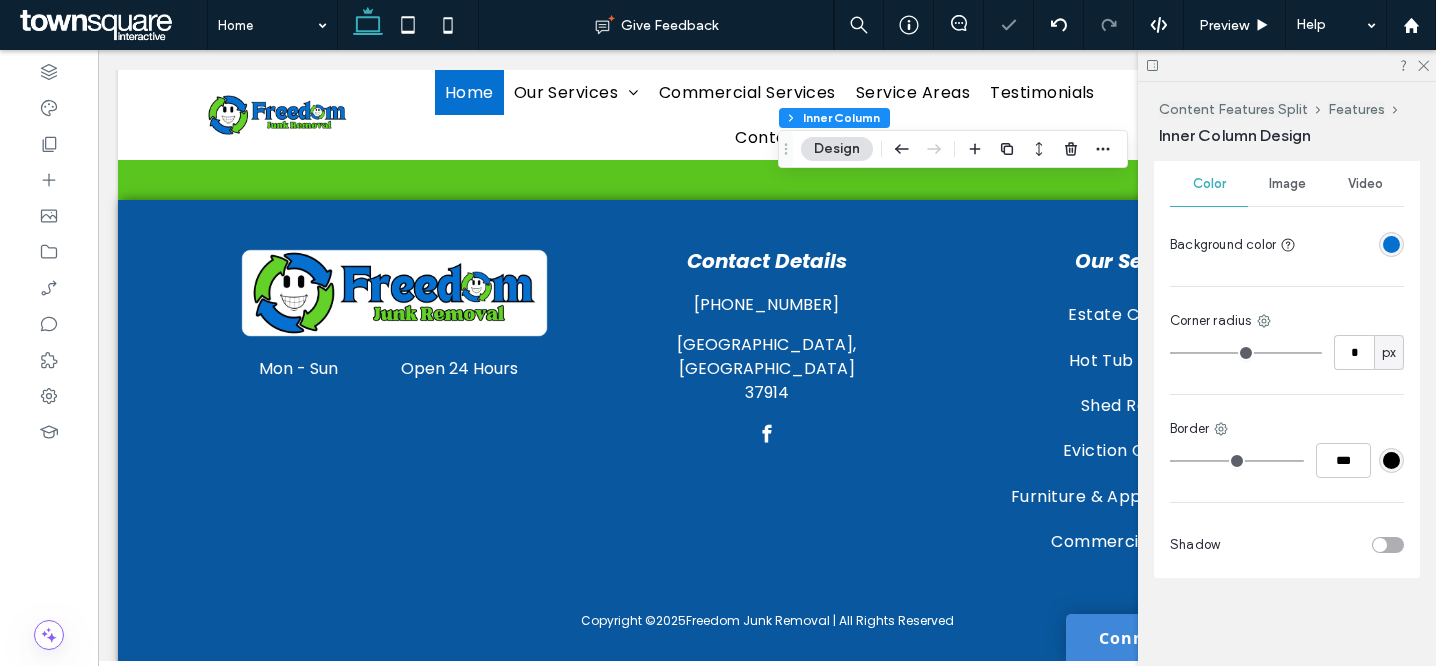 scroll, scrollTop: 883, scrollLeft: 0, axis: vertical 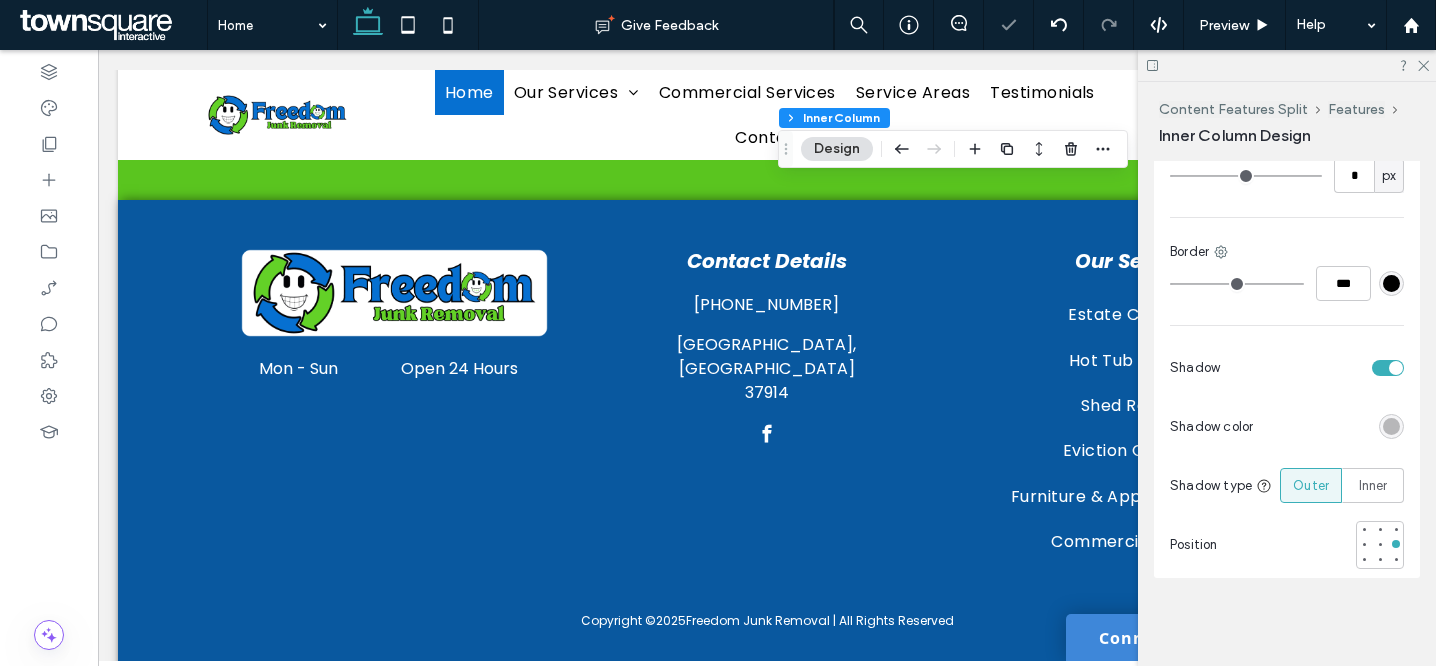 drag, startPoint x: 1367, startPoint y: 546, endPoint x: 1363, endPoint y: 515, distance: 31.257 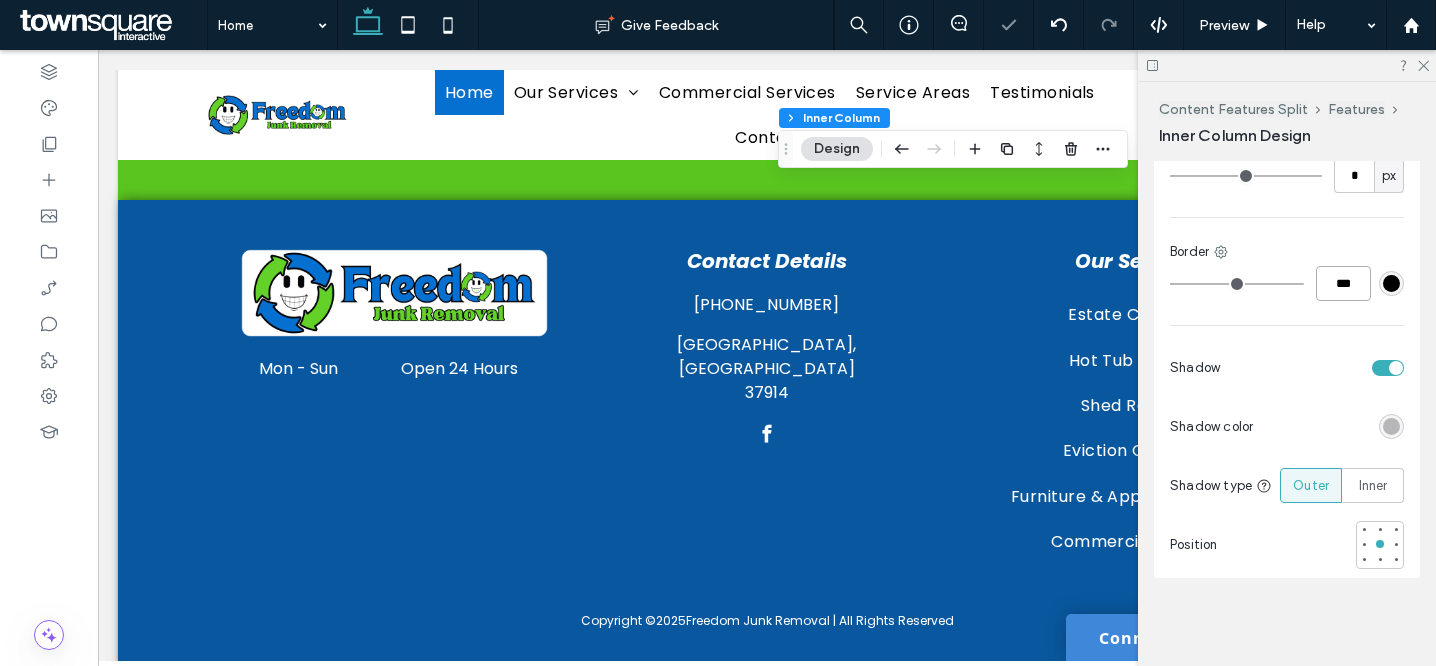 click on "***" at bounding box center [1343, 283] 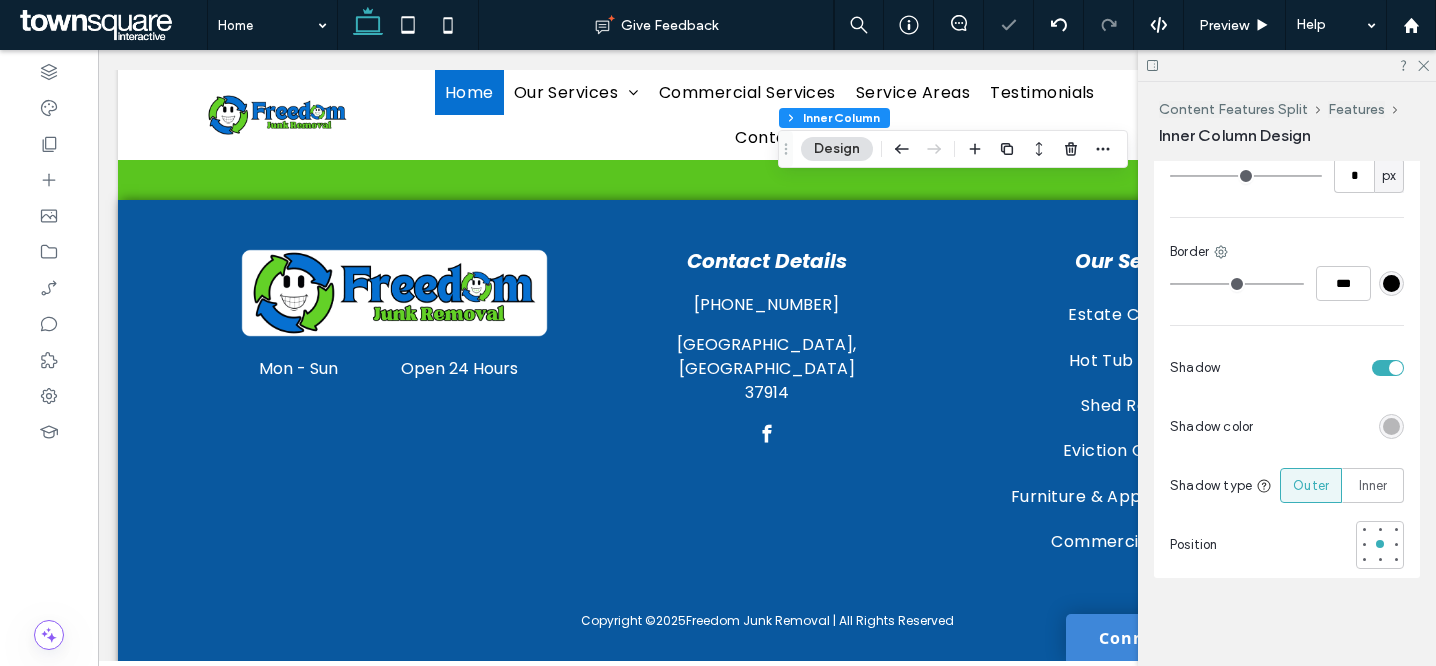 click at bounding box center (1391, 283) 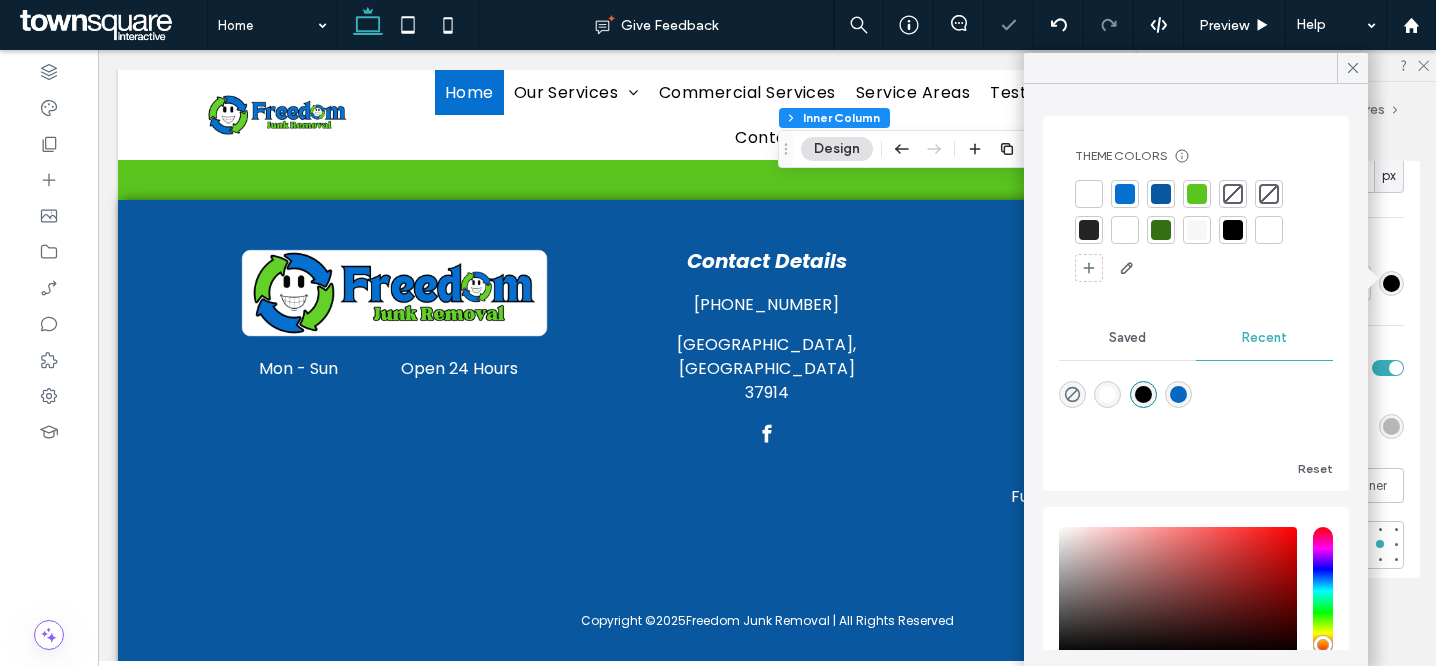 click at bounding box center [1197, 194] 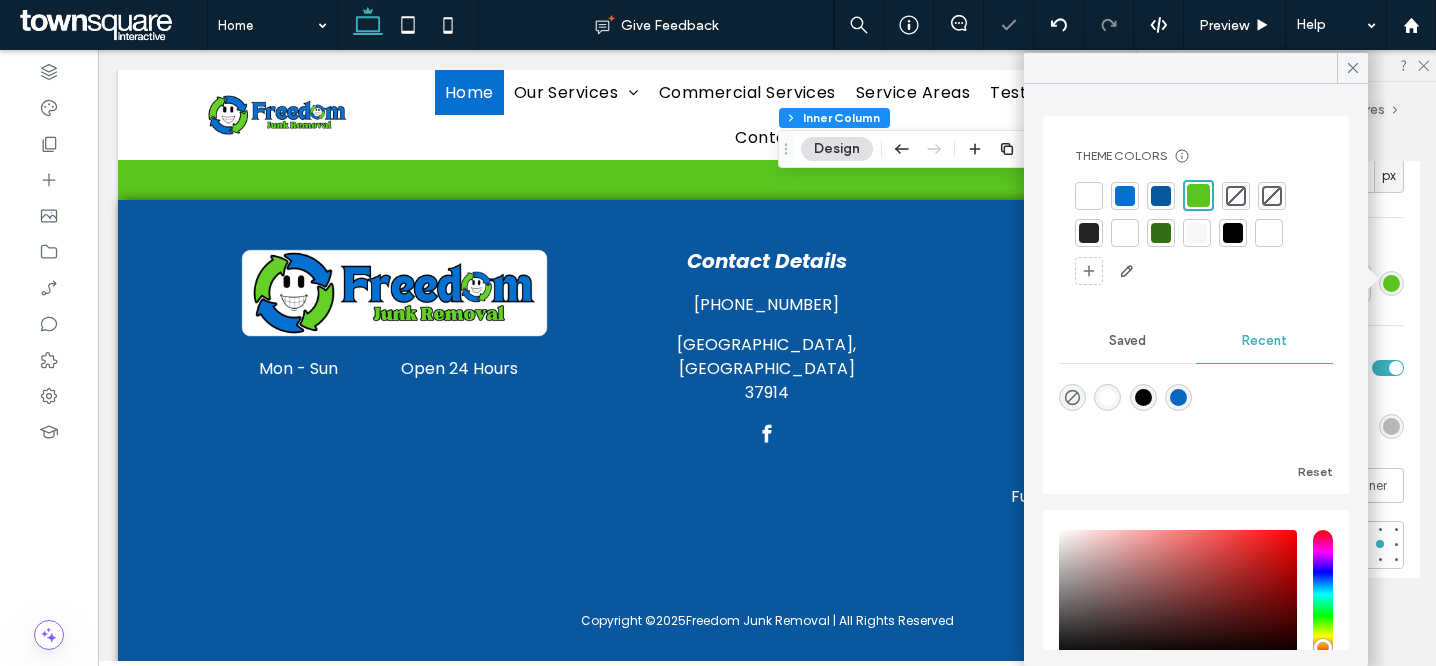 click on "Border" at bounding box center [1287, 252] 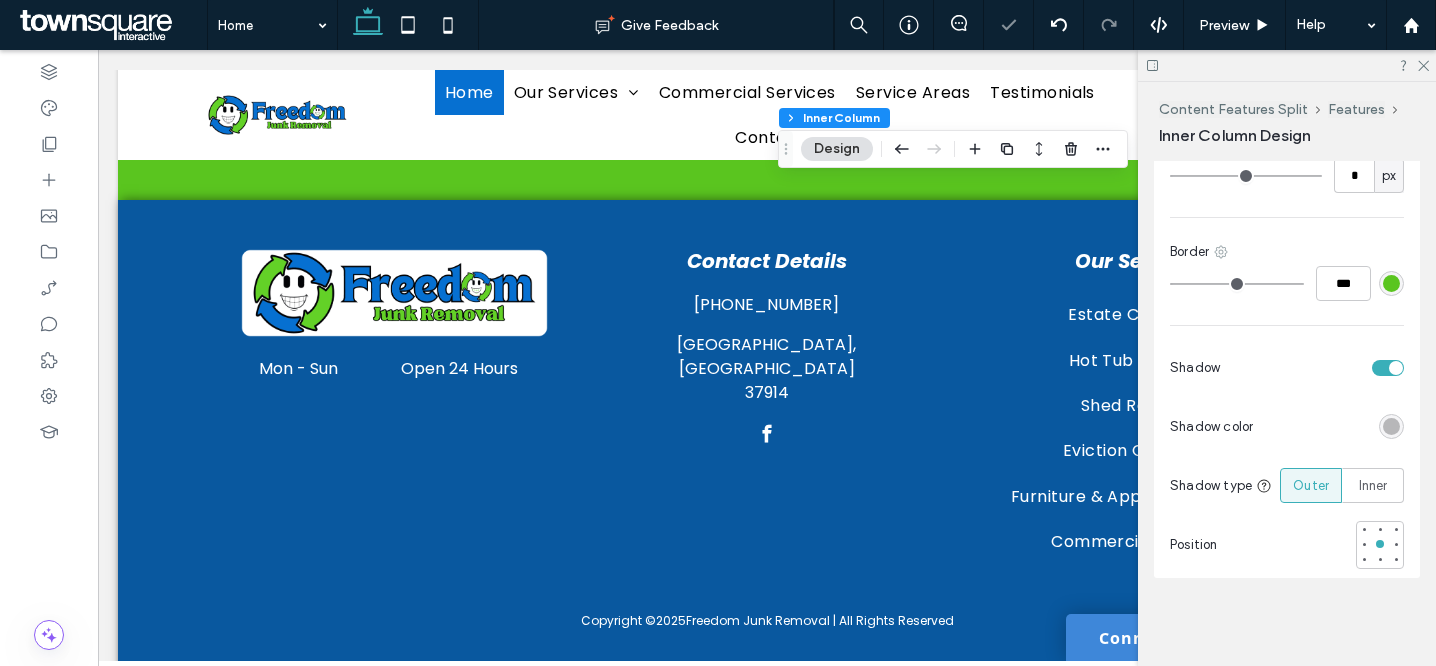 click 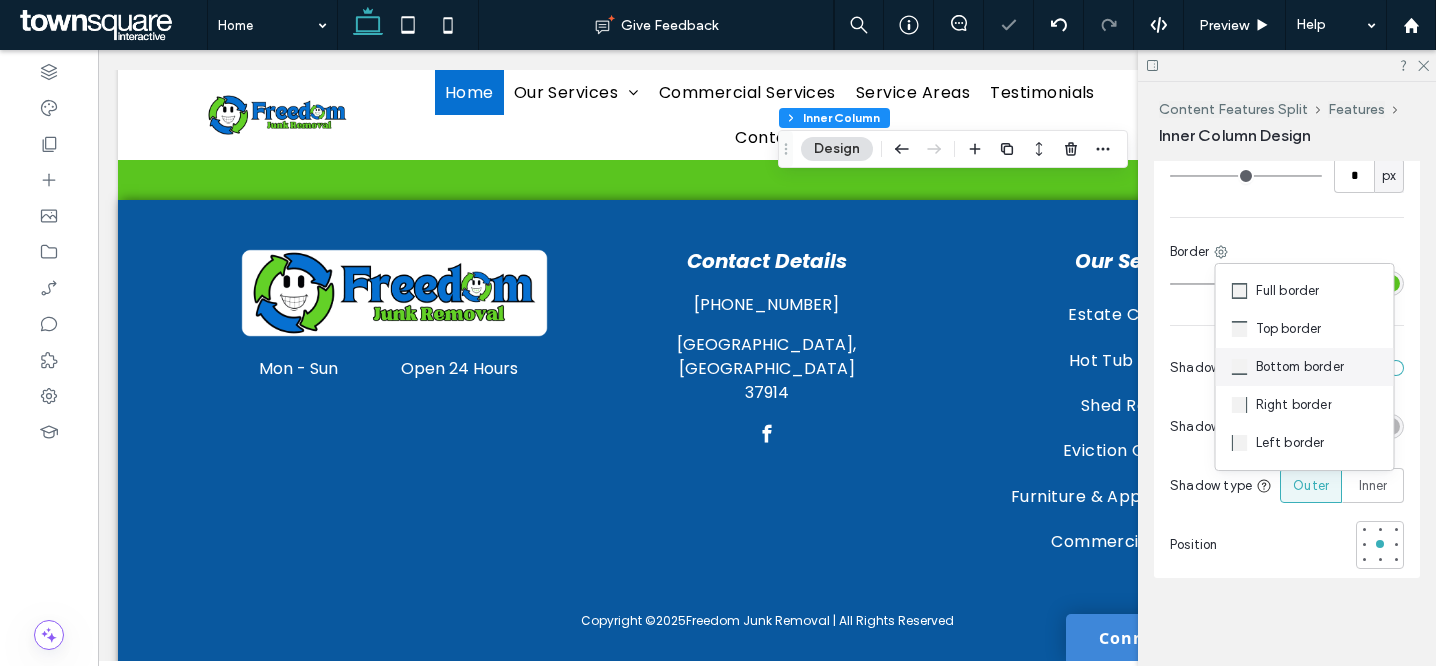 click on "Bottom border" at bounding box center [1300, 367] 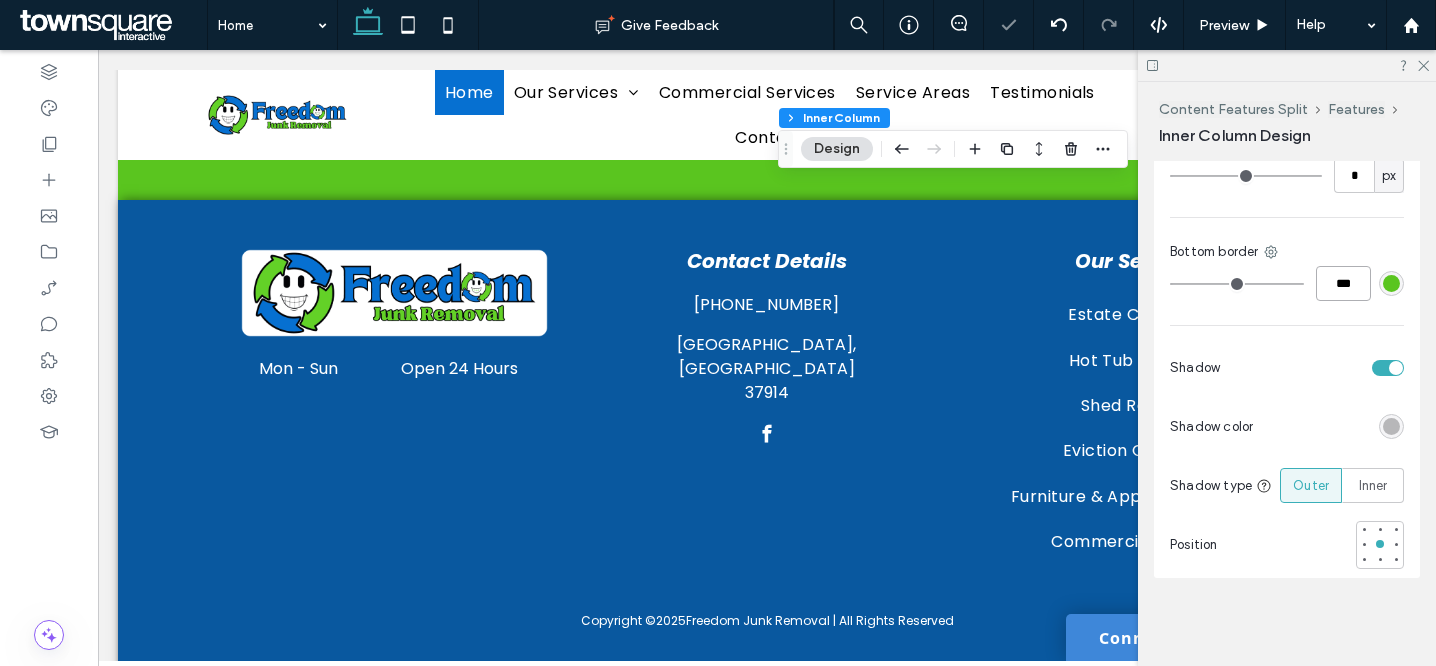 click on "***" at bounding box center [1343, 283] 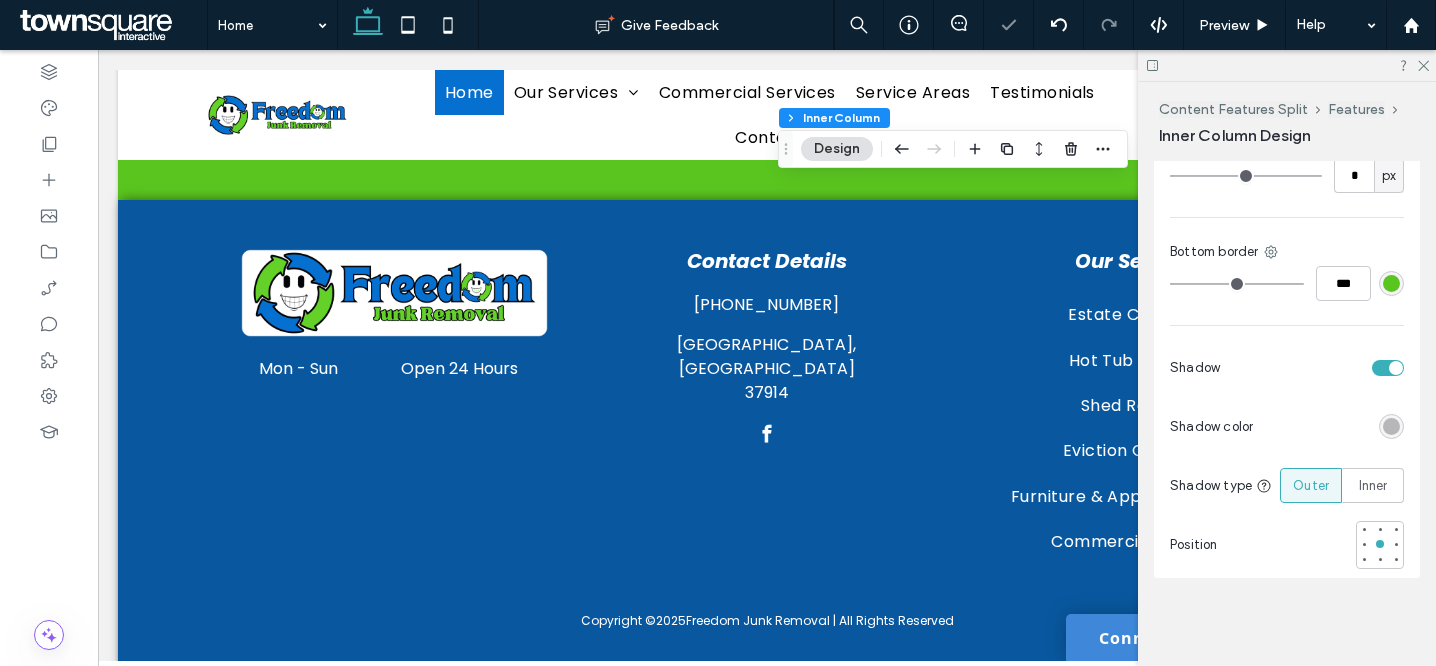 type on "**" 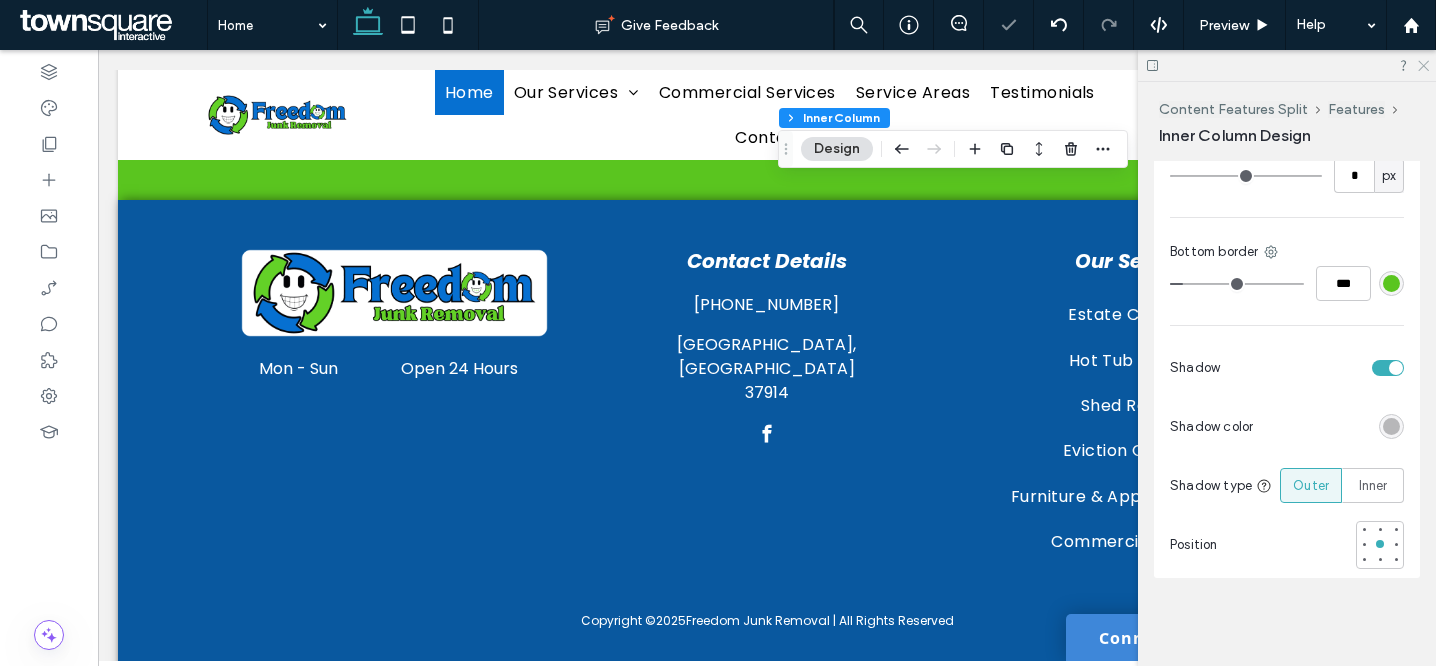 click 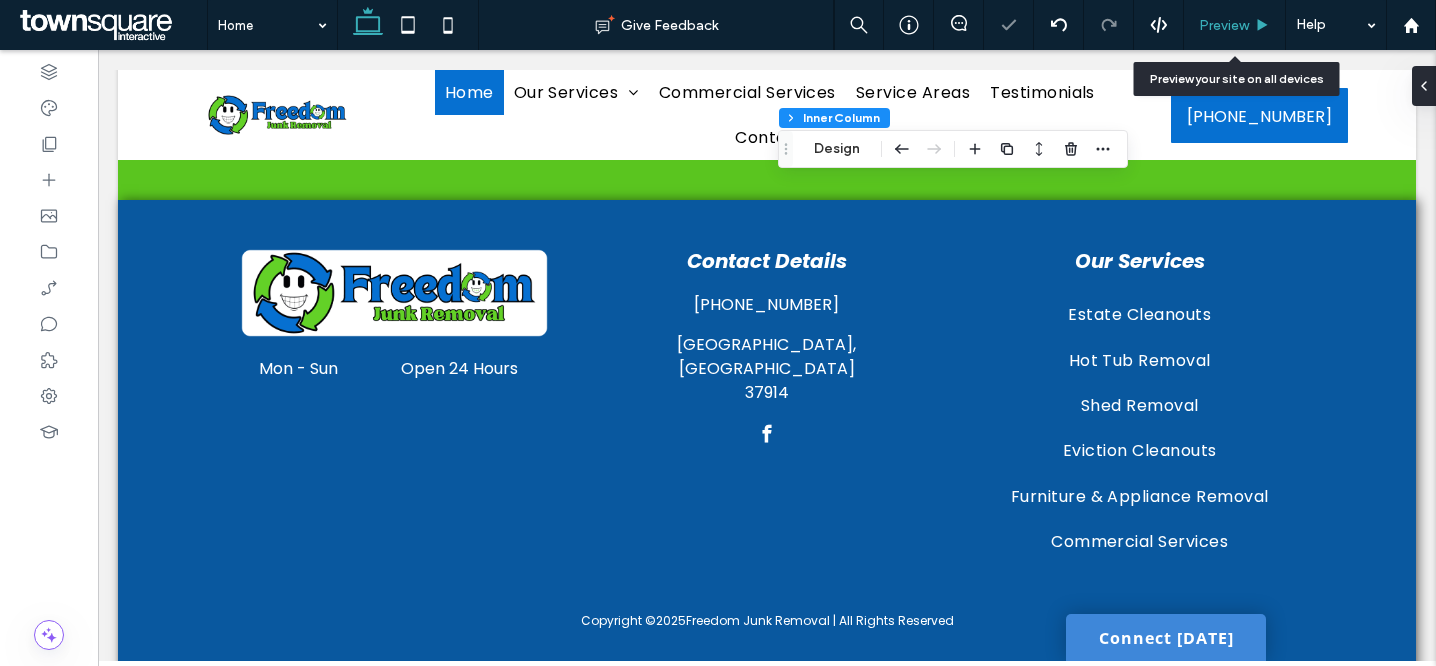 click on "Preview" at bounding box center (1224, 25) 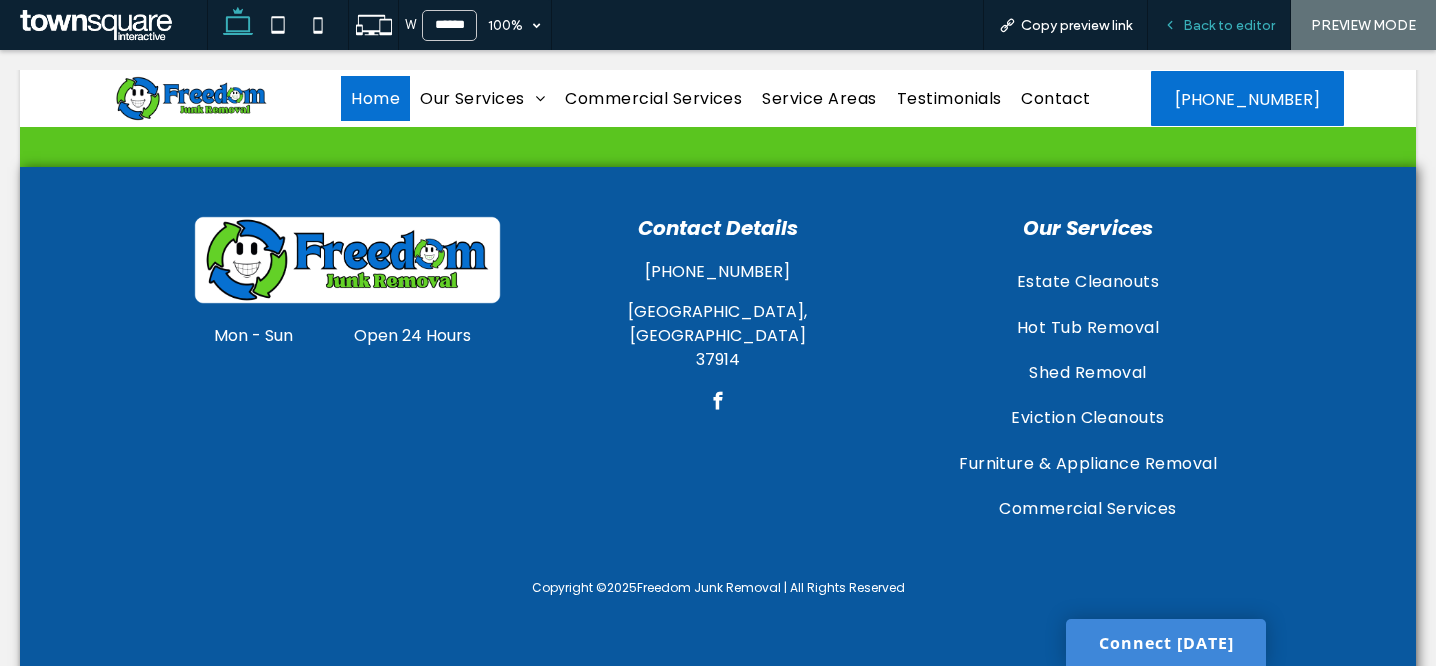 click on "Back to editor" at bounding box center [1229, 25] 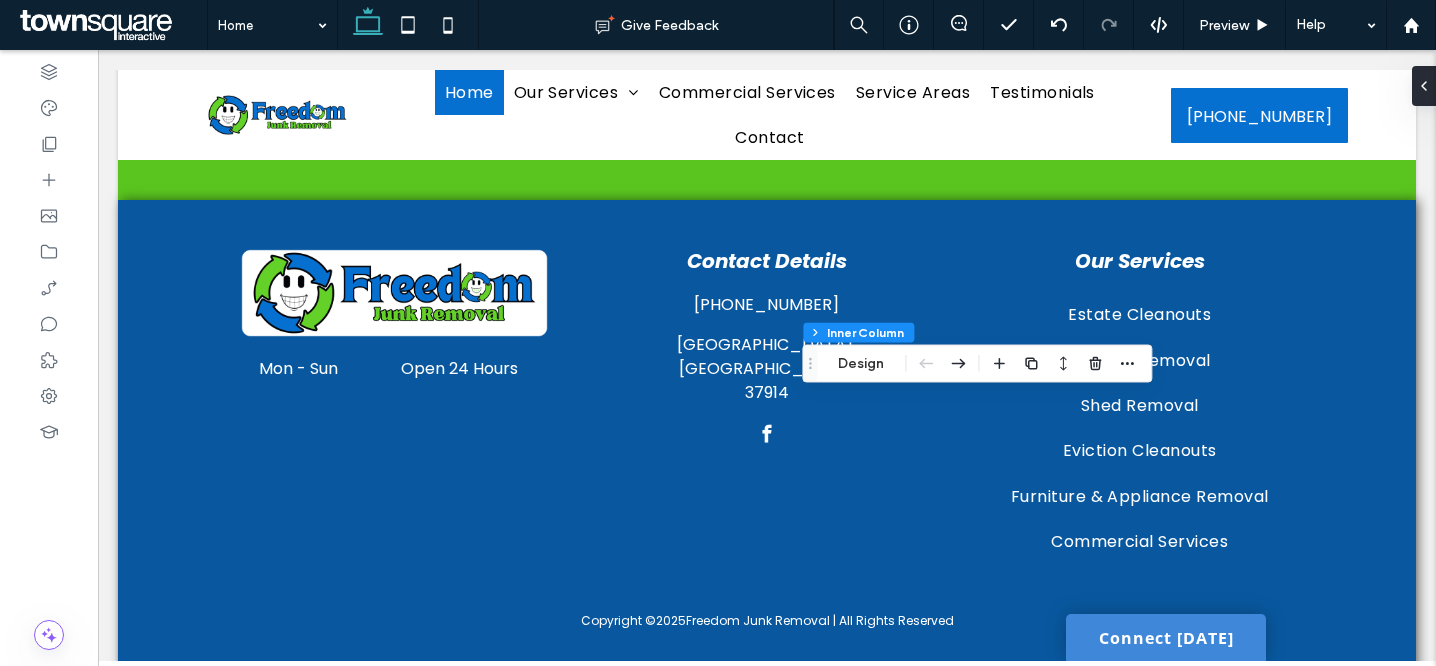 click 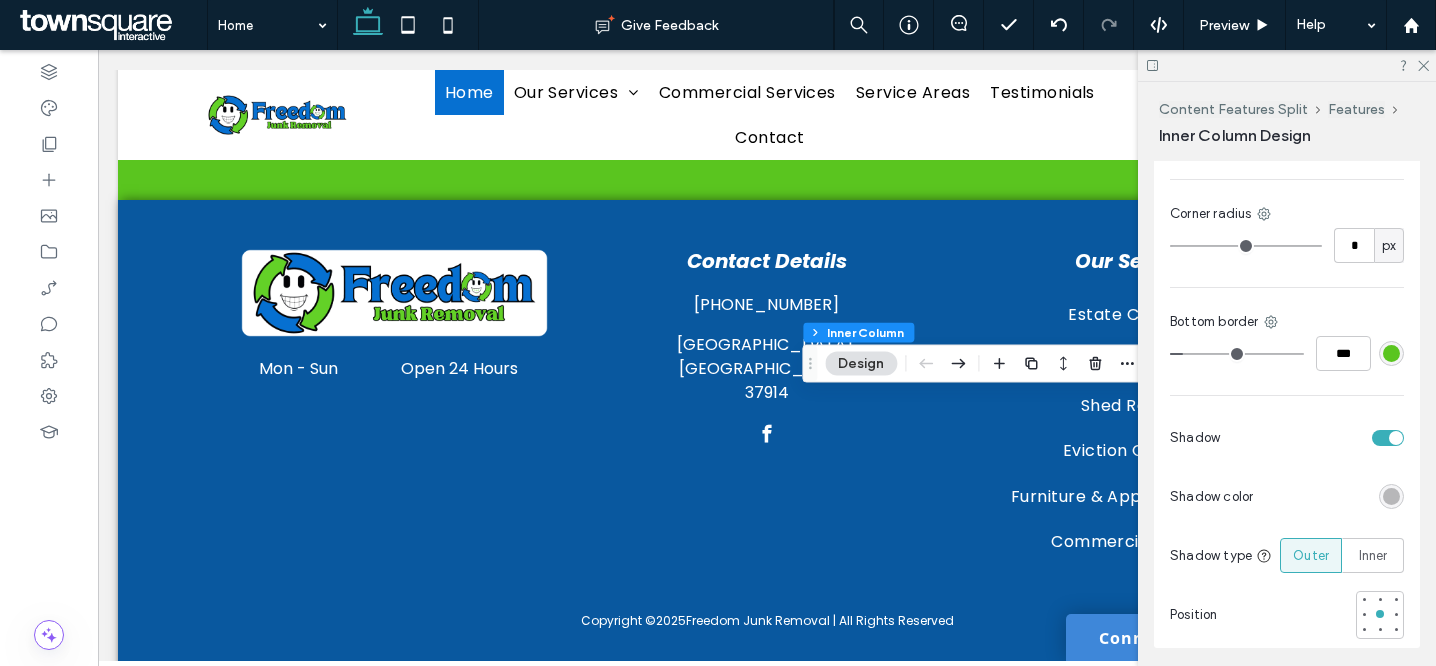 scroll, scrollTop: 717, scrollLeft: 0, axis: vertical 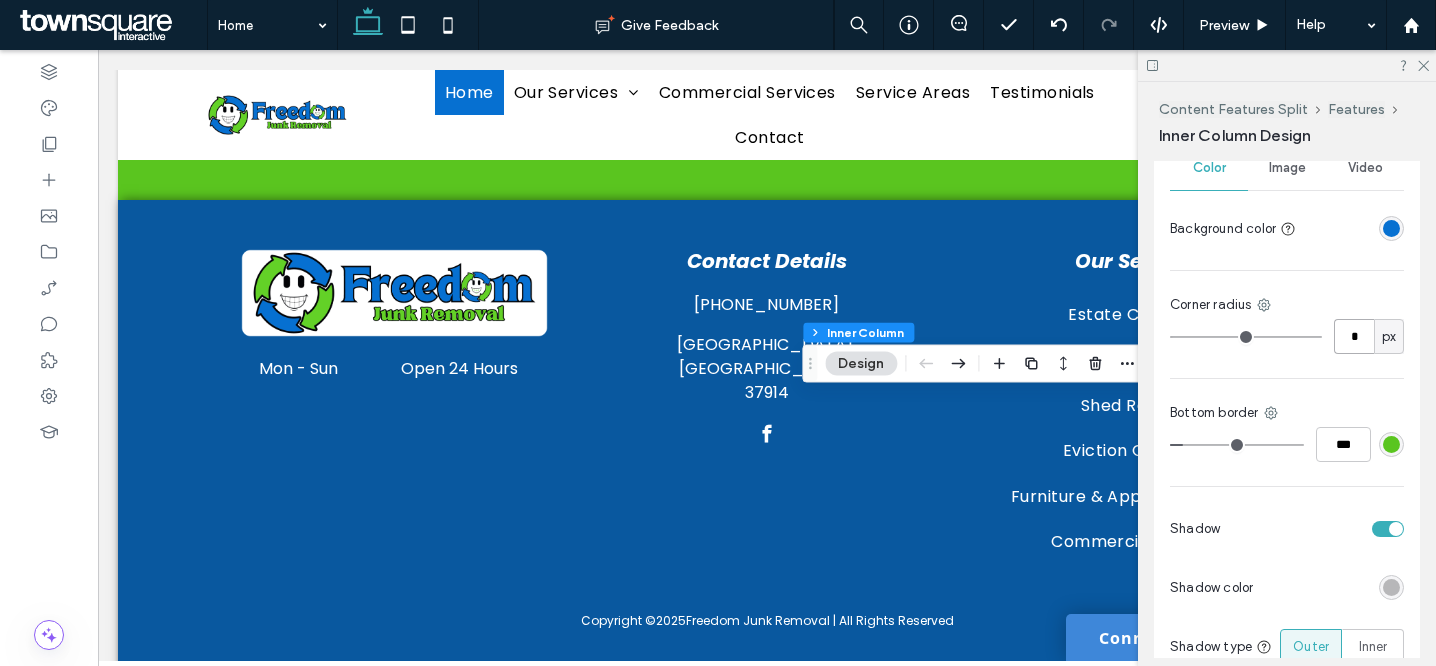 click on "*" at bounding box center (1354, 336) 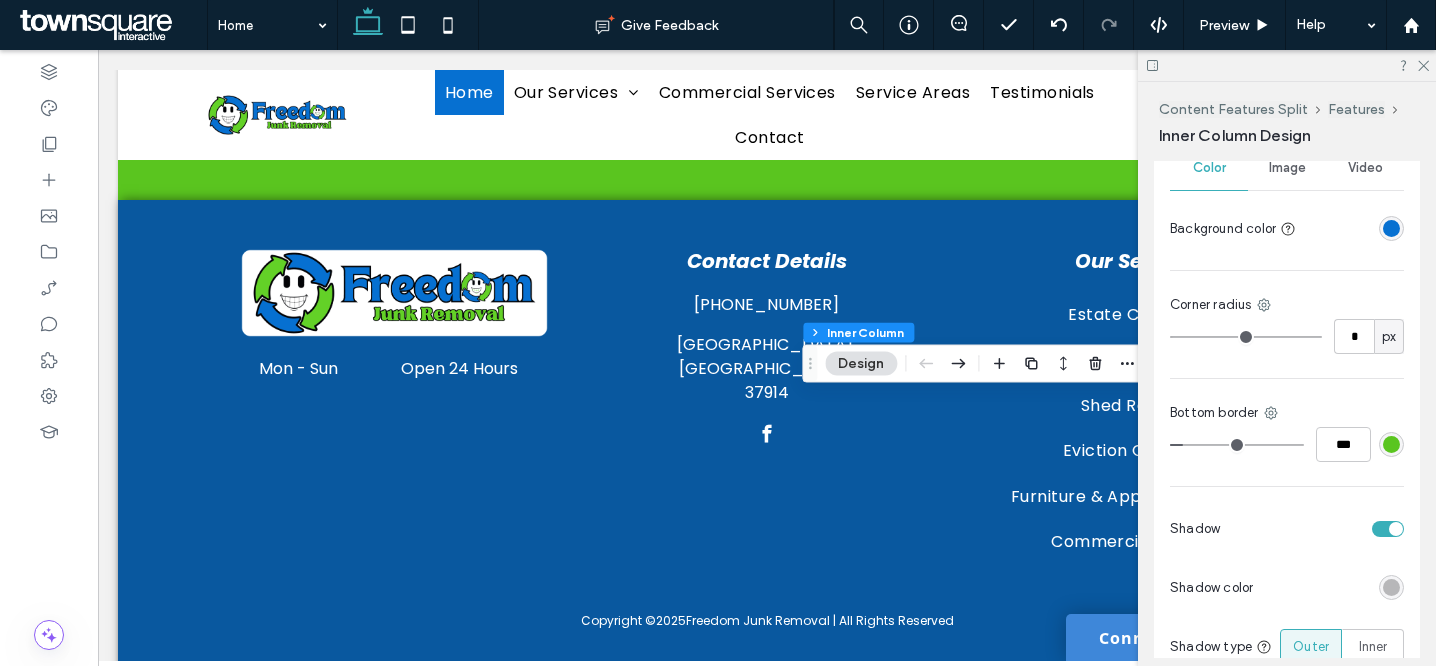 type on "**" 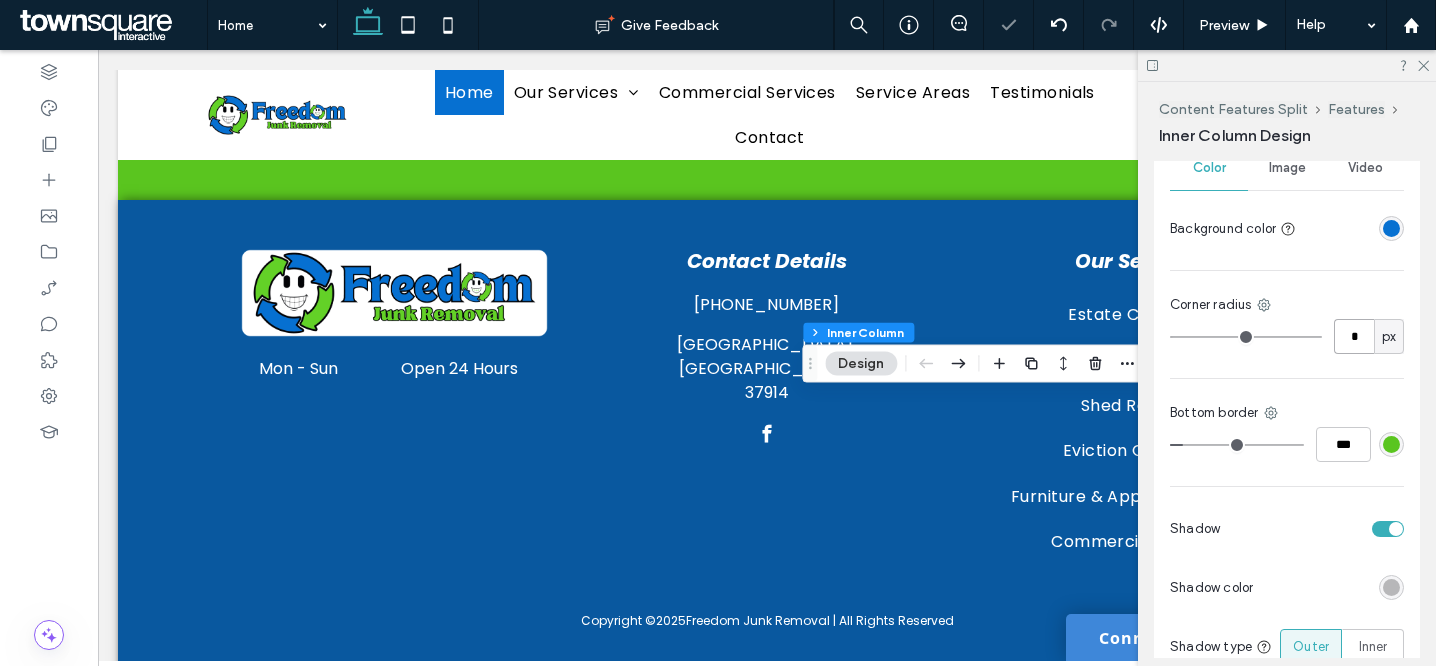 click on "*" at bounding box center [1354, 336] 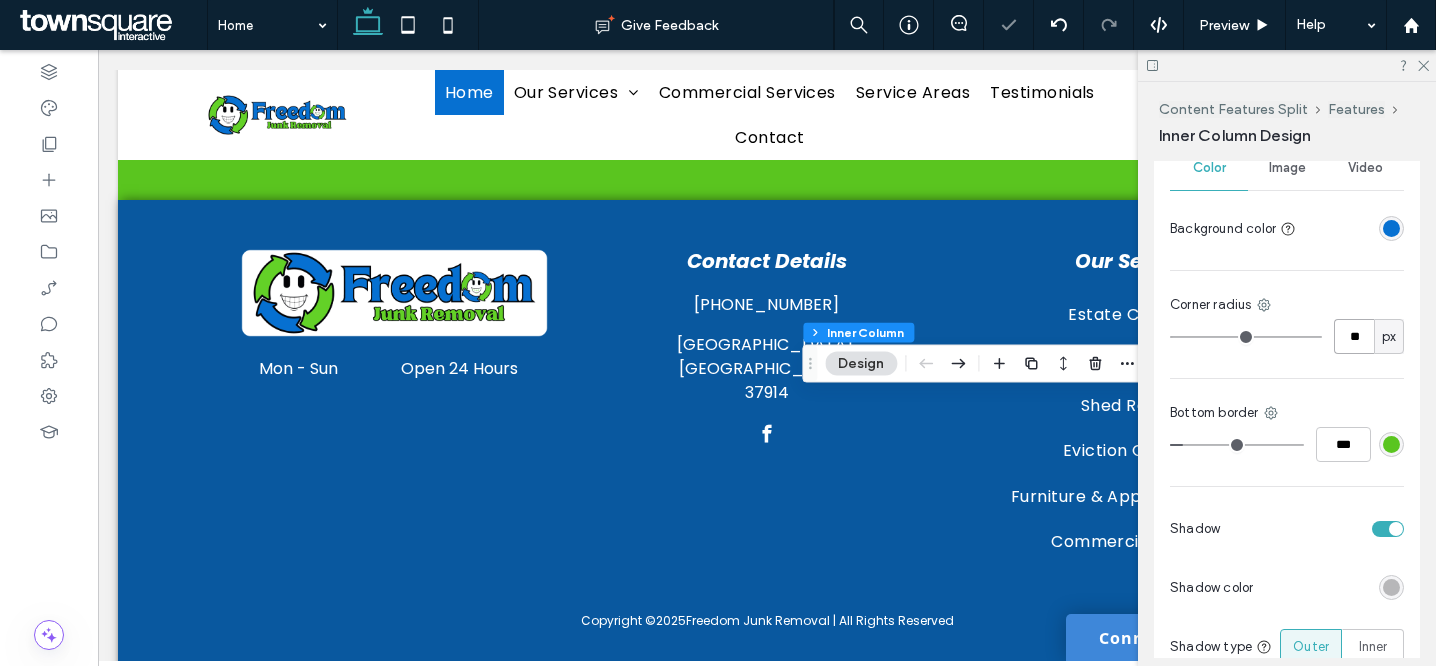 type on "**" 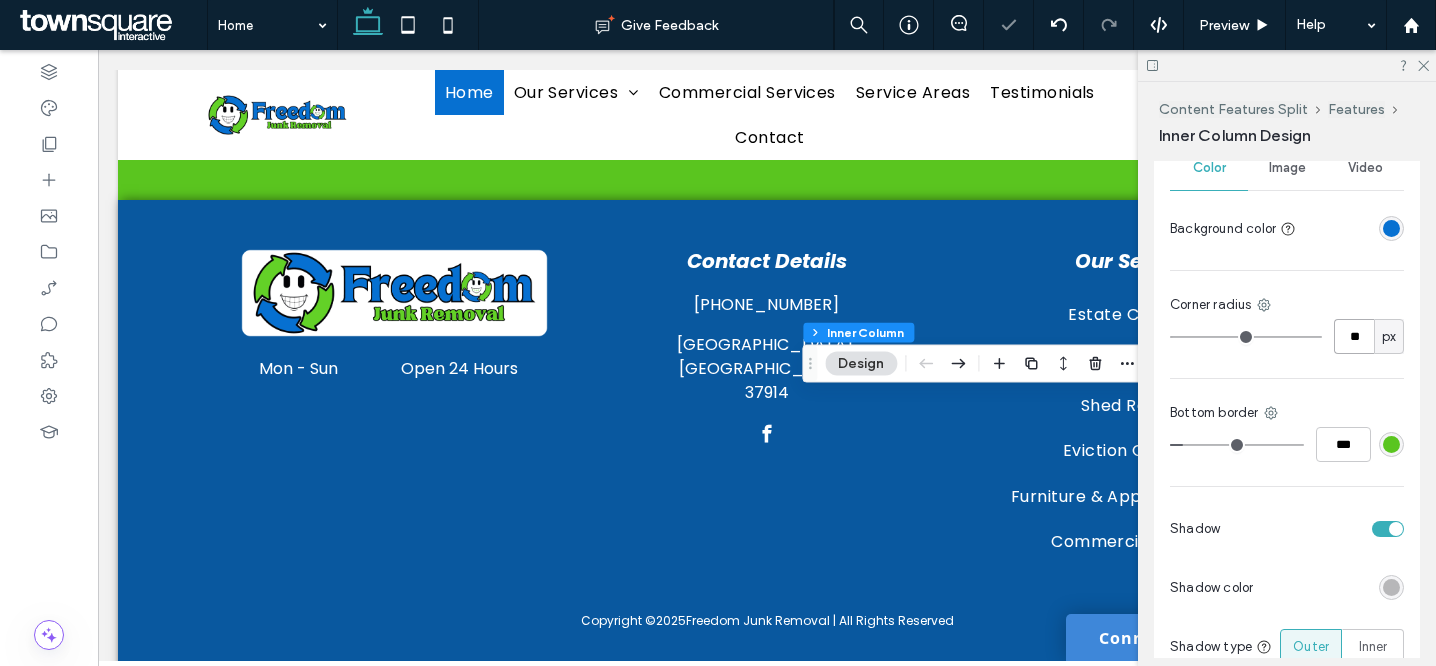 click on "**" at bounding box center (1354, 336) 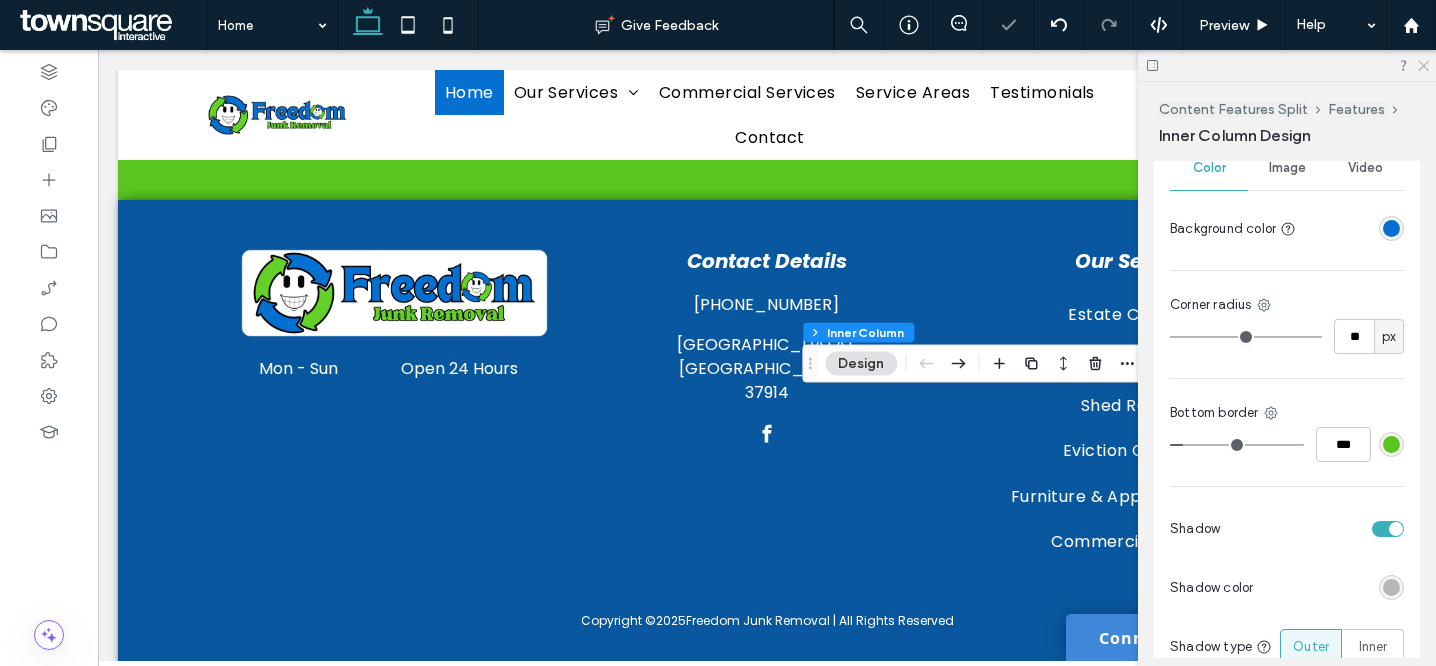 click at bounding box center (1287, 65) 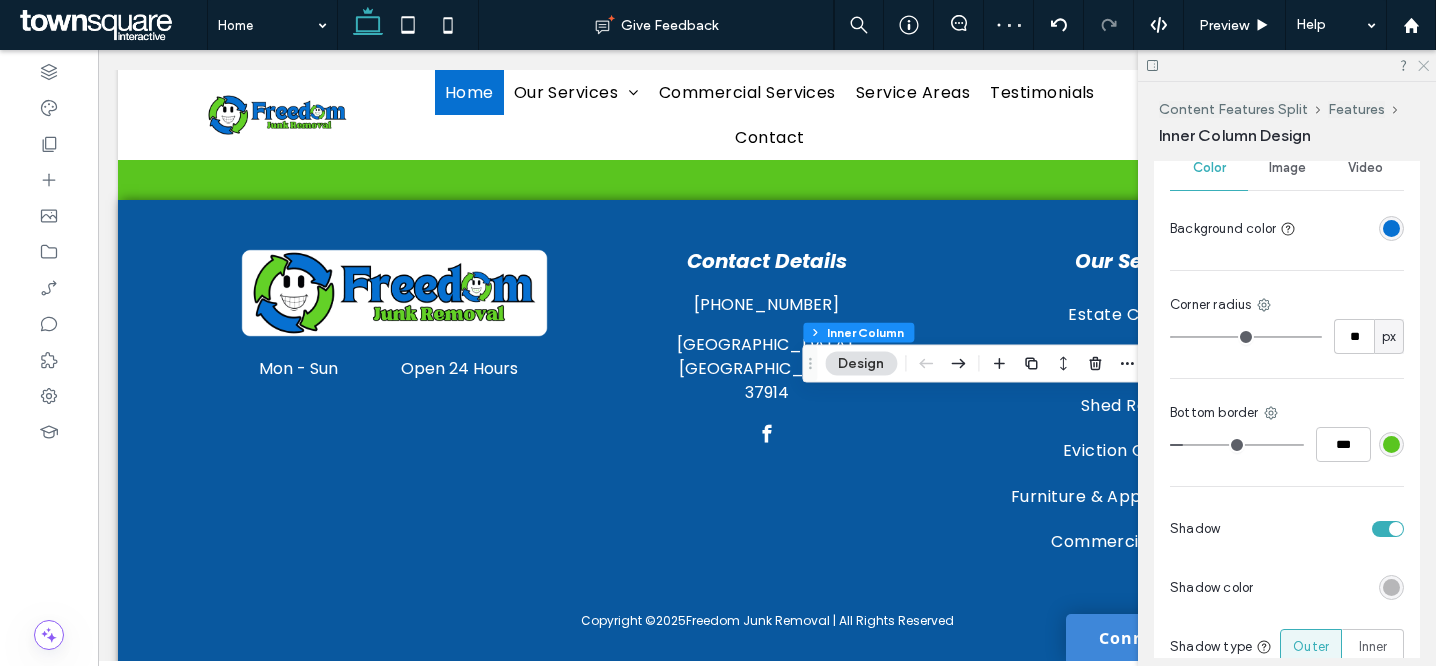 click 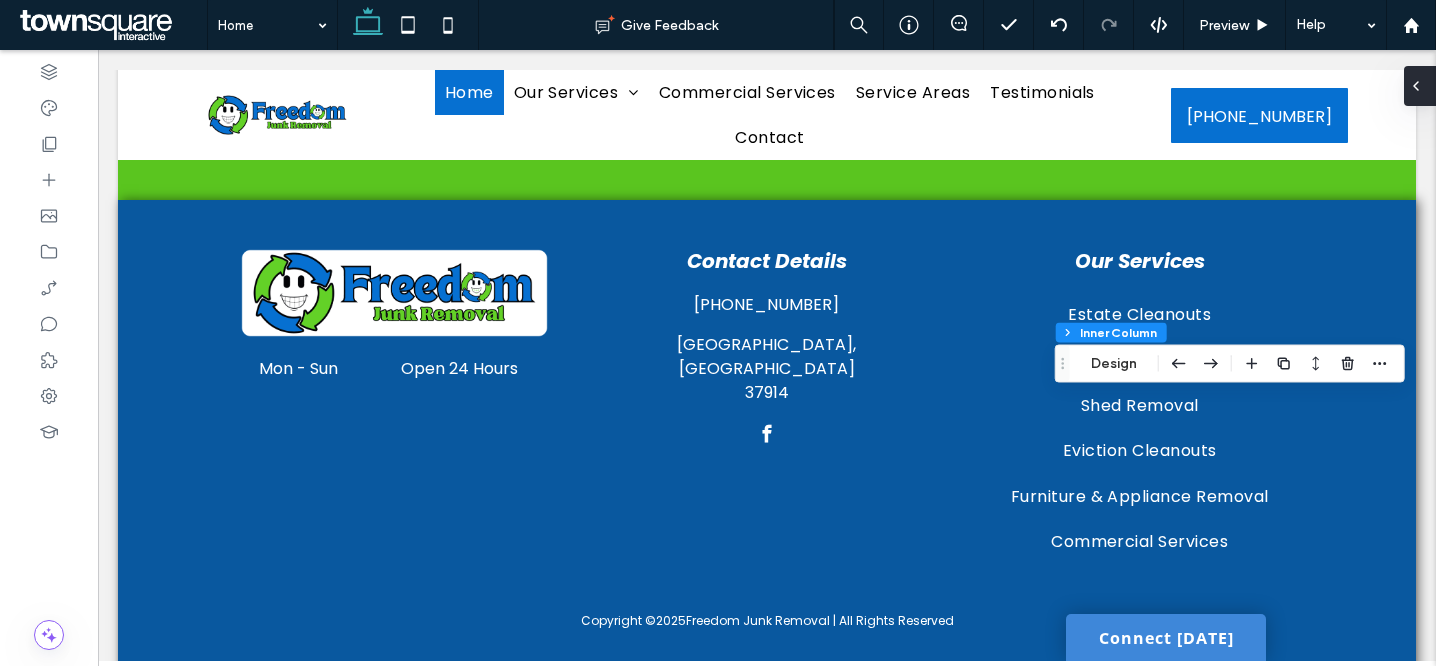 click at bounding box center (1420, 86) 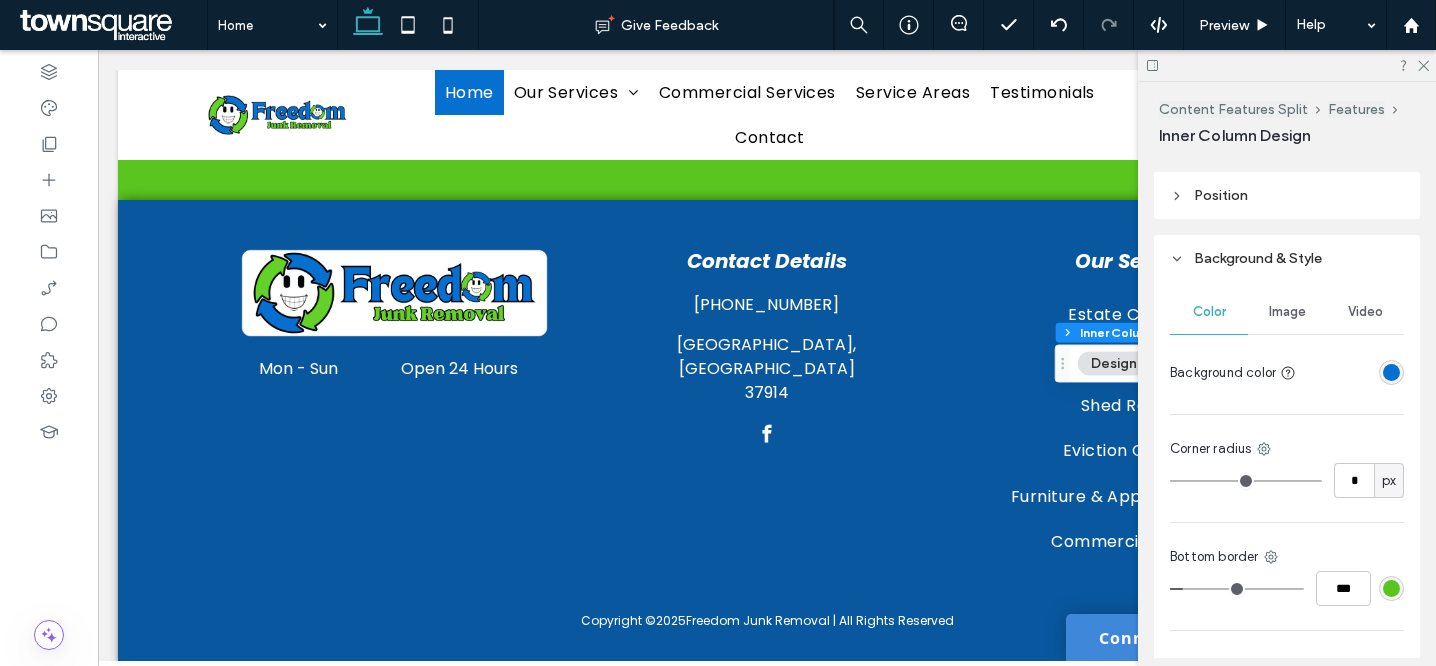 scroll, scrollTop: 840, scrollLeft: 0, axis: vertical 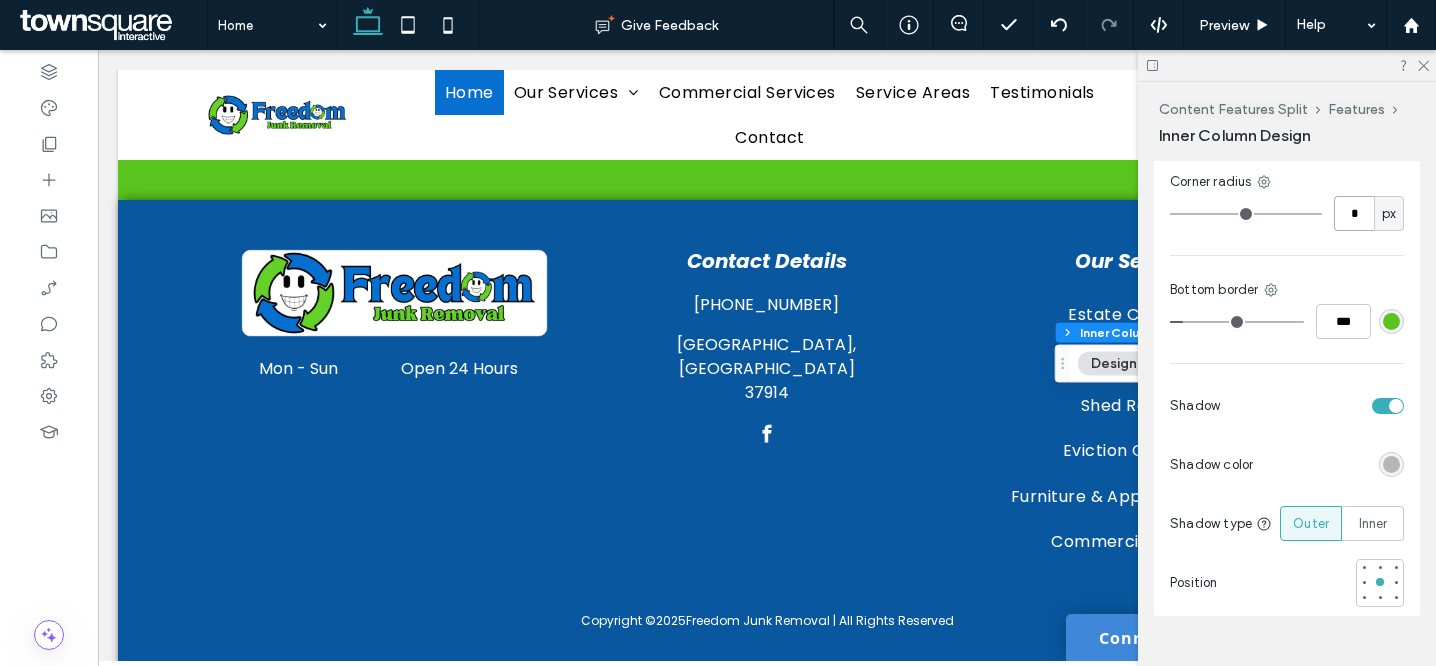 click on "*" at bounding box center [1354, 213] 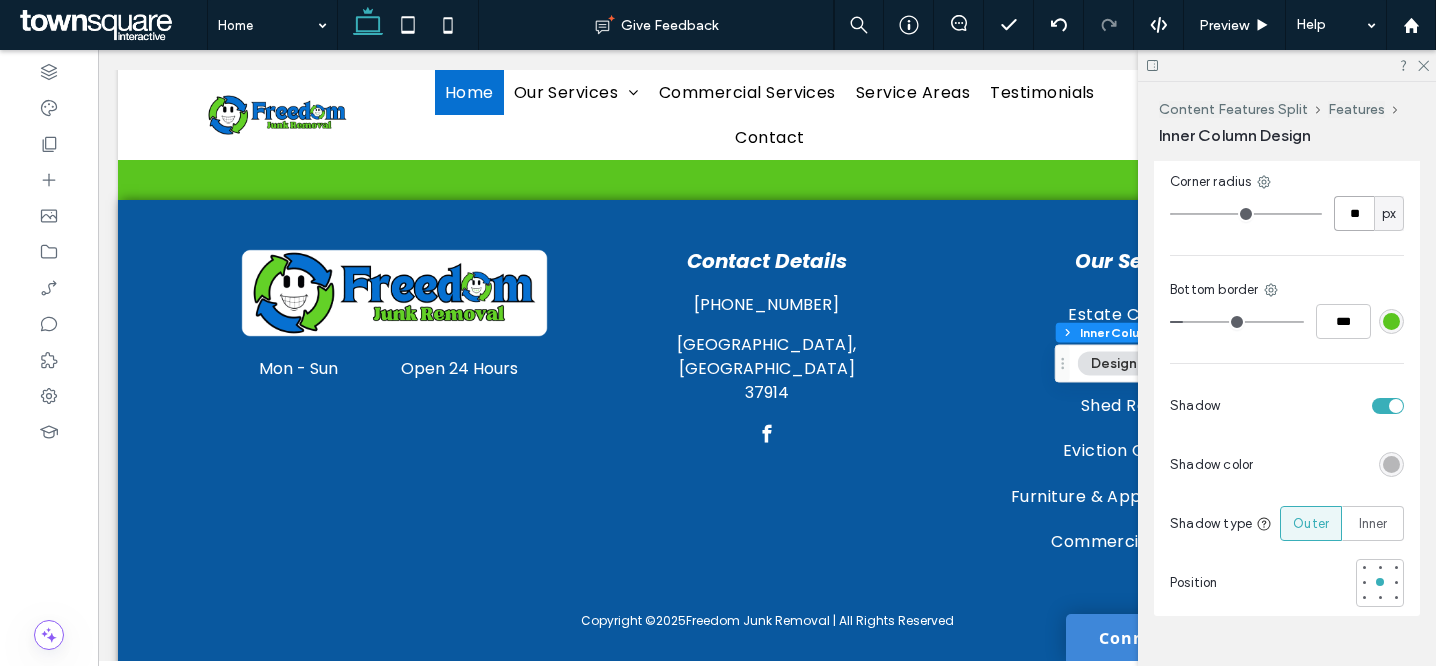 type on "**" 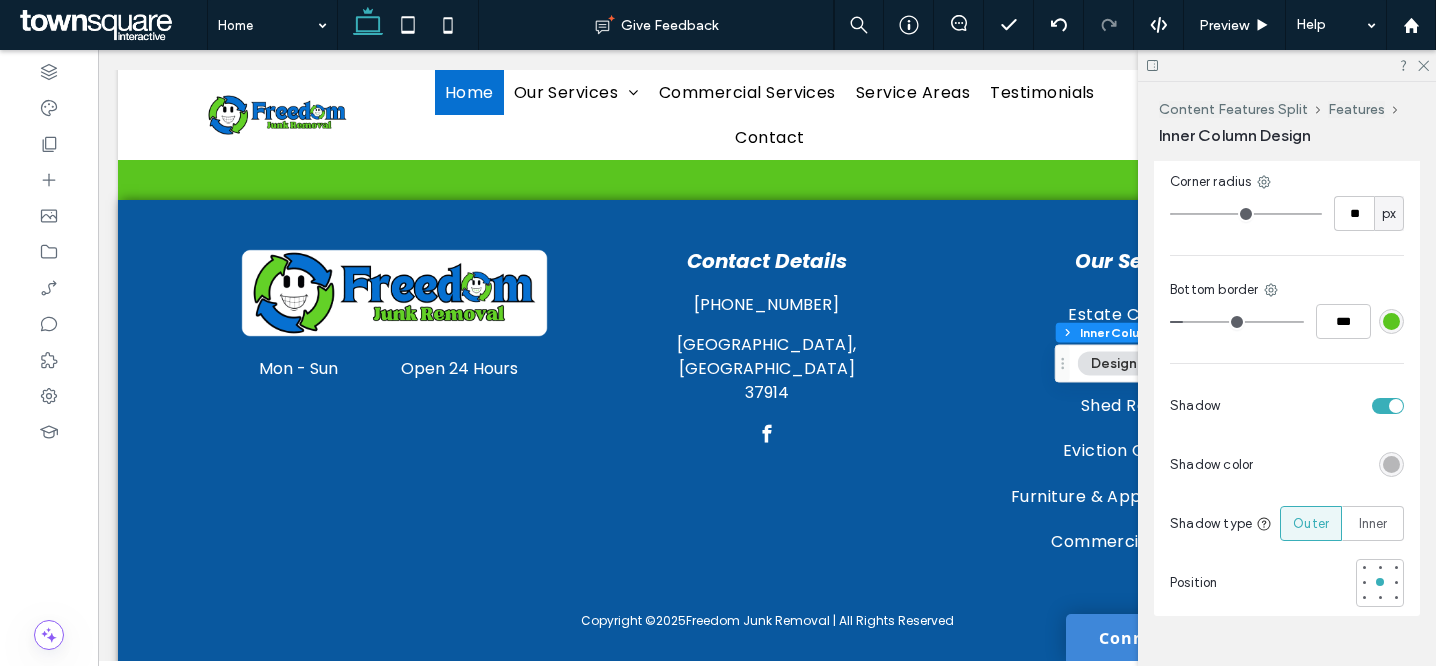 type on "**" 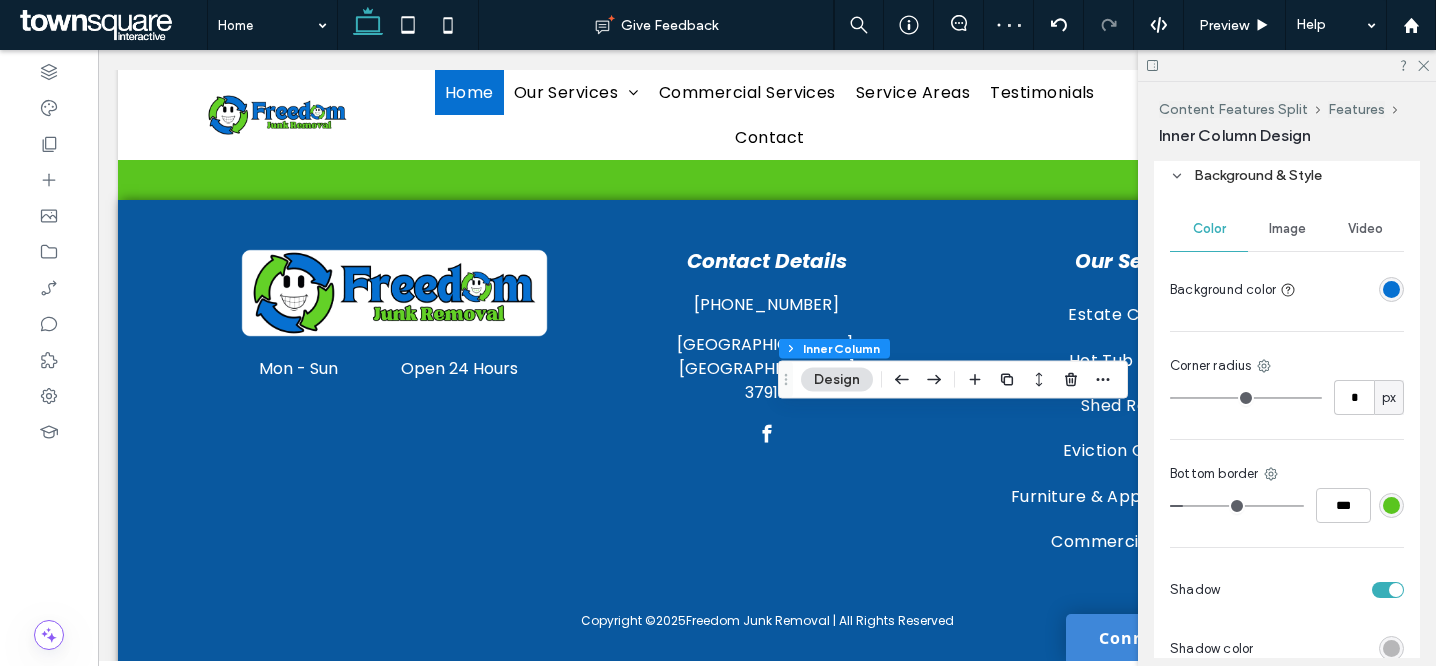 scroll, scrollTop: 669, scrollLeft: 0, axis: vertical 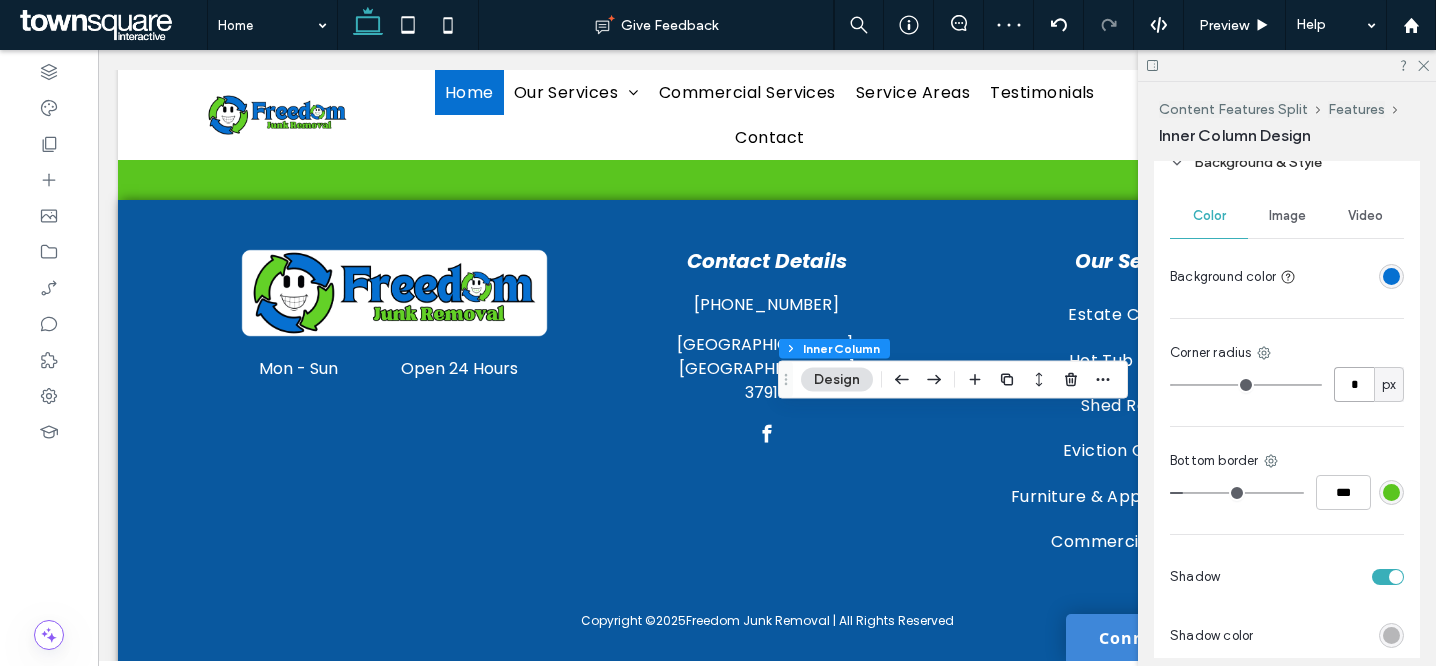 click on "*" at bounding box center (1354, 384) 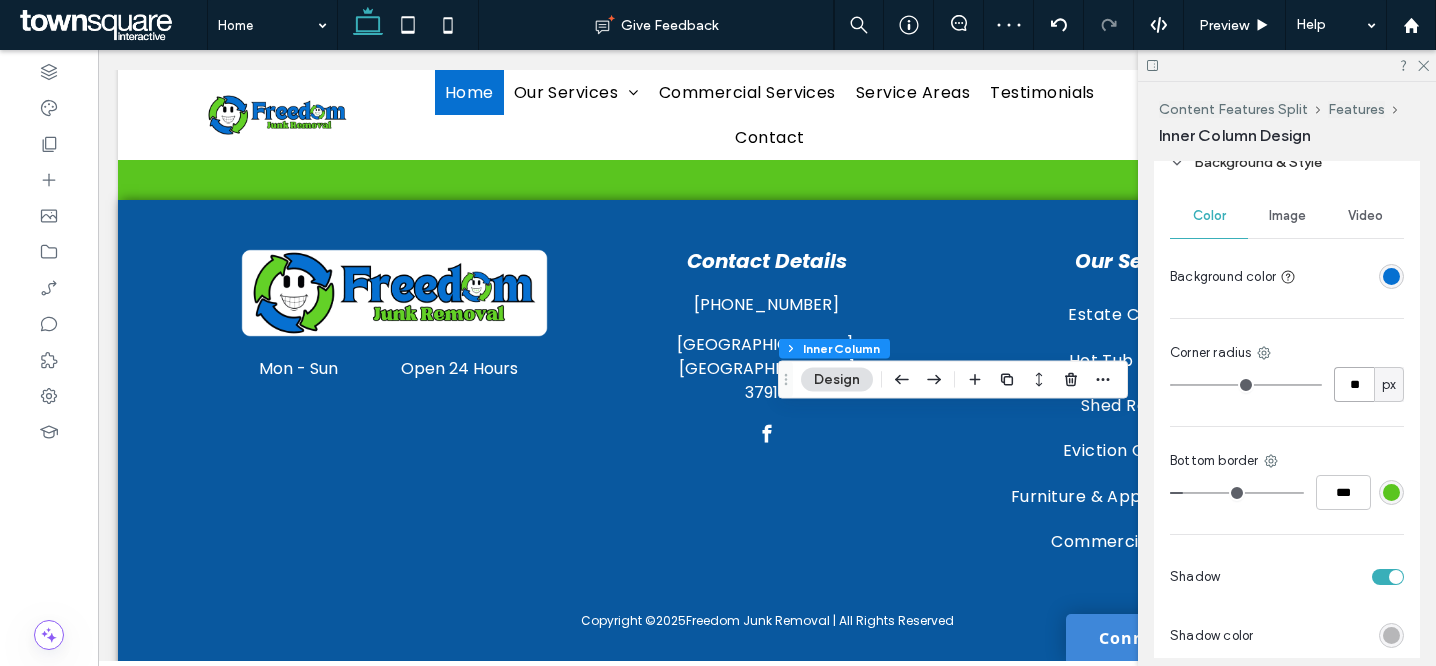 type on "**" 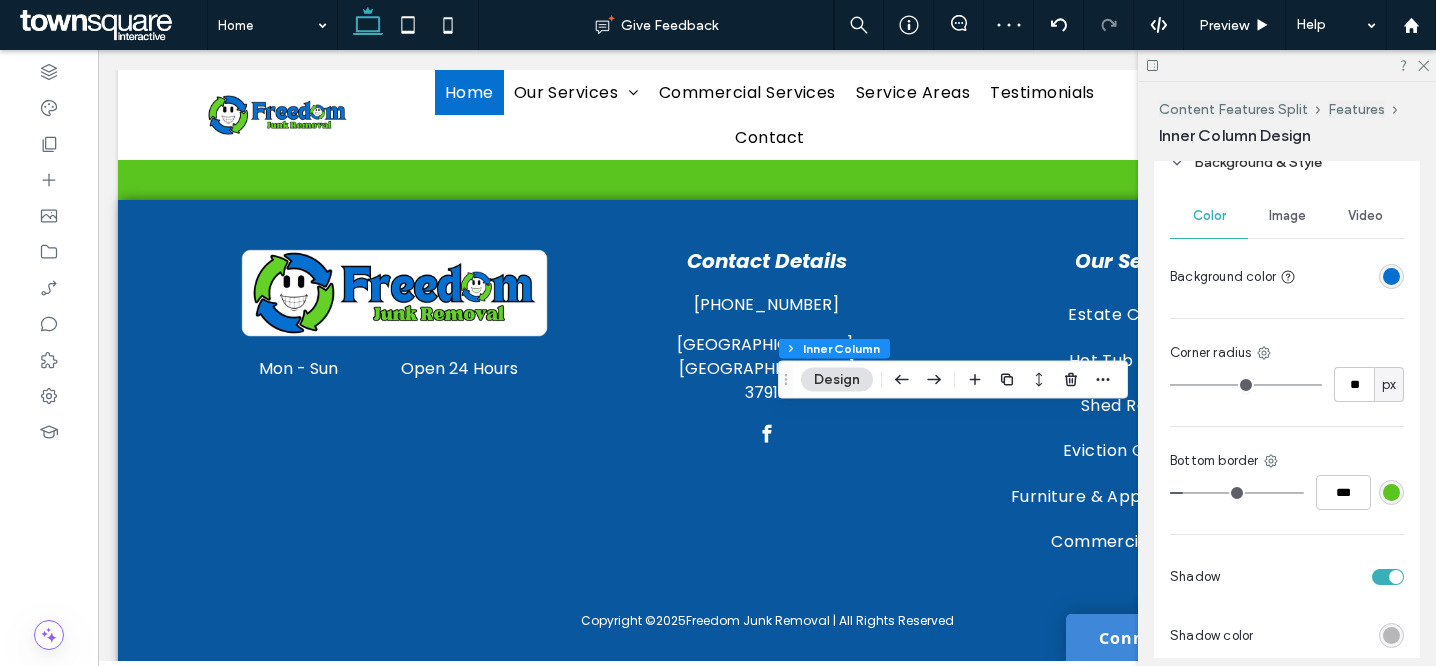 type on "**" 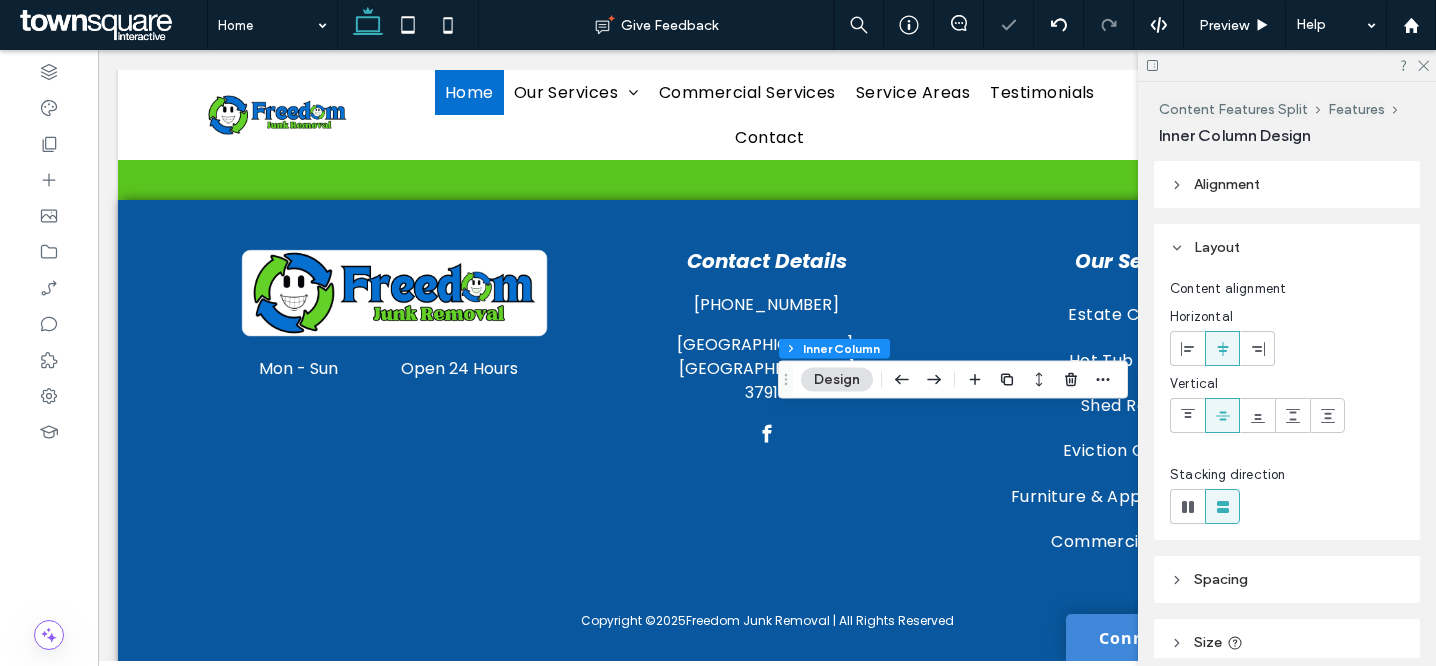 type on "**" 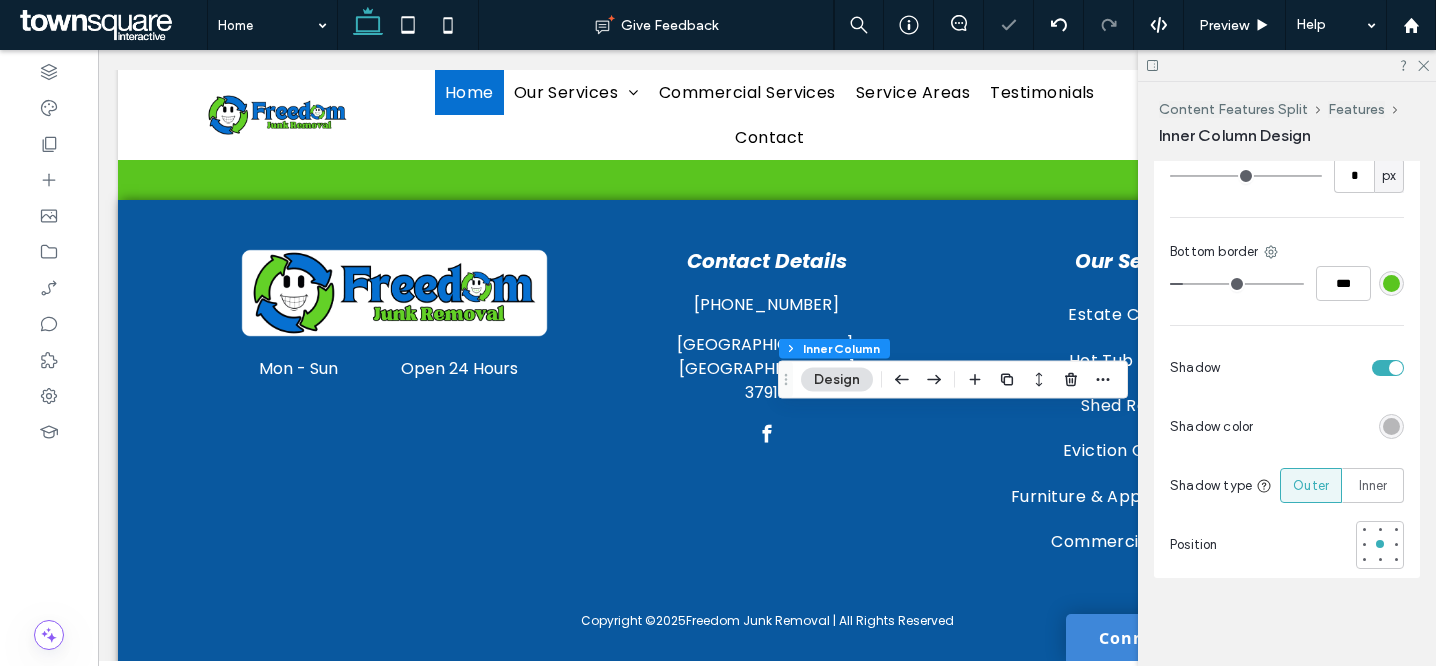 scroll, scrollTop: 836, scrollLeft: 0, axis: vertical 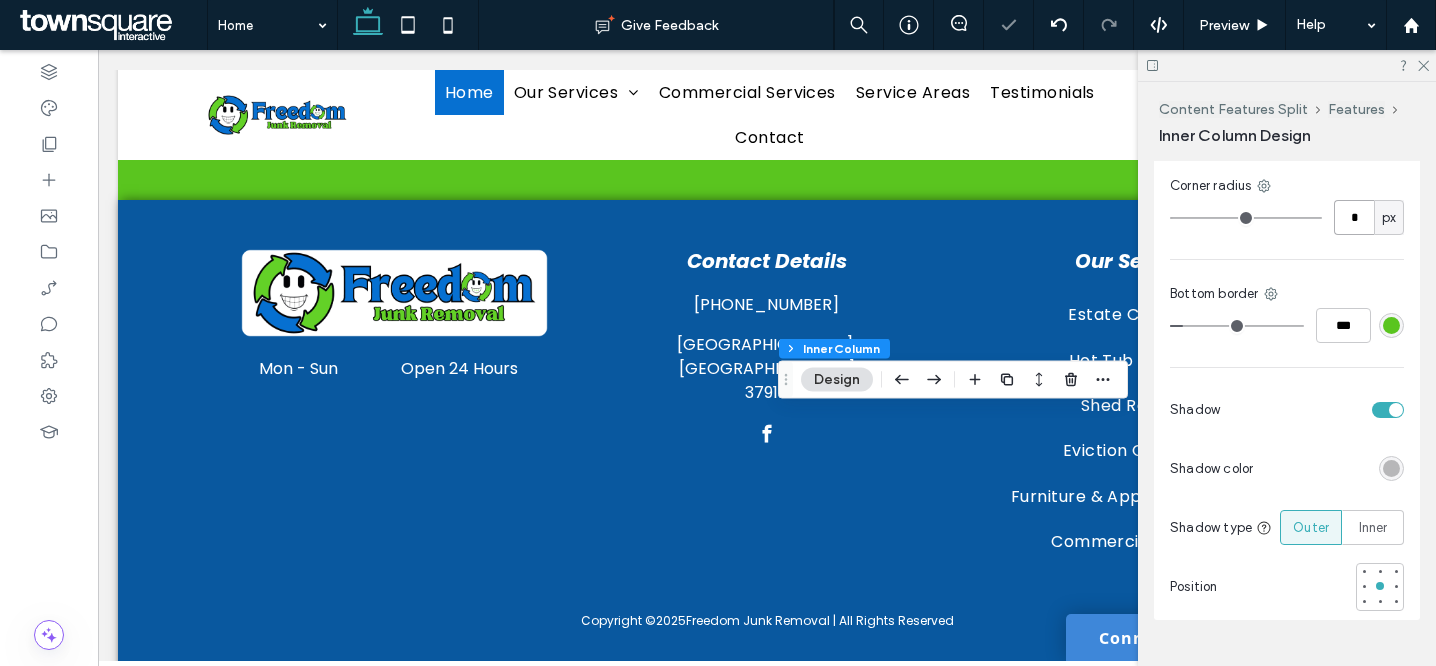 click on "*" at bounding box center [1354, 217] 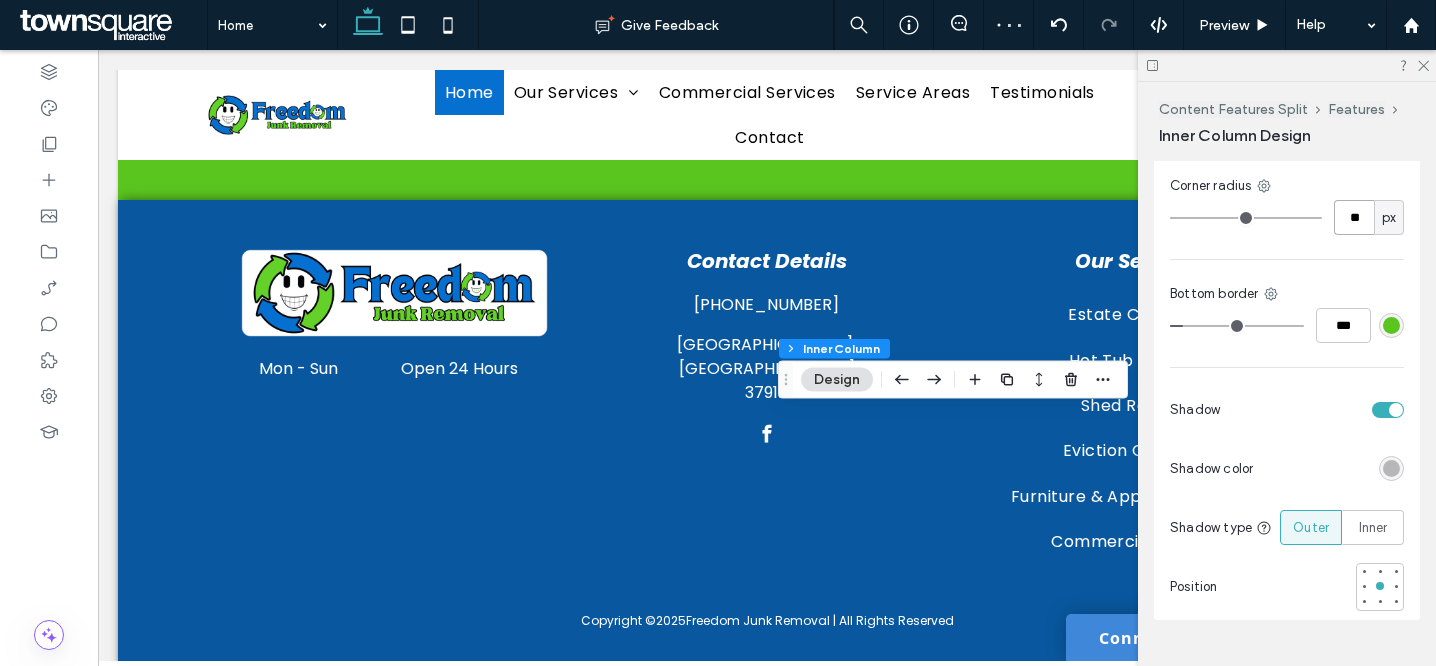 type on "**" 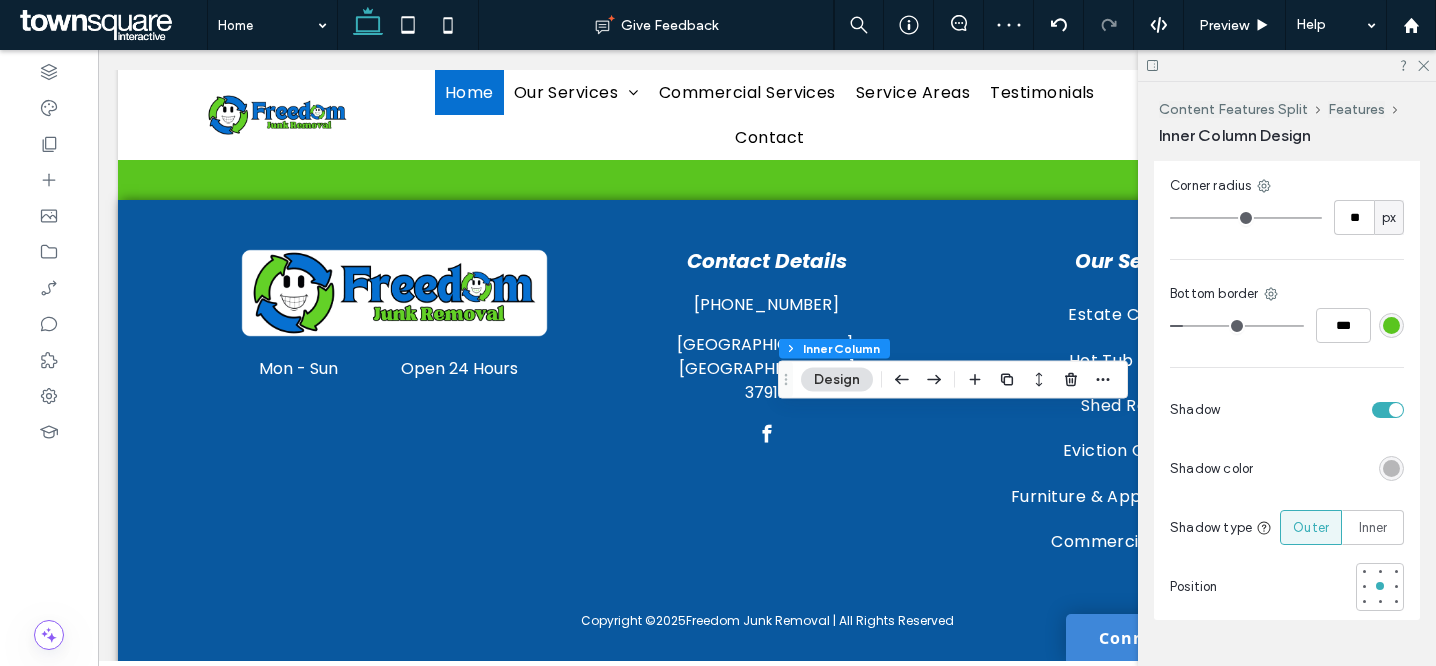 type on "**" 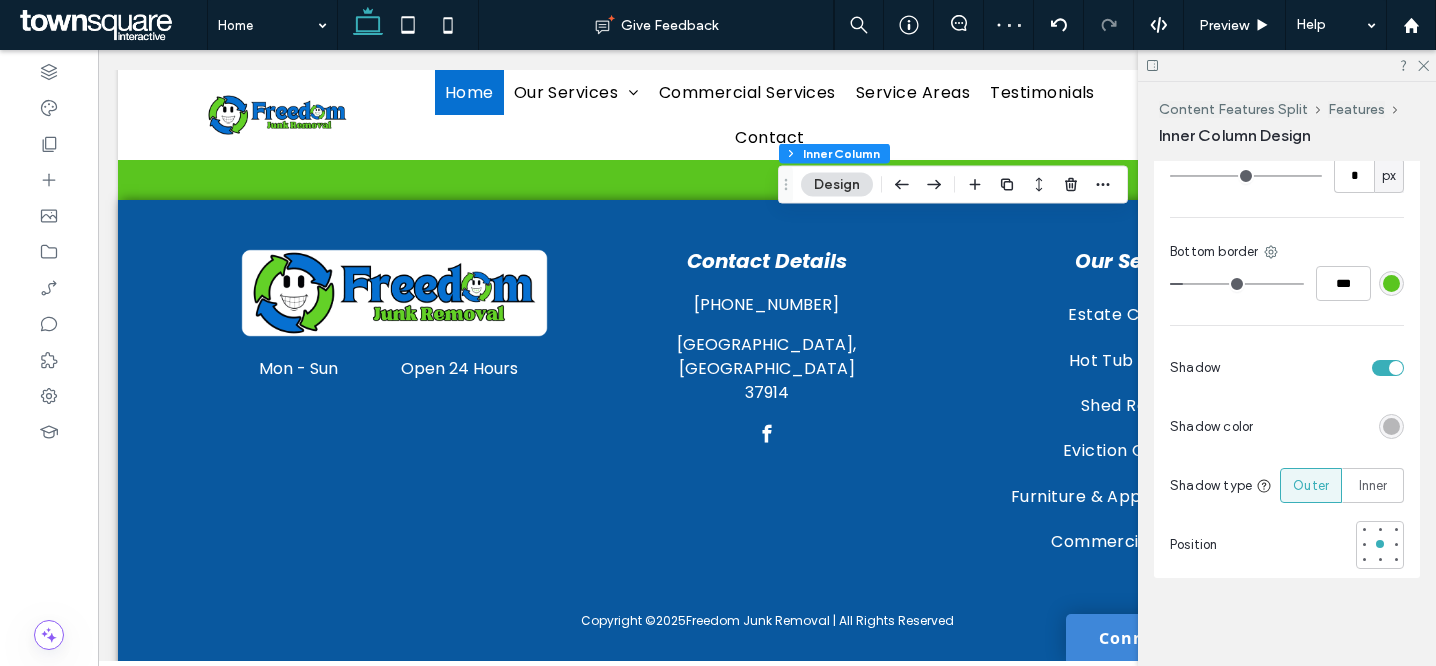 scroll, scrollTop: 858, scrollLeft: 0, axis: vertical 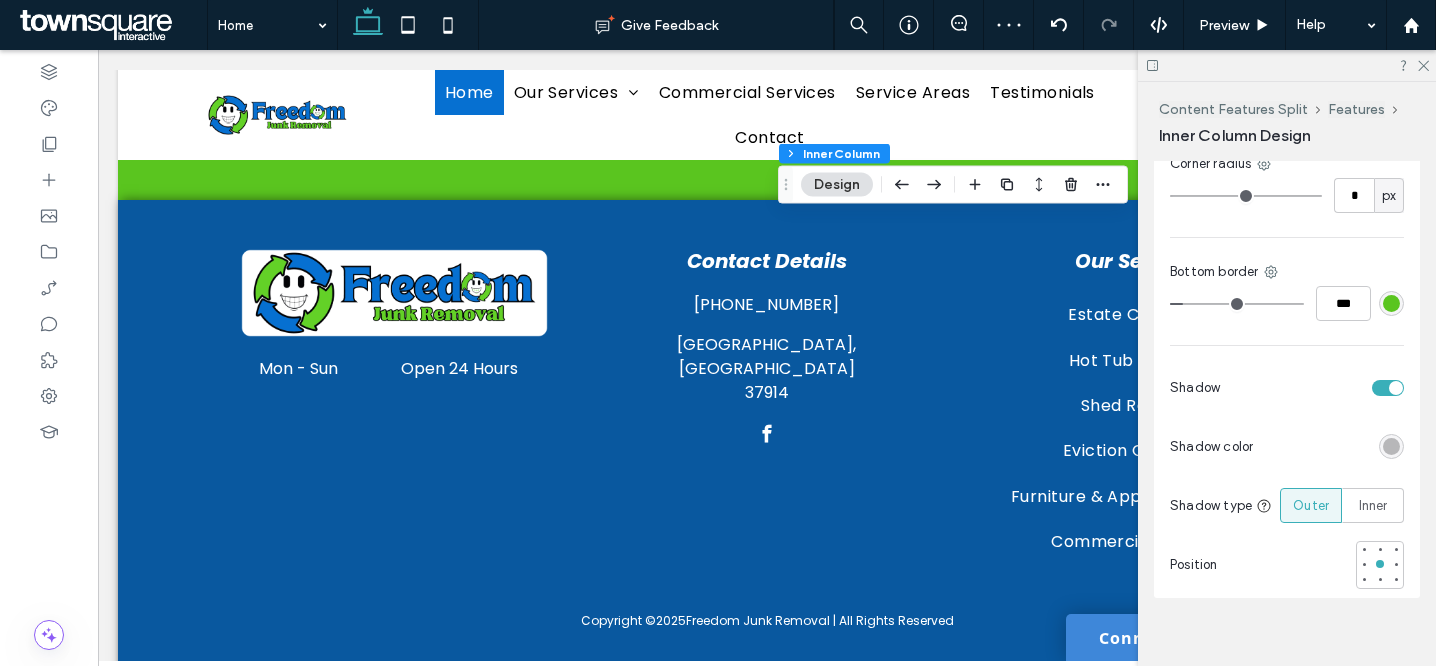 click on "Color Image Video Background color Corner radius * px Bottom border *** Shadow Shadow color Shadow type Outer Inner Position" at bounding box center (1287, 297) 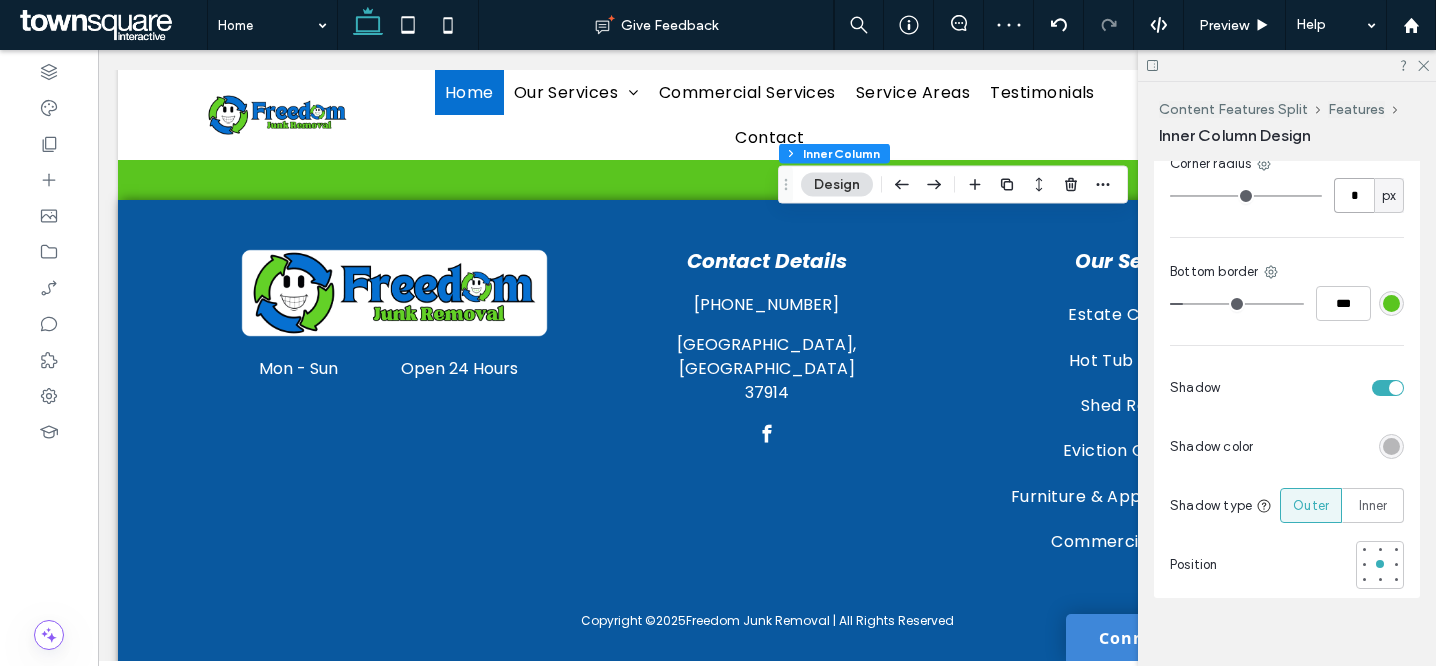 click on "*" at bounding box center (1354, 195) 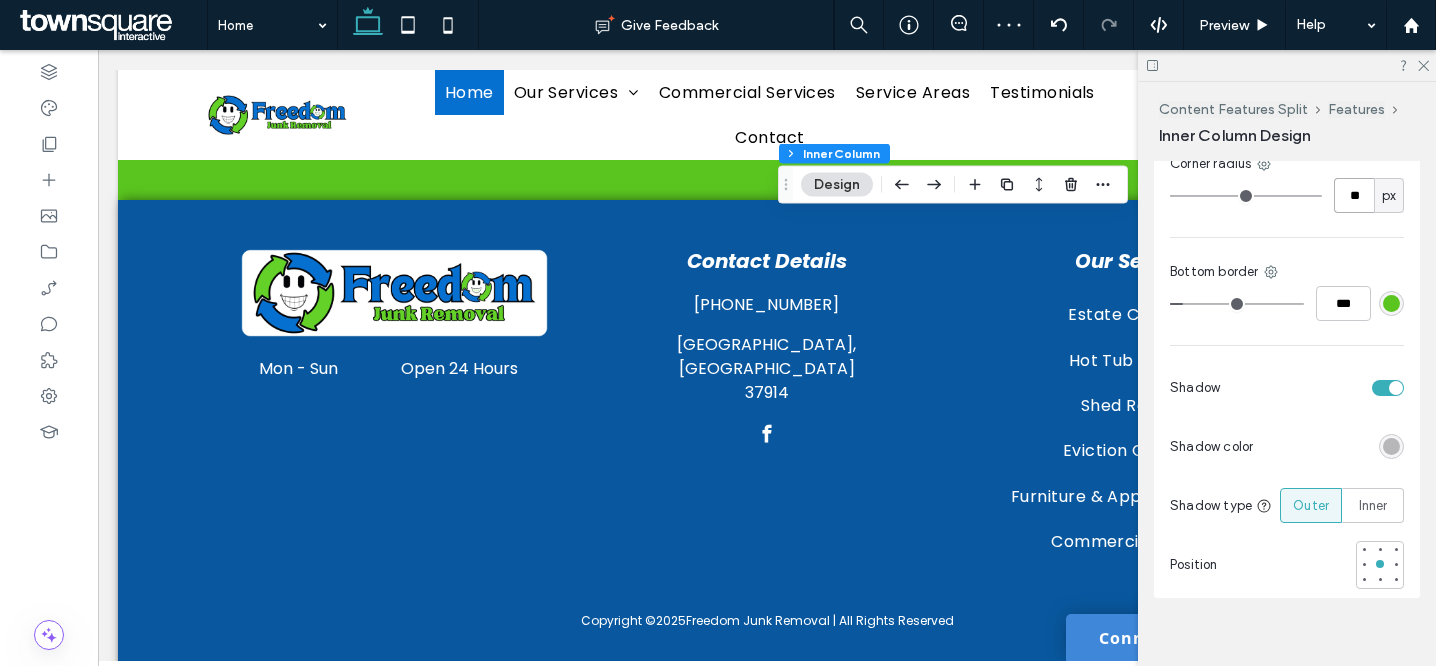 type on "**" 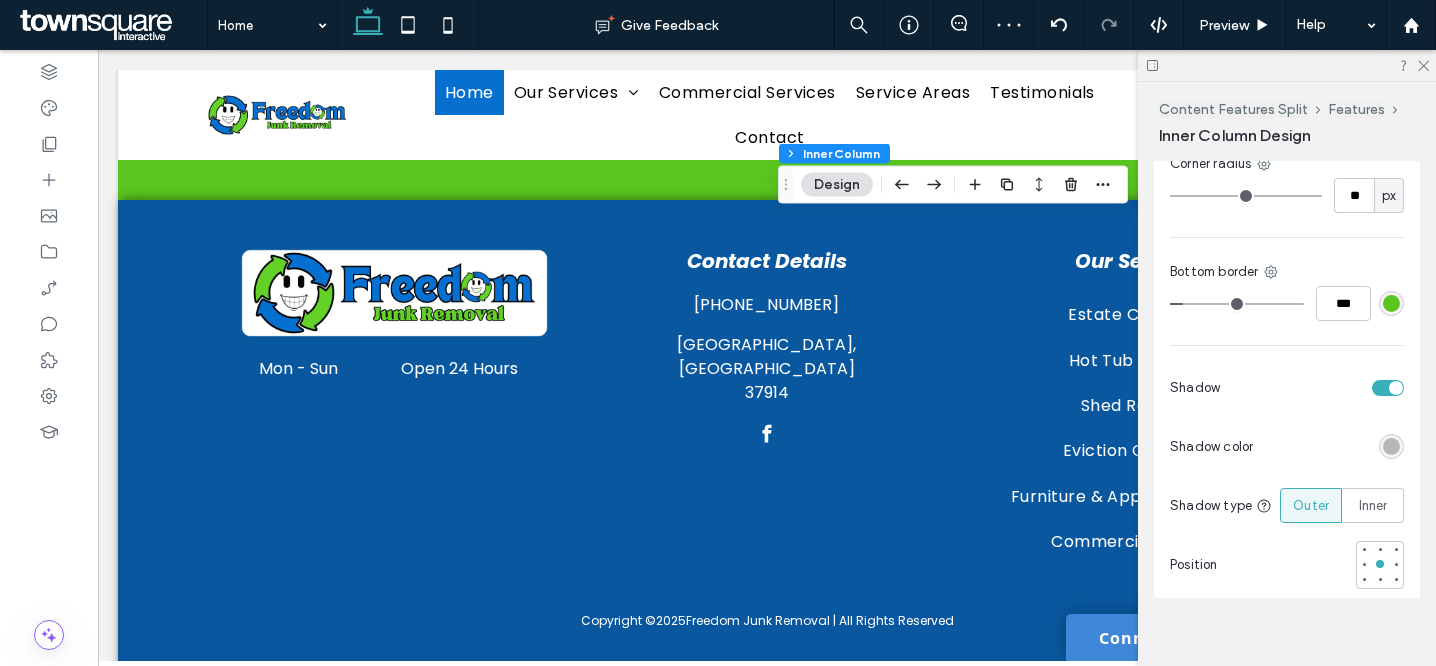 type on "**" 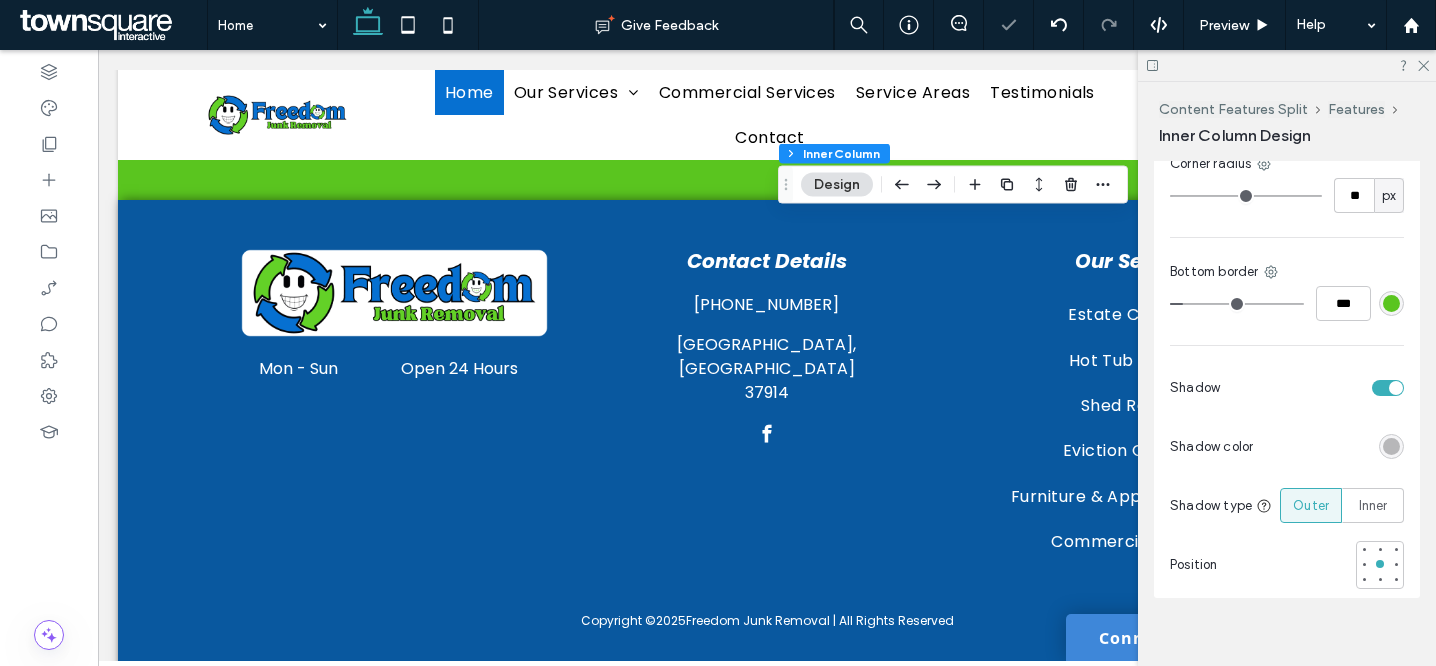 click on "Color Image Video Background color Corner radius ** px Bottom border *** Shadow Shadow color Shadow type Outer Inner Position" at bounding box center [1287, 297] 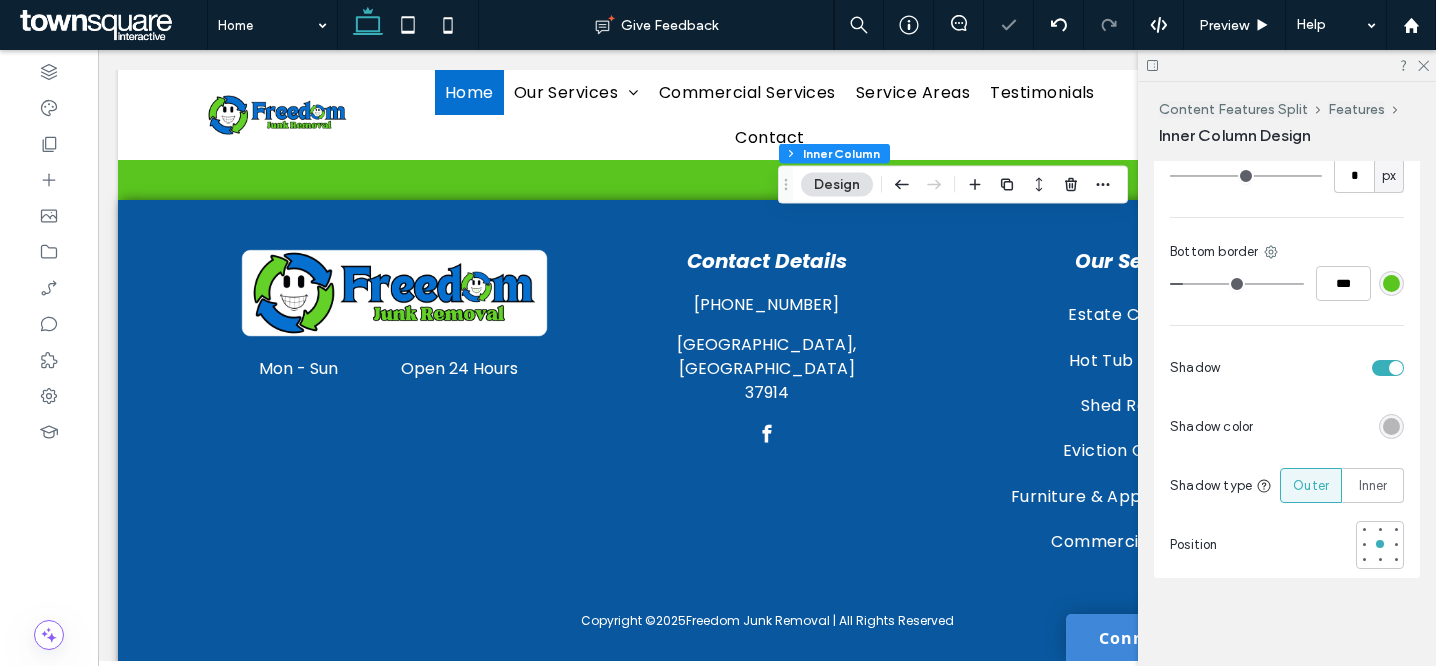 scroll, scrollTop: 719, scrollLeft: 0, axis: vertical 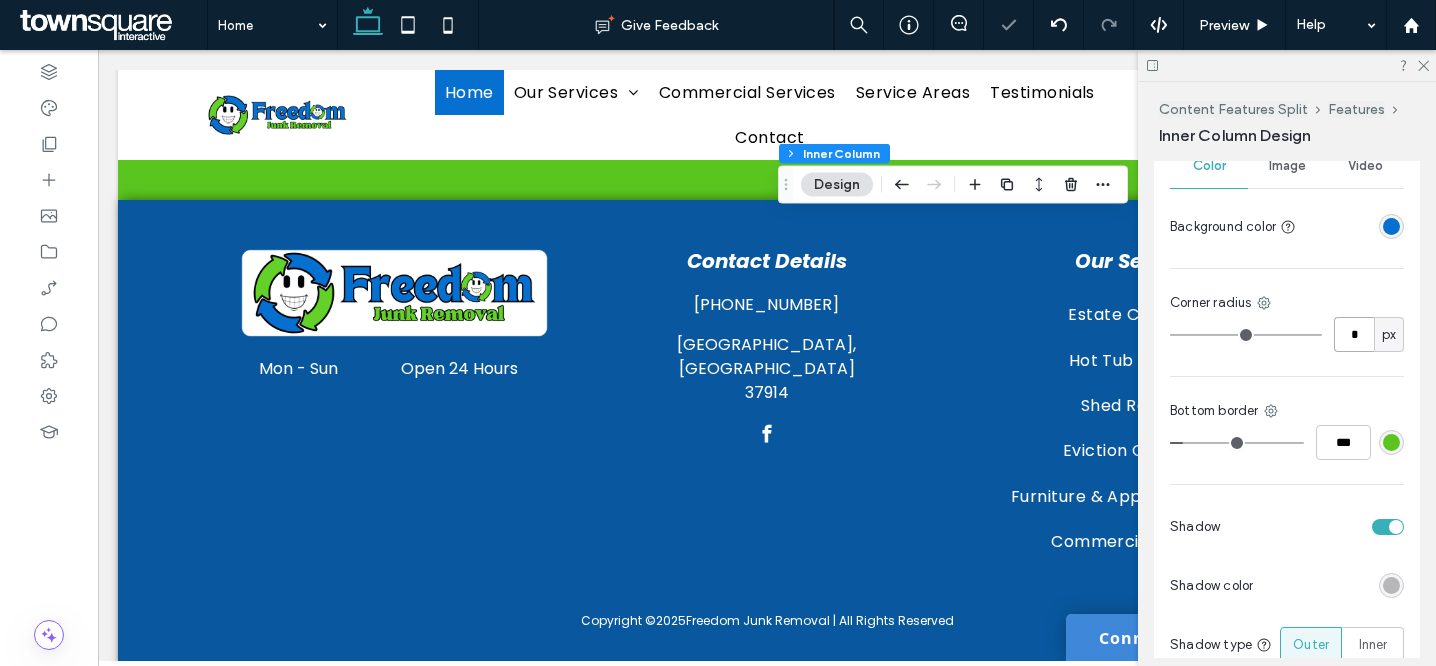 click on "*" at bounding box center (1354, 334) 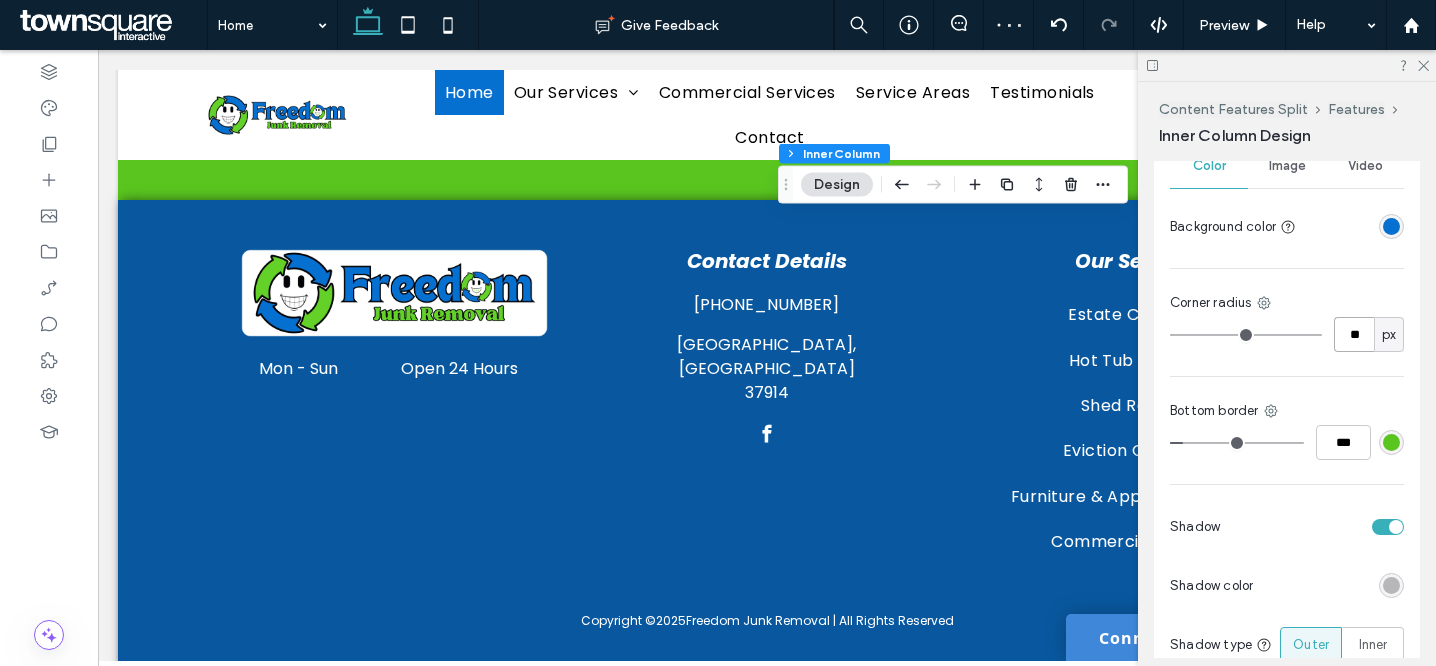 type on "**" 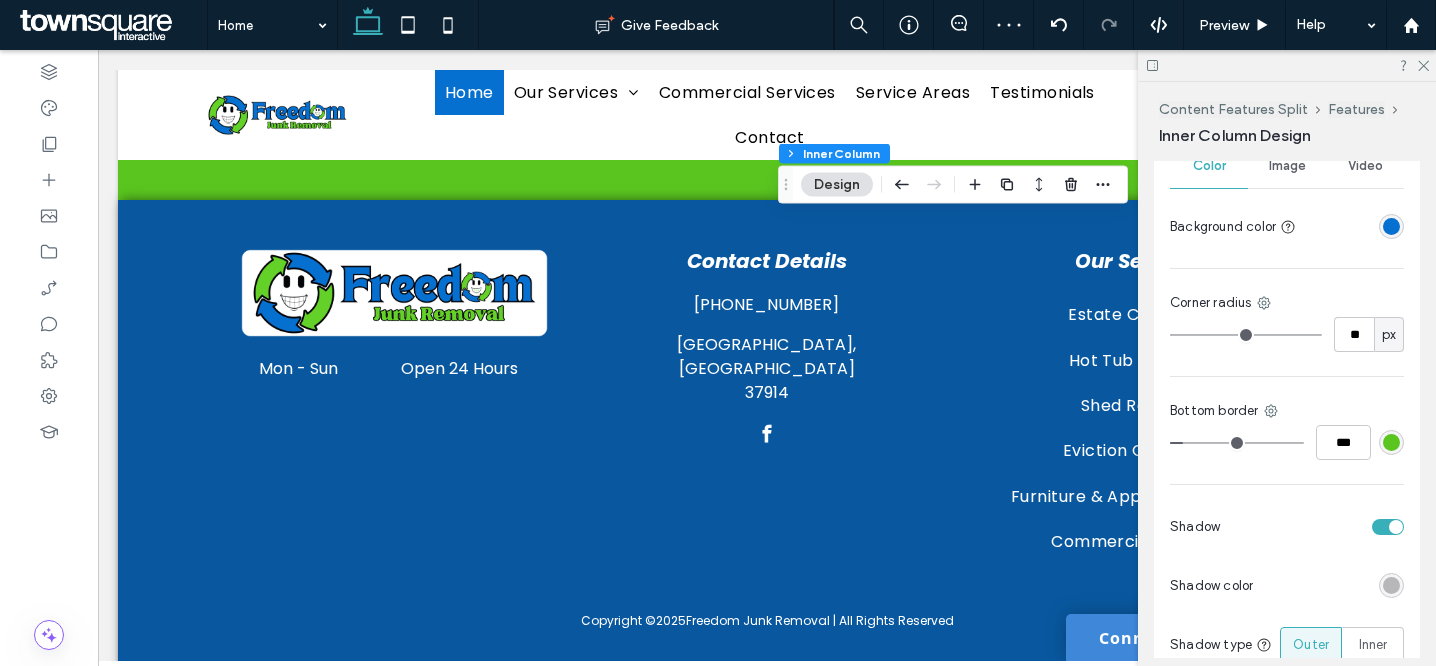 type on "**" 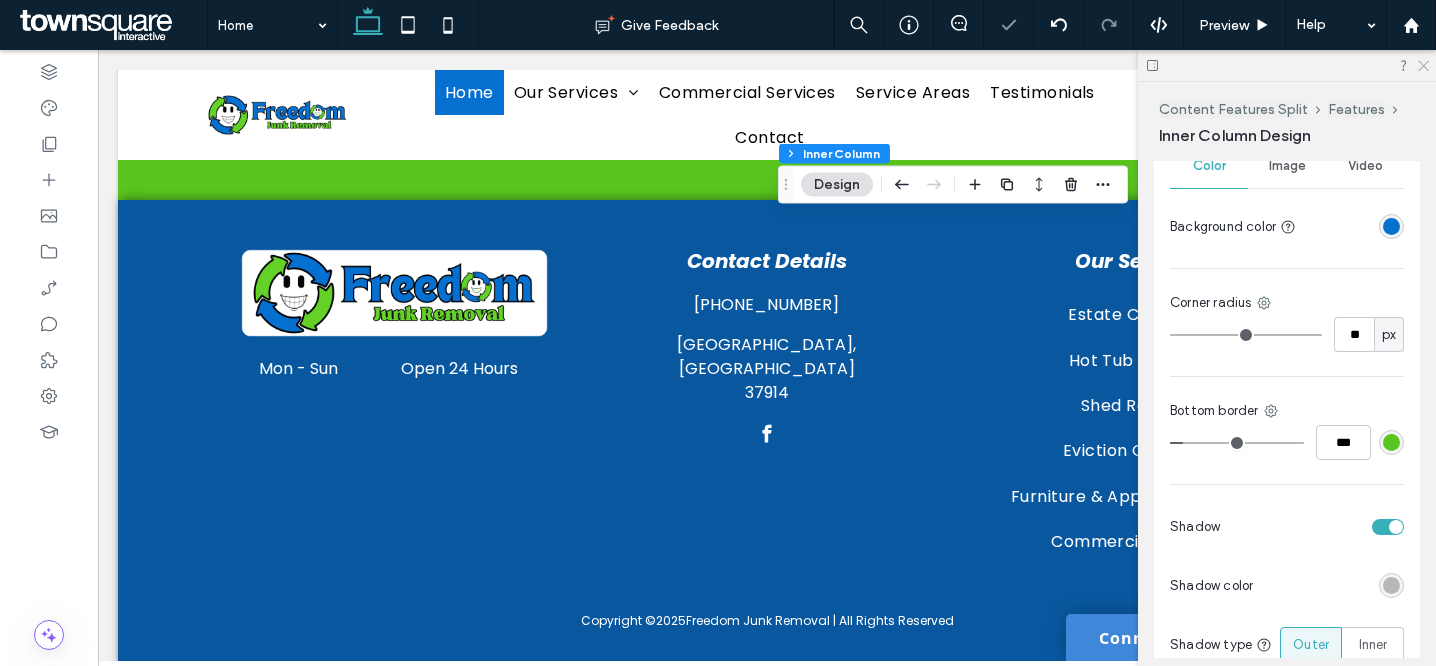 click 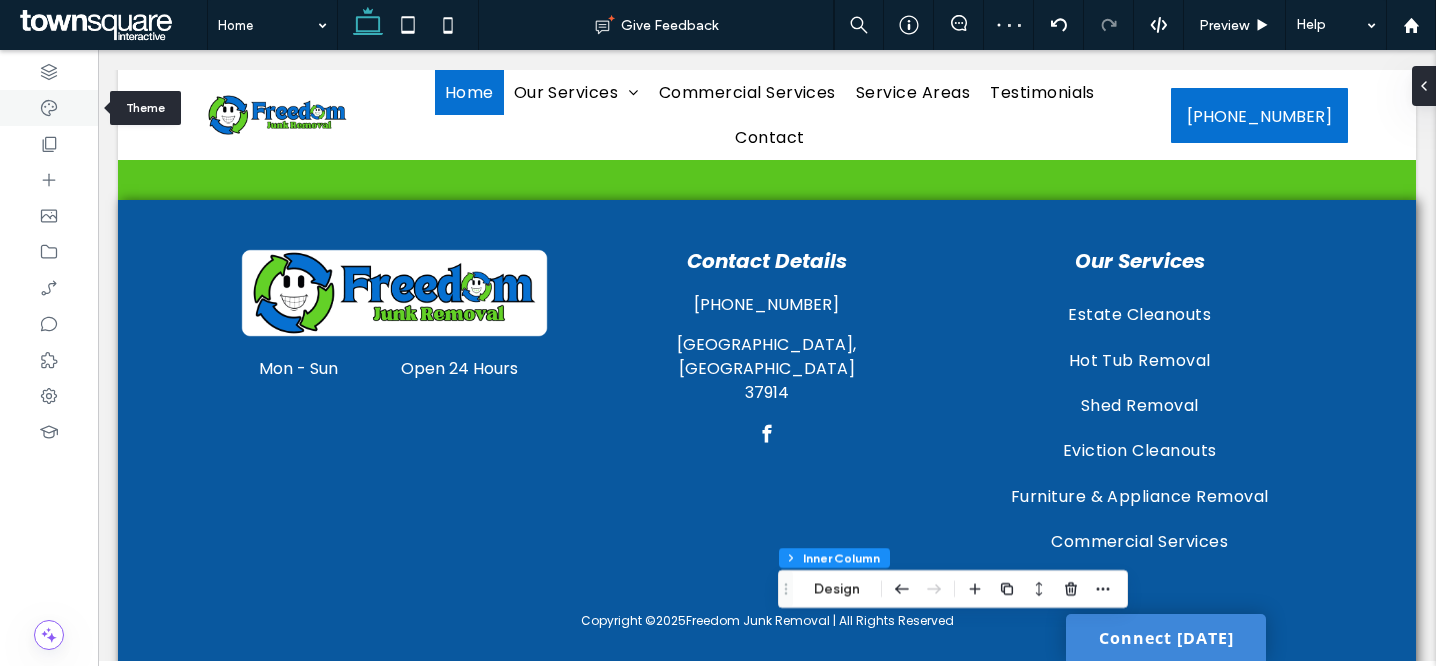 click 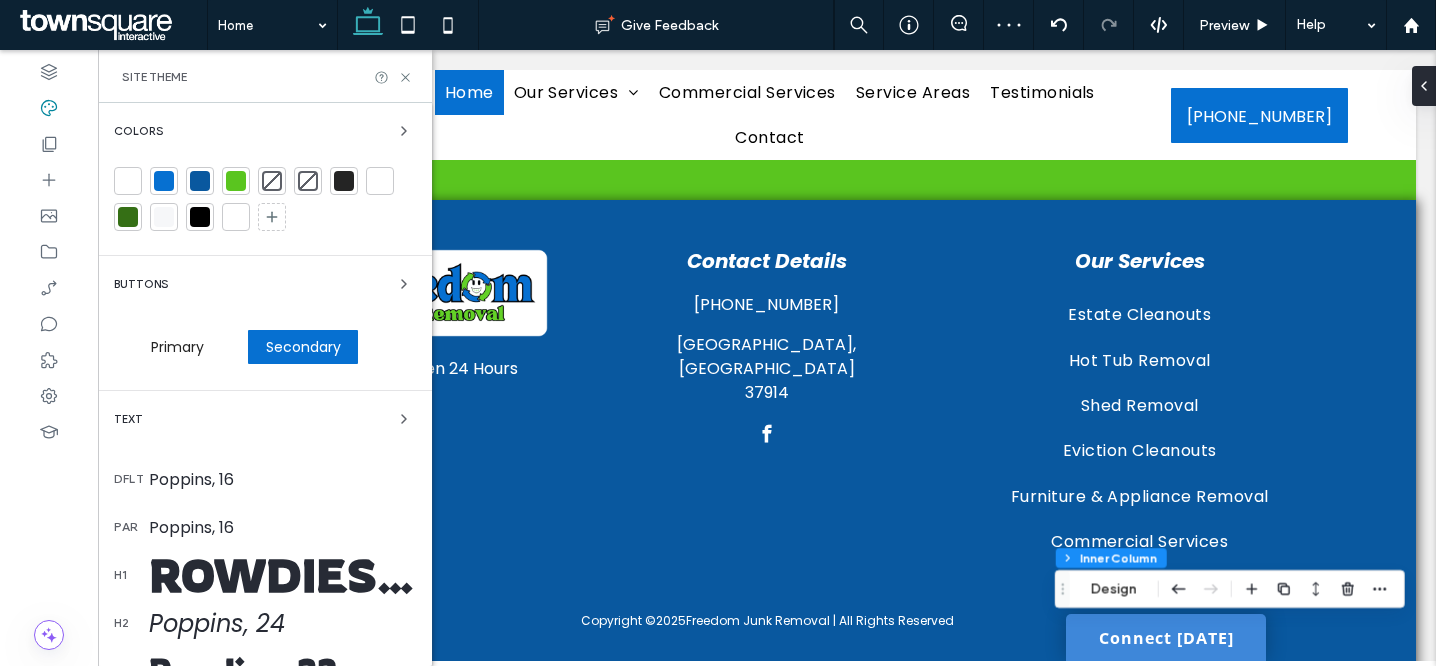 scroll, scrollTop: 12, scrollLeft: 0, axis: vertical 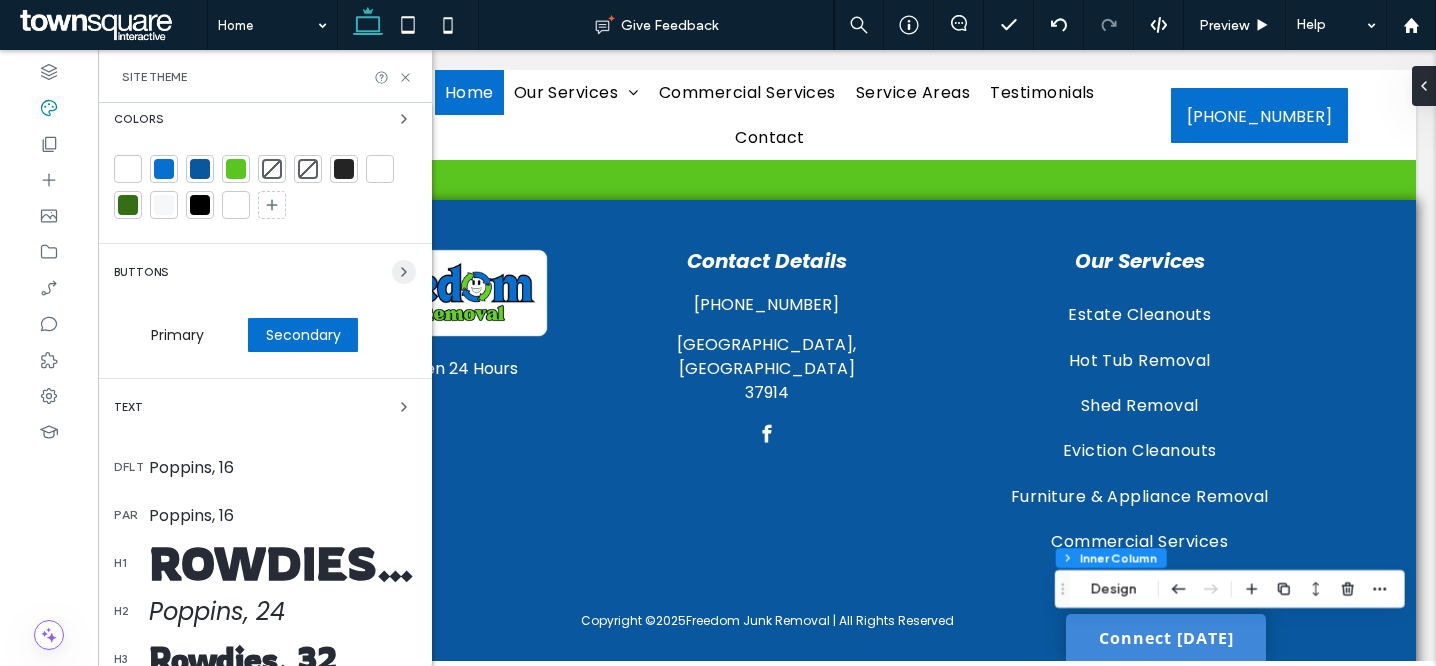 click 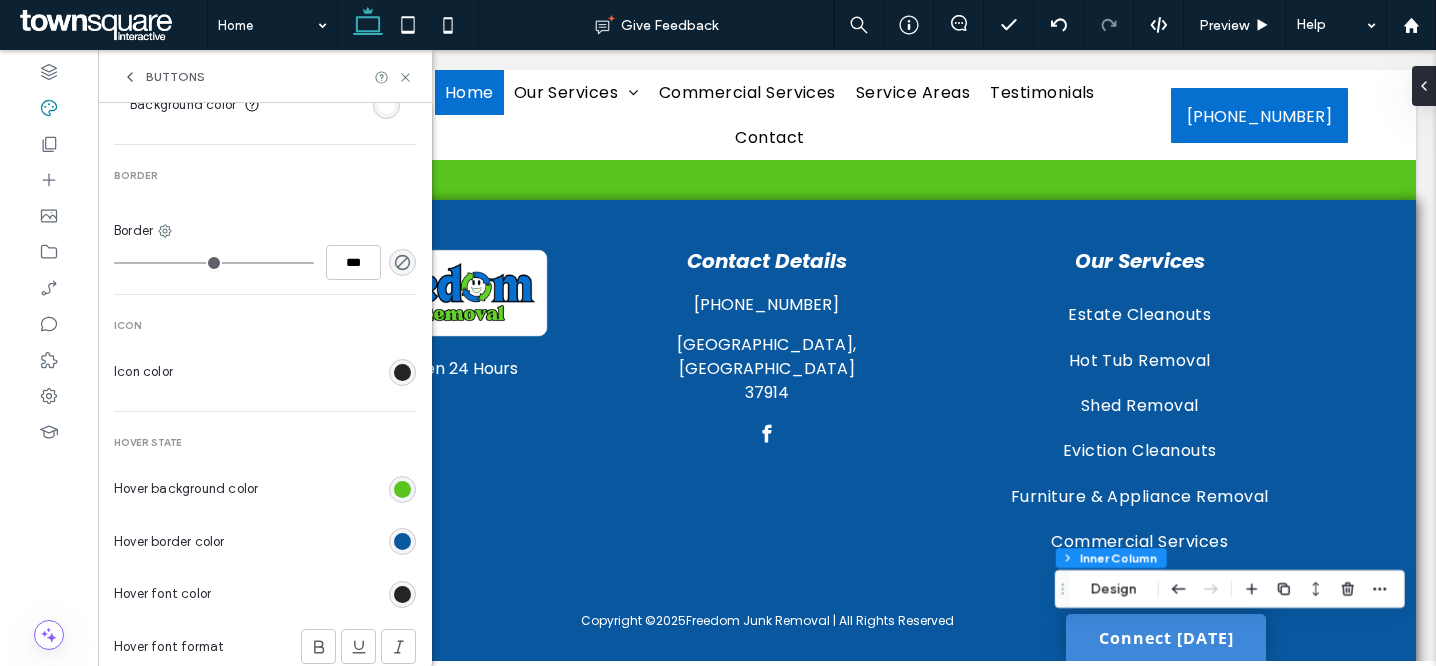scroll, scrollTop: 977, scrollLeft: 0, axis: vertical 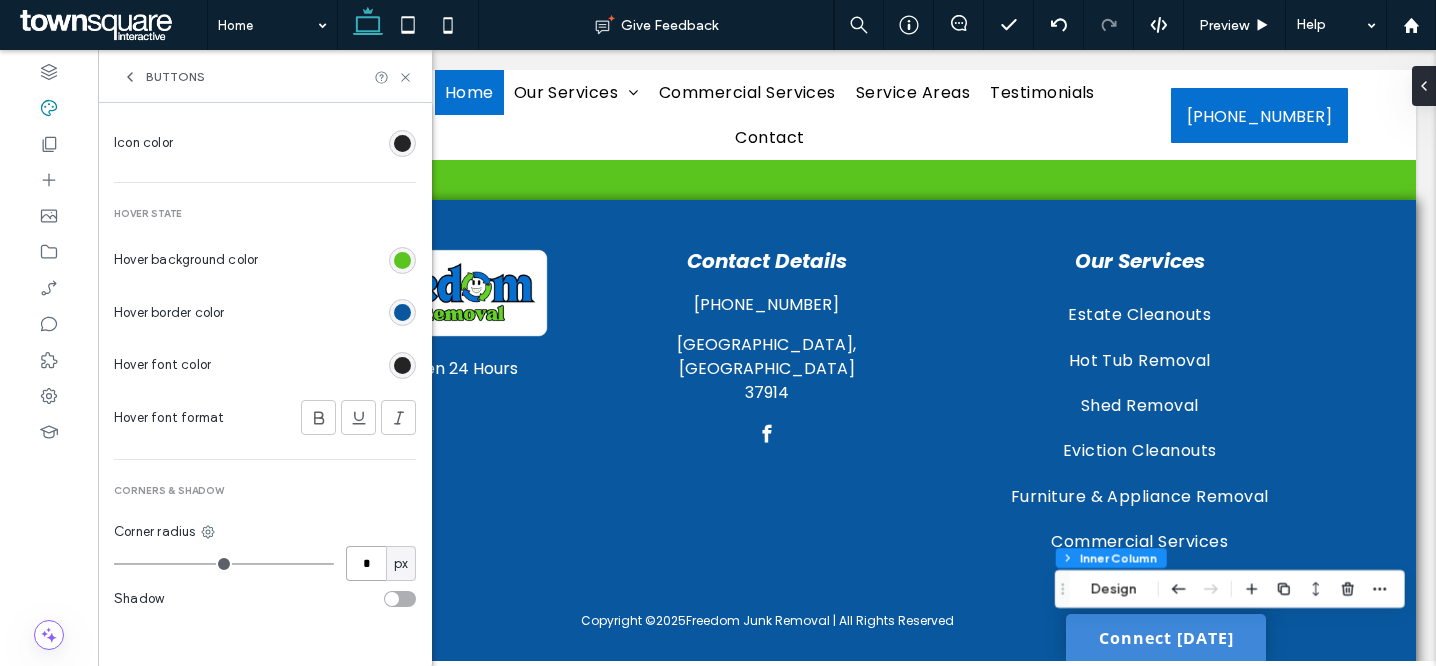 click on "*" at bounding box center (366, 563) 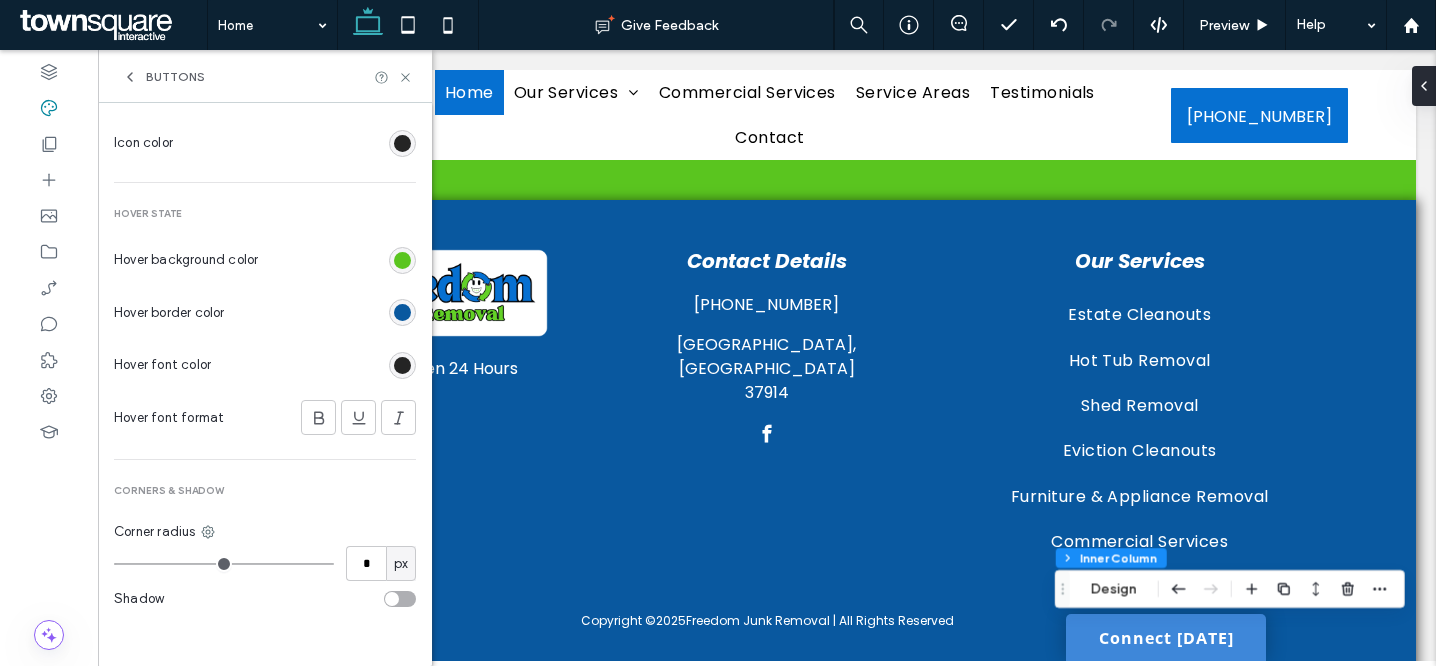 type on "*" 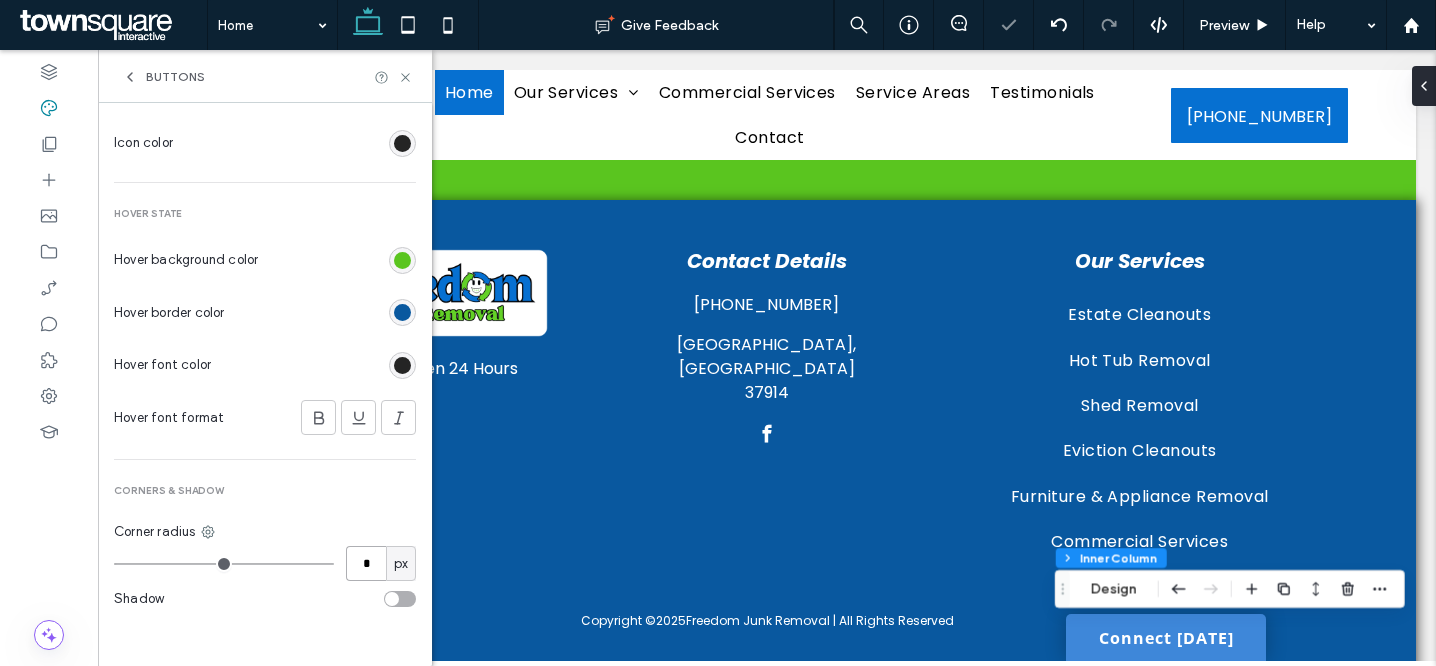click on "*" at bounding box center (366, 563) 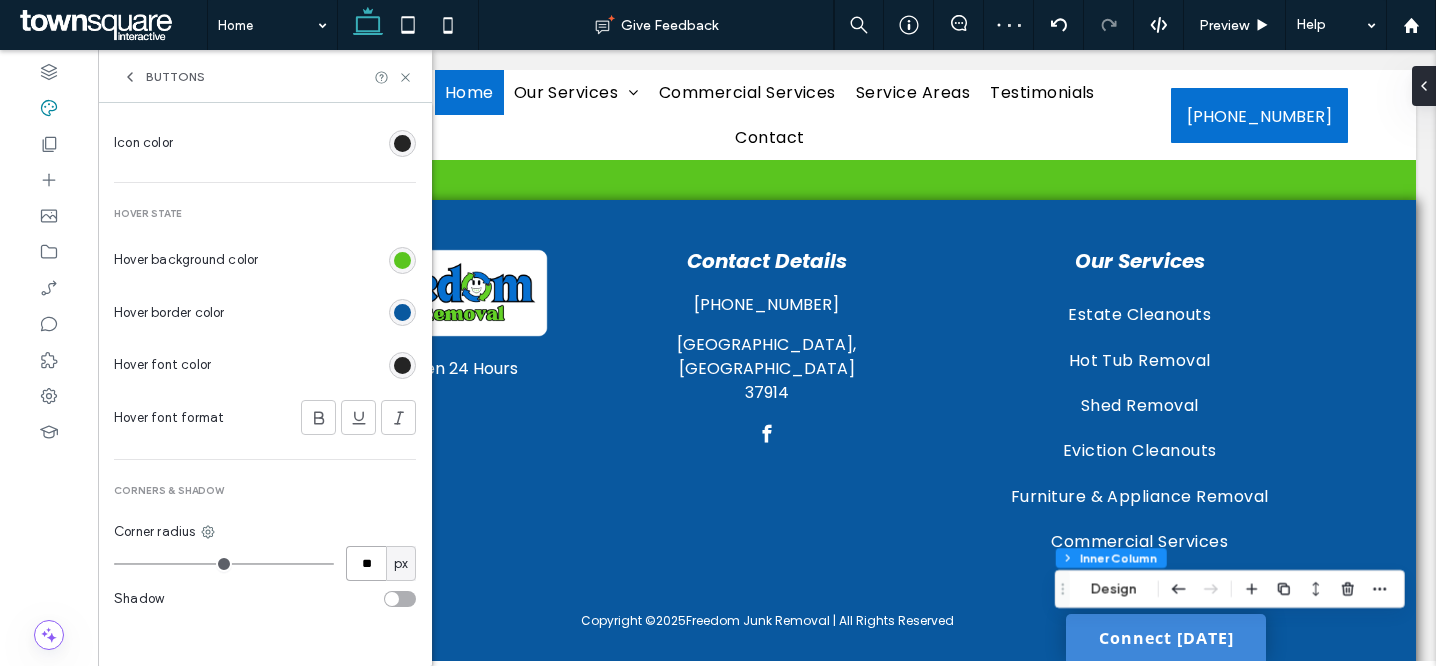 type on "**" 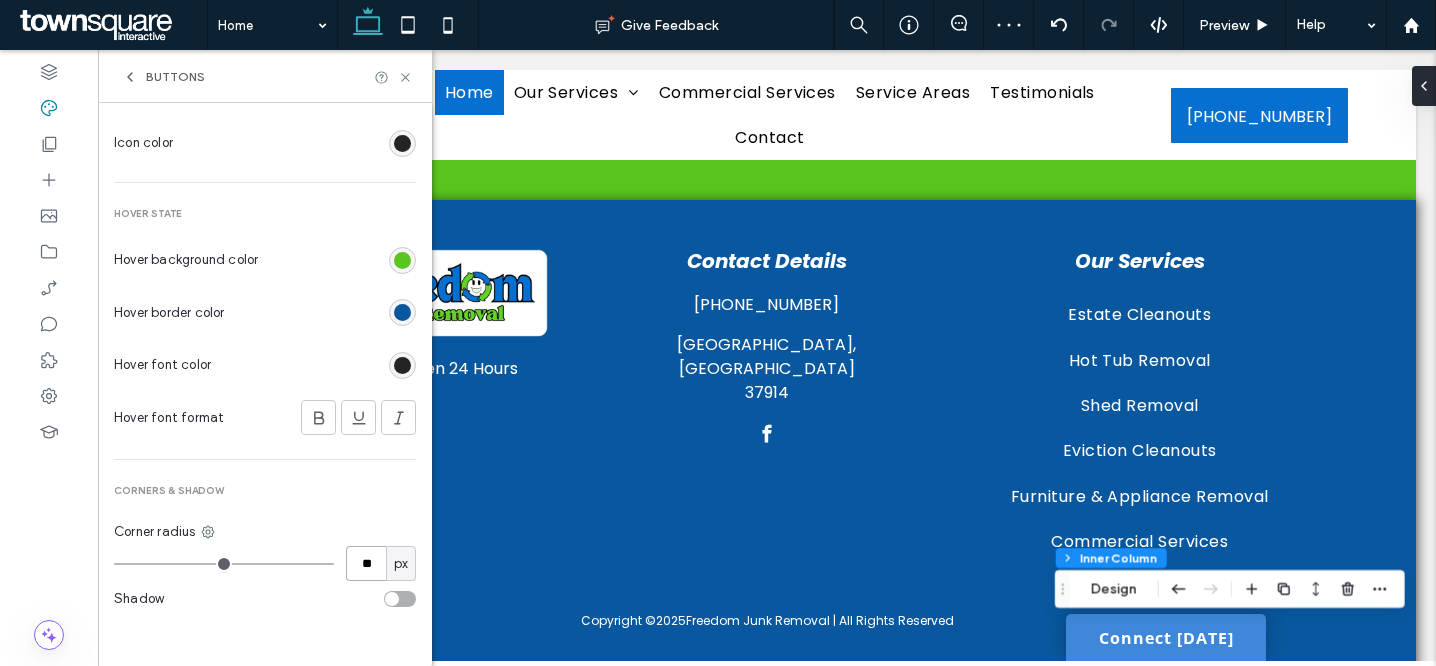 type on "**" 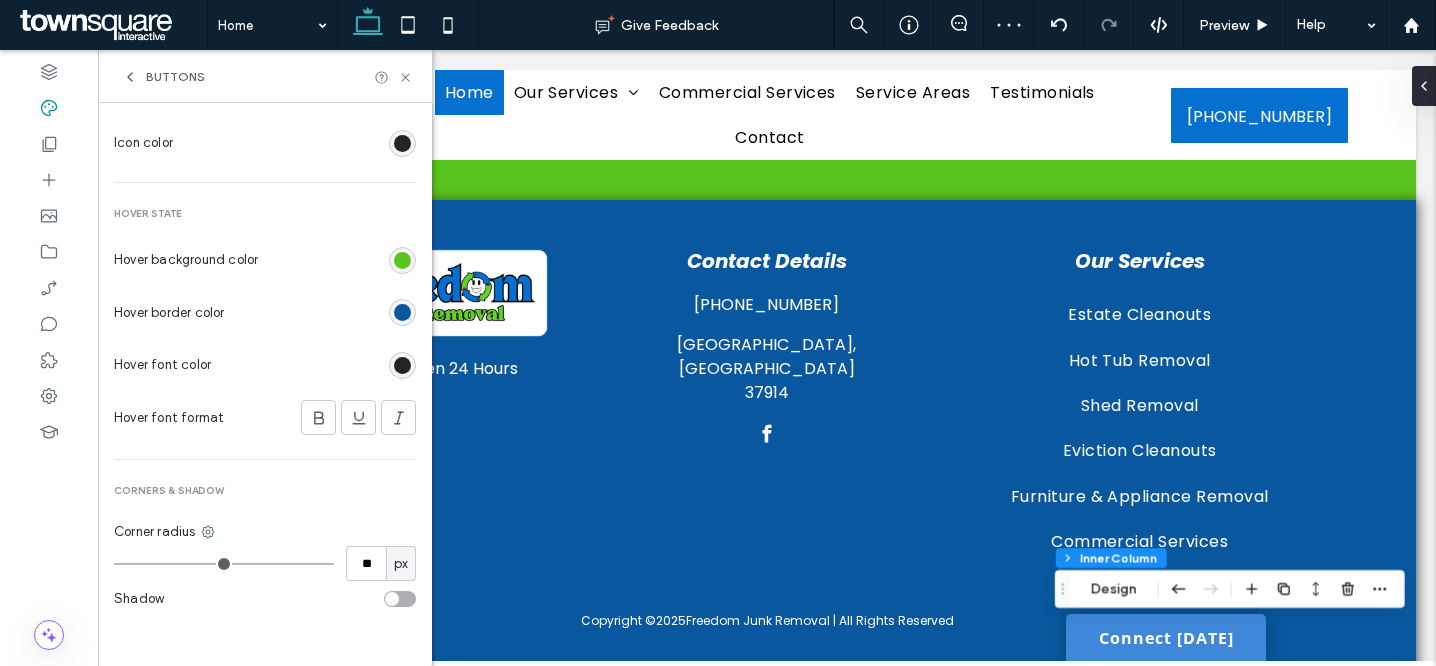 click on "Buttons" at bounding box center (175, 77) 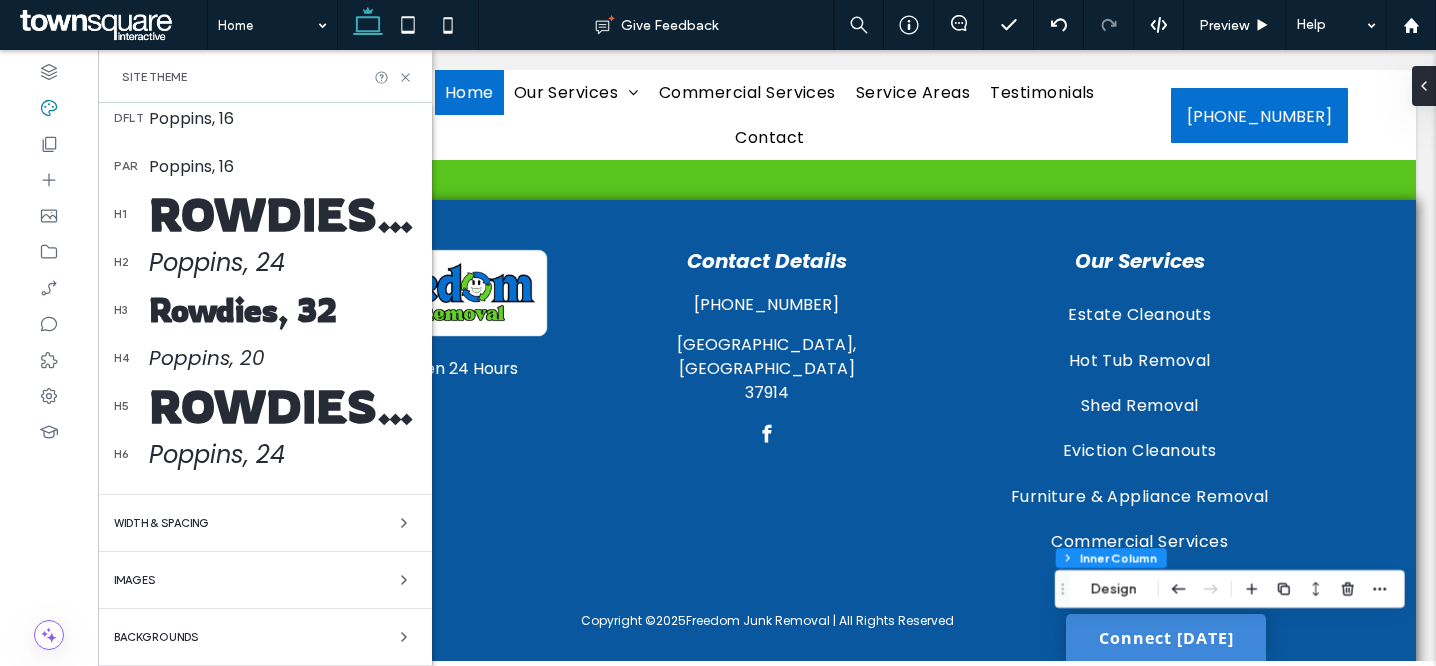 scroll, scrollTop: 0, scrollLeft: 0, axis: both 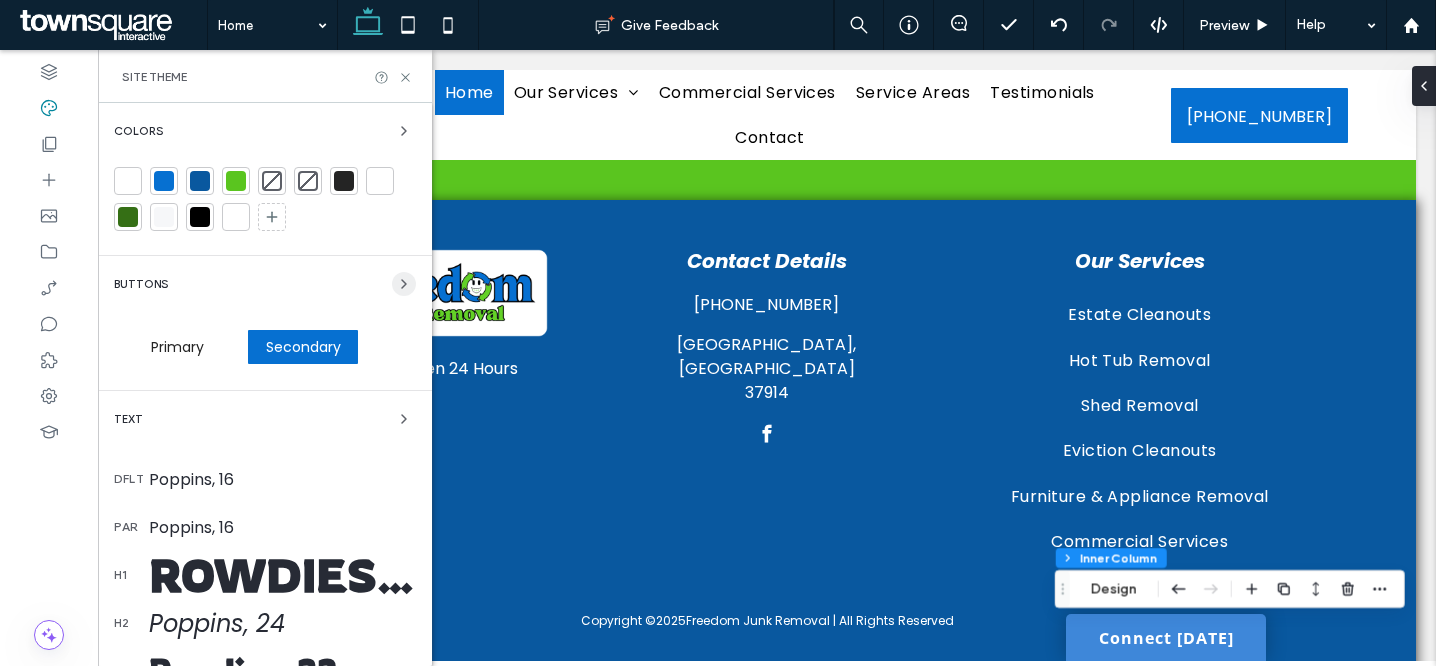 click at bounding box center (404, 284) 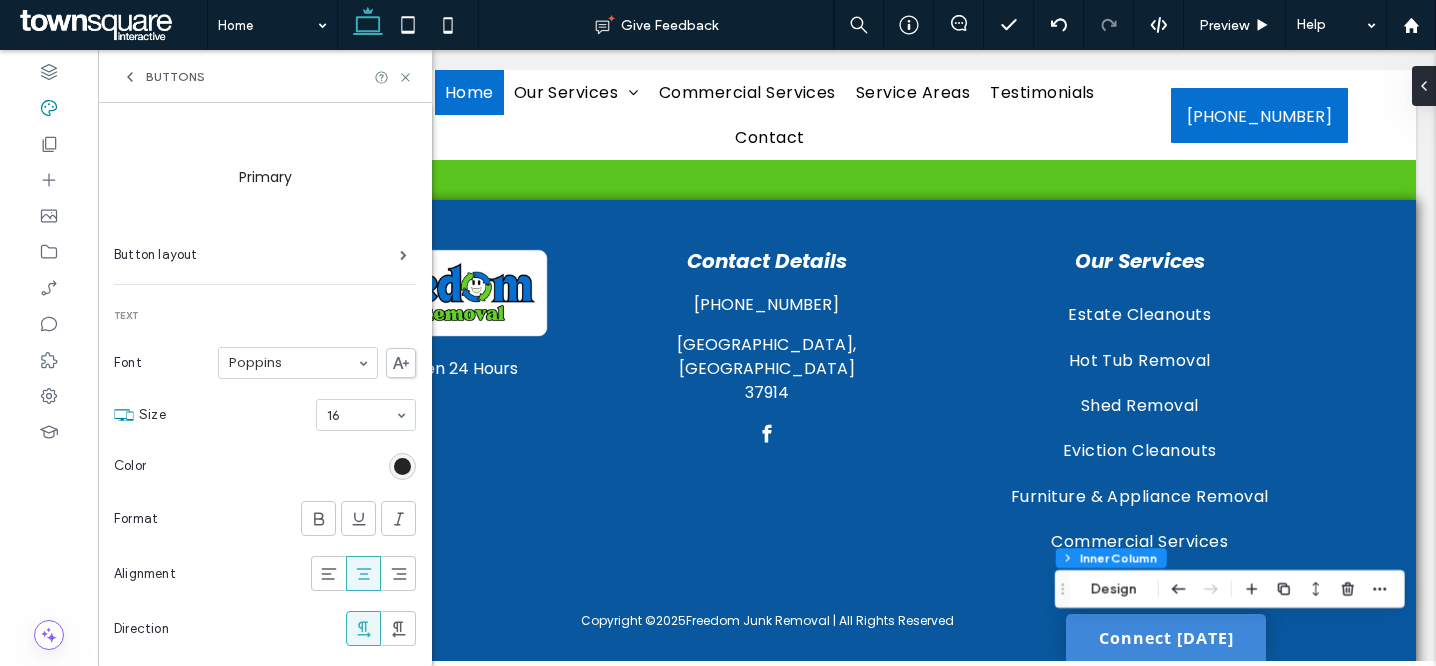 scroll, scrollTop: 0, scrollLeft: 0, axis: both 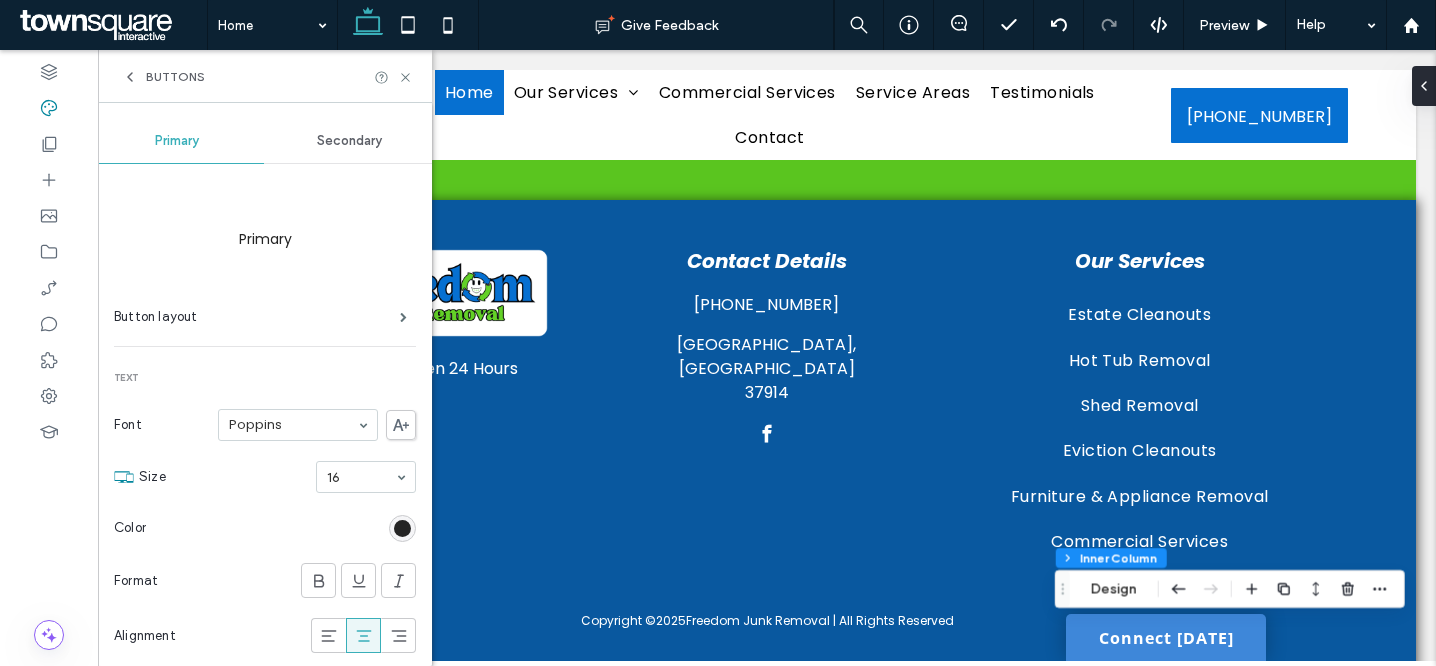 click on "Secondary" at bounding box center [349, 141] 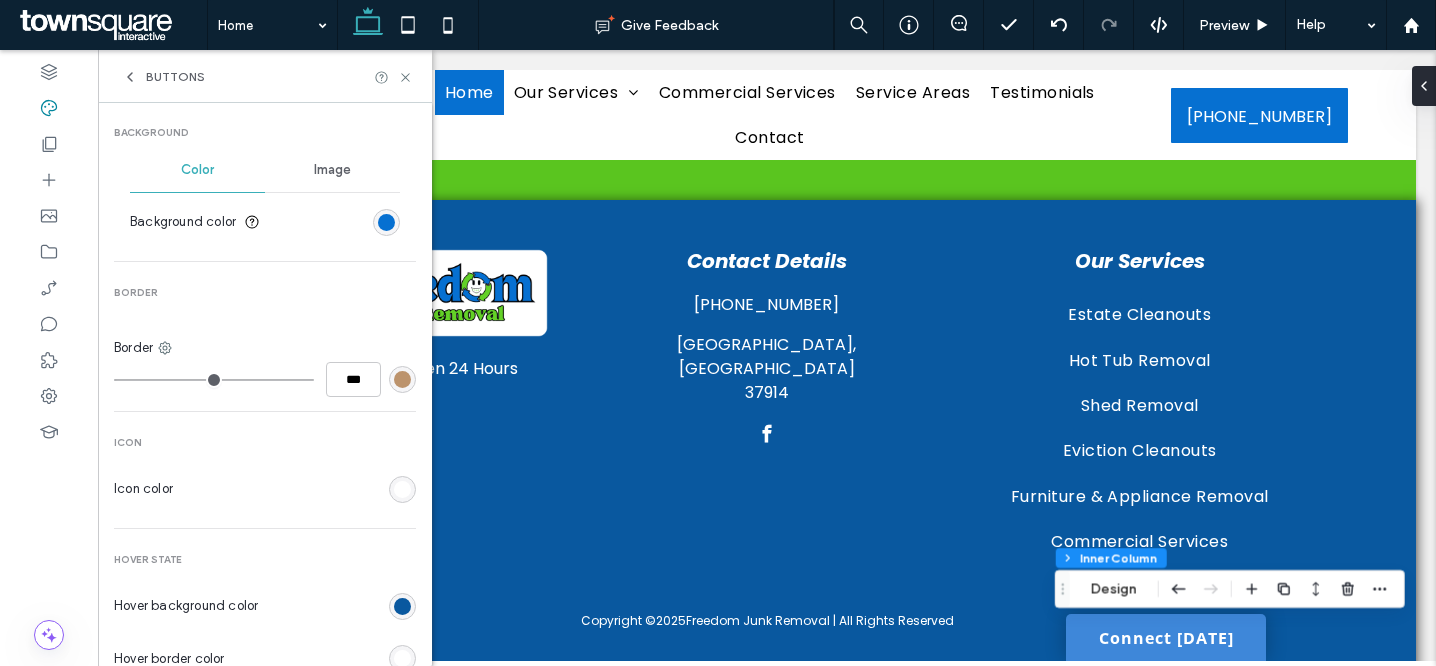 scroll, scrollTop: 977, scrollLeft: 0, axis: vertical 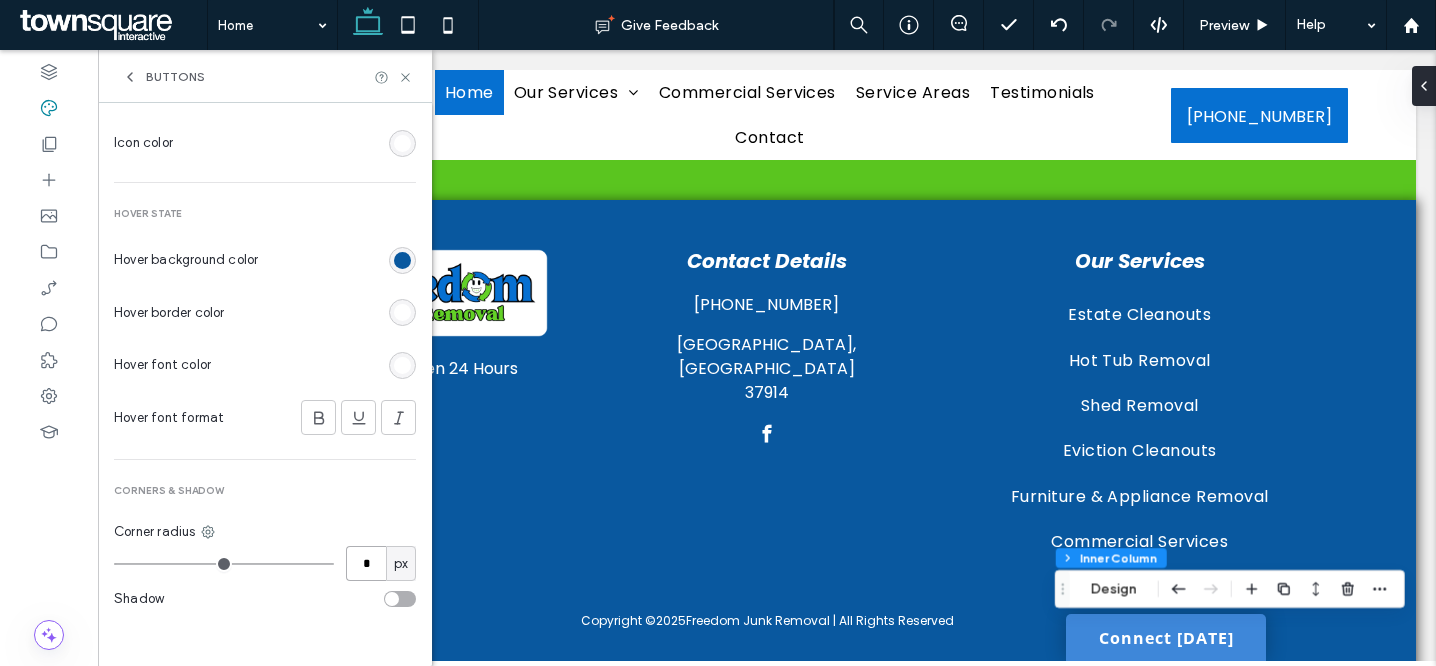 click on "*" at bounding box center [366, 563] 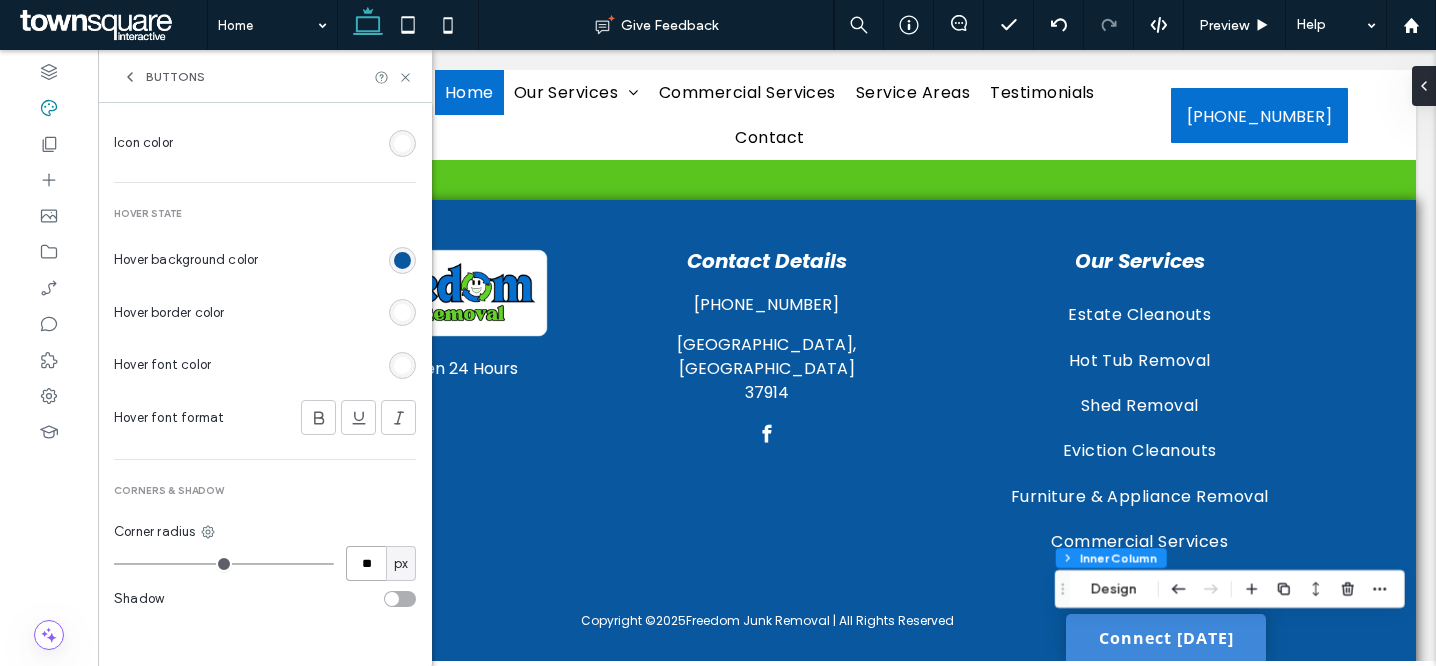 type on "**" 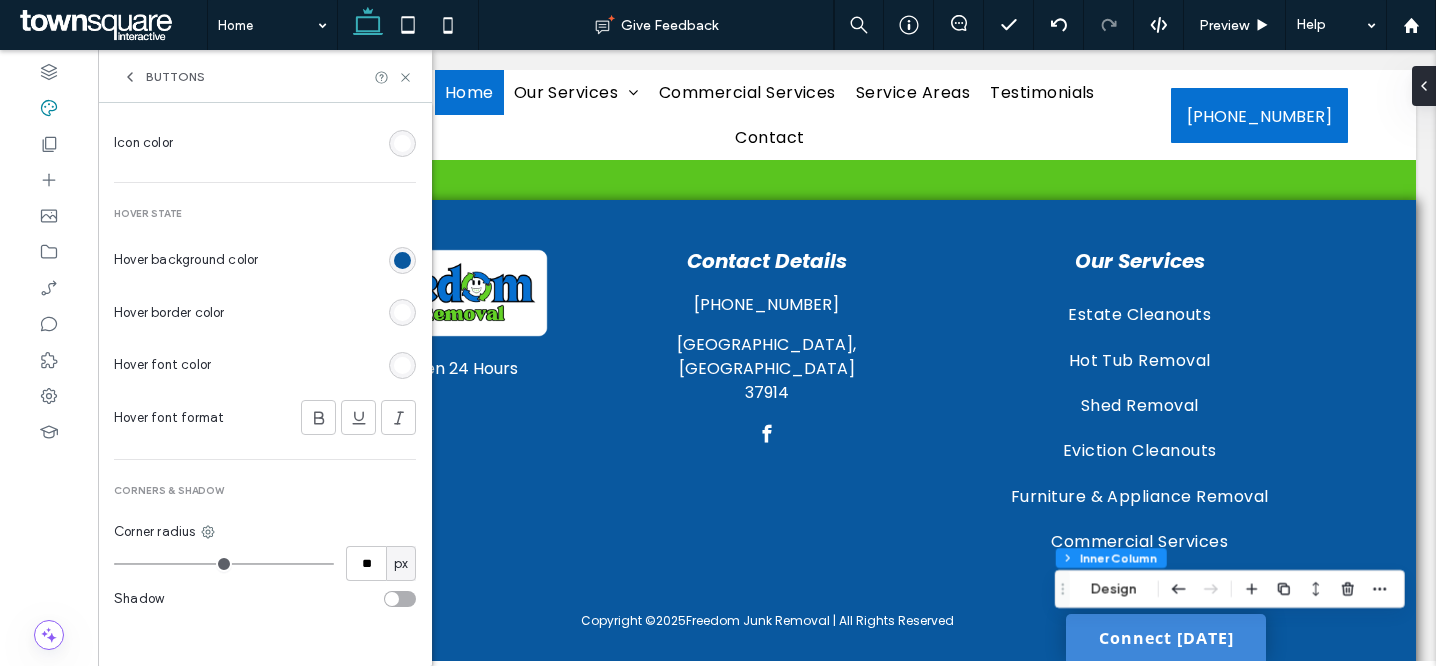 type on "**" 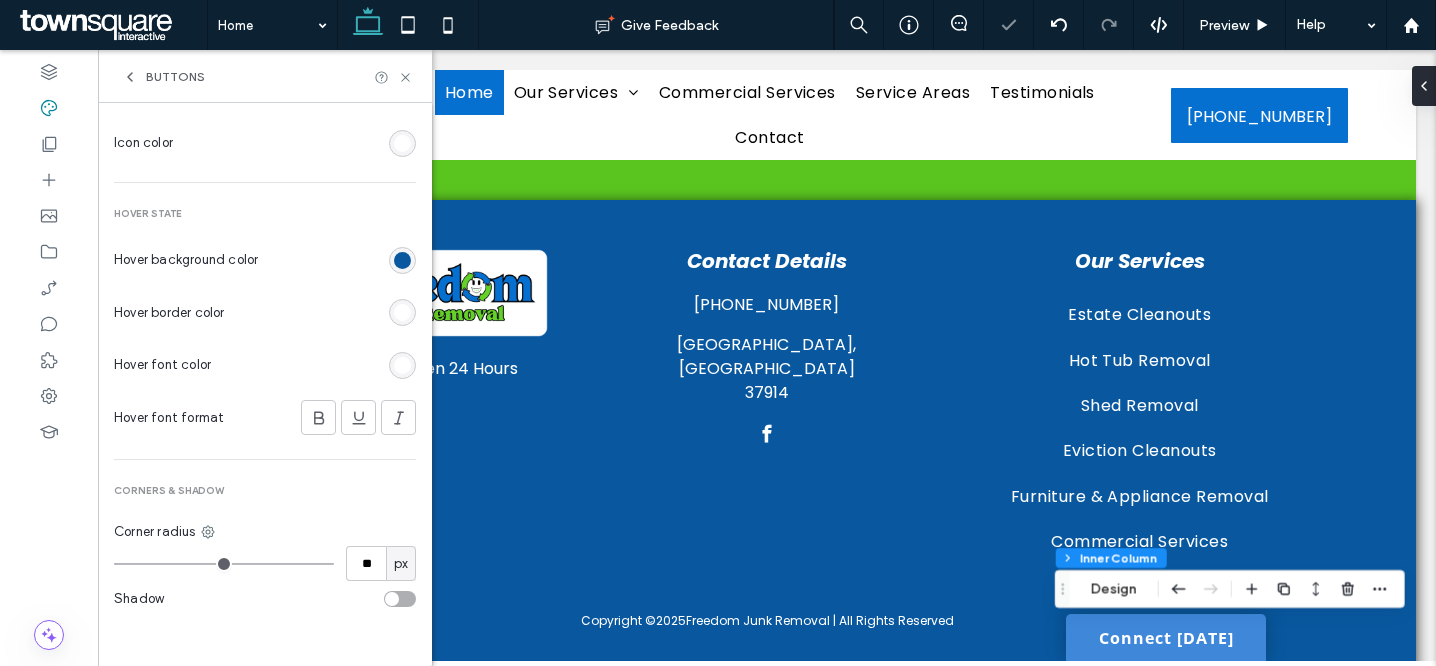 click on "Buttons" at bounding box center (265, 76) 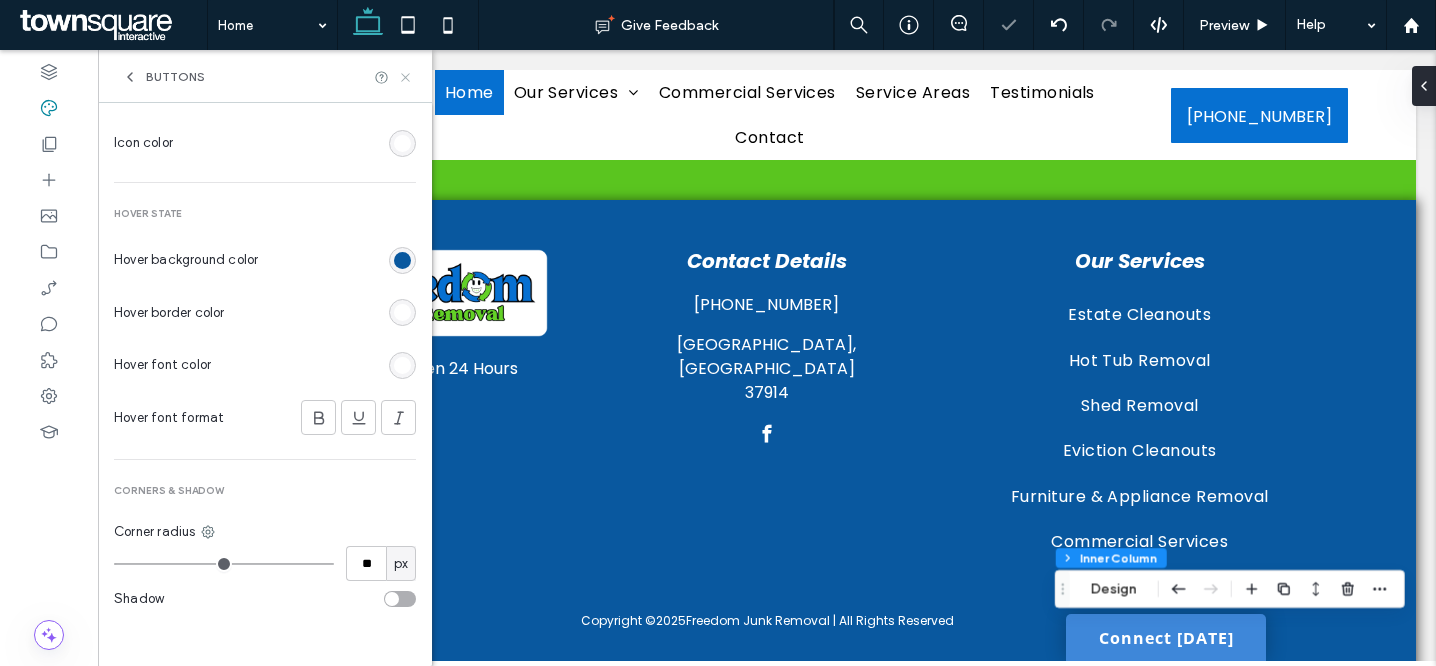 click 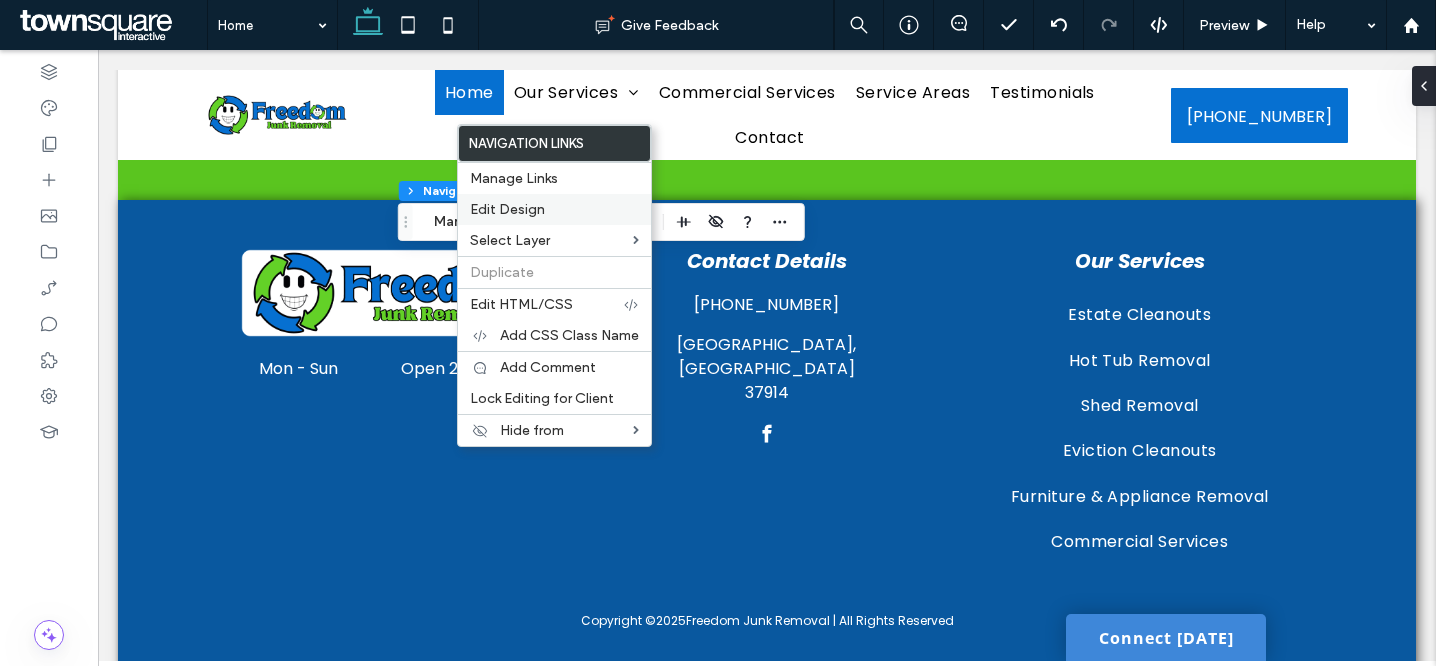 click on "Edit Design" at bounding box center (554, 209) 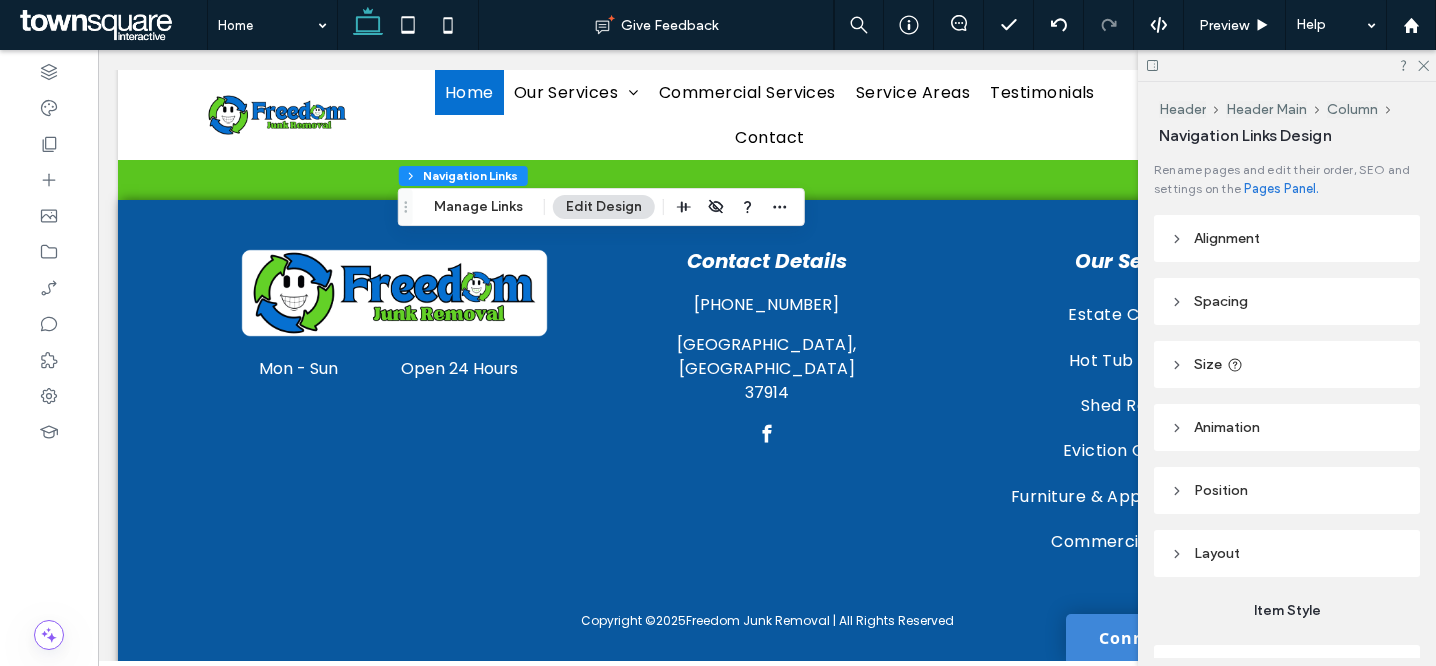 scroll, scrollTop: 241, scrollLeft: 0, axis: vertical 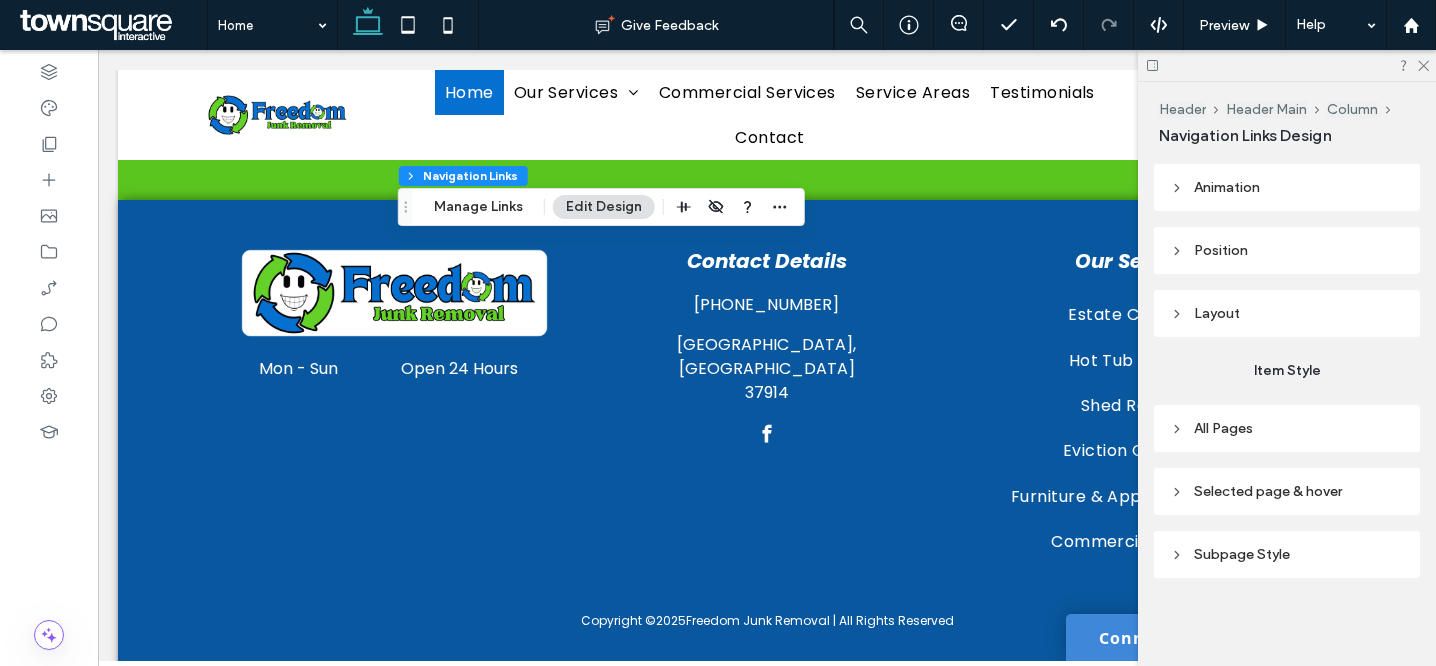 click on "All Pages" at bounding box center (1287, 428) 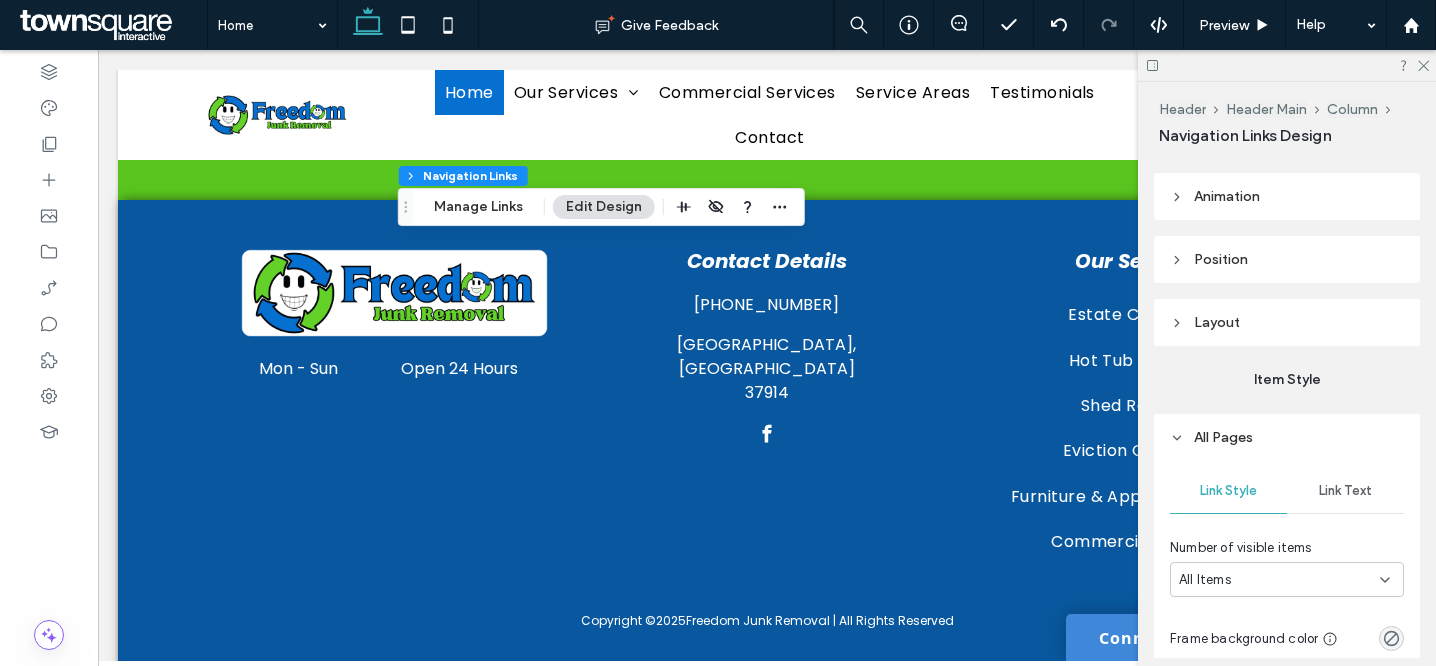 scroll, scrollTop: 80, scrollLeft: 0, axis: vertical 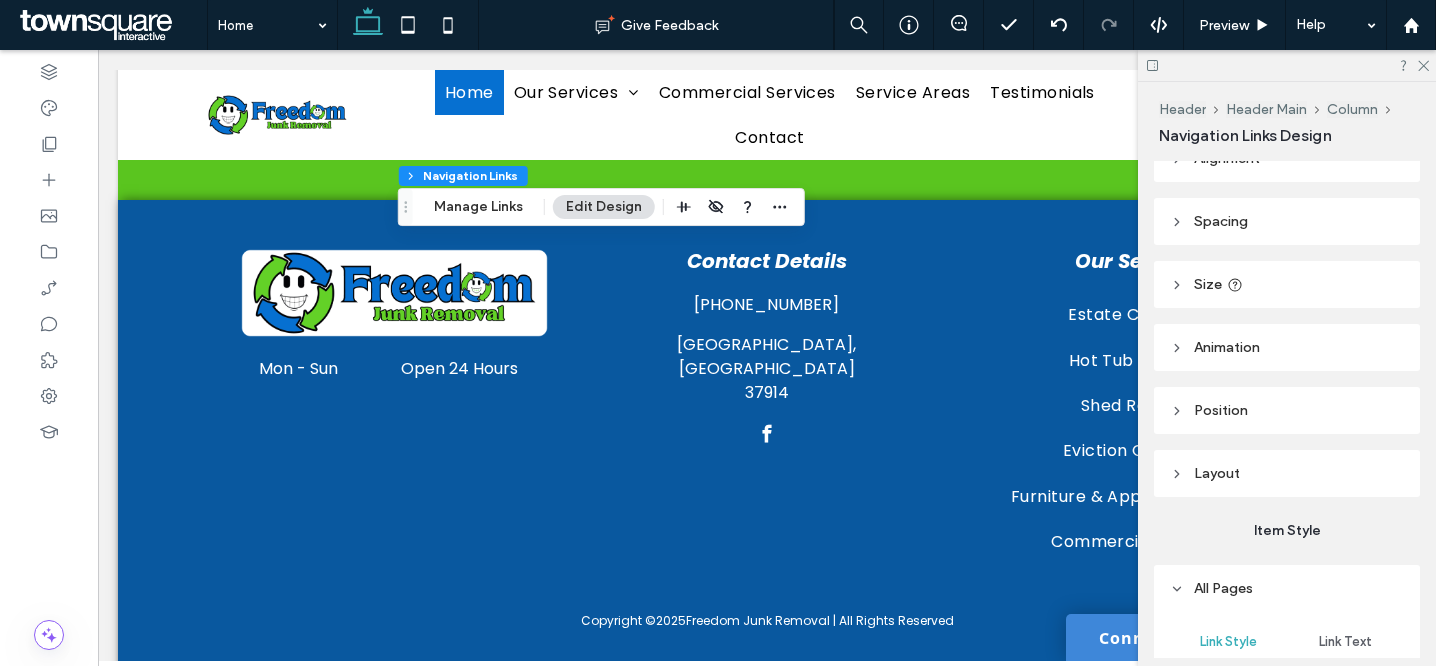 click on "All Pages" at bounding box center [1287, 588] 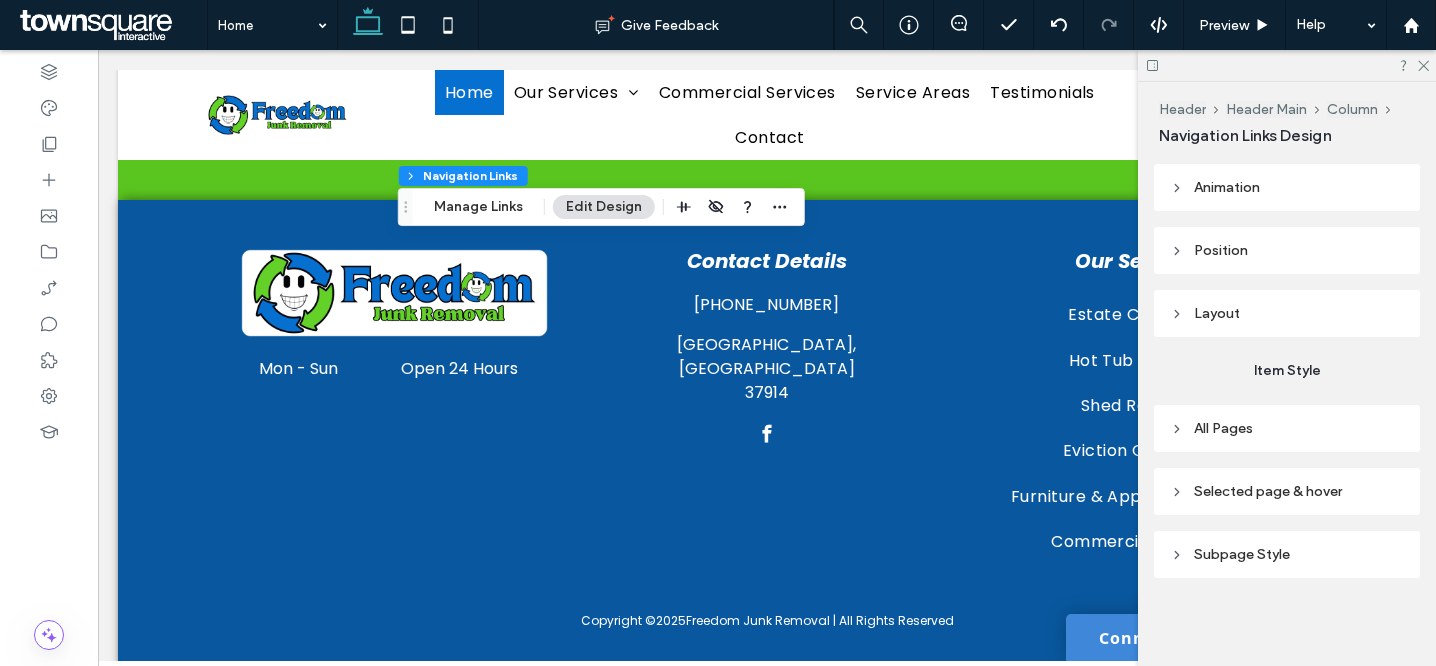 click on "Selected page & hover" at bounding box center (1287, 491) 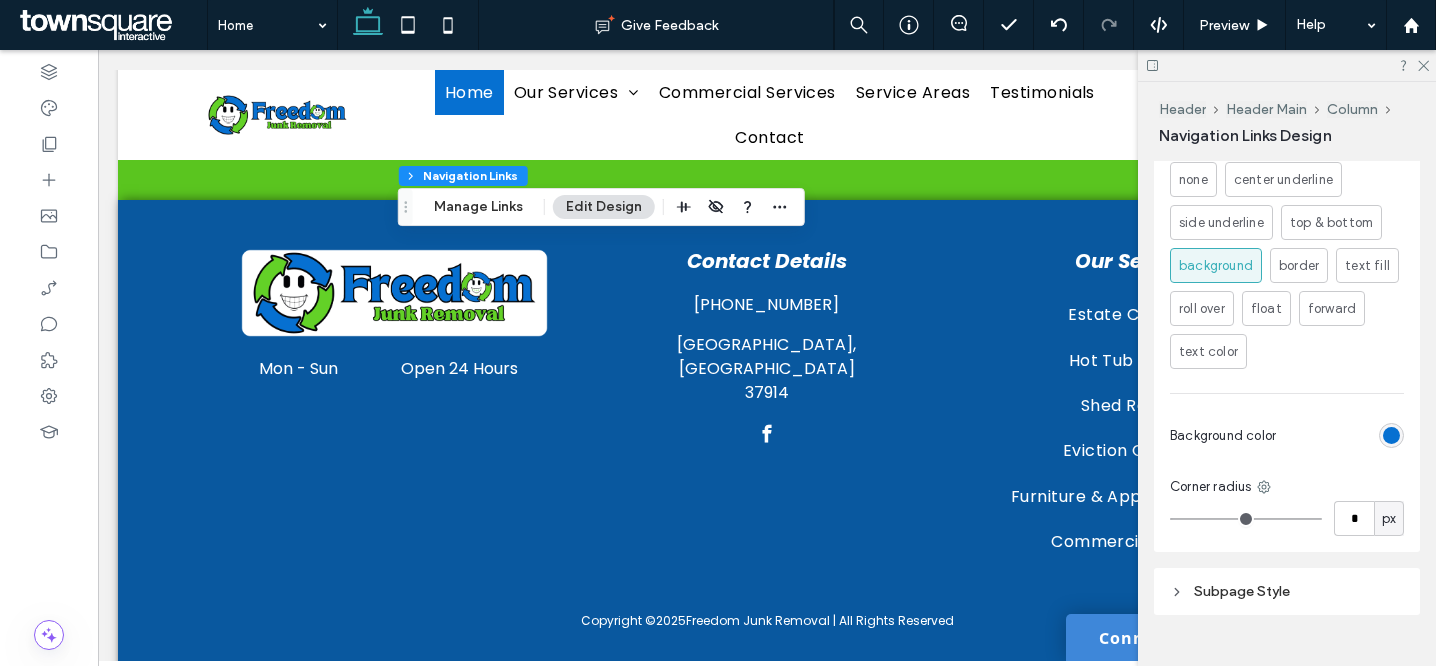 scroll, scrollTop: 317, scrollLeft: 0, axis: vertical 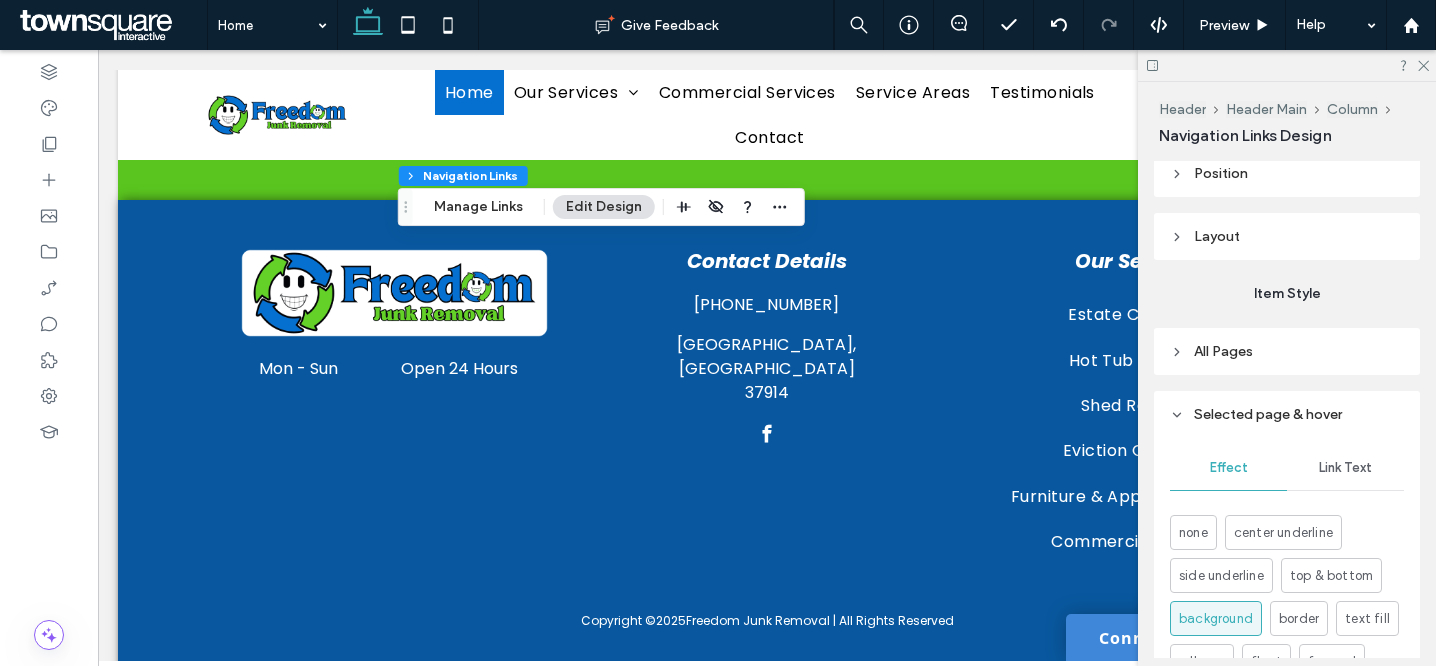 click on "Link Text" at bounding box center [1345, 468] 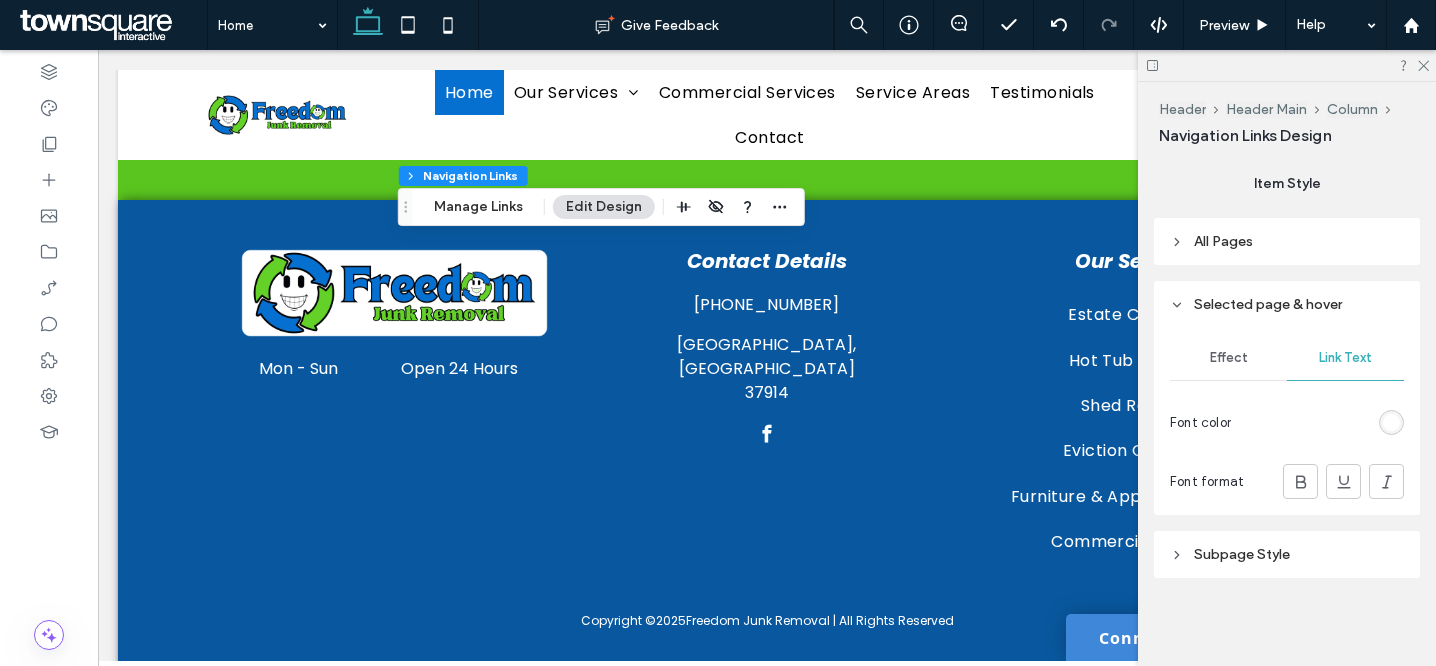 scroll, scrollTop: 403, scrollLeft: 0, axis: vertical 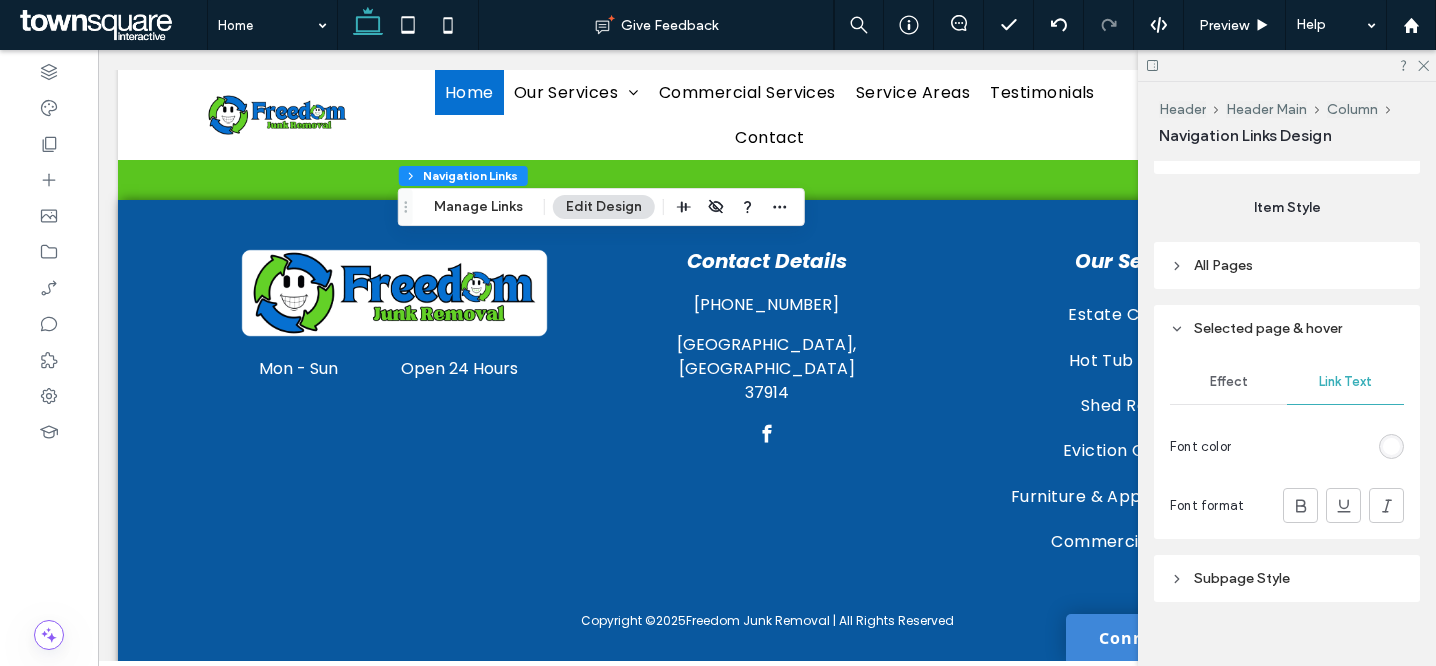 click on "Effect" at bounding box center [1229, 382] 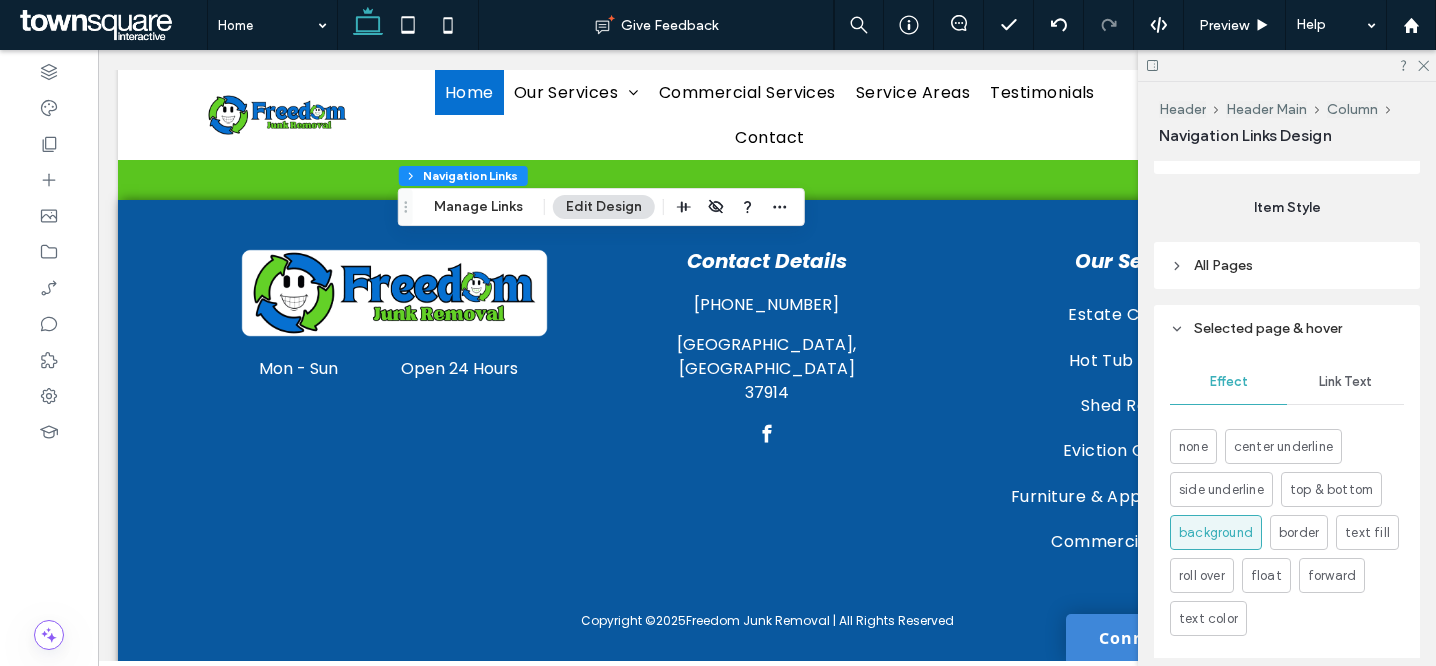 click on "All Pages" at bounding box center [1287, 265] 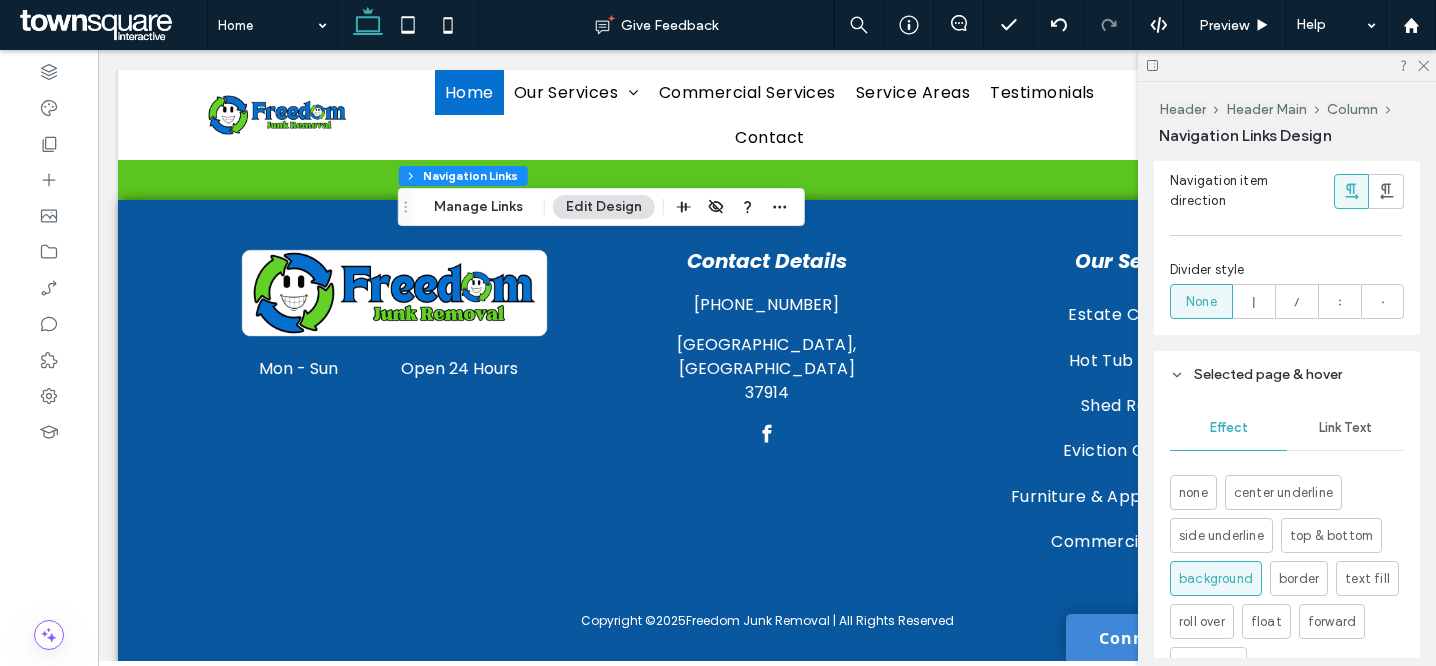 scroll, scrollTop: 1233, scrollLeft: 0, axis: vertical 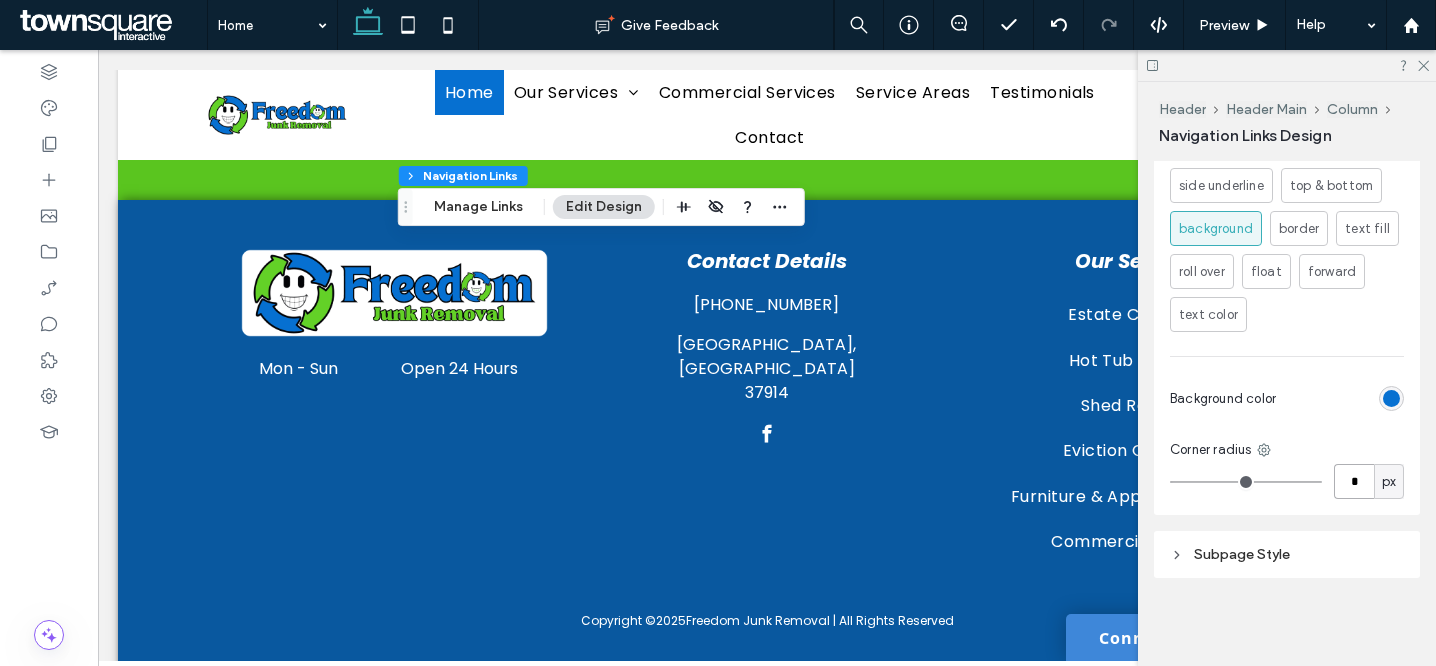 click on "*" at bounding box center (1354, 481) 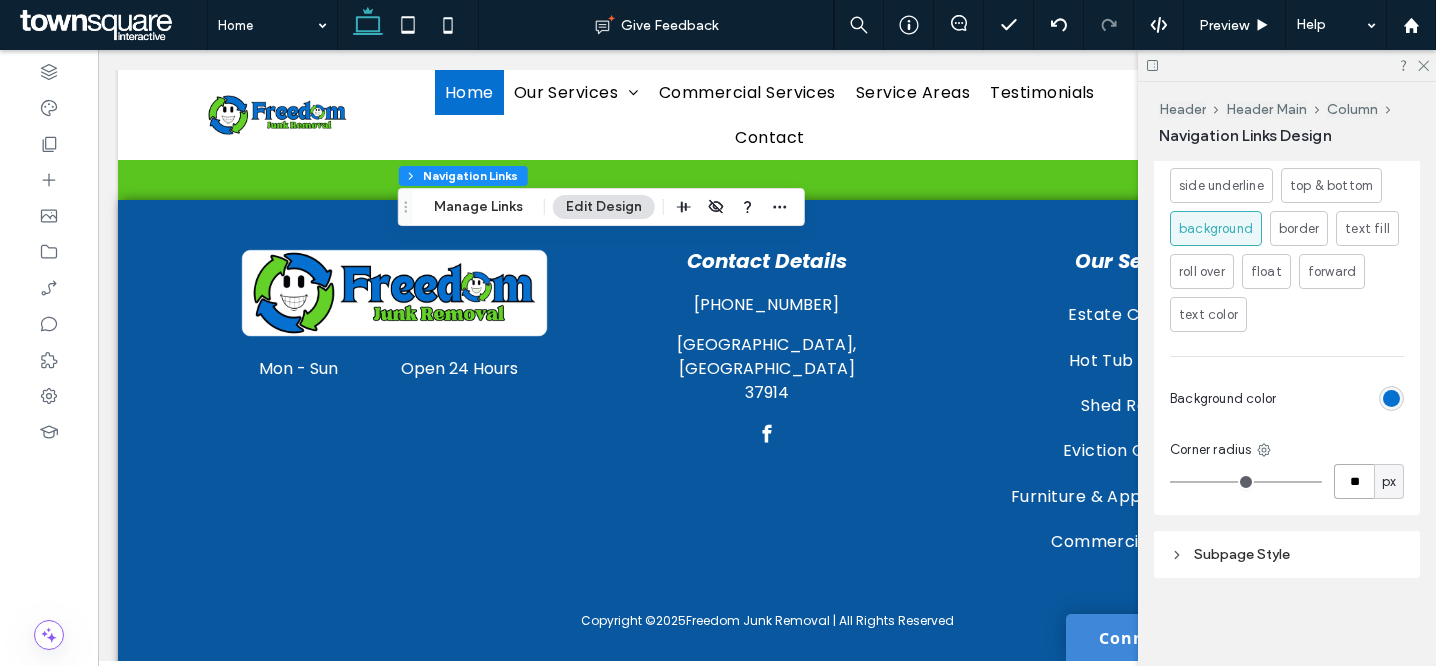 type on "**" 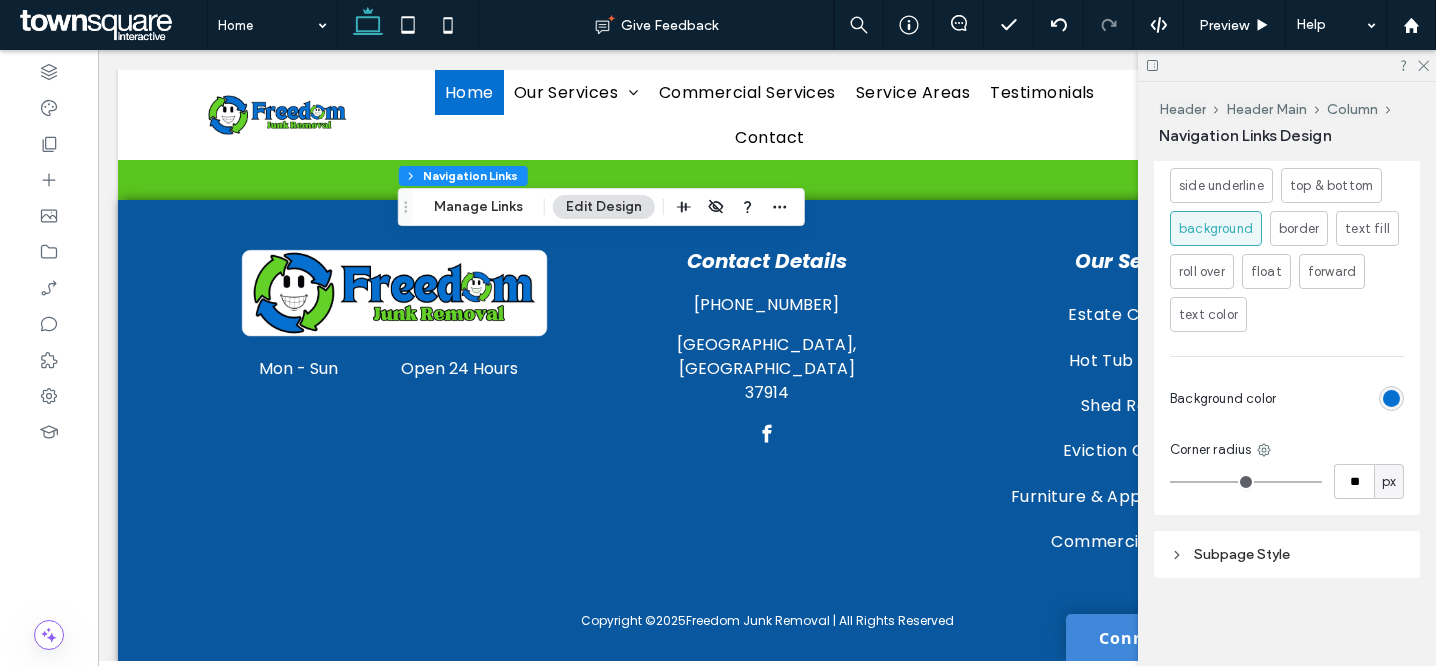 type on "**" 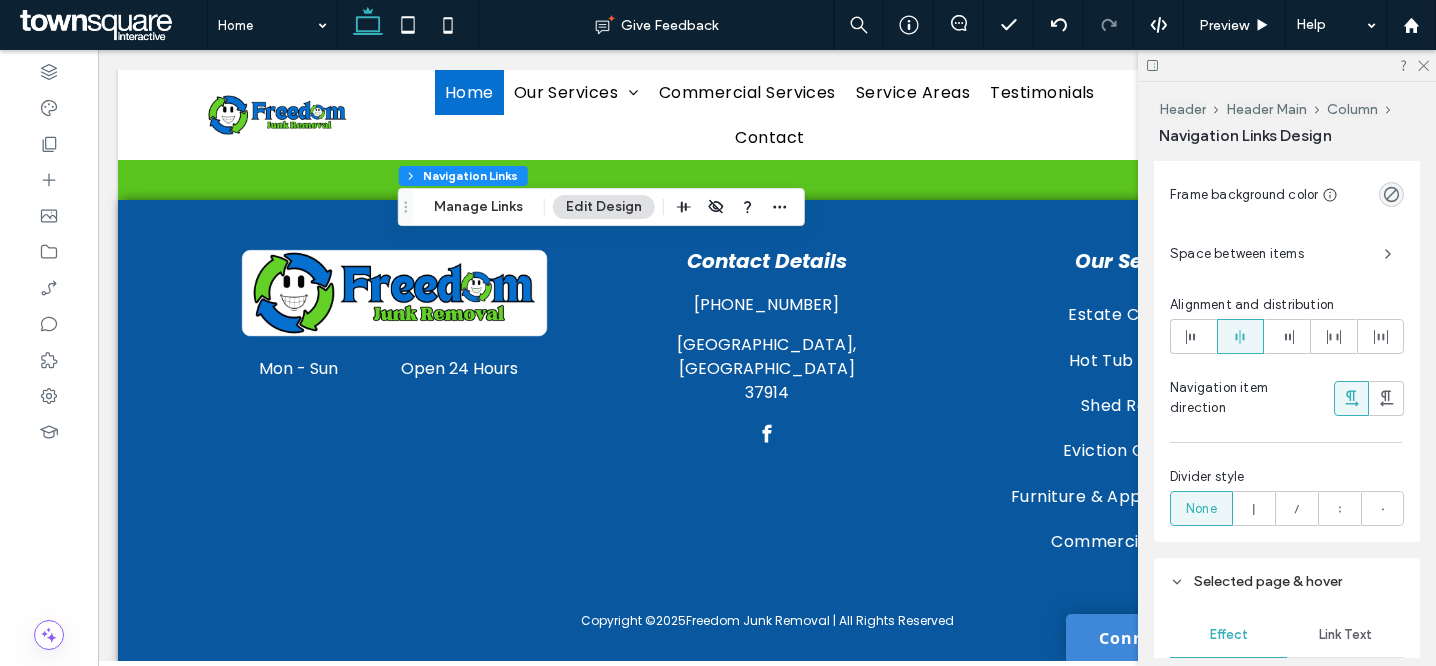 scroll, scrollTop: 649, scrollLeft: 0, axis: vertical 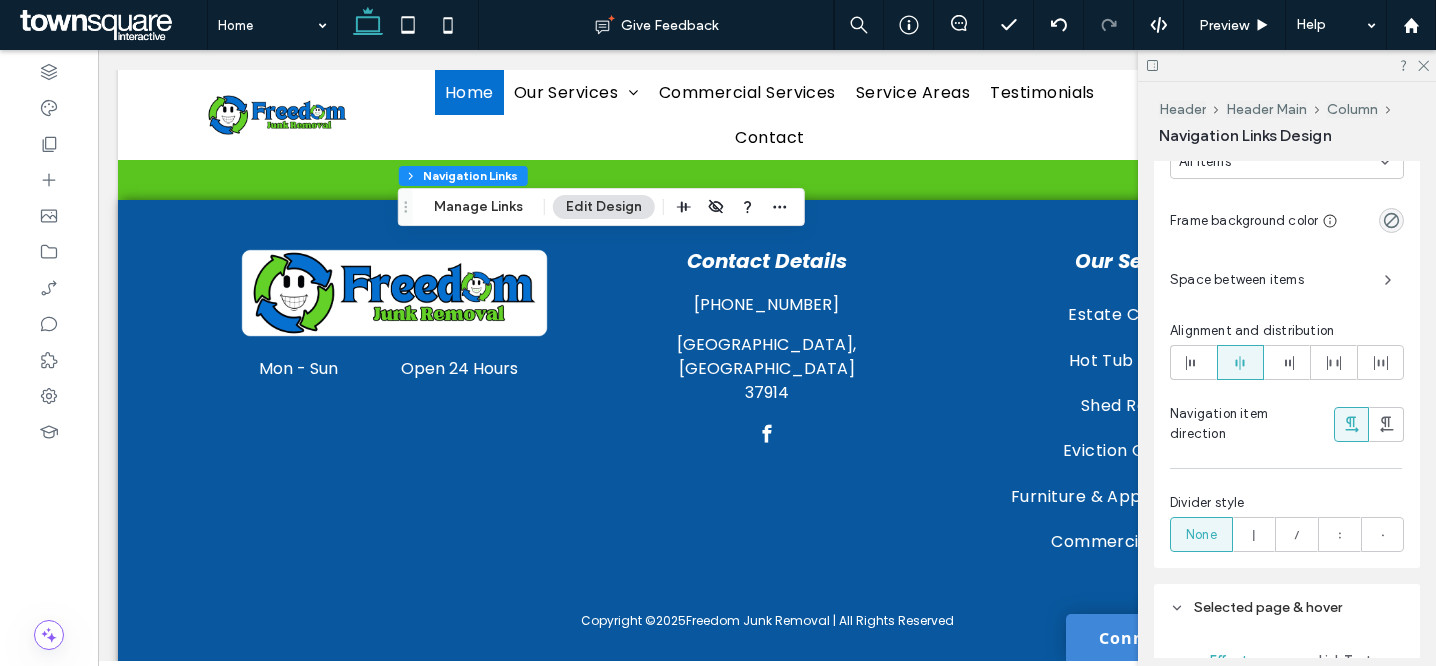 click on "Space between items" at bounding box center (1269, 280) 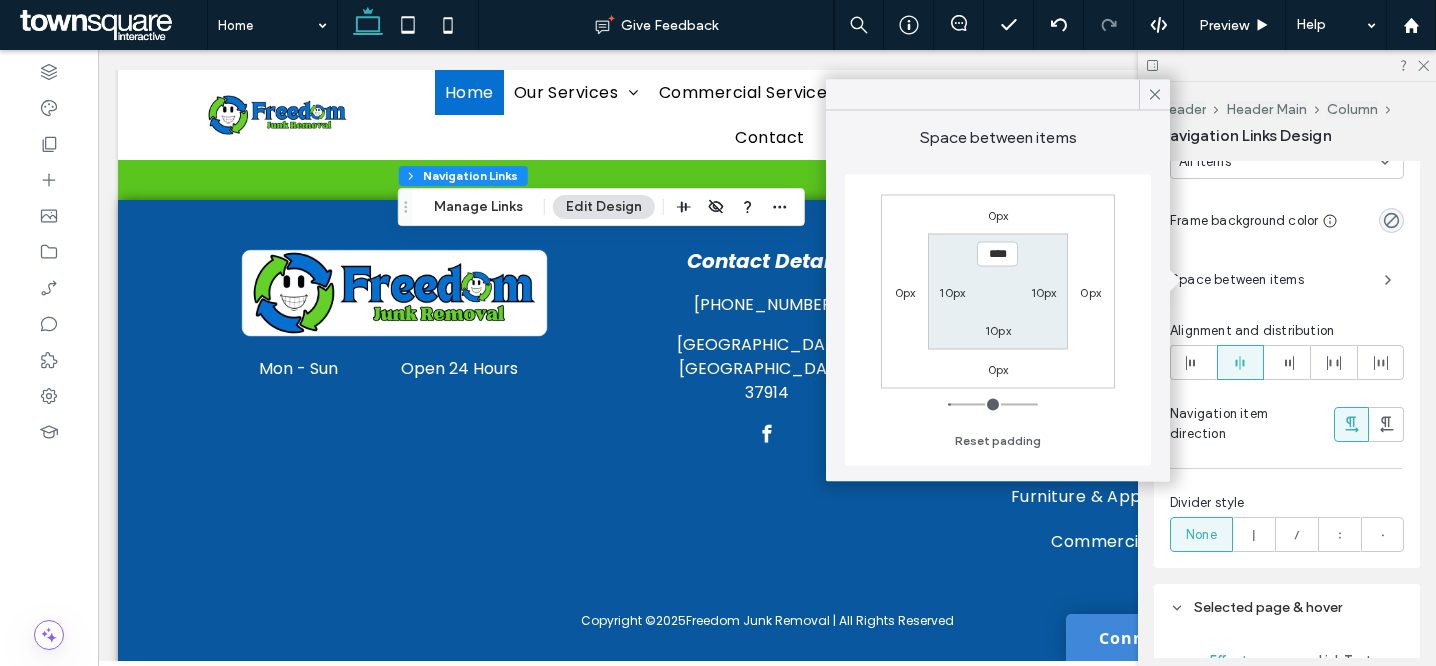 click on "0px" at bounding box center (1090, 291) 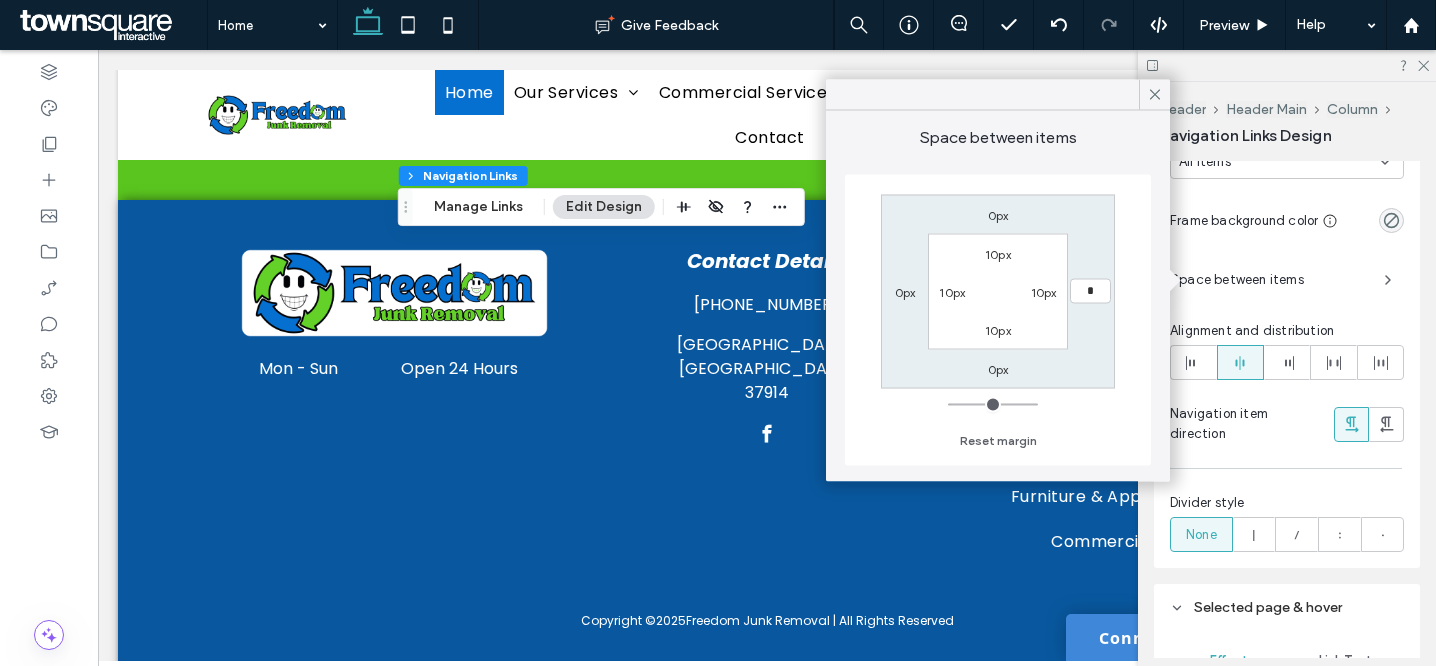 type on "*" 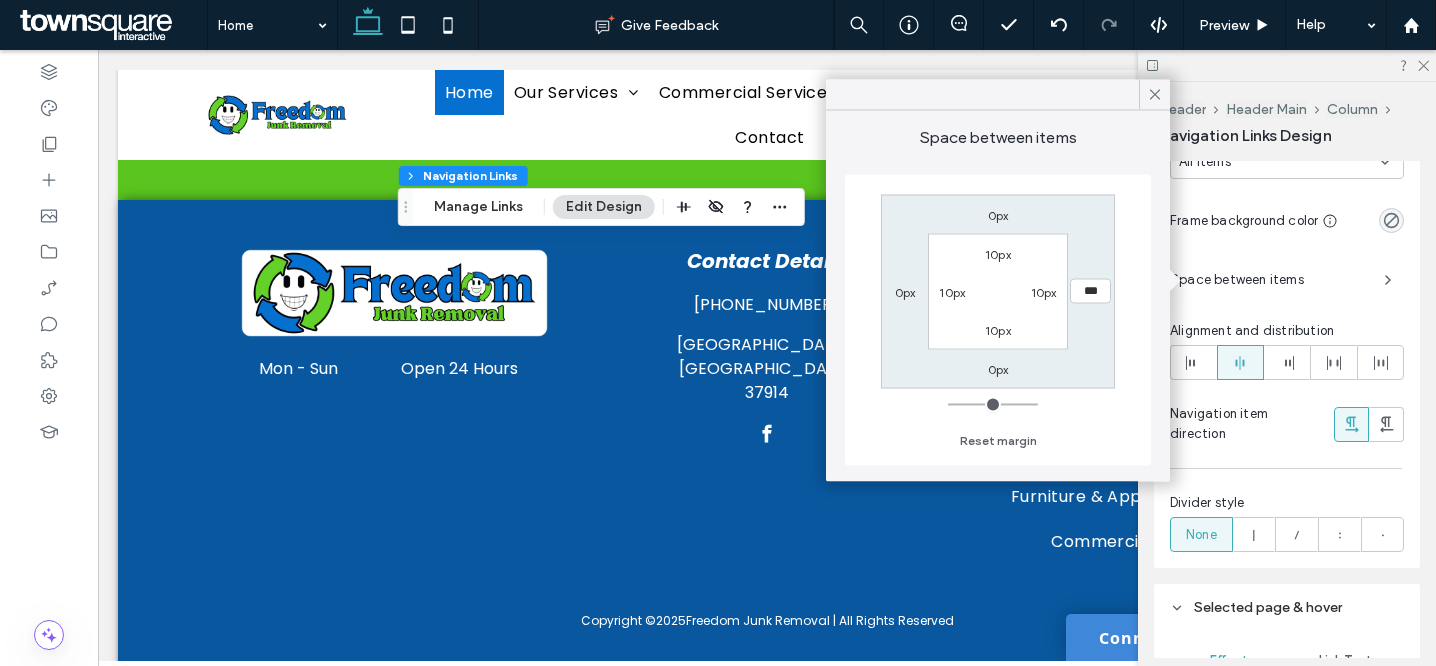 click on "0px *** 0px 0px 10px 10px 10px 10px" at bounding box center (998, 292) 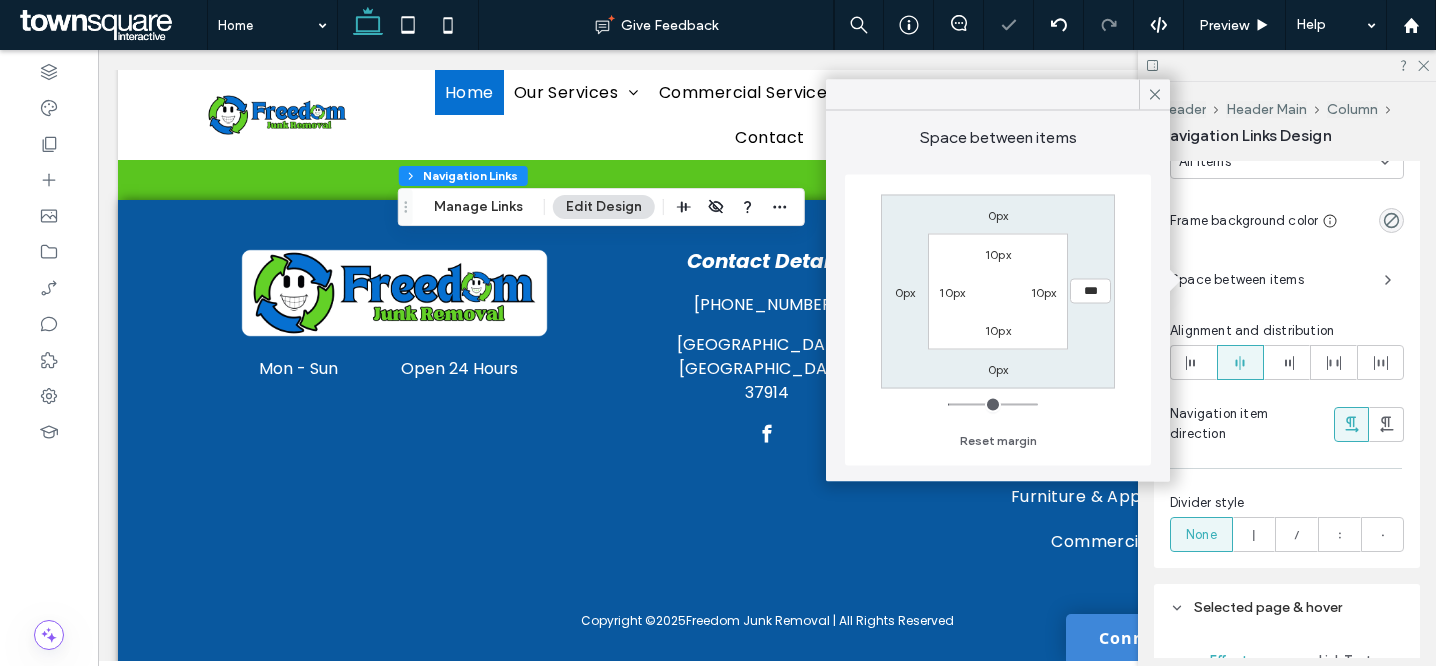 click on "0px" at bounding box center [905, 291] 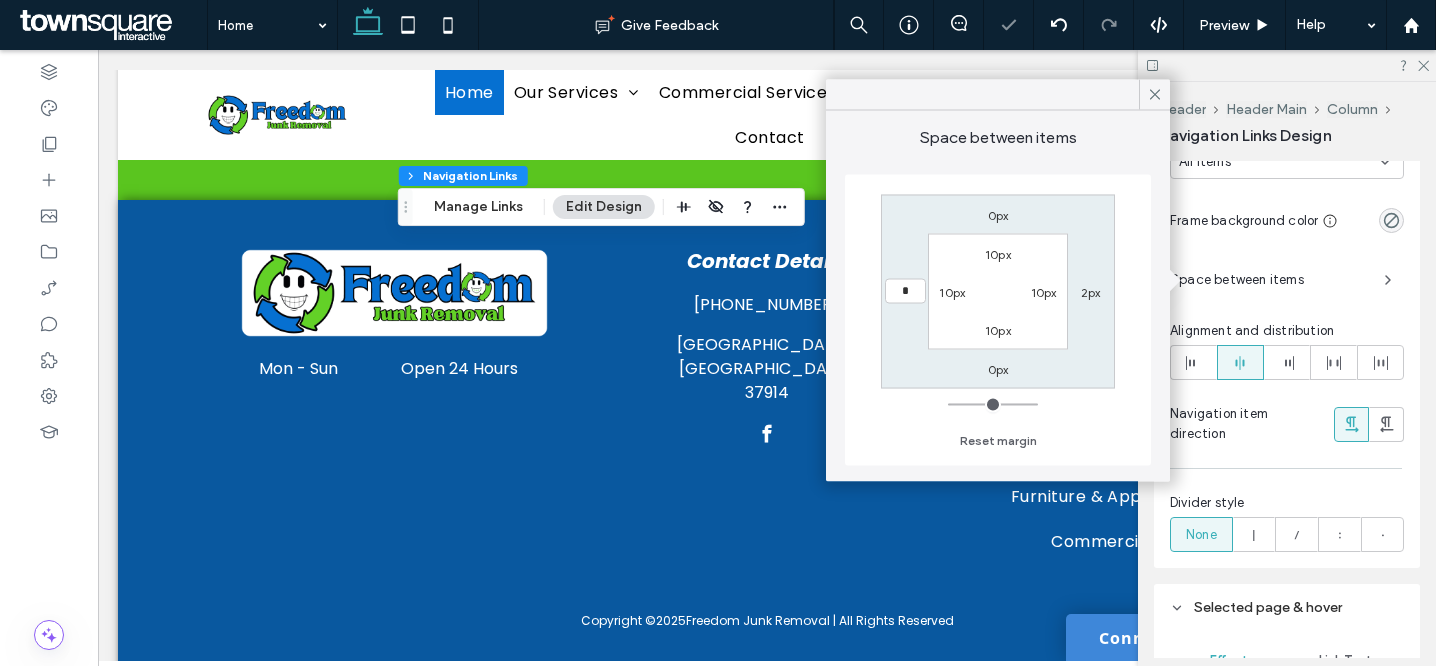 type on "*" 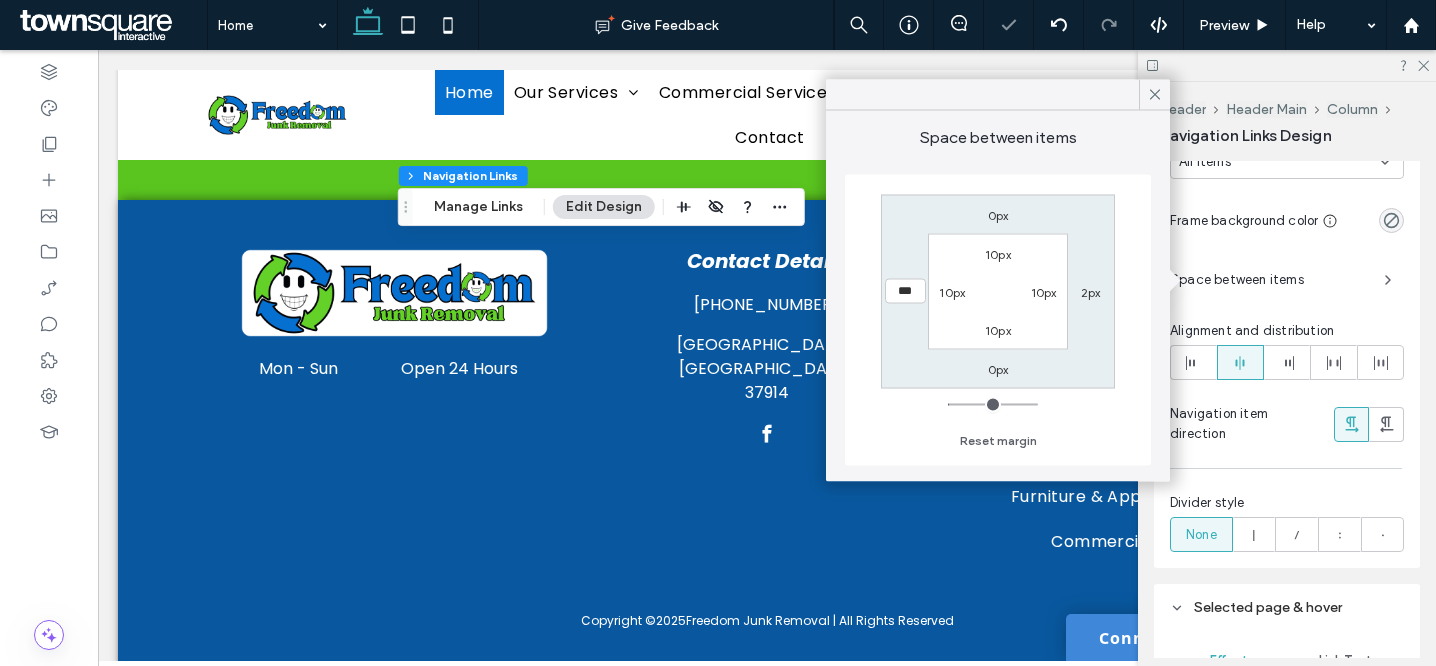 click on "0px 2px 0px *** 10px 10px 10px 10px" at bounding box center (998, 292) 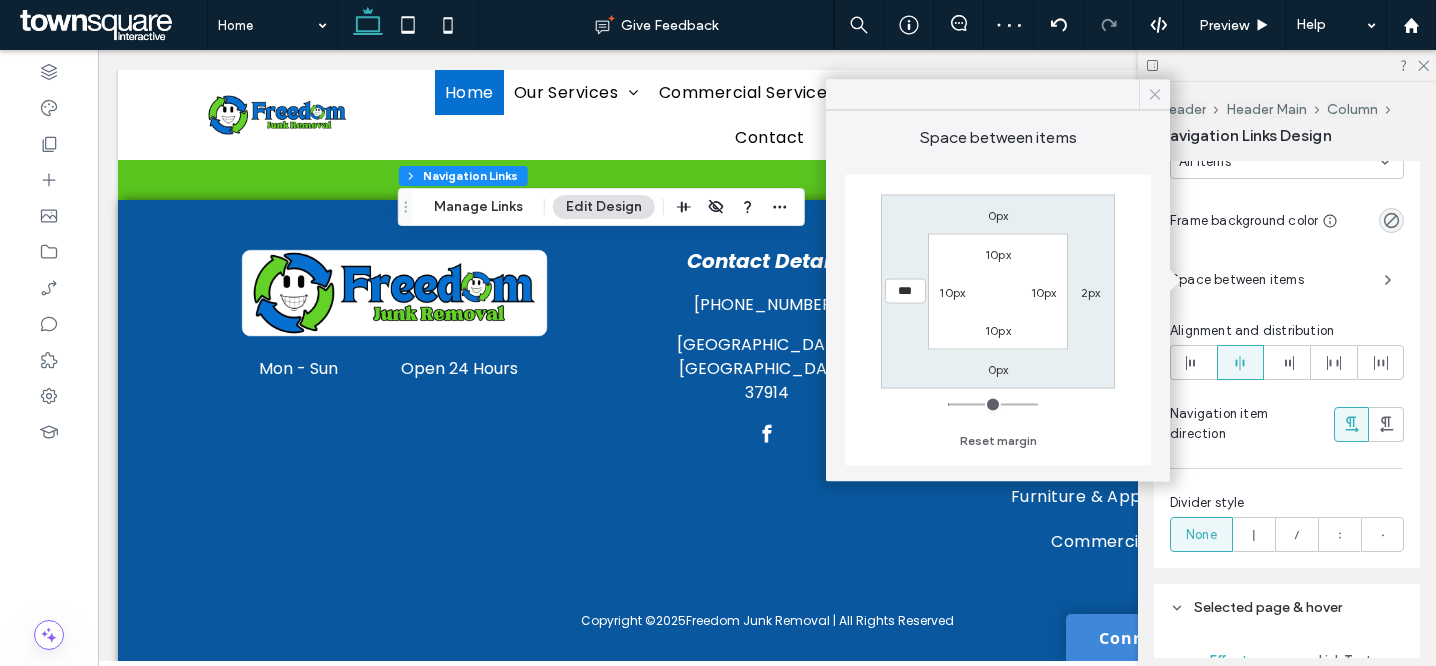 click 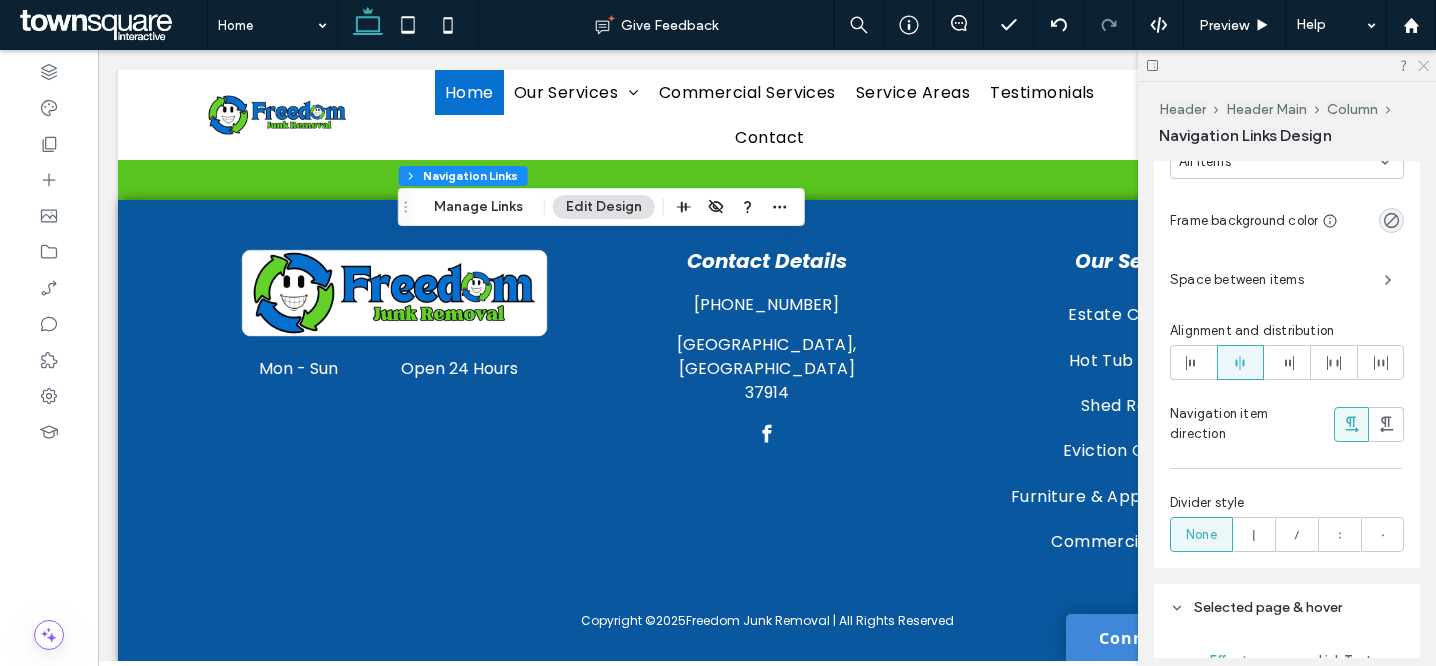 click 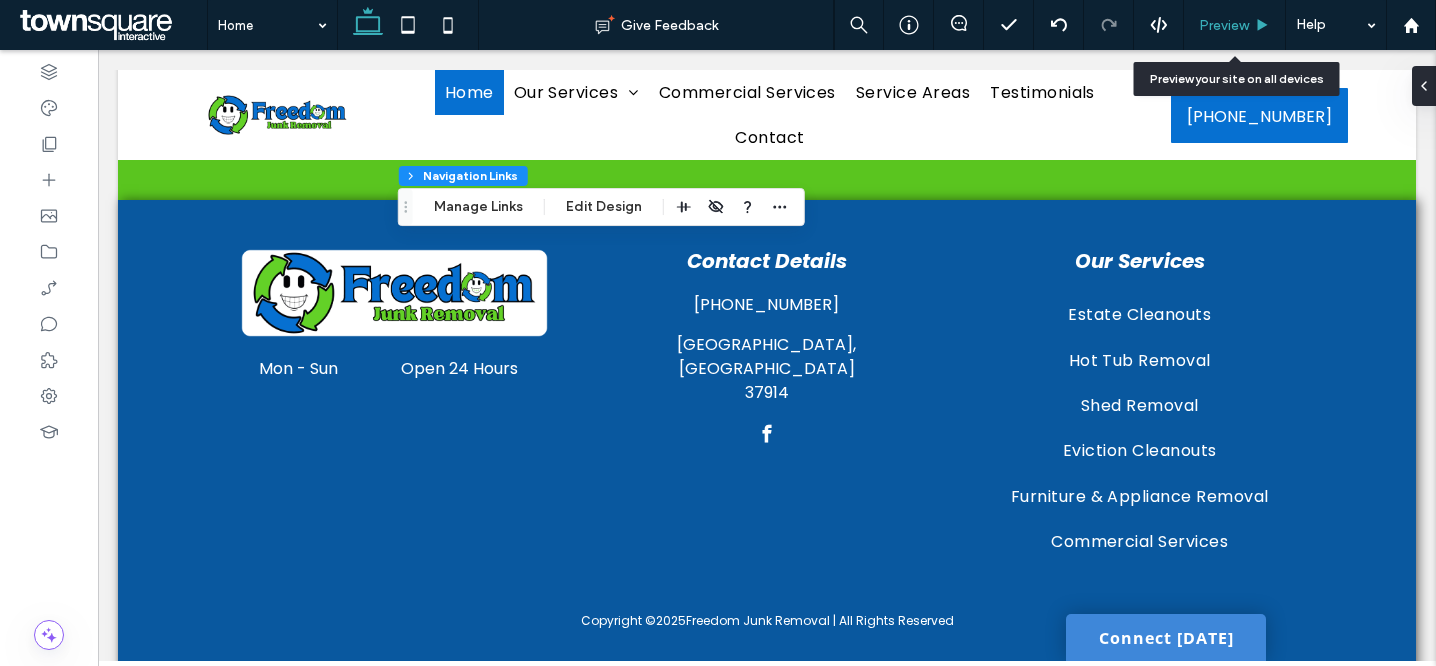 click on "Preview" at bounding box center [1224, 25] 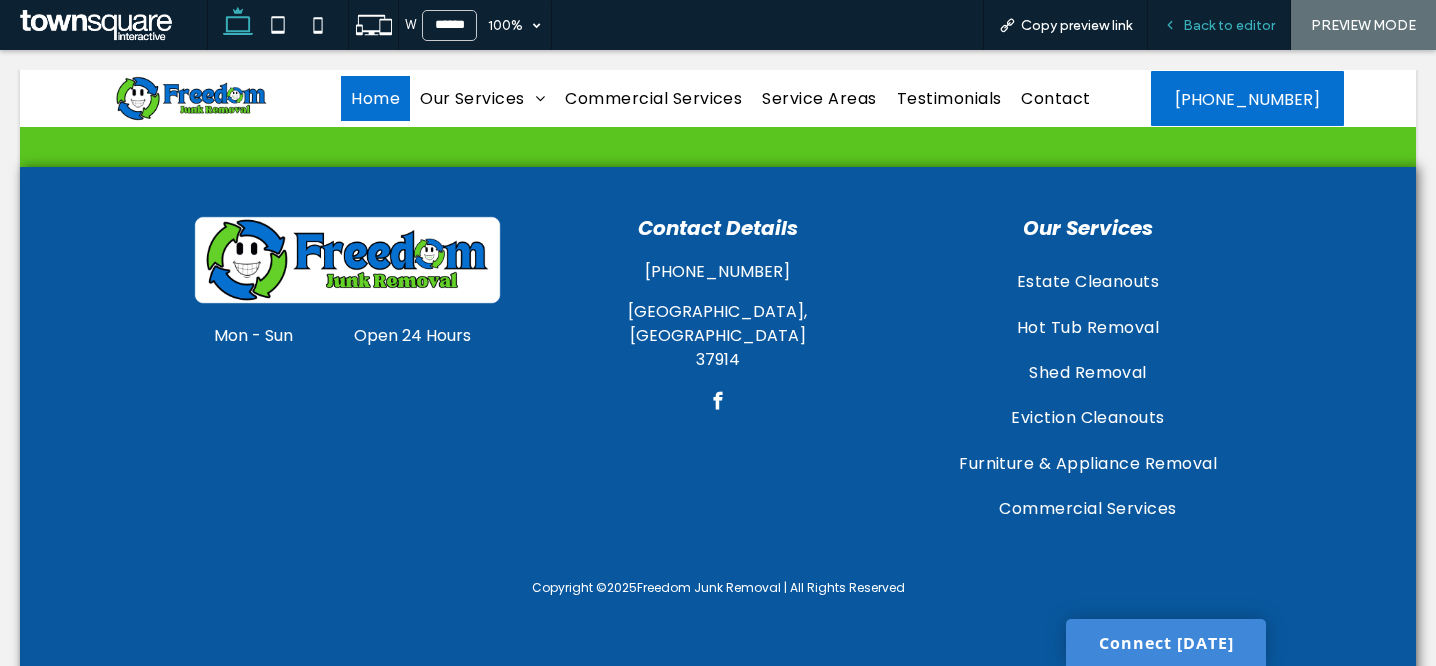 click on "Back to editor" at bounding box center (1219, 25) 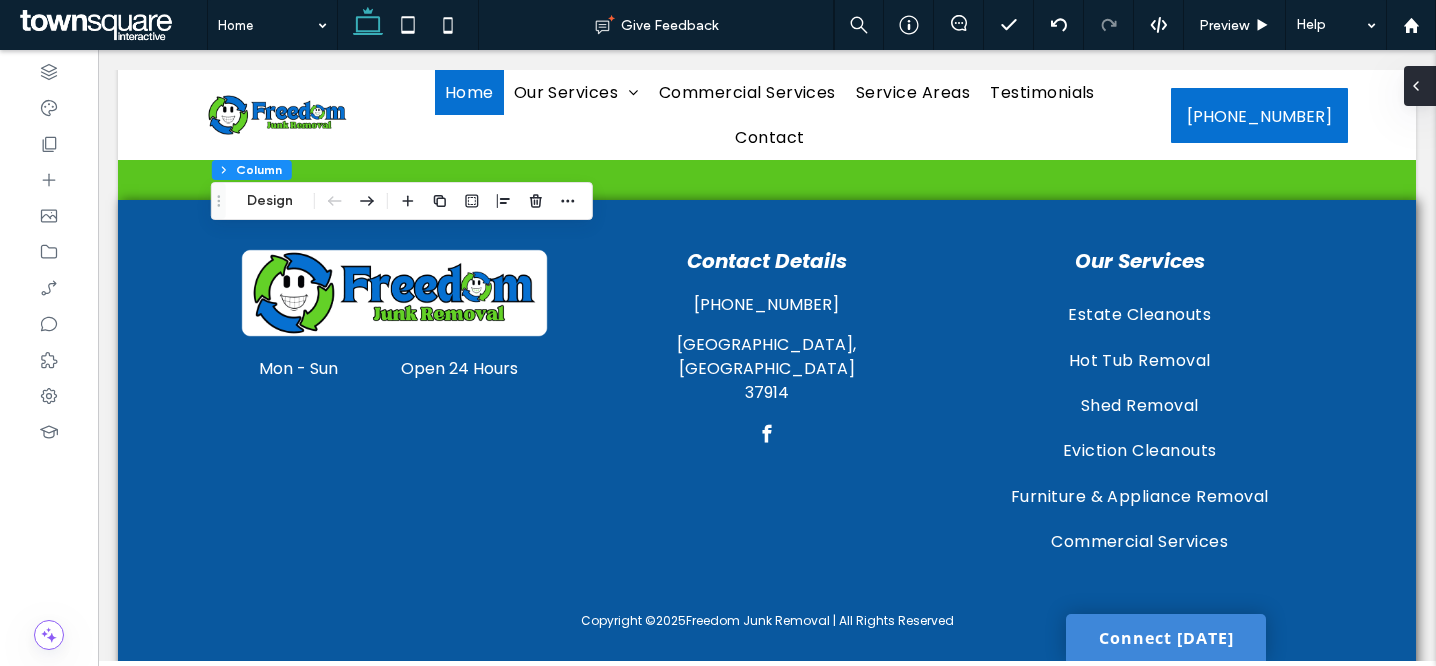 click at bounding box center [1416, 86] 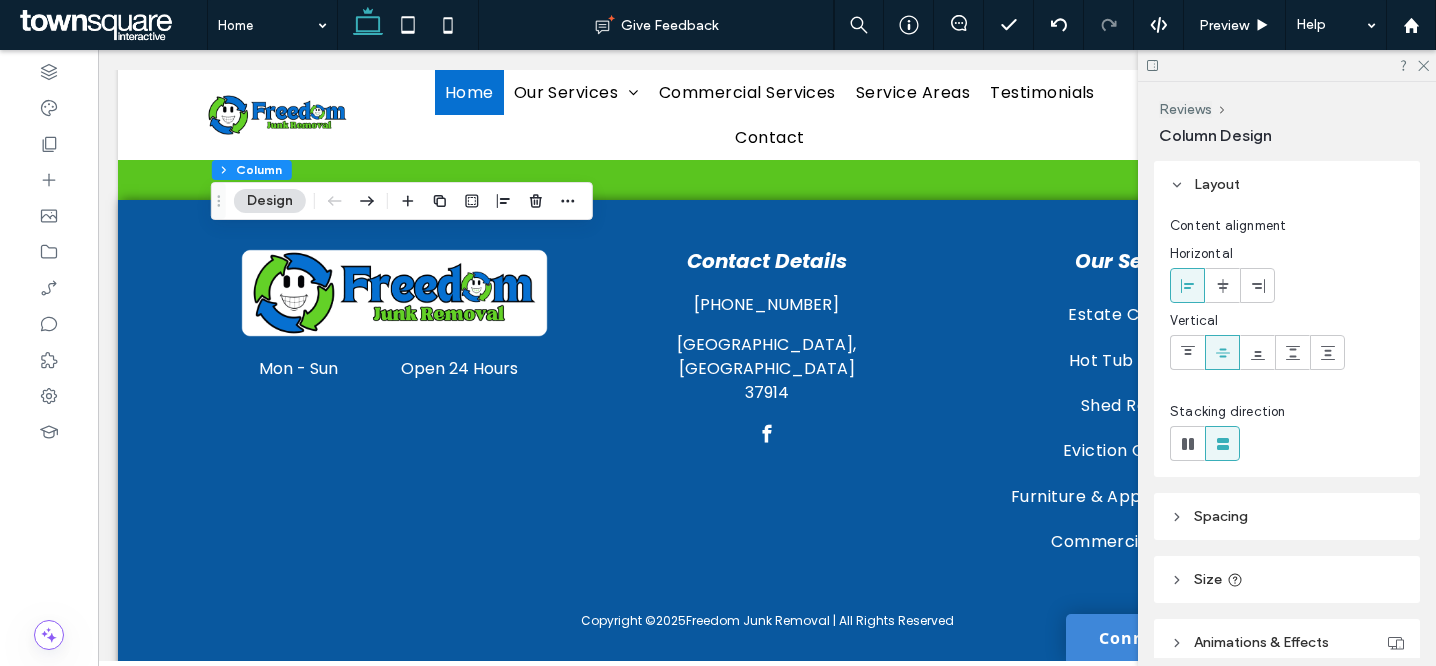 scroll, scrollTop: 151, scrollLeft: 0, axis: vertical 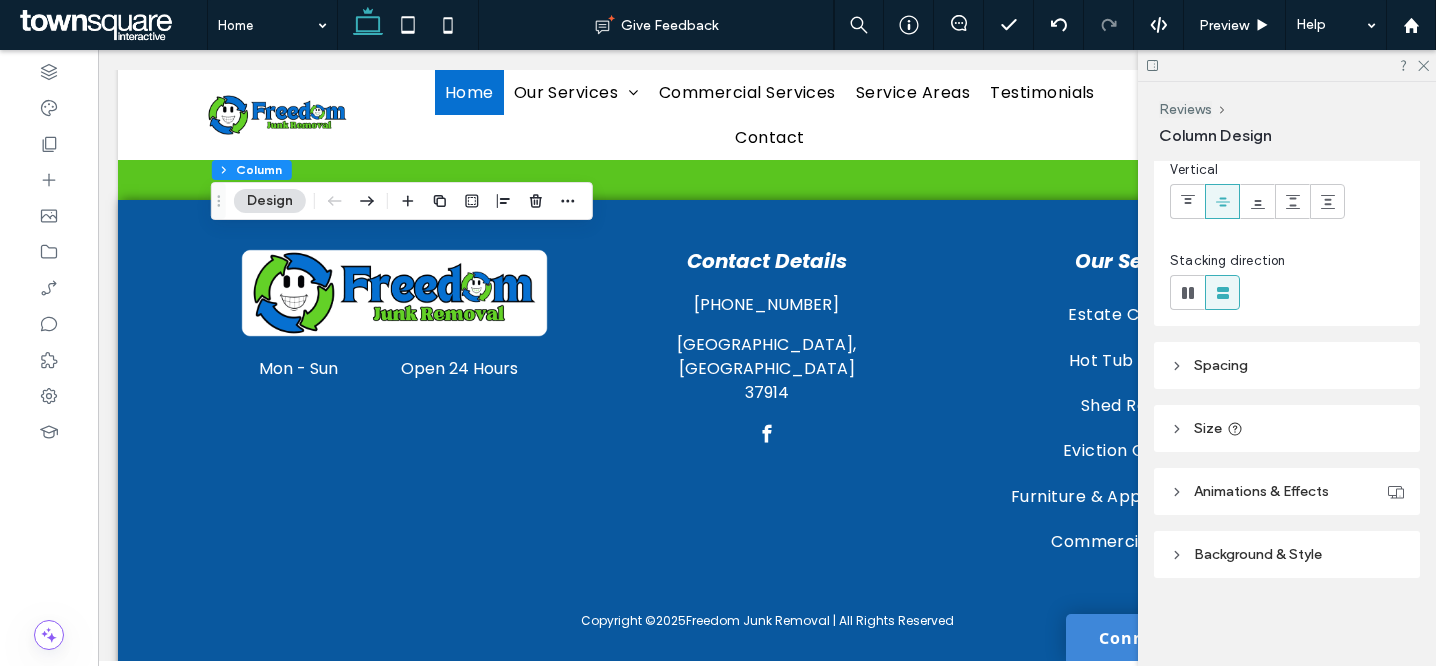 click on "Background & Style" at bounding box center [1258, 554] 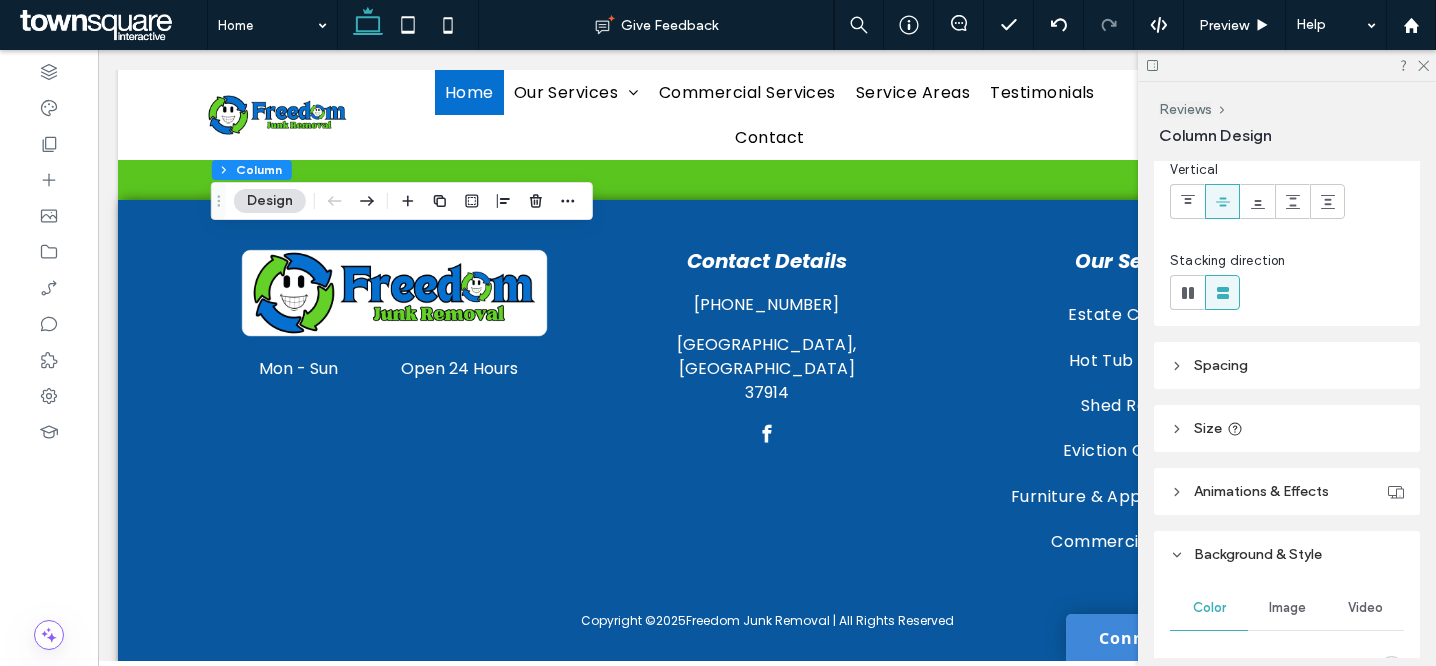 scroll, scrollTop: 601, scrollLeft: 0, axis: vertical 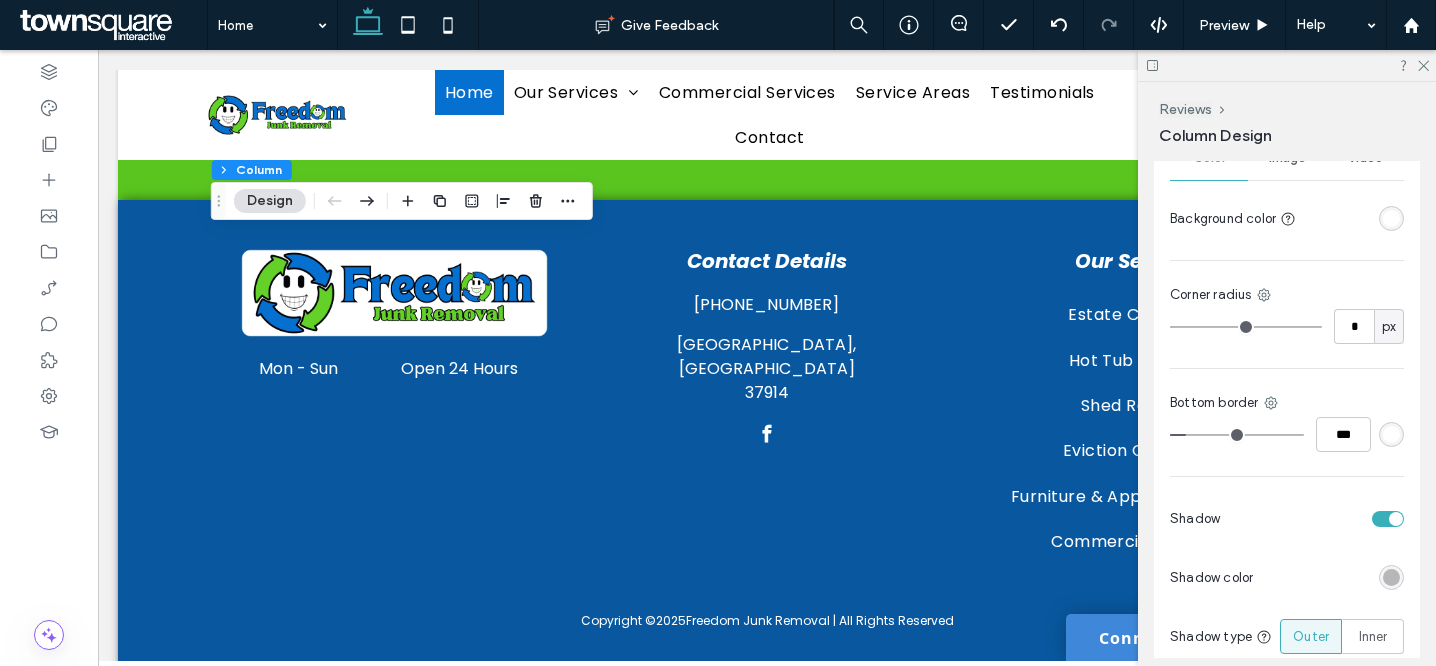 click on "px" at bounding box center (1389, 326) 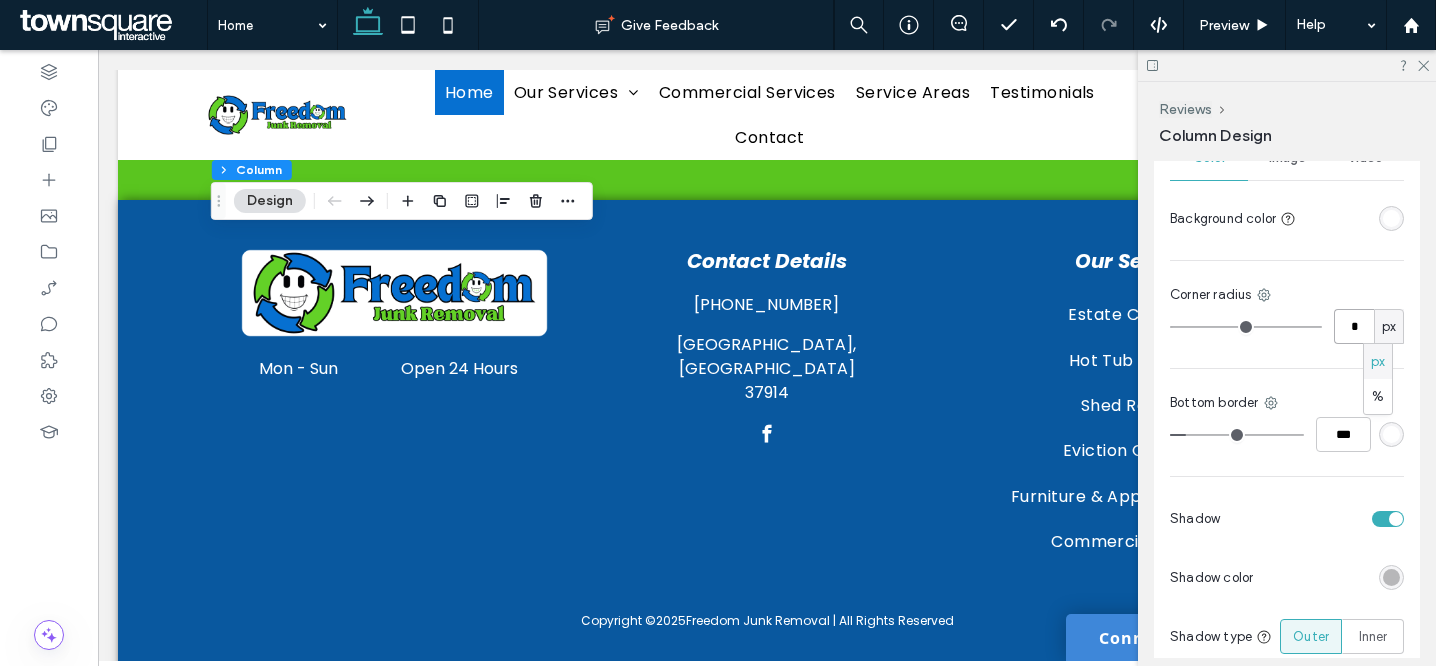 click on "*" at bounding box center (1354, 326) 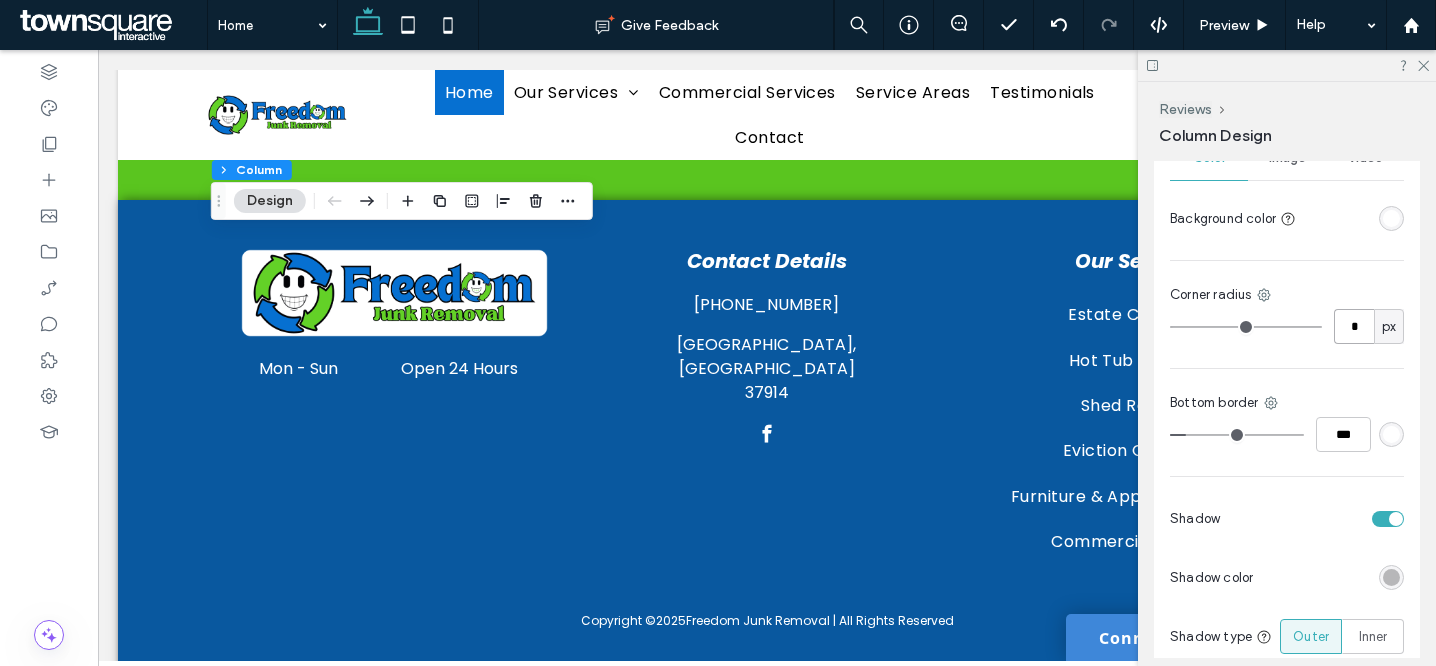 paste on "*" 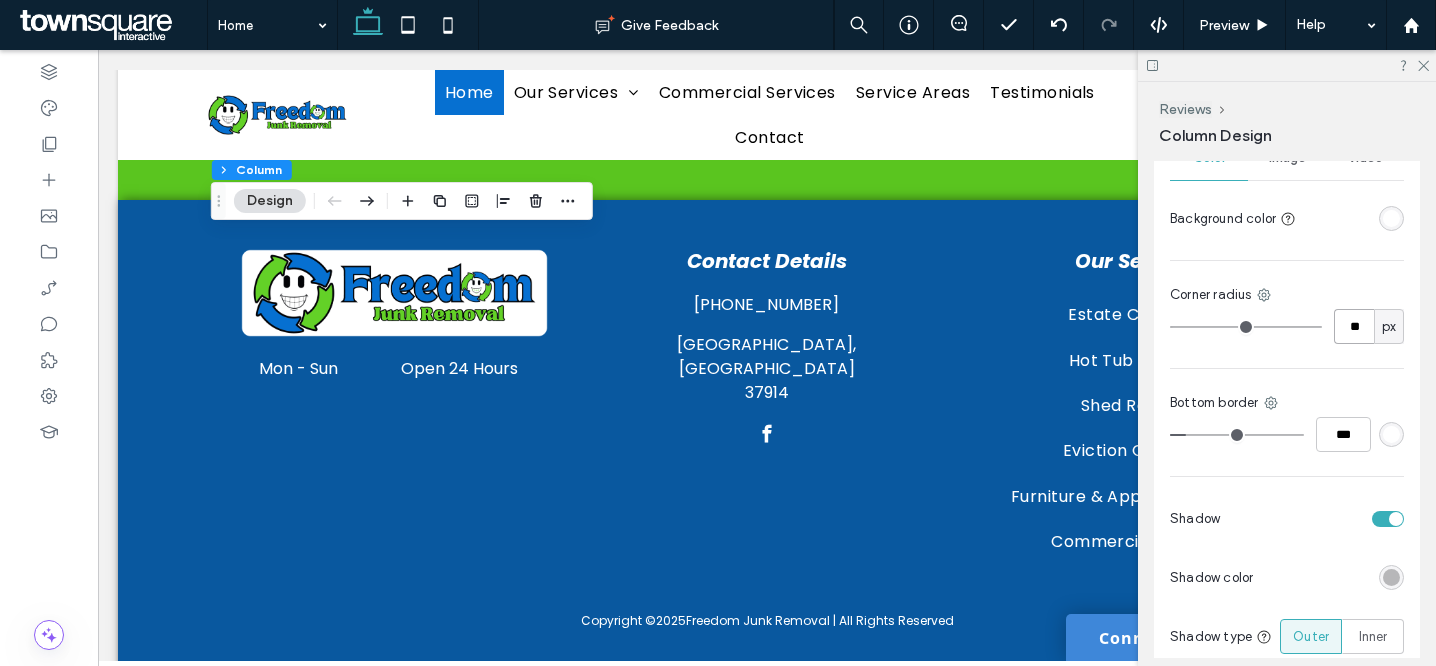 type on "**" 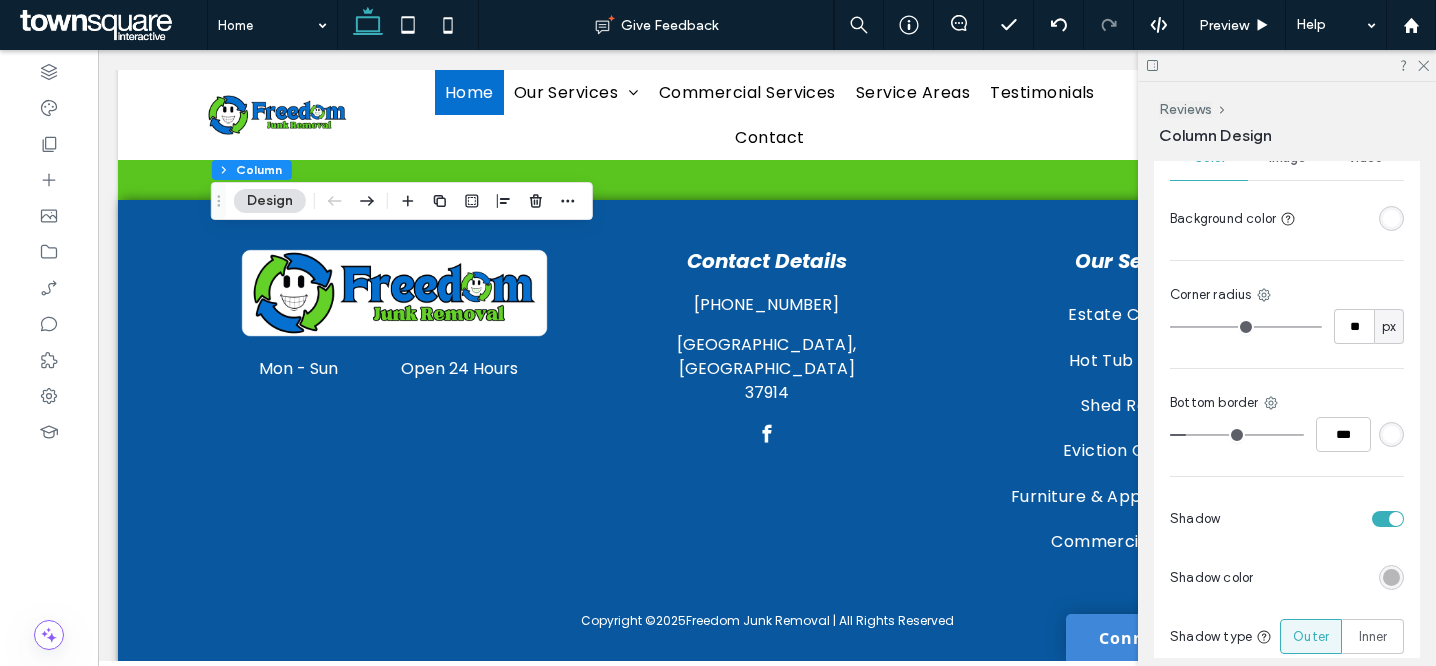 type on "**" 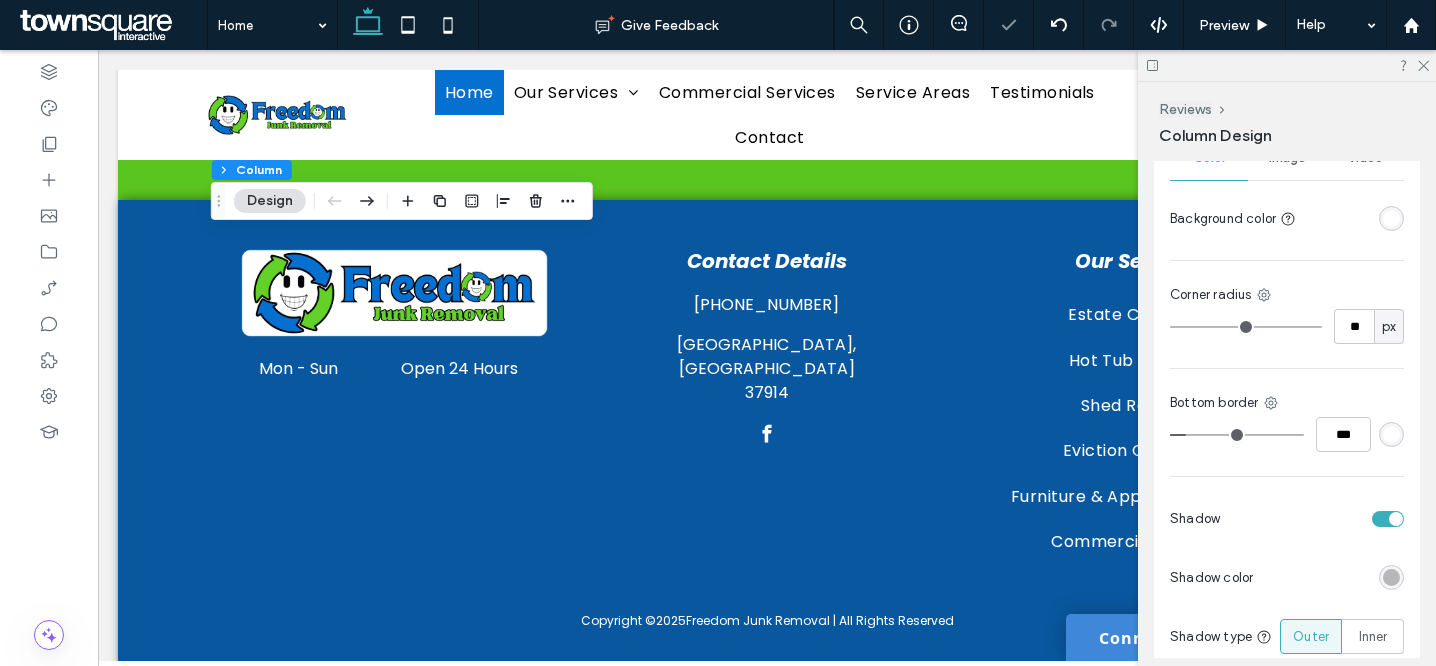 click on "Color Image Video Background color Corner radius ** px Bottom border *** Shadow Shadow color Shadow type Outer Inner Position" at bounding box center (1287, 428) 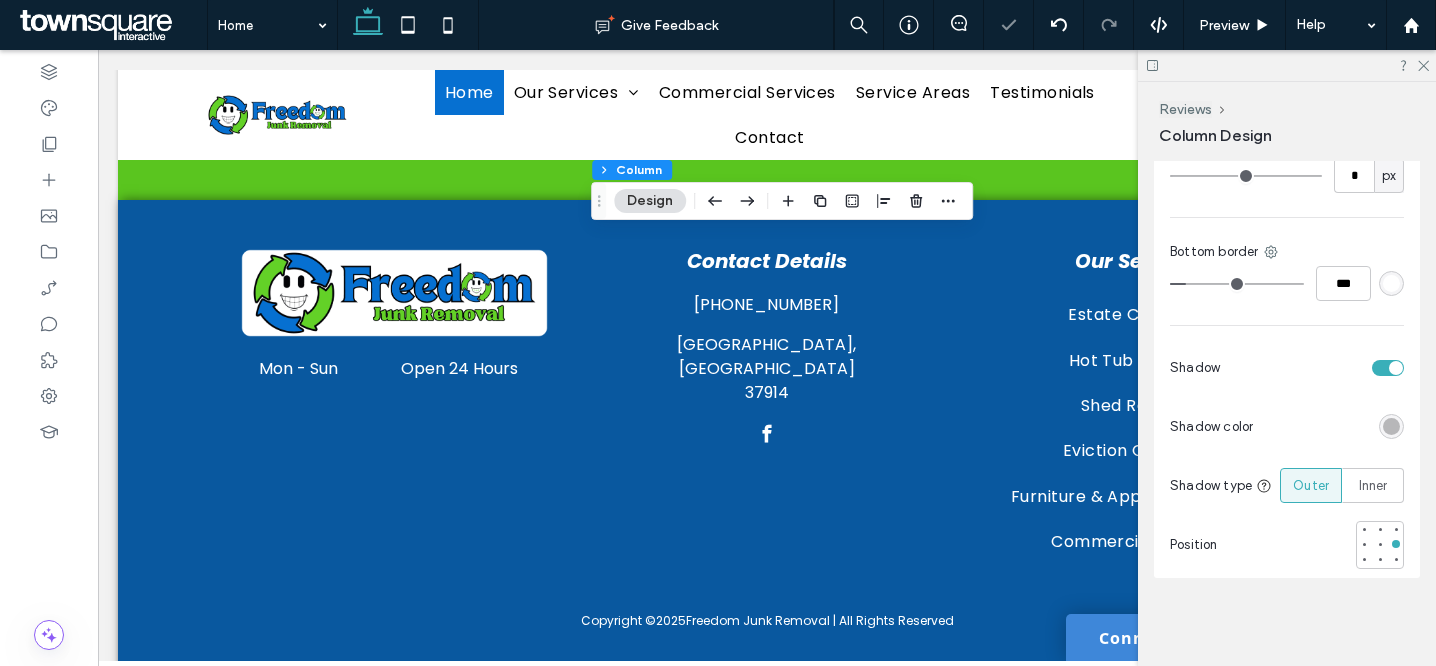 scroll, scrollTop: 745, scrollLeft: 0, axis: vertical 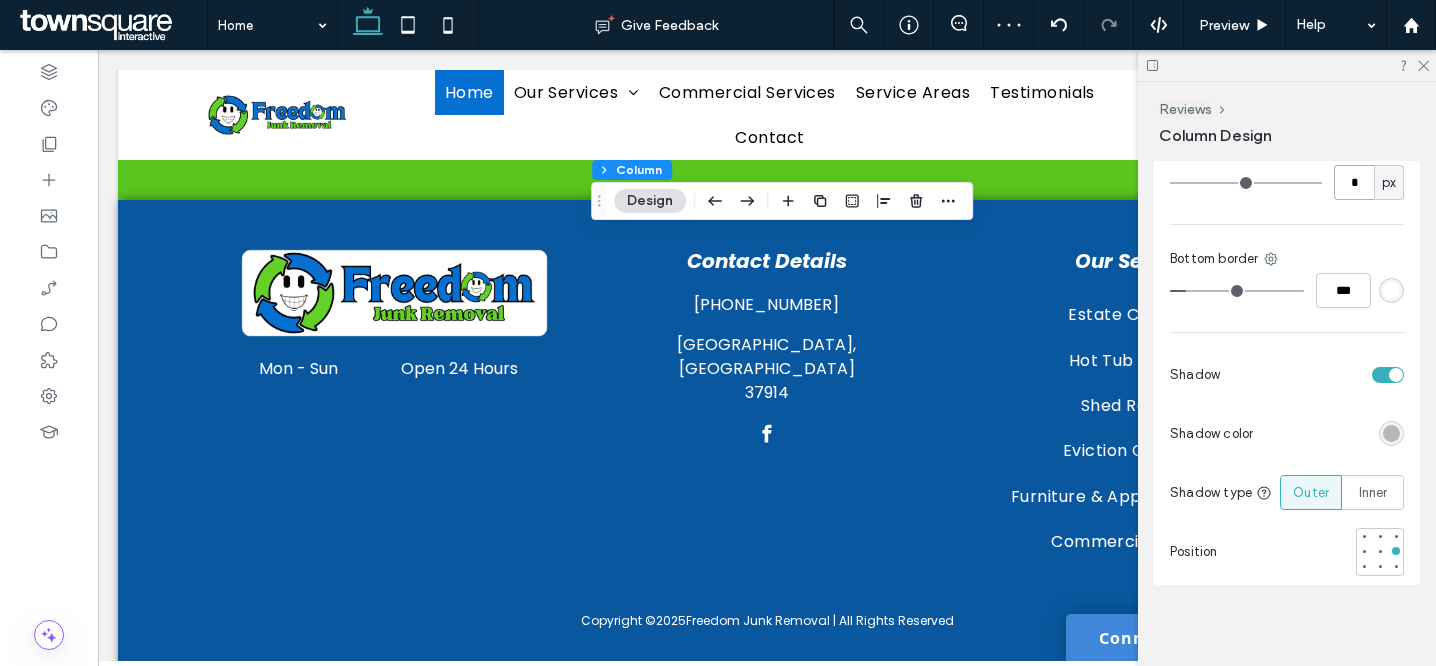 click on "*" at bounding box center [1354, 182] 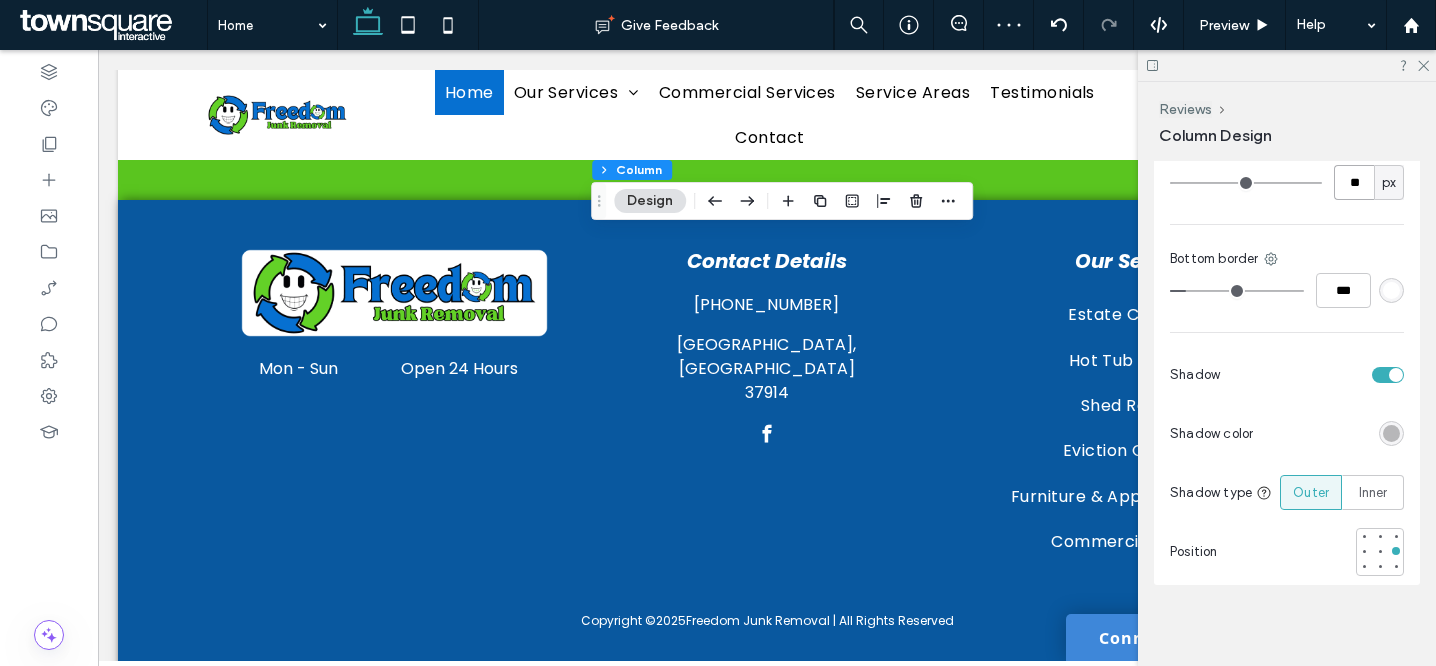 type on "**" 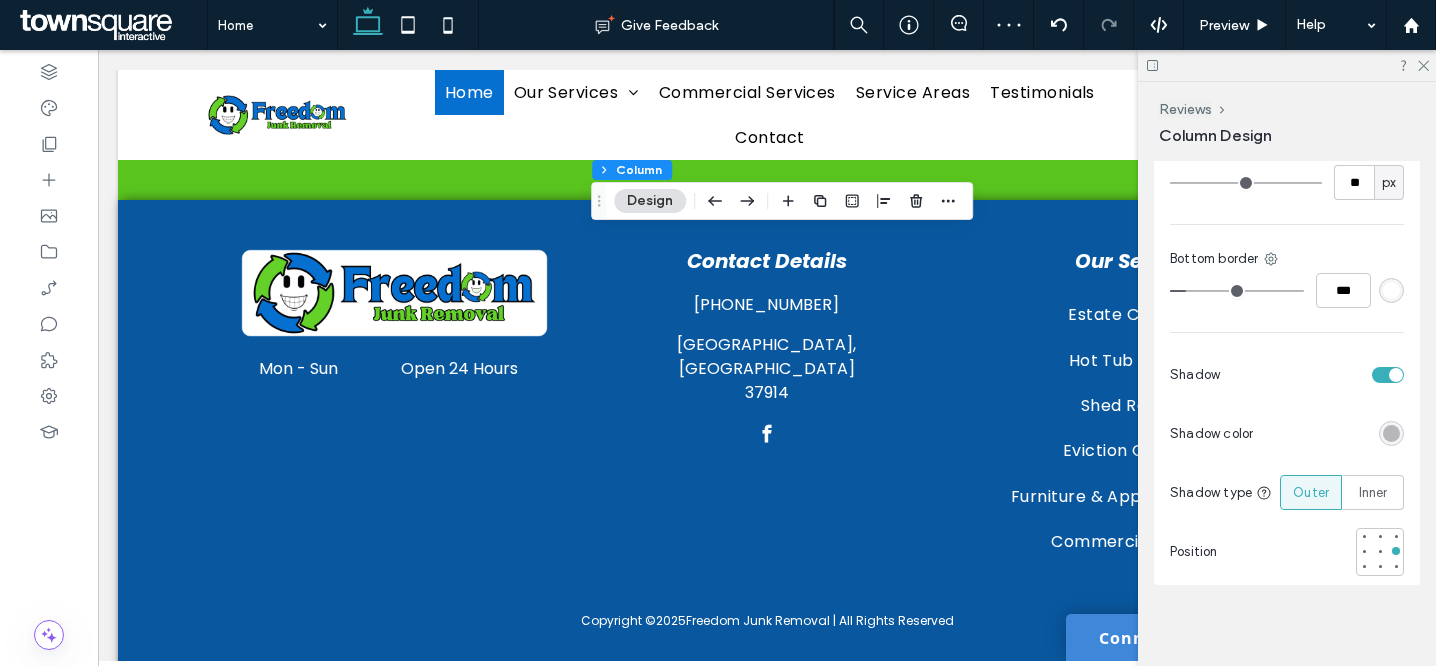 type on "**" 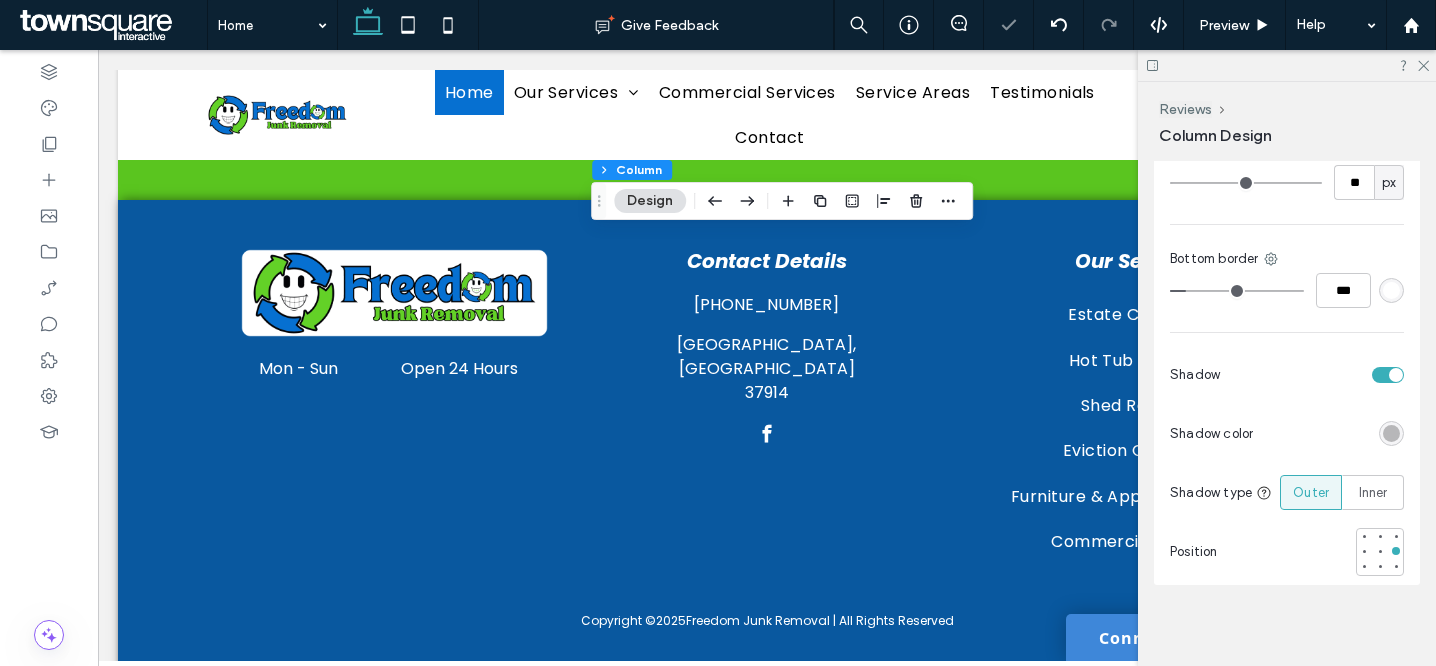 click on "Color Image Video Background color Corner radius ** px Bottom border *** Shadow Shadow color Shadow type Outer Inner Position" at bounding box center [1287, 284] 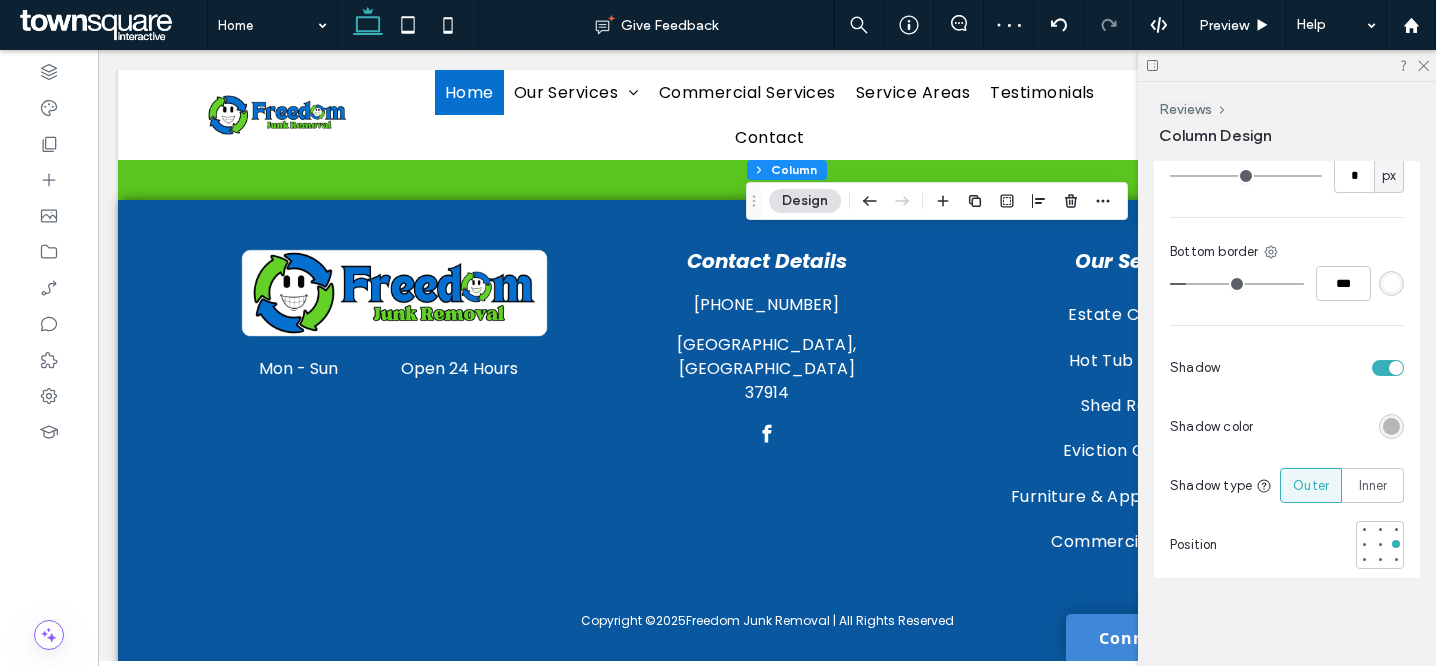 scroll, scrollTop: 732, scrollLeft: 0, axis: vertical 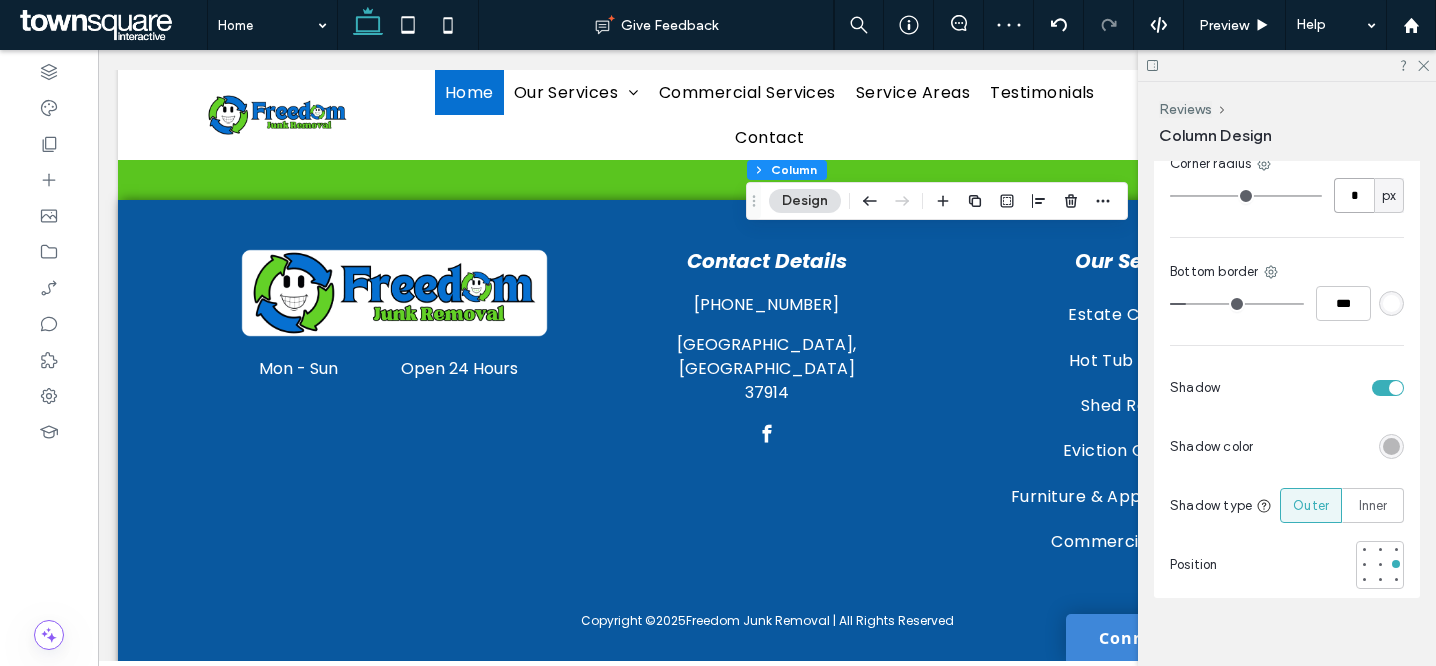click on "*" at bounding box center [1354, 195] 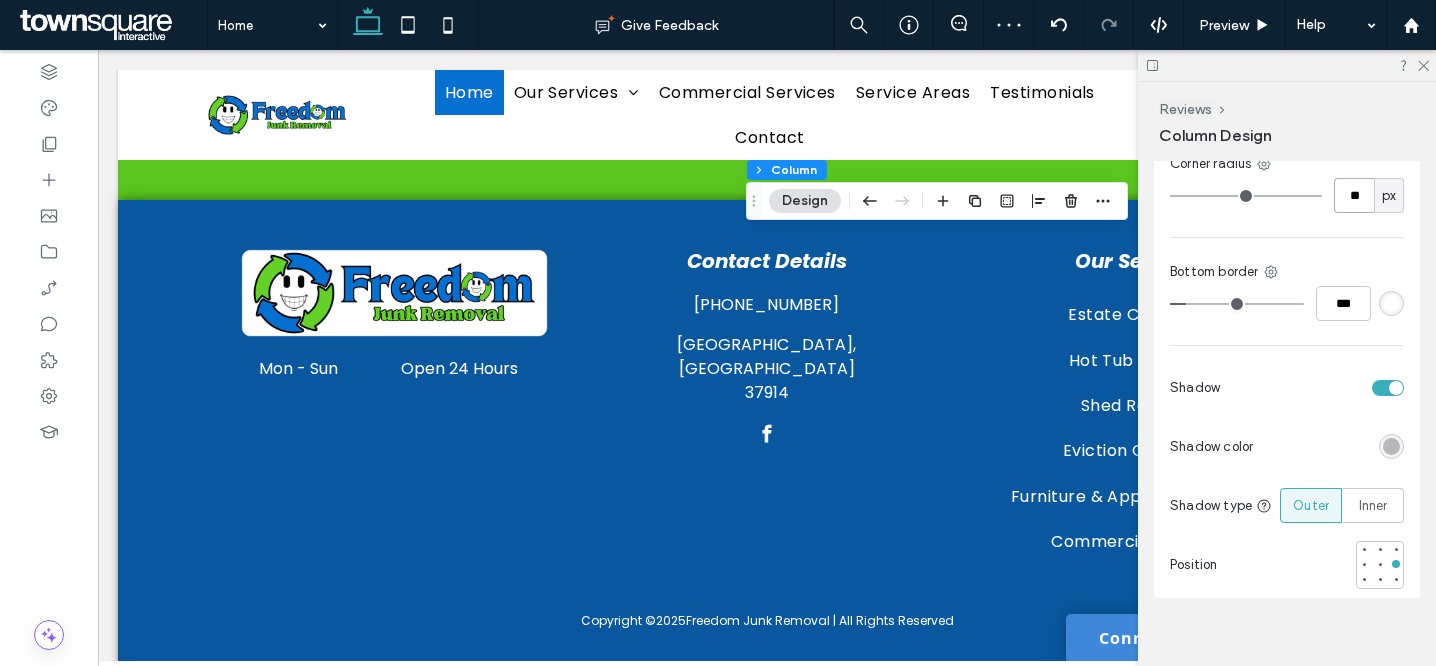 type on "**" 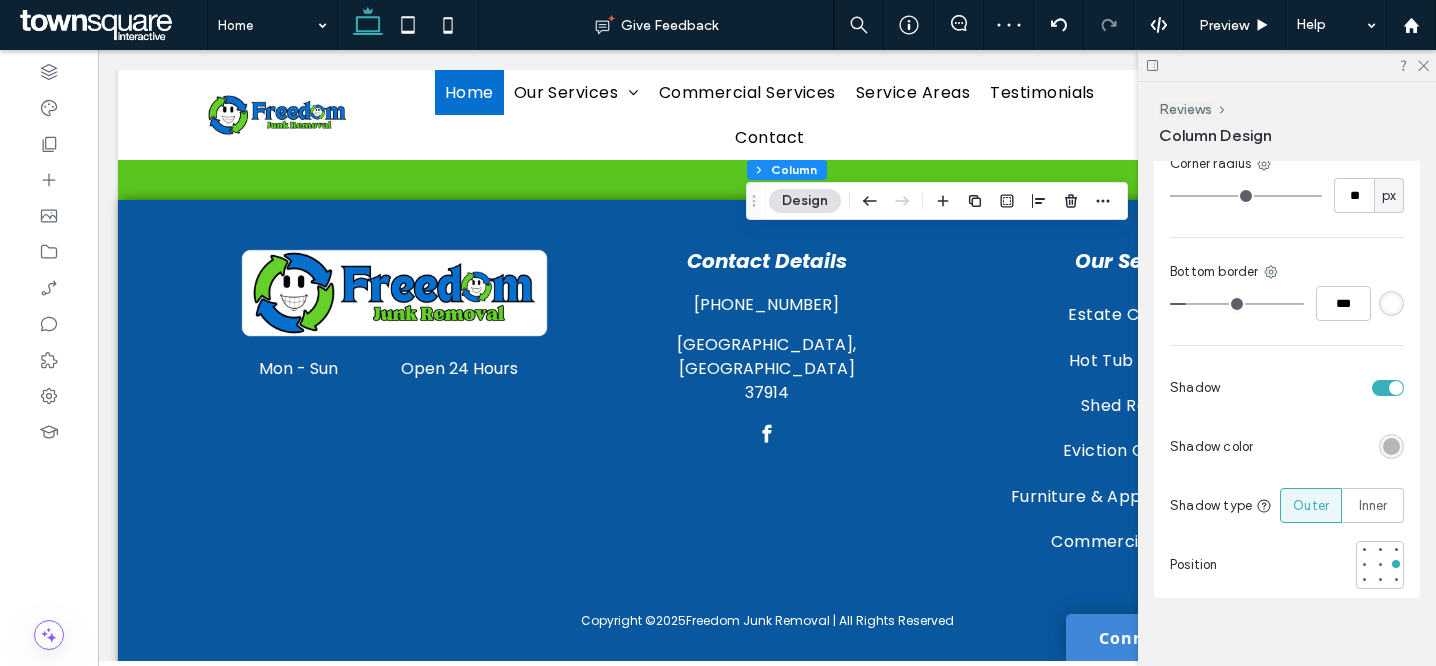 type on "**" 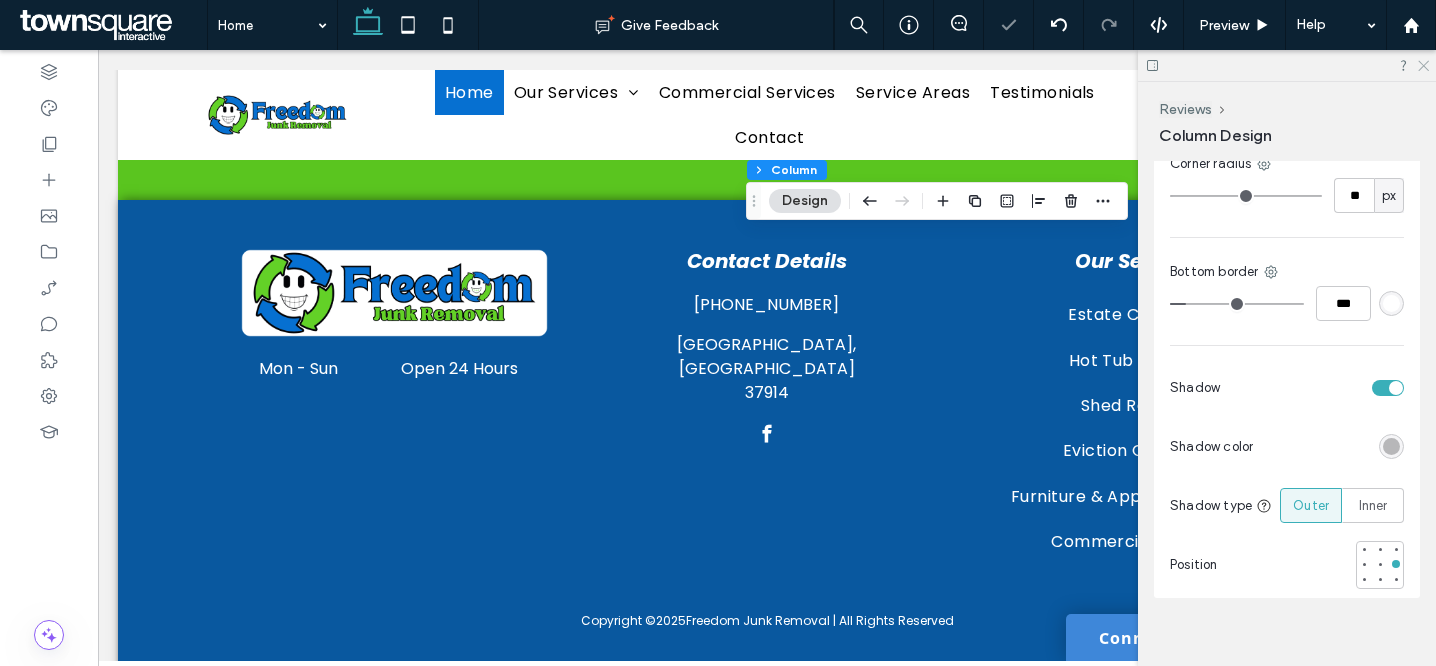 click 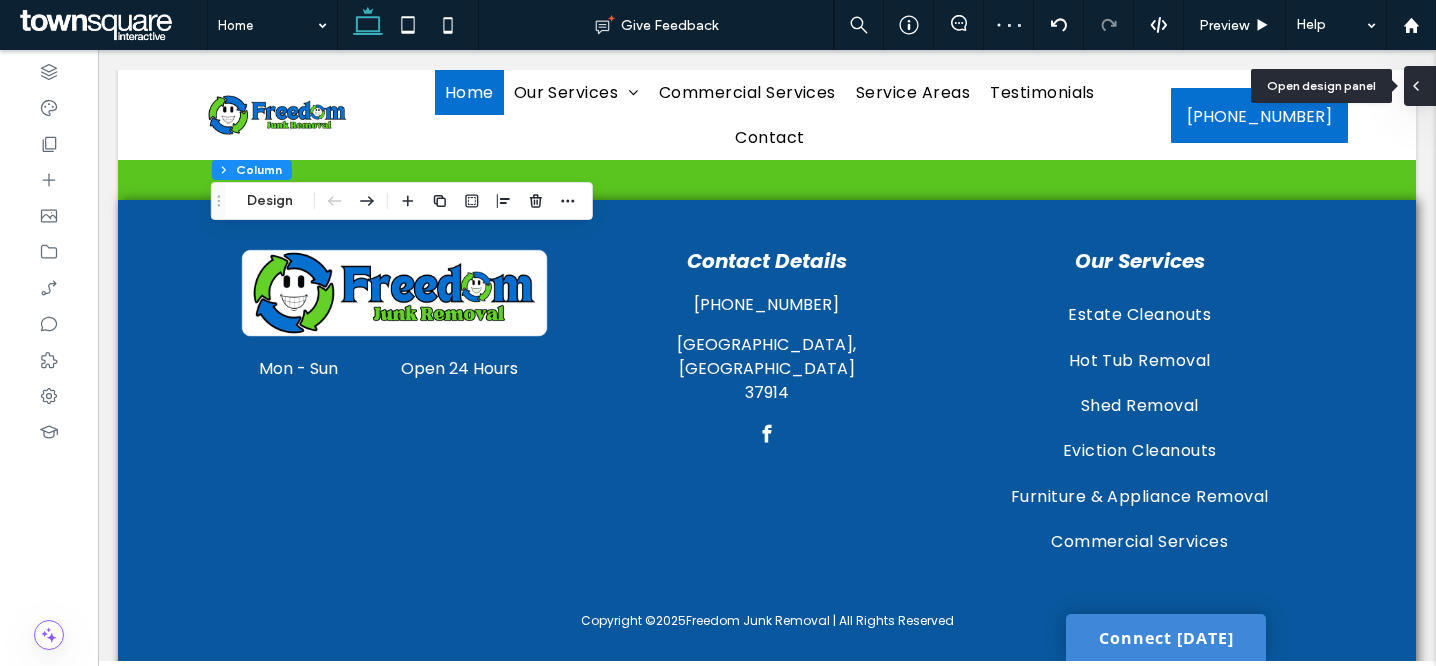 click at bounding box center (1420, 86) 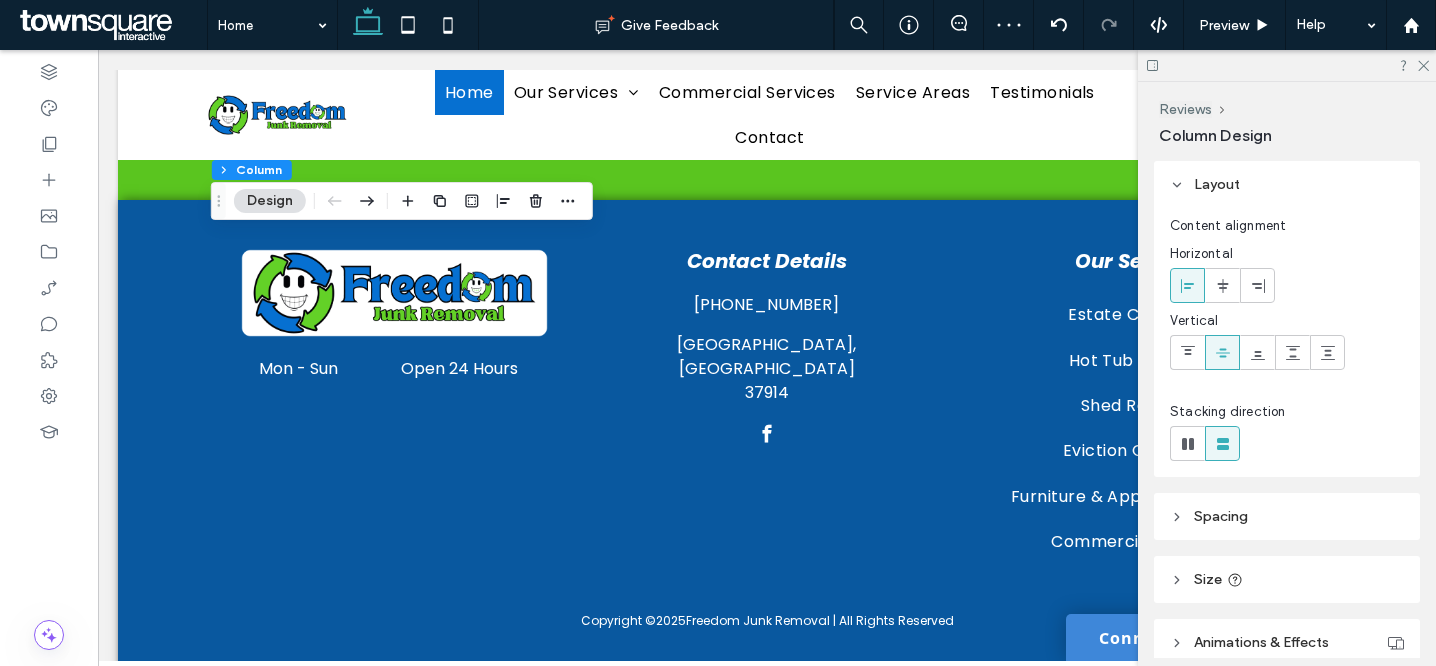 scroll, scrollTop: 757, scrollLeft: 0, axis: vertical 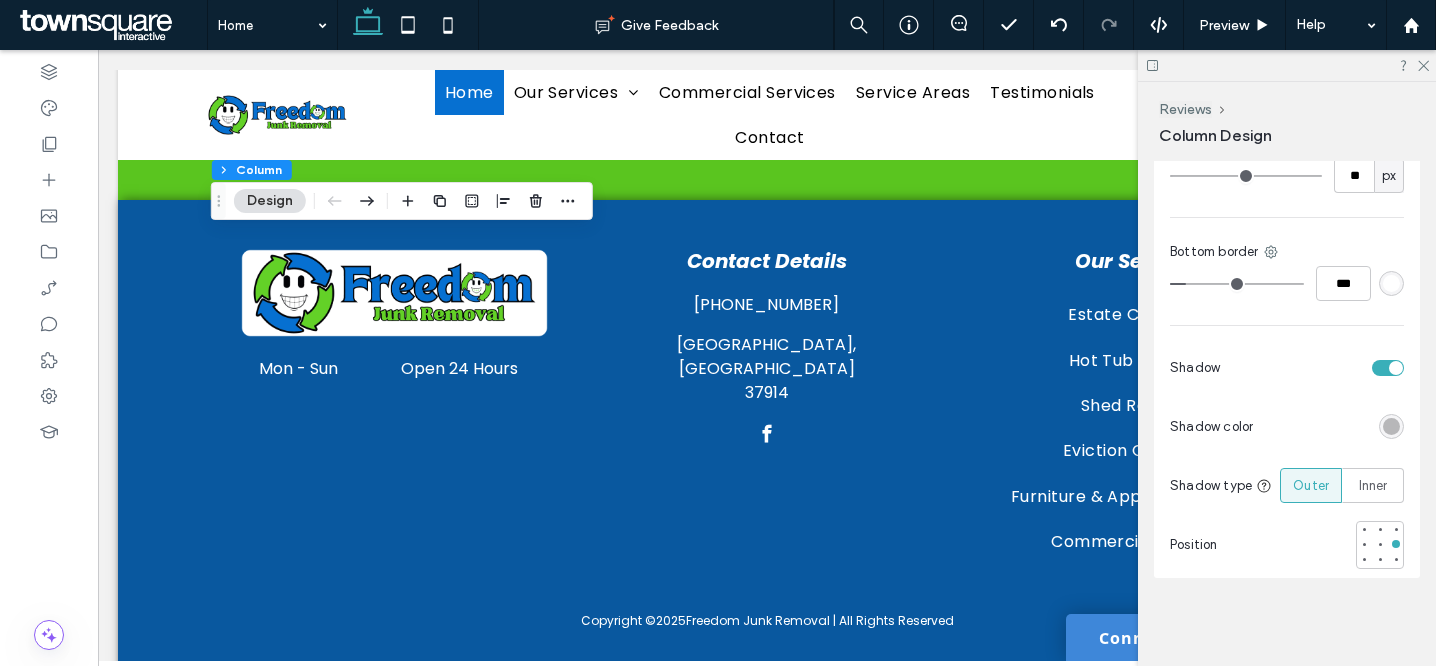 click at bounding box center [1391, 283] 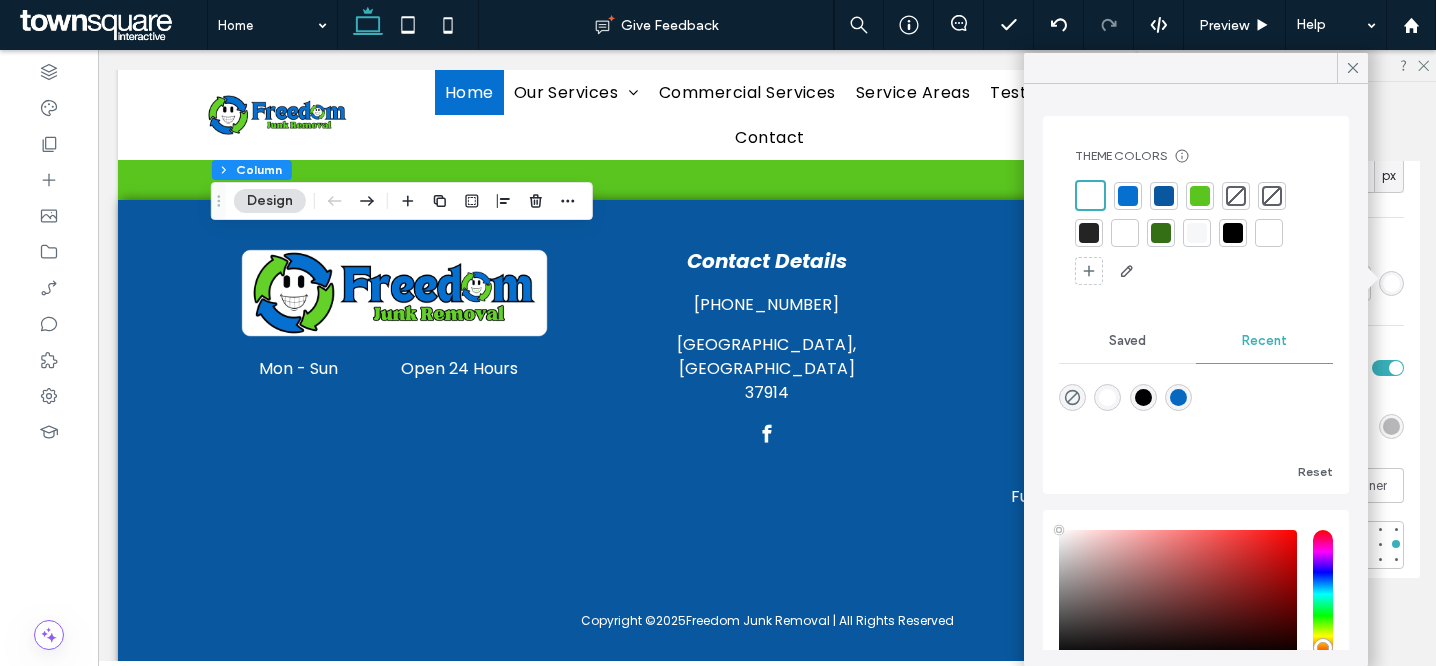 click at bounding box center [1164, 196] 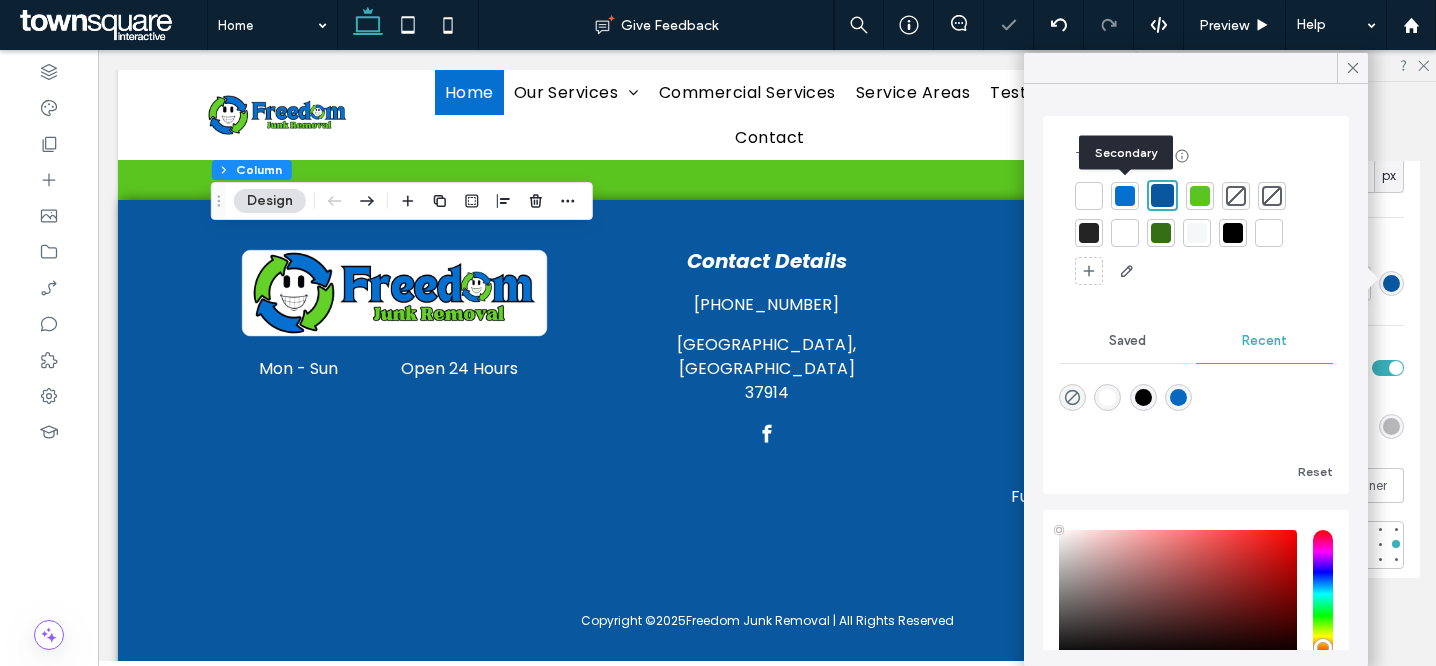 click at bounding box center (1125, 196) 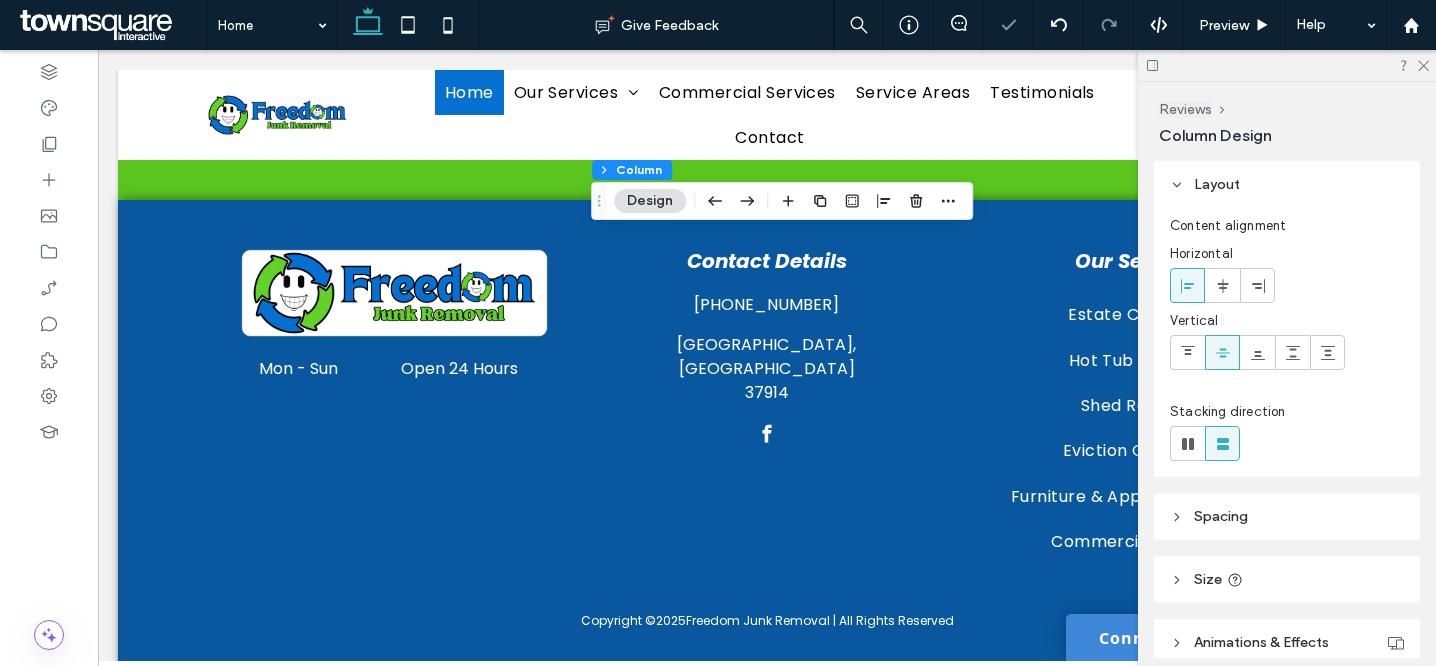 scroll, scrollTop: 757, scrollLeft: 0, axis: vertical 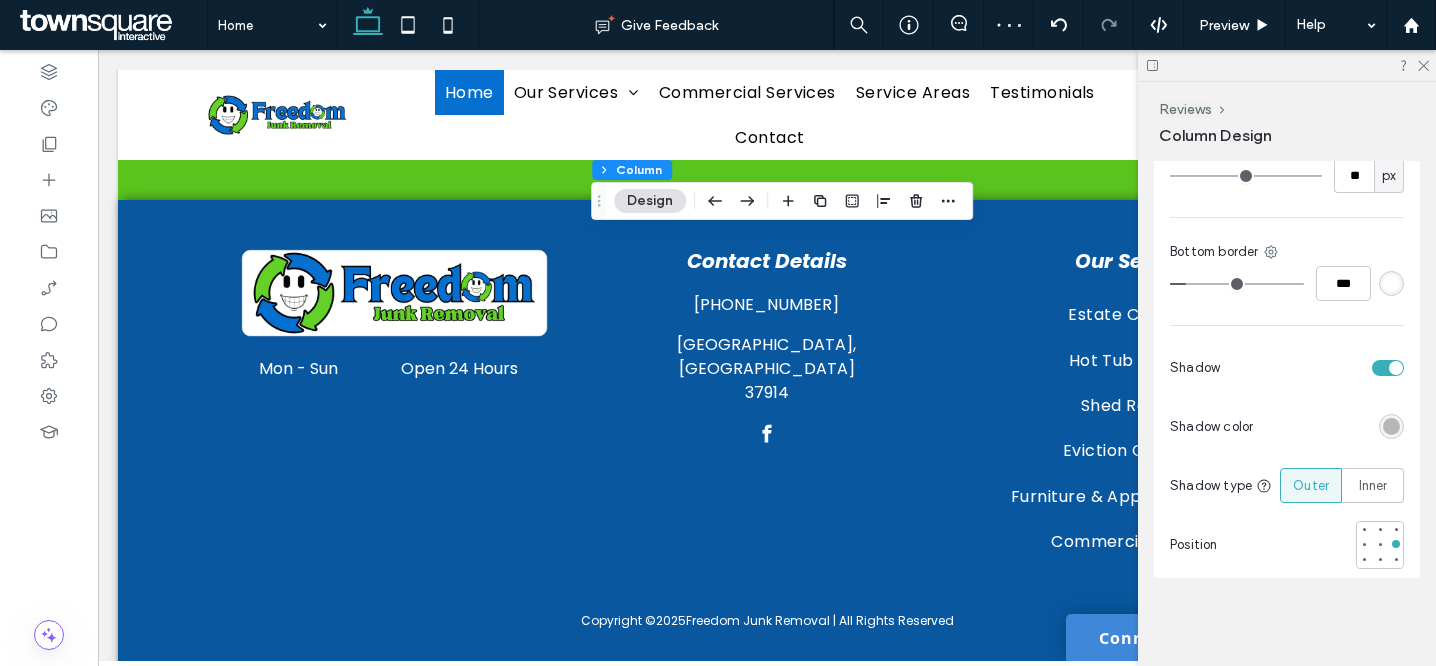 click at bounding box center (1391, 283) 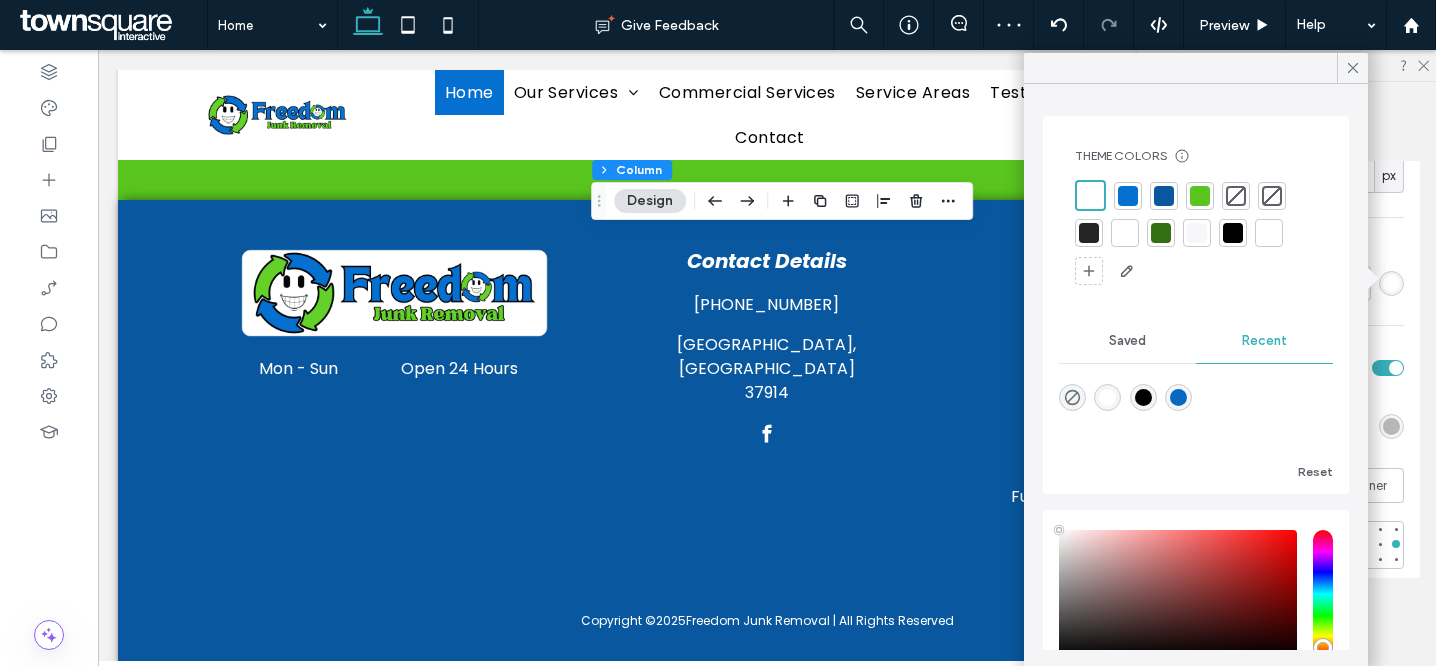 click at bounding box center (1128, 196) 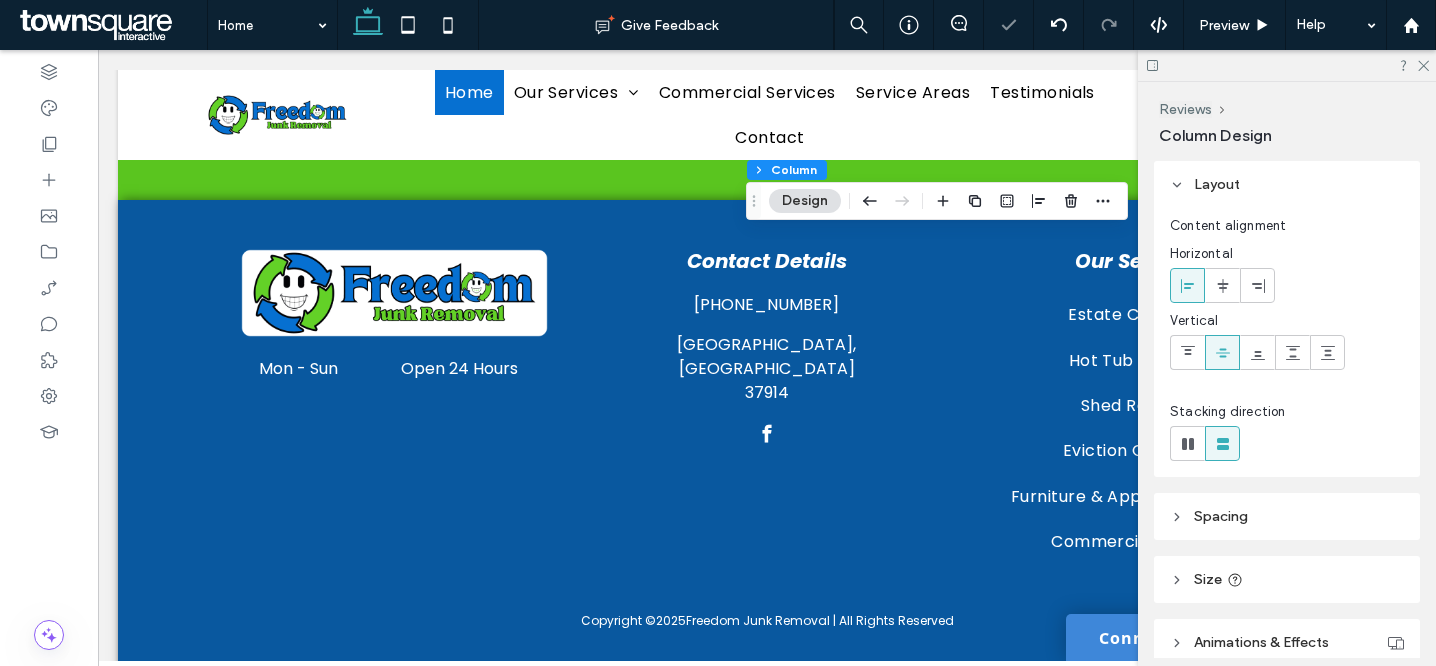 scroll, scrollTop: 757, scrollLeft: 0, axis: vertical 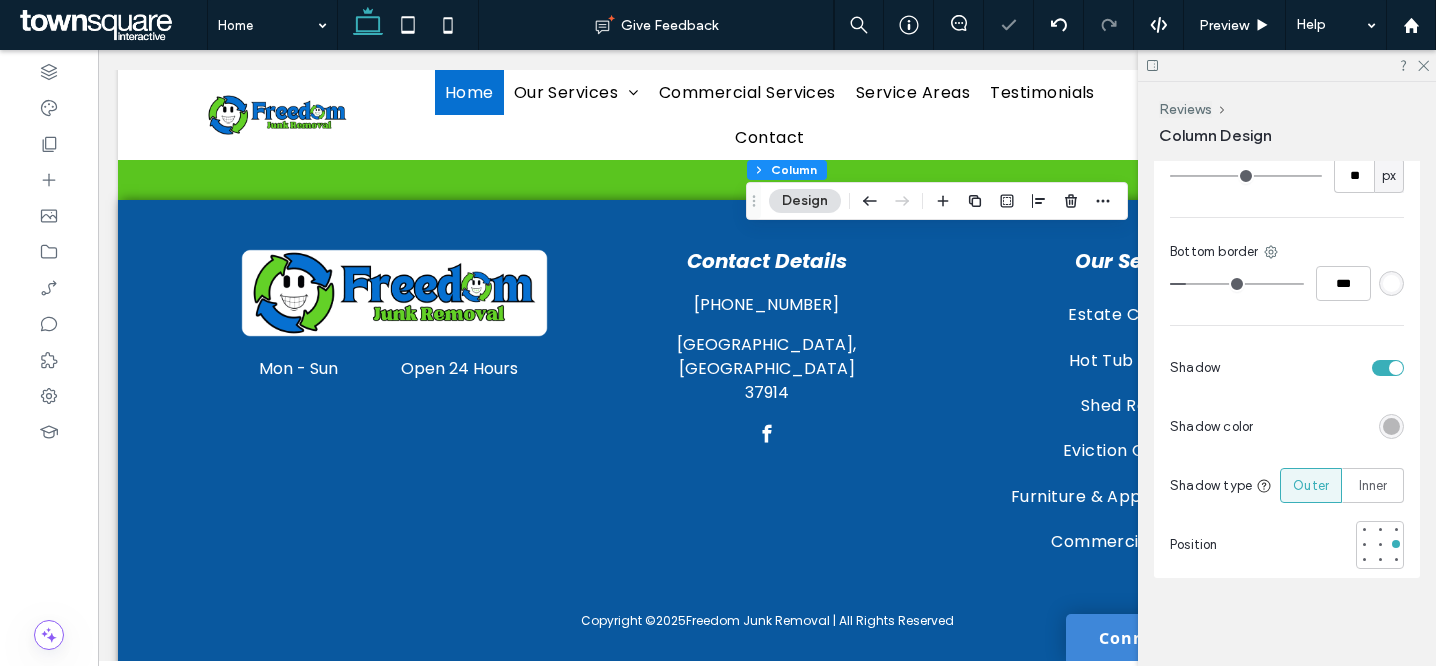 click at bounding box center (1391, 283) 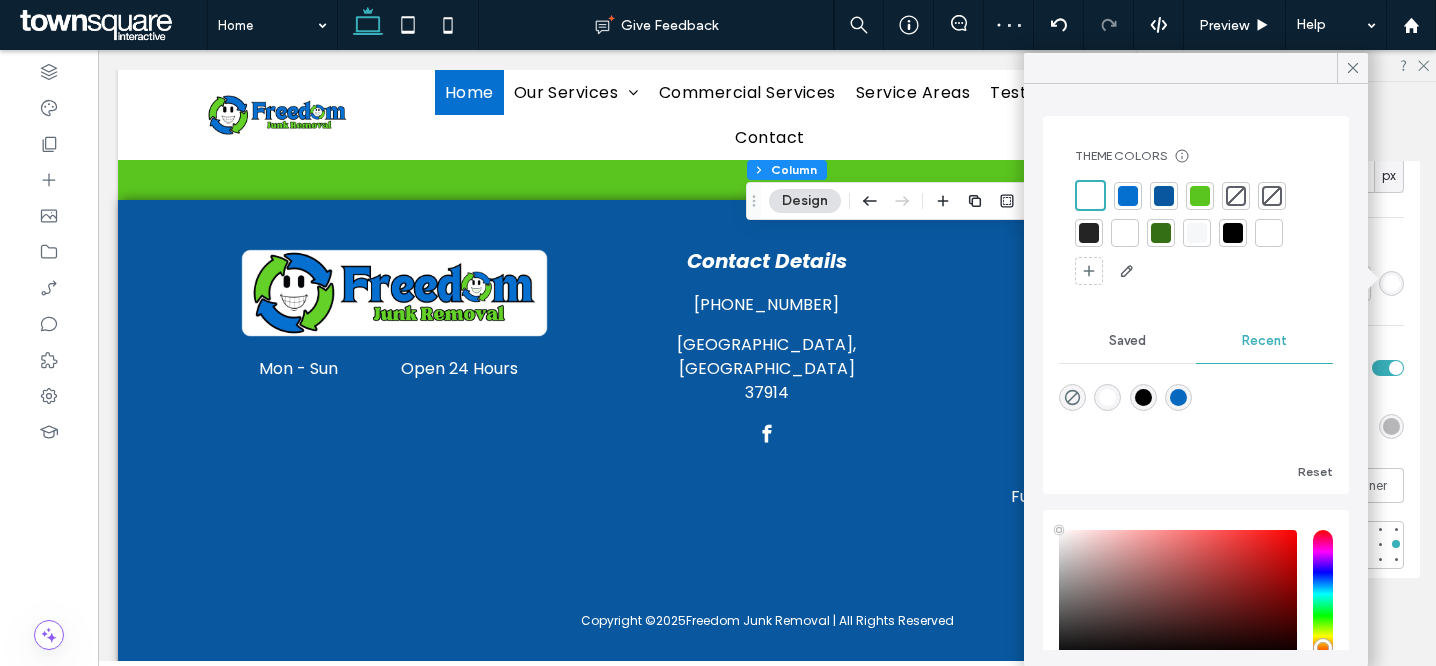 click at bounding box center (1128, 196) 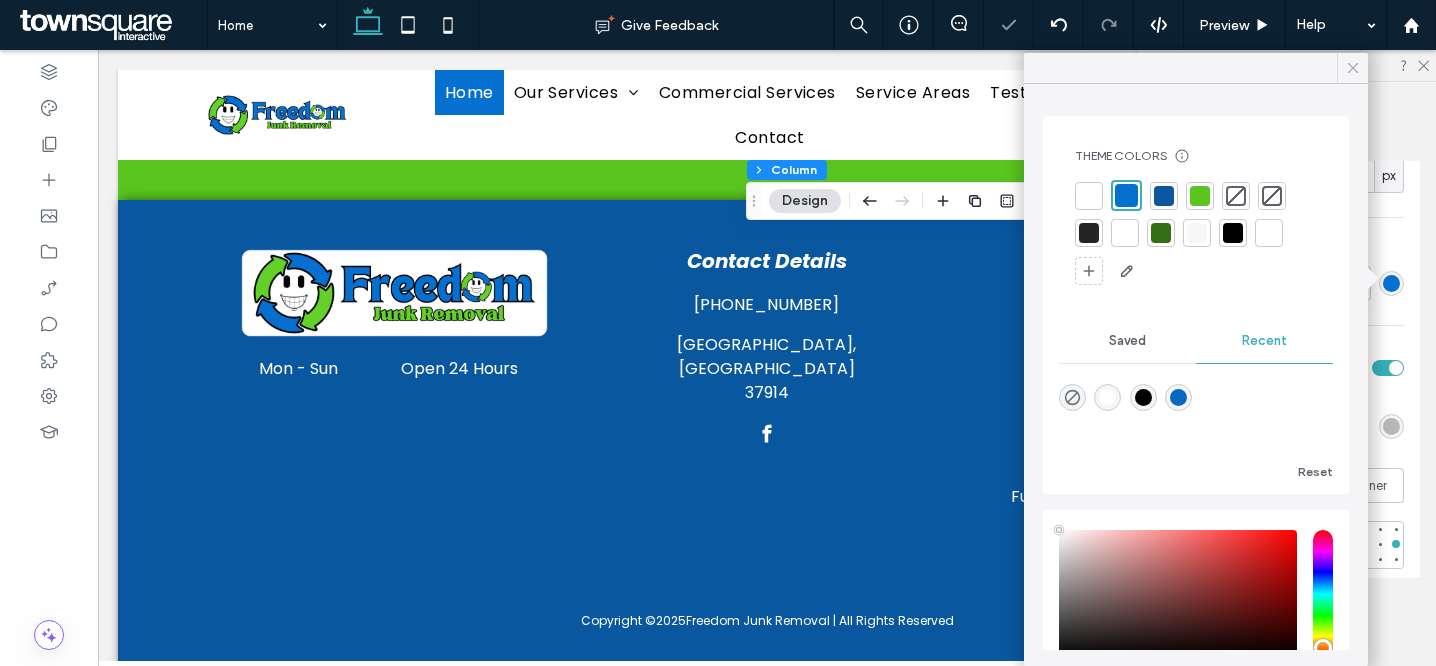 click 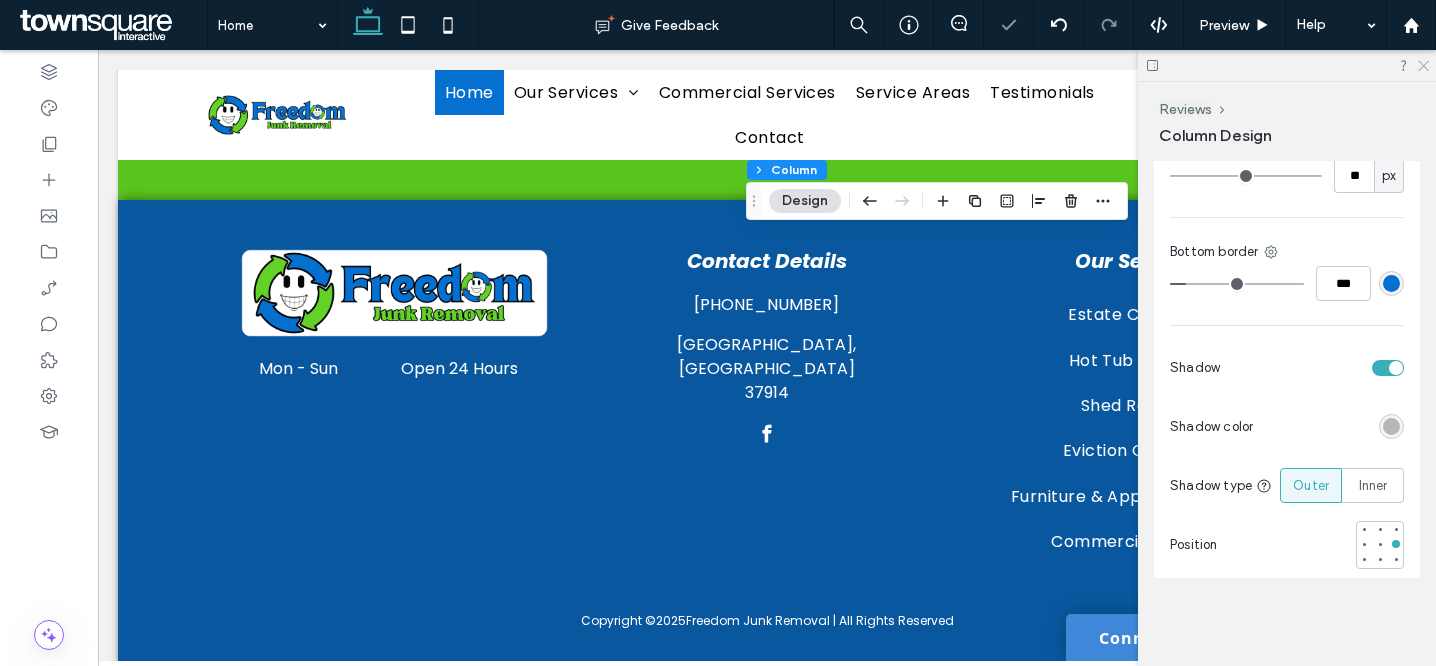 click 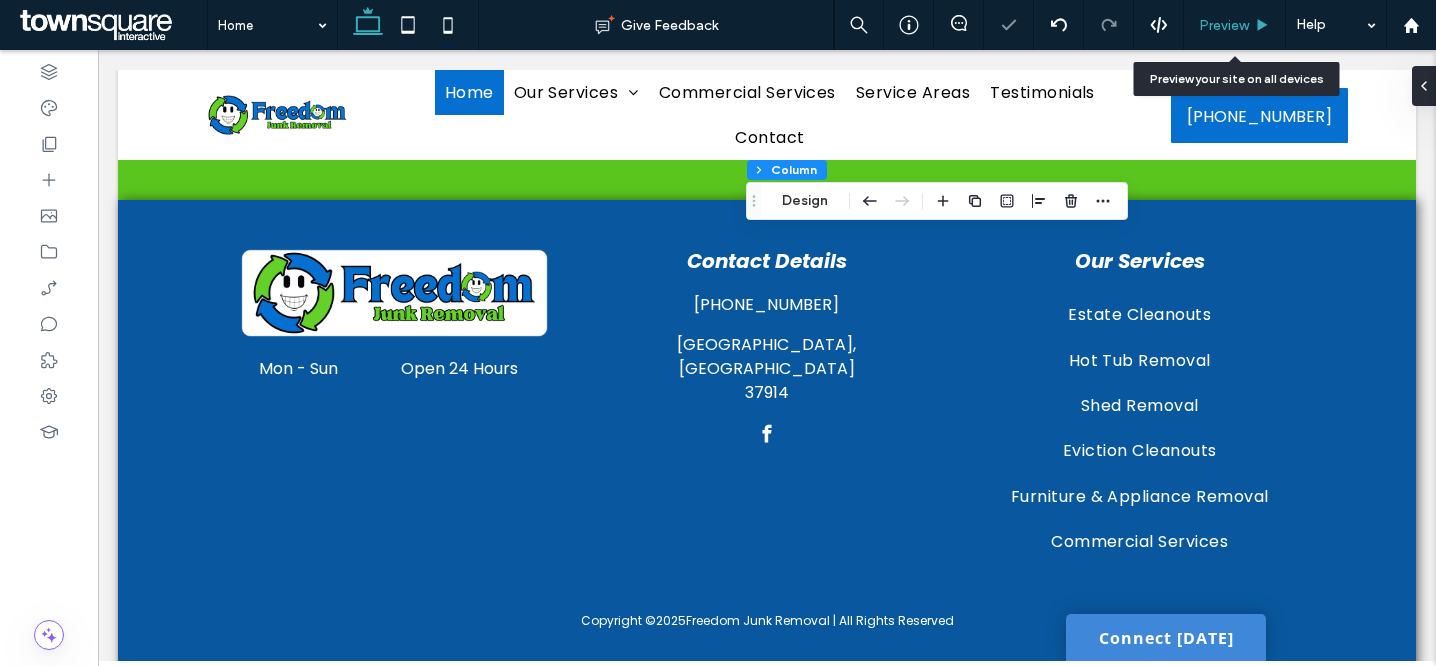 click on "Preview" at bounding box center (1235, 25) 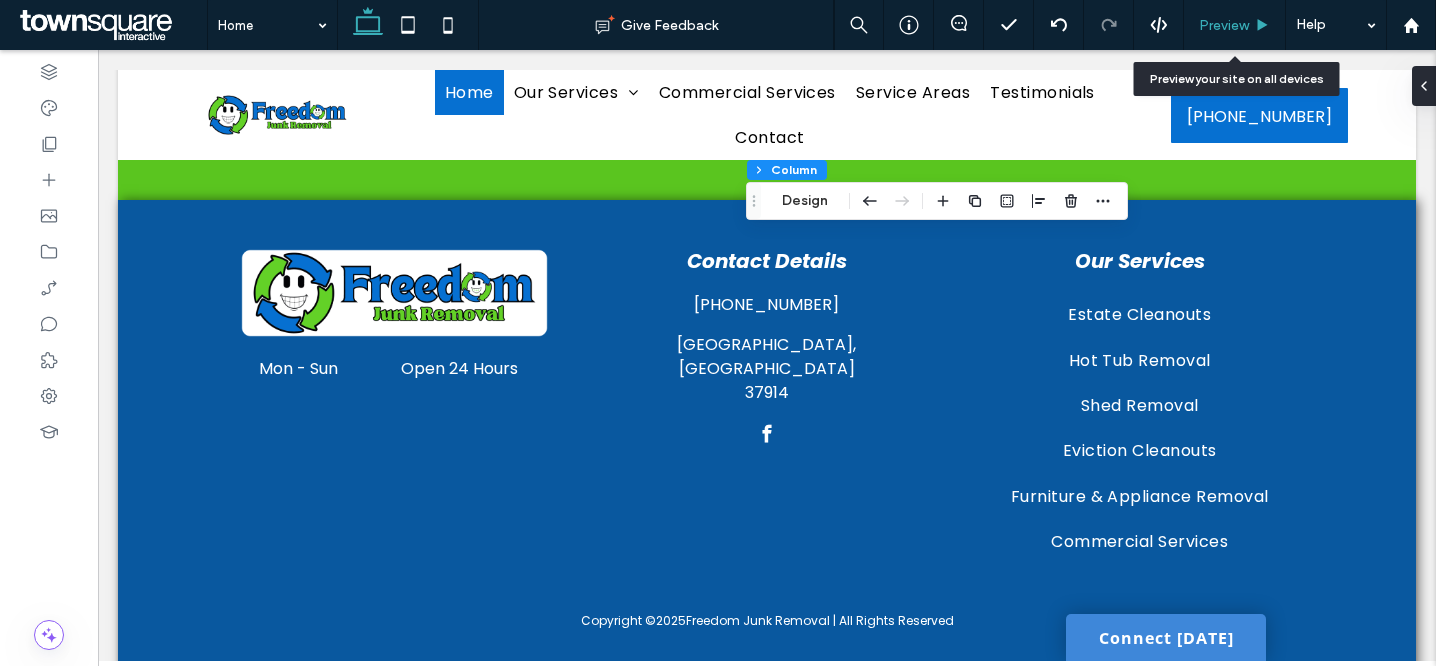 click on "Preview" at bounding box center [1224, 25] 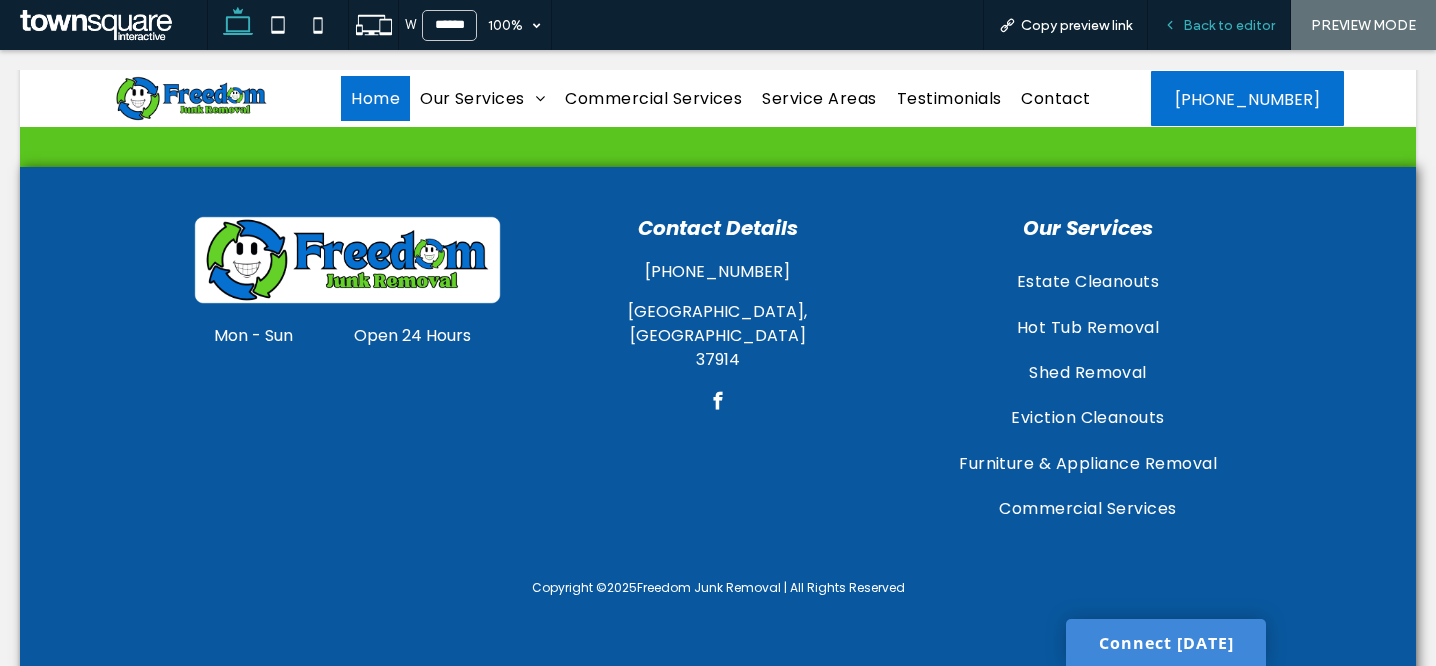 click on "Back to editor" at bounding box center [1229, 25] 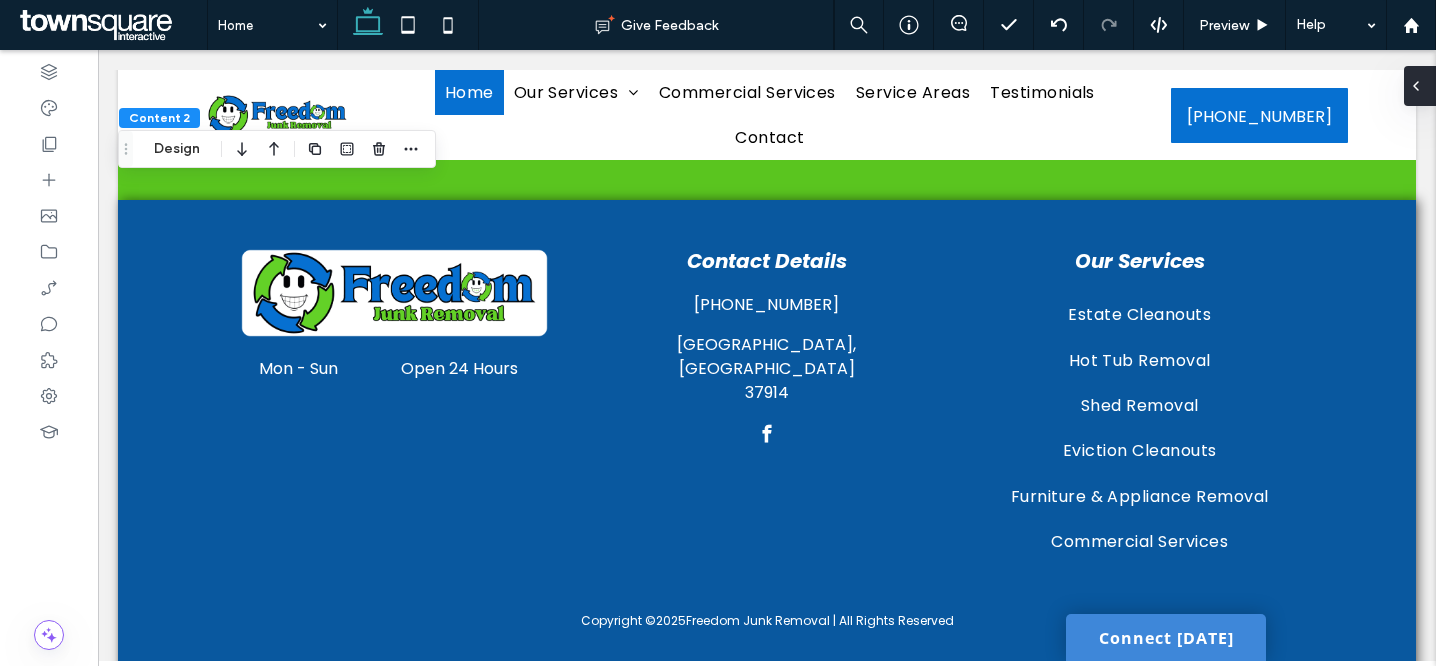 click at bounding box center (1420, 86) 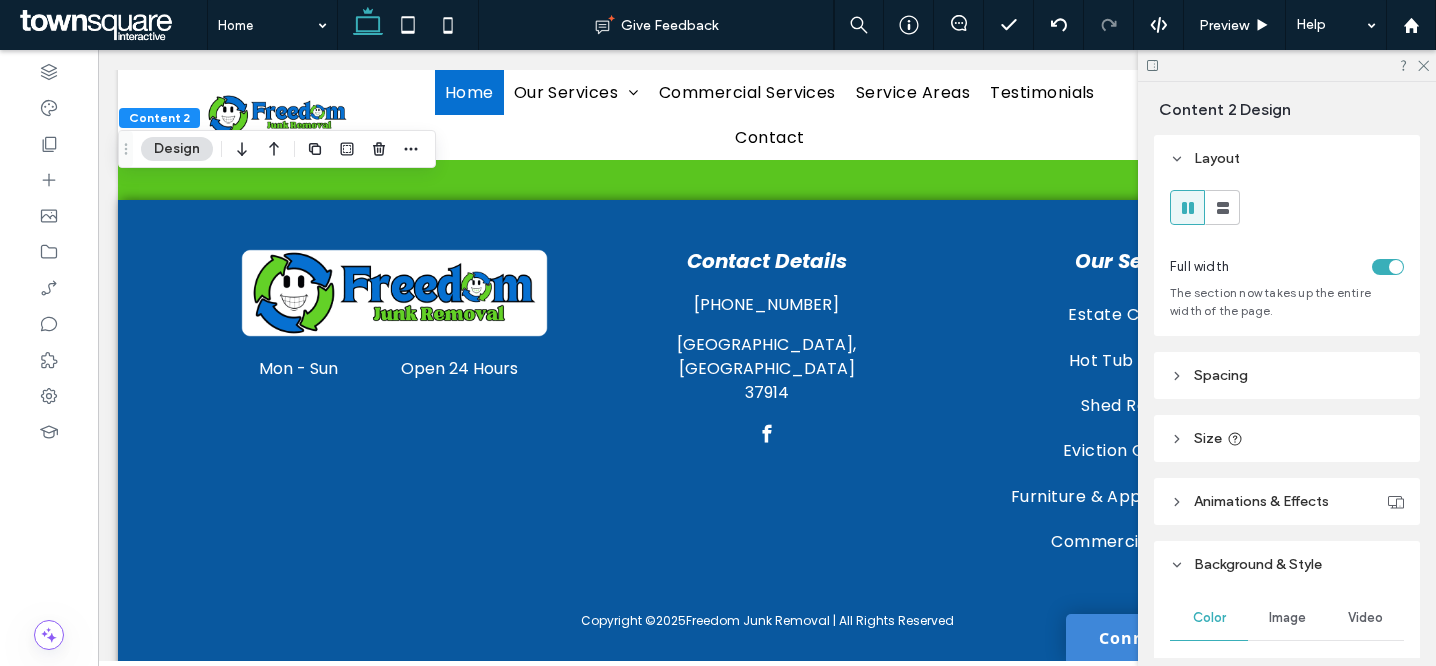 scroll, scrollTop: 435, scrollLeft: 0, axis: vertical 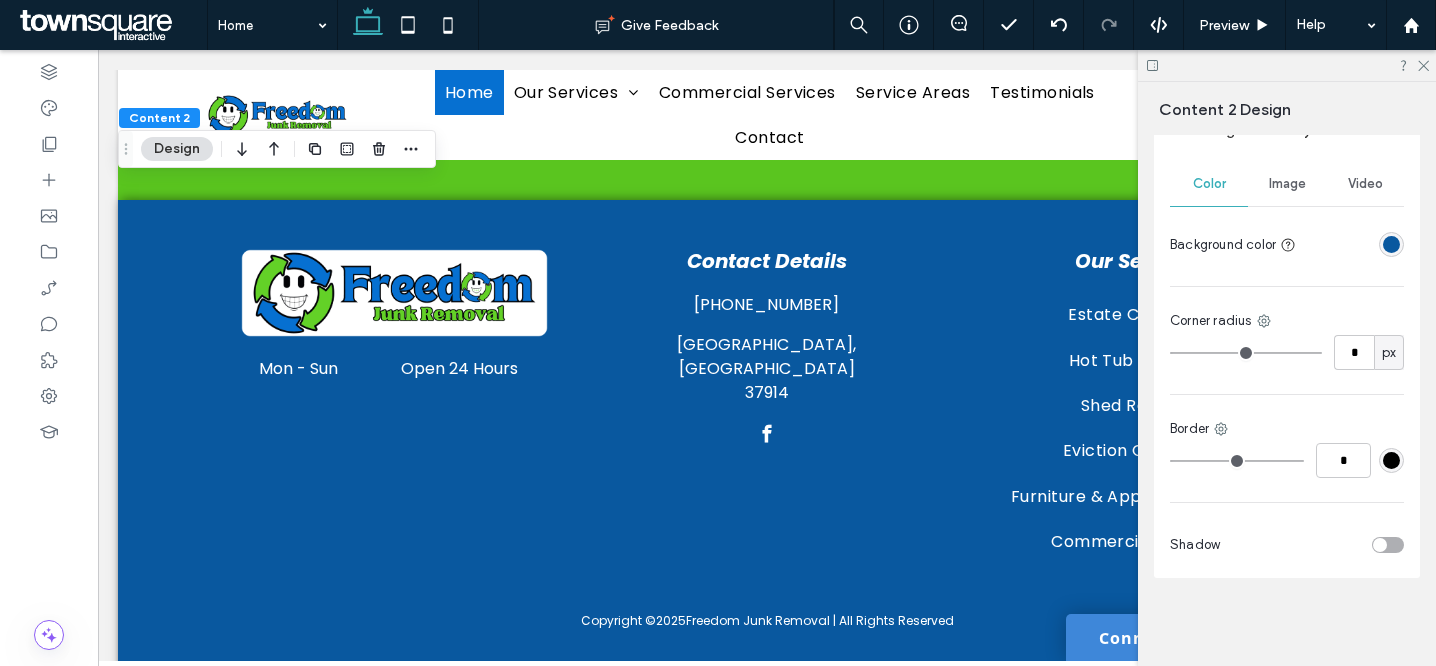 click at bounding box center [1391, 460] 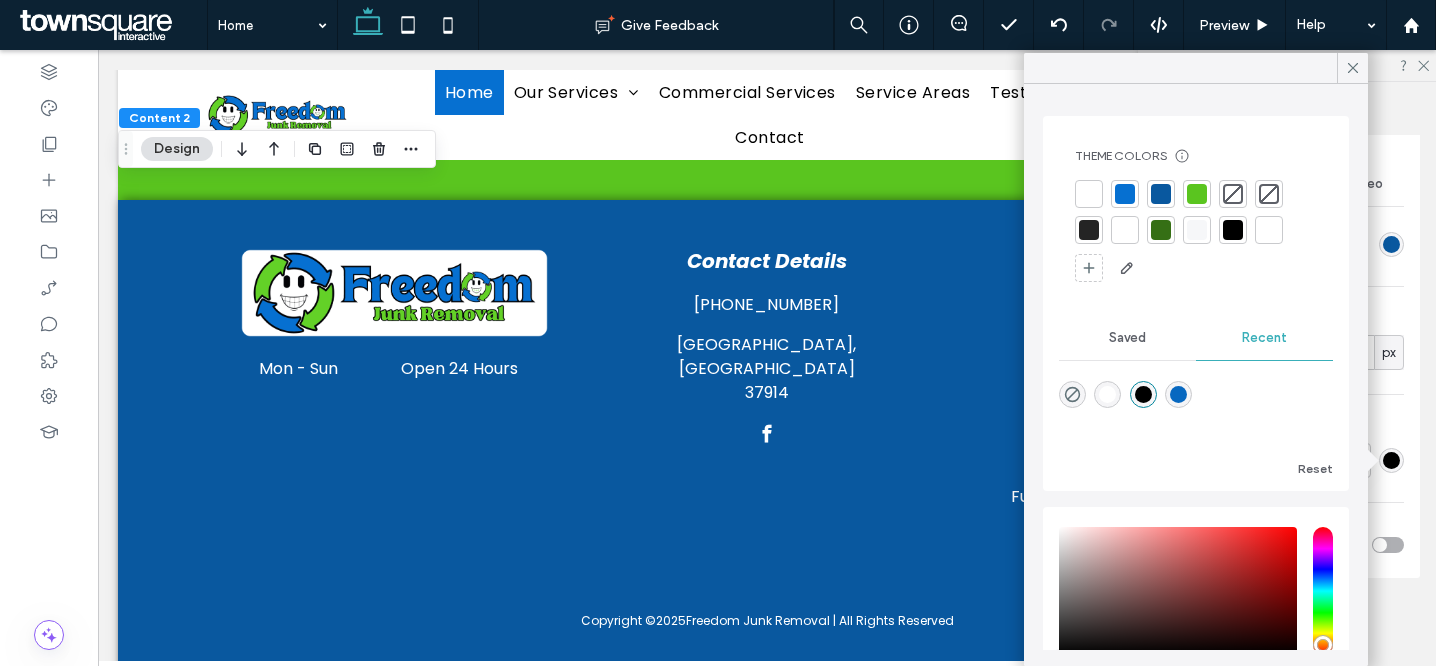 click at bounding box center (1197, 194) 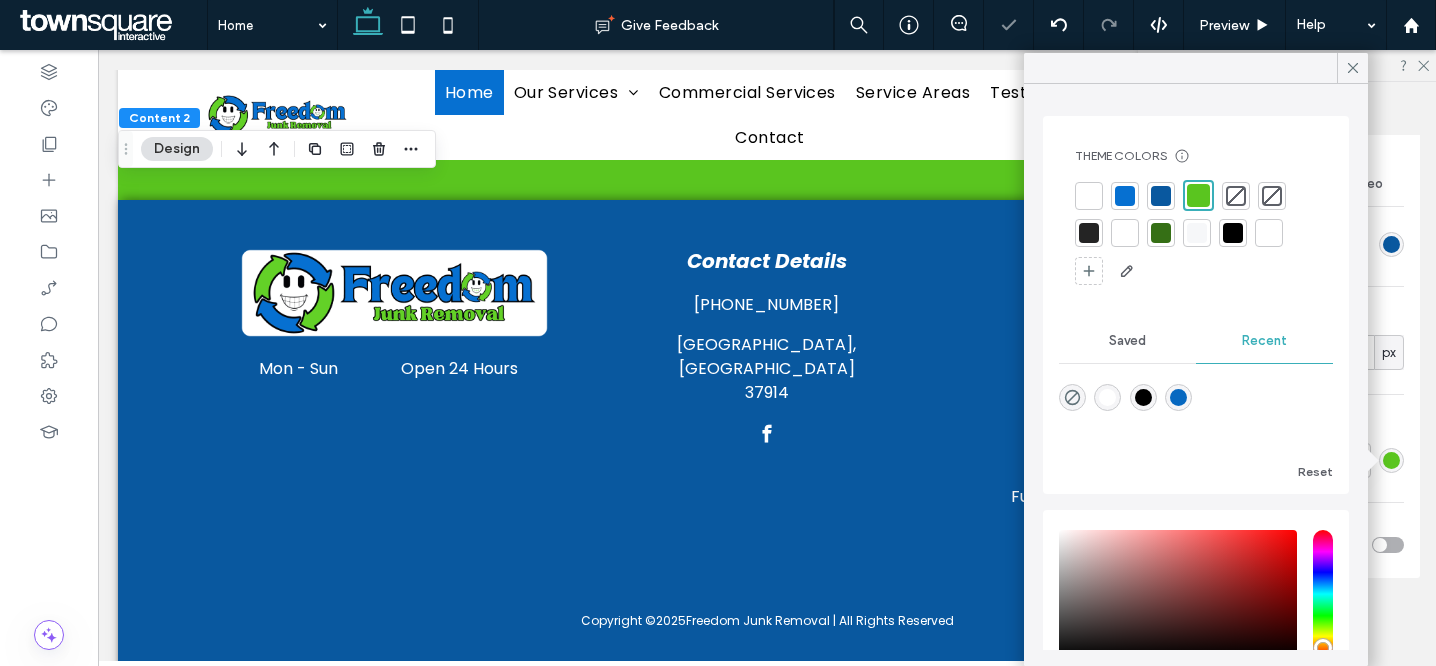 click on "Color Image Video Background color Corner radius * px Border * Shadow" at bounding box center [1287, 366] 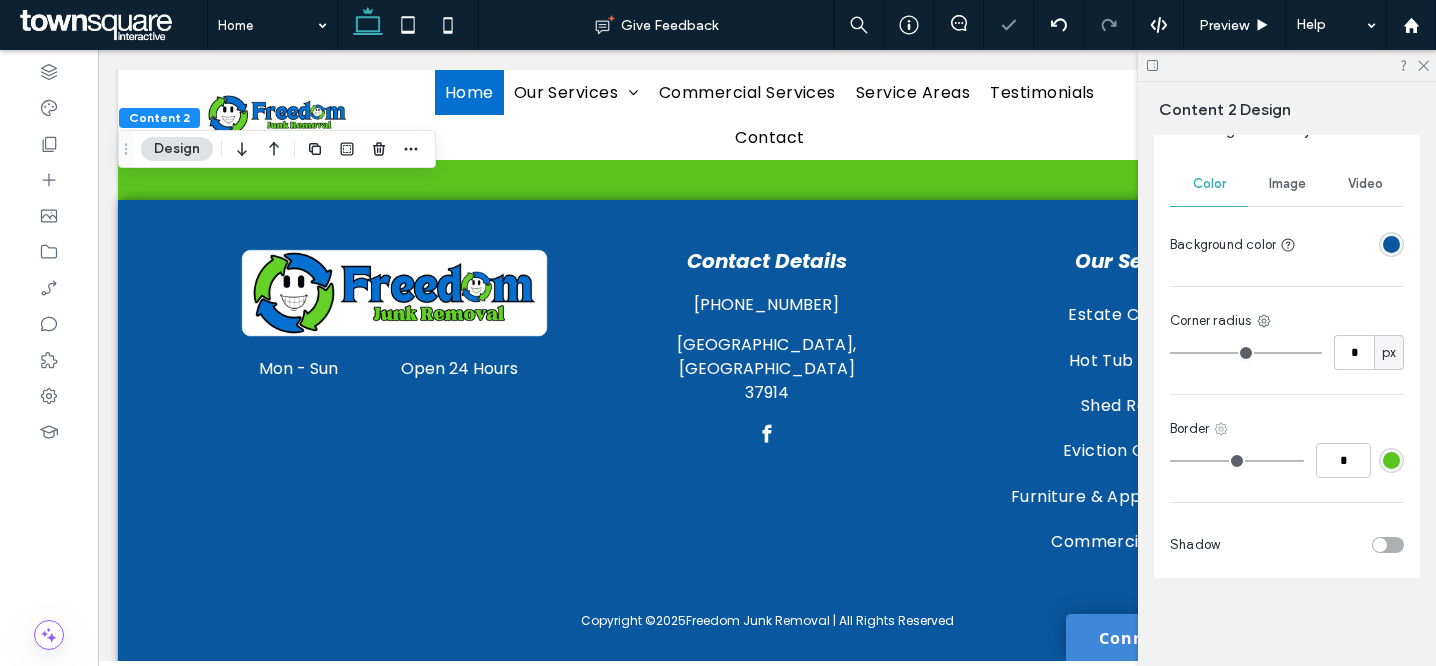 click 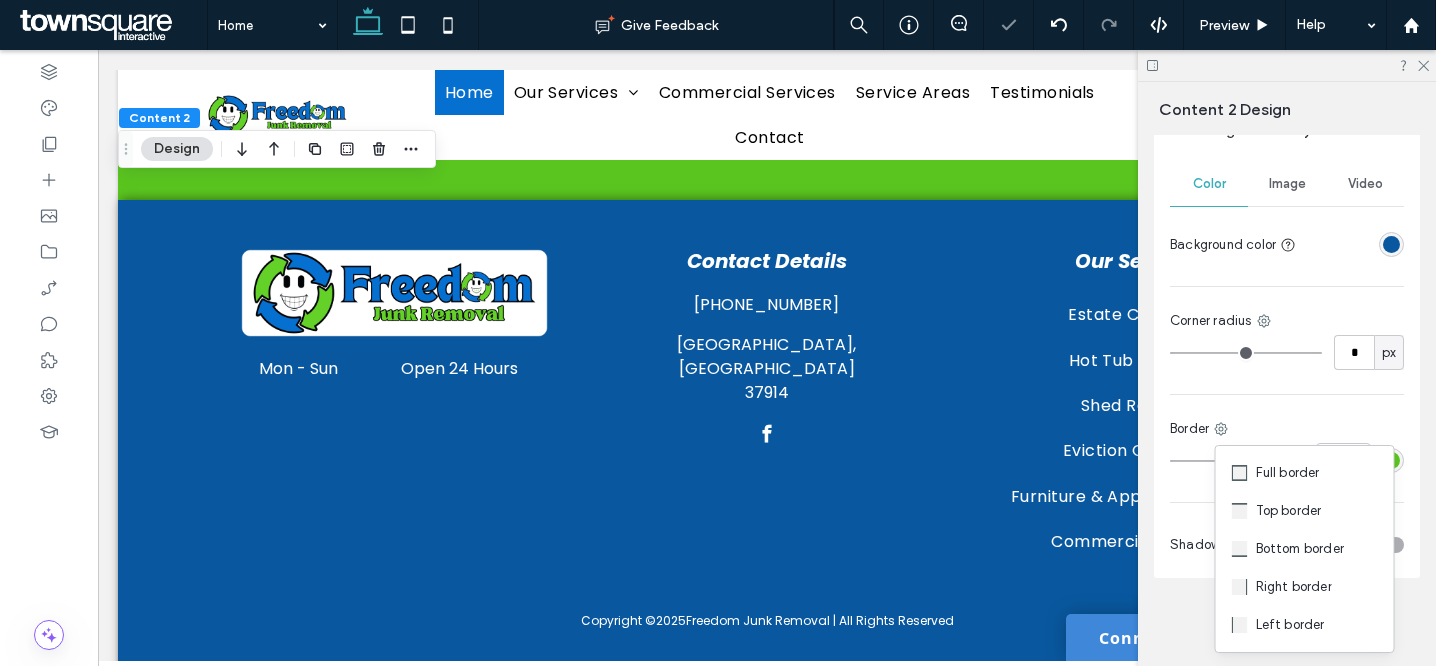 drag, startPoint x: 1289, startPoint y: 496, endPoint x: 1301, endPoint y: 488, distance: 14.422205 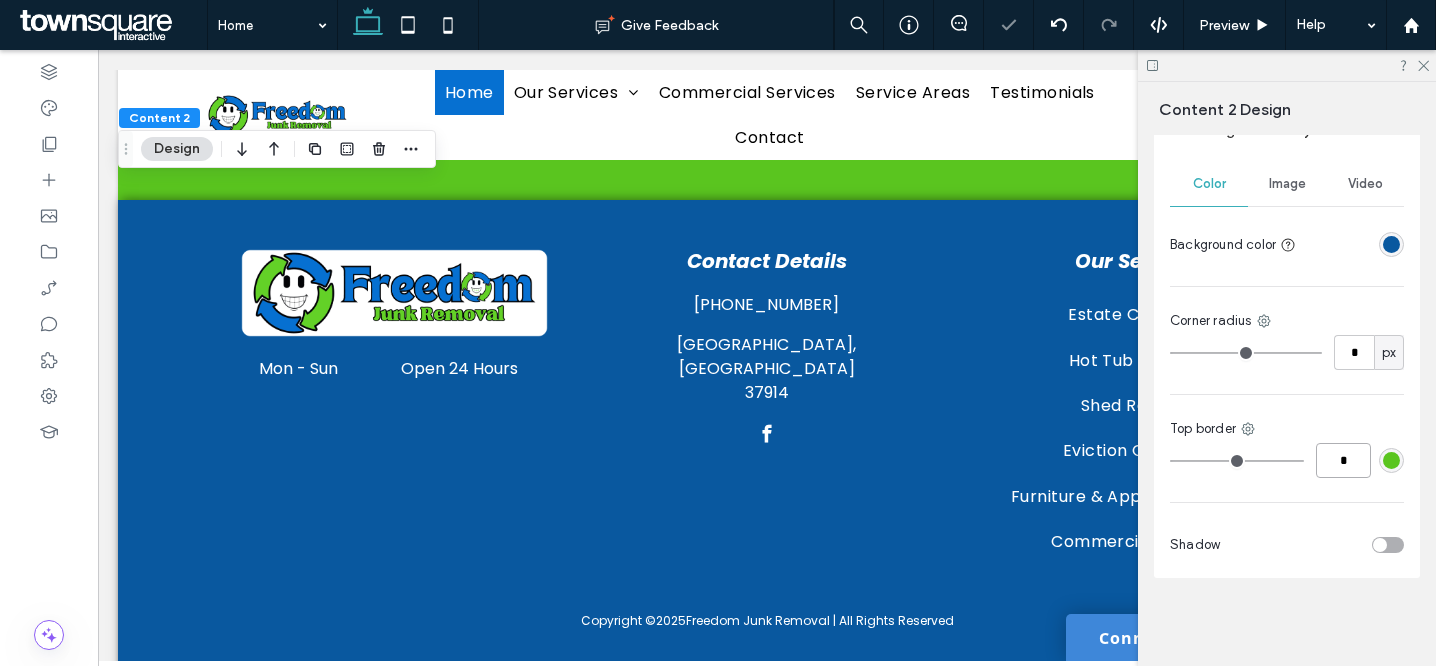click on "*" at bounding box center (1343, 460) 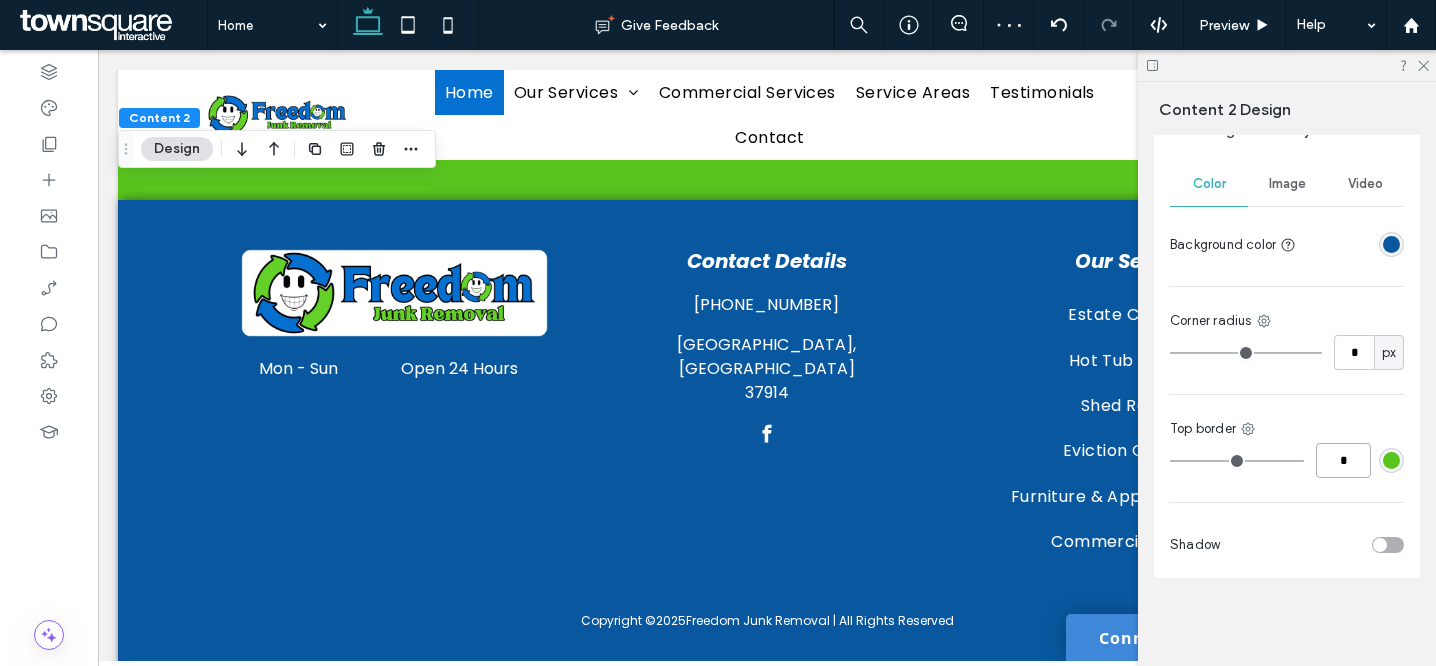 type on "*" 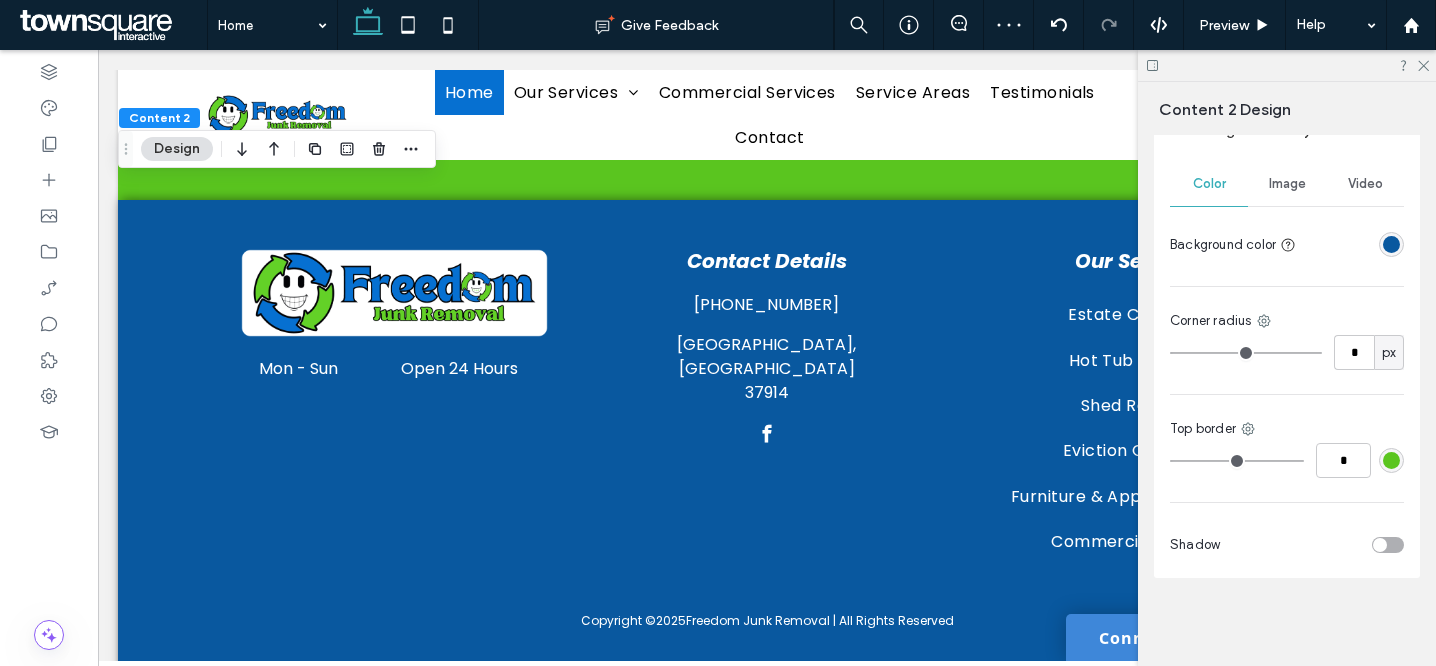 type on "*" 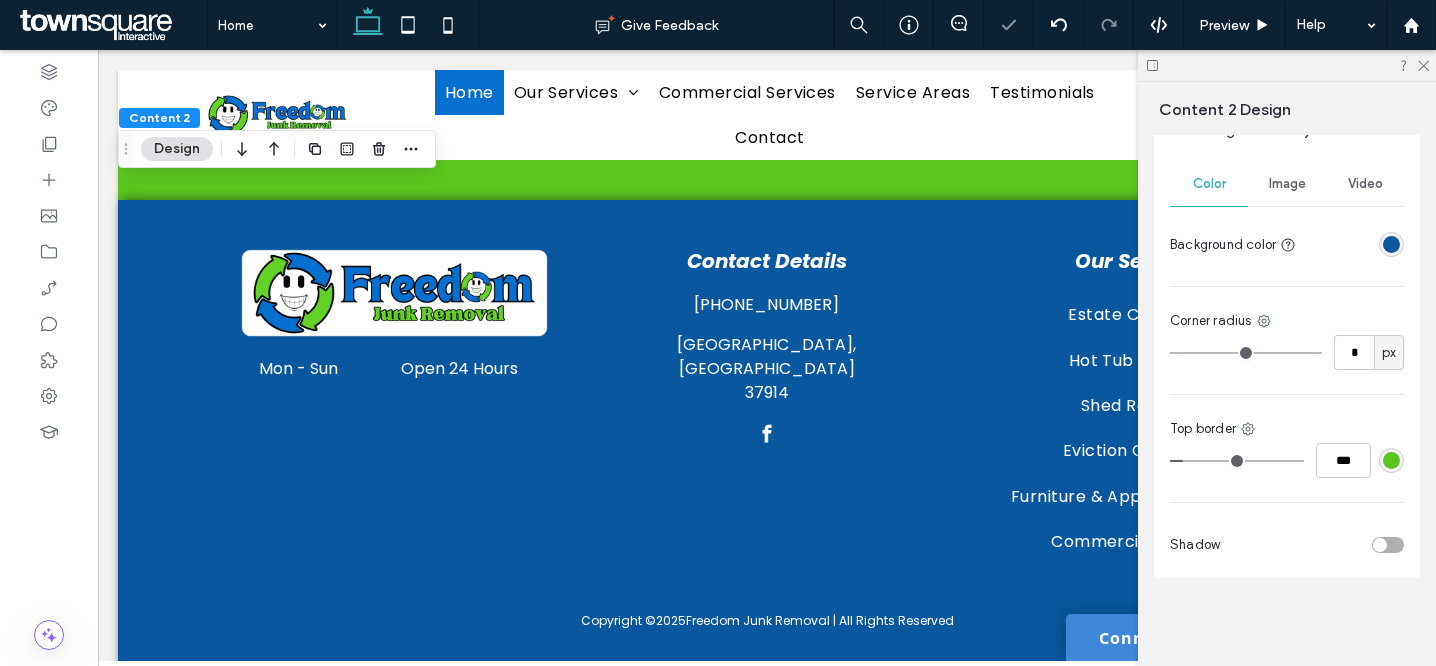click on "Top border" at bounding box center (1287, 429) 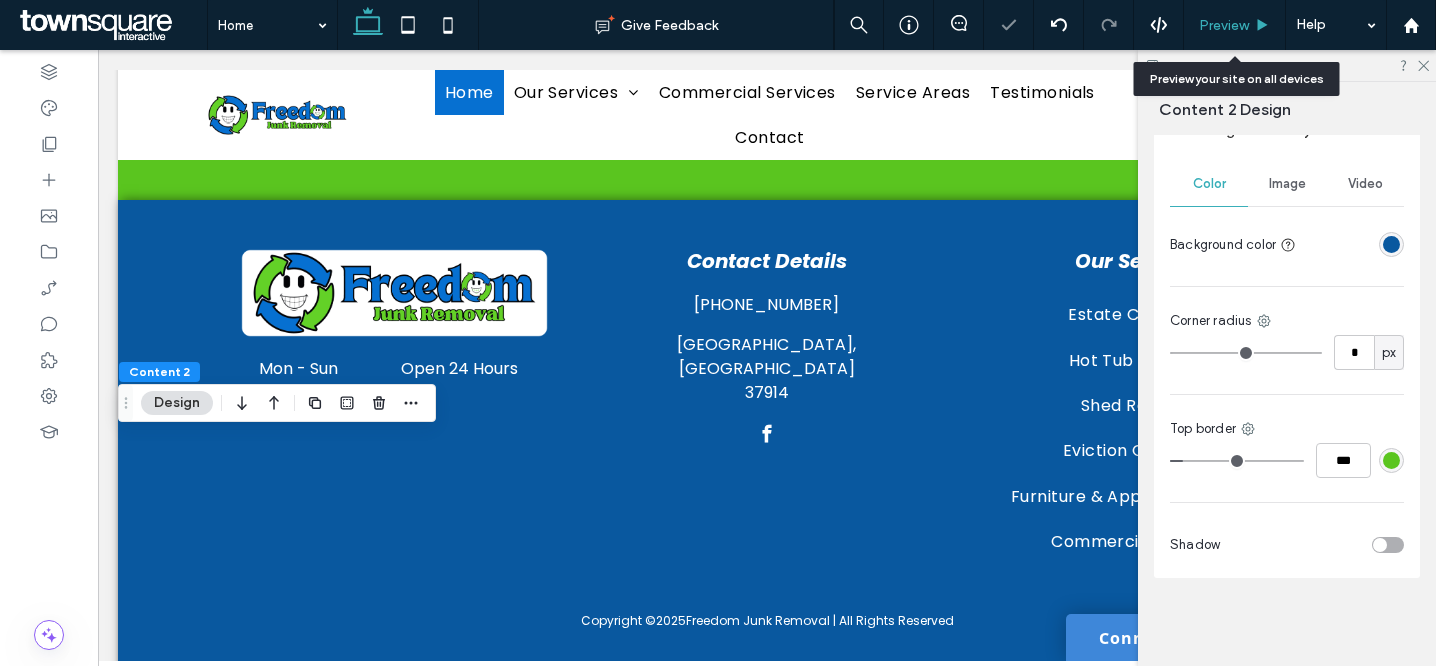 click on "Preview" at bounding box center (1224, 25) 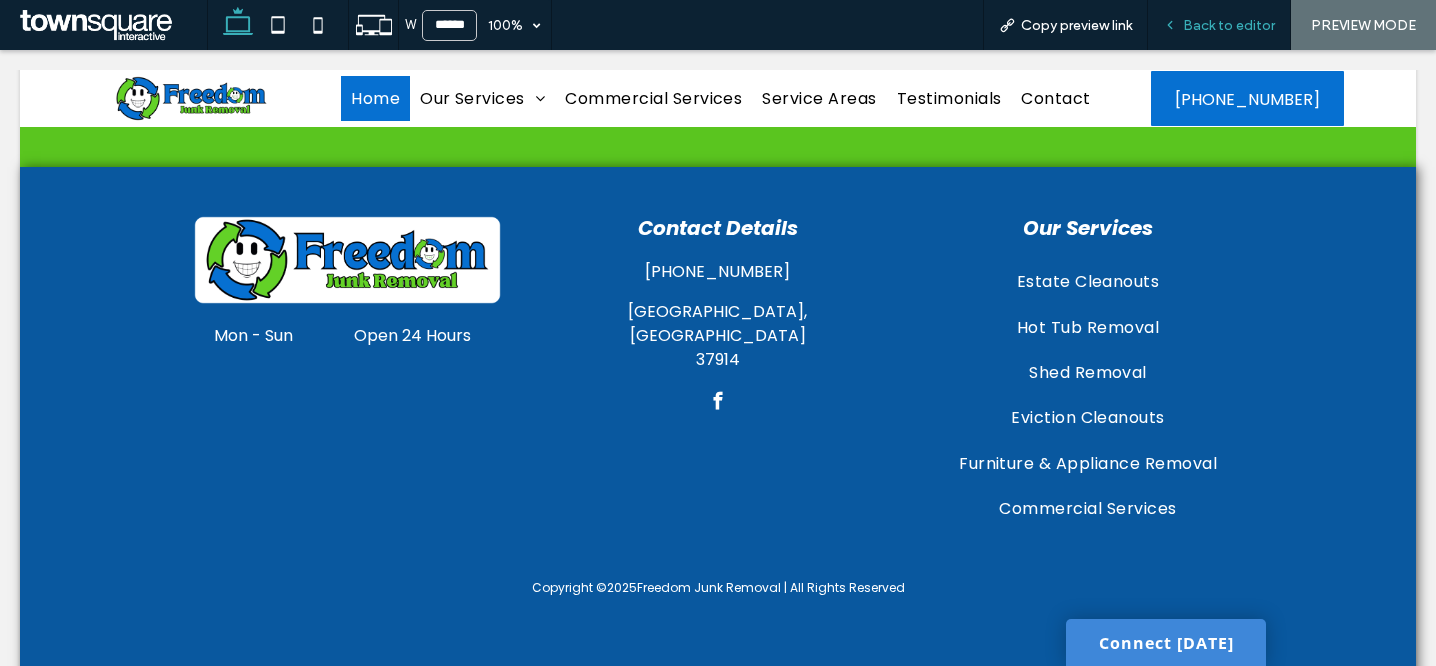 click on "Back to editor" at bounding box center [1219, 25] 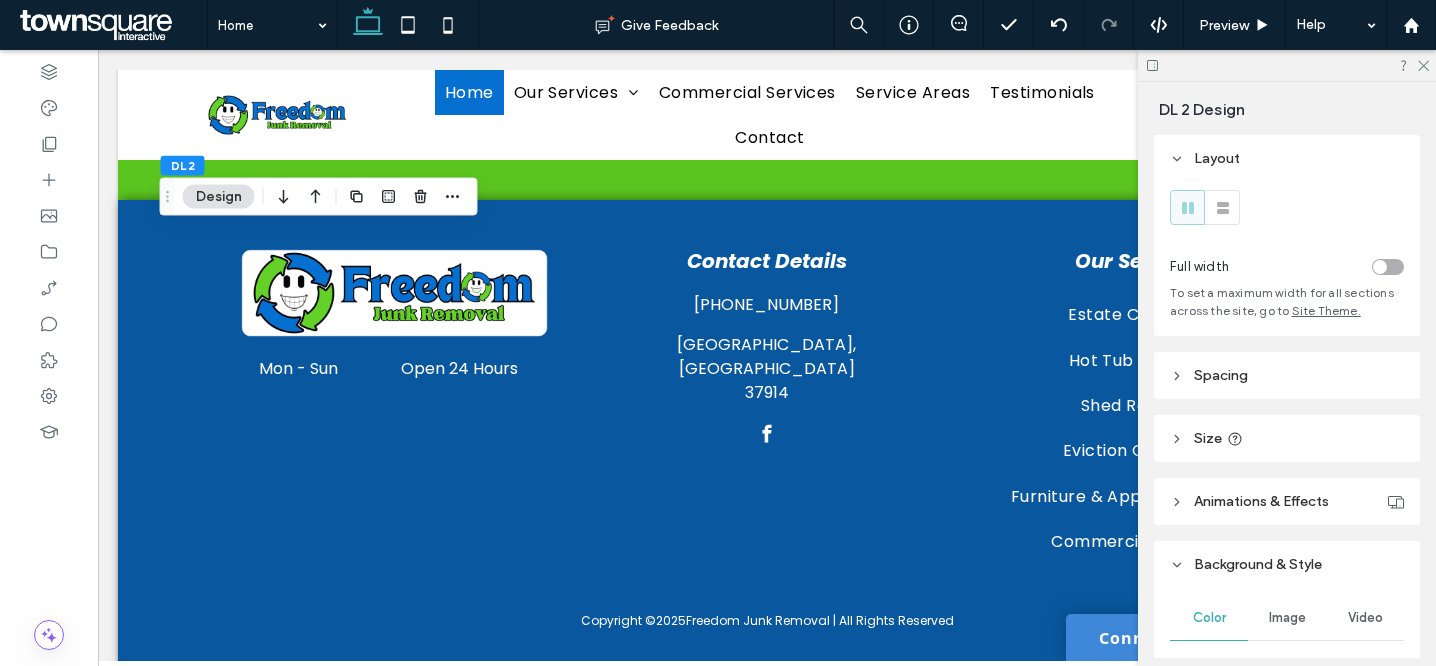 scroll, scrollTop: 262, scrollLeft: 0, axis: vertical 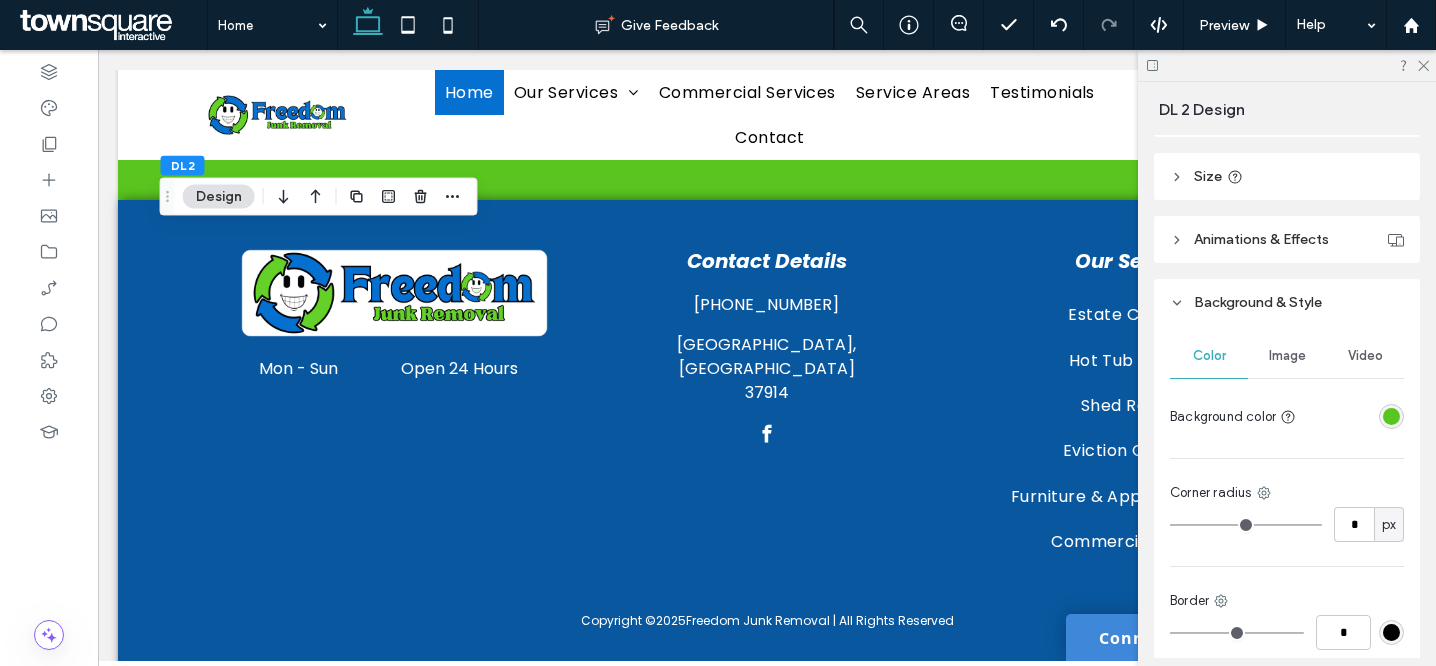 click at bounding box center (1391, 416) 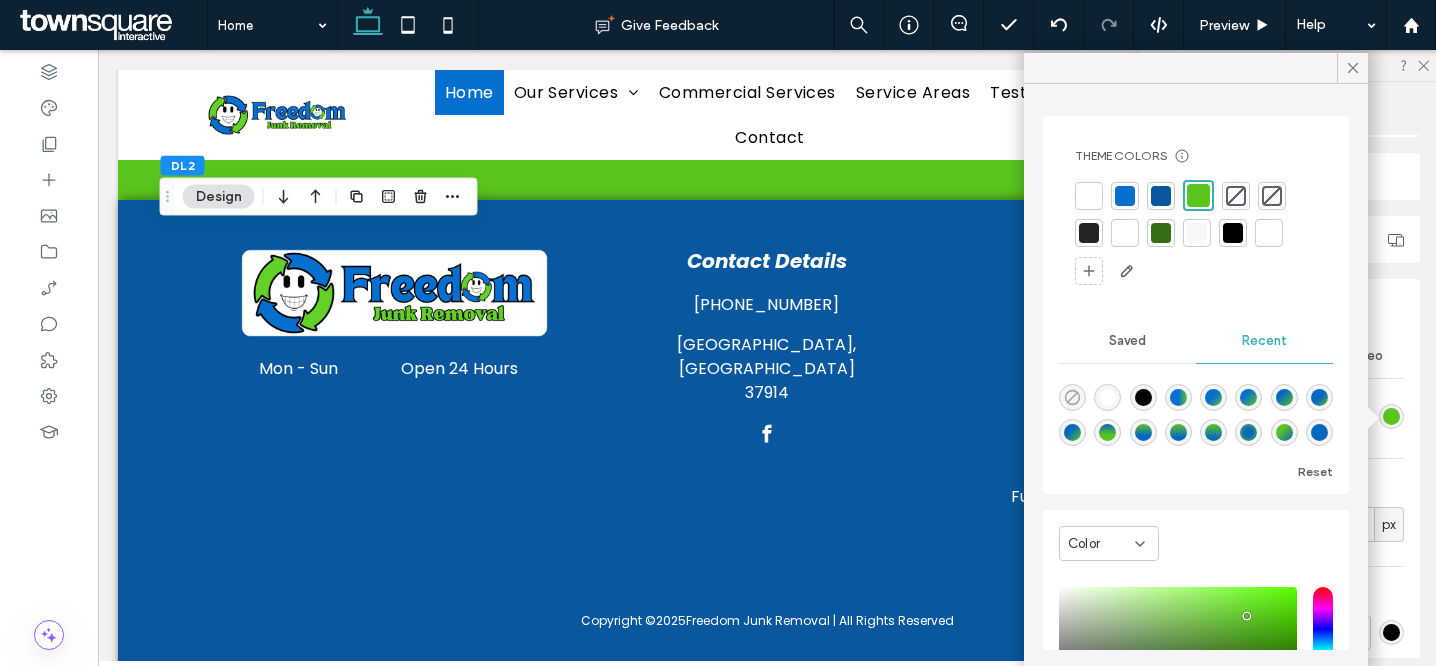 click 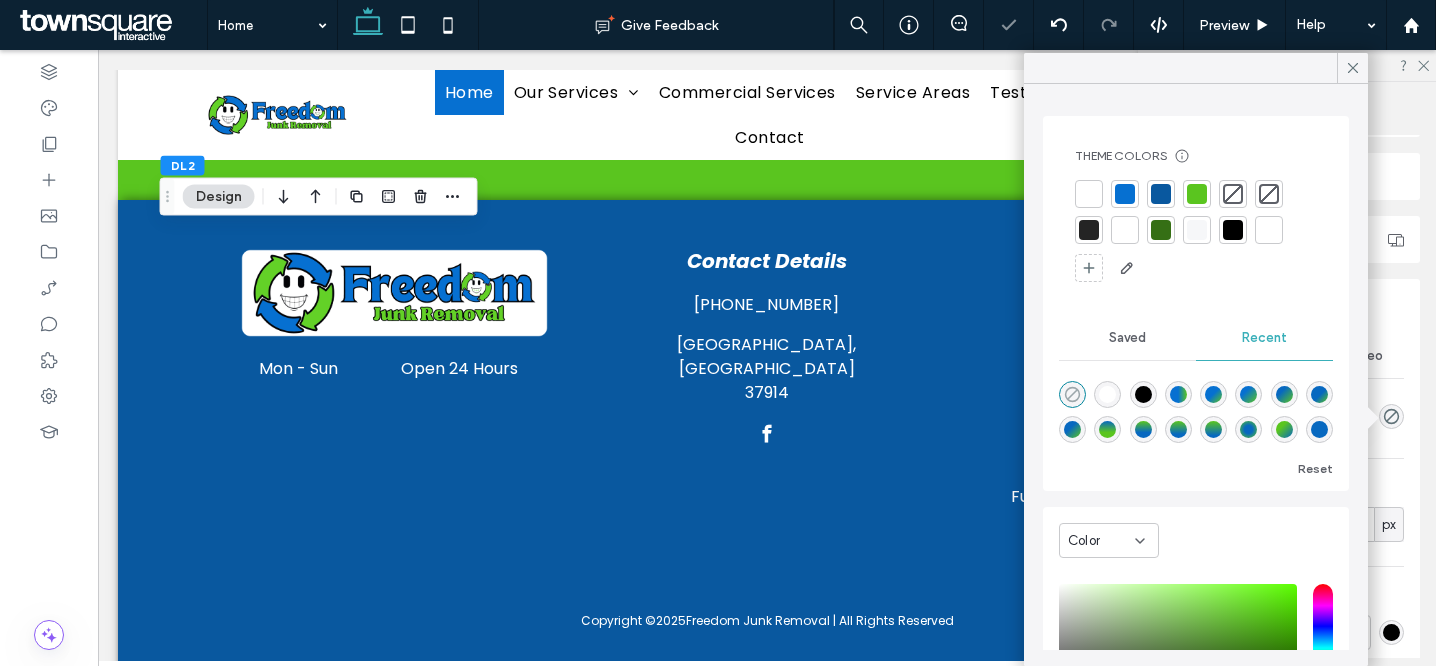 type on "*******" 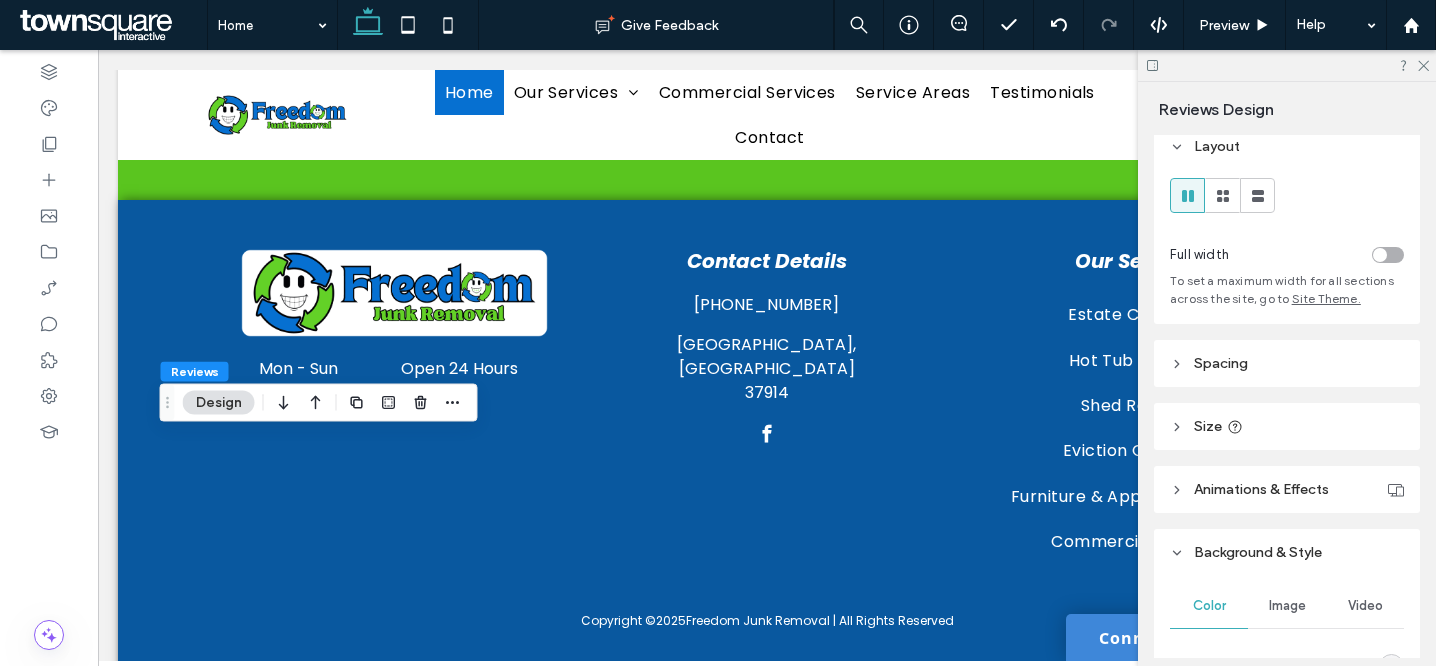 scroll, scrollTop: 435, scrollLeft: 0, axis: vertical 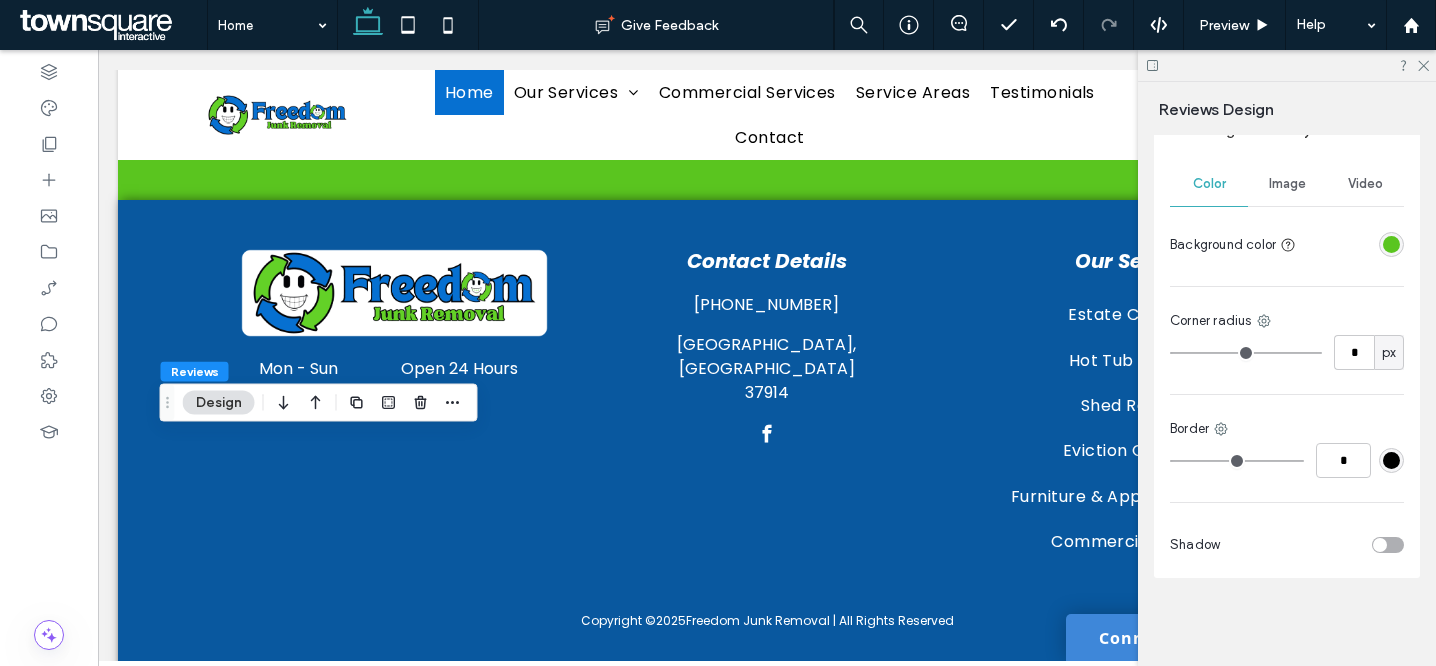 click at bounding box center (1391, 244) 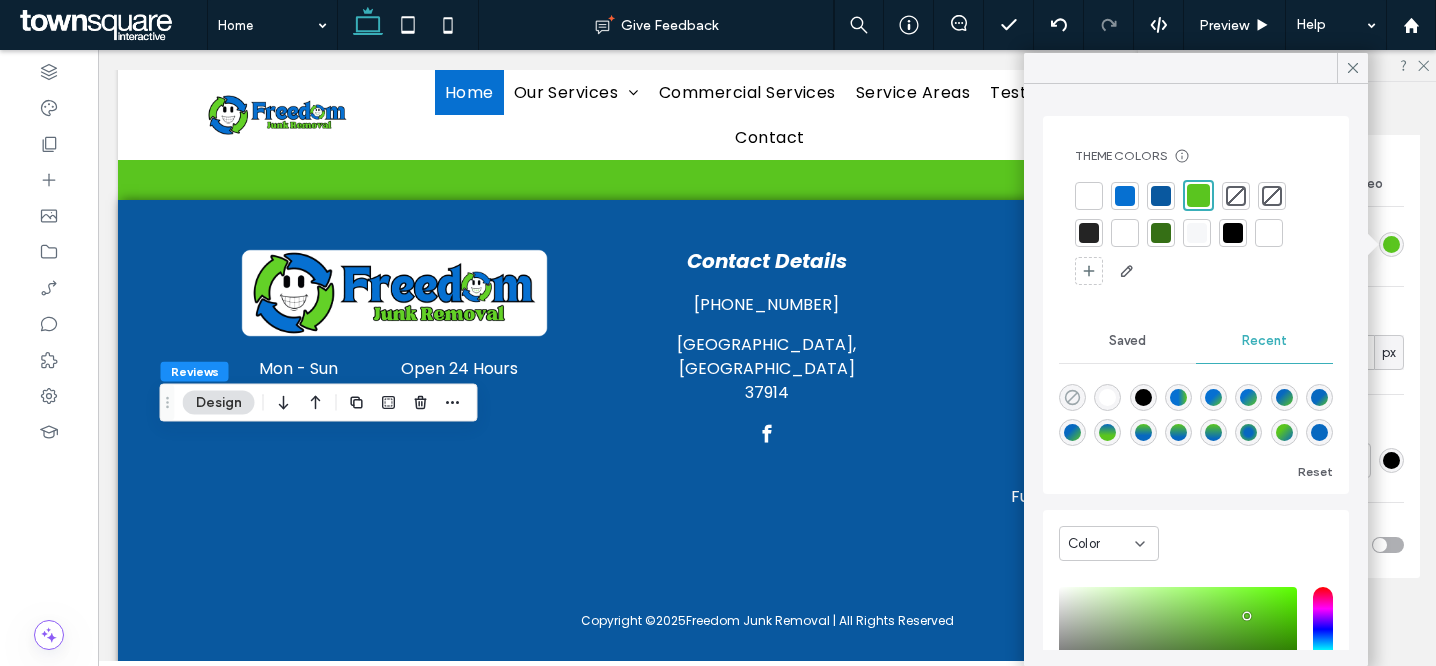 click 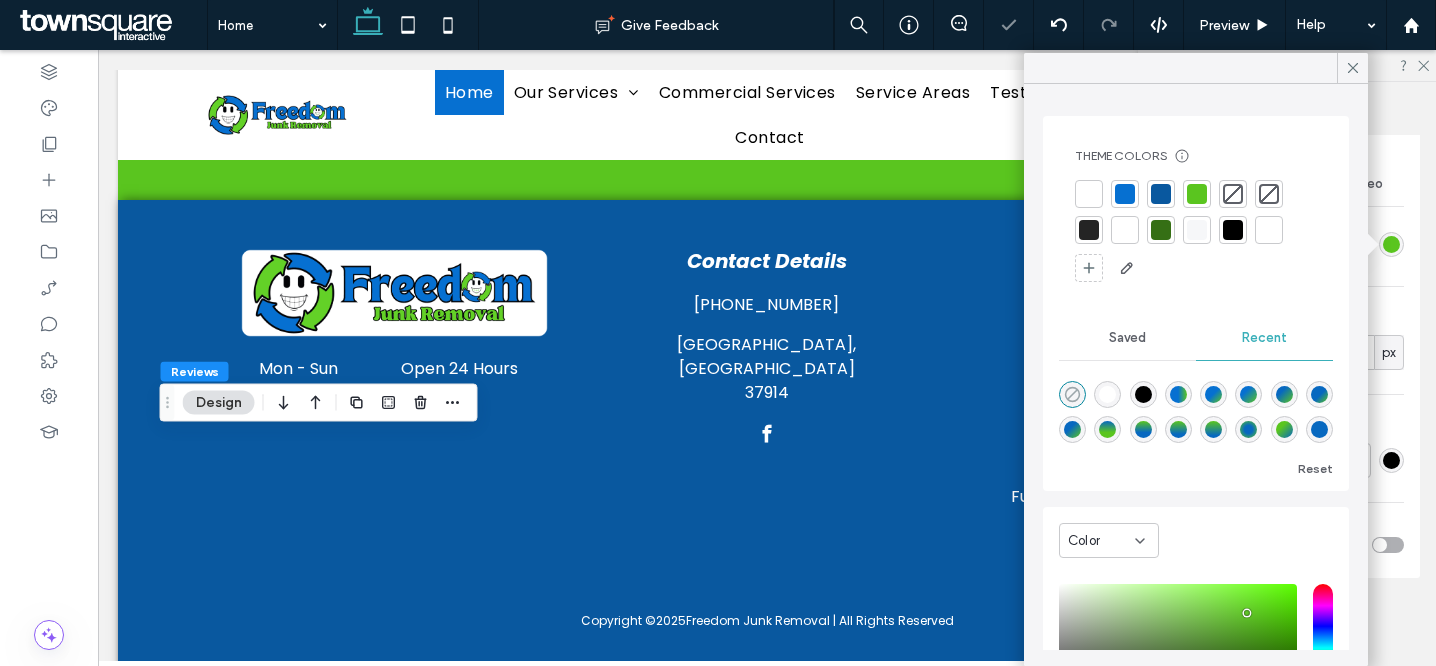 type on "*******" 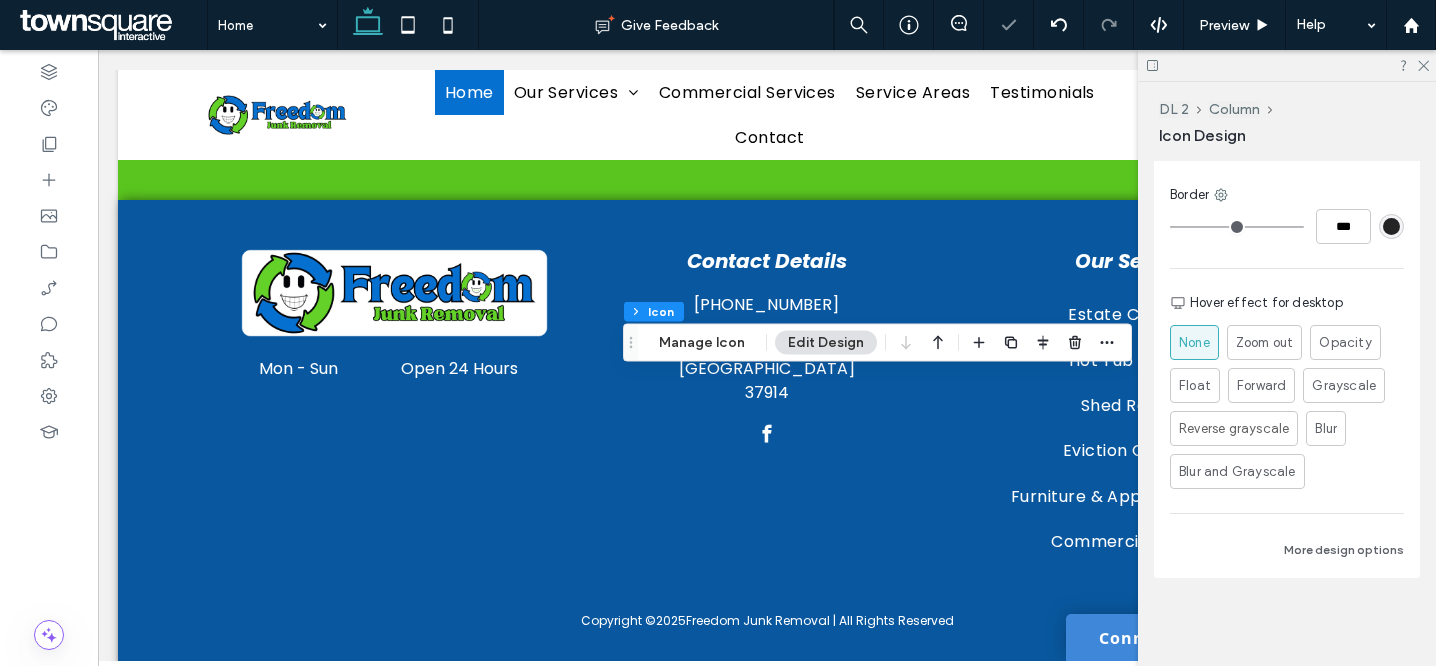 scroll, scrollTop: 590, scrollLeft: 0, axis: vertical 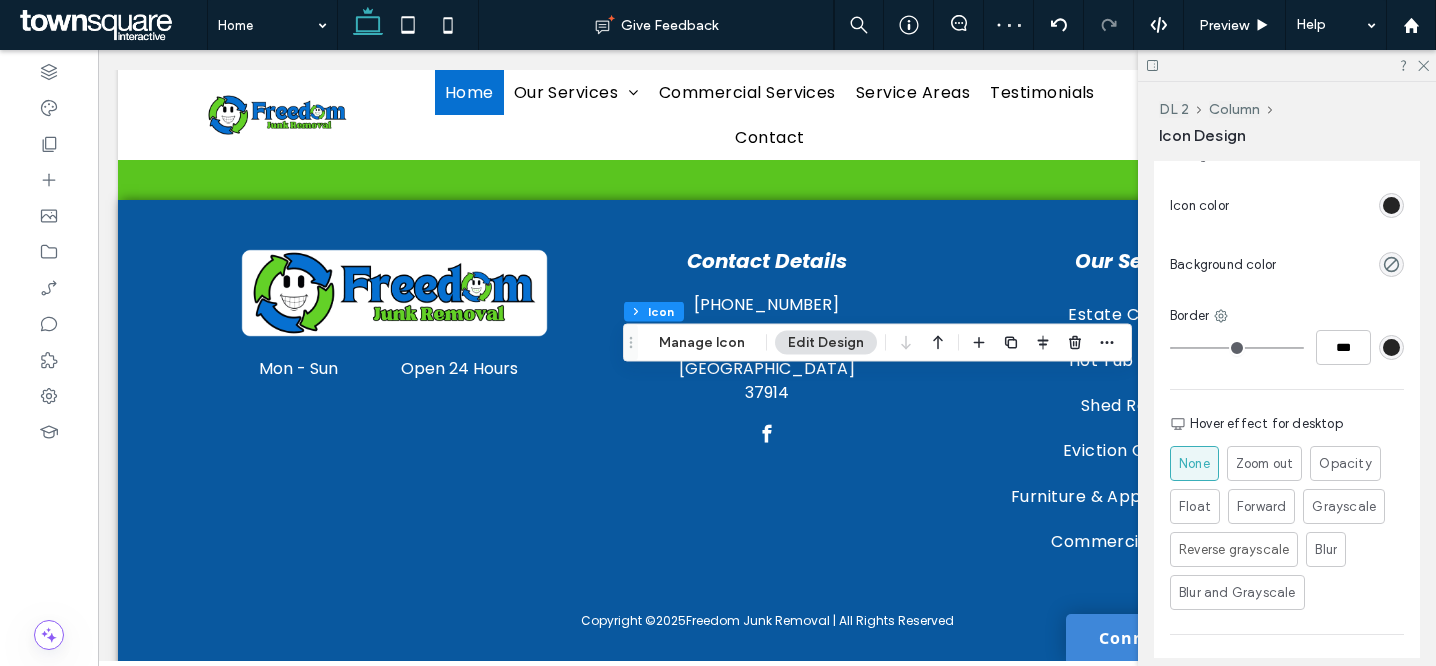 click at bounding box center (1391, 205) 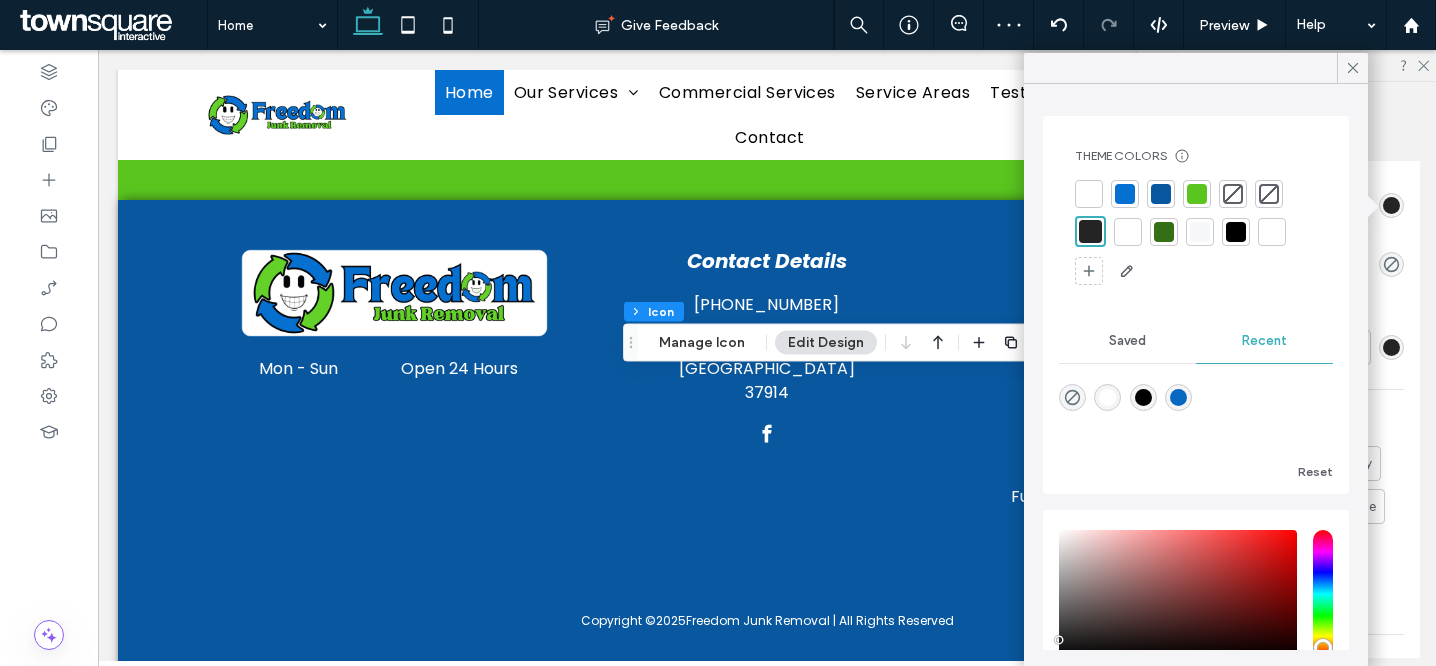 click at bounding box center (1197, 194) 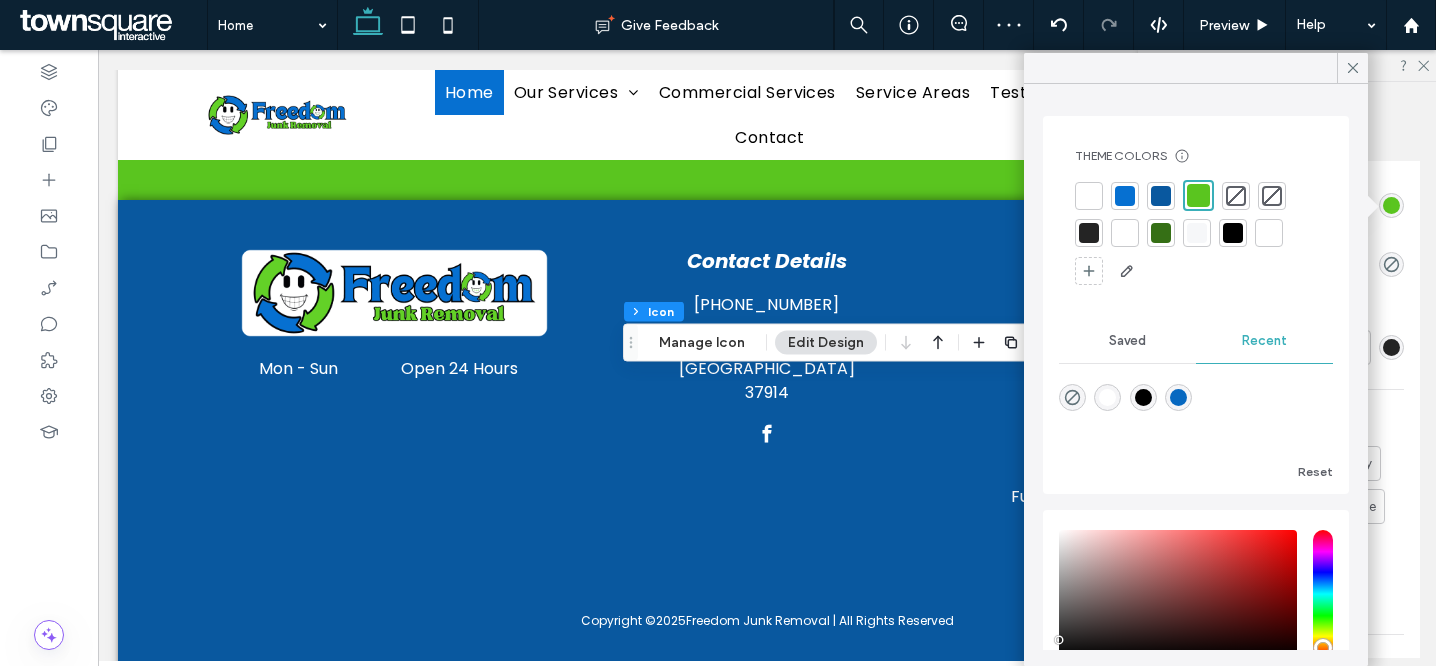 click 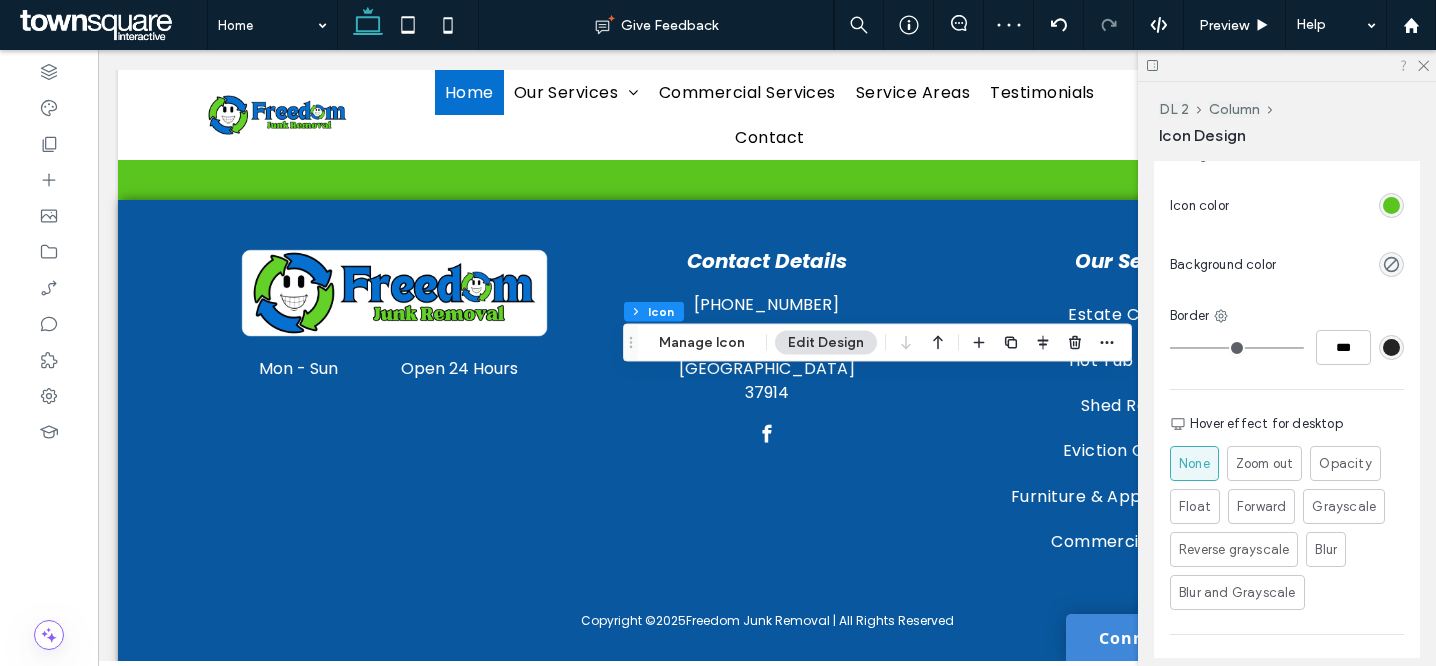 click 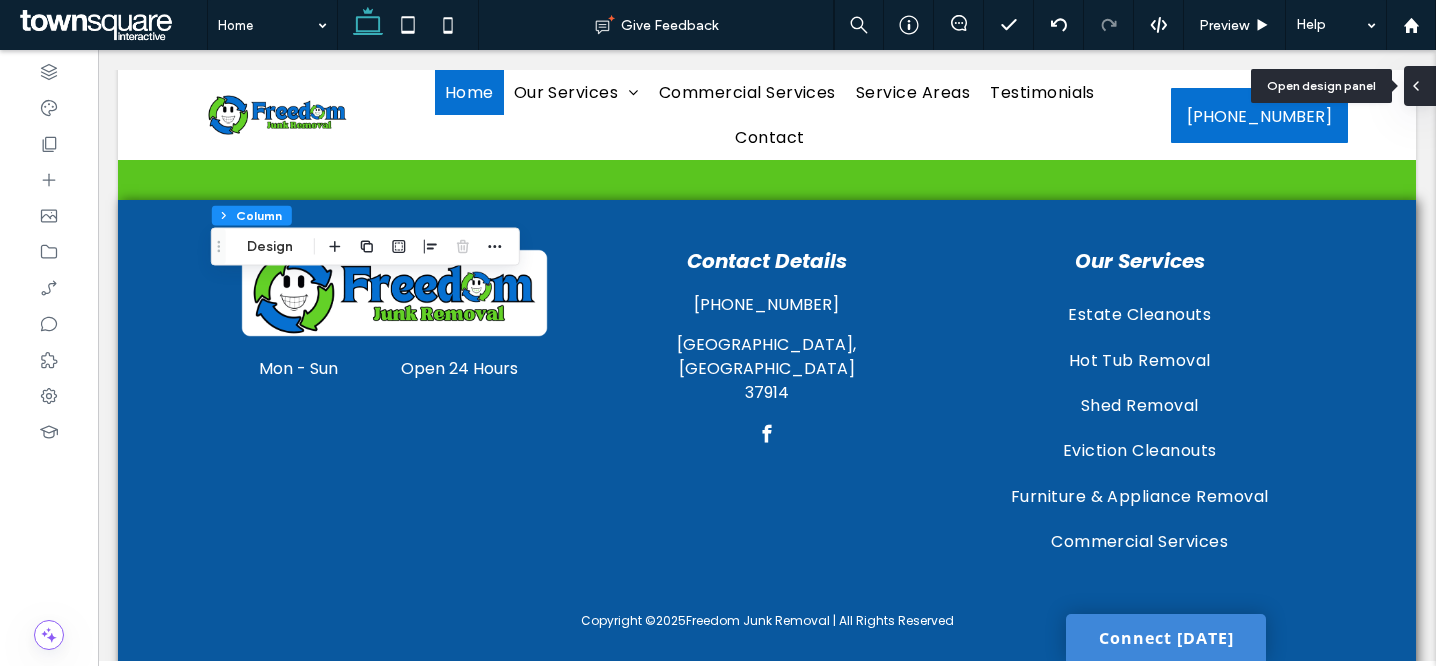 click at bounding box center [1420, 86] 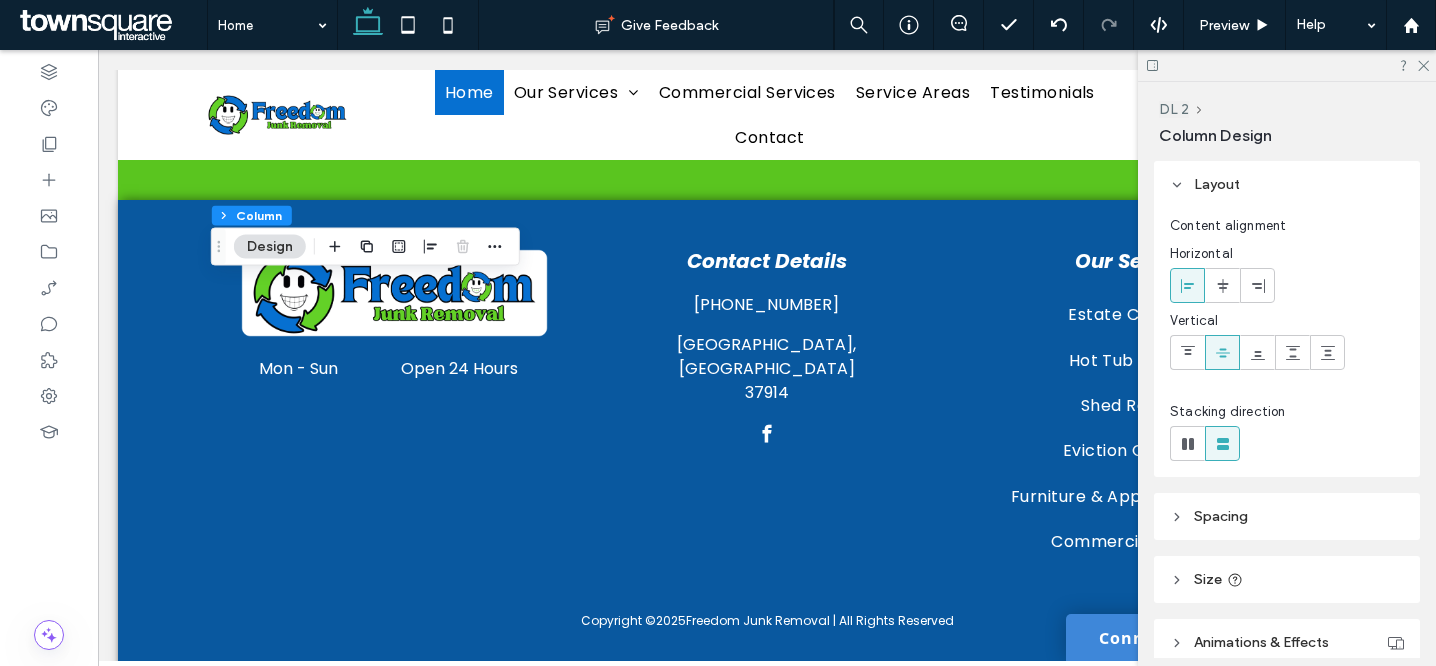 click 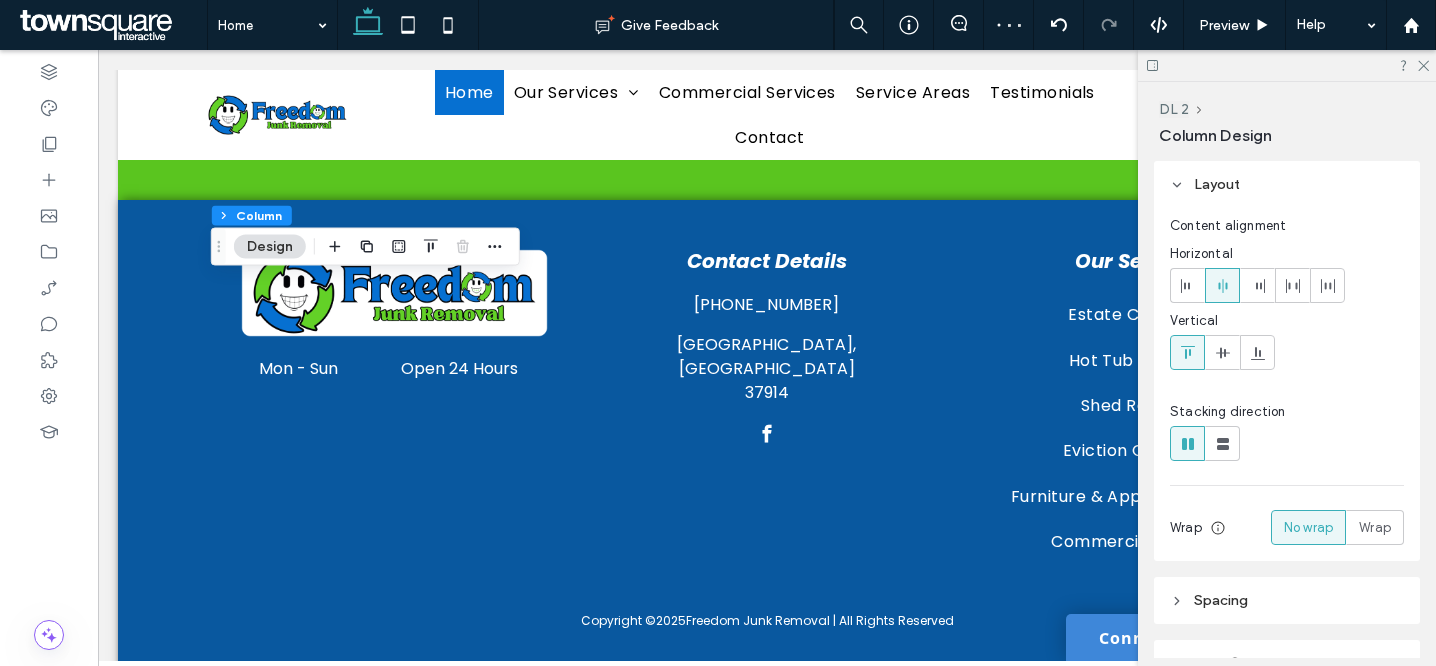 click at bounding box center (1287, 65) 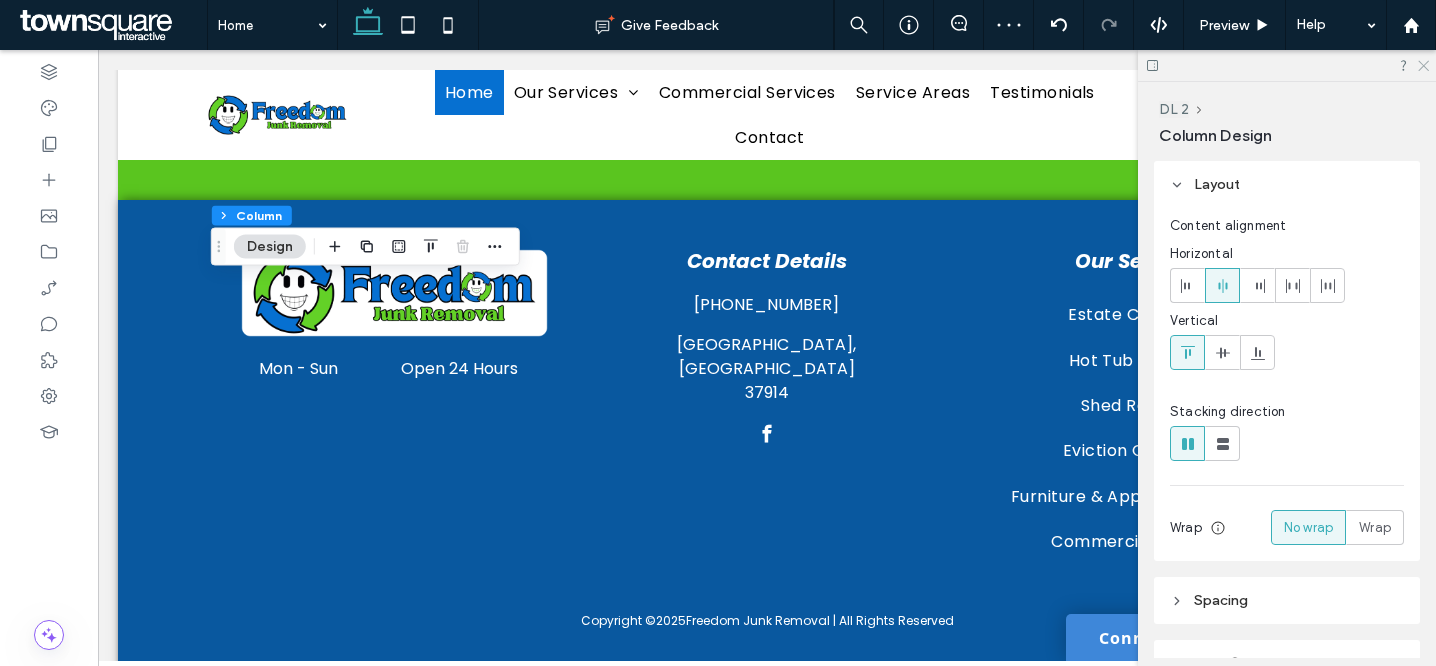 click 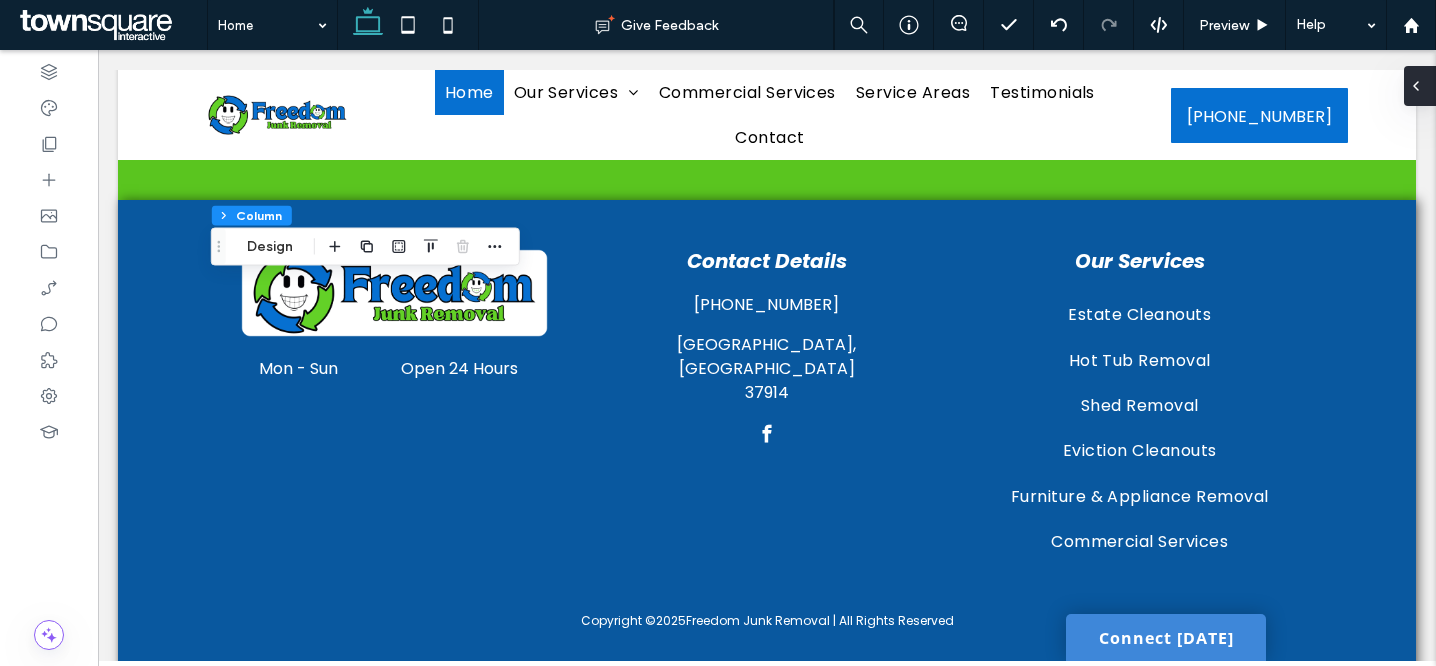 click 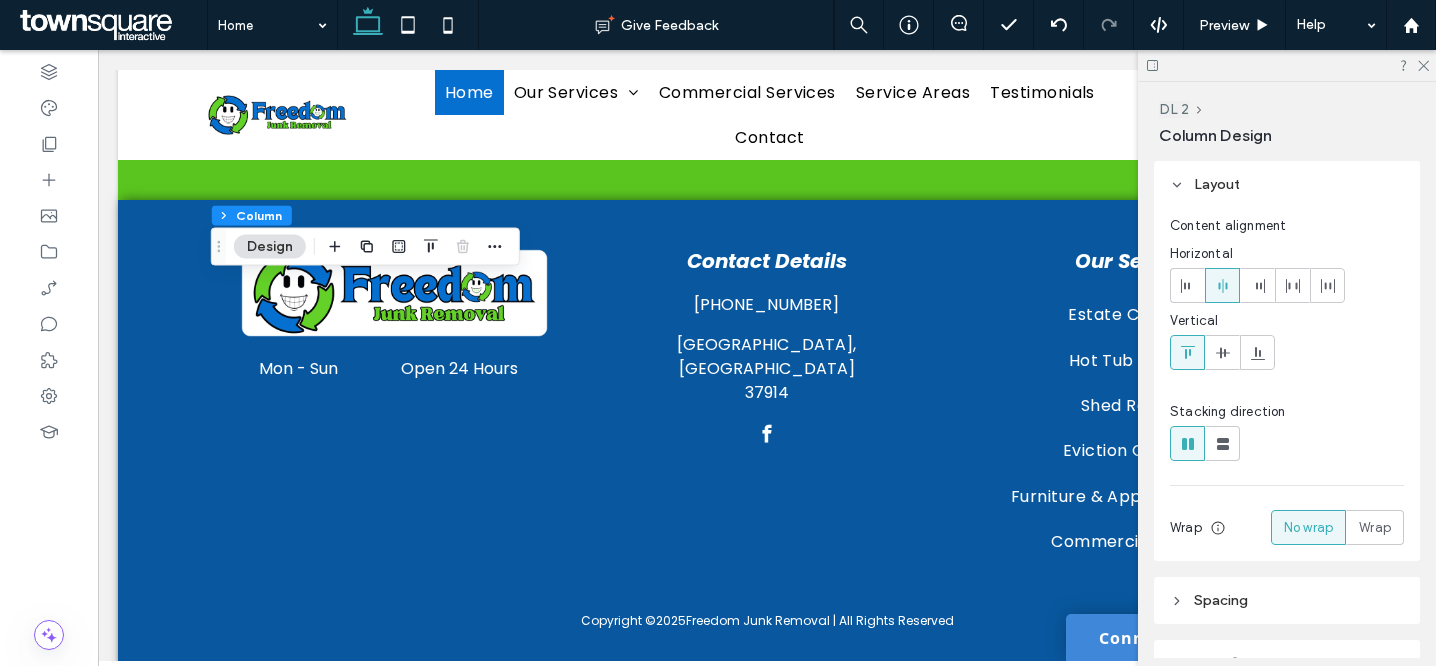 click 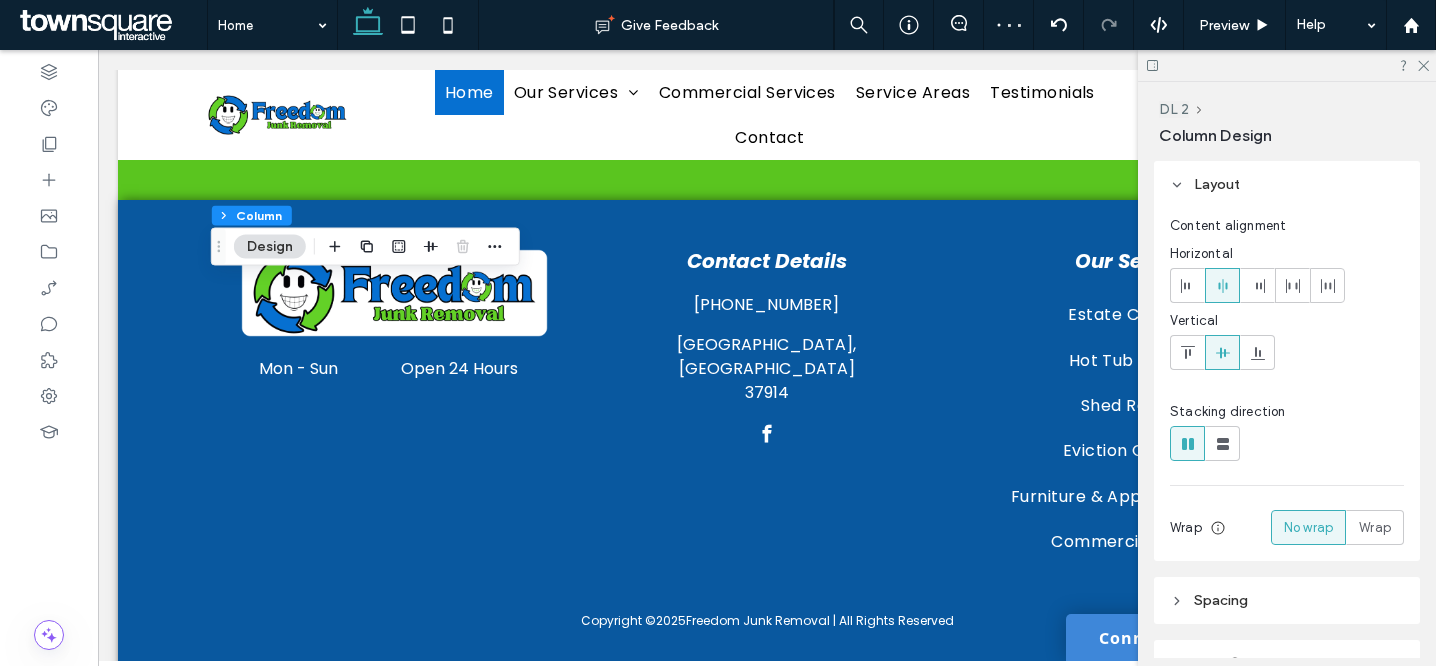 click 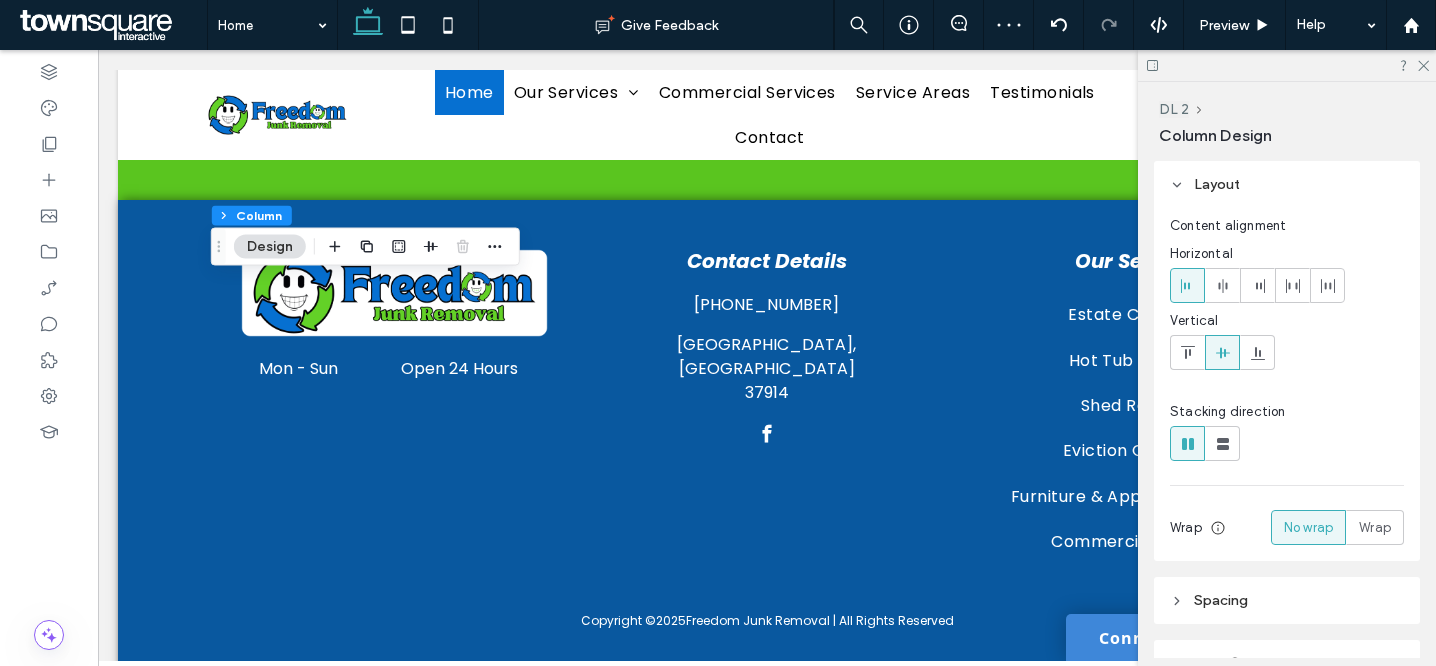 click 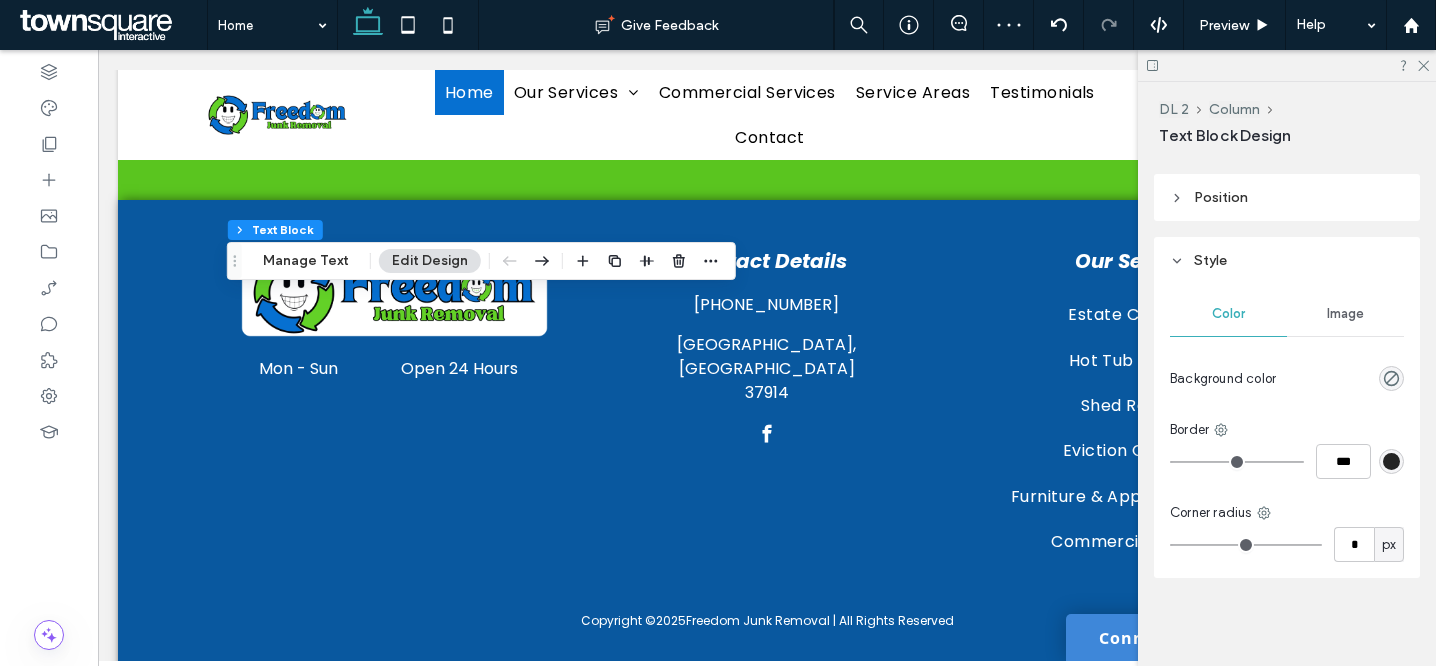 scroll, scrollTop: 0, scrollLeft: 0, axis: both 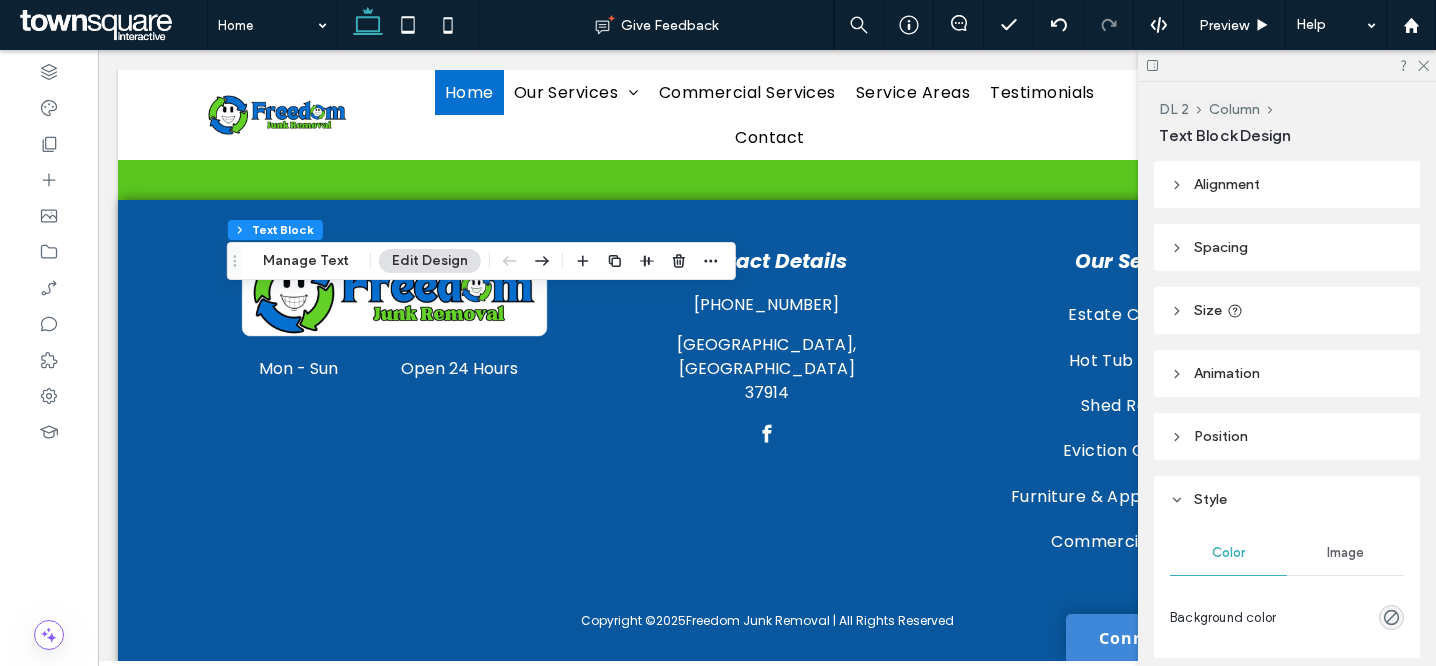 click on "Size" at bounding box center (1287, 310) 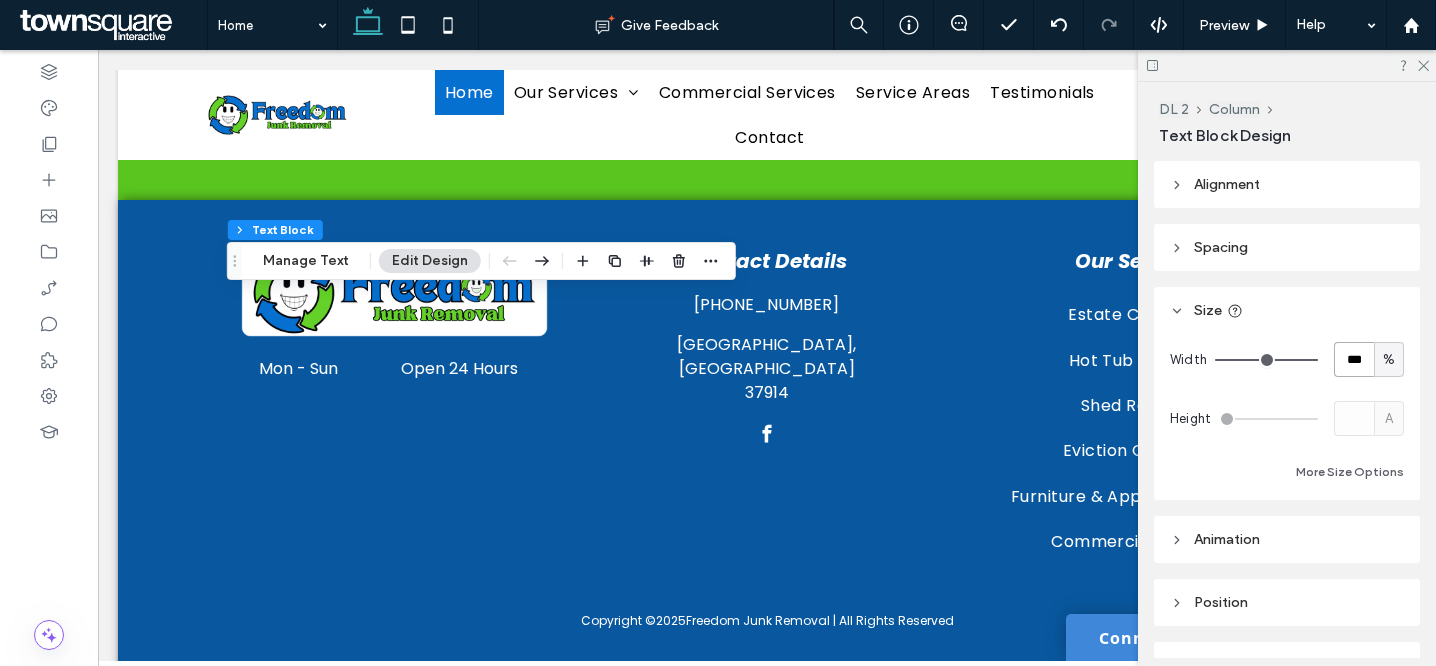 click on "***" at bounding box center [1354, 359] 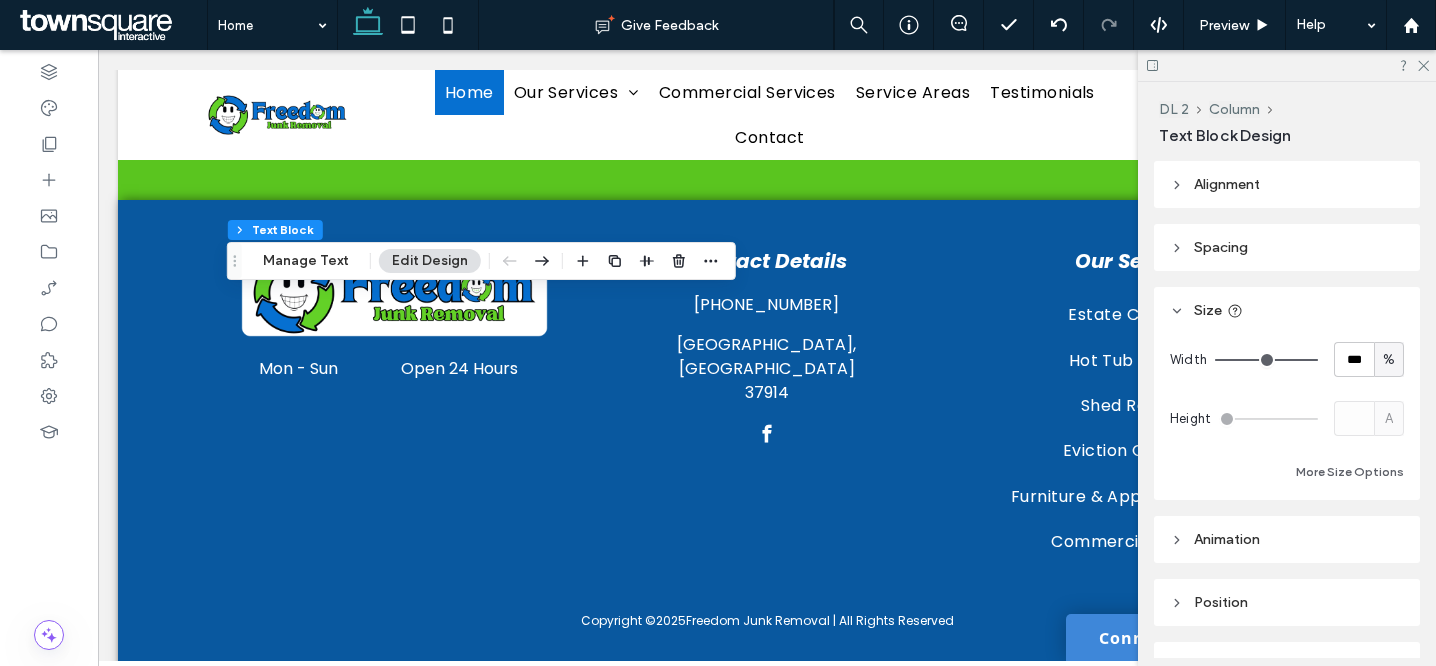 click on "%" at bounding box center (1389, 360) 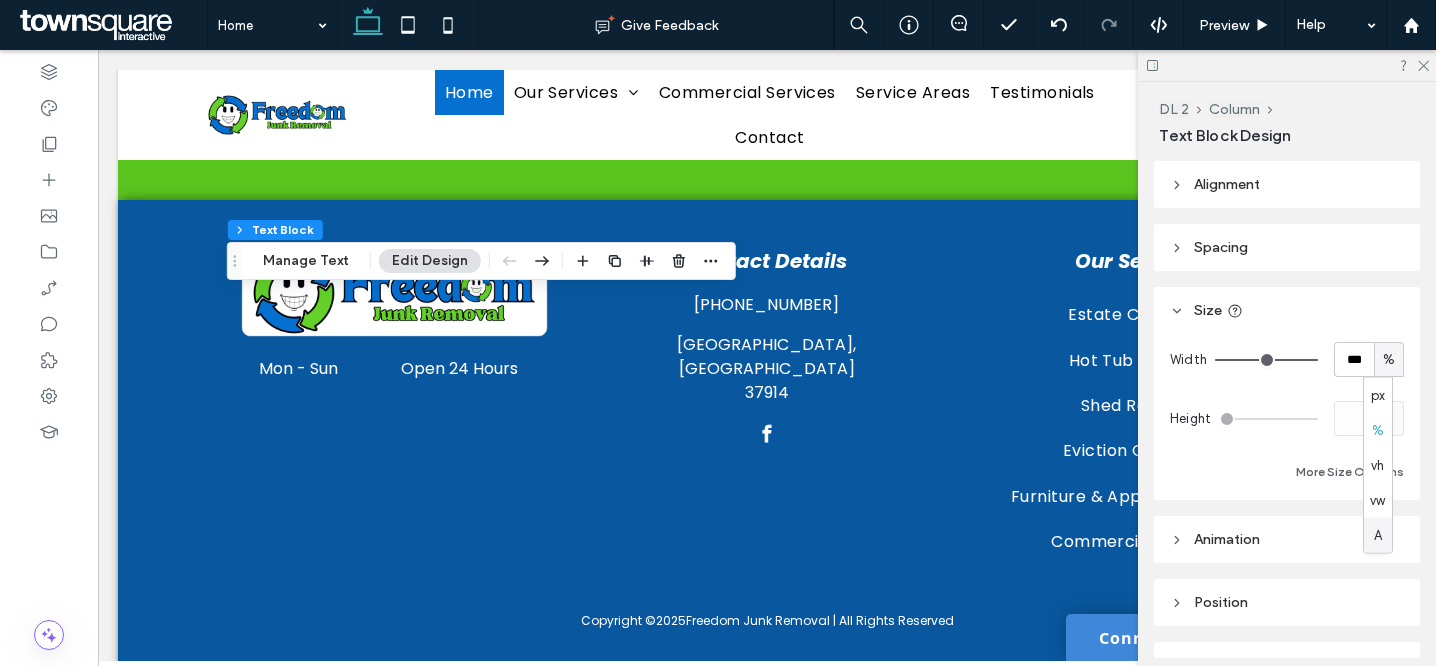 click on "A" at bounding box center (1378, 535) 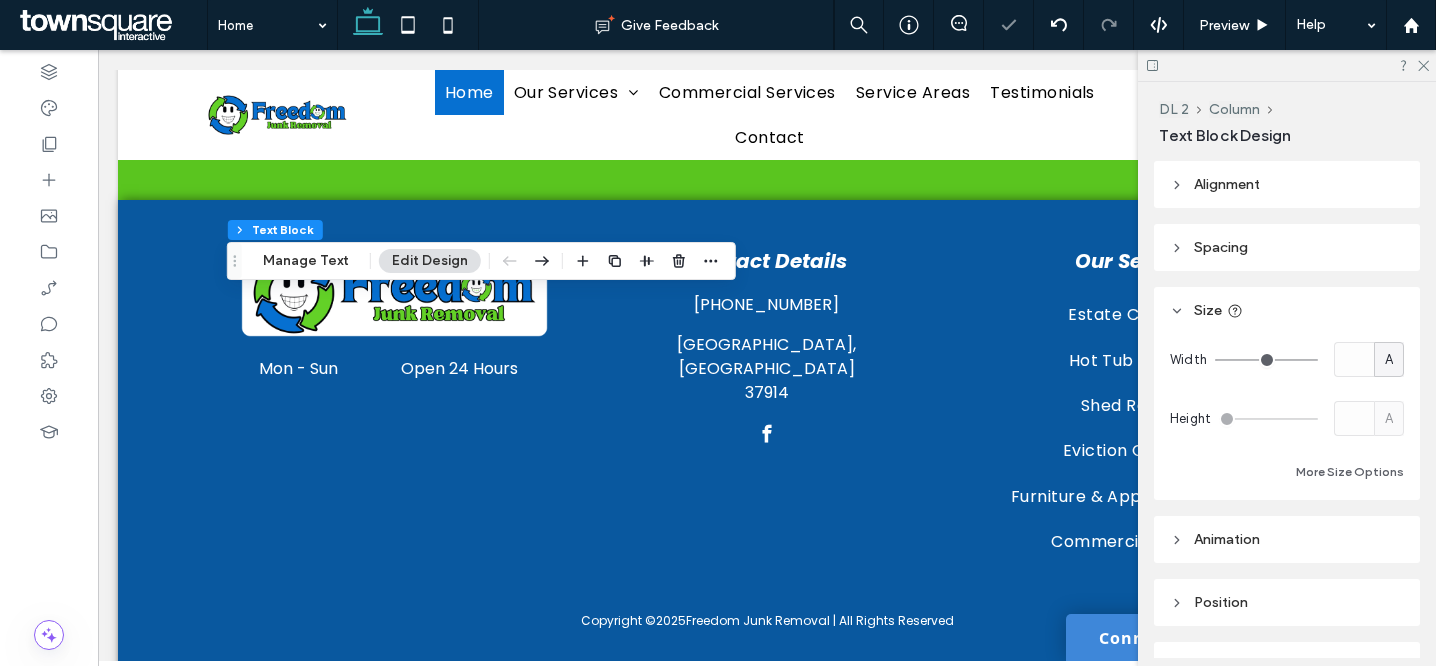 type on "*" 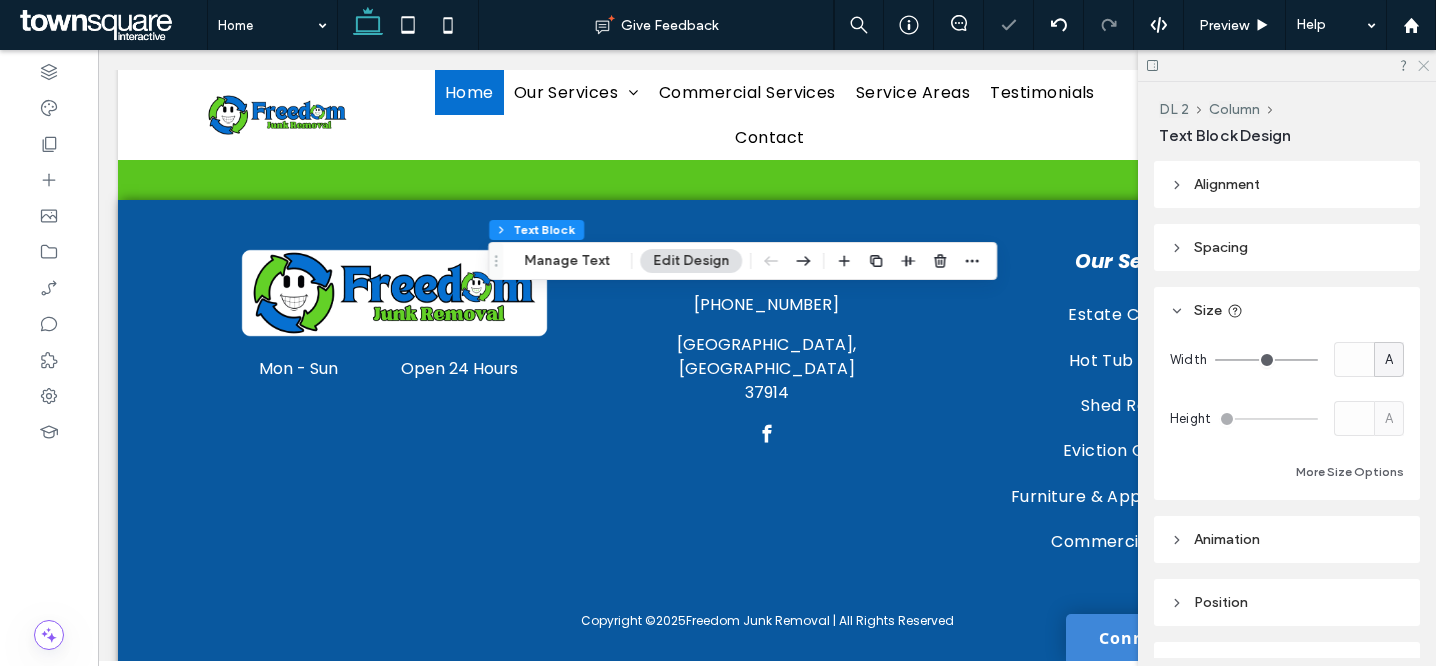 click 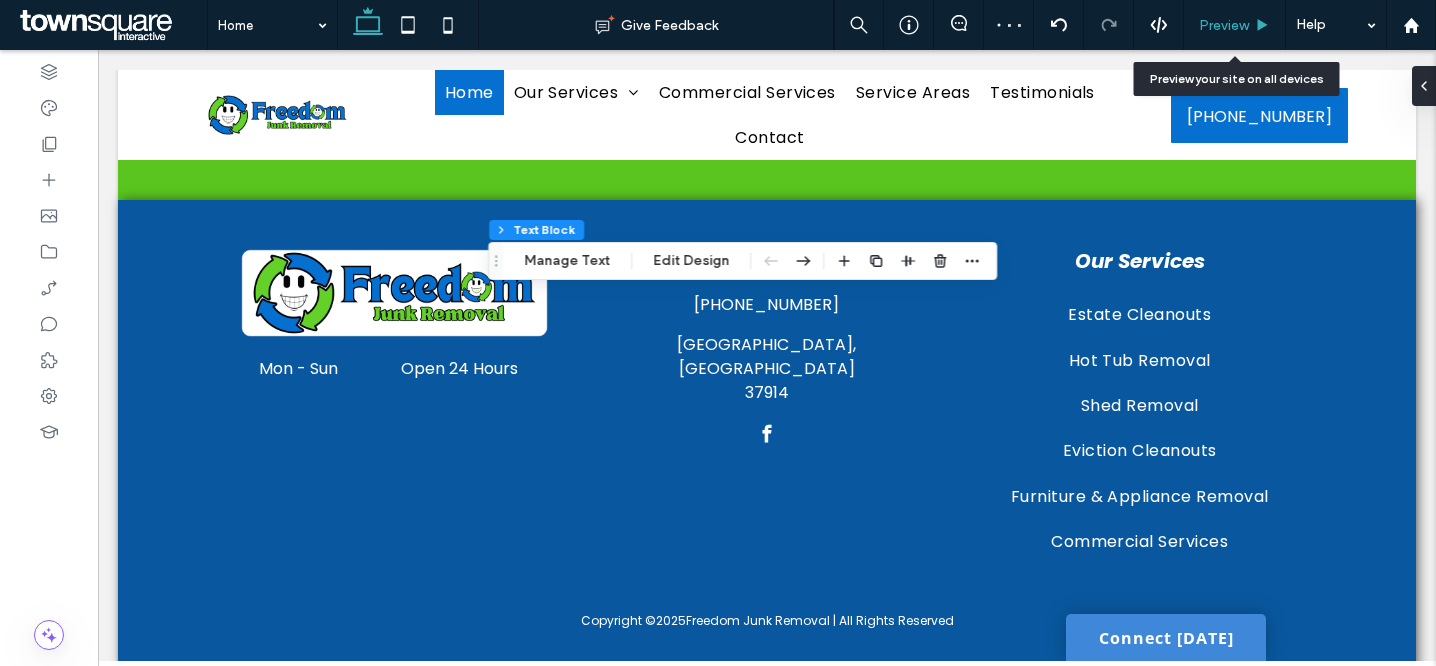click on "Preview" at bounding box center (1224, 25) 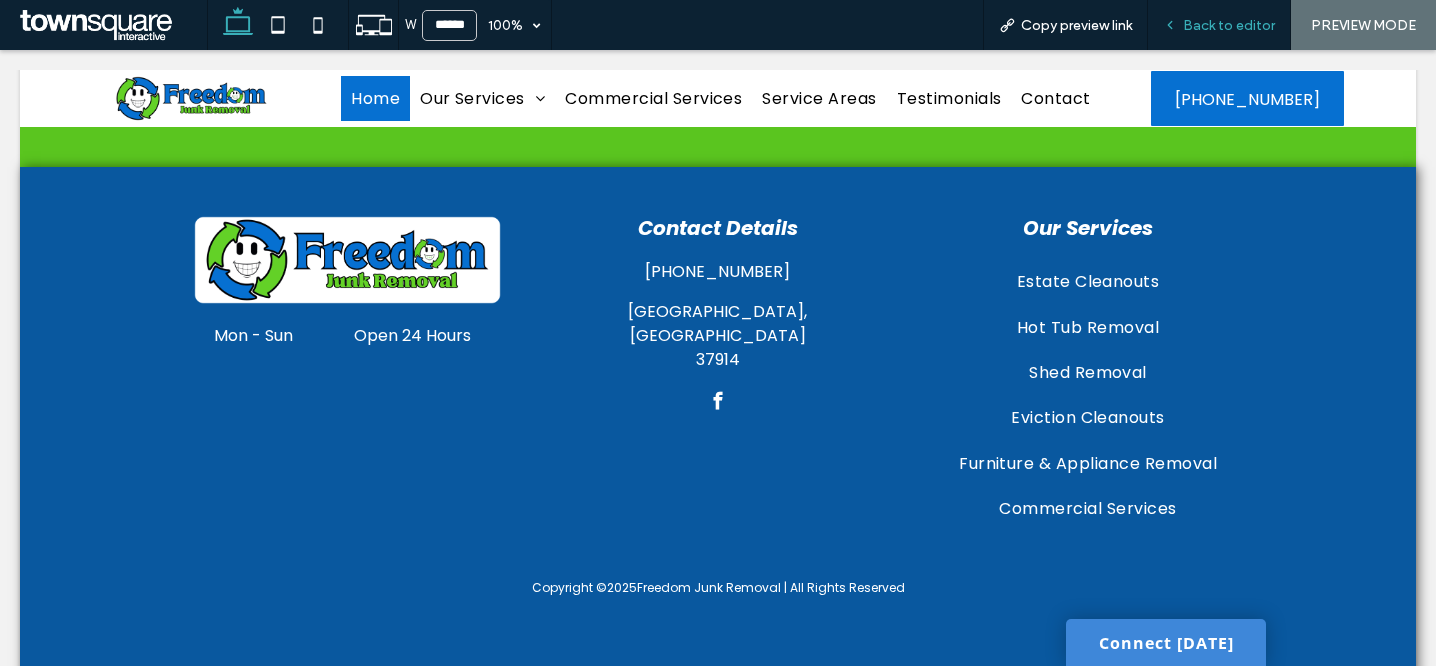 click on "Back to editor" at bounding box center [1219, 25] 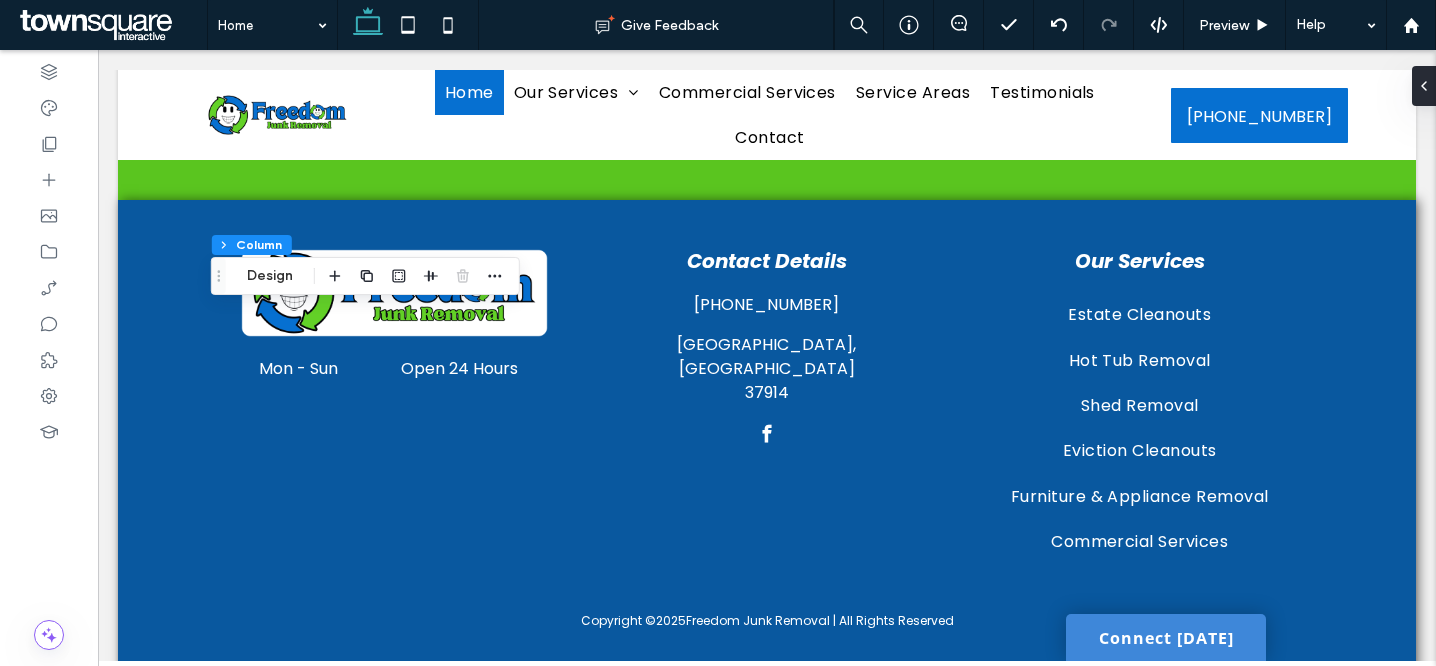 click at bounding box center (1428, 86) 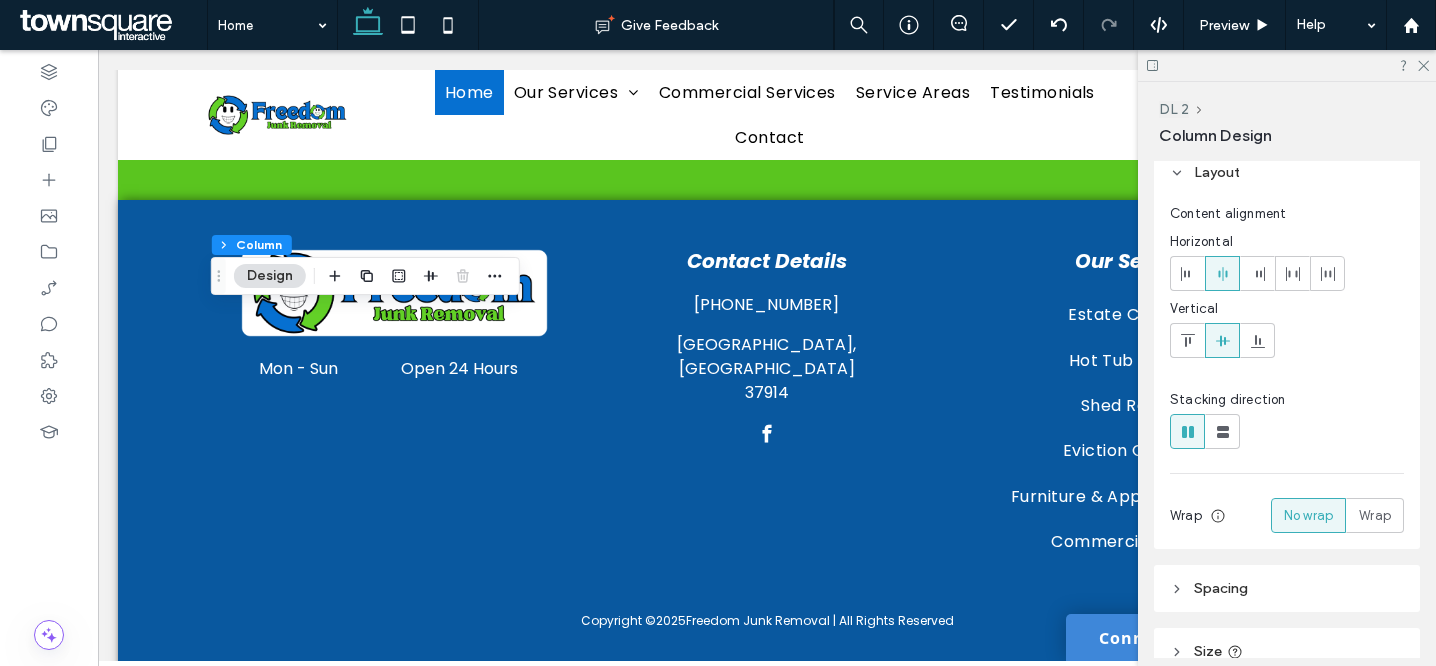 scroll, scrollTop: 25, scrollLeft: 0, axis: vertical 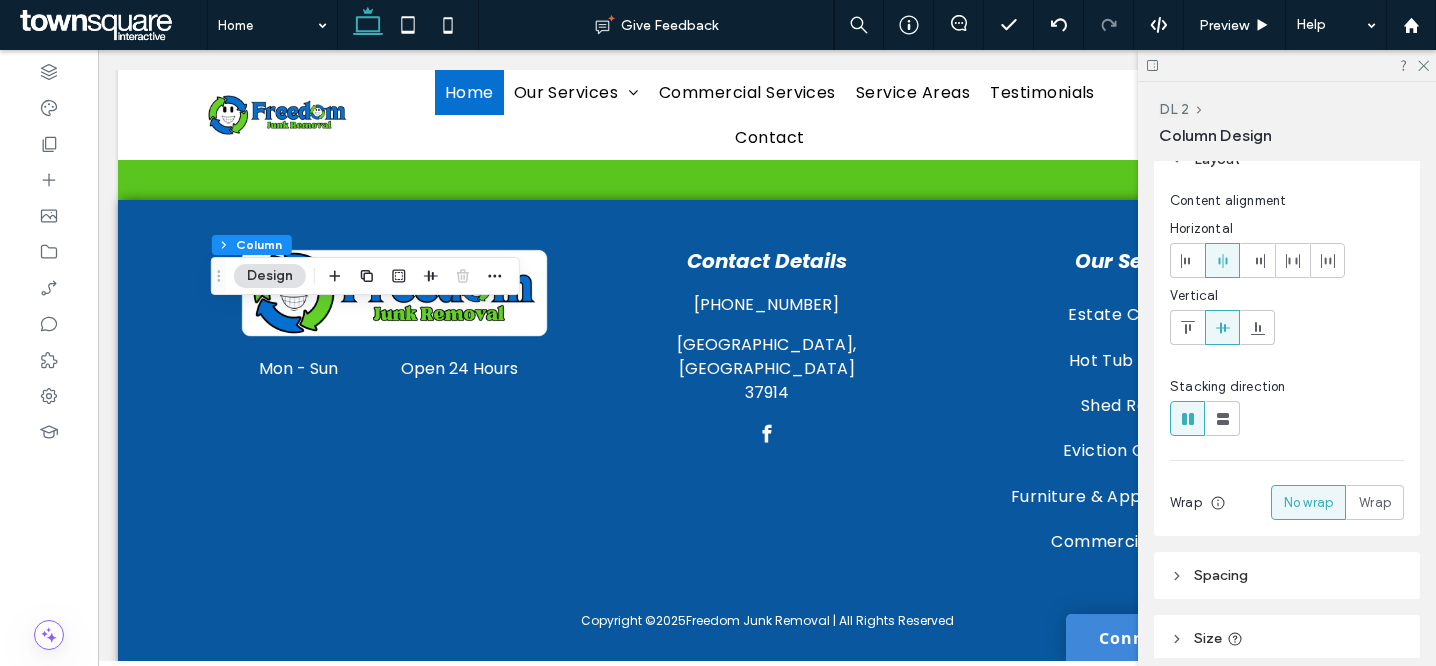 click 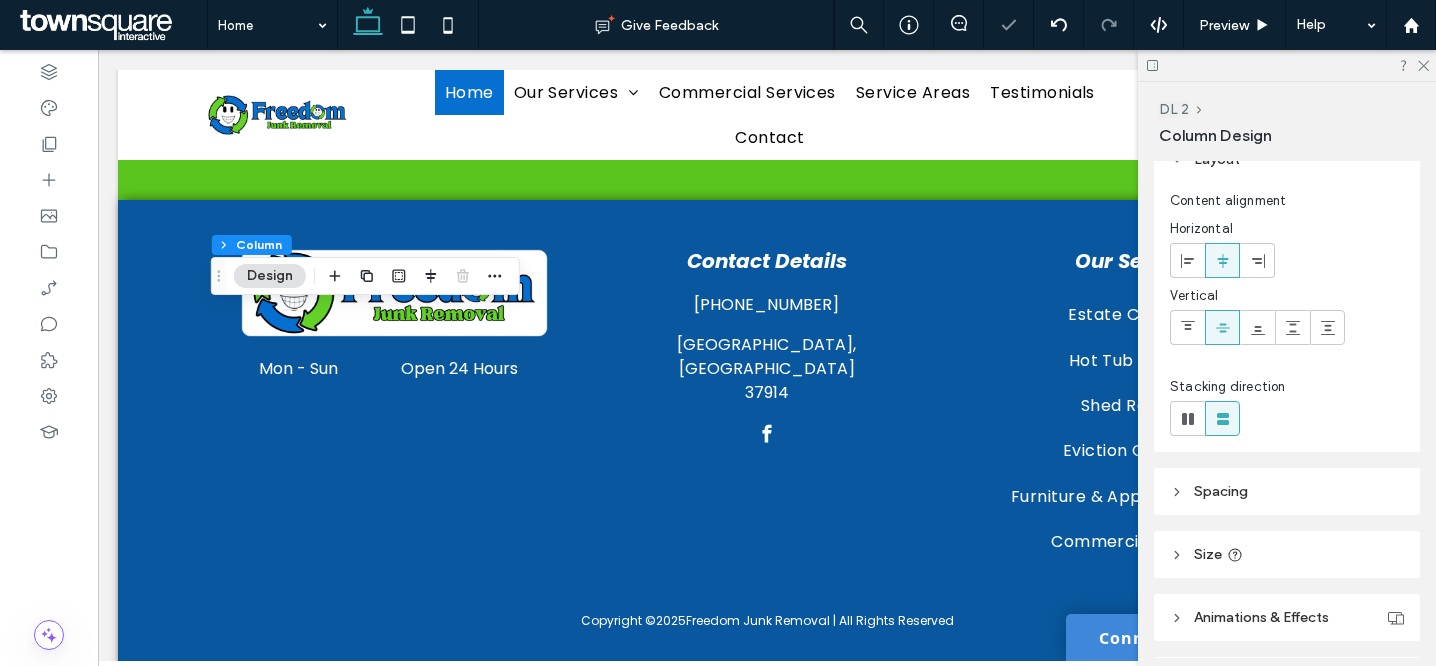 type on "**" 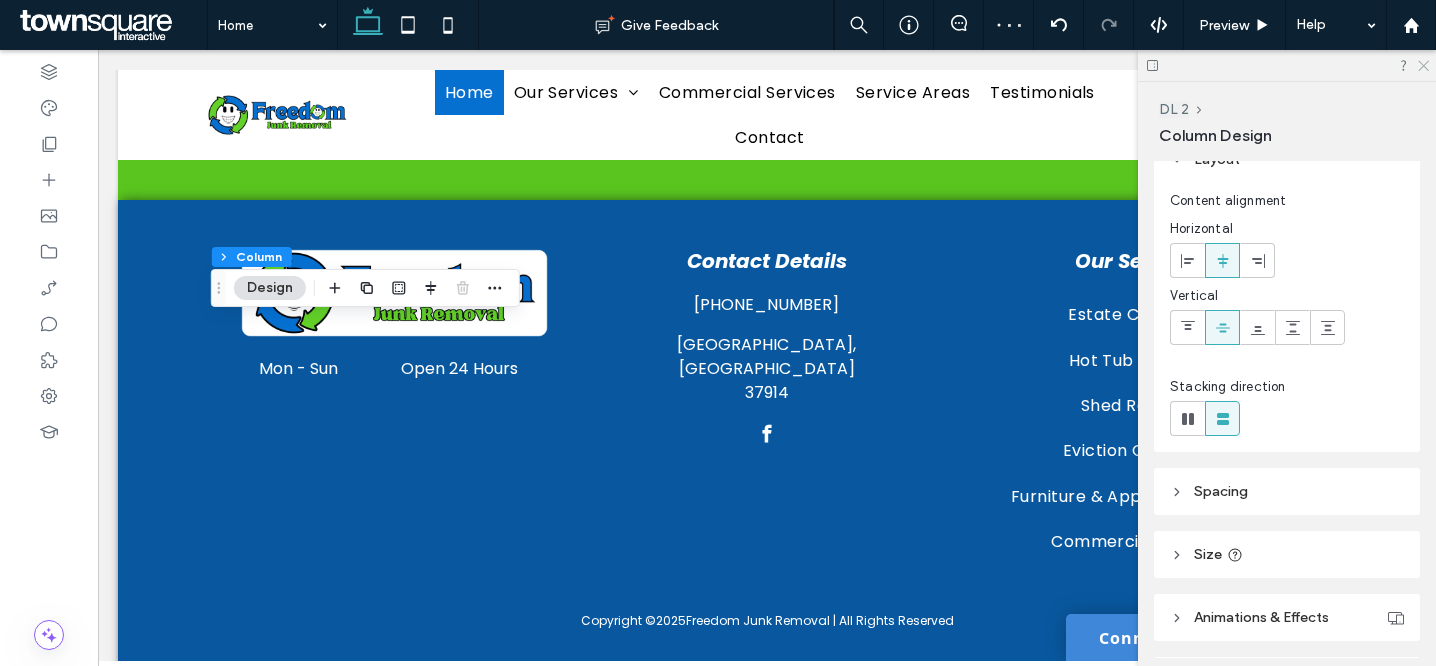 click 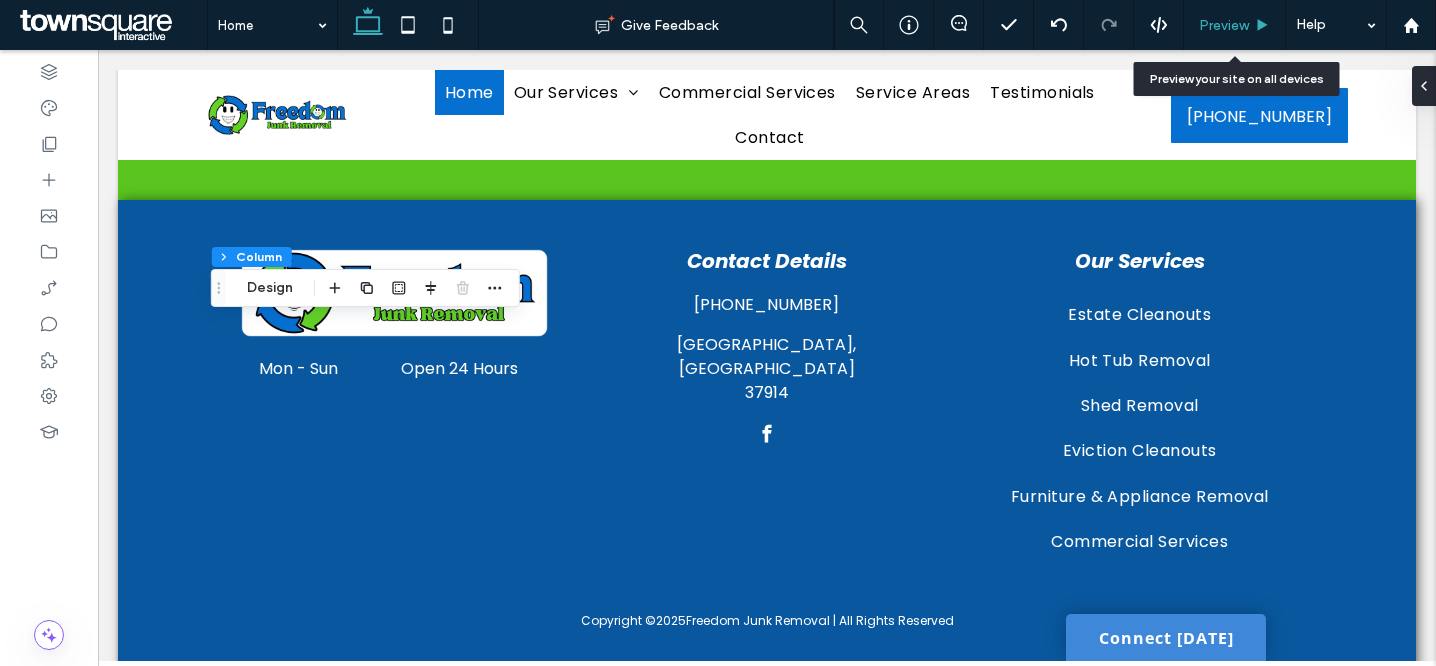 click on "Preview" at bounding box center [1224, 25] 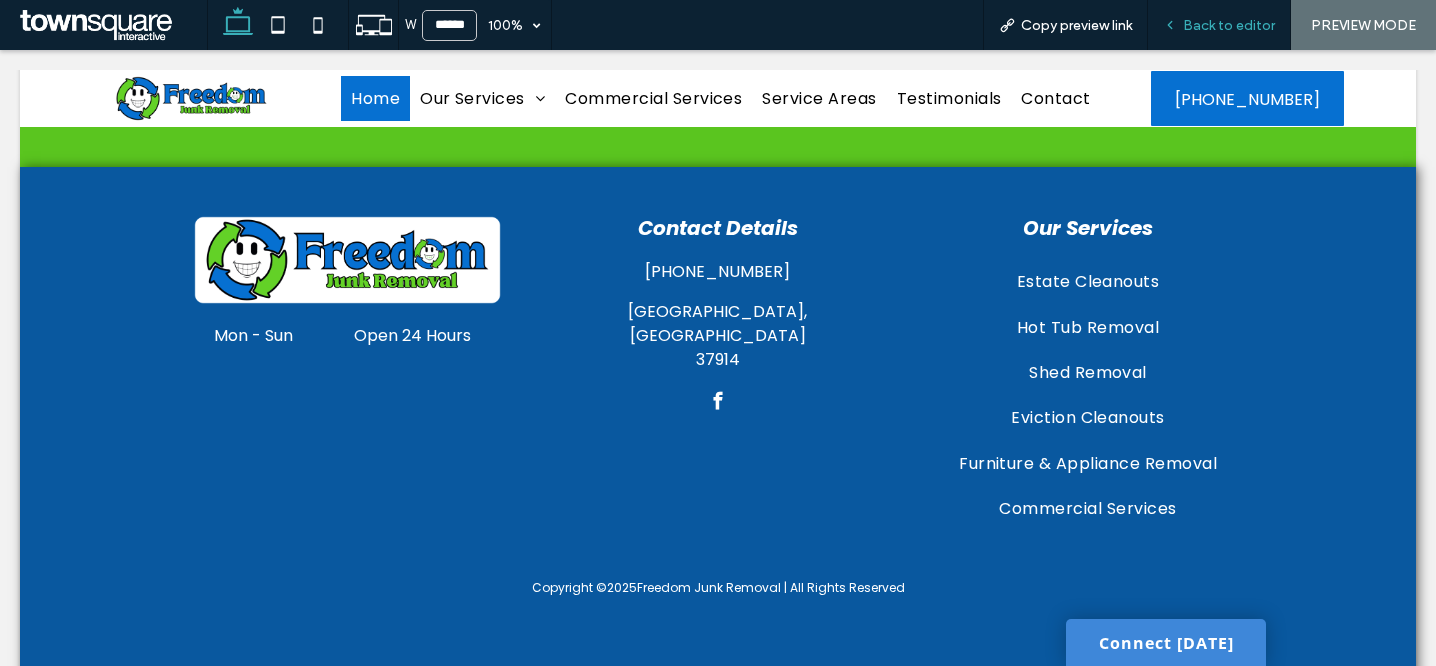 click on "Back to editor" at bounding box center (1229, 25) 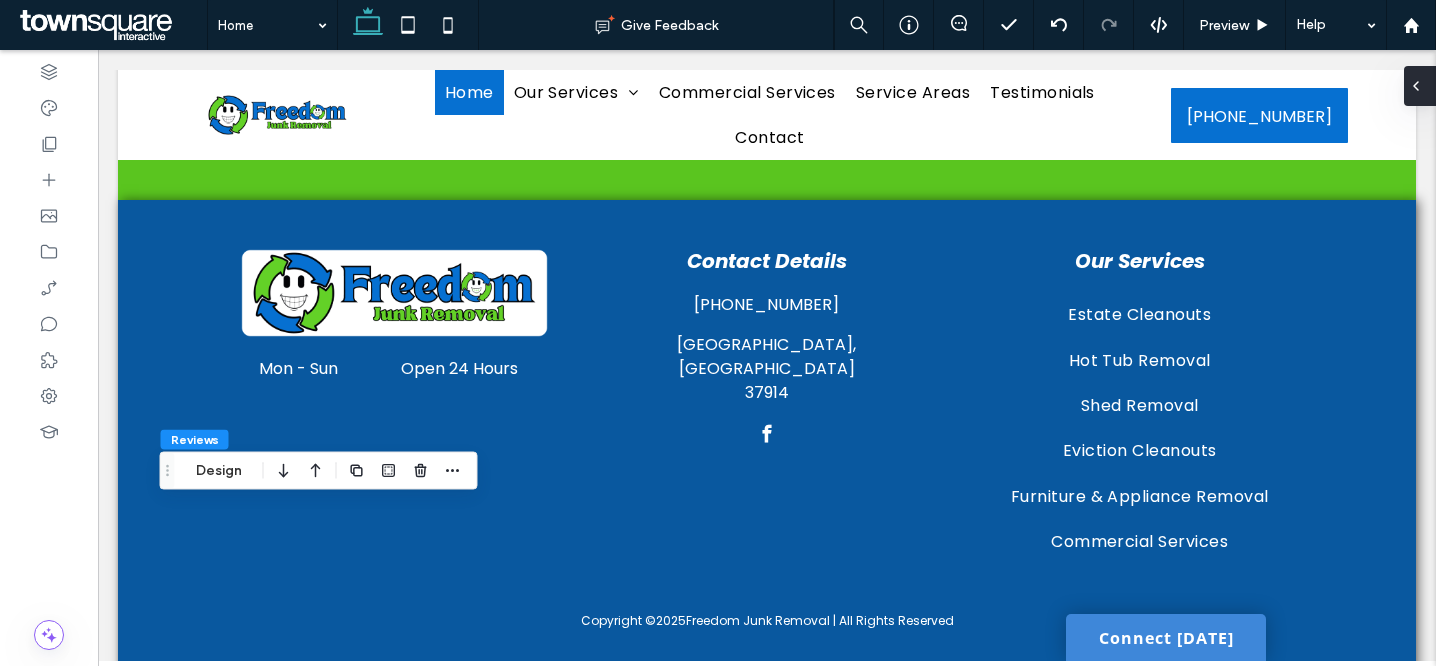 click at bounding box center [1416, 86] 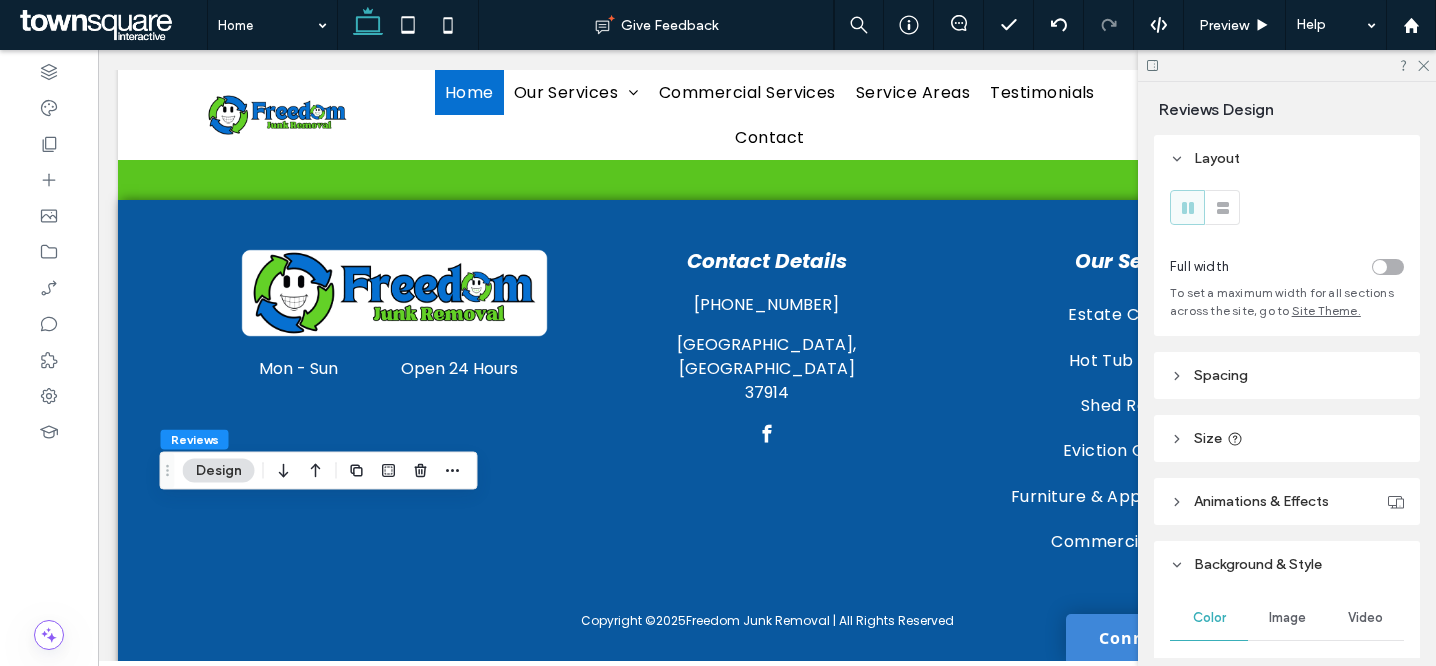 scroll, scrollTop: 435, scrollLeft: 0, axis: vertical 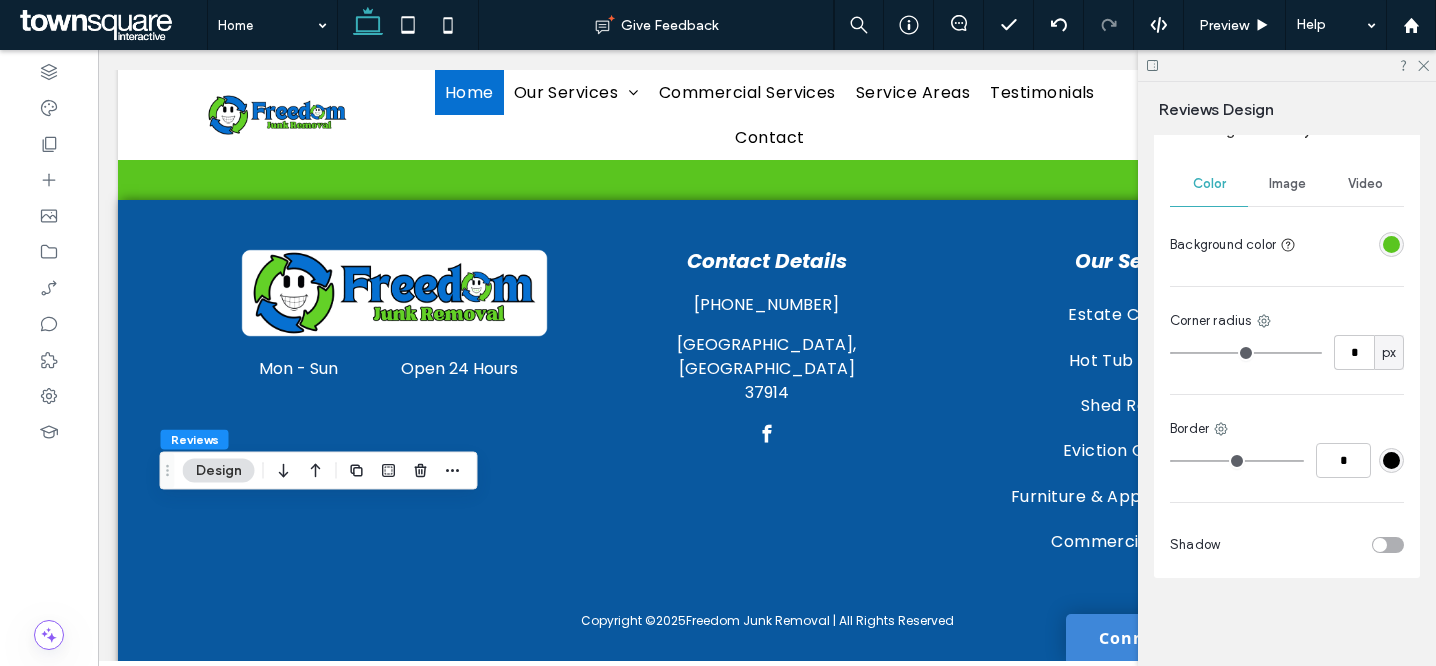 click at bounding box center (1391, 244) 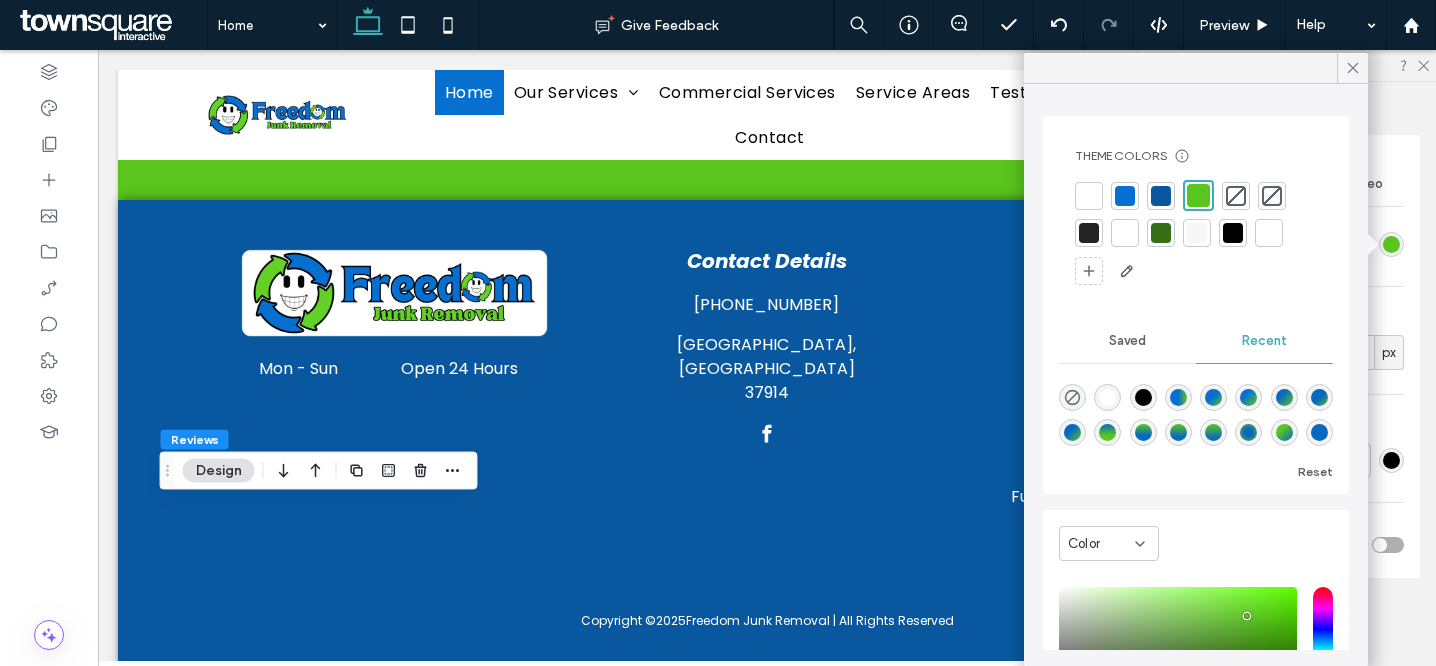 click at bounding box center (1196, 411) 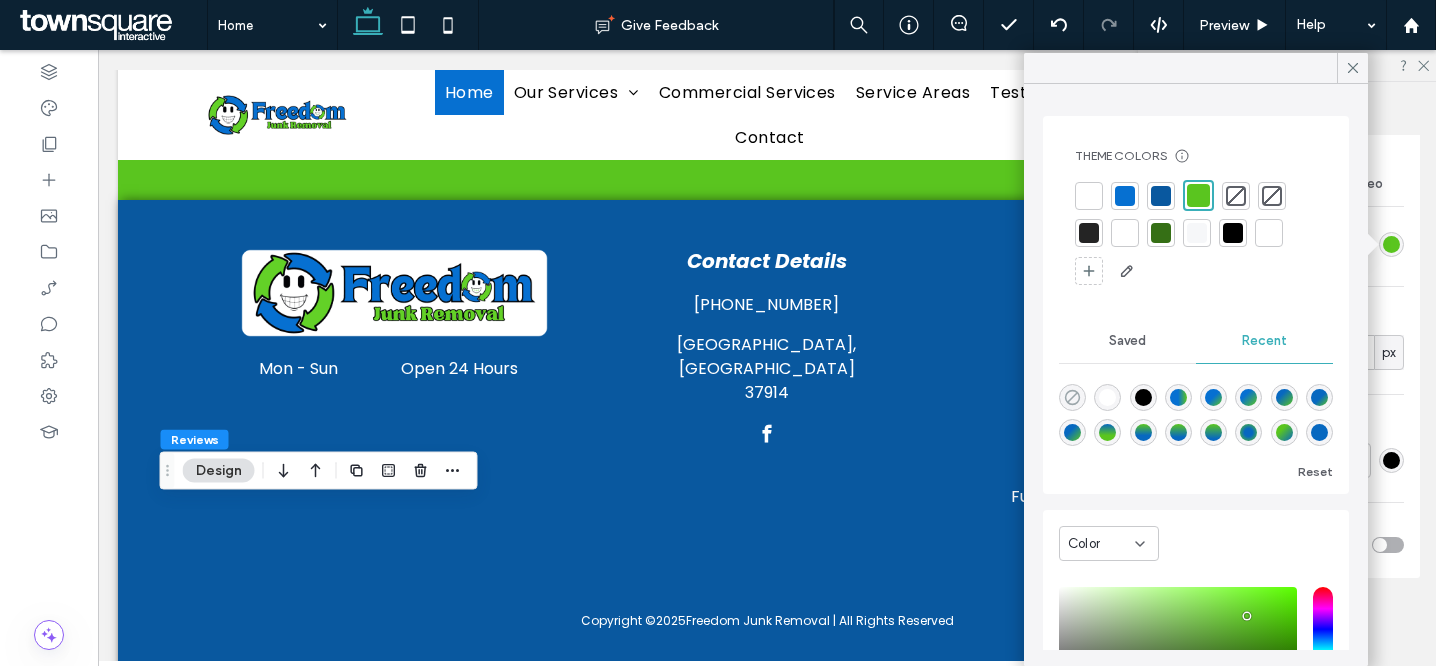 click 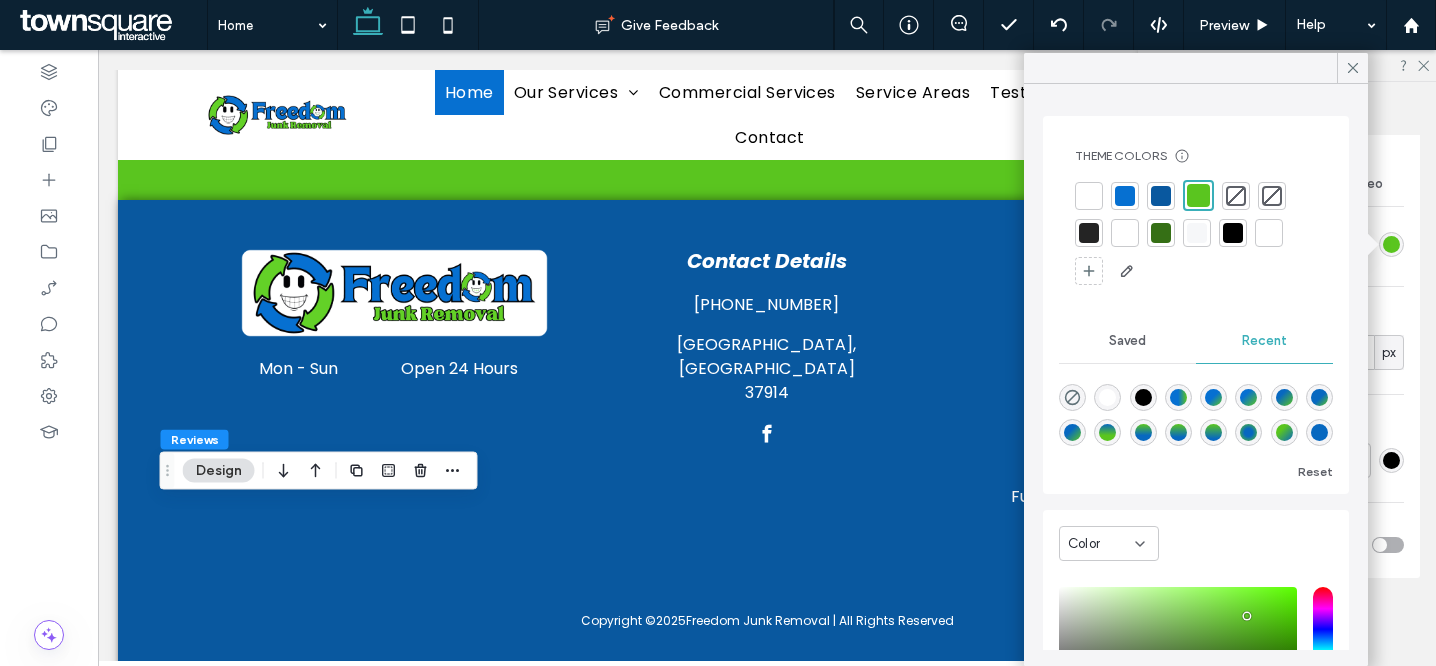 type on "*******" 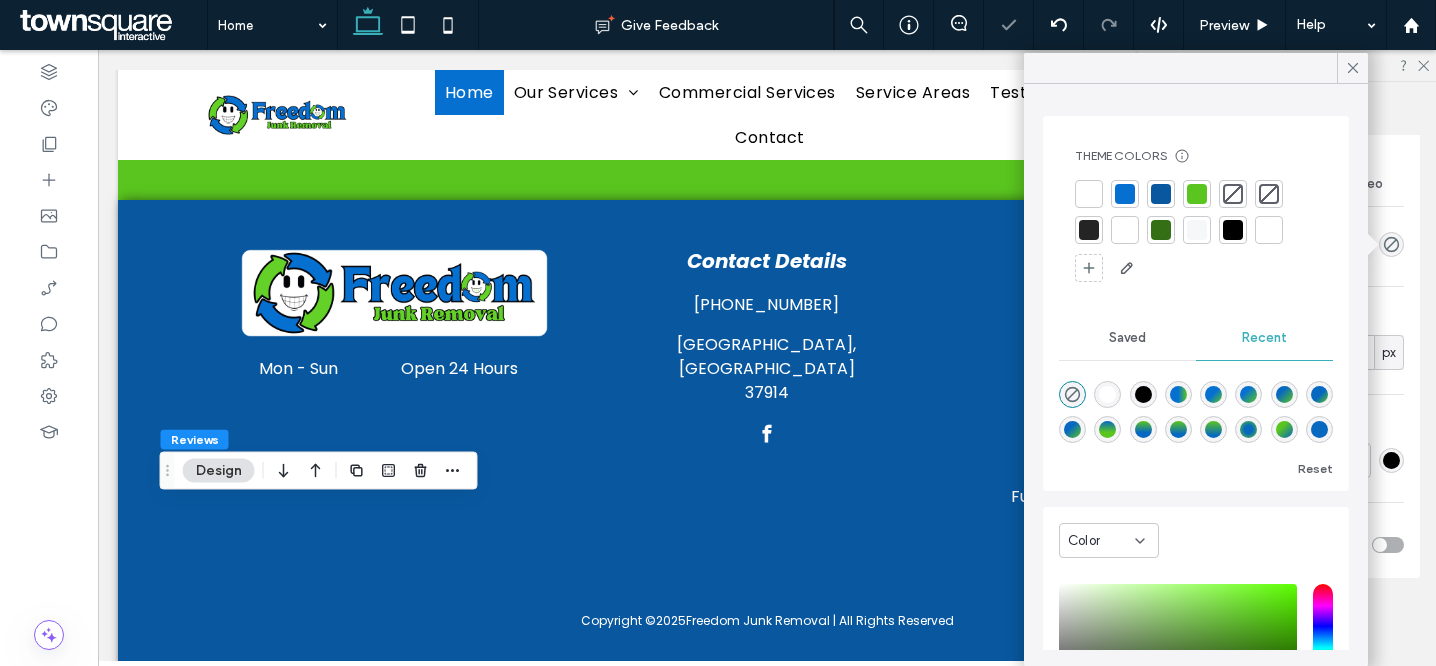 click 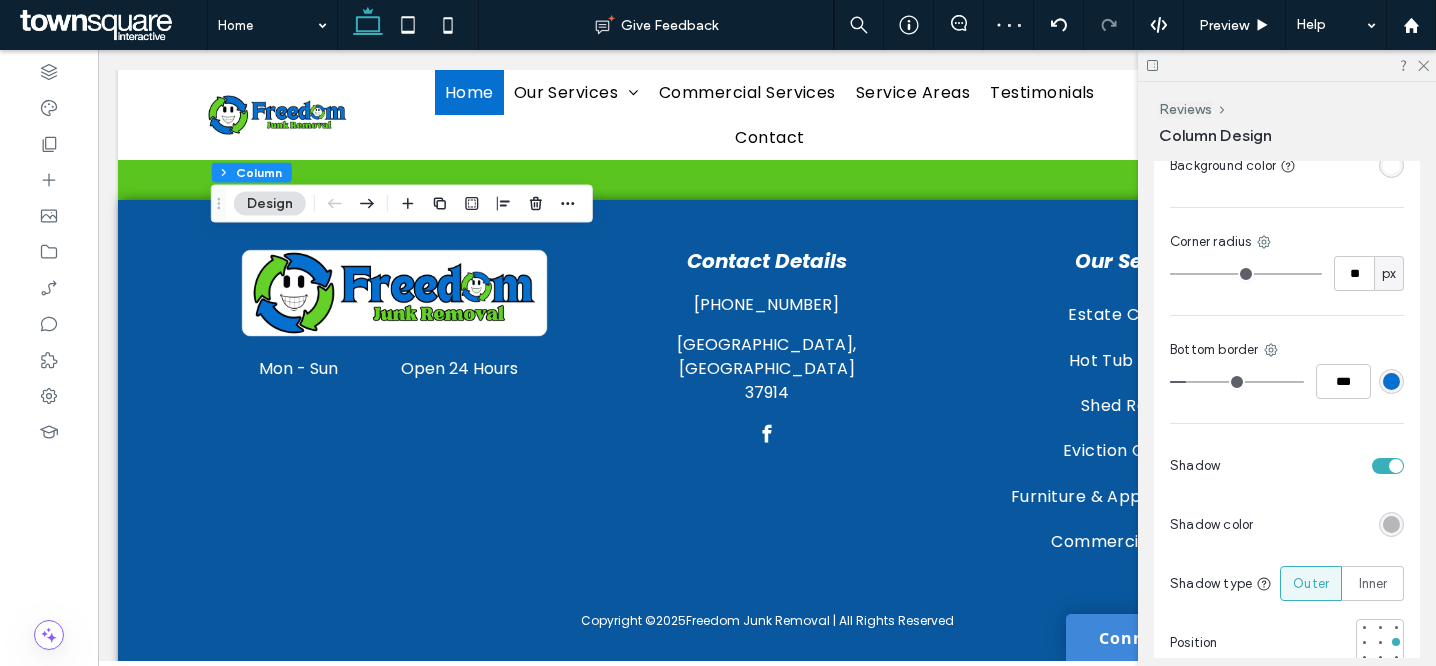 scroll, scrollTop: 567, scrollLeft: 0, axis: vertical 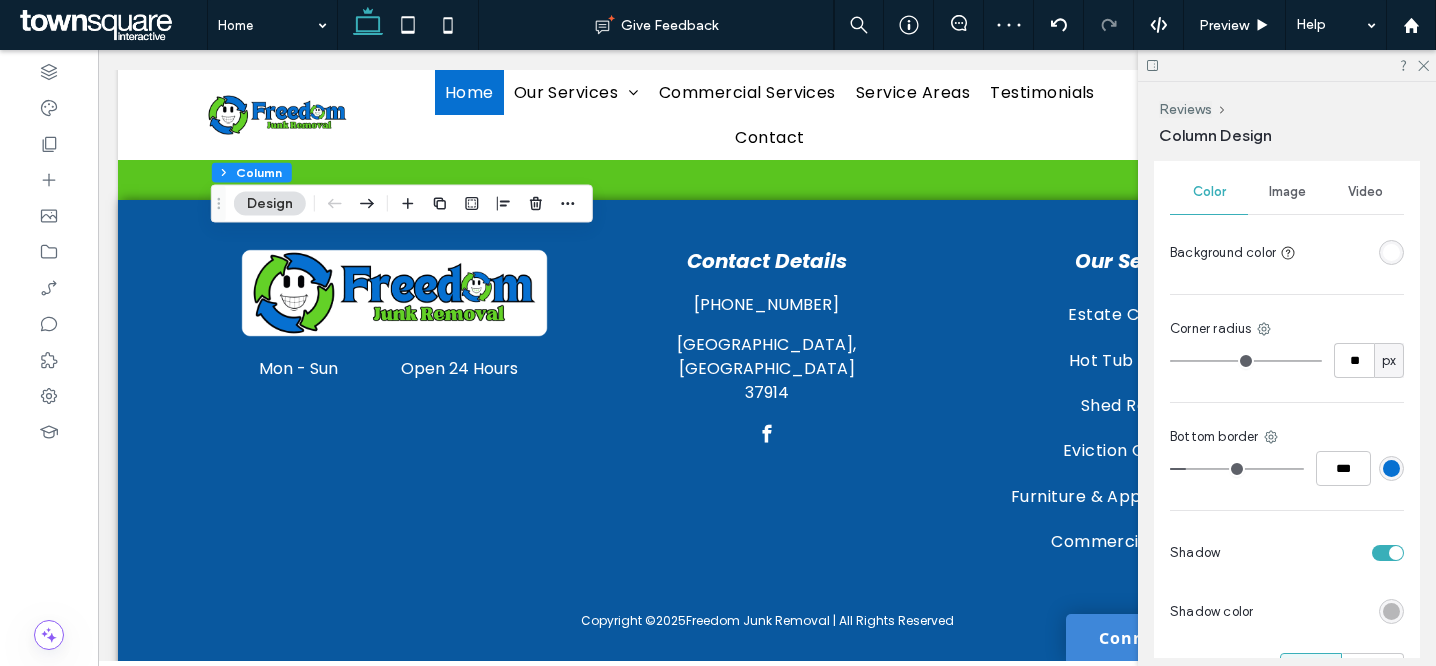 click at bounding box center (1391, 252) 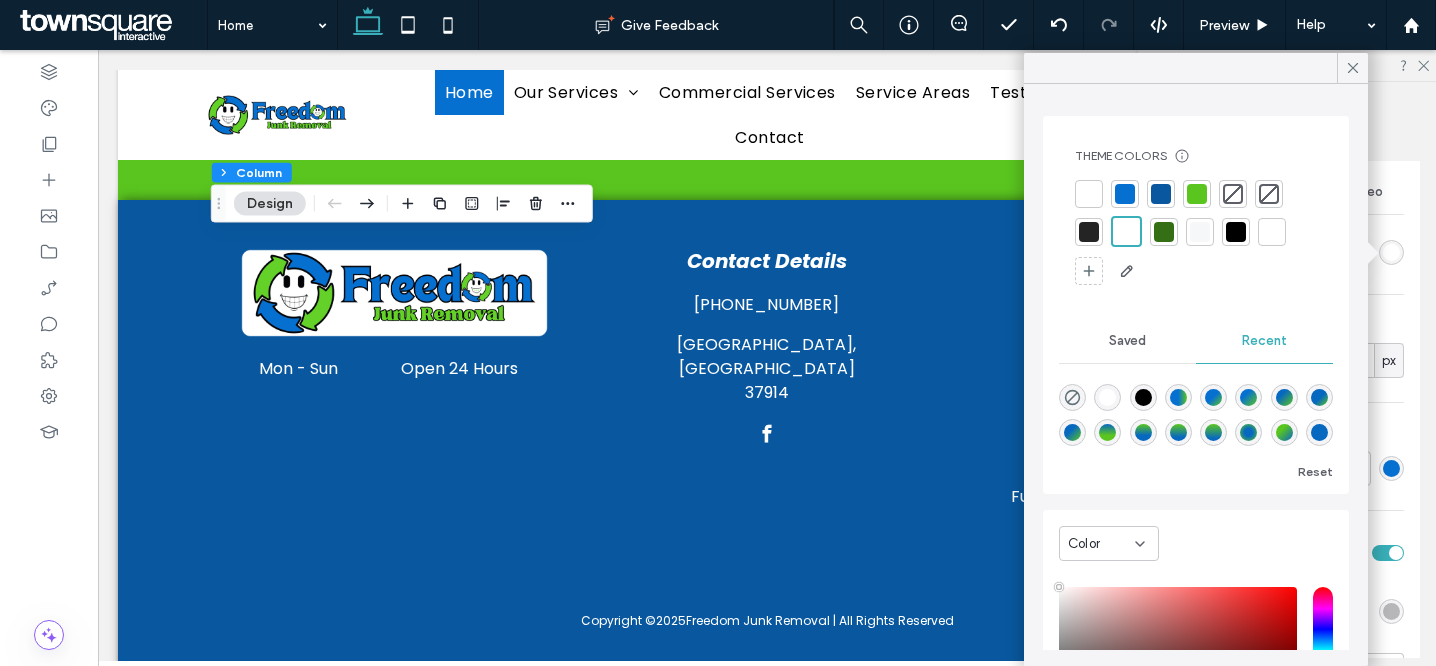 click at bounding box center [1200, 232] 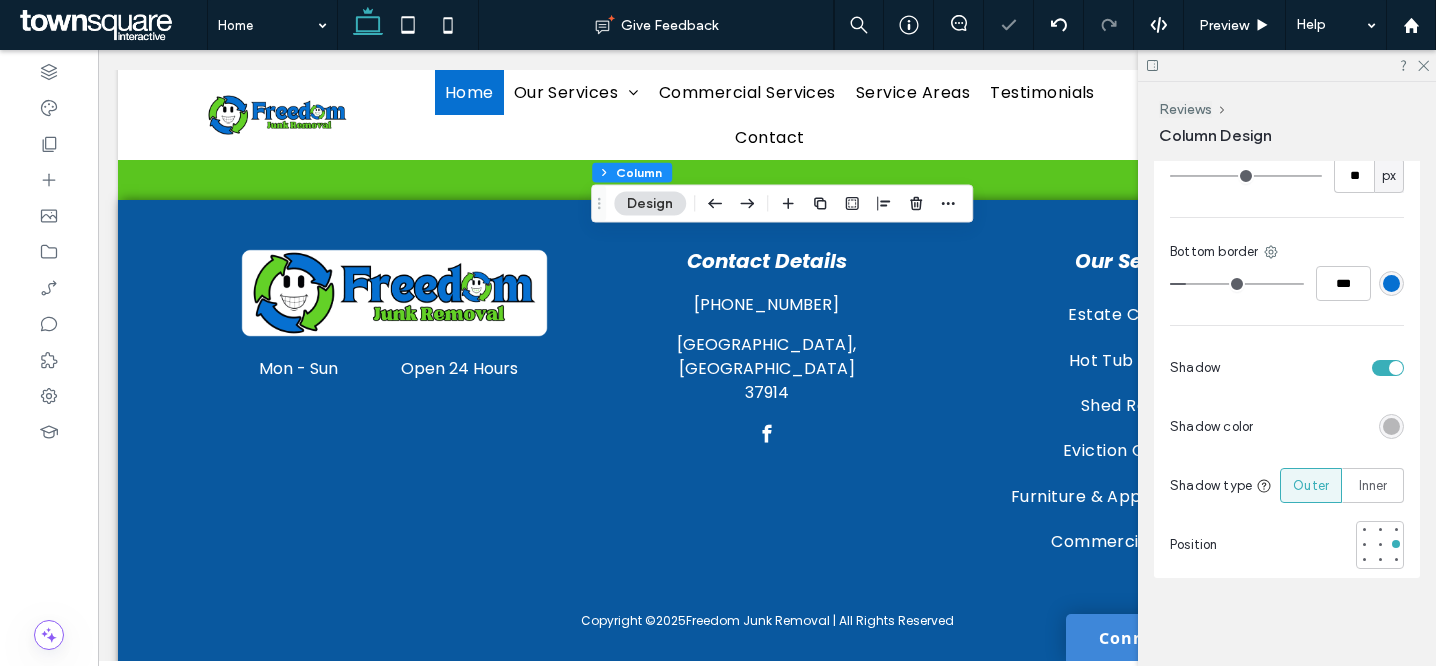 scroll, scrollTop: 487, scrollLeft: 0, axis: vertical 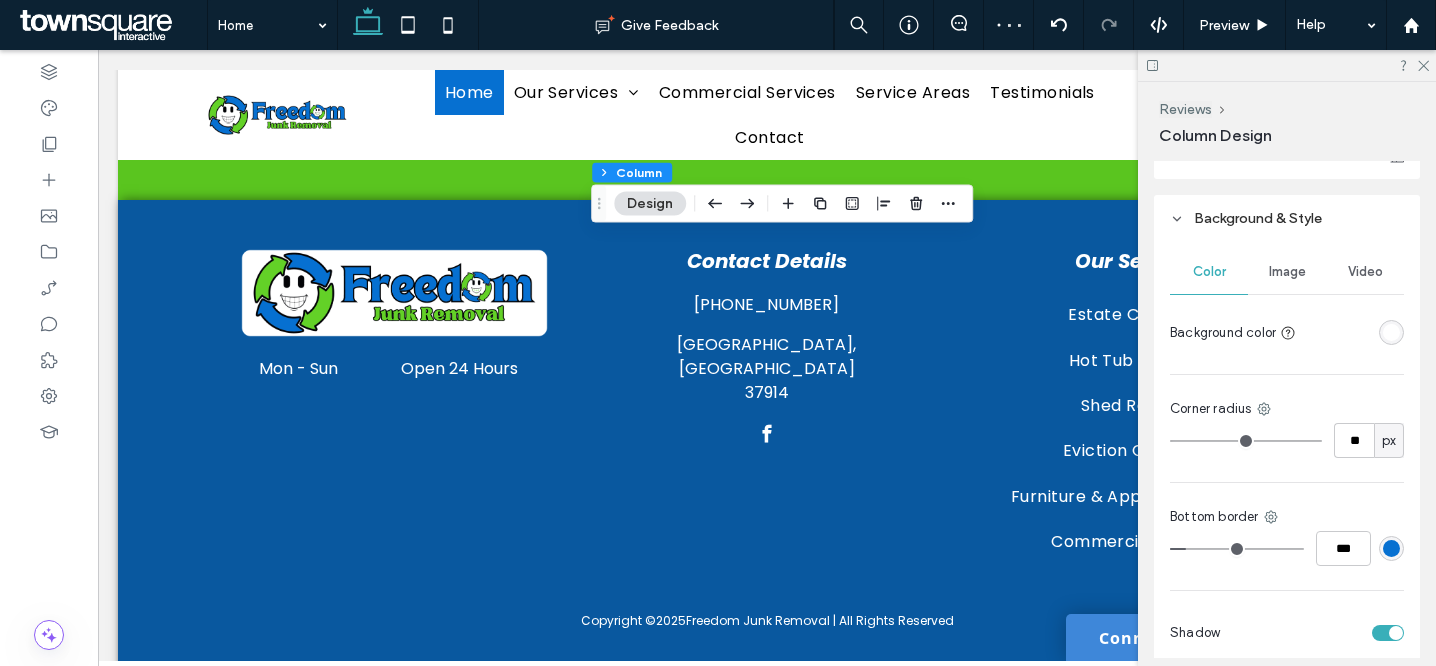click at bounding box center (1391, 332) 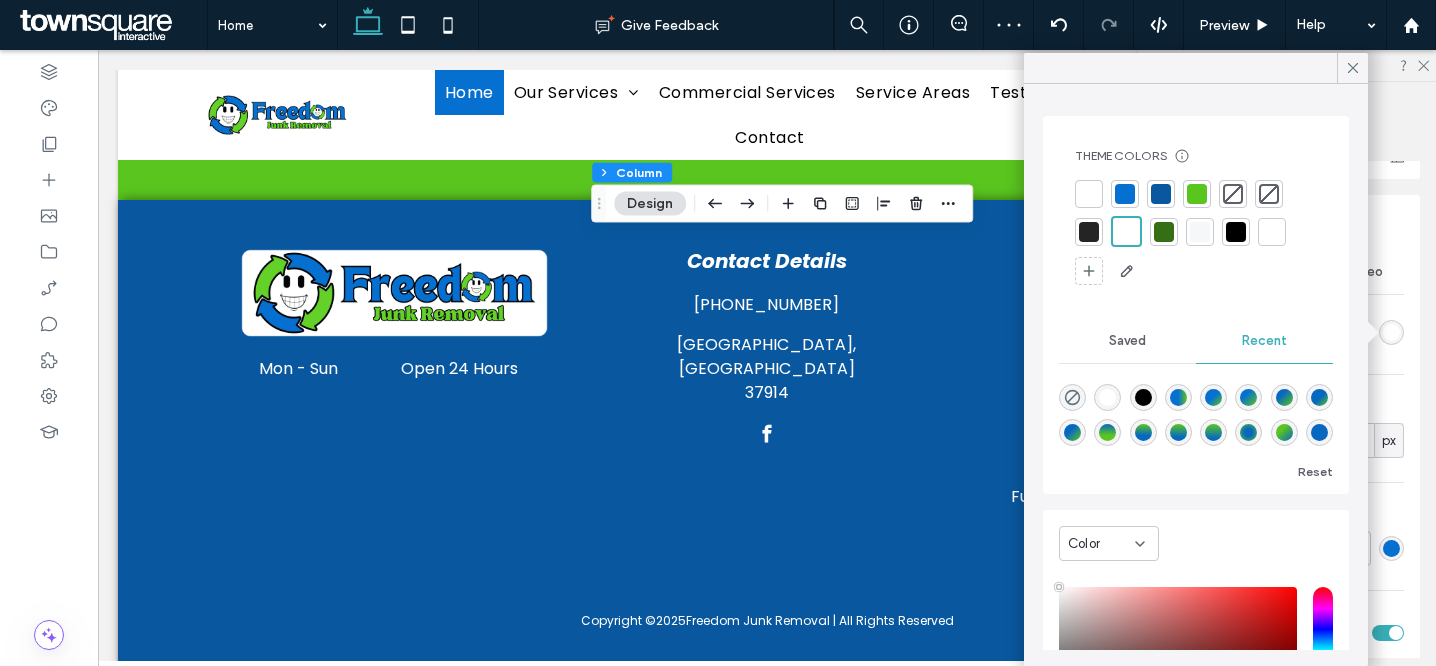 click at bounding box center [1200, 232] 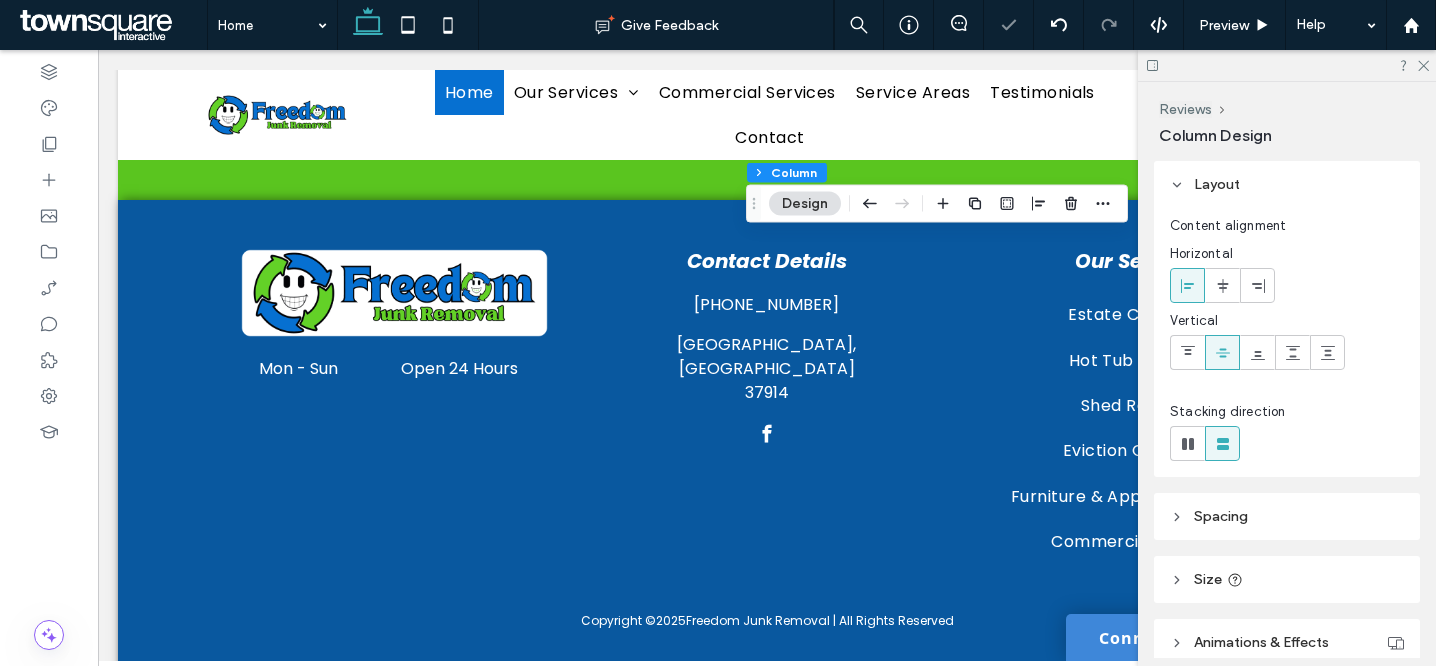 scroll, scrollTop: 543, scrollLeft: 0, axis: vertical 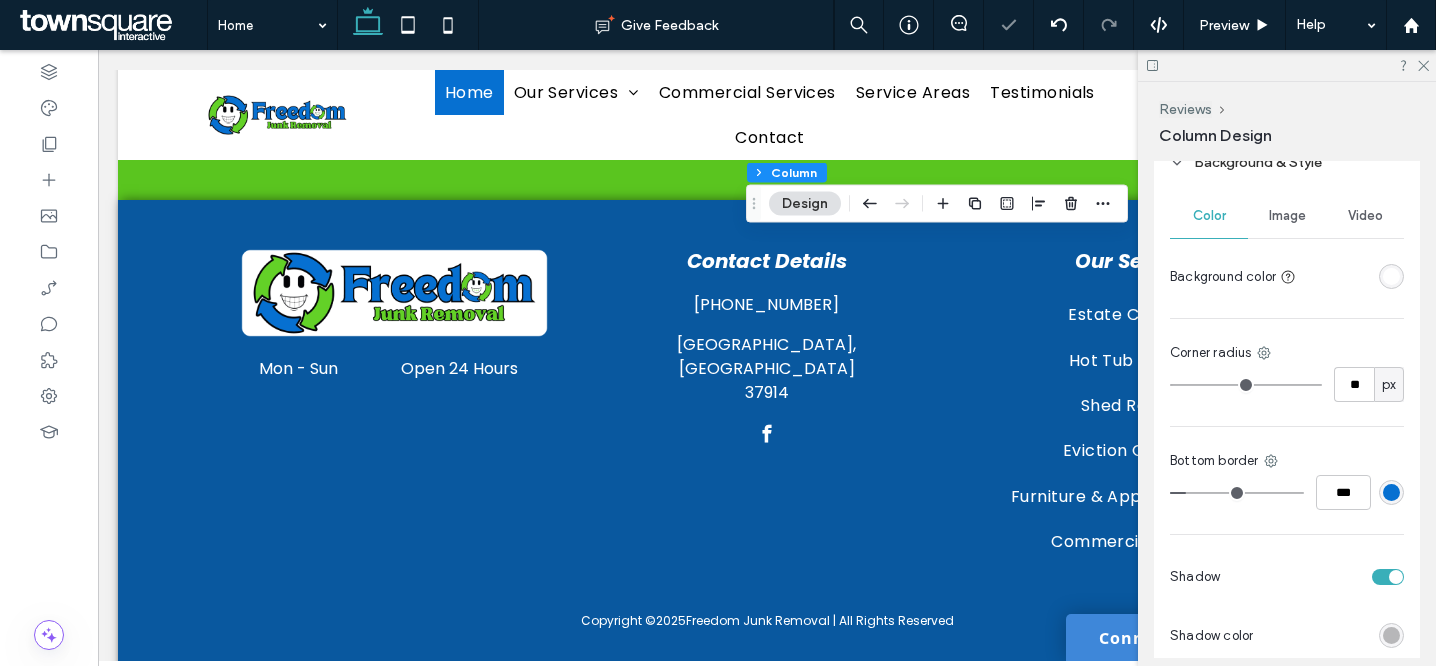 click at bounding box center [1391, 276] 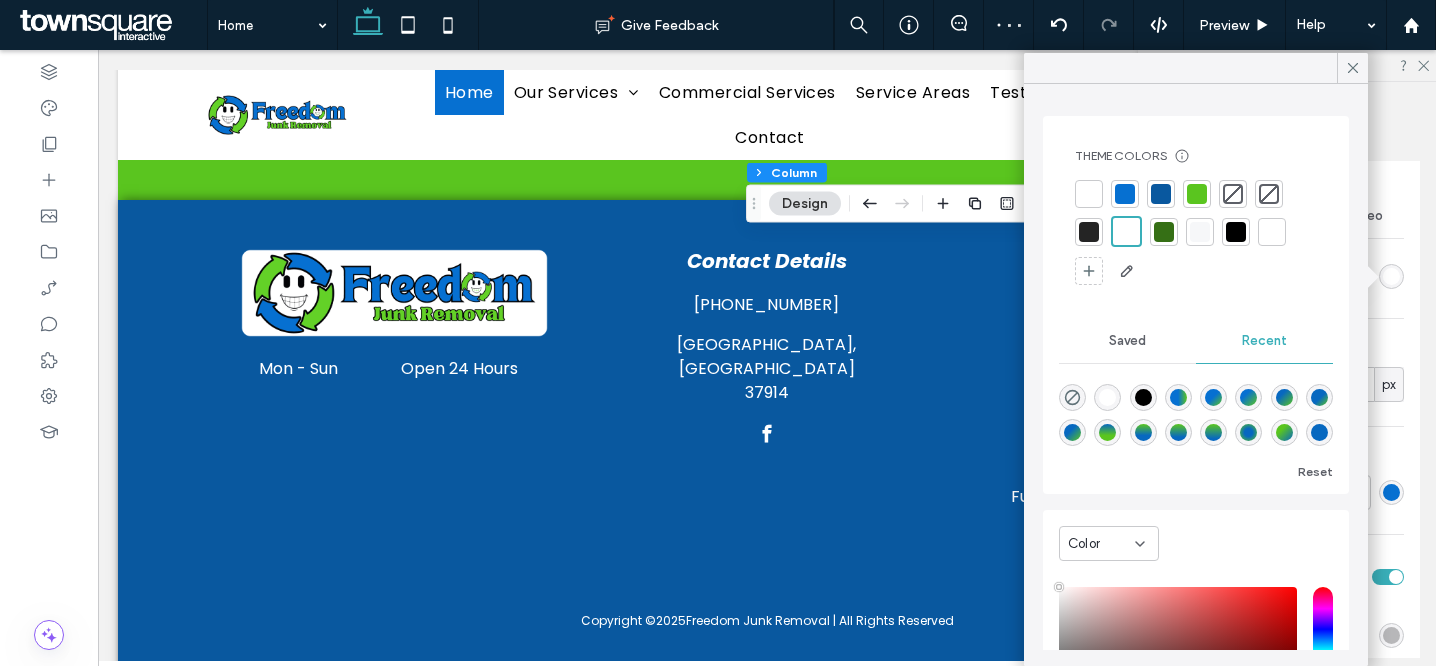 click at bounding box center [1200, 232] 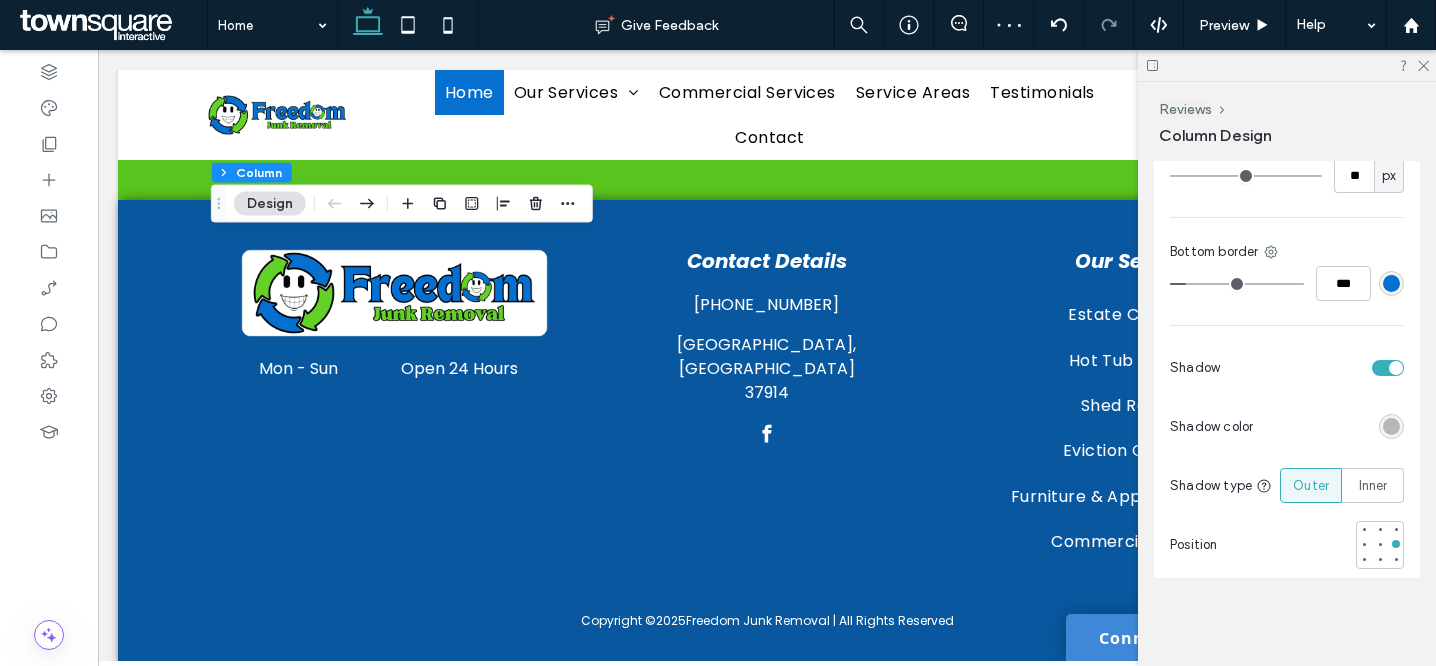 click at bounding box center (1388, 368) 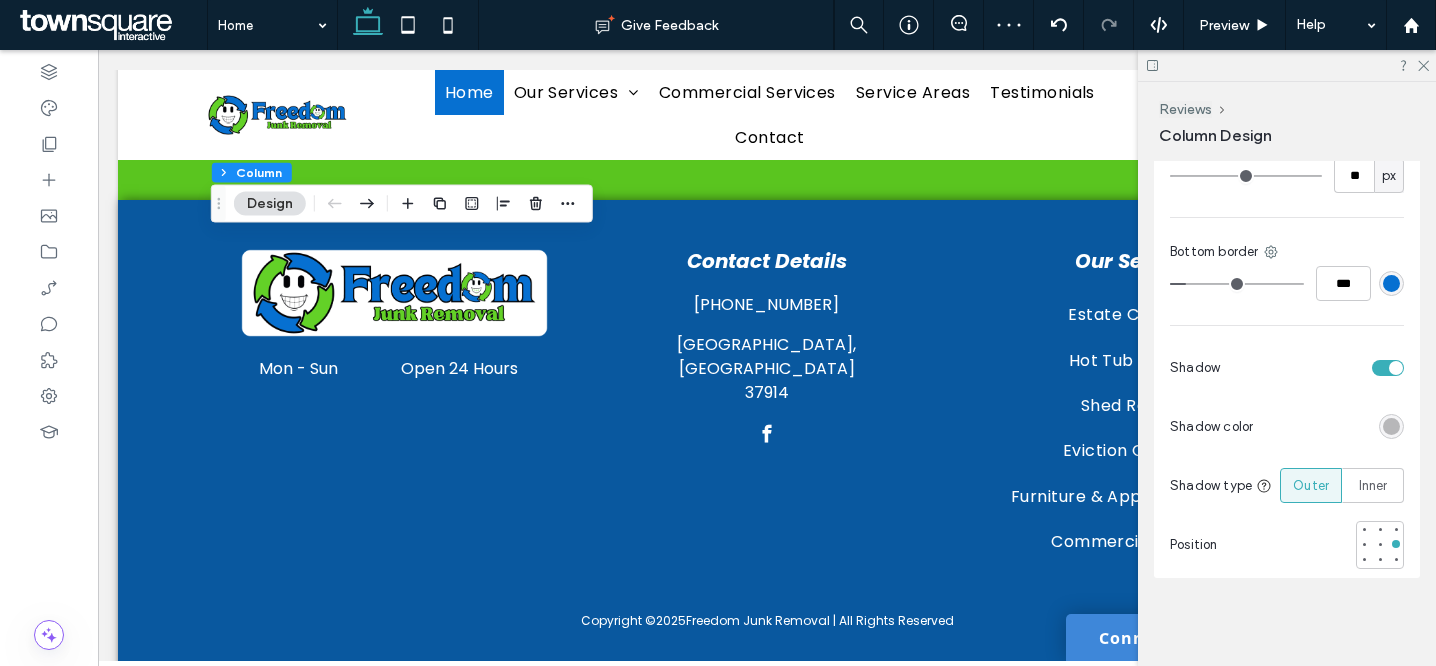scroll, scrollTop: 575, scrollLeft: 0, axis: vertical 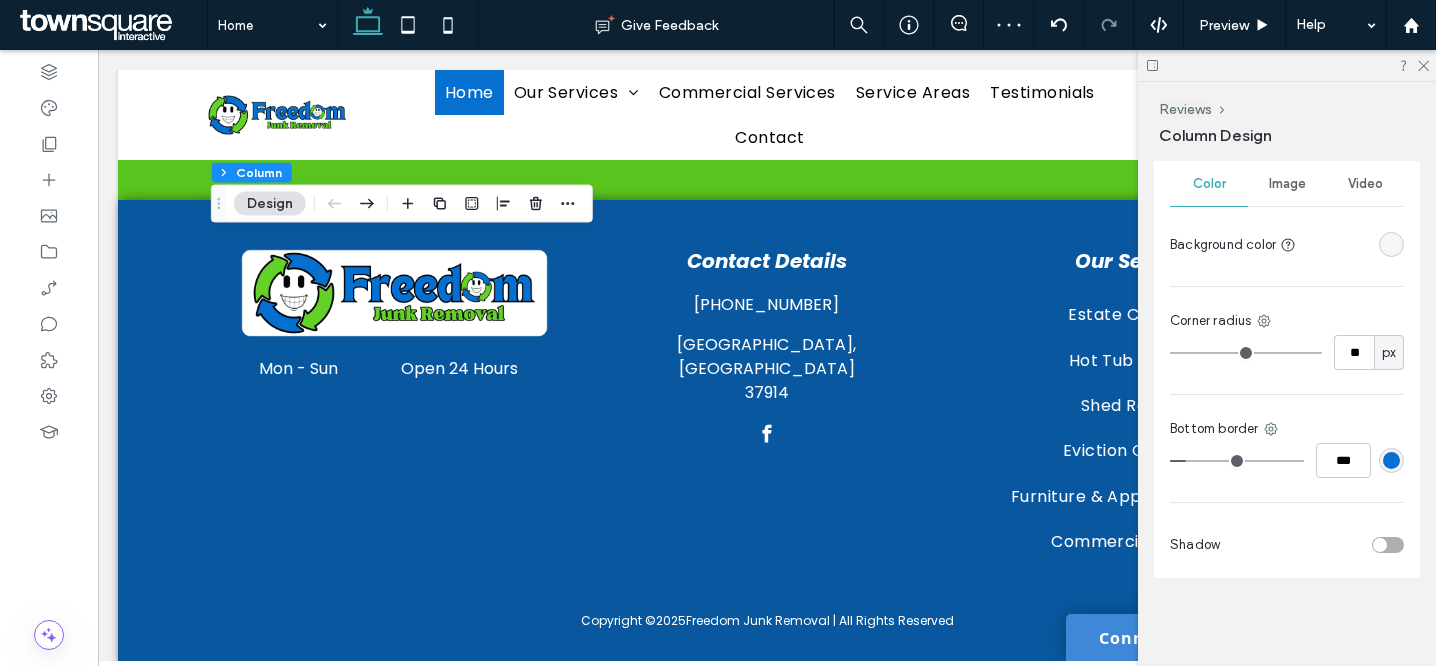 click at bounding box center (1388, 545) 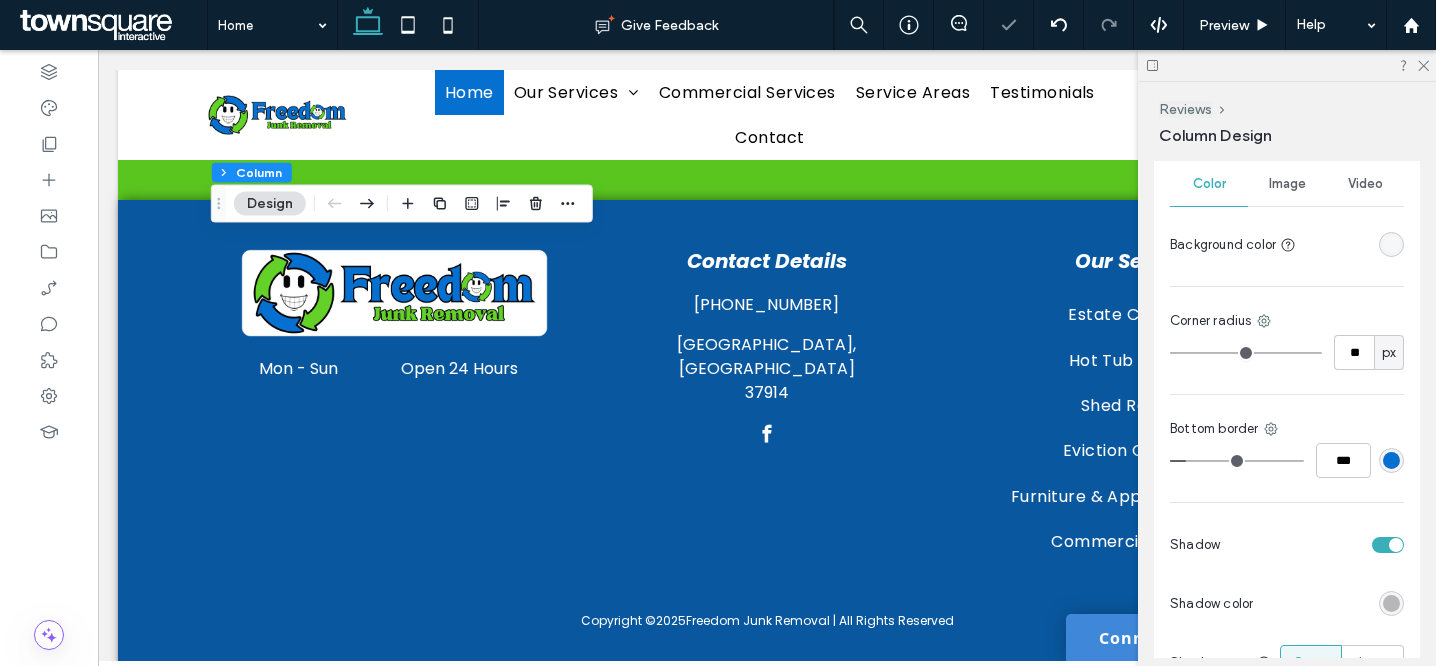 scroll, scrollTop: 757, scrollLeft: 0, axis: vertical 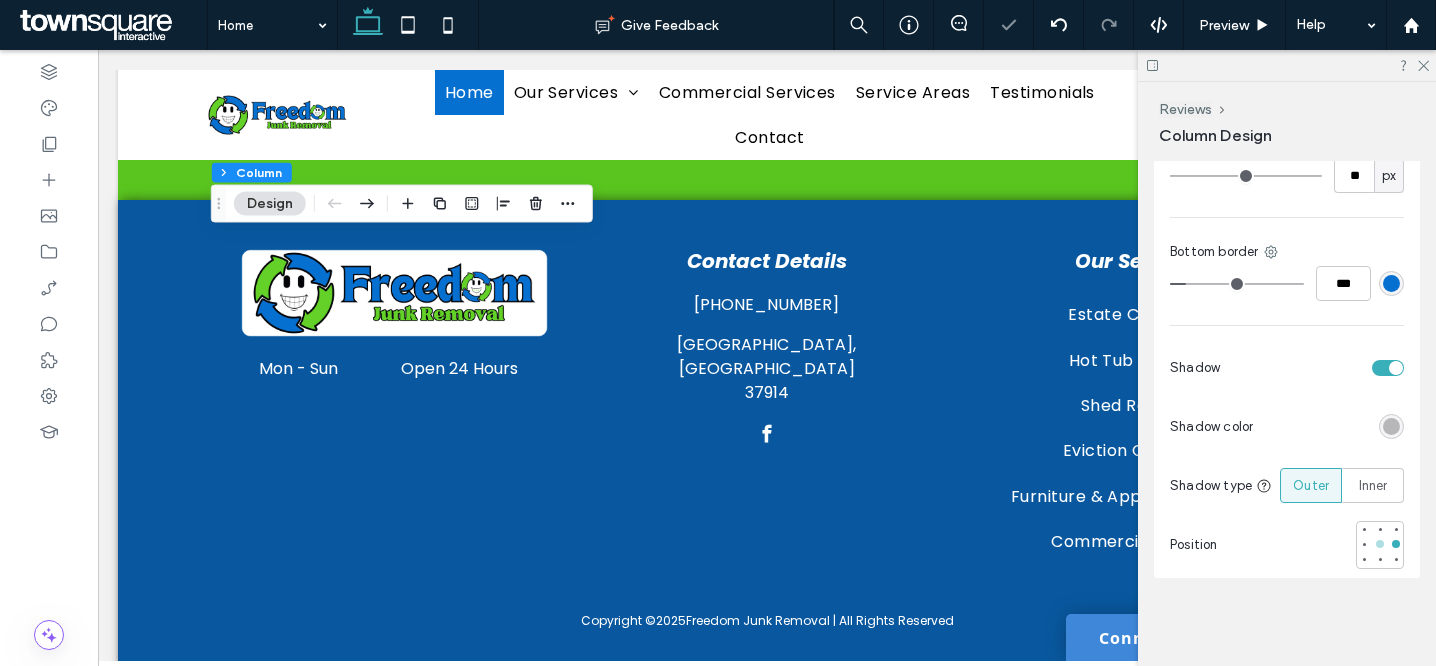 click at bounding box center (1380, 544) 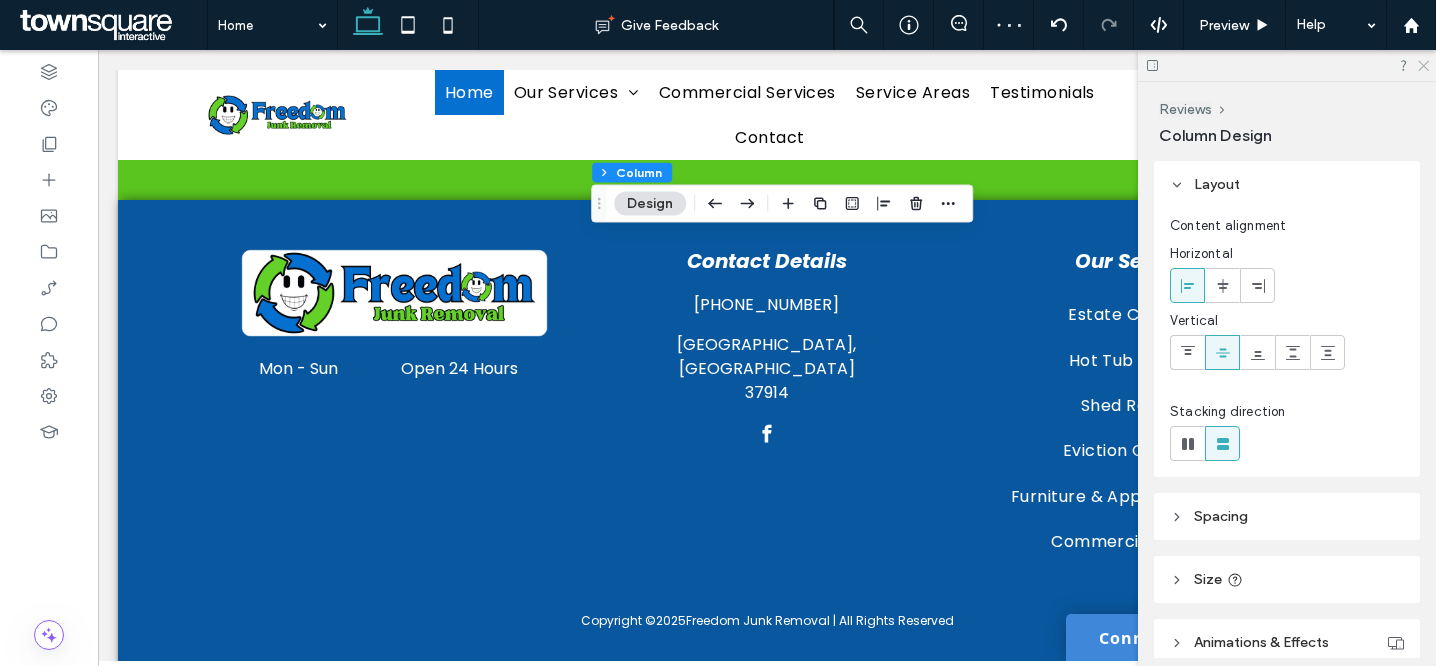 click 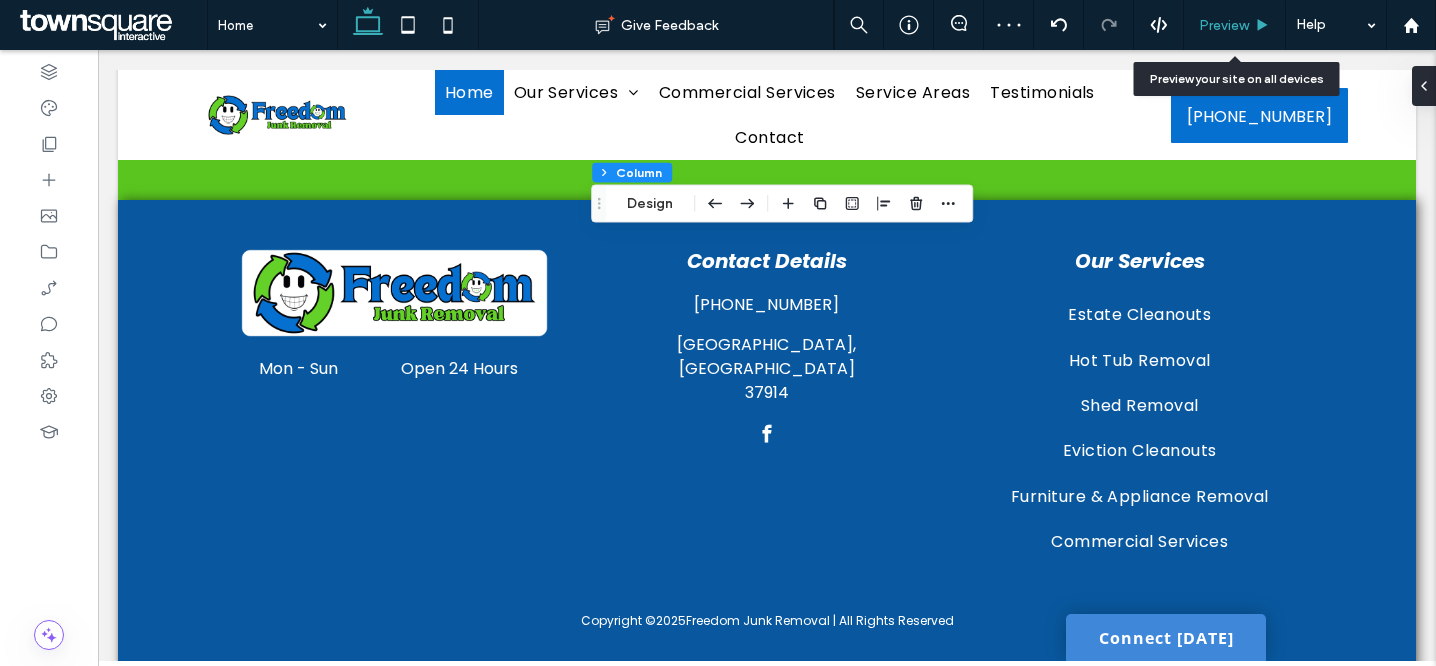click on "Preview" at bounding box center (1224, 25) 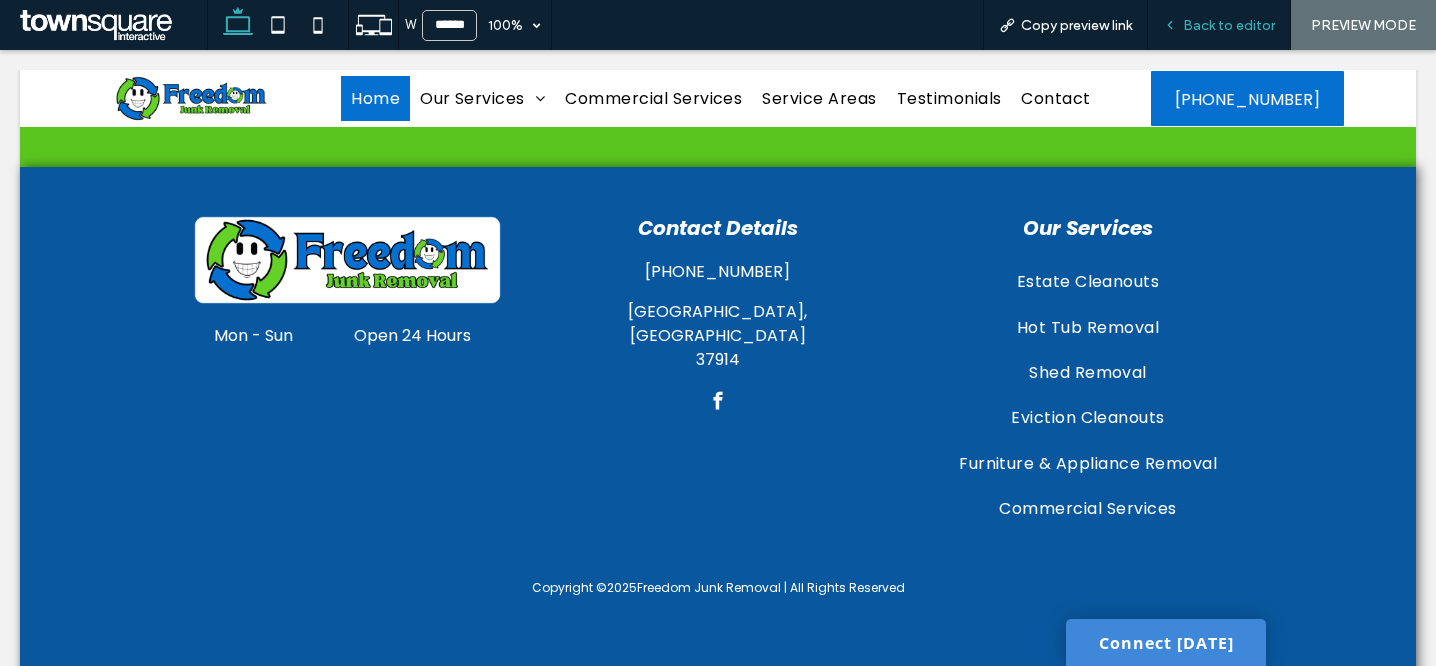click on "Back to editor" at bounding box center [1219, 25] 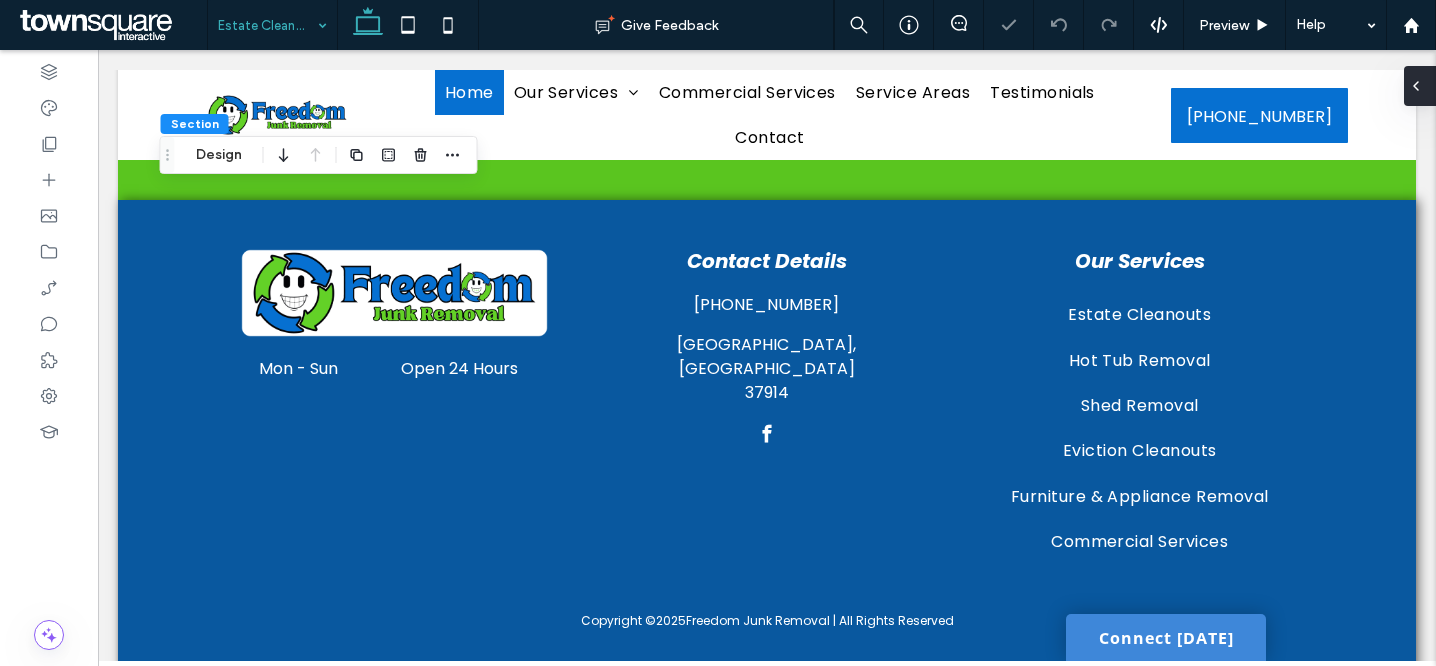 click at bounding box center [1420, 86] 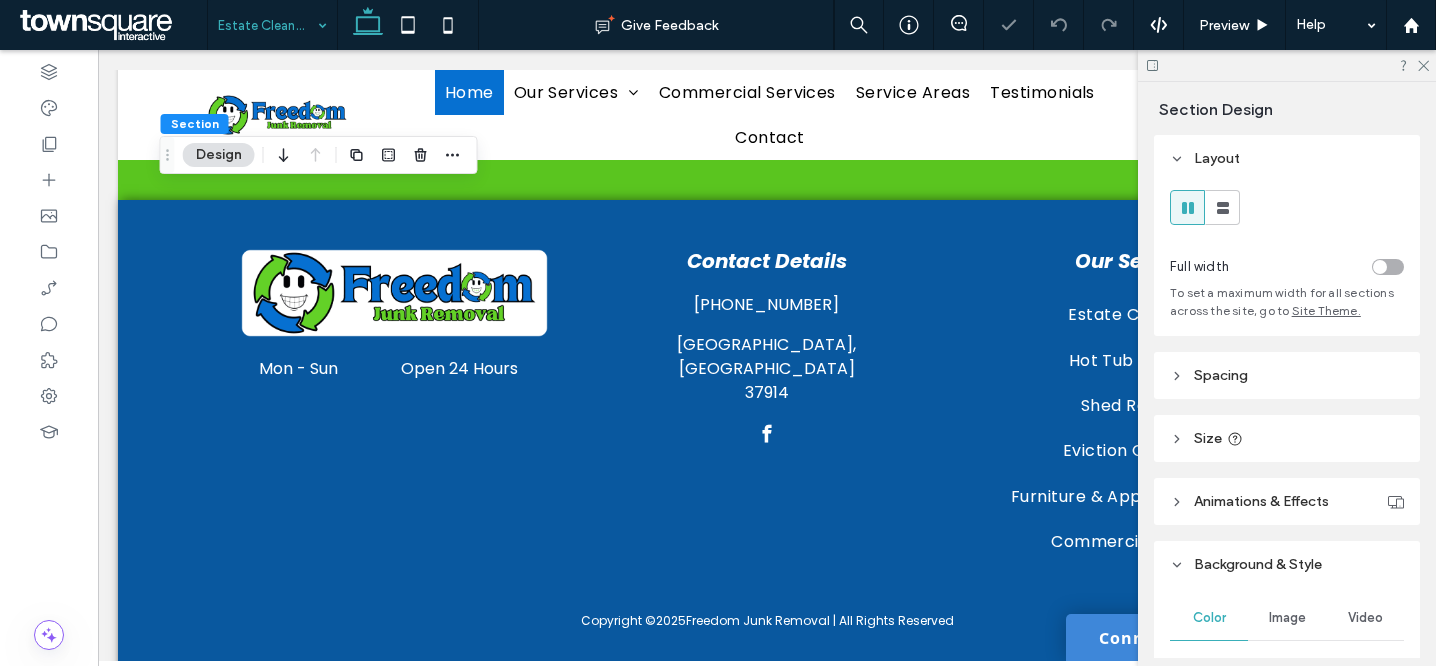 scroll, scrollTop: 435, scrollLeft: 0, axis: vertical 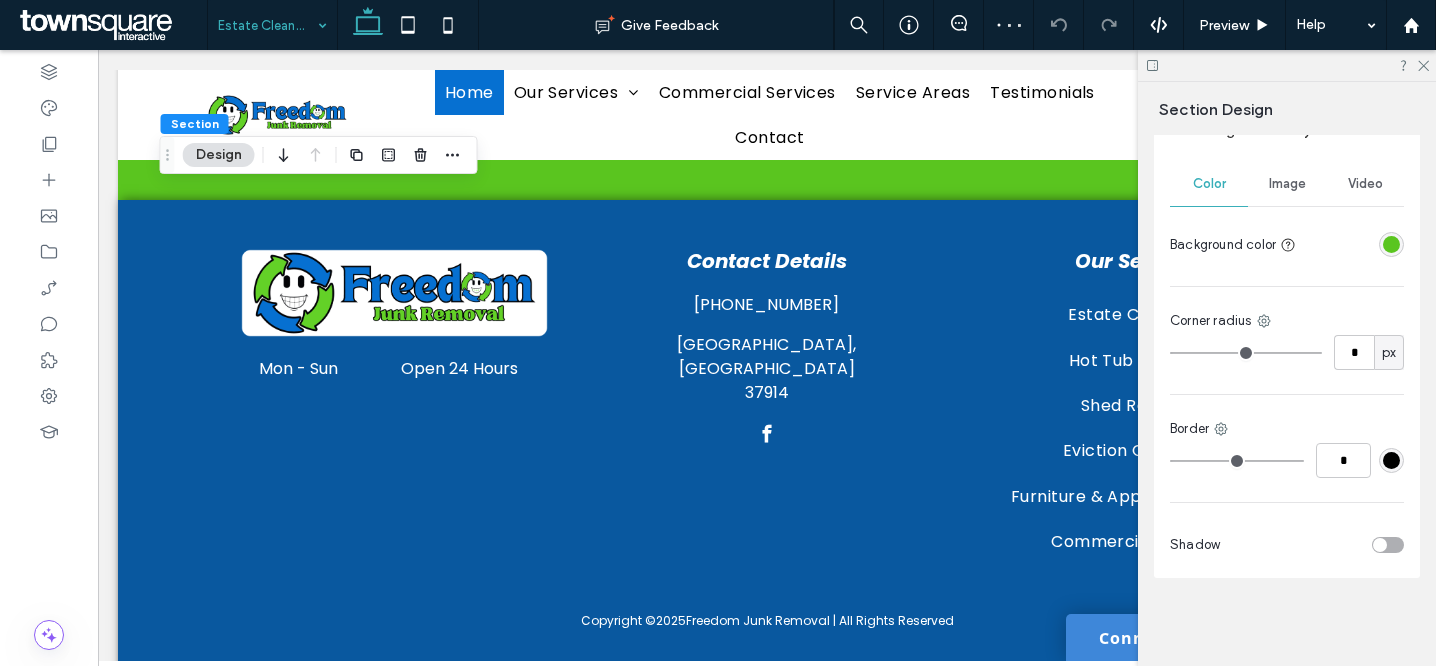click at bounding box center (1391, 244) 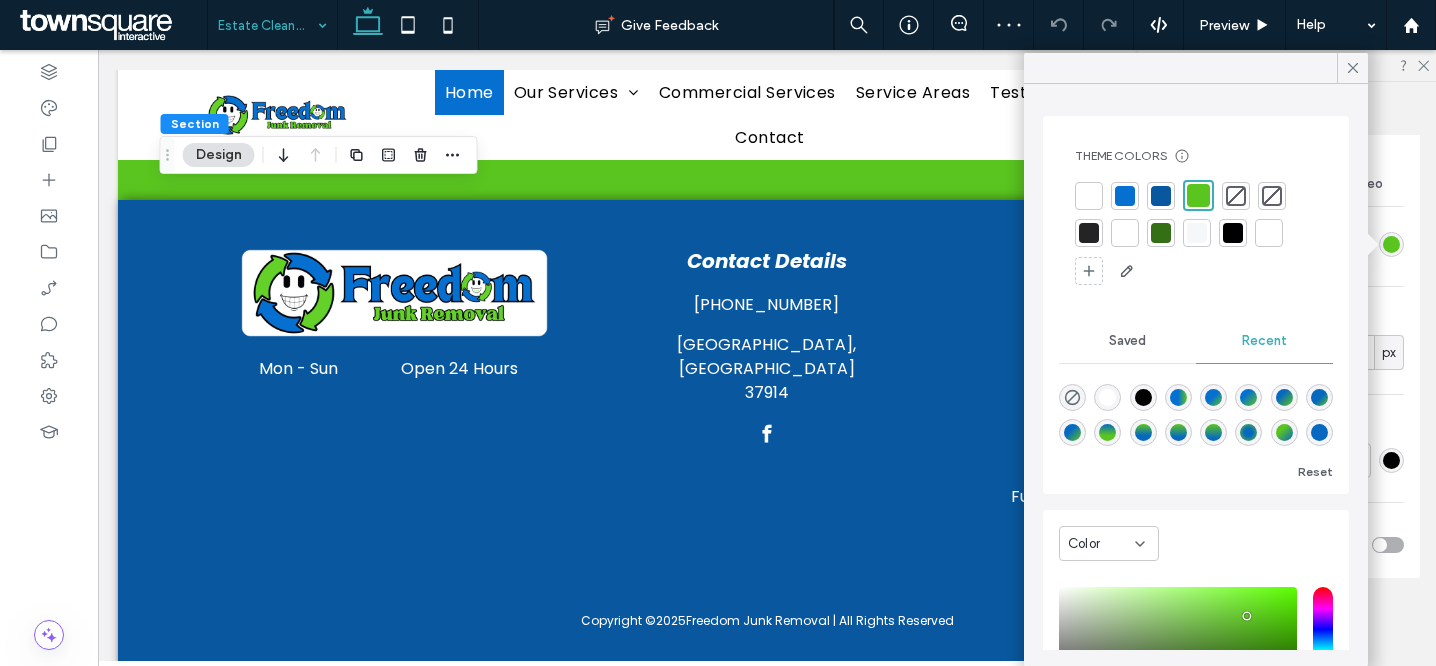click at bounding box center [1072, 397] 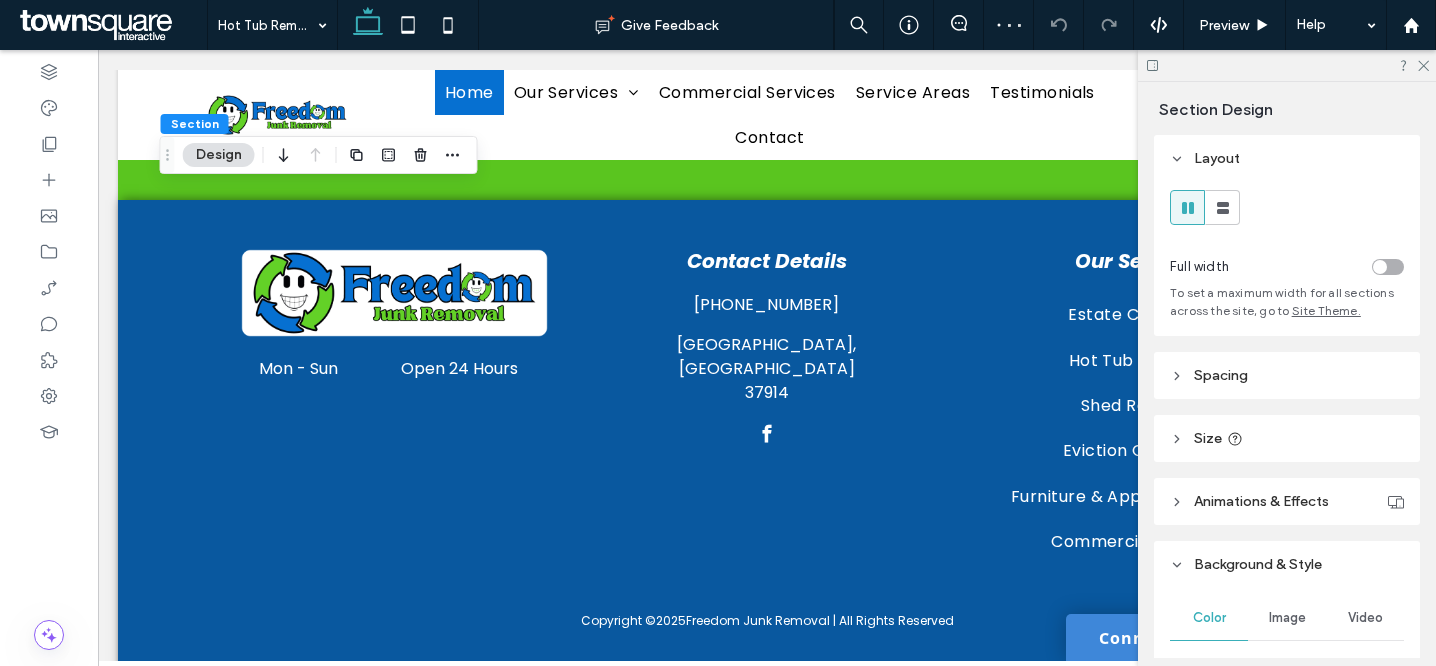 scroll, scrollTop: 435, scrollLeft: 0, axis: vertical 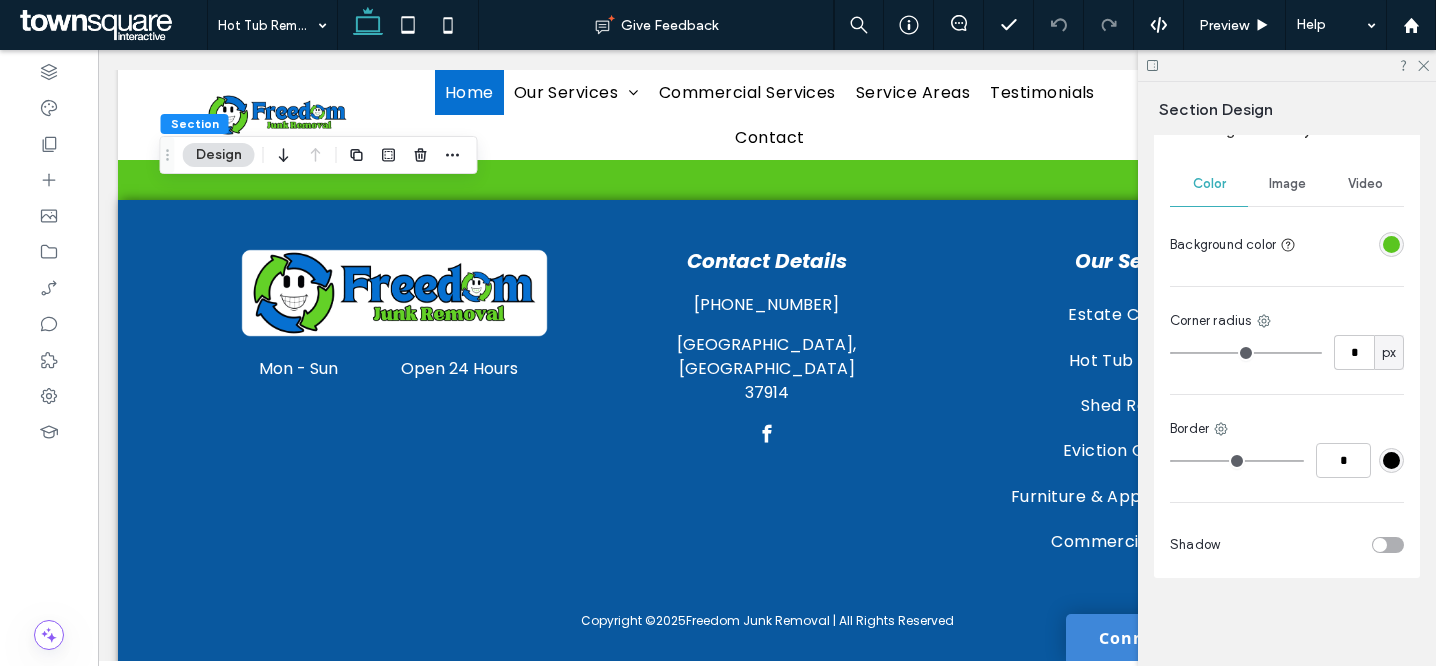 click at bounding box center (1391, 244) 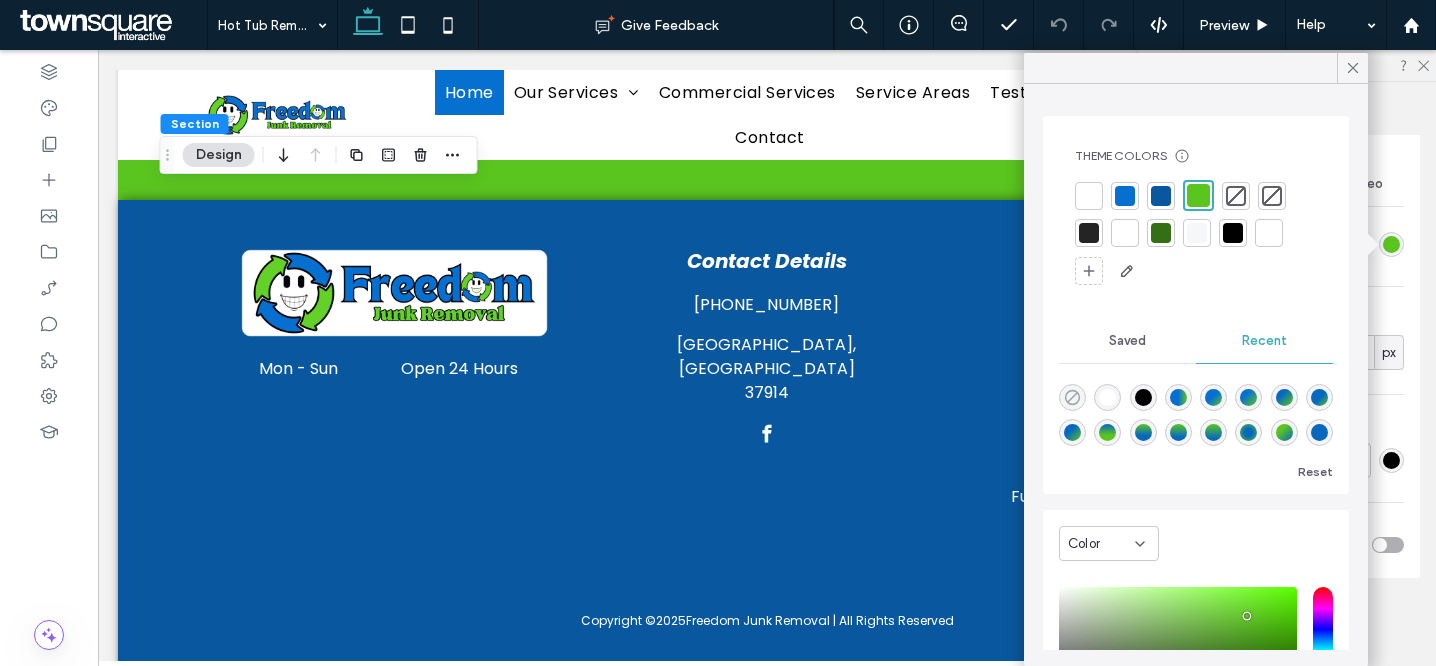 click 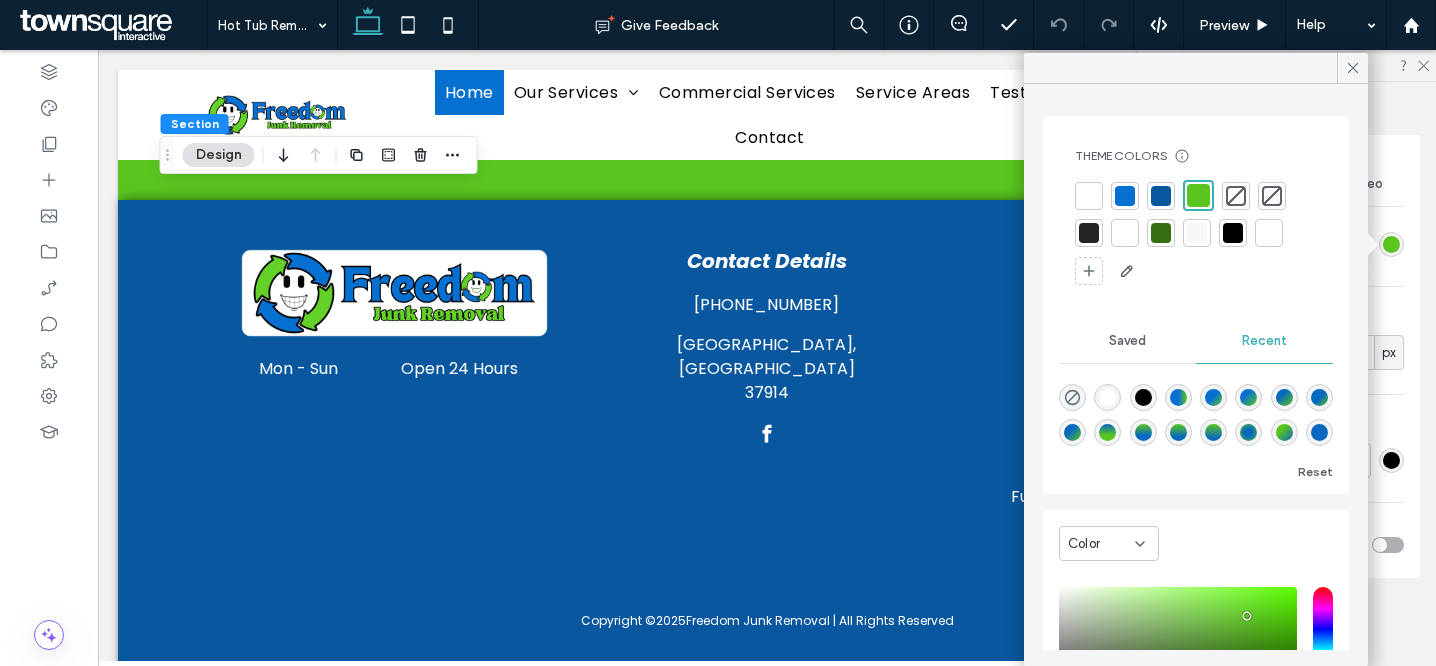 type on "*******" 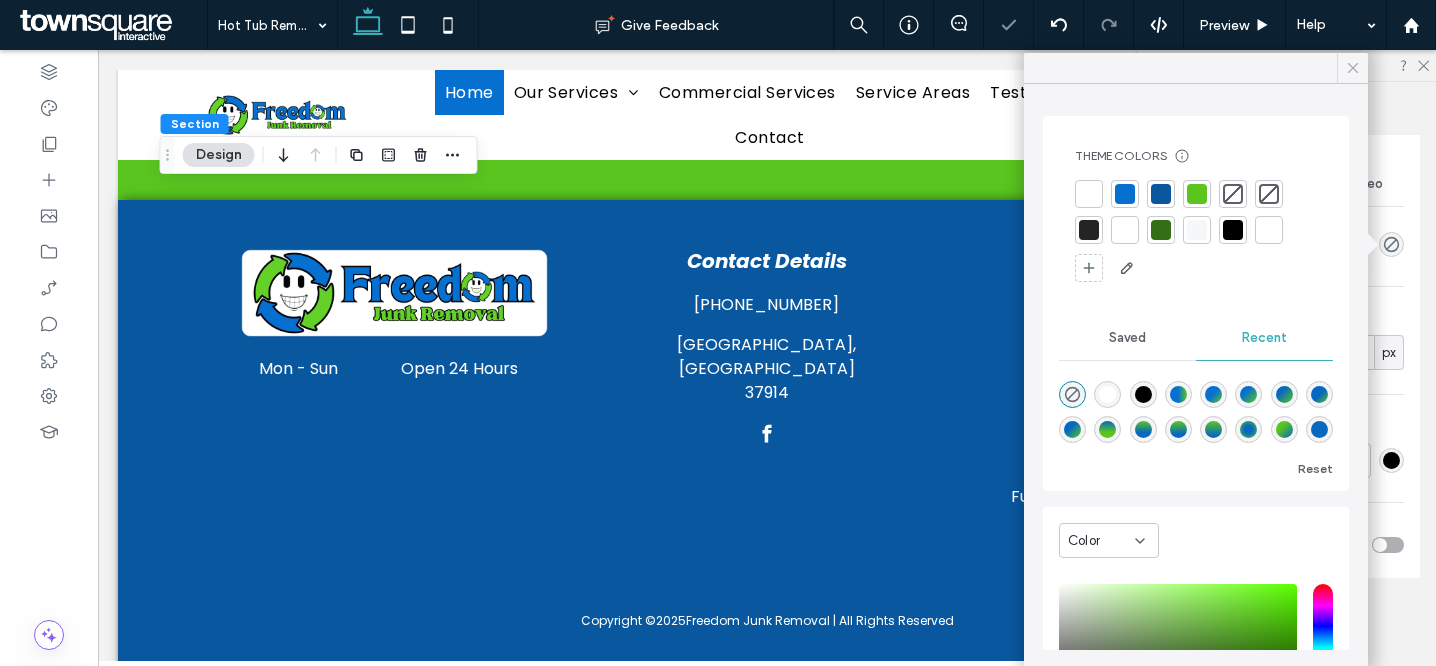 click 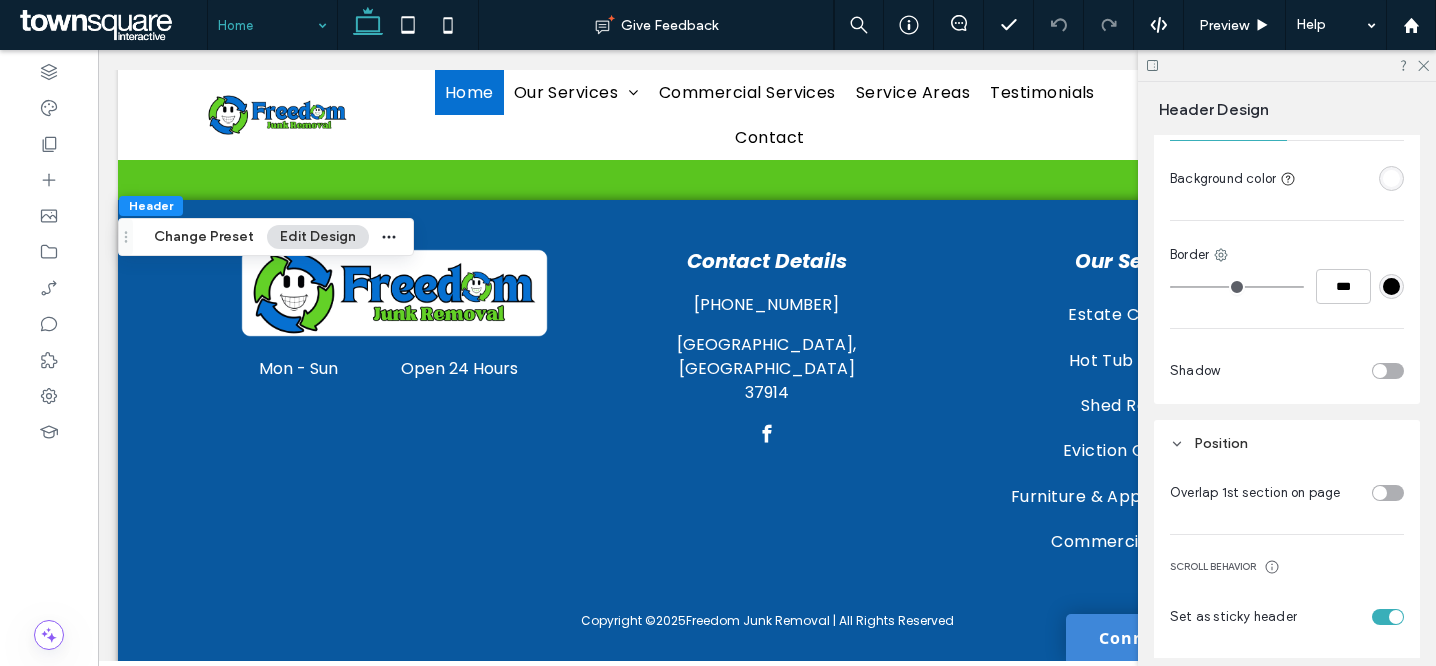 scroll, scrollTop: 297, scrollLeft: 0, axis: vertical 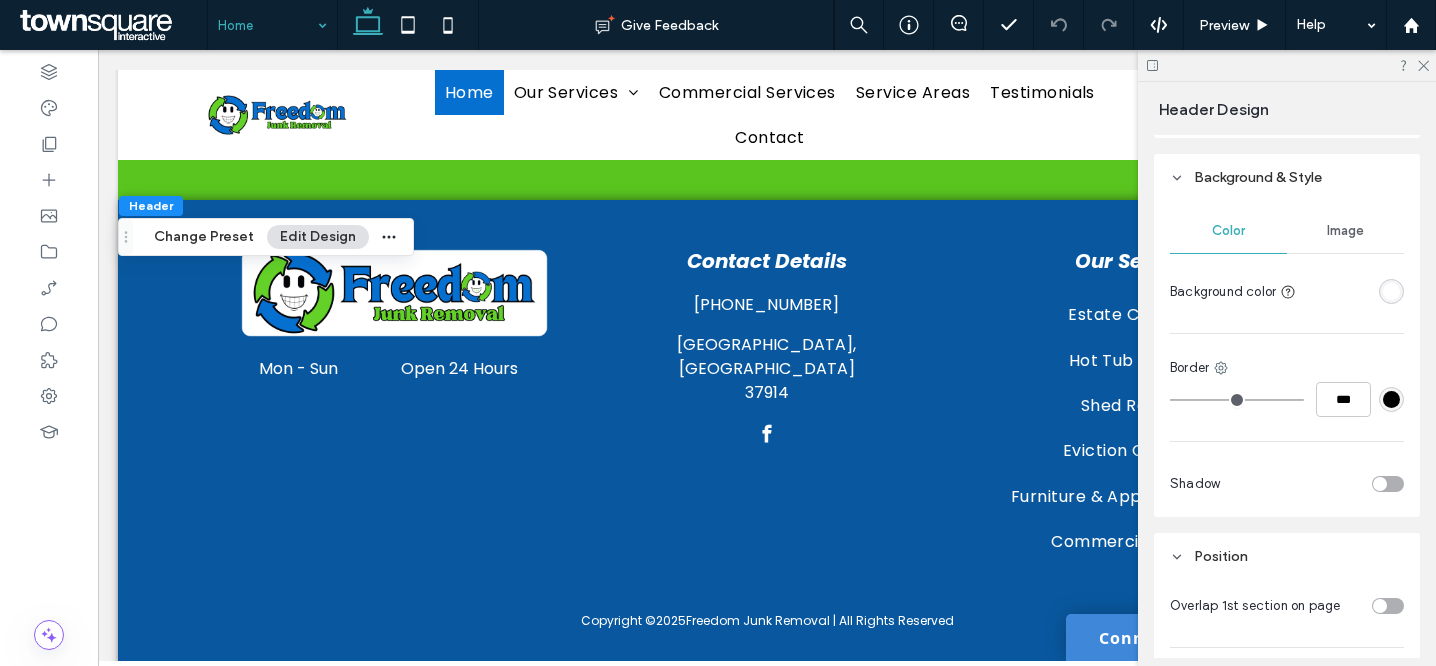 click at bounding box center (1388, 484) 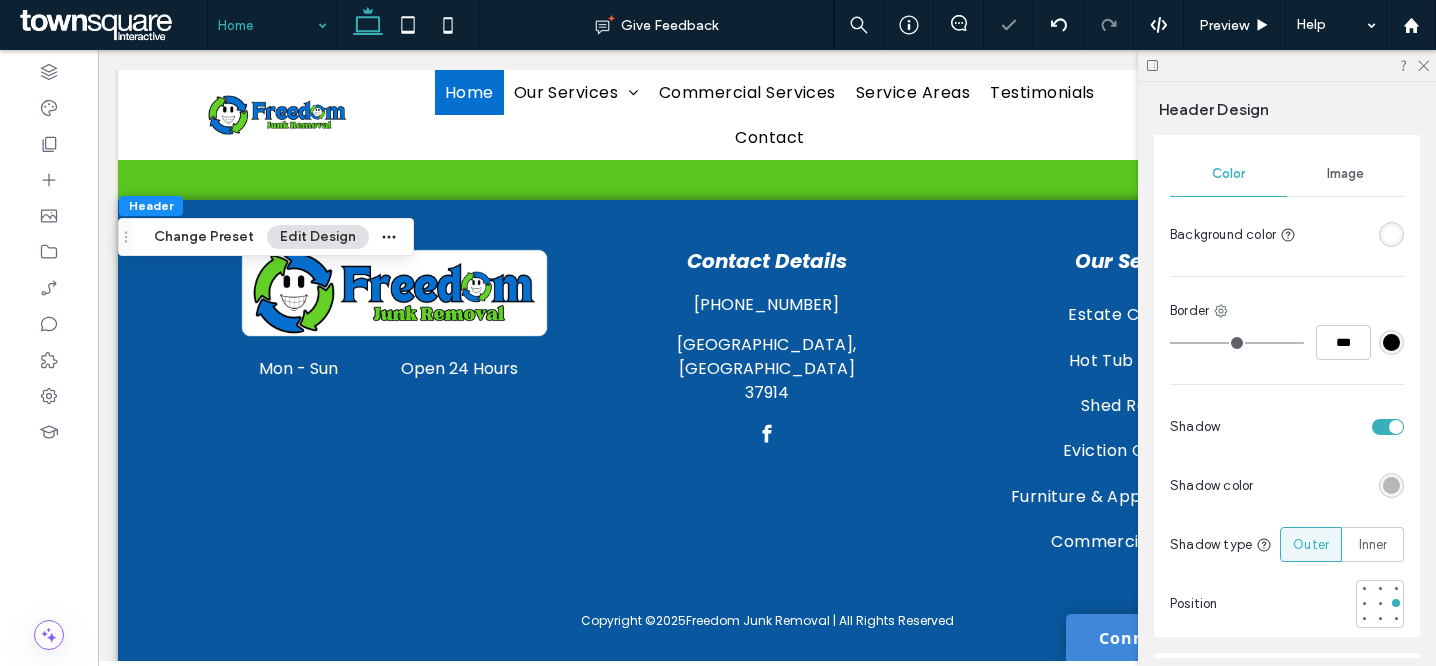 scroll, scrollTop: 367, scrollLeft: 0, axis: vertical 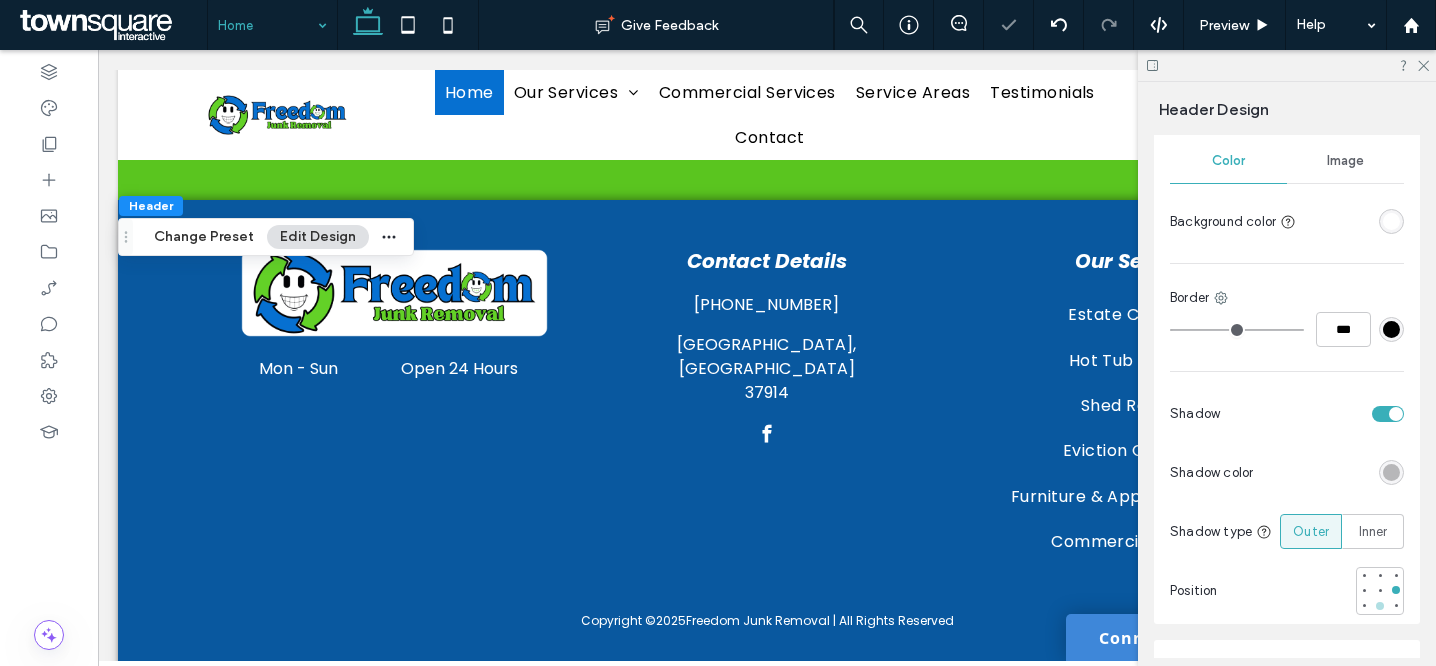 click at bounding box center [1380, 606] 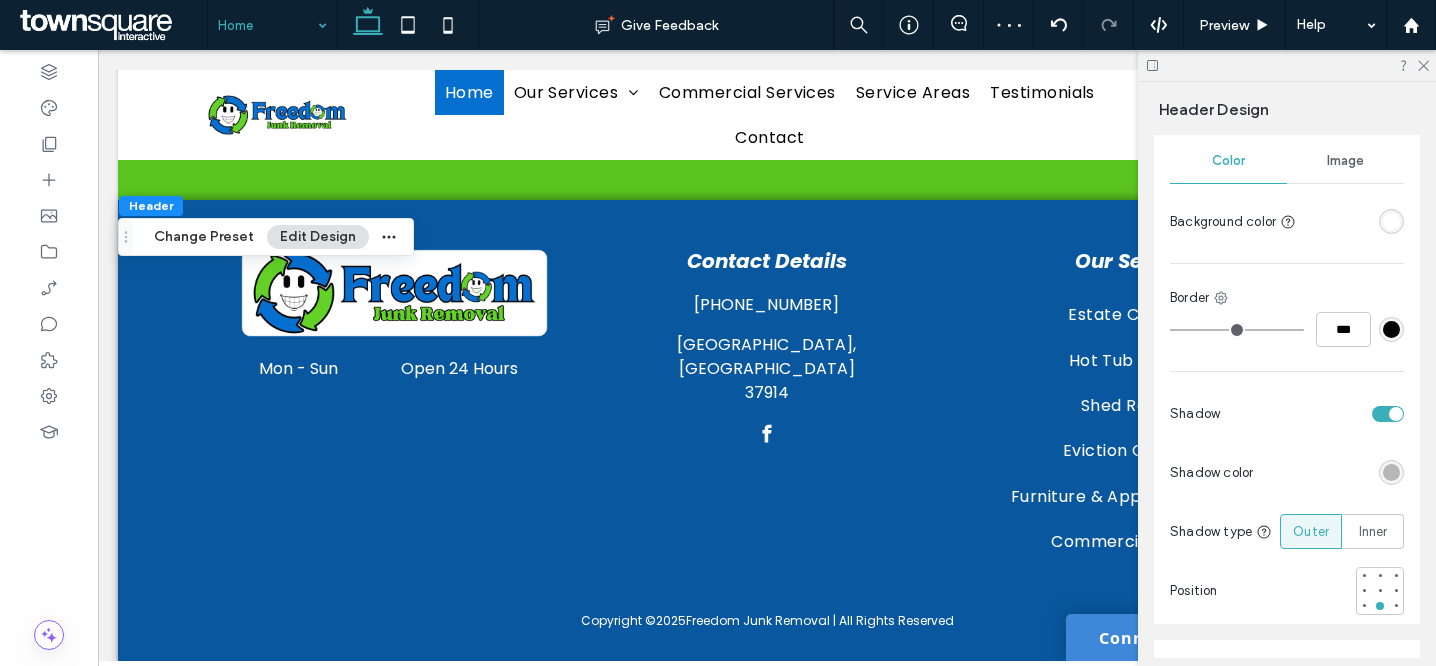 click at bounding box center [1287, 65] 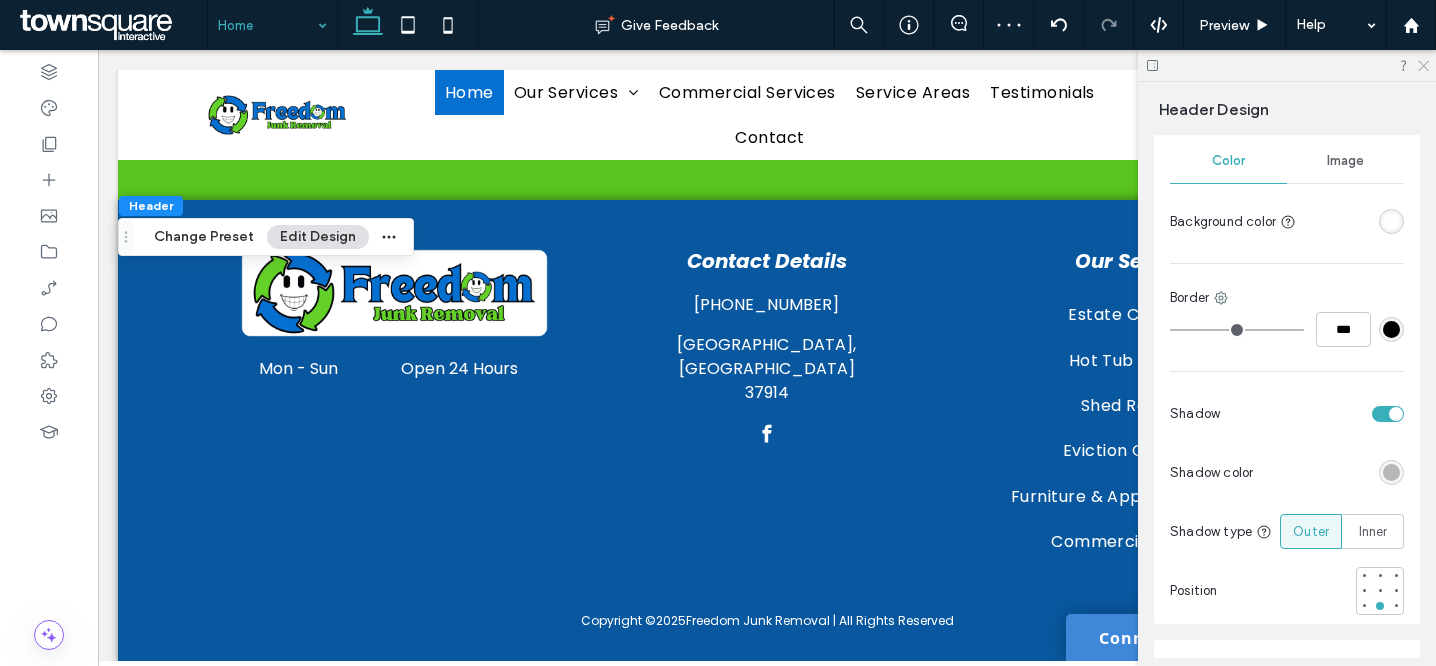click 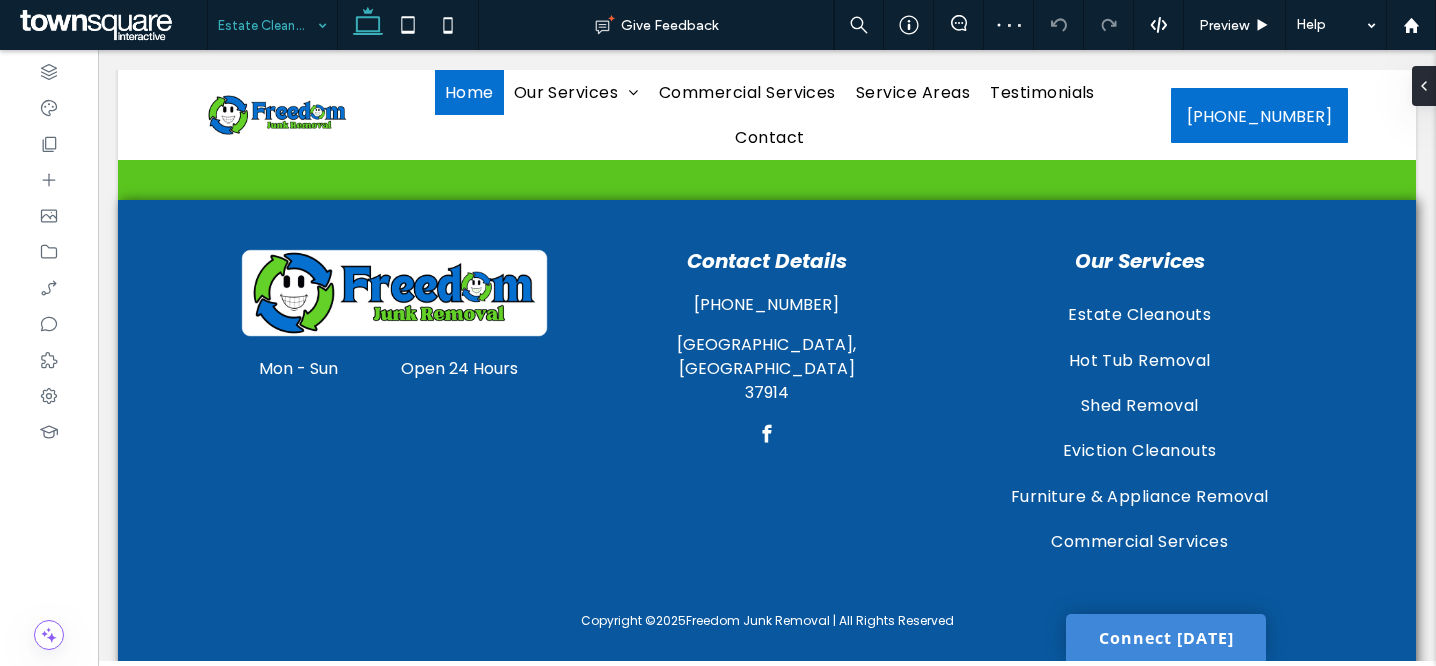 click at bounding box center (267, 25) 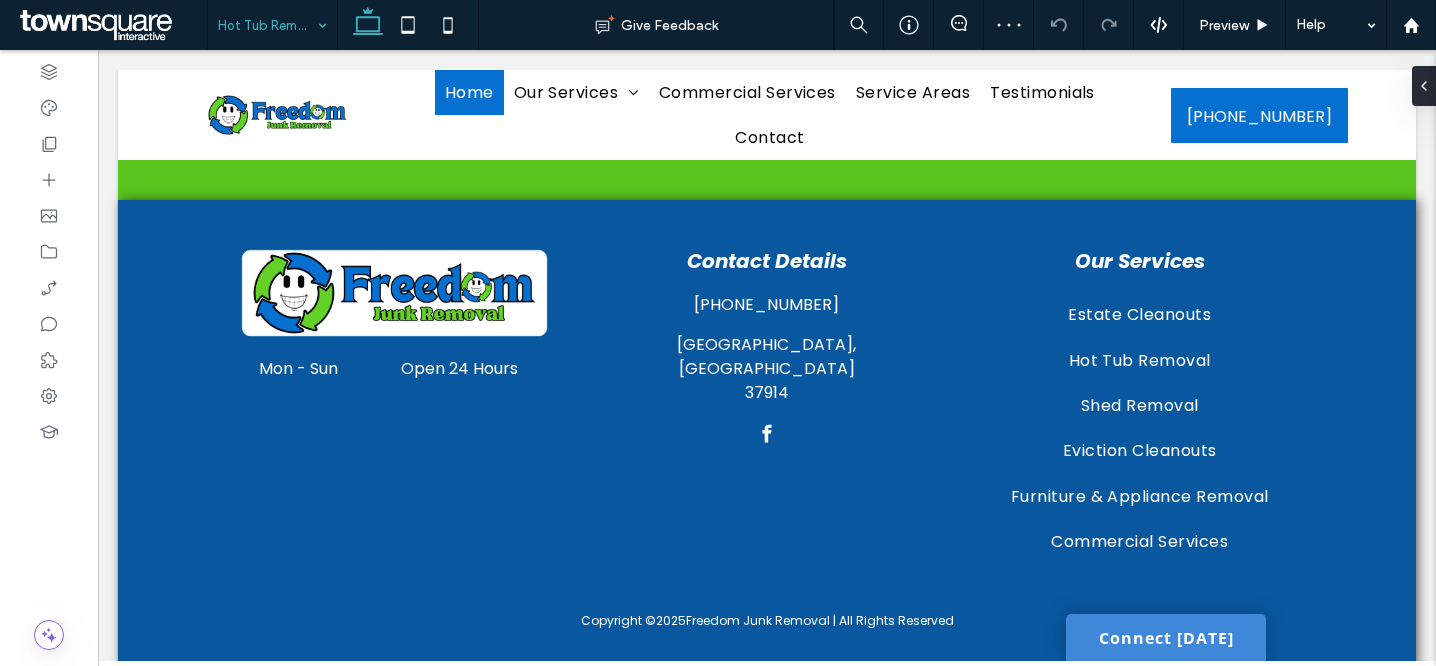 click at bounding box center (267, 25) 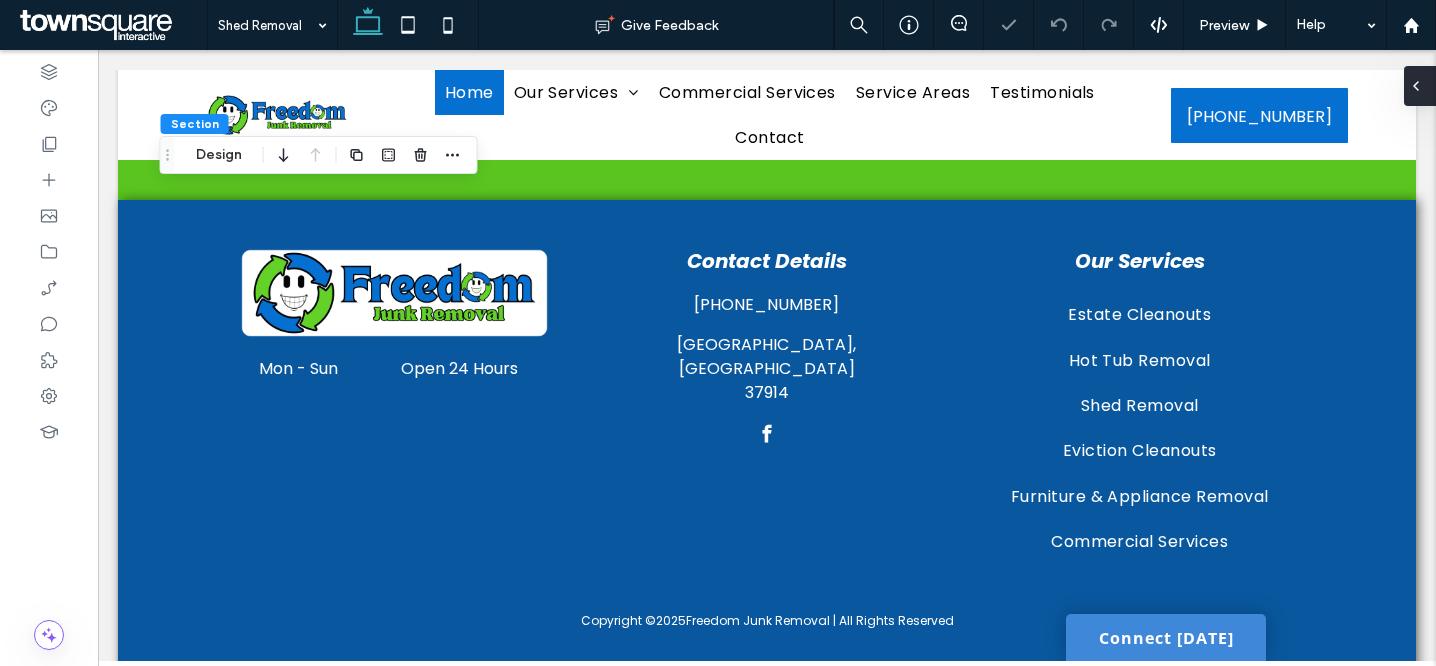 click at bounding box center (1420, 86) 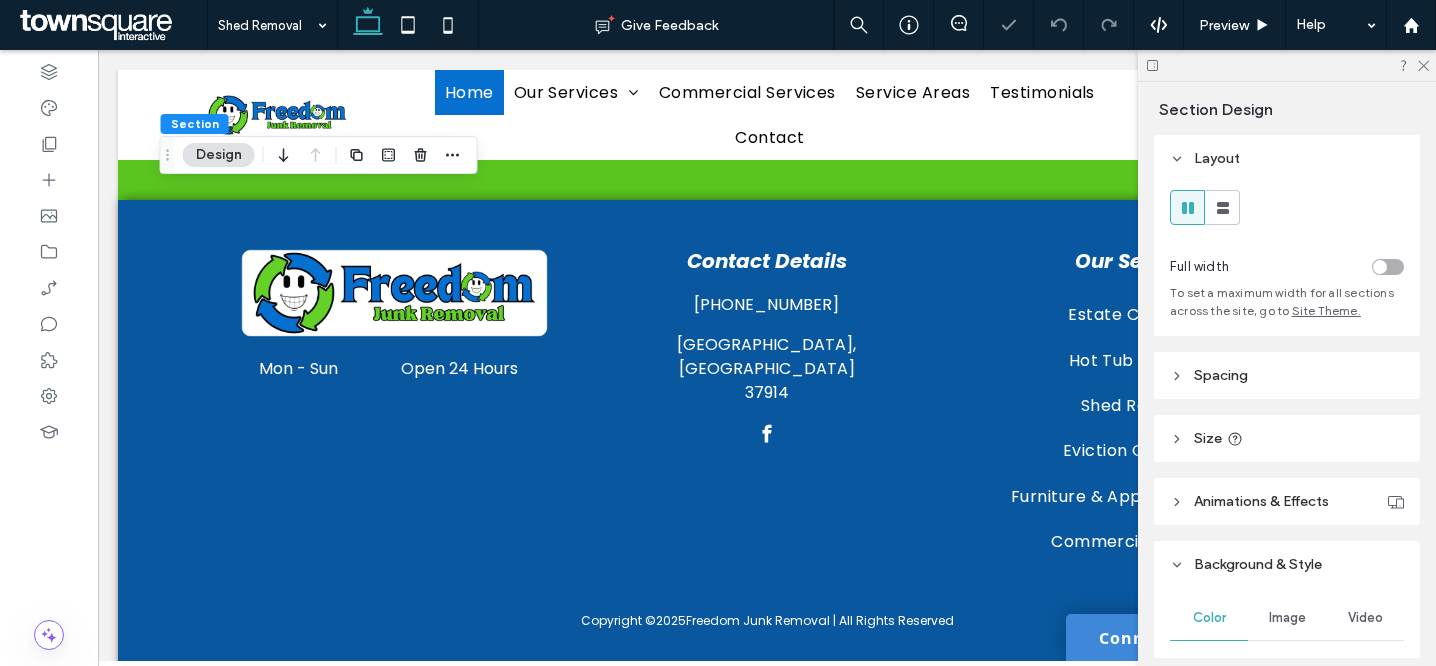 scroll, scrollTop: 435, scrollLeft: 0, axis: vertical 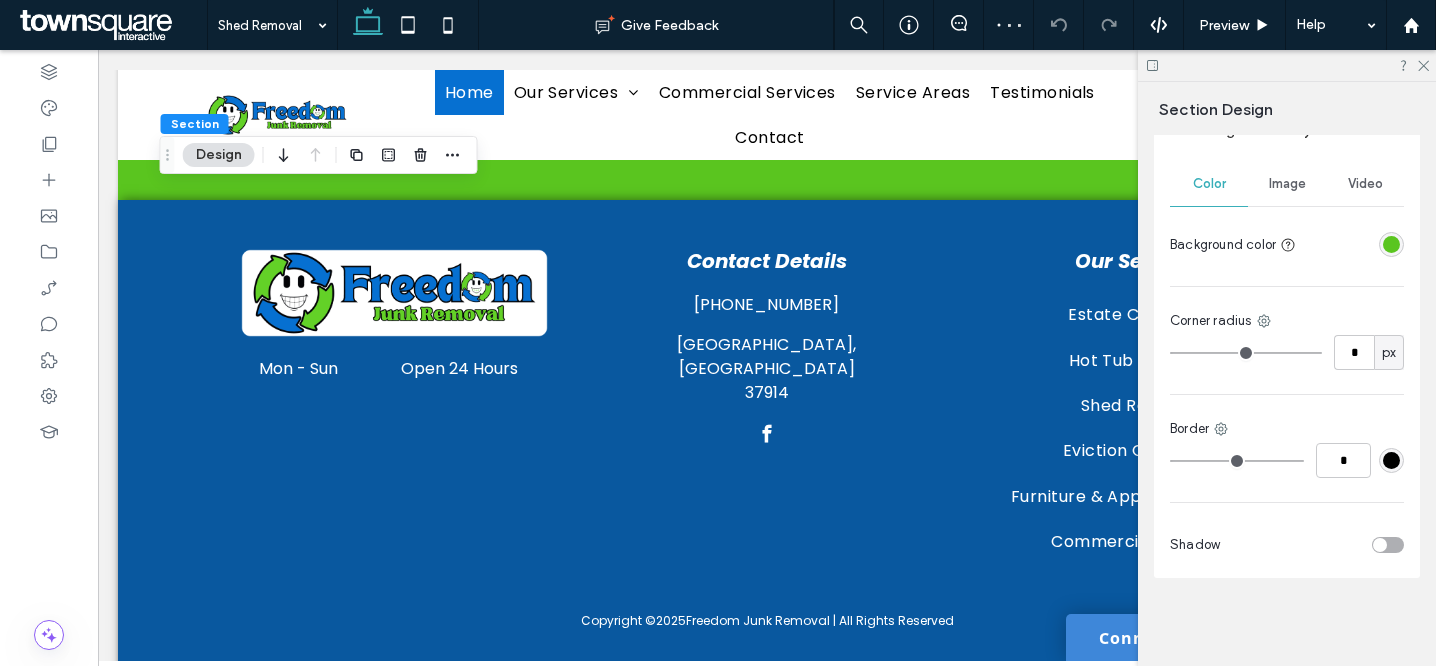 click at bounding box center (1354, 244) 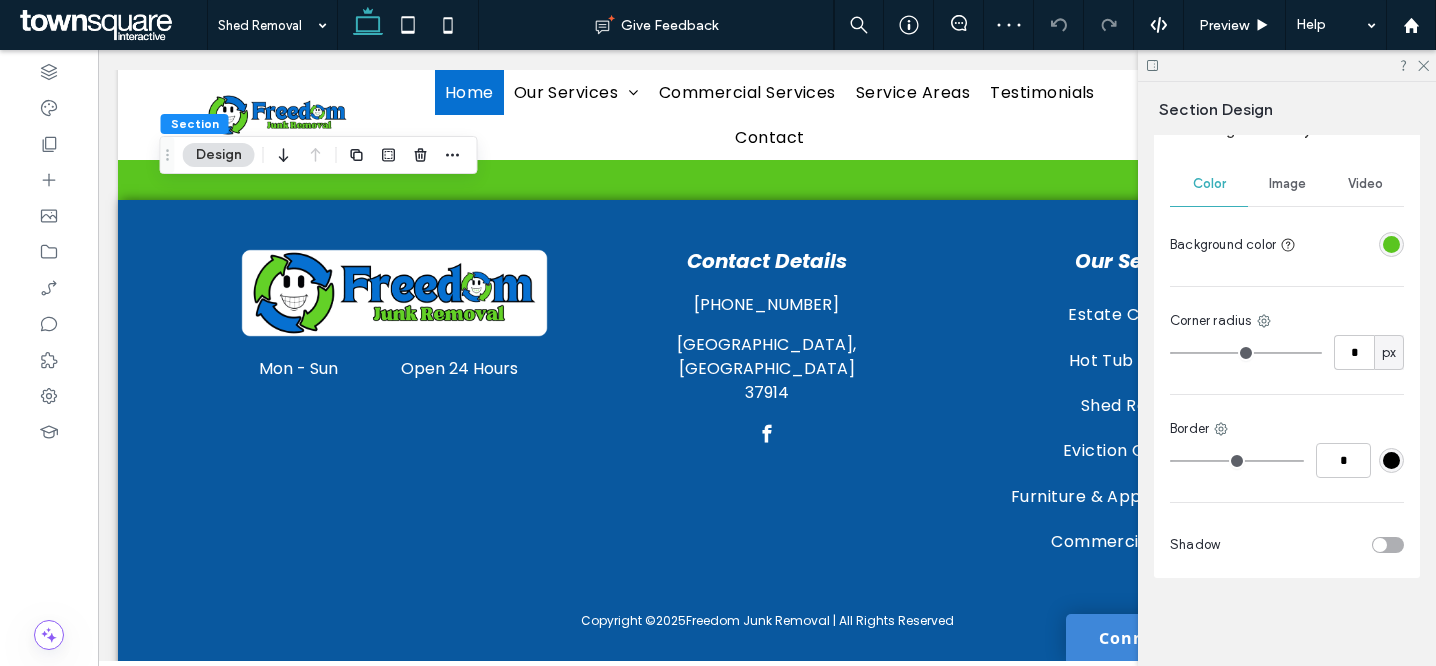 click at bounding box center (1391, 244) 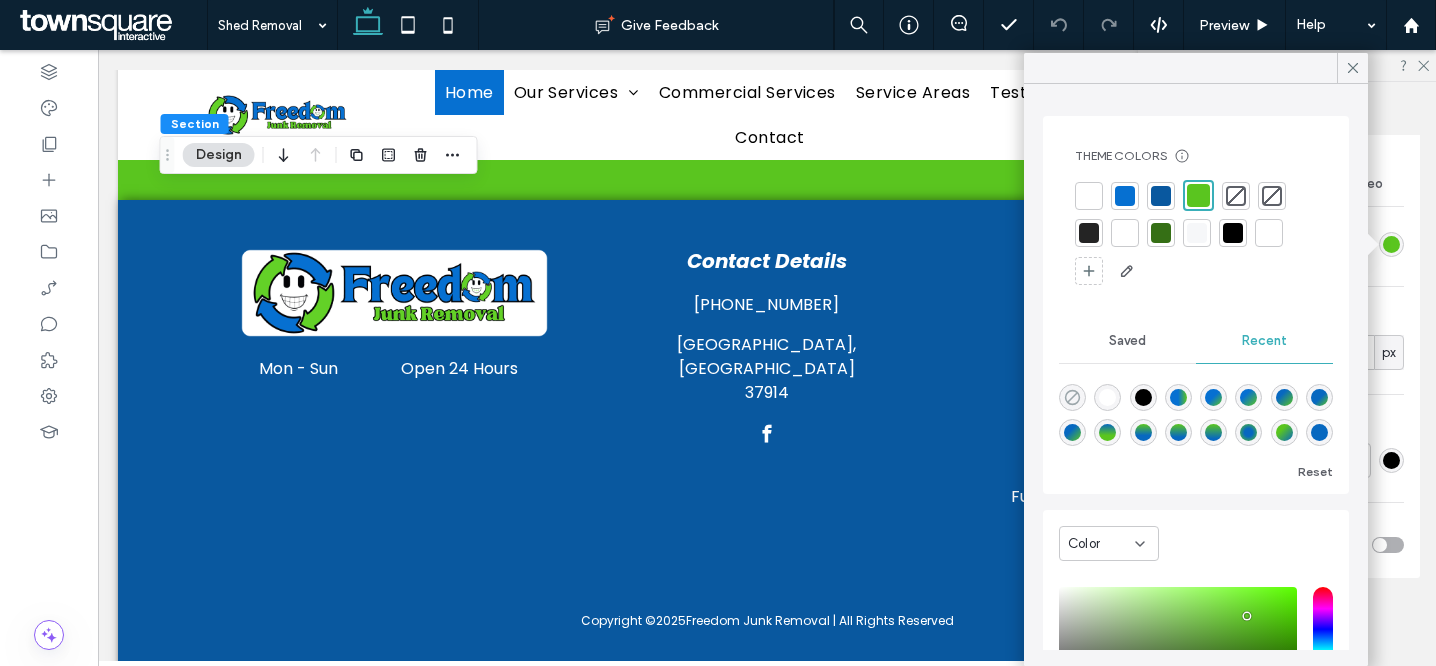 click 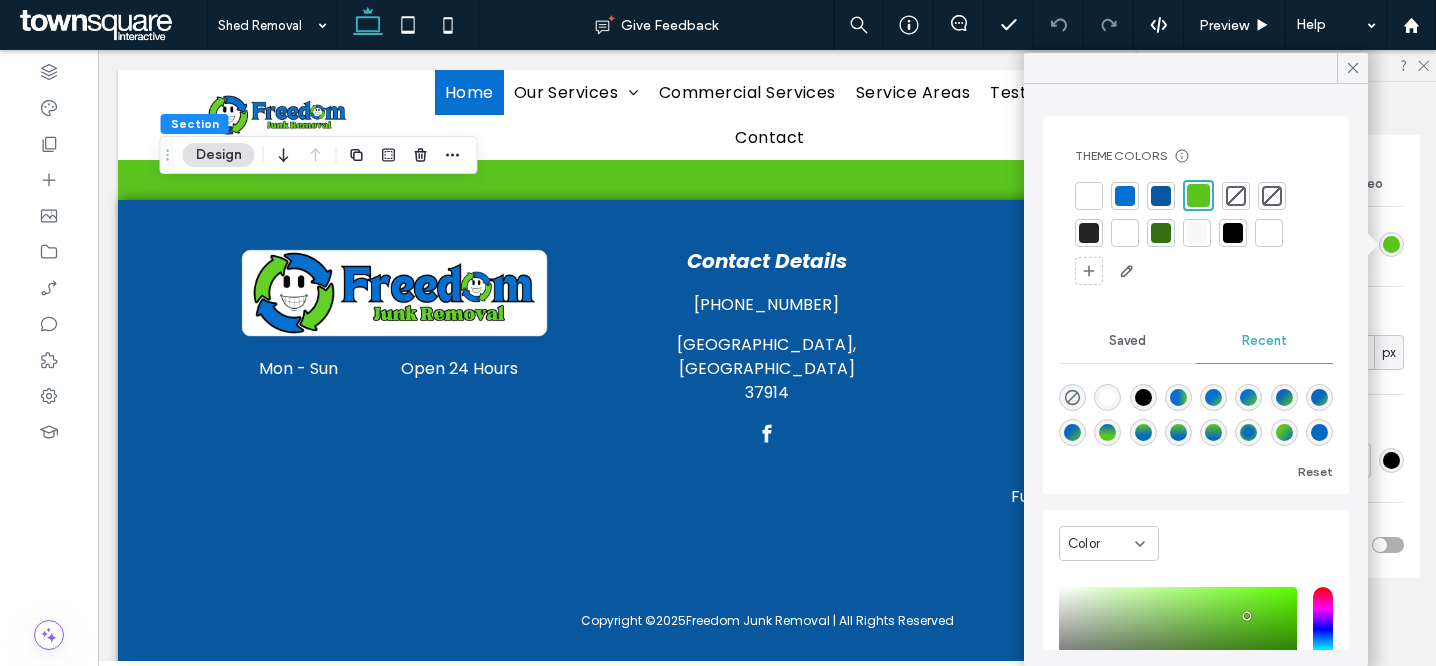 type on "*******" 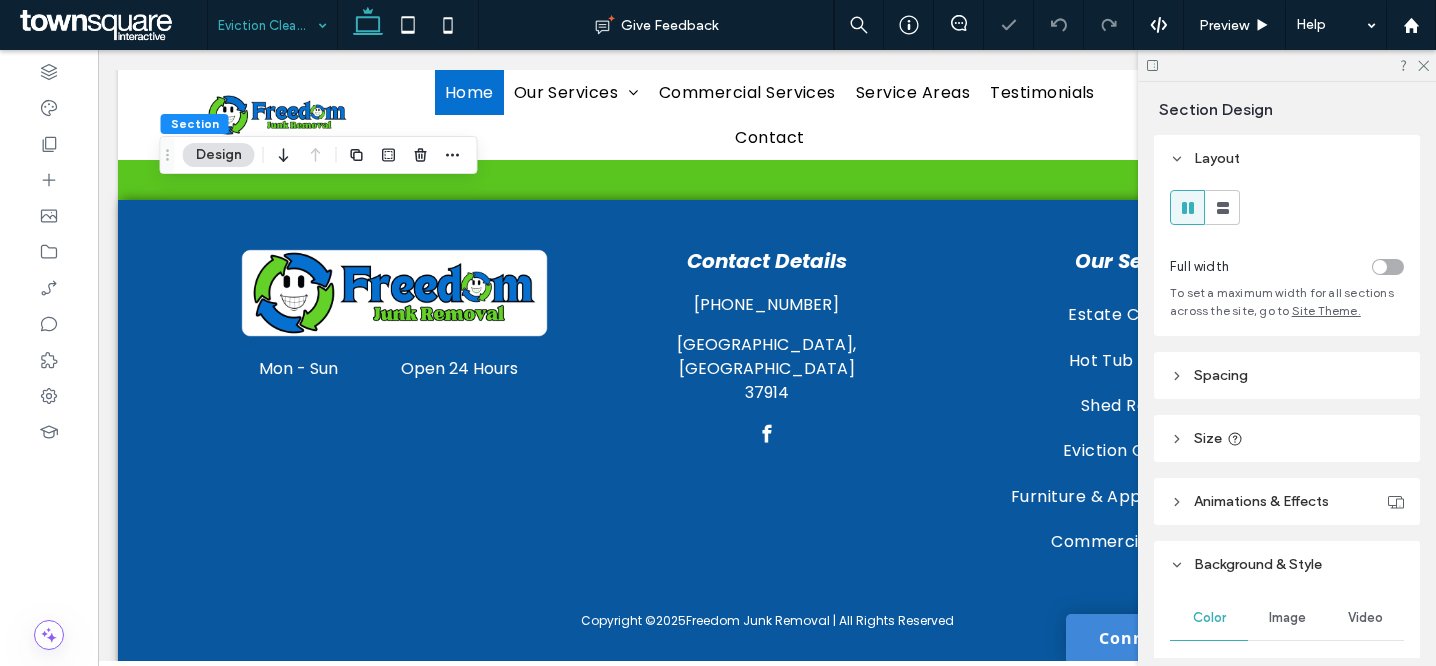 scroll, scrollTop: 435, scrollLeft: 0, axis: vertical 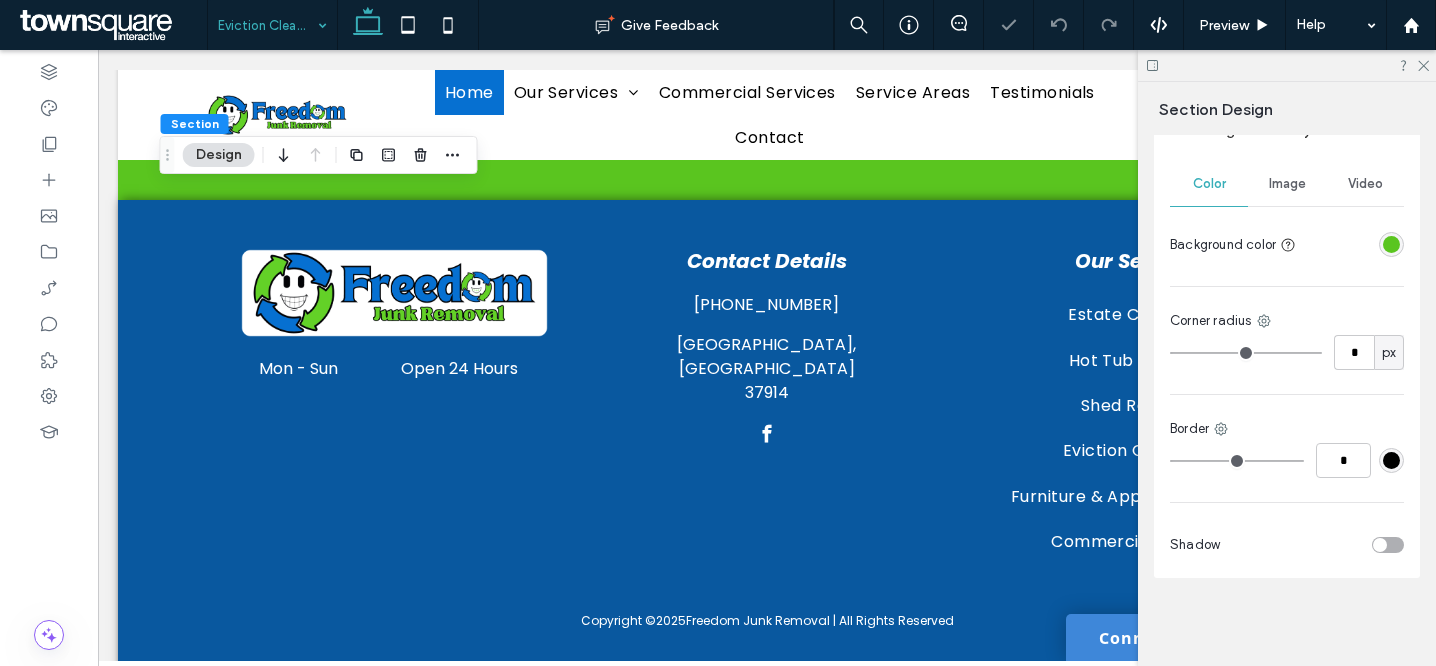 drag, startPoint x: 1389, startPoint y: 249, endPoint x: 1379, endPoint y: 251, distance: 10.198039 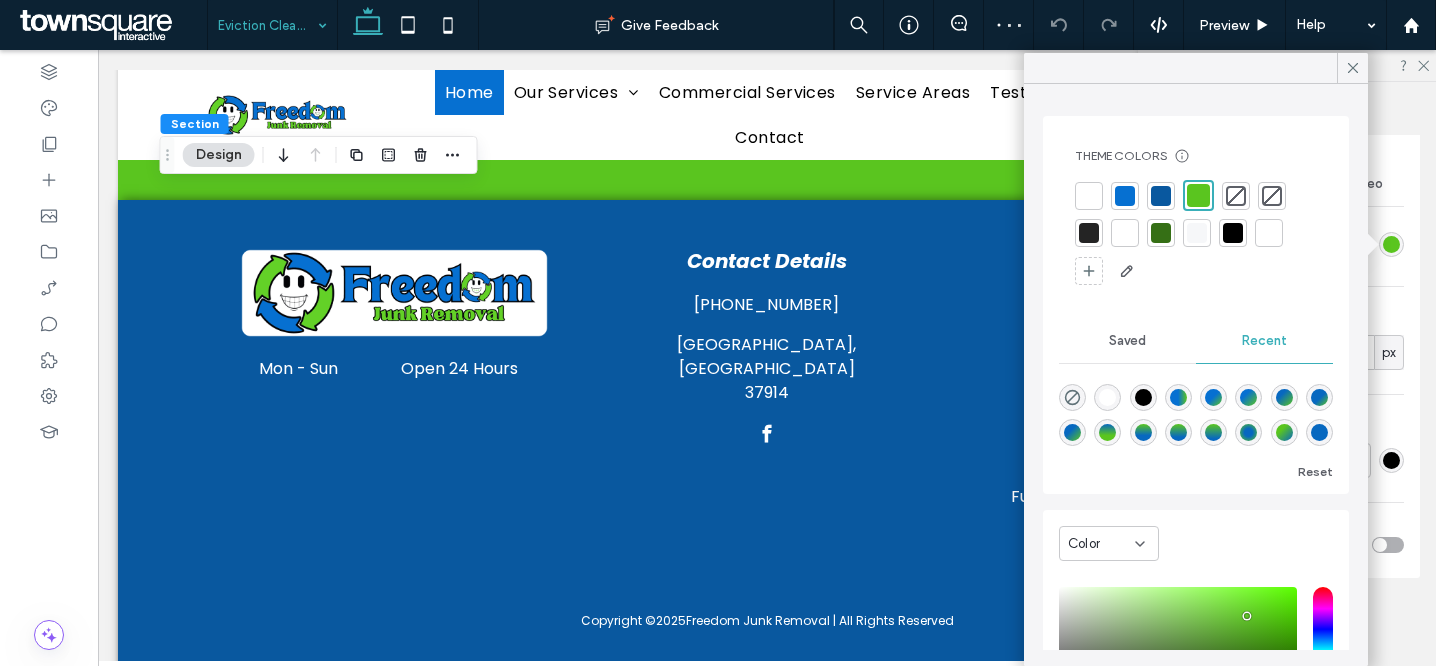 drag, startPoint x: 1064, startPoint y: 401, endPoint x: 1088, endPoint y: 375, distance: 35.383614 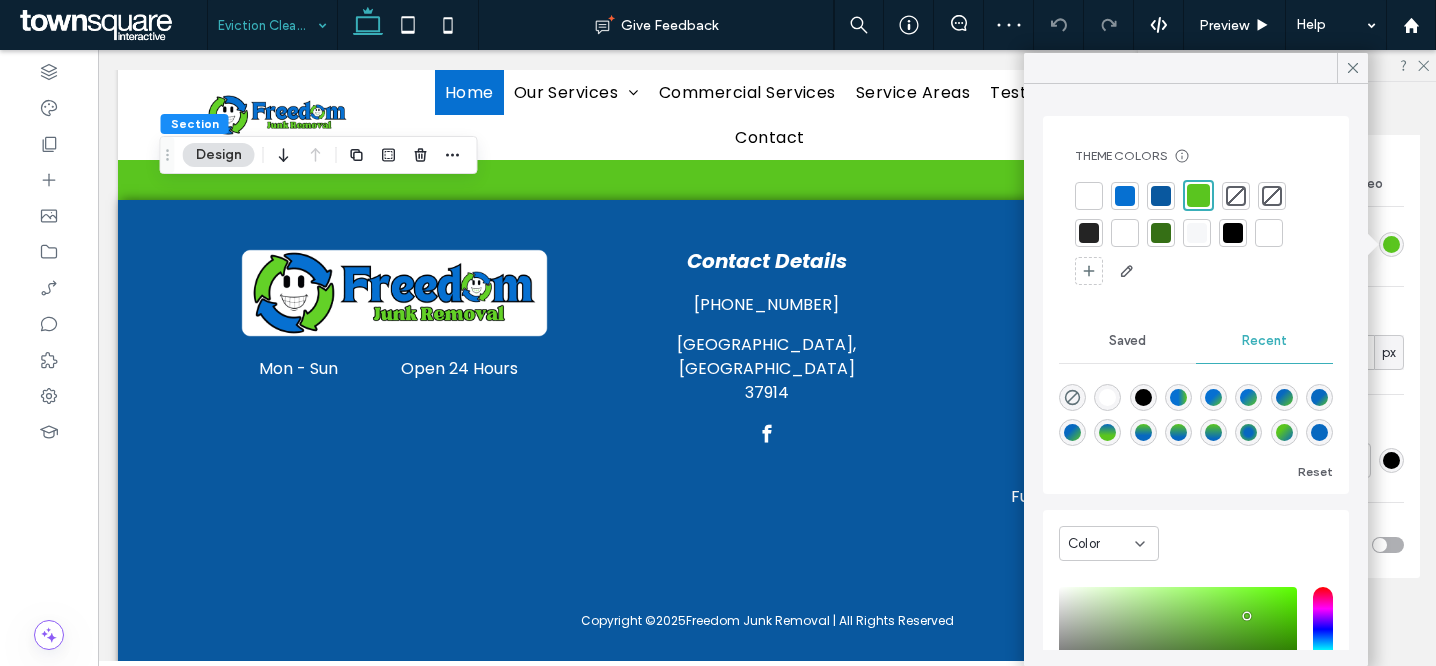 click at bounding box center [1072, 397] 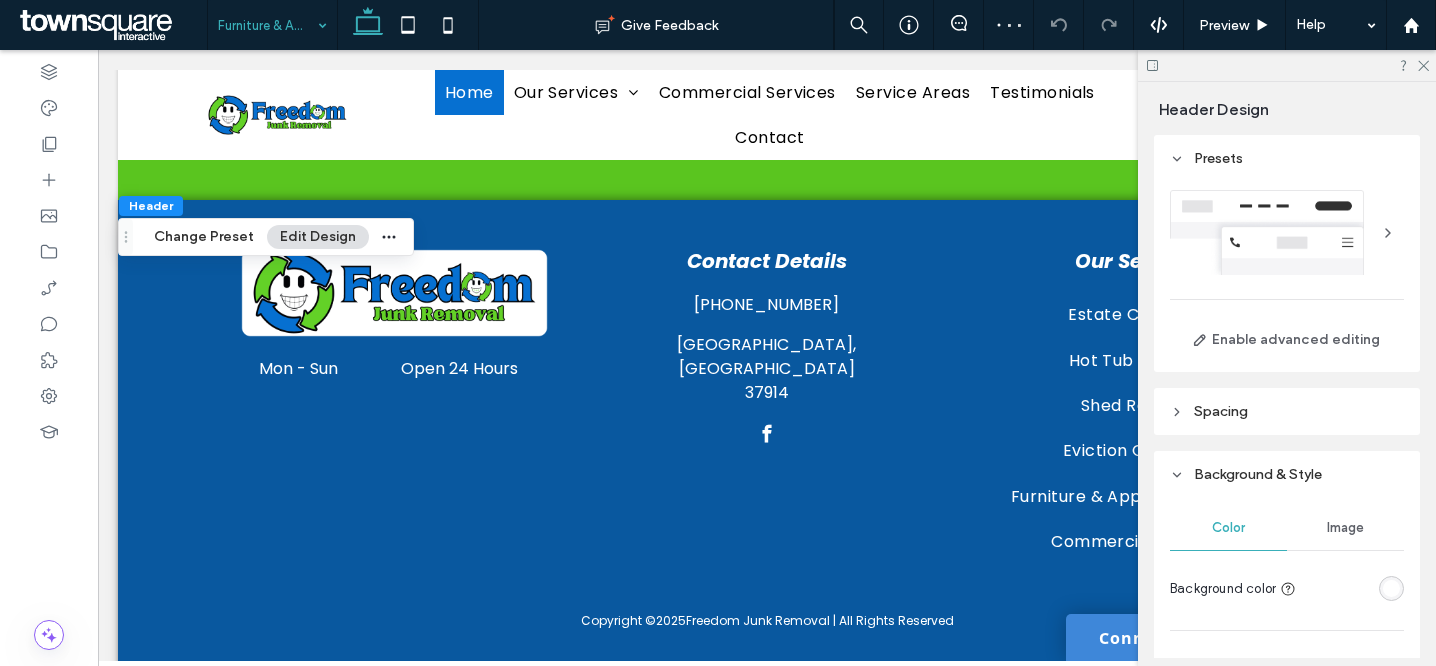scroll, scrollTop: 498, scrollLeft: 0, axis: vertical 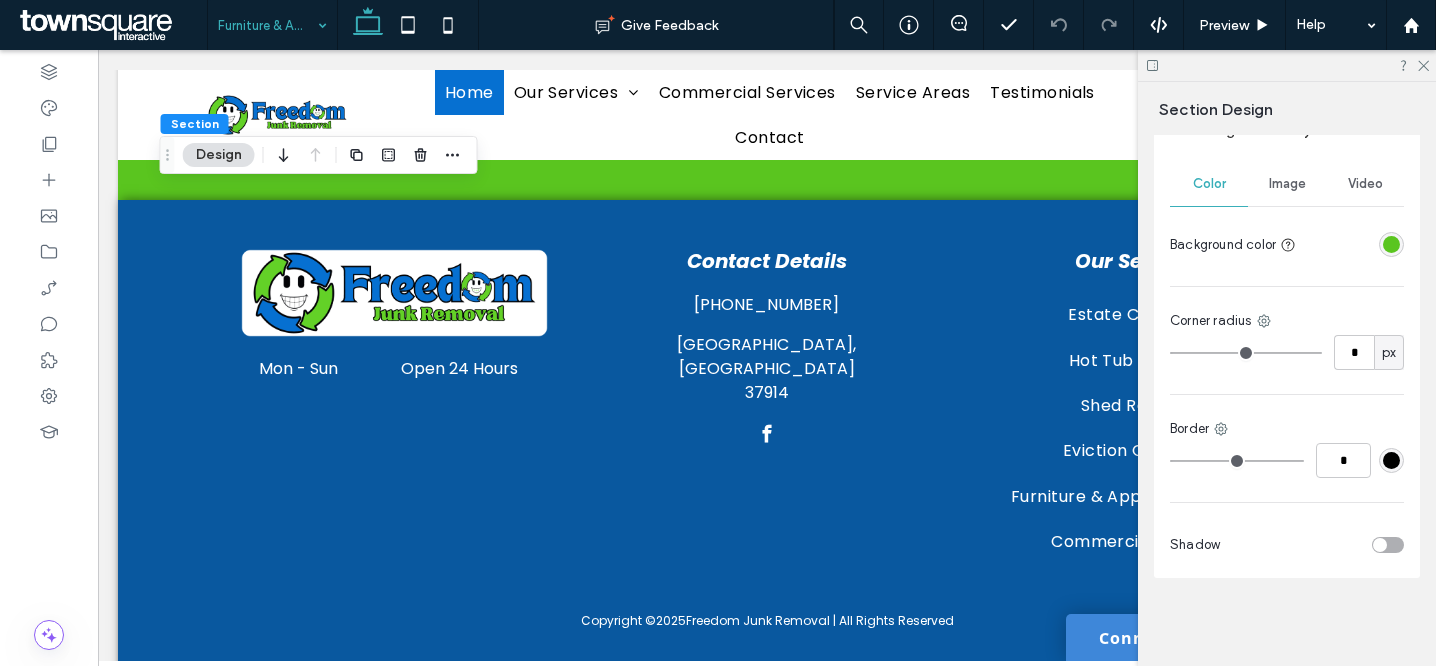 click at bounding box center (1391, 244) 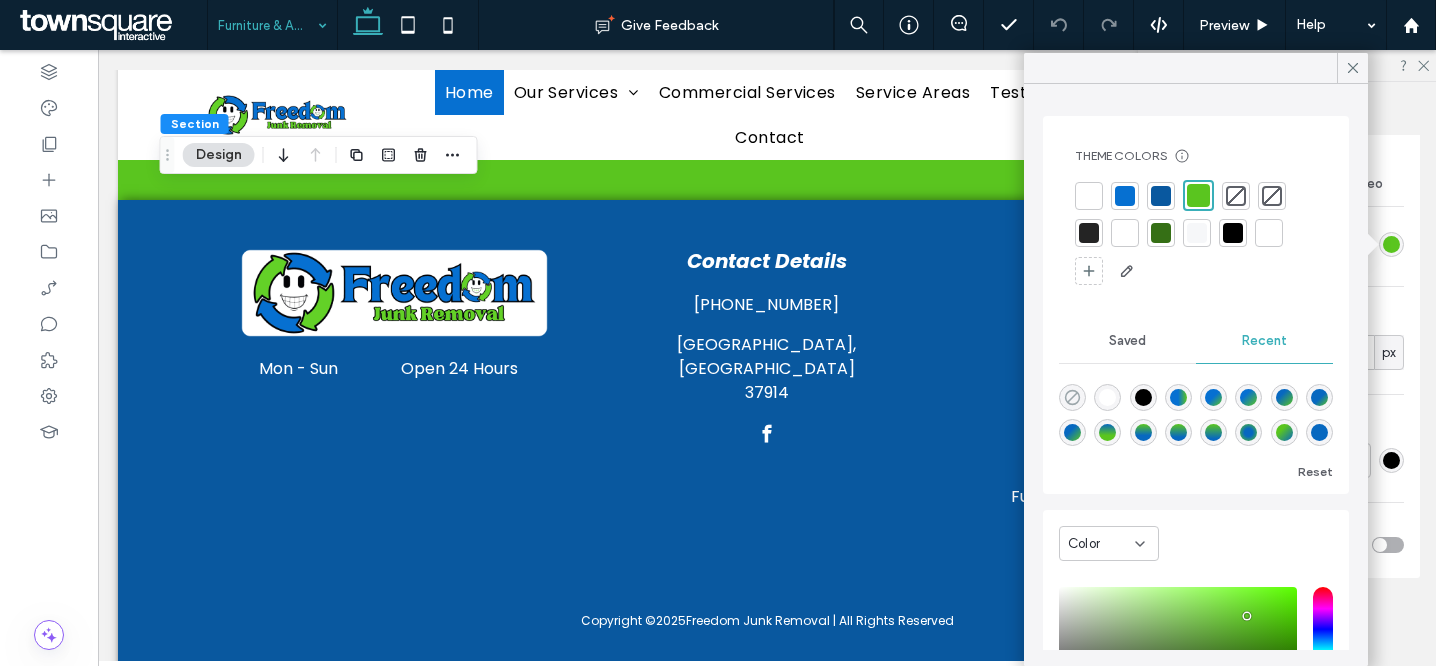 click 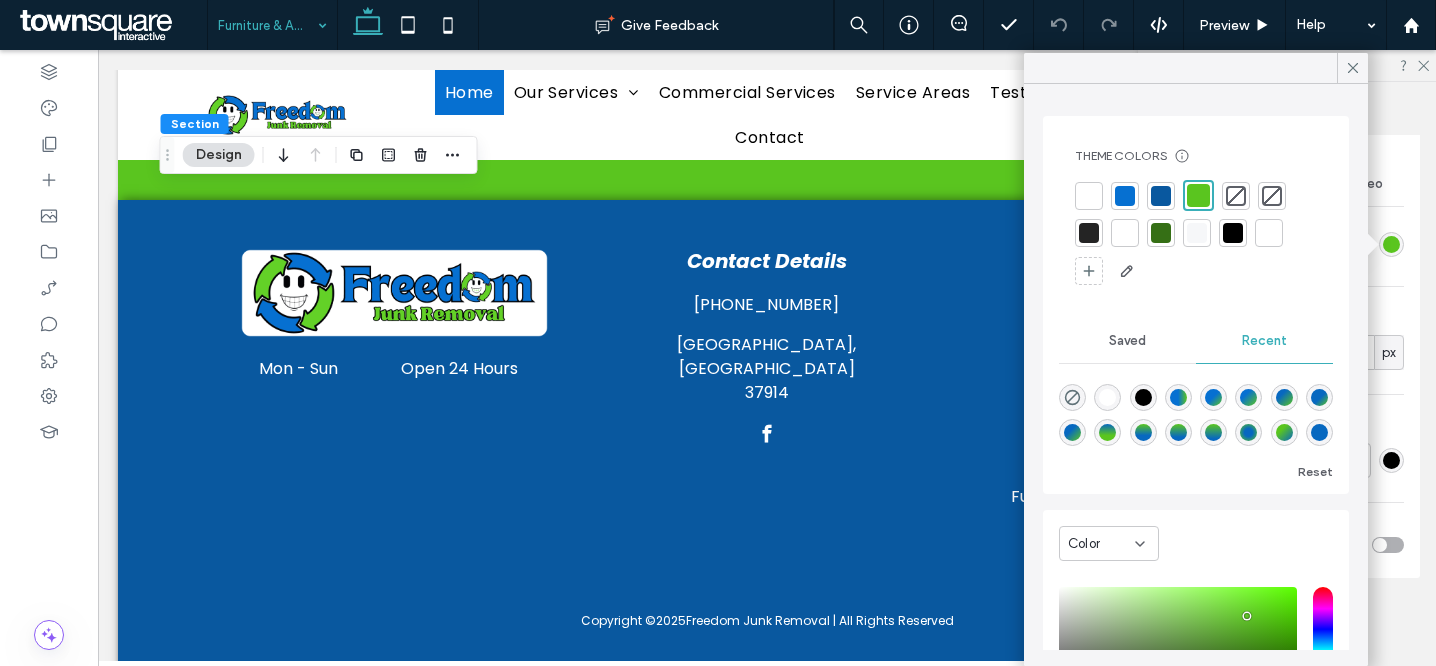type on "*******" 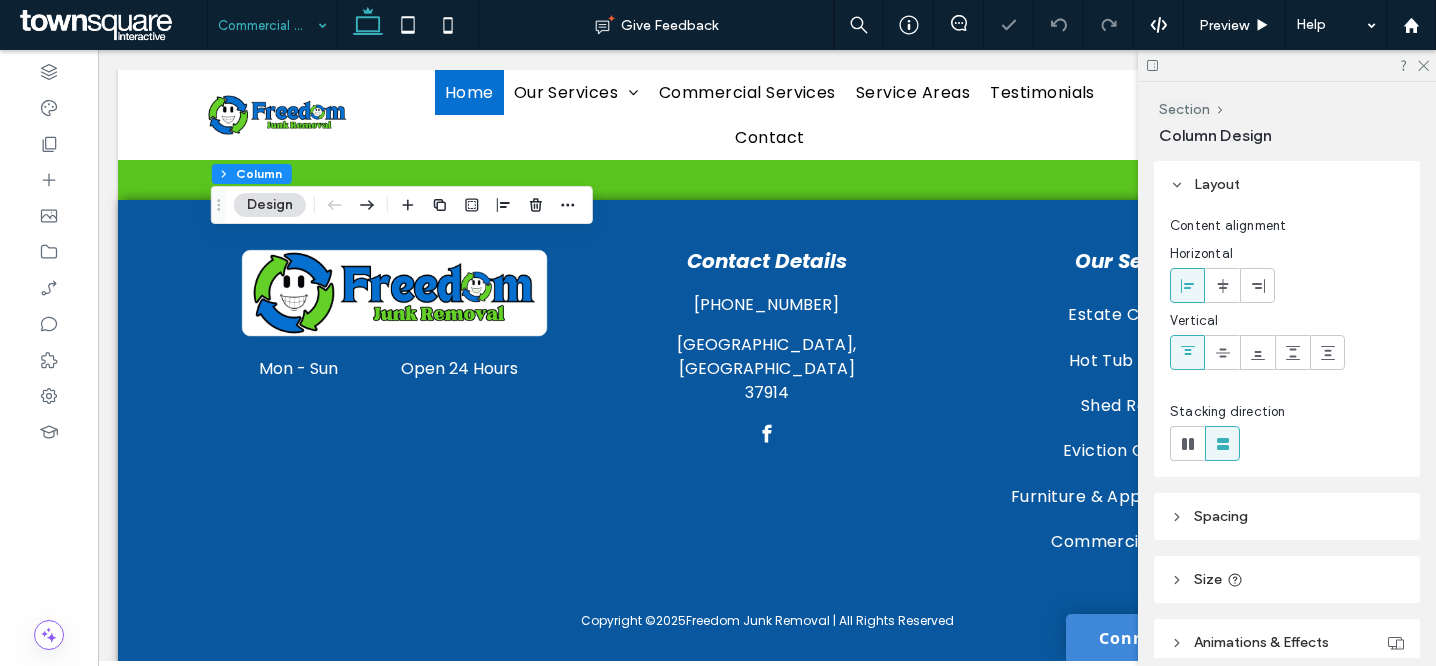 scroll, scrollTop: 575, scrollLeft: 0, axis: vertical 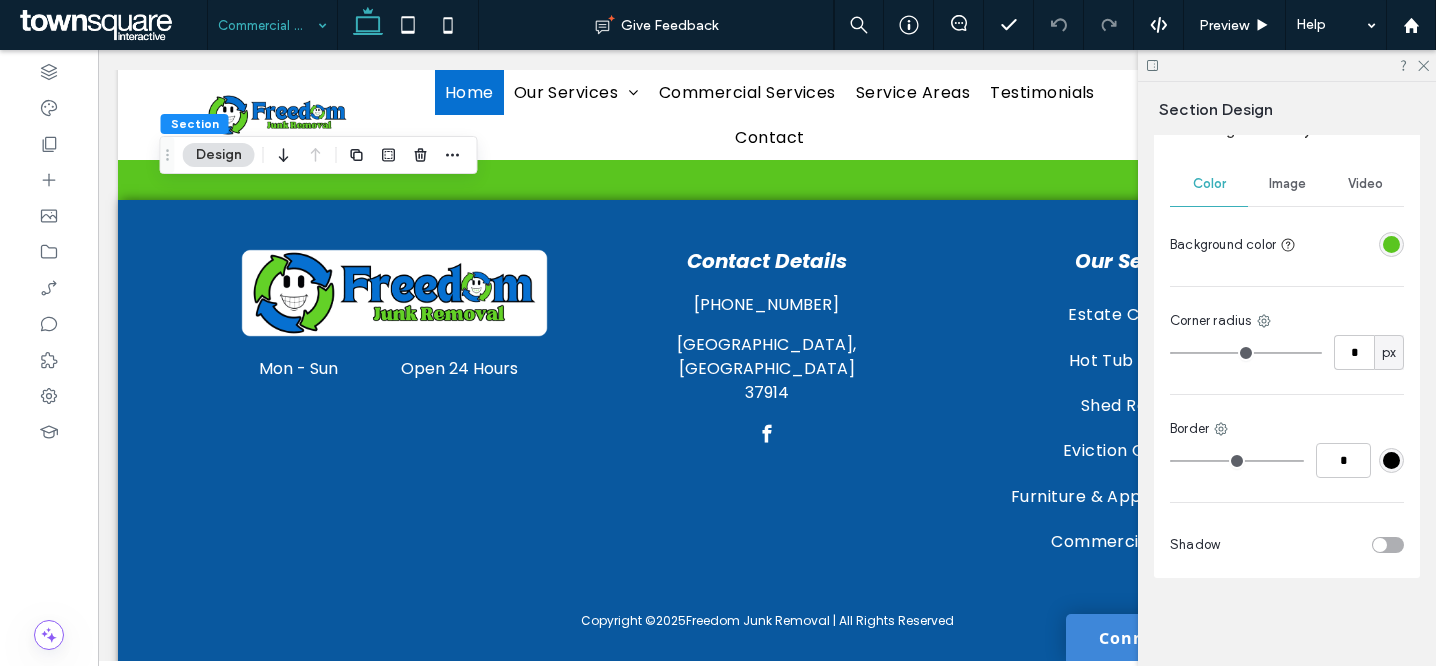 click at bounding box center (1391, 244) 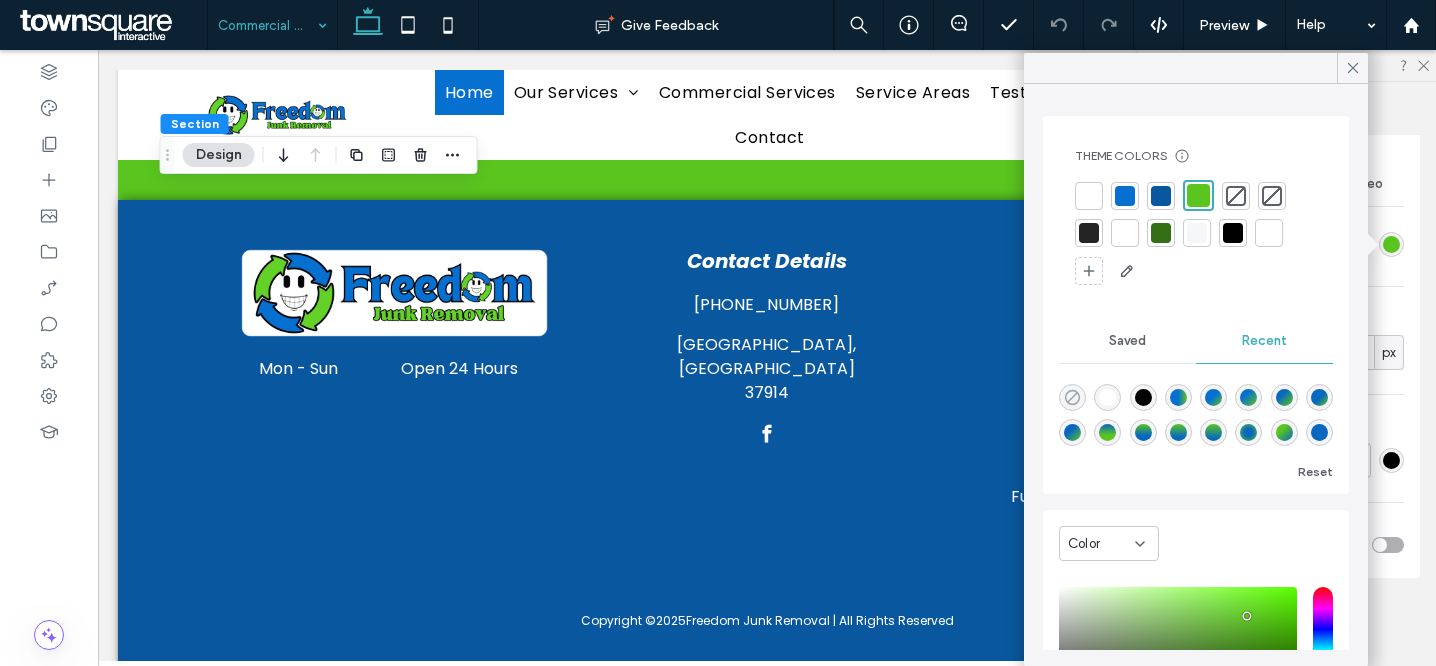 click 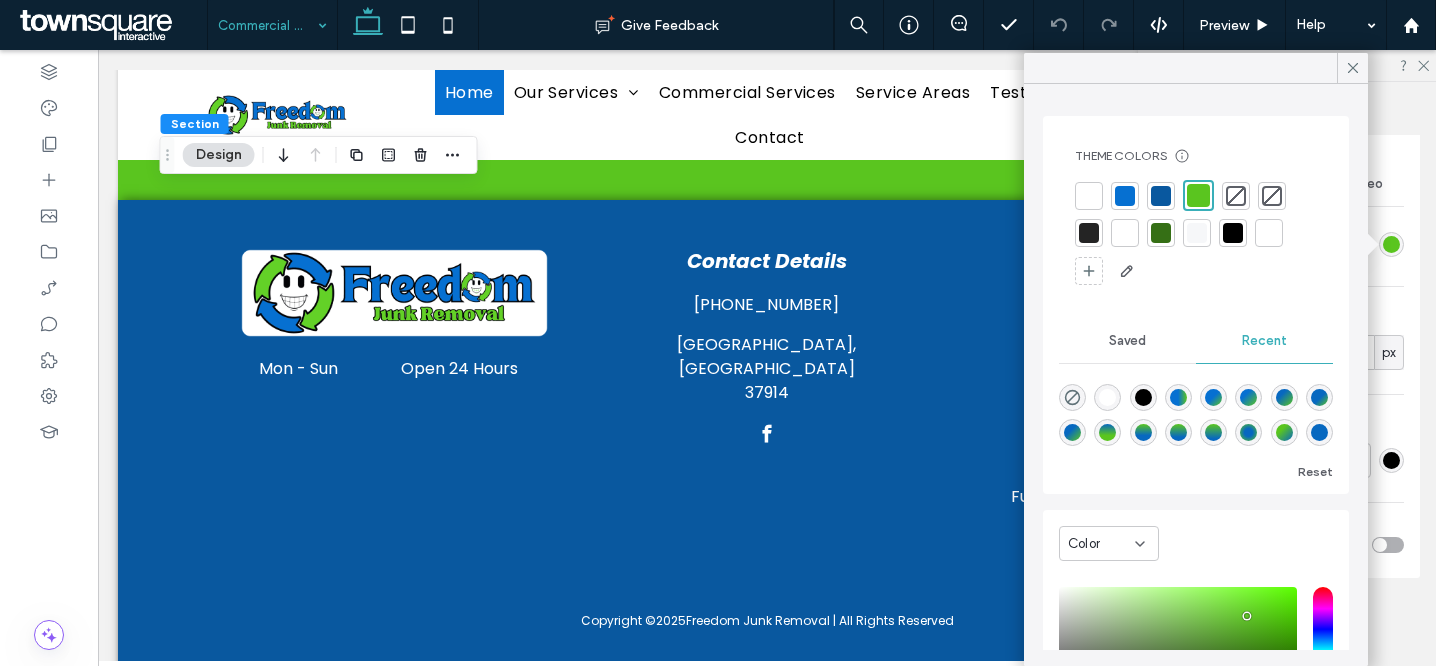 type on "*******" 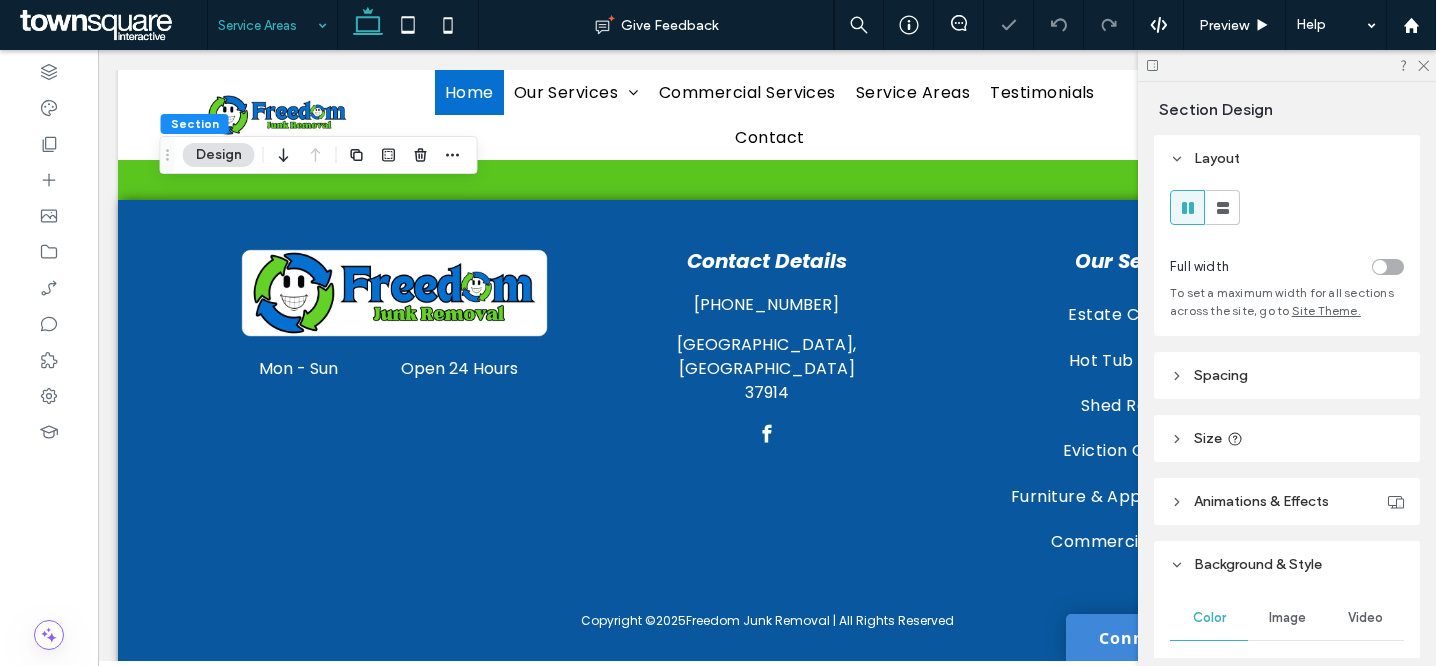 scroll, scrollTop: 435, scrollLeft: 0, axis: vertical 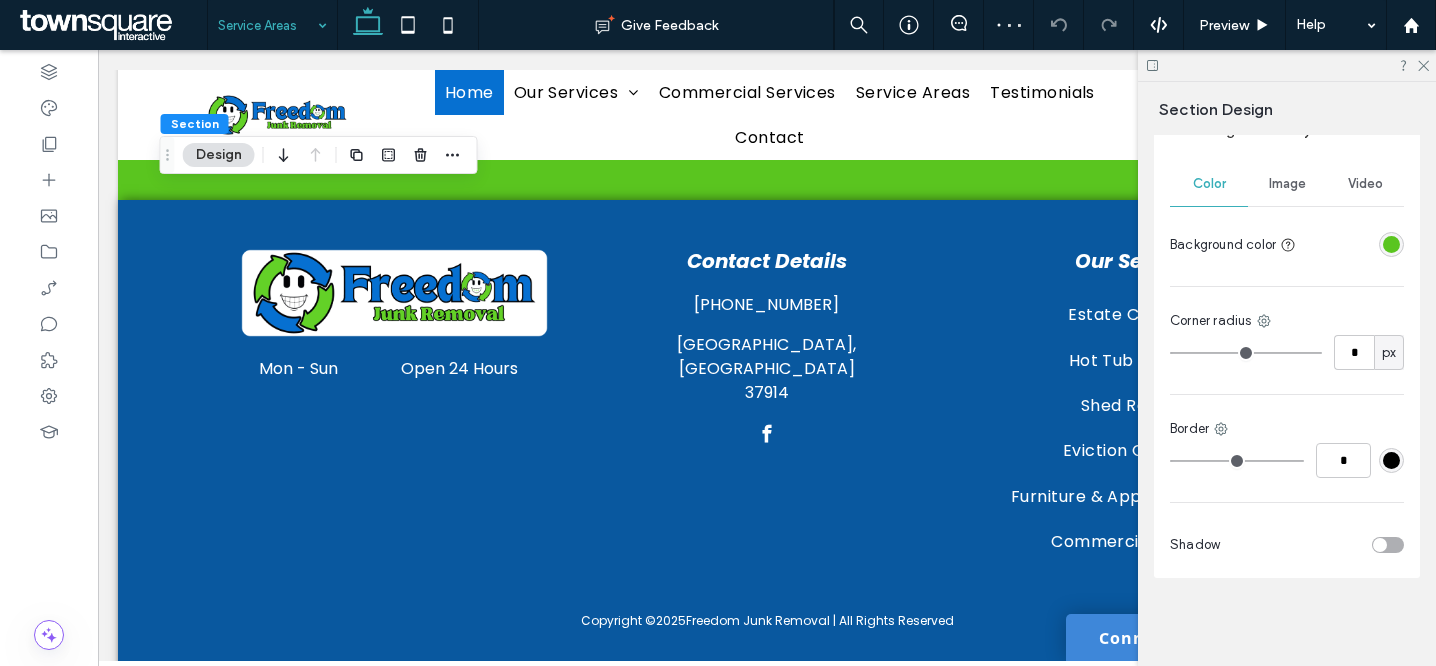 click at bounding box center [1391, 244] 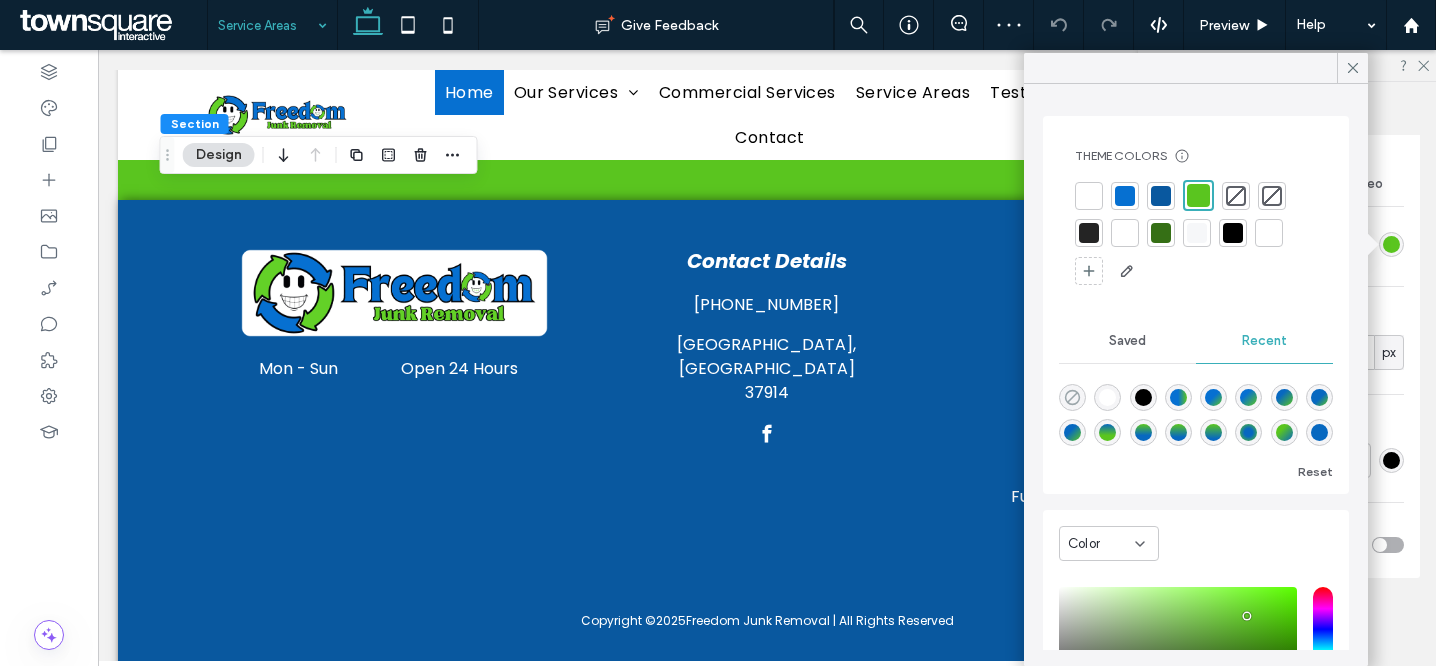 click 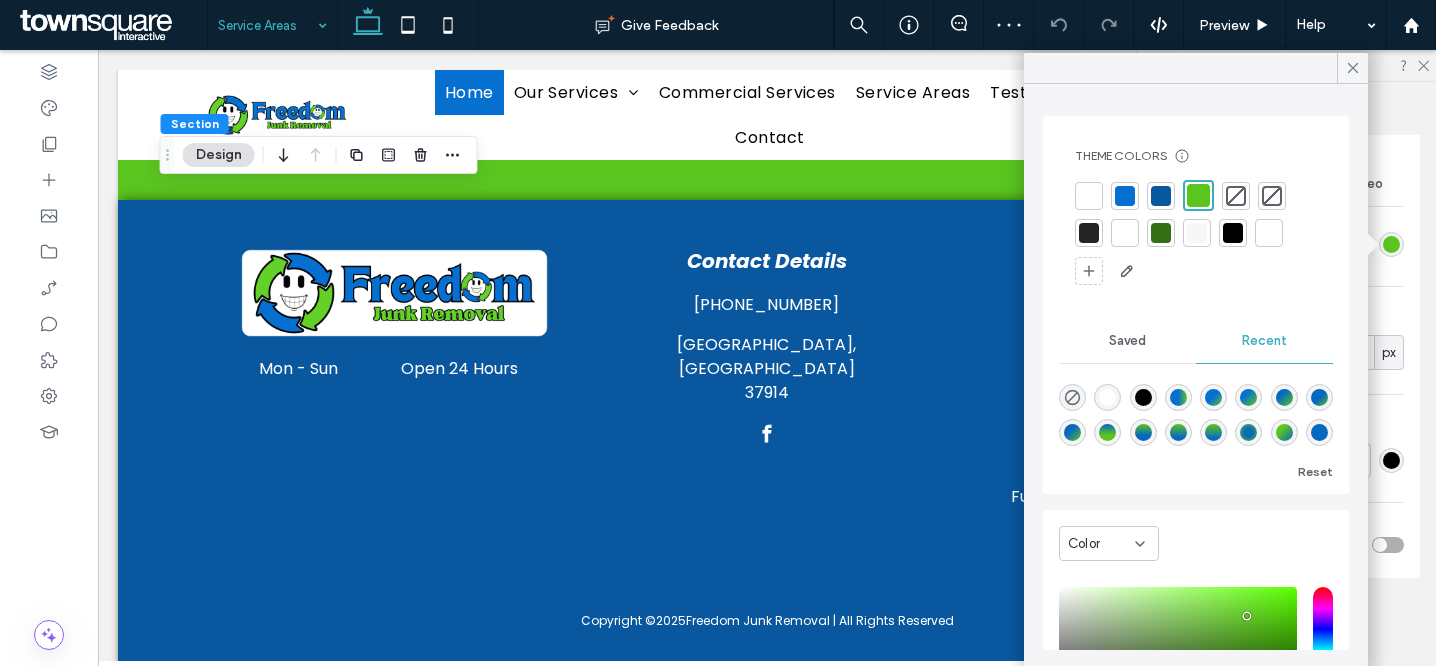 type on "*******" 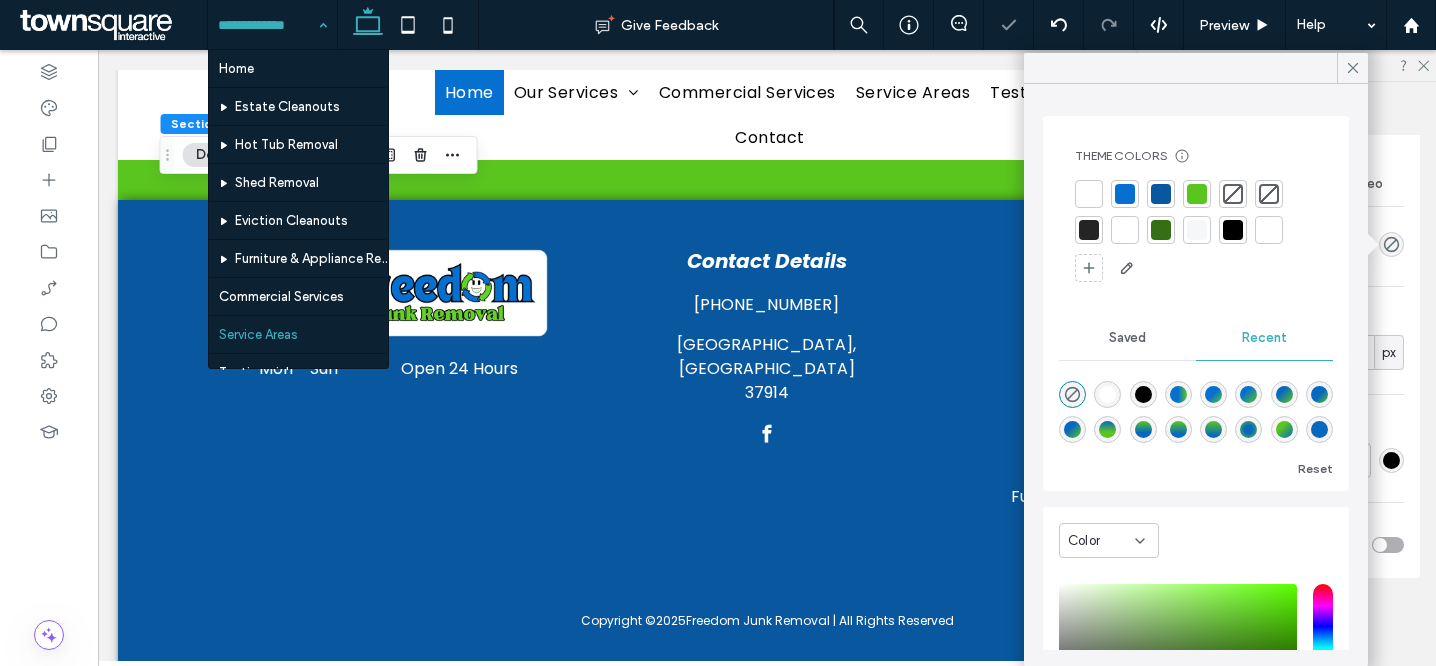 scroll, scrollTop: 69, scrollLeft: 0, axis: vertical 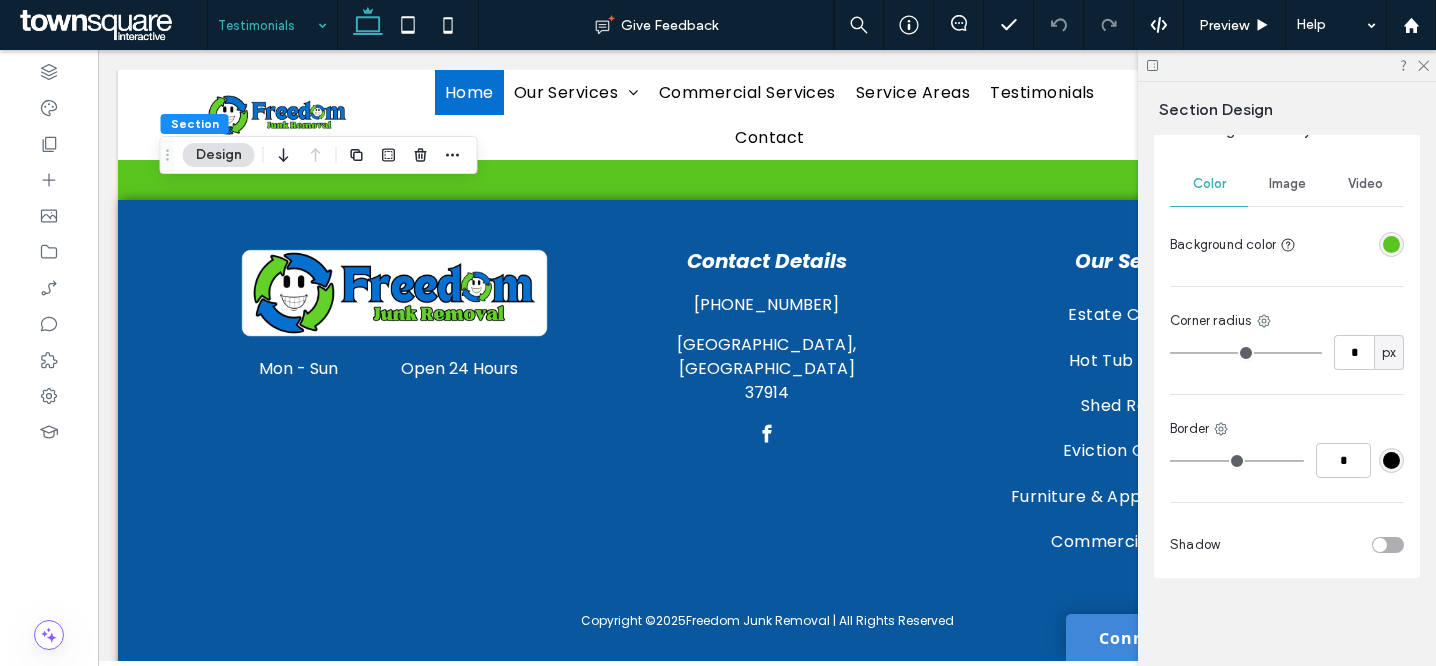 click at bounding box center [1391, 244] 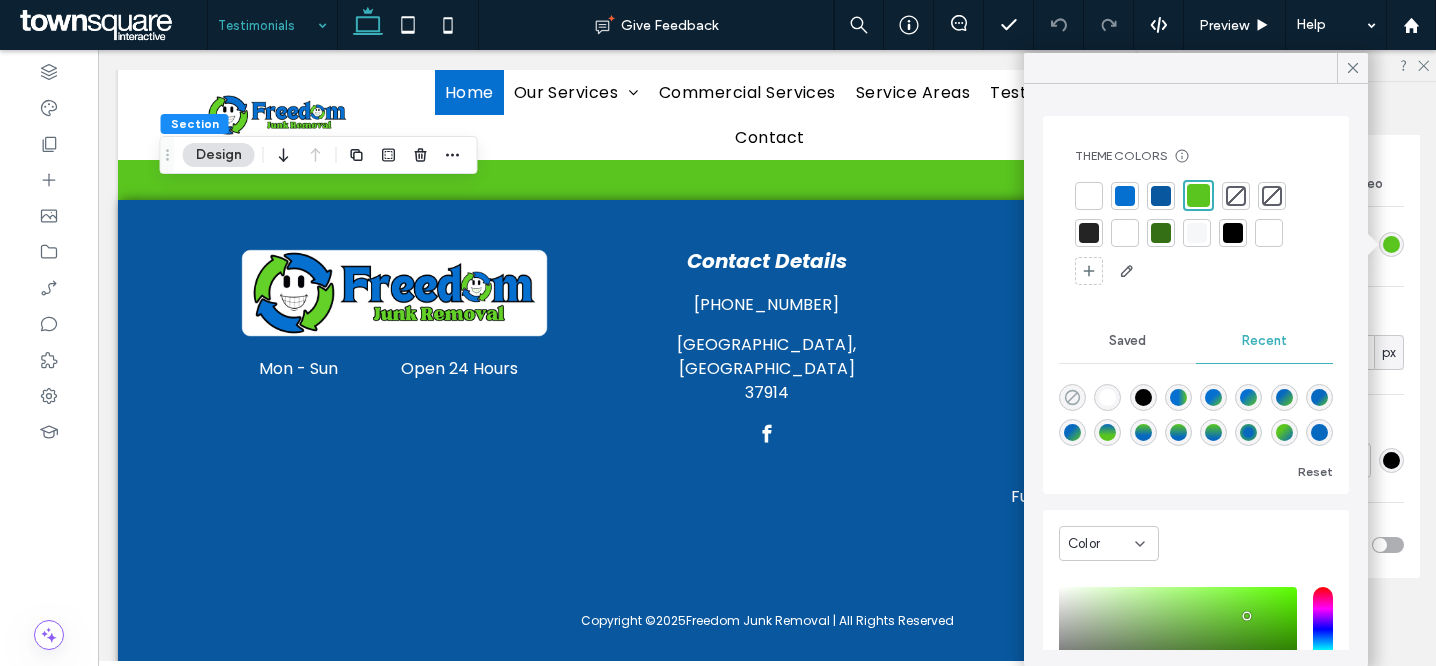 click 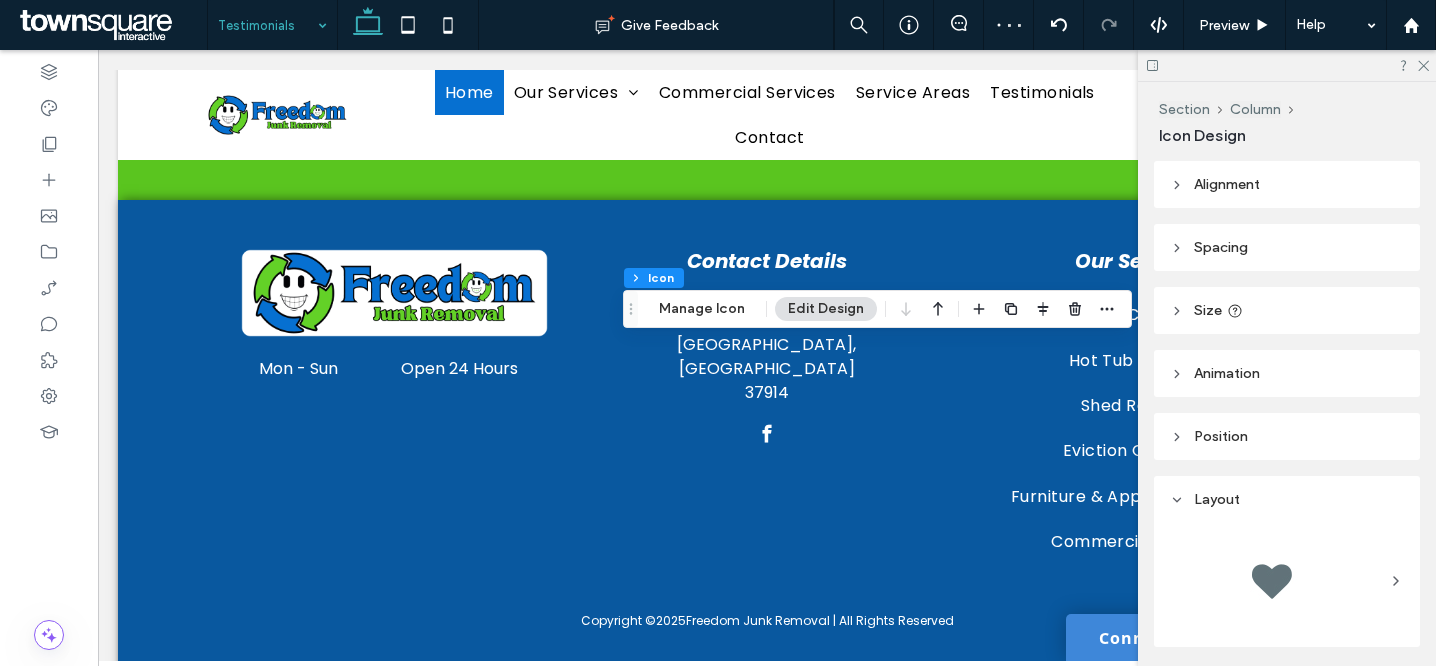 scroll, scrollTop: 480, scrollLeft: 0, axis: vertical 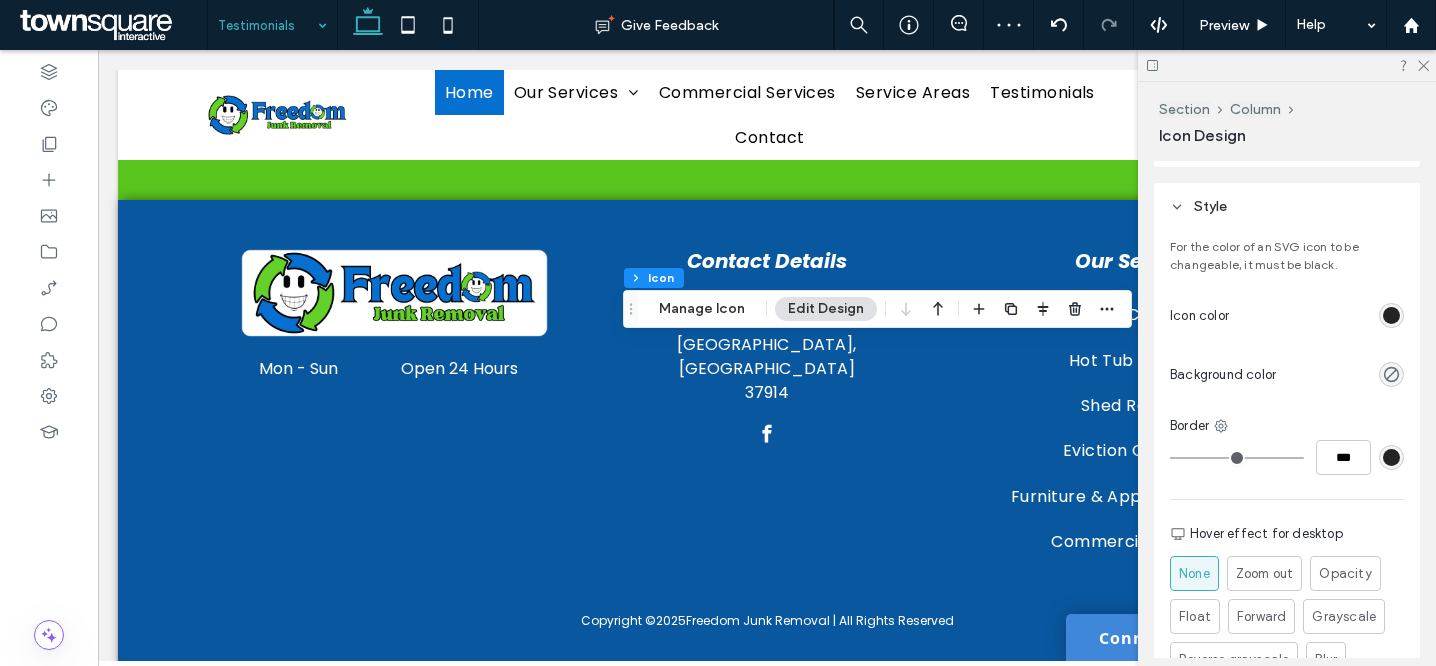 click at bounding box center (1391, 315) 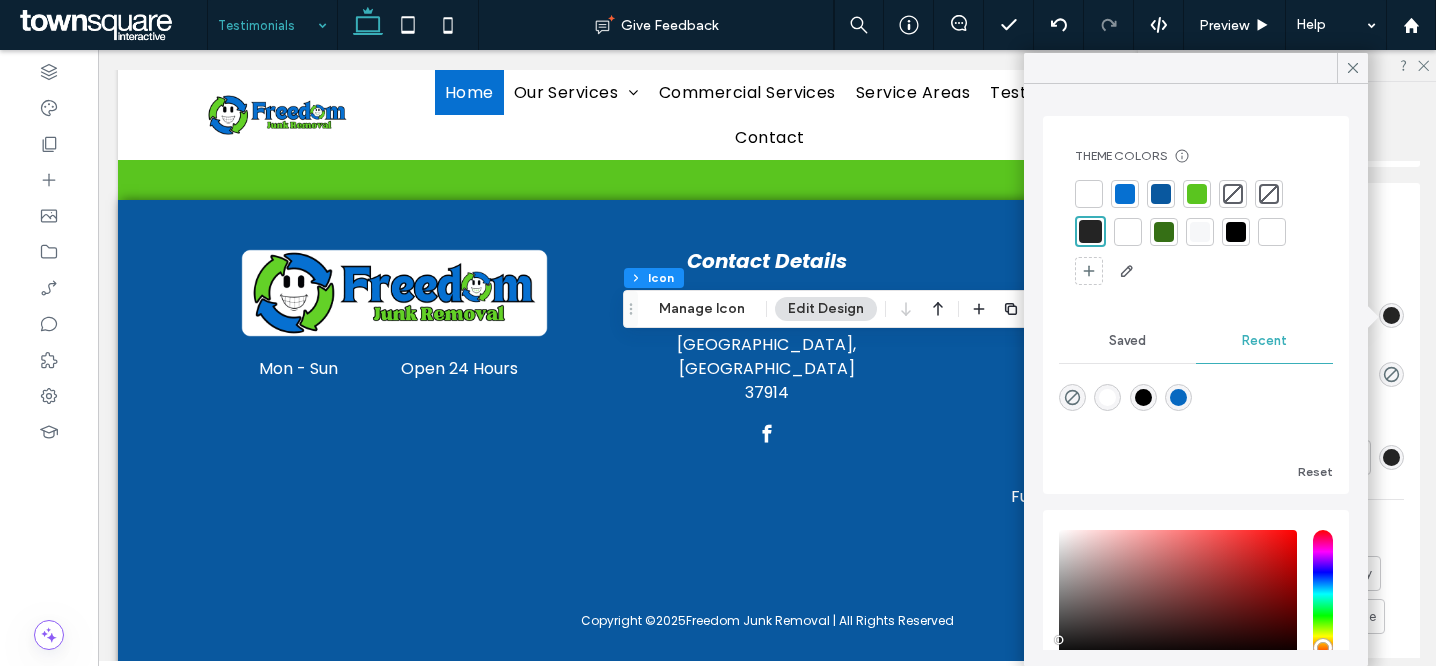 click at bounding box center [1197, 194] 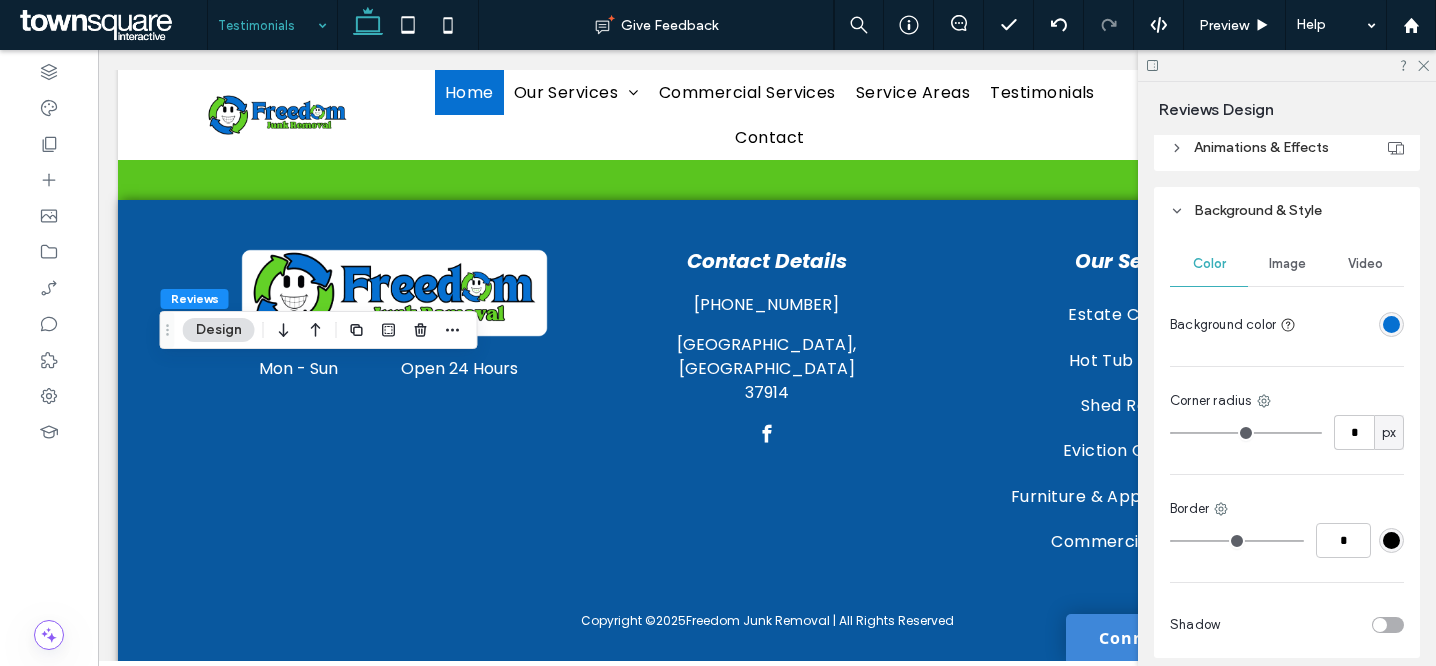 scroll, scrollTop: 1, scrollLeft: 0, axis: vertical 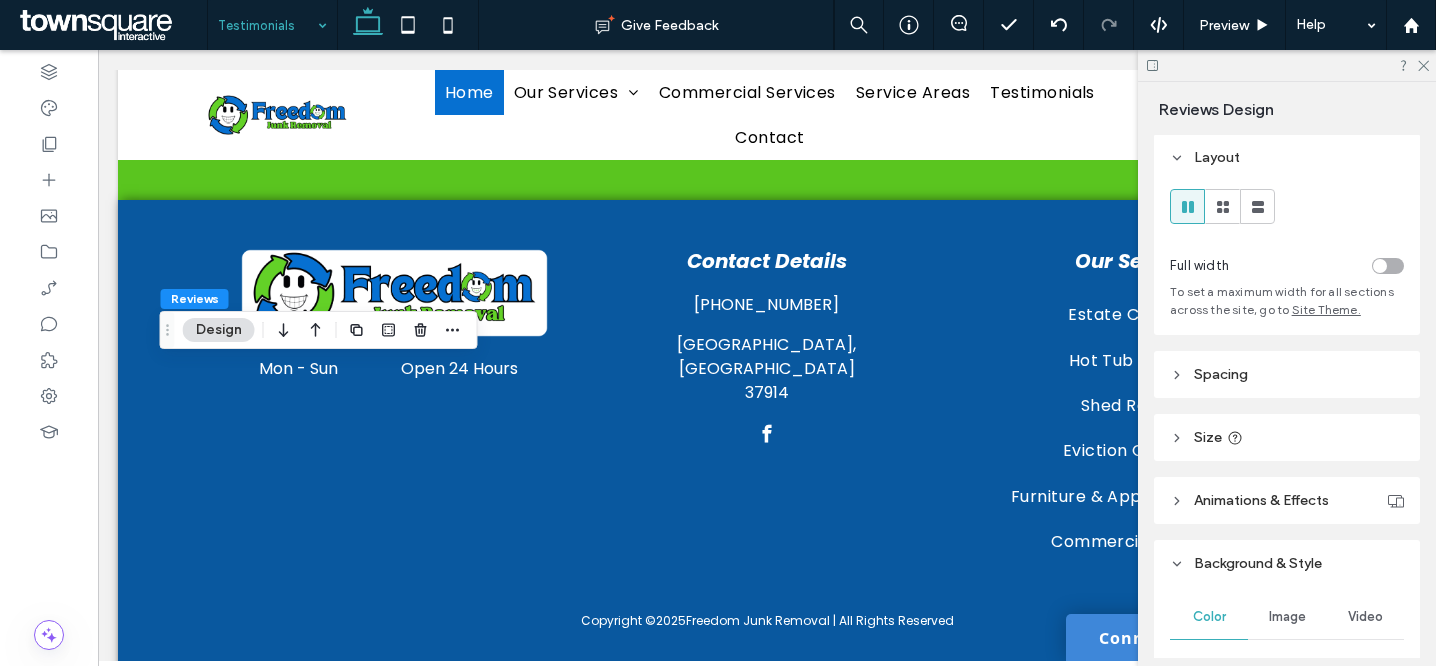click on "Spacing" at bounding box center (1287, 374) 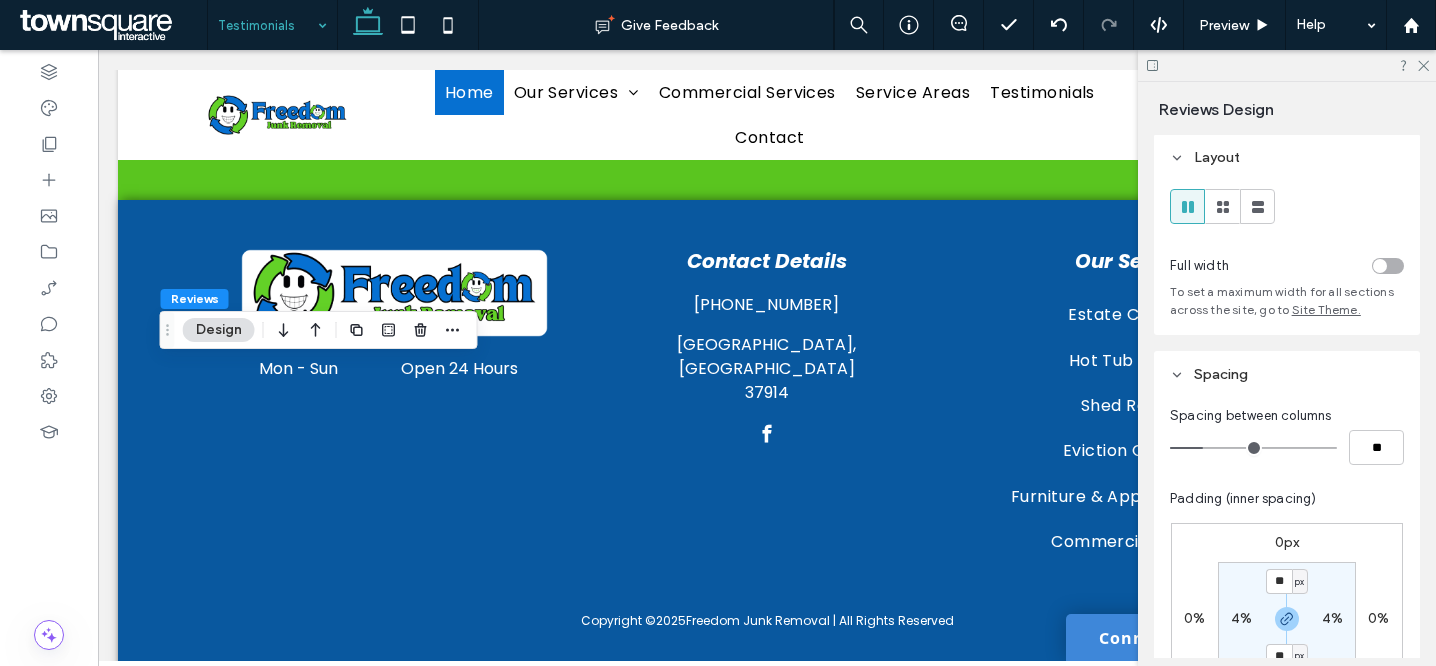 scroll, scrollTop: 243, scrollLeft: 0, axis: vertical 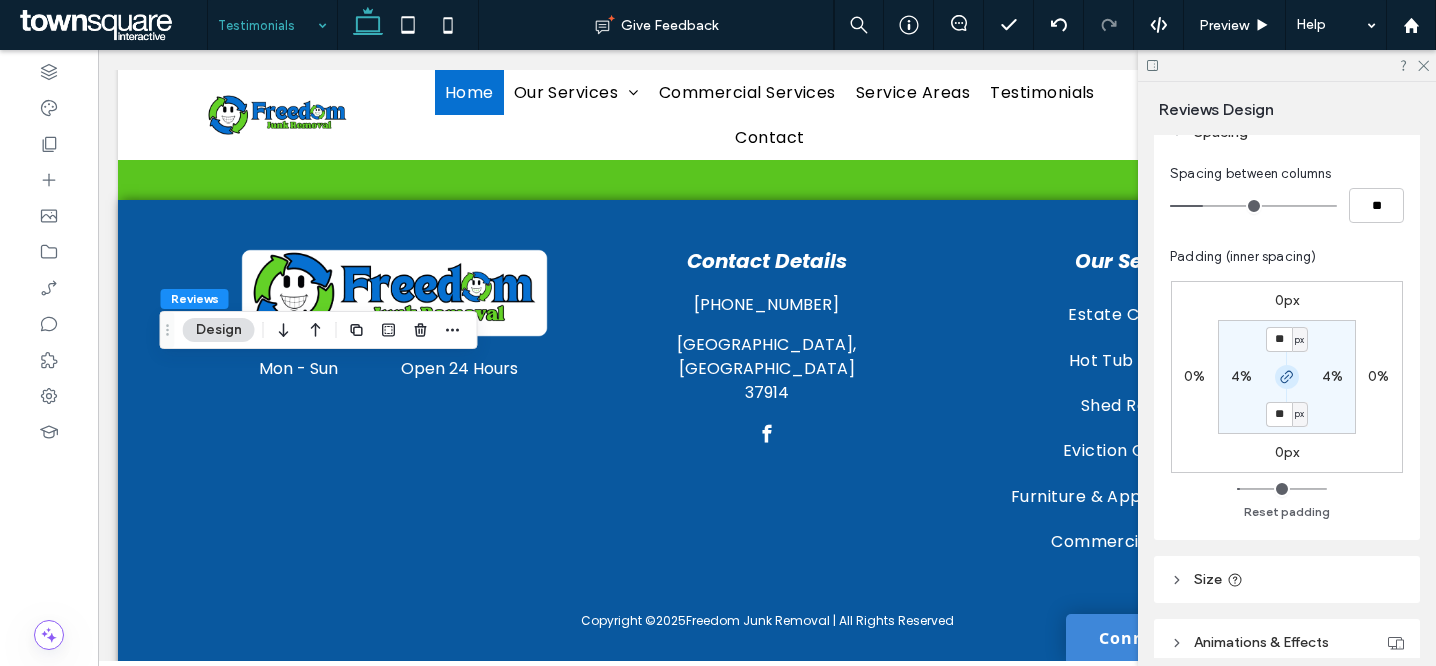 click 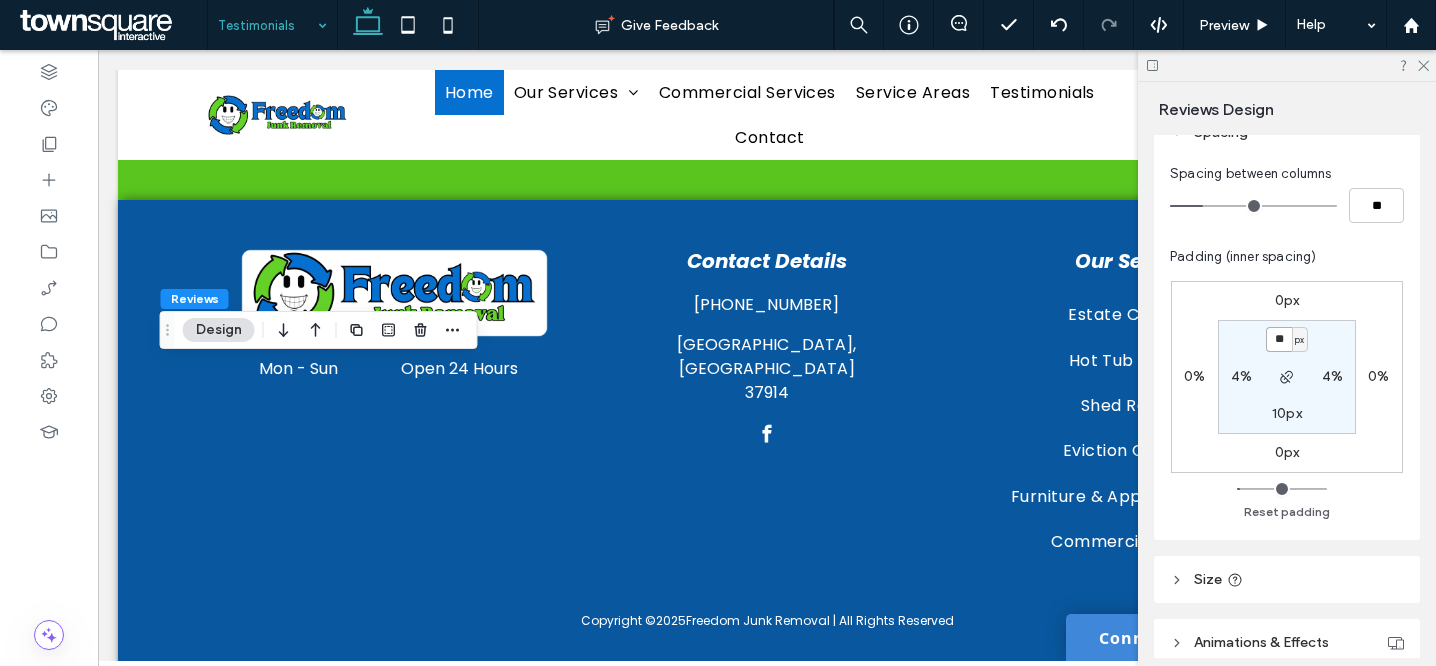 click on "**" at bounding box center [1279, 339] 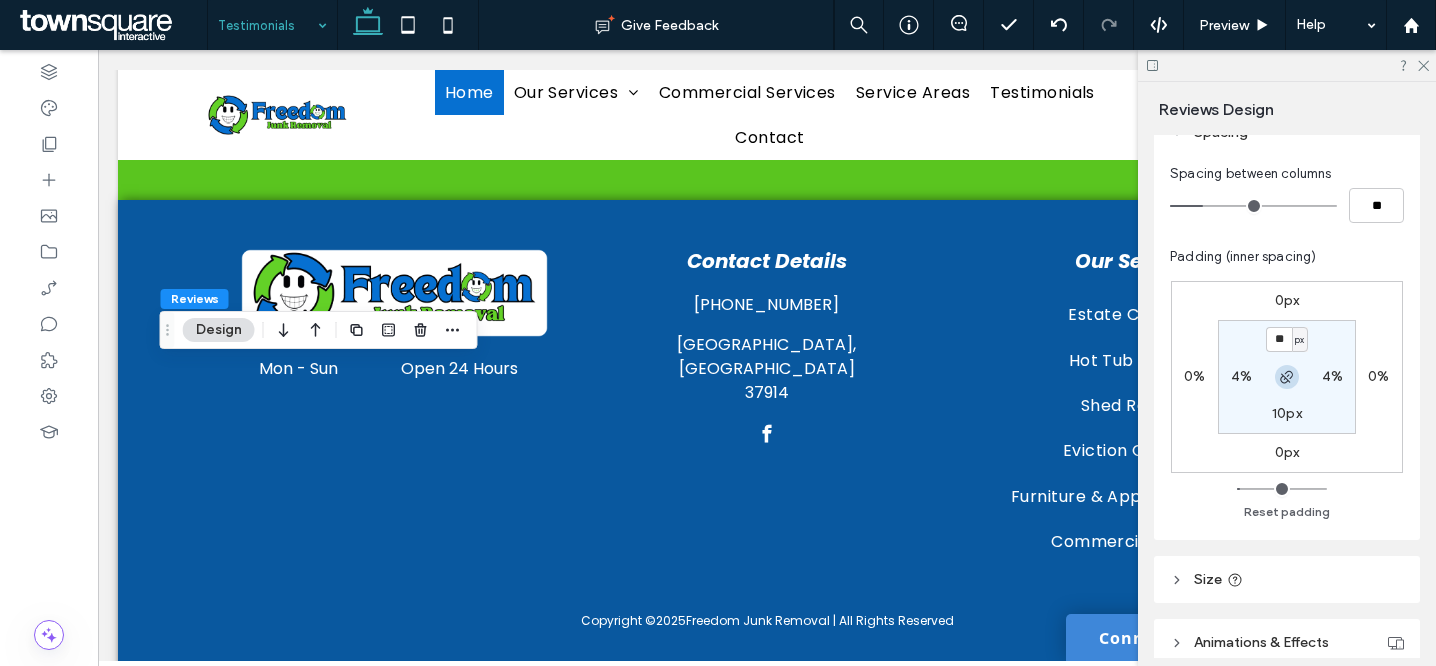 click 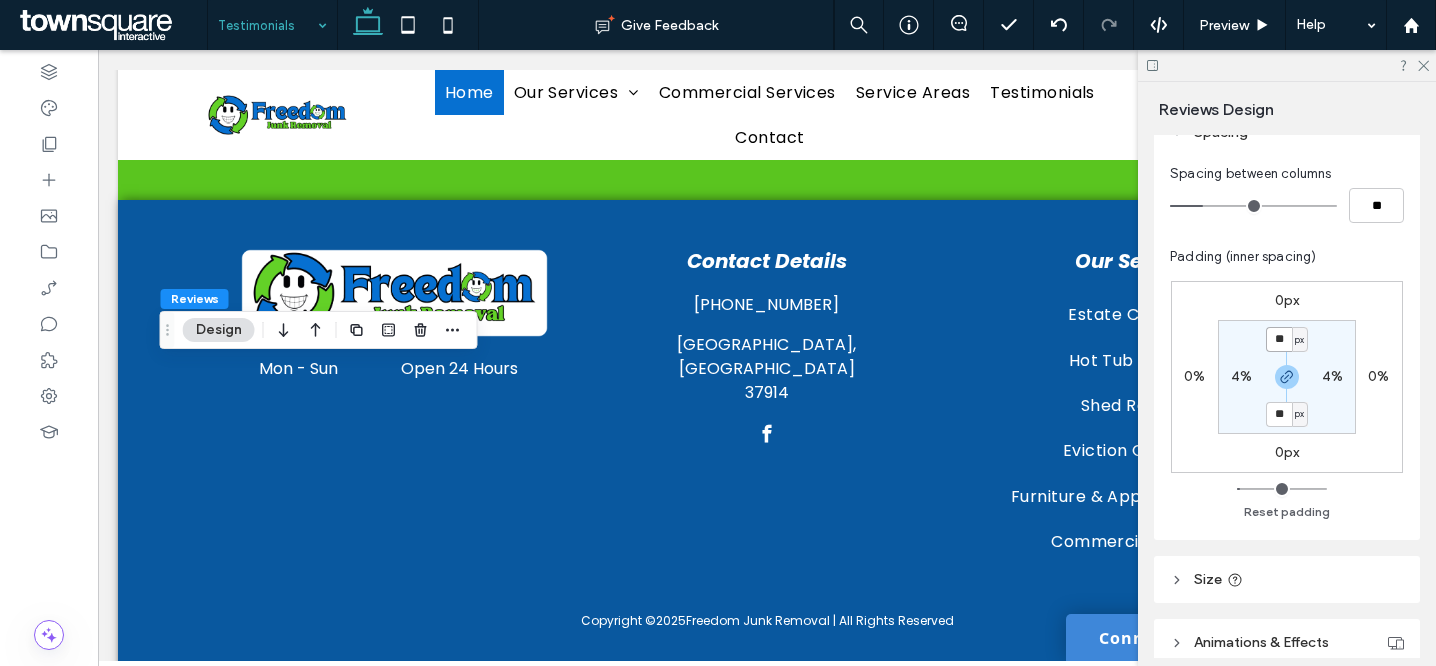 click on "**" at bounding box center (1279, 339) 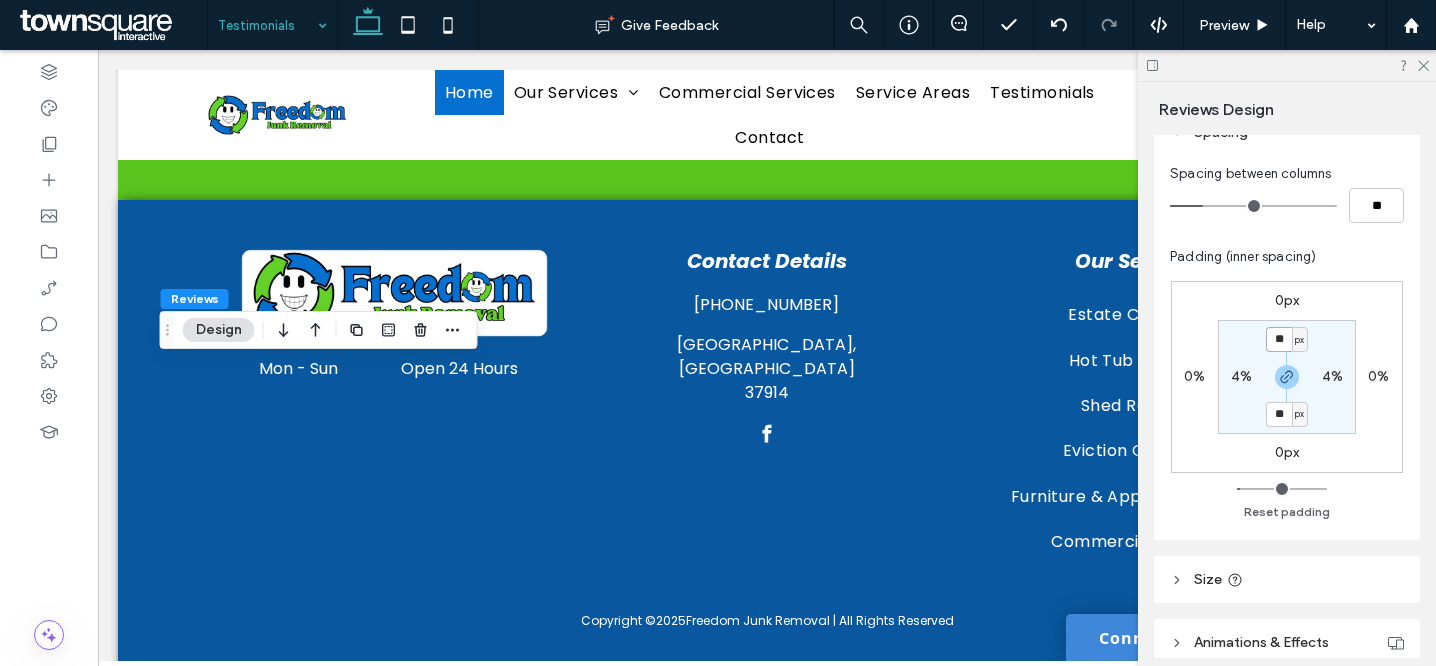 type on "**" 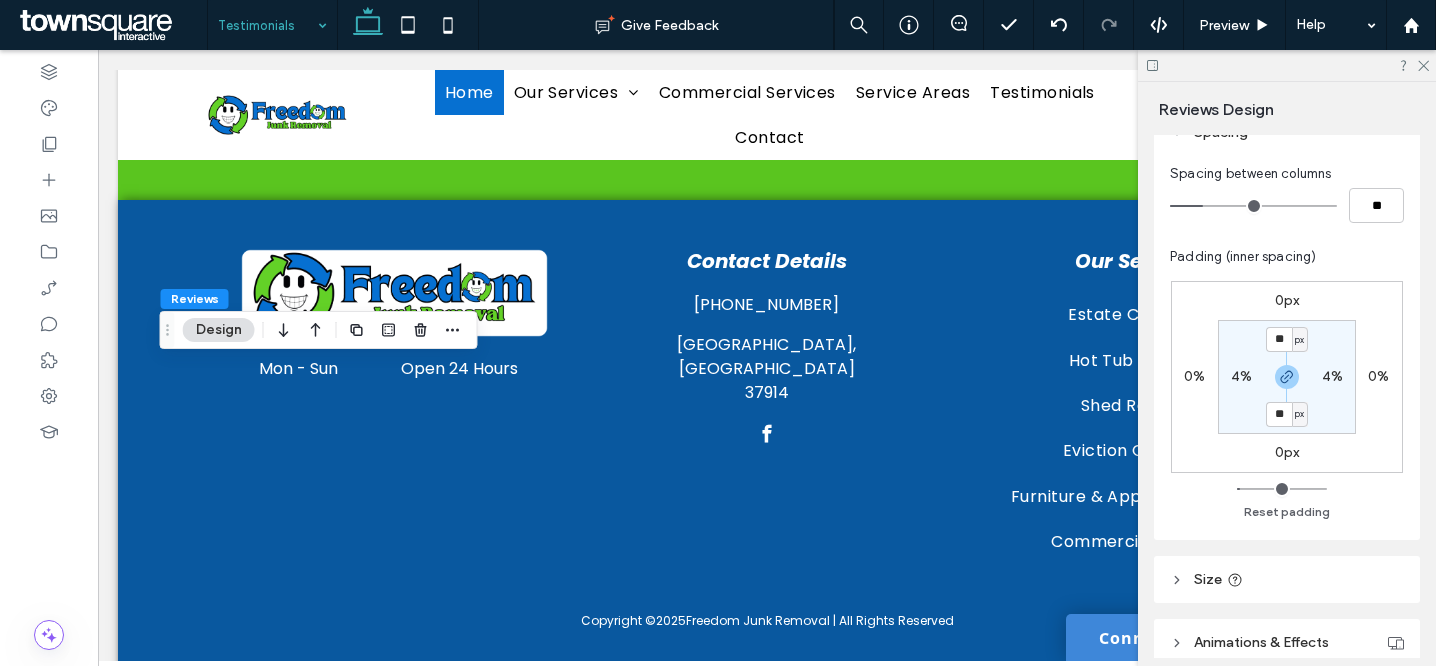 type on "**" 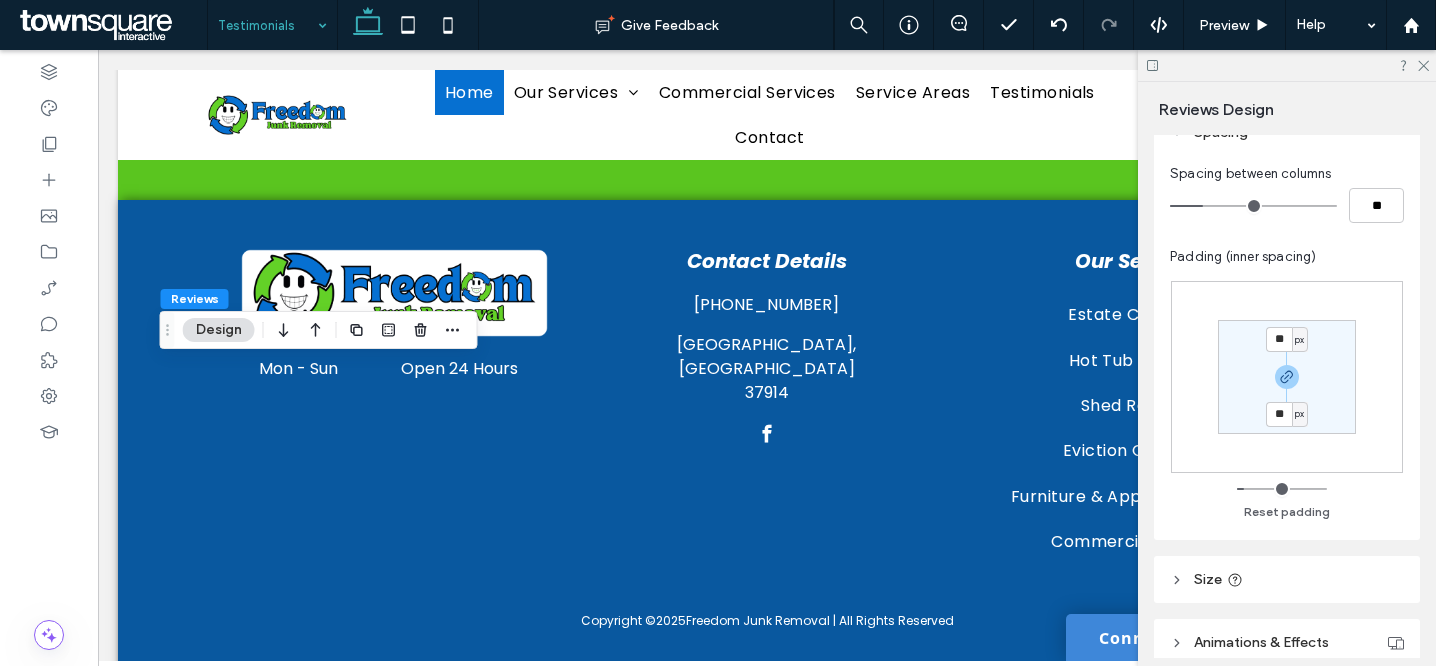 click on "** px ** px" at bounding box center [1287, 377] 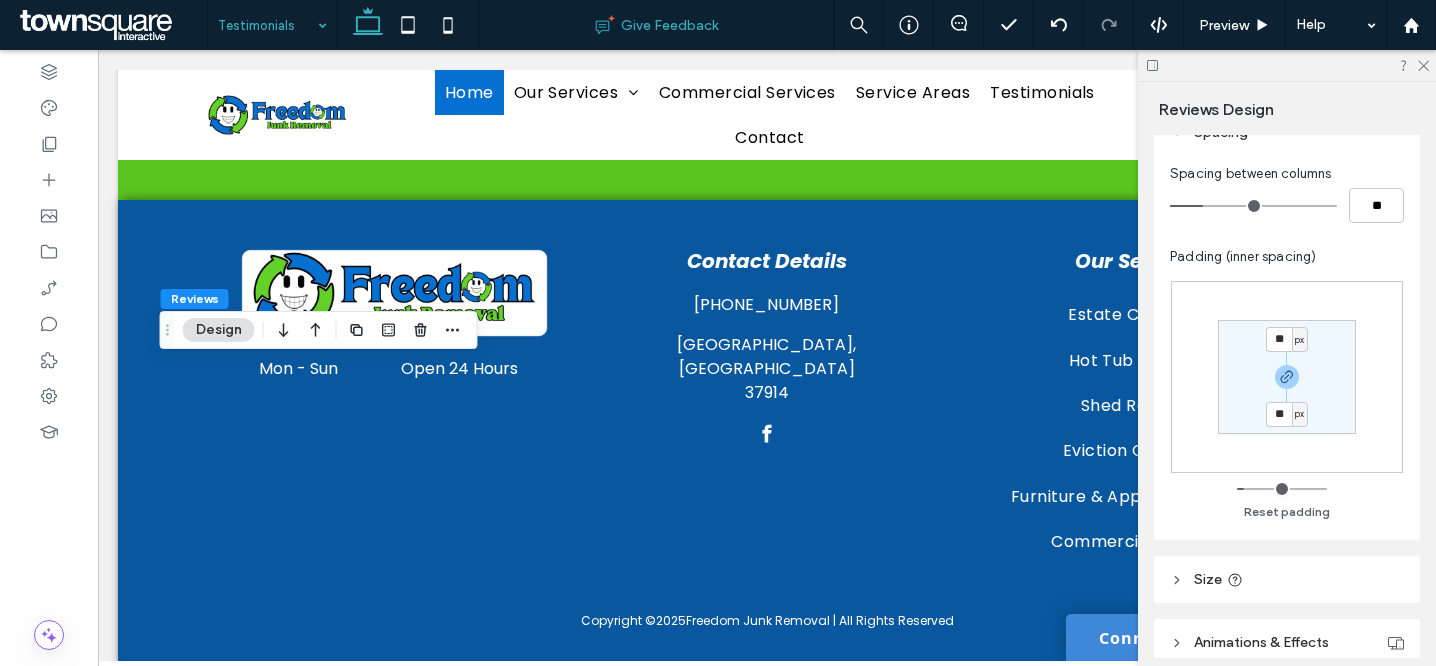click on "Give Feedback" at bounding box center [669, 25] 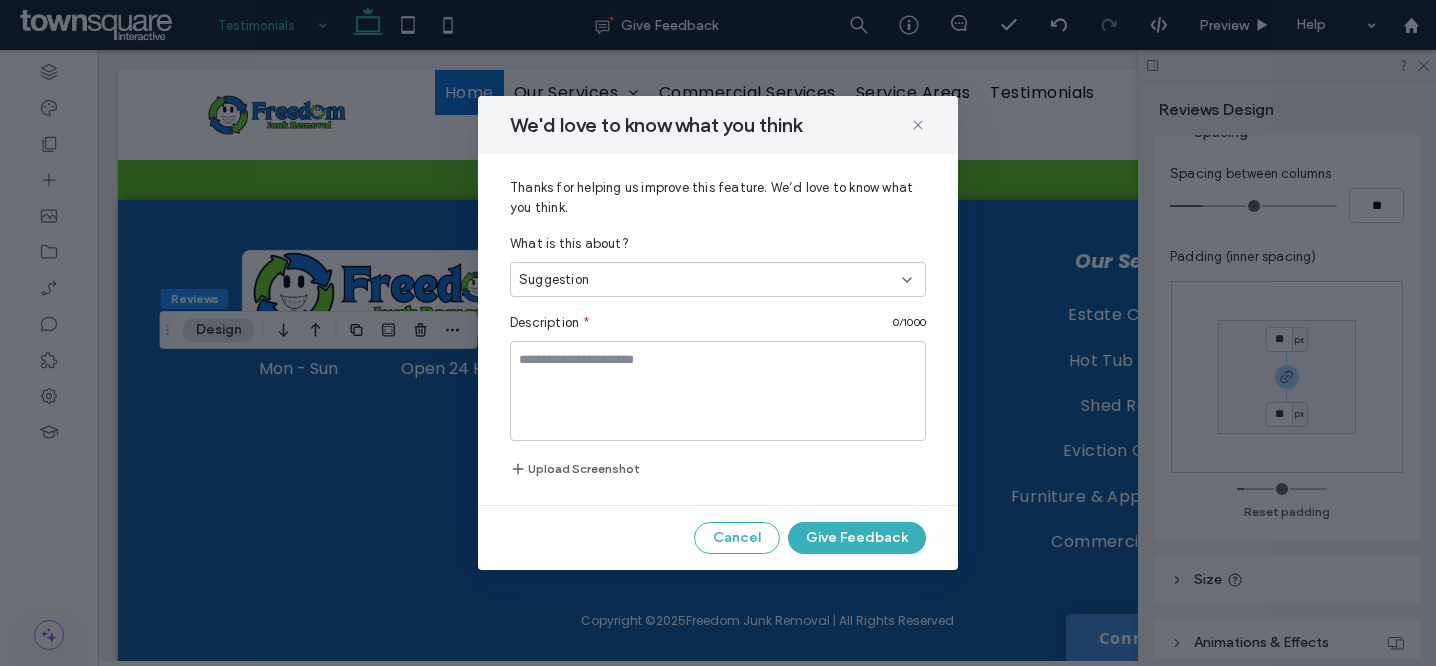 click on "Suggestion" at bounding box center [710, 280] 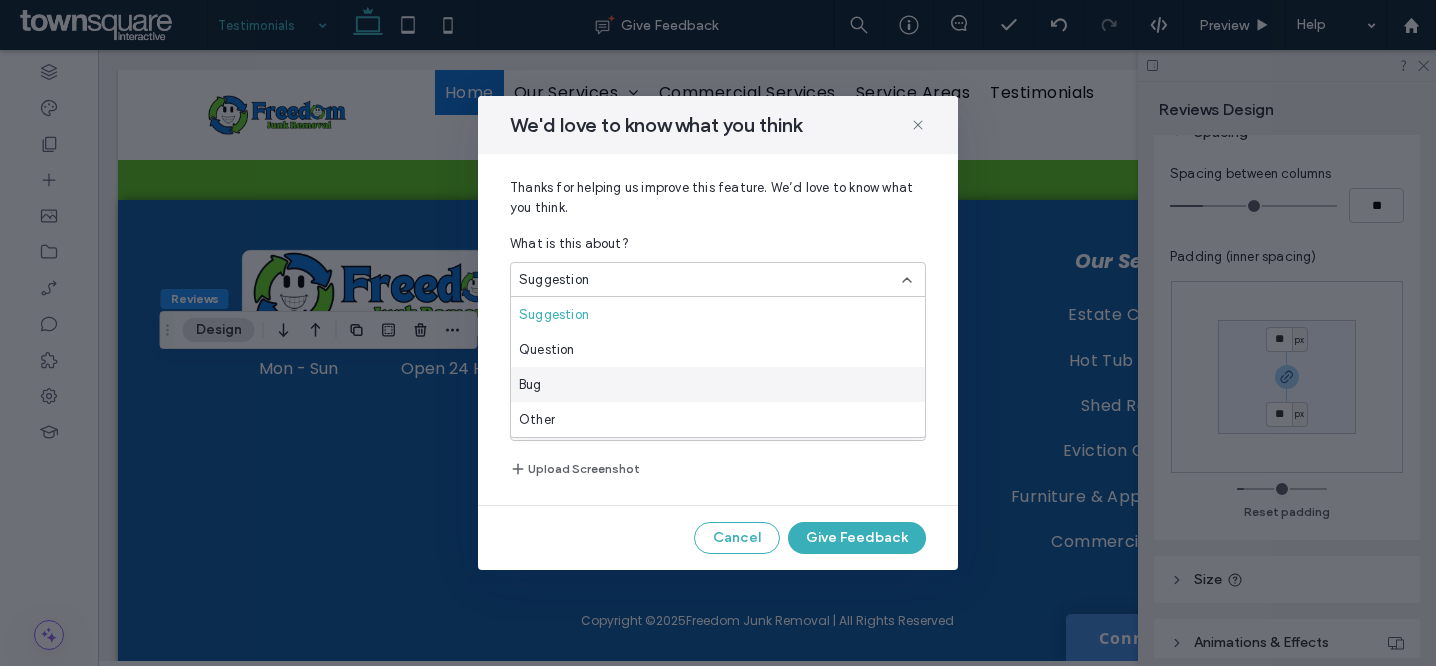 click on "Bug" at bounding box center (718, 384) 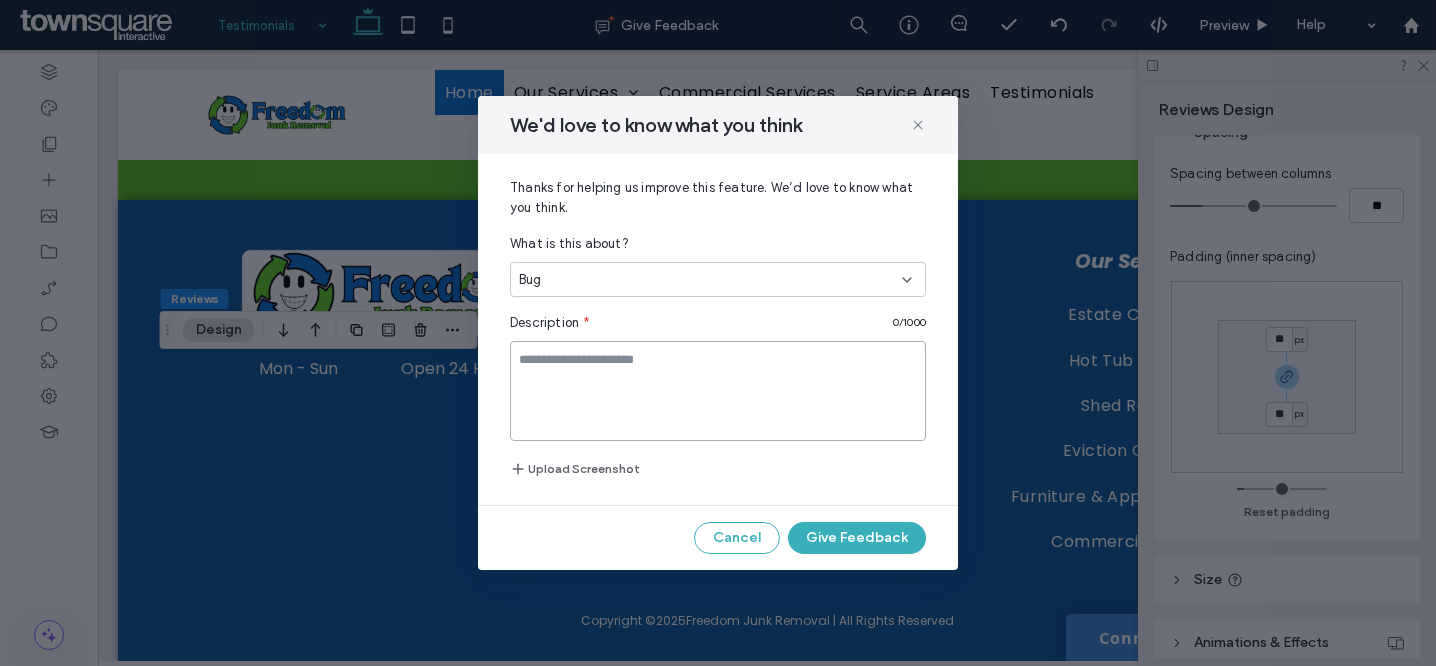 click at bounding box center (718, 391) 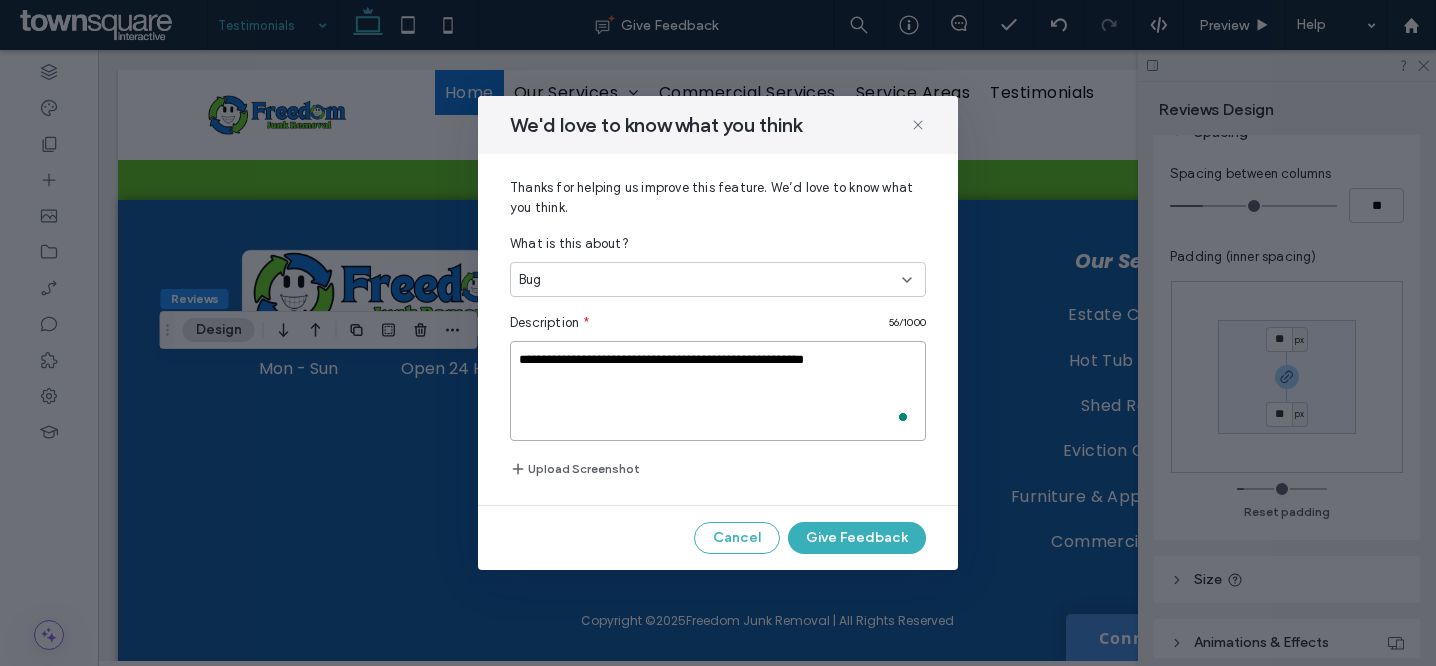type on "**********" 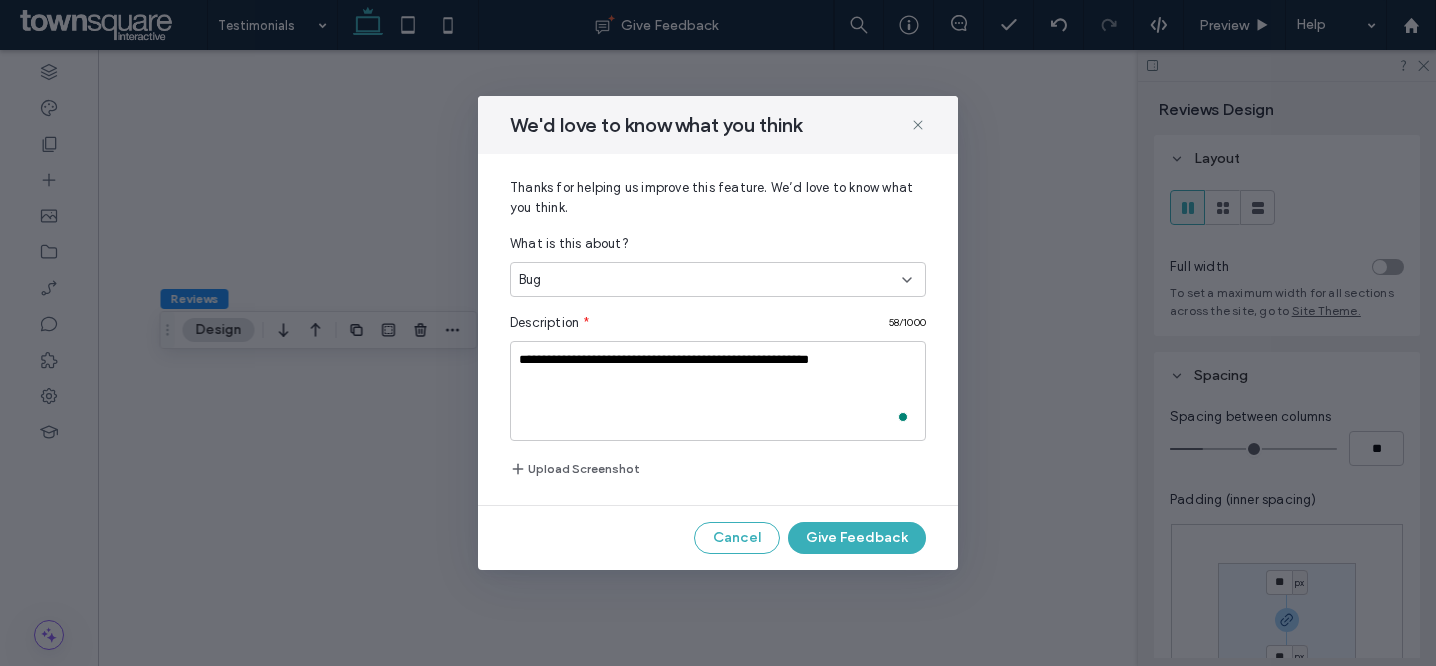 scroll, scrollTop: 0, scrollLeft: 0, axis: both 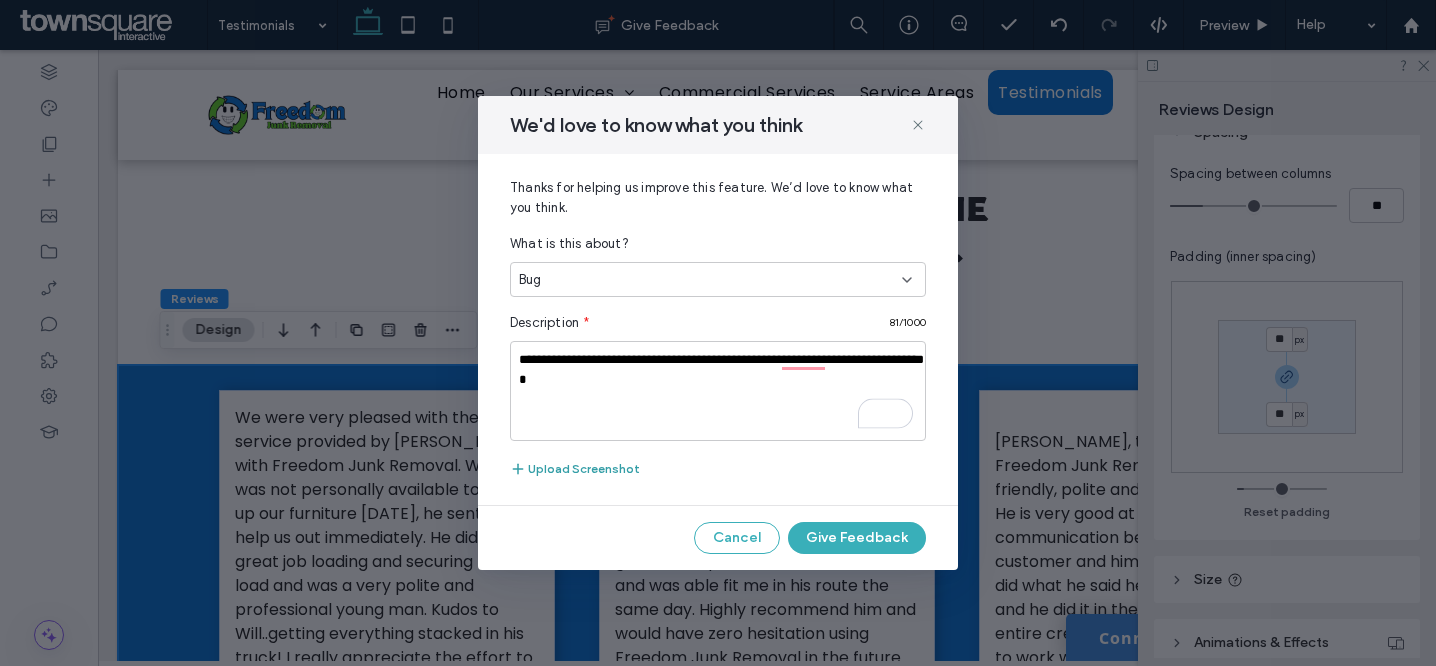 type on "**********" 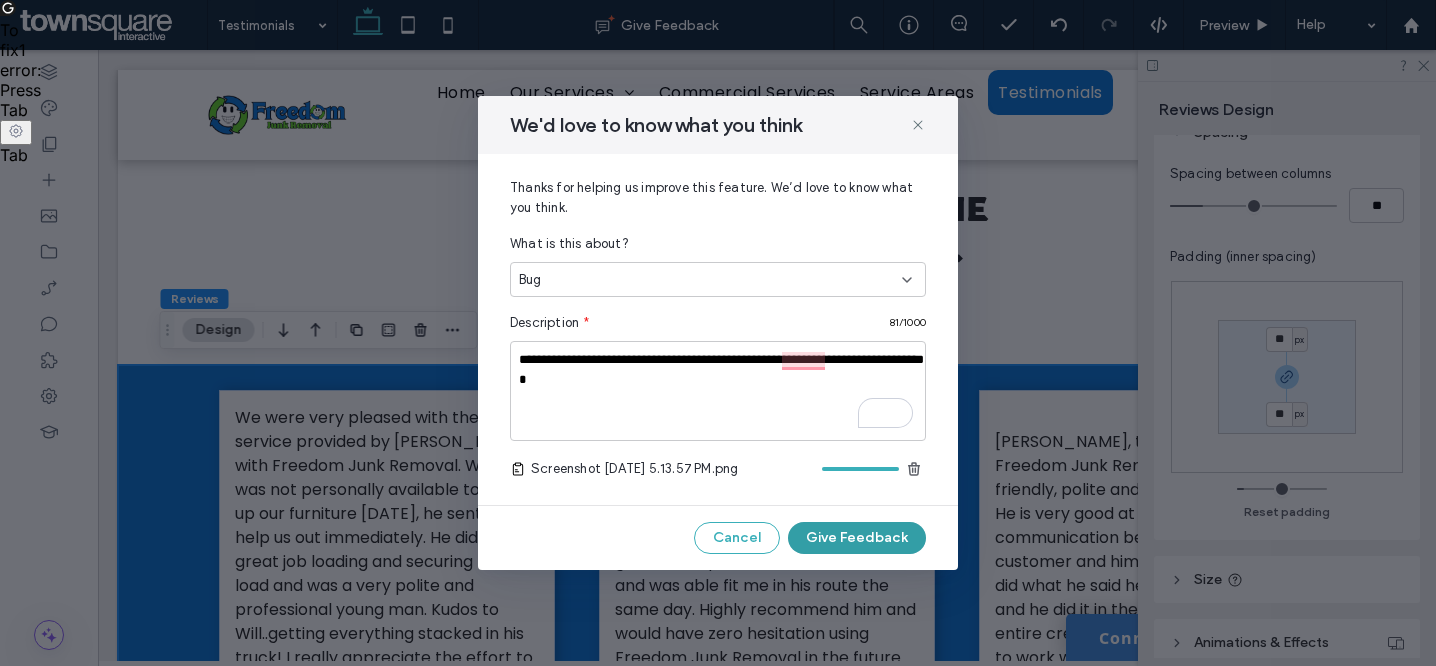 click on "Give Feedback" at bounding box center (857, 538) 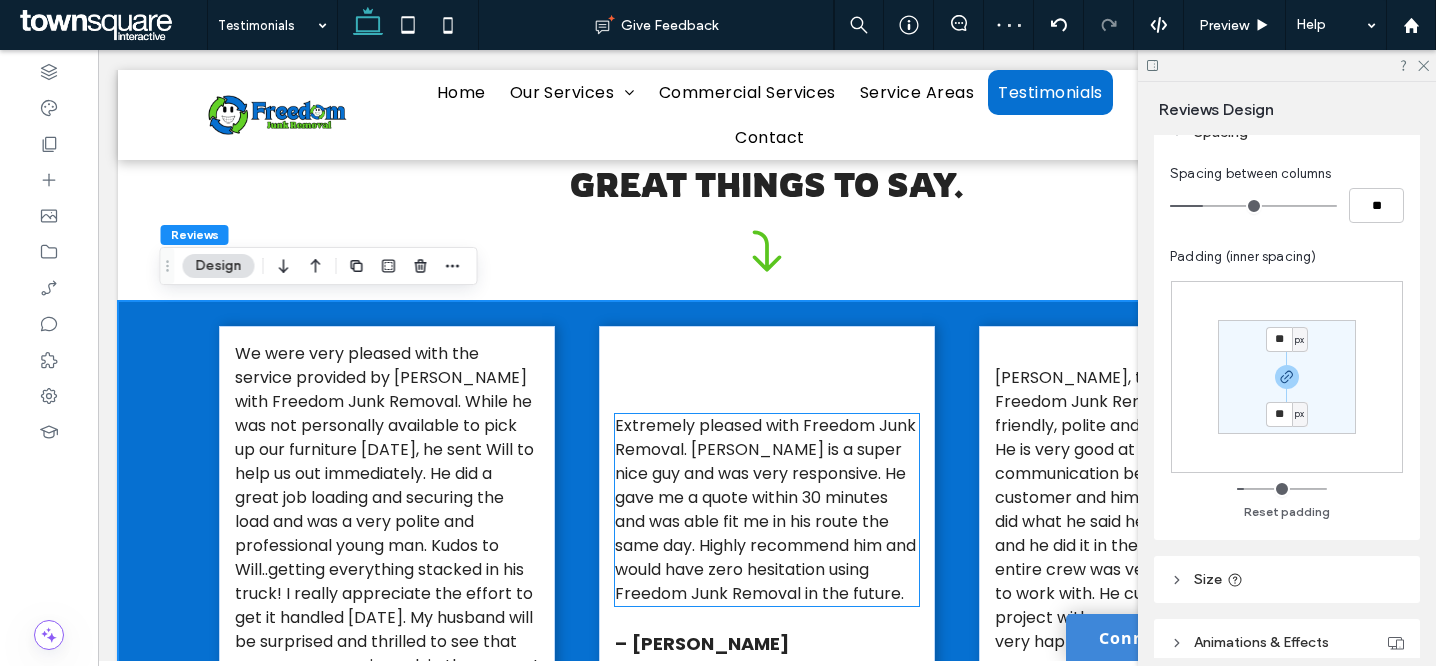 scroll, scrollTop: 294, scrollLeft: 0, axis: vertical 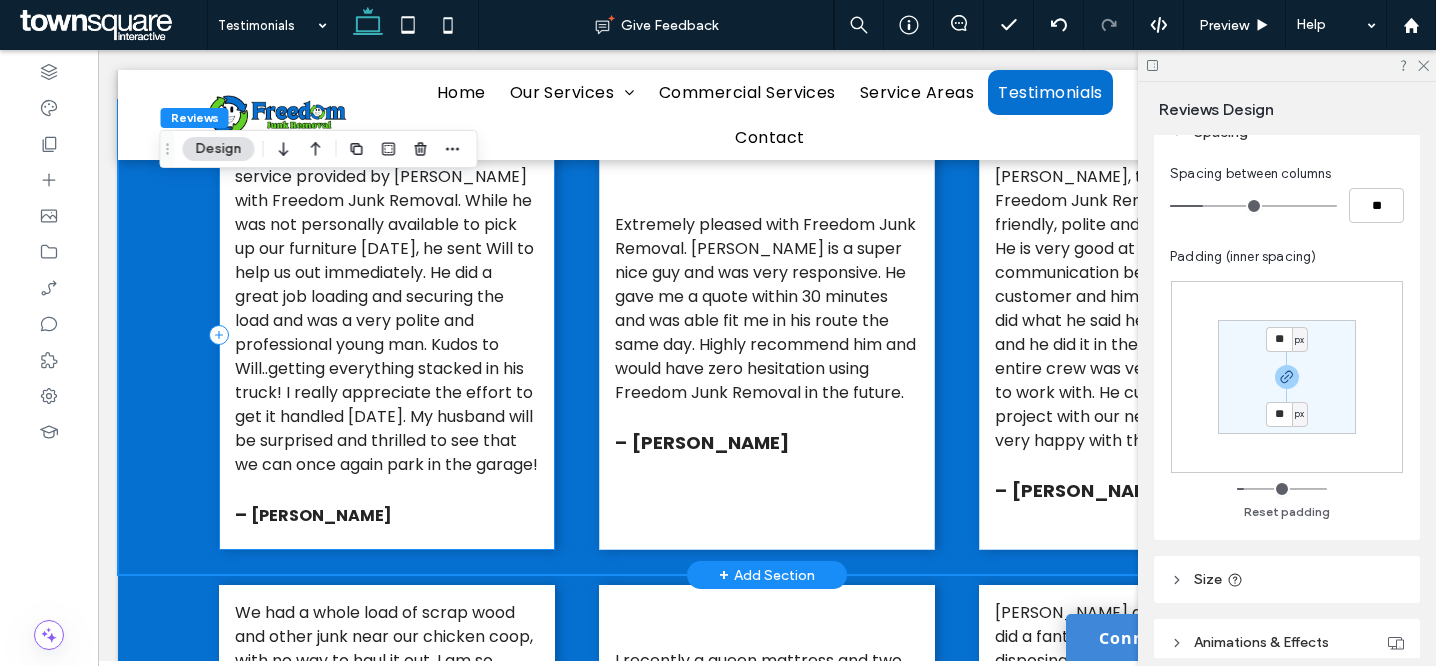 click on "We were very pleased with the service provided by [PERSON_NAME] with Freedom Junk Removal. While he was not personally available to pick up our furniture [DATE], he sent Will to help us out immediately. He did a great job loading and securing the load and was a very polite and professional young man. Kudos to Will..getting everything stacked in his truck! I really appreciate the effort to get it handled [DATE]. My husband will be surprised and thrilled to see that we can once again park in the garage!
–
[PERSON_NAME]" at bounding box center [387, 337] 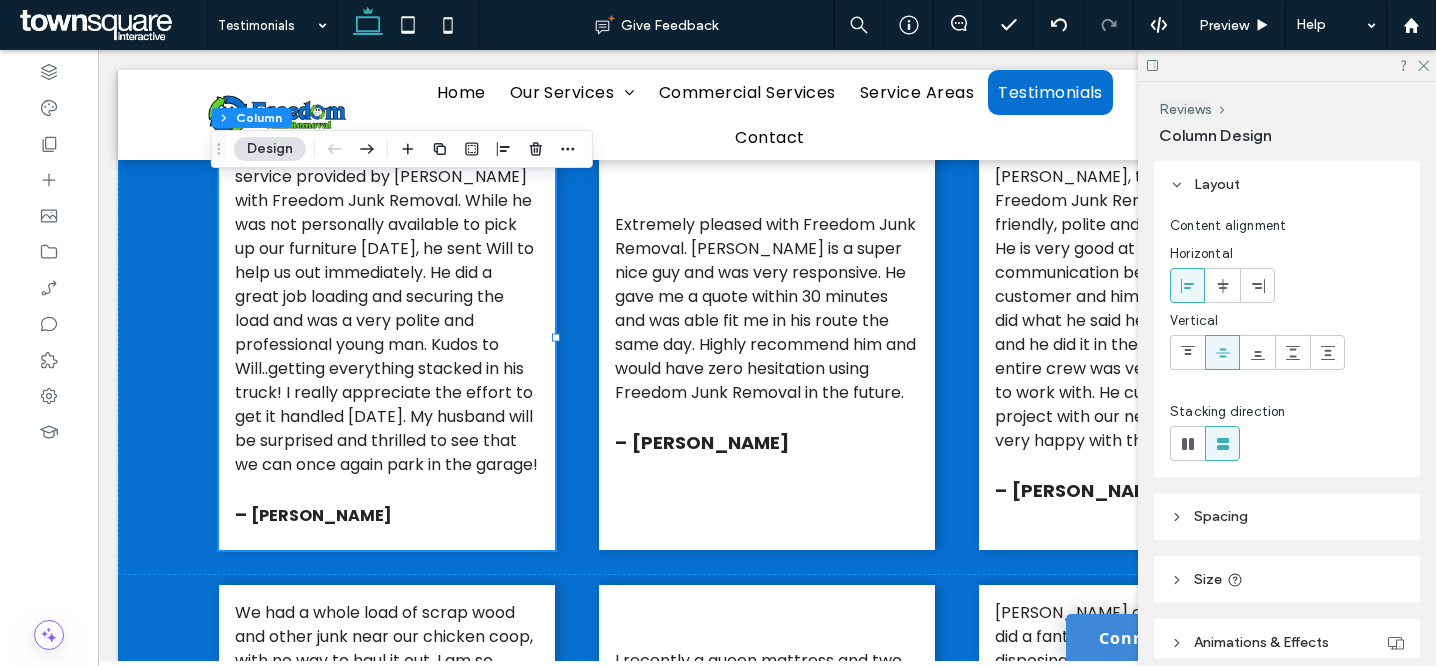 scroll, scrollTop: 757, scrollLeft: 0, axis: vertical 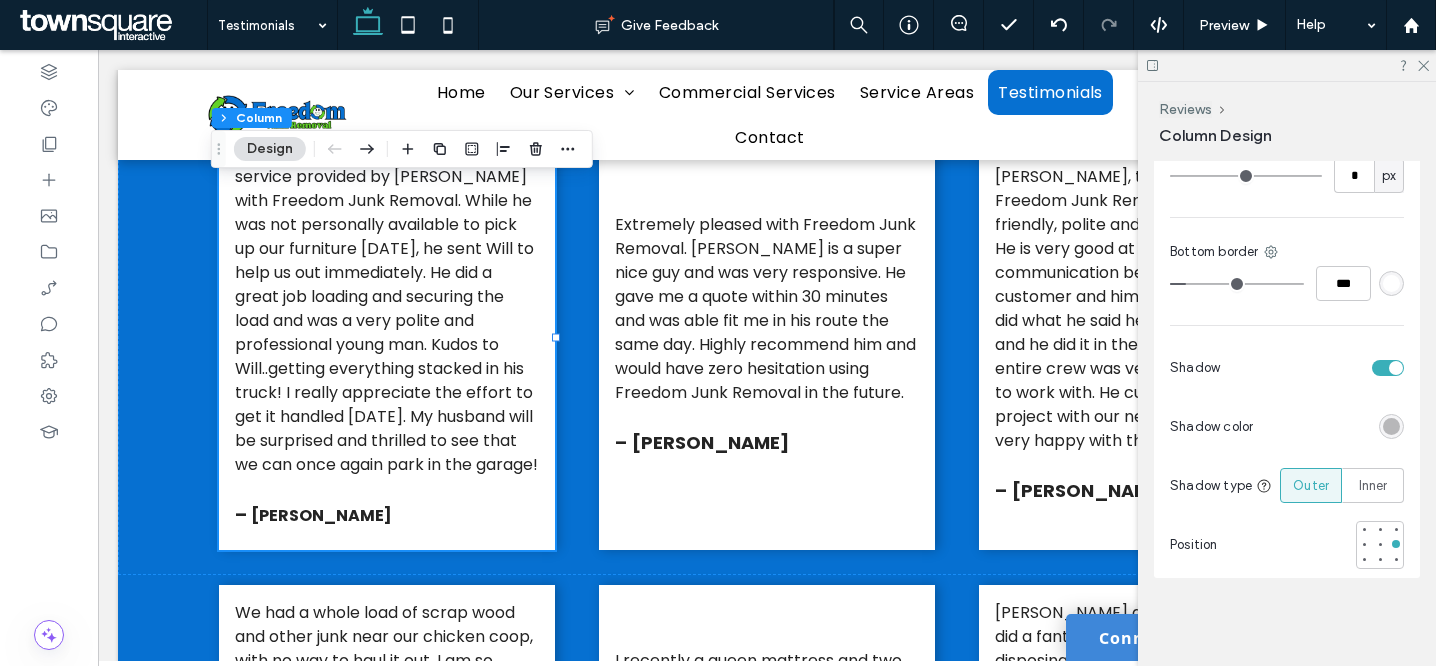click at bounding box center (1391, 283) 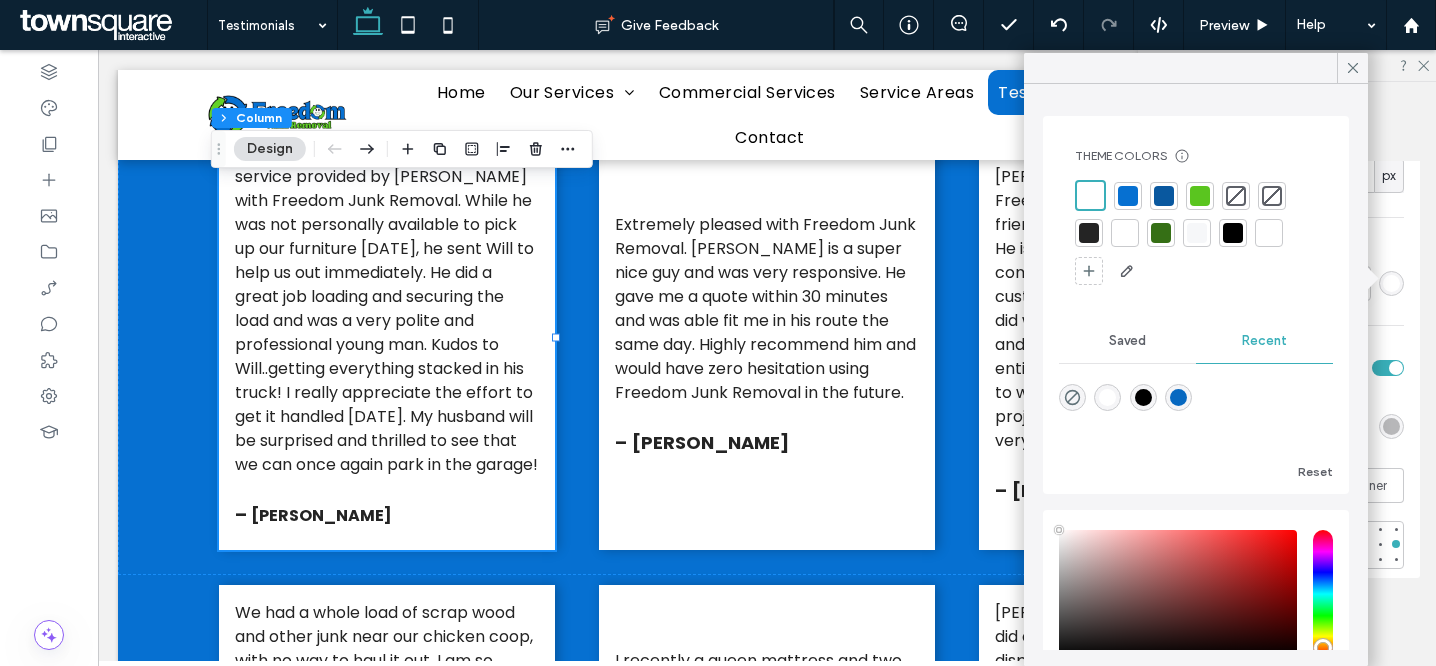click at bounding box center [1200, 196] 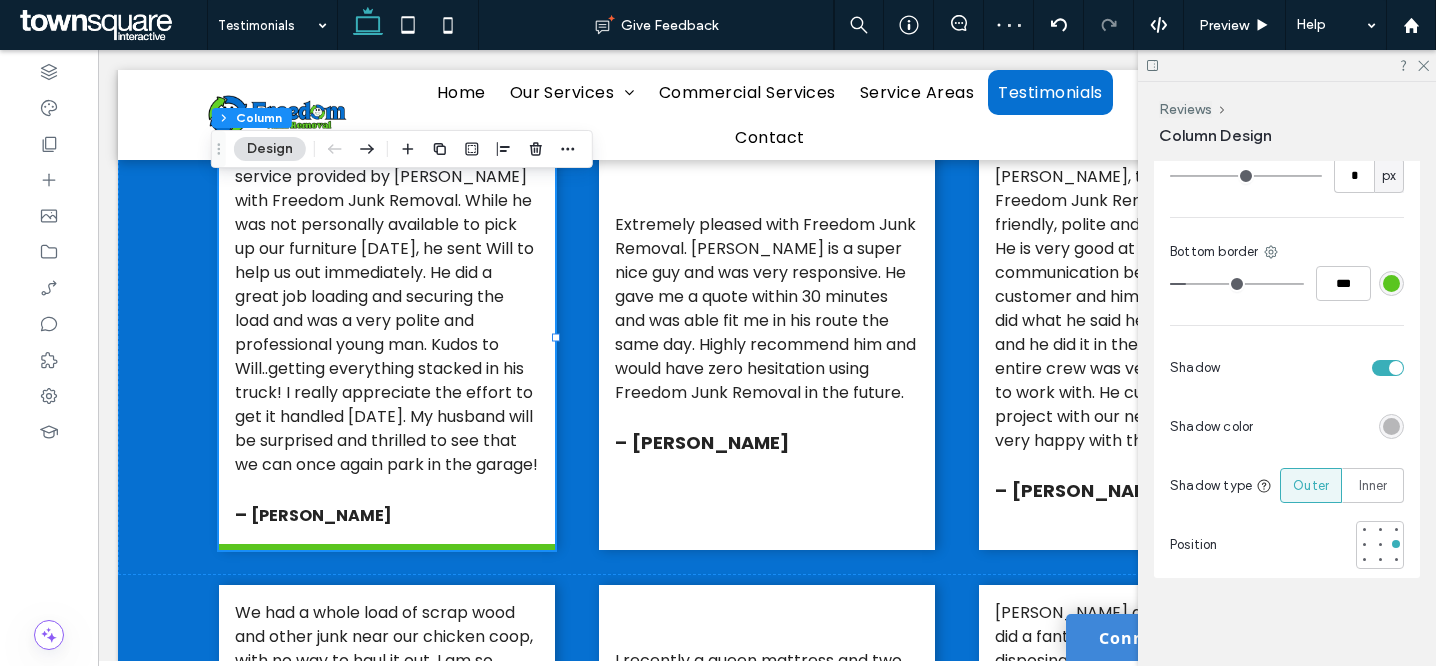 scroll, scrollTop: 732, scrollLeft: 0, axis: vertical 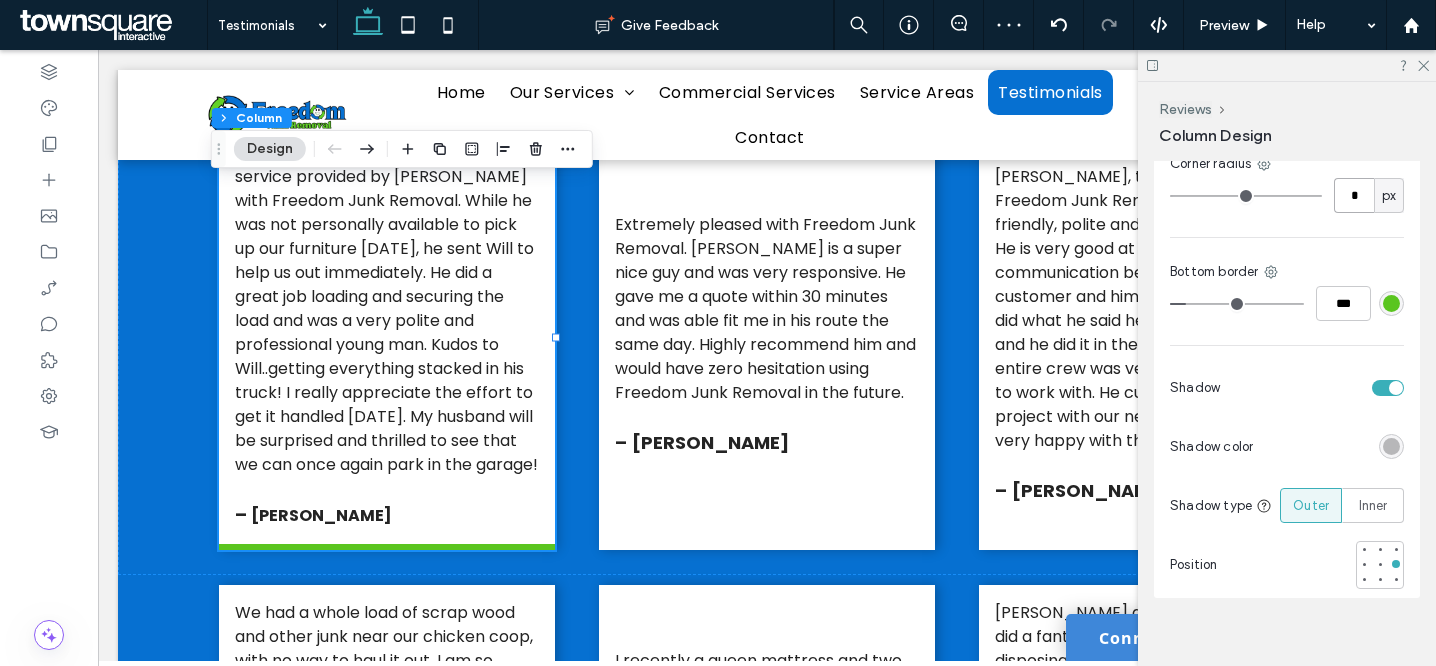 click on "*" at bounding box center (1354, 195) 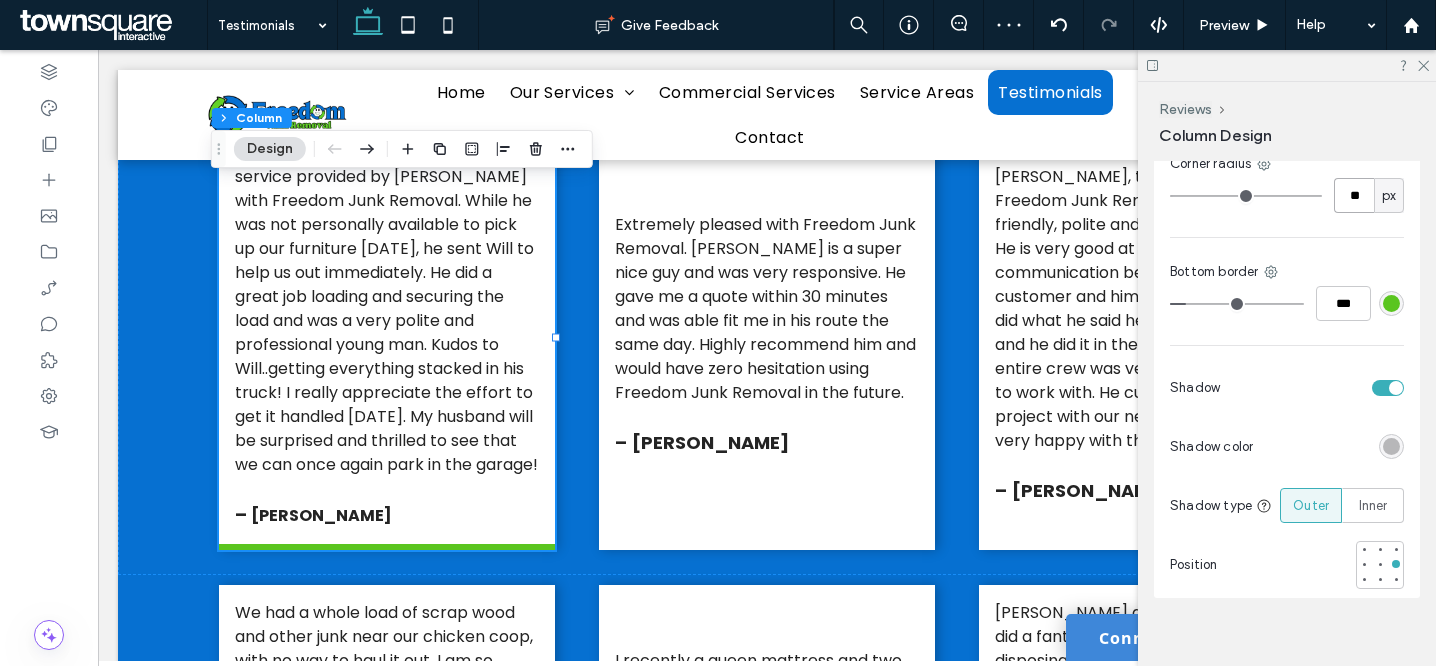 type on "**" 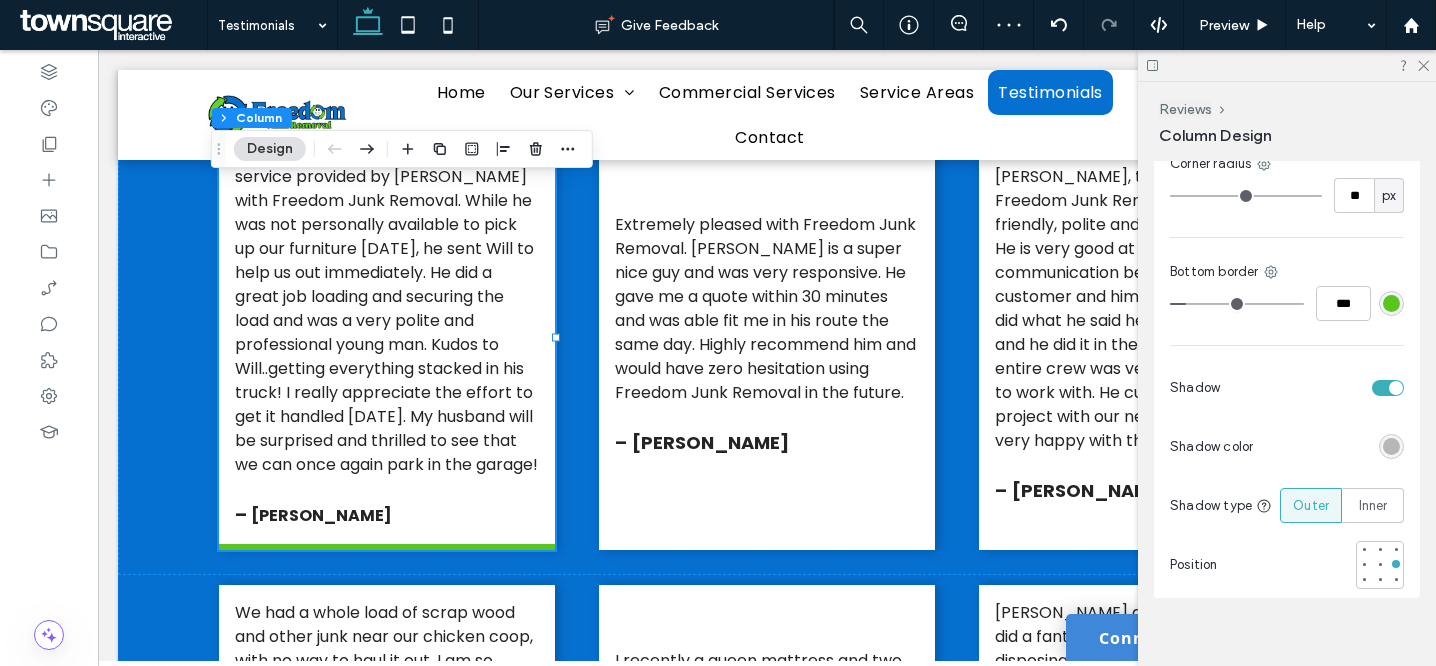 type on "**" 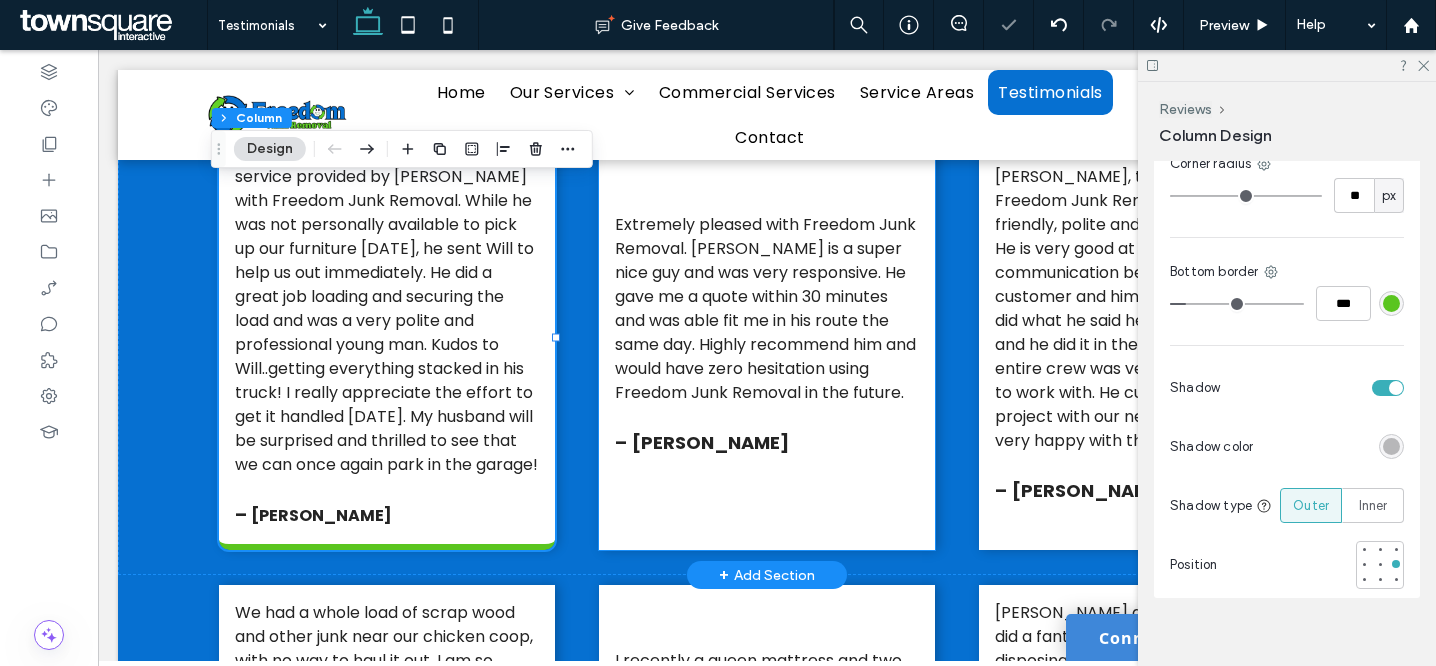 click on "Extremely pleased with Freedom Junk Removal. [PERSON_NAME] is a super nice guy and was very responsive. He gave me a quote within 30 minutes and was able fit me in his route the same day. Highly recommend him and would have zero hesitation using Freedom Junk Removal in the future.
–
[PERSON_NAME]" at bounding box center (767, 337) 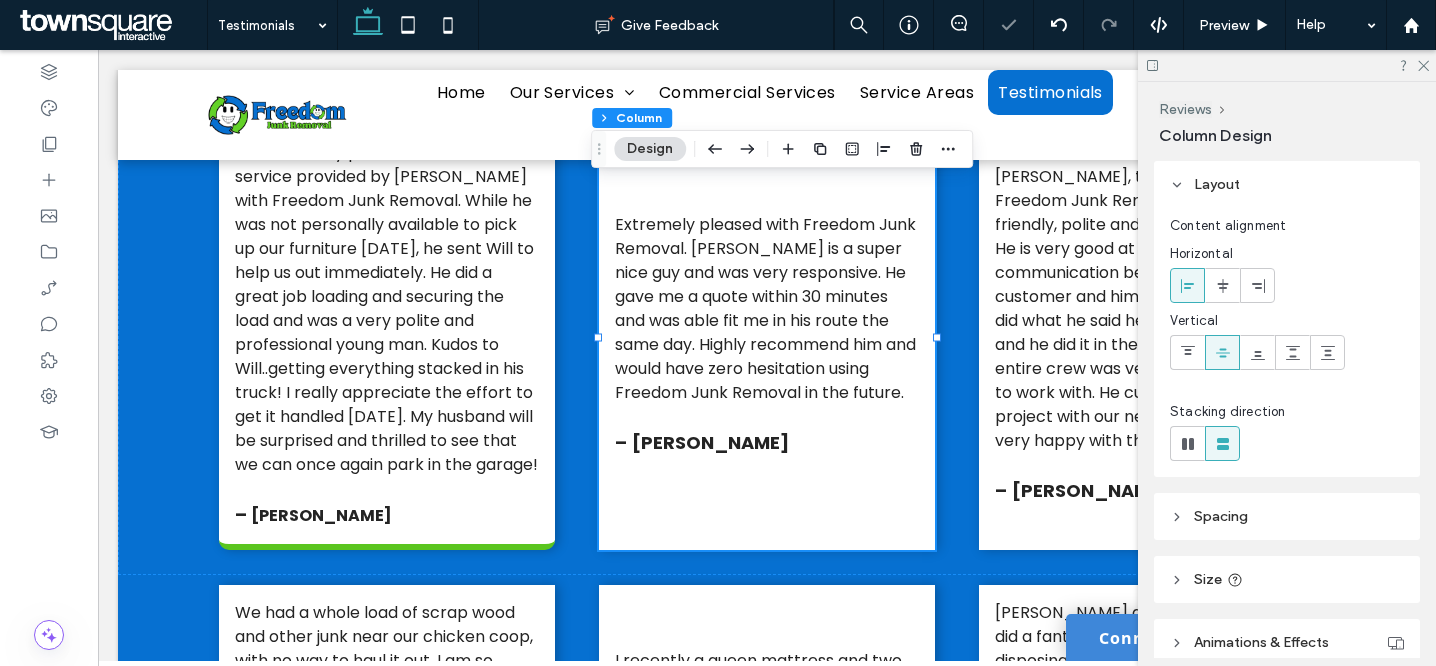 scroll, scrollTop: 574, scrollLeft: 0, axis: vertical 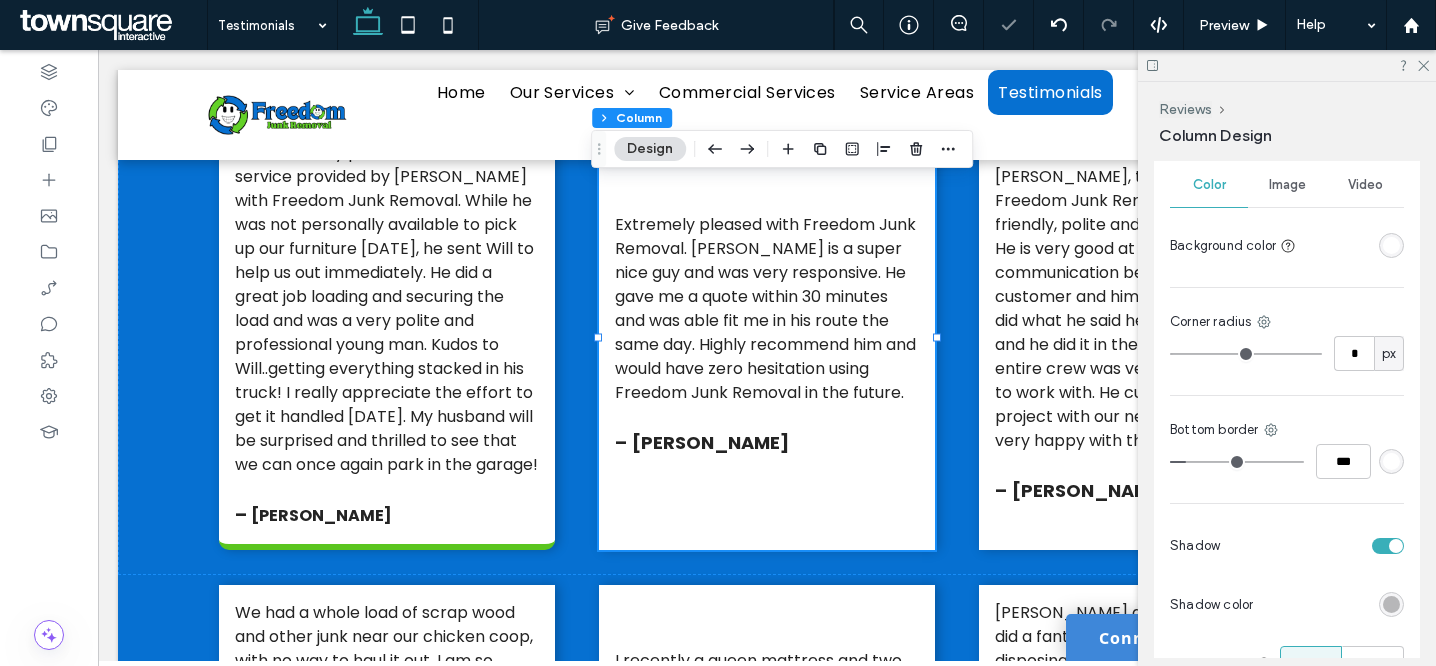 click at bounding box center (1391, 461) 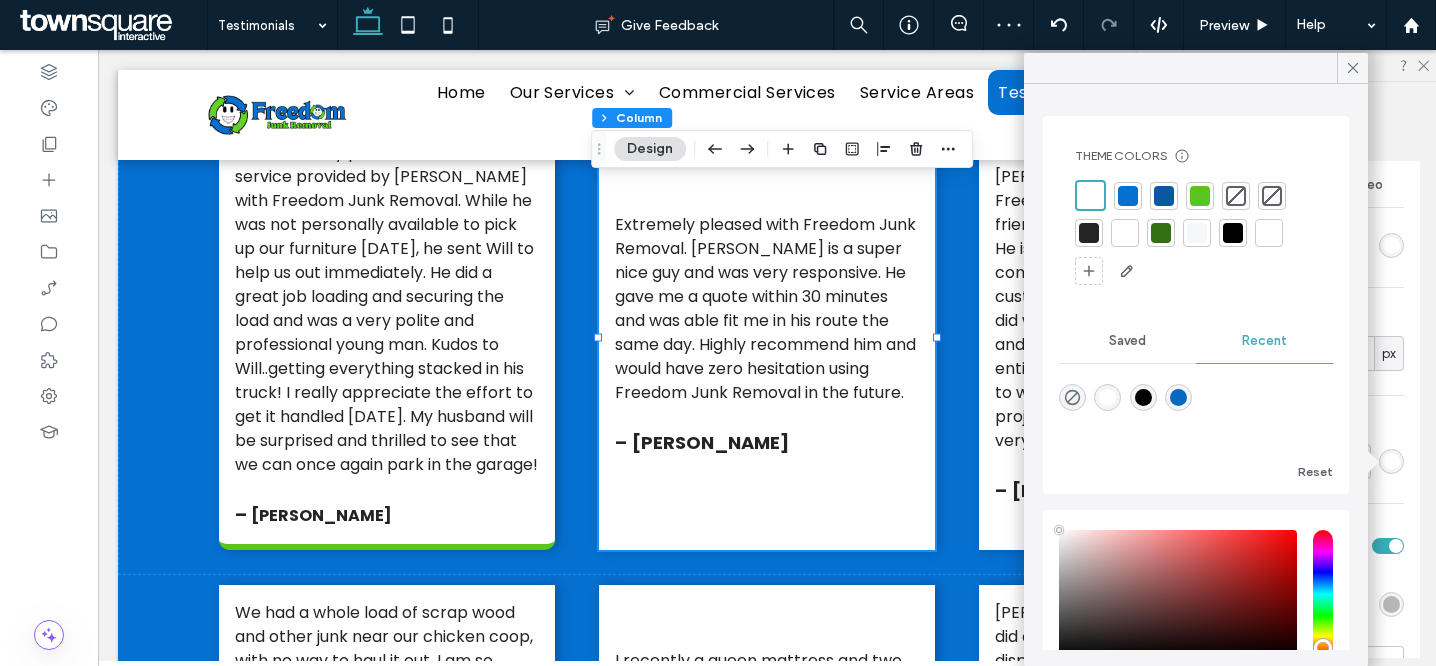 click at bounding box center [1200, 196] 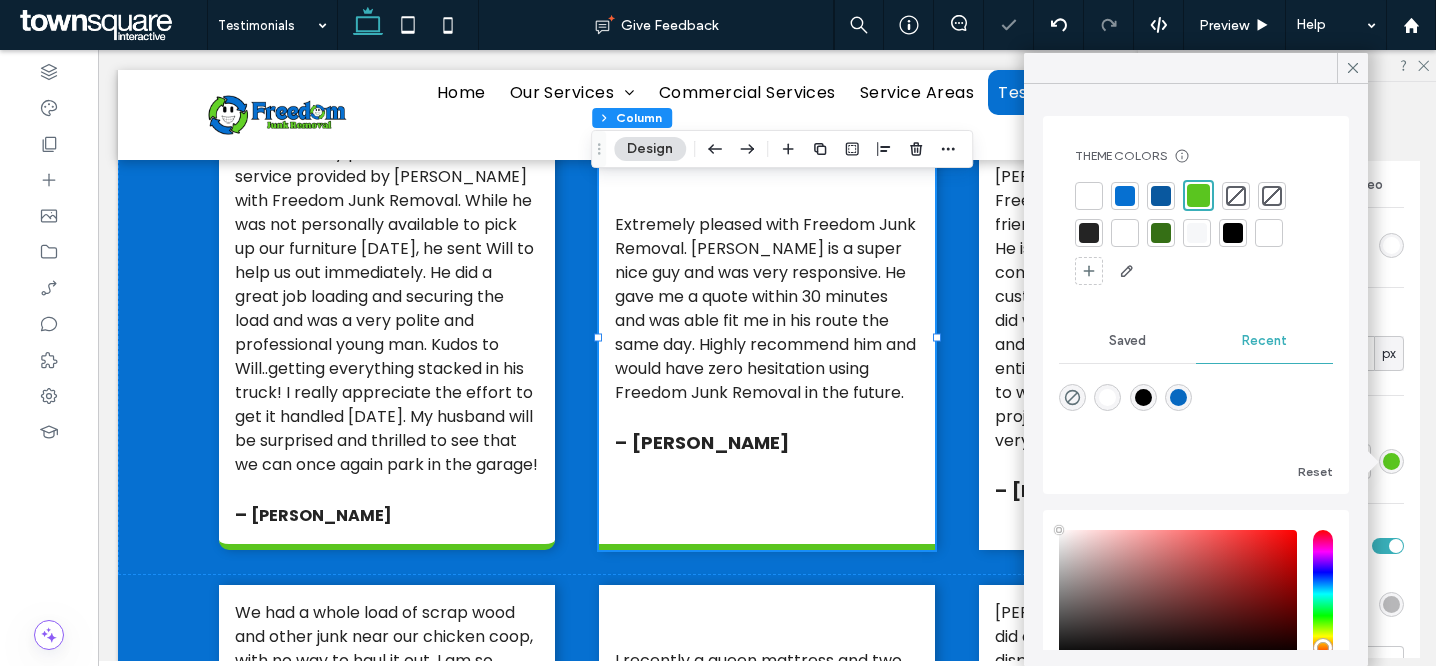 click on "Color Image Video Background color Corner radius * px Bottom border *** Shadow Shadow color Shadow type Outer Inner Position" at bounding box center [1287, 455] 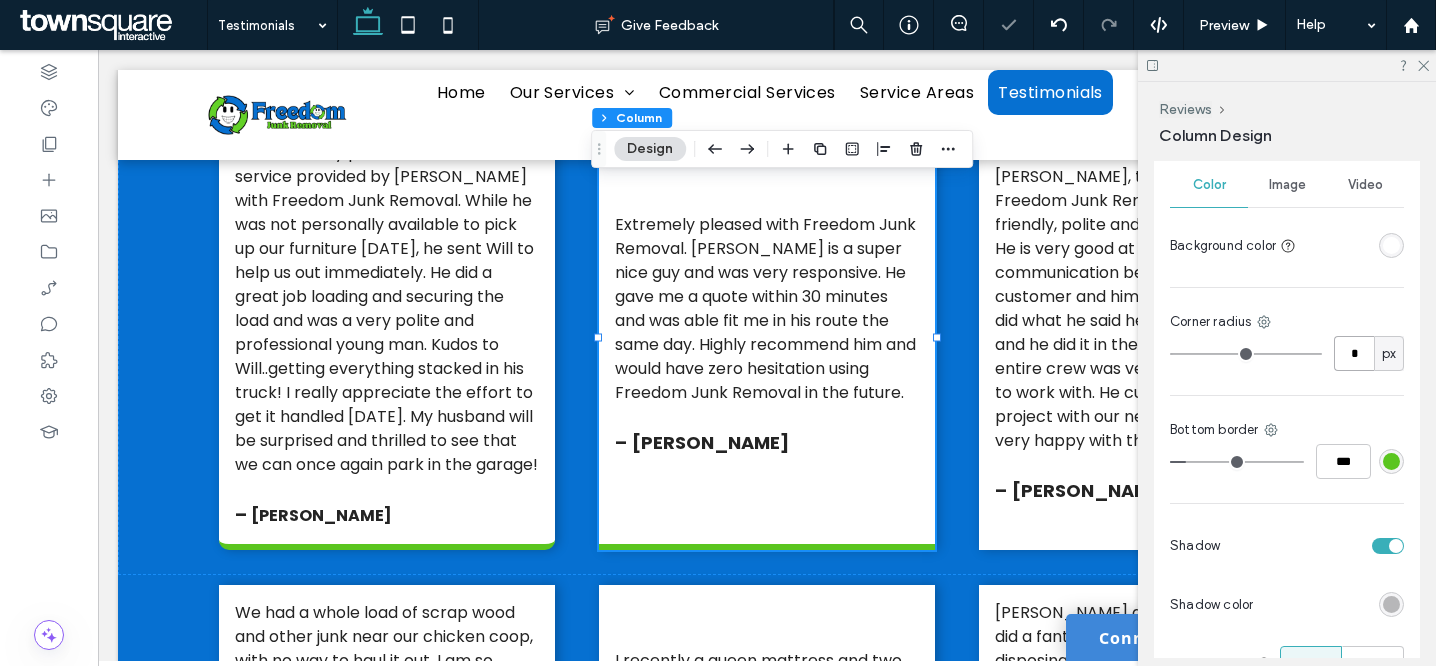 click on "*" at bounding box center [1354, 353] 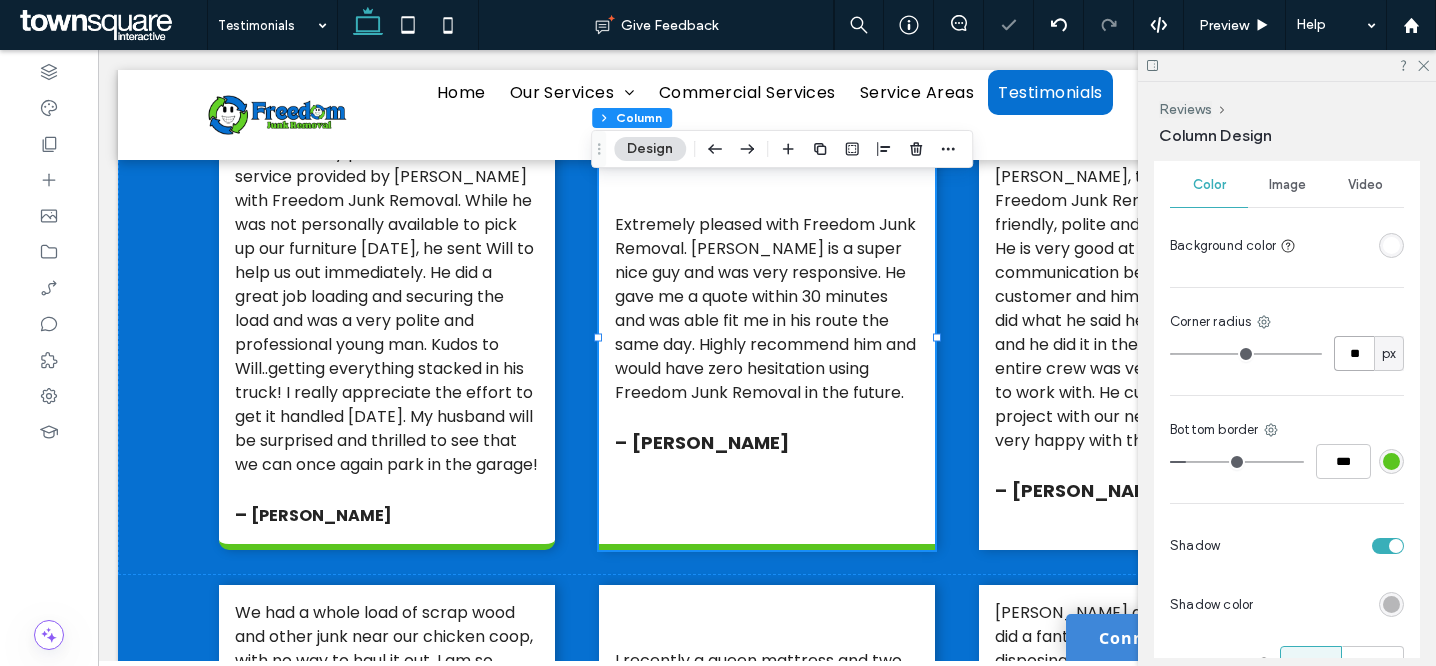 type on "**" 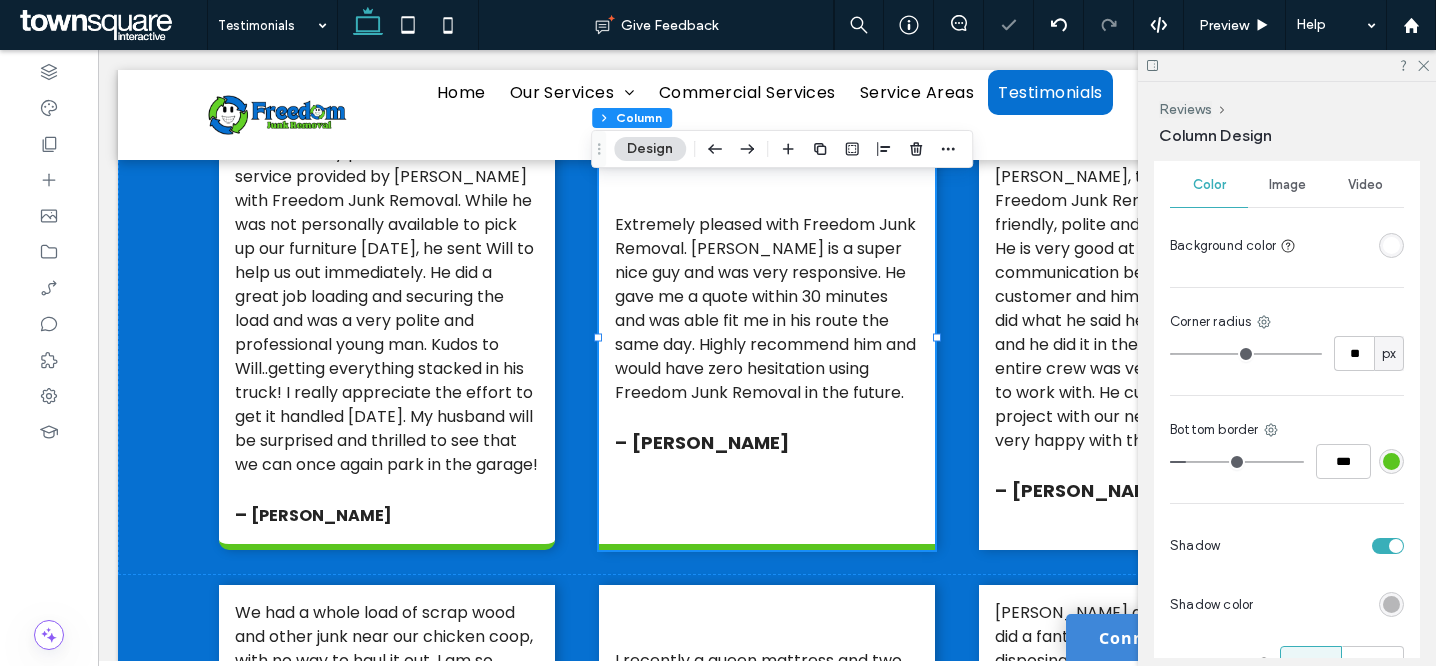 type on "**" 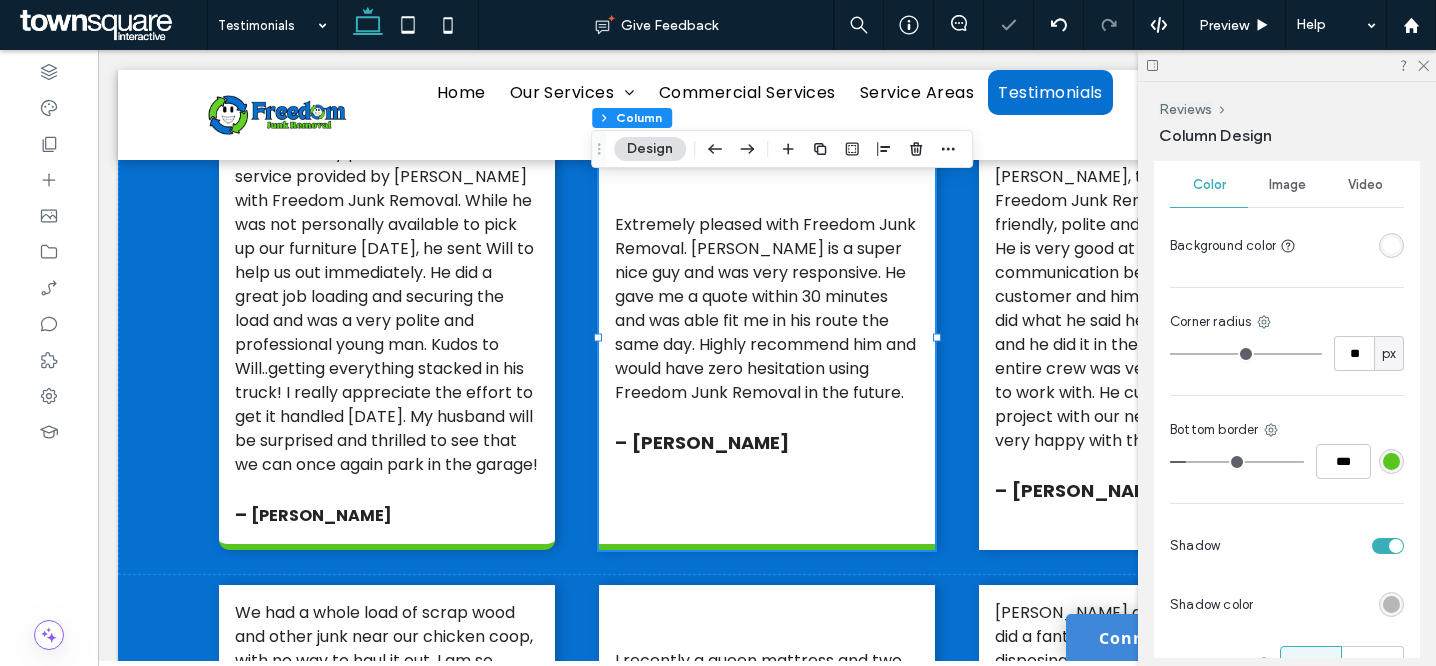 click on "Color Image Video Background color Corner radius ** px Bottom border *** Shadow Shadow color Shadow type Outer Inner Position" at bounding box center (1287, 455) 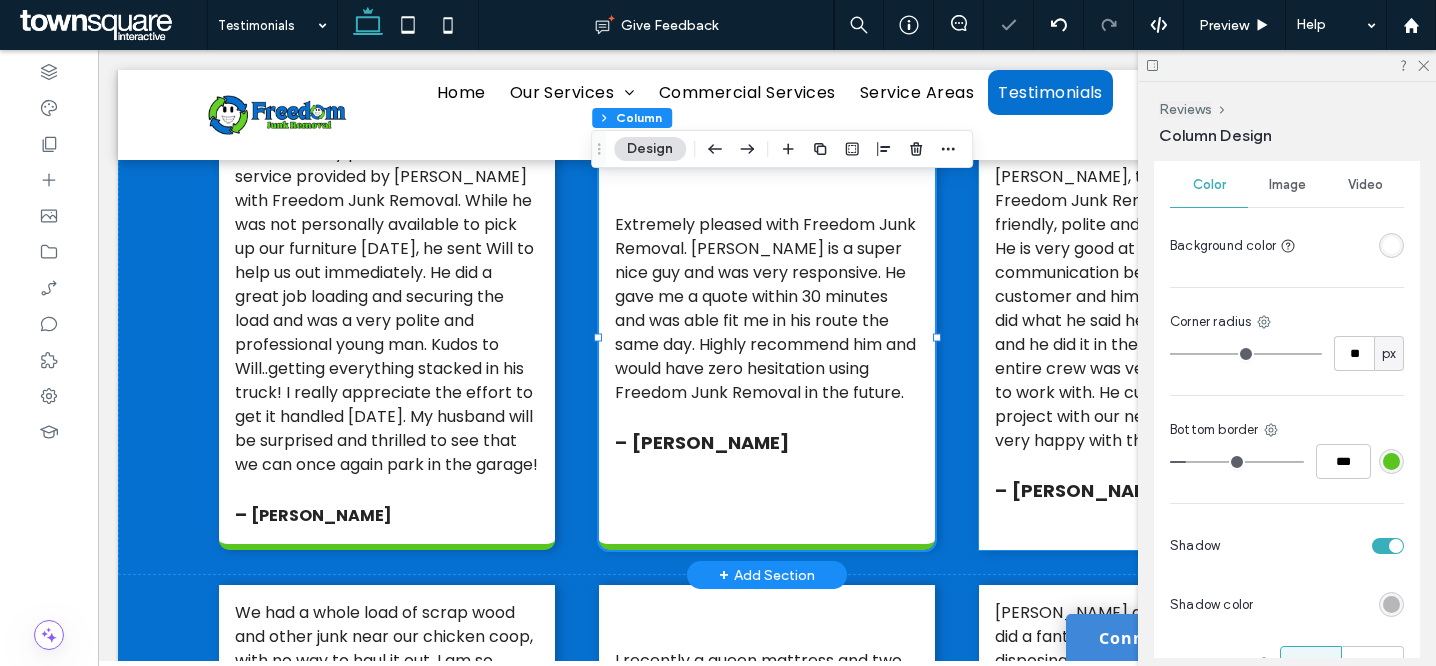 click on "[PERSON_NAME], the owner of Freedom Junk Removal, is such a friendly, polite and happy young man. He is very good at keeping the line of communication between the customer and him open and clear. He did what he said he was going to do and he did it in the time he quoted. His entire crew was very friendly and easy to work with. He customized the project with our needs and we are very happy with the results.
–
[PERSON_NAME]" at bounding box center [1147, 337] 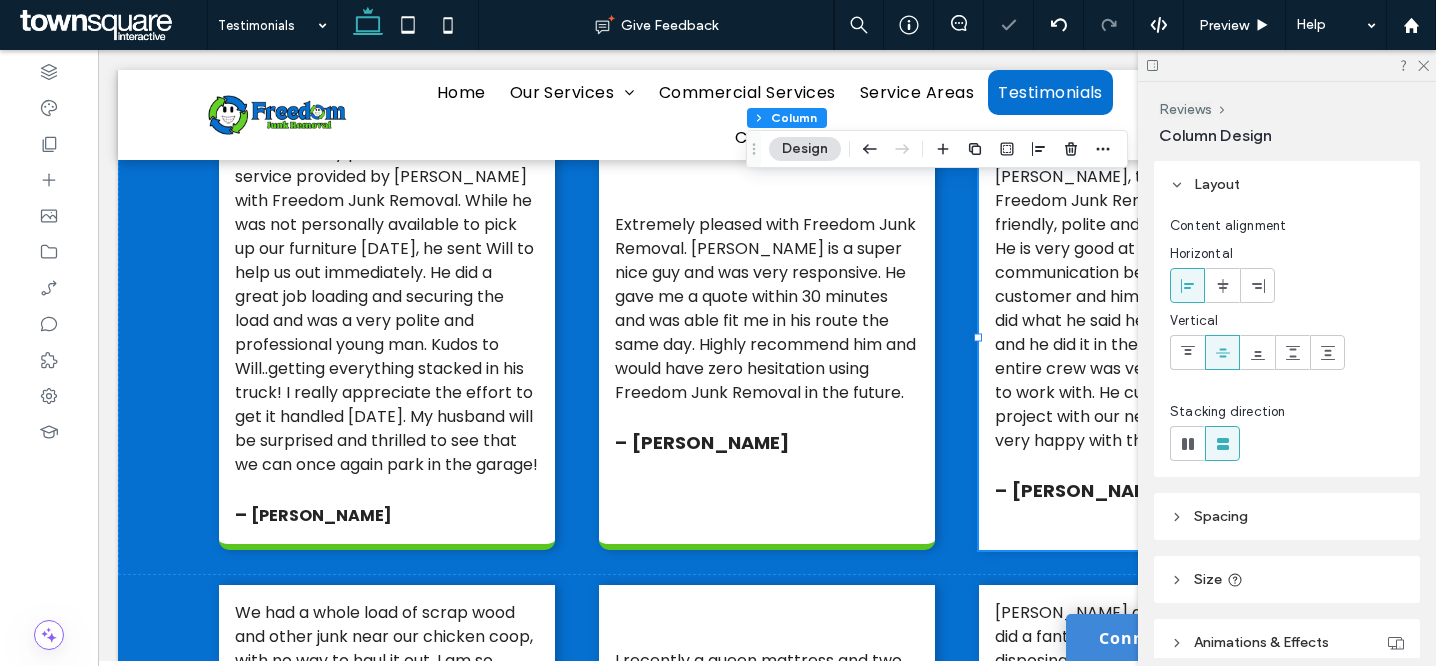 scroll, scrollTop: 757, scrollLeft: 0, axis: vertical 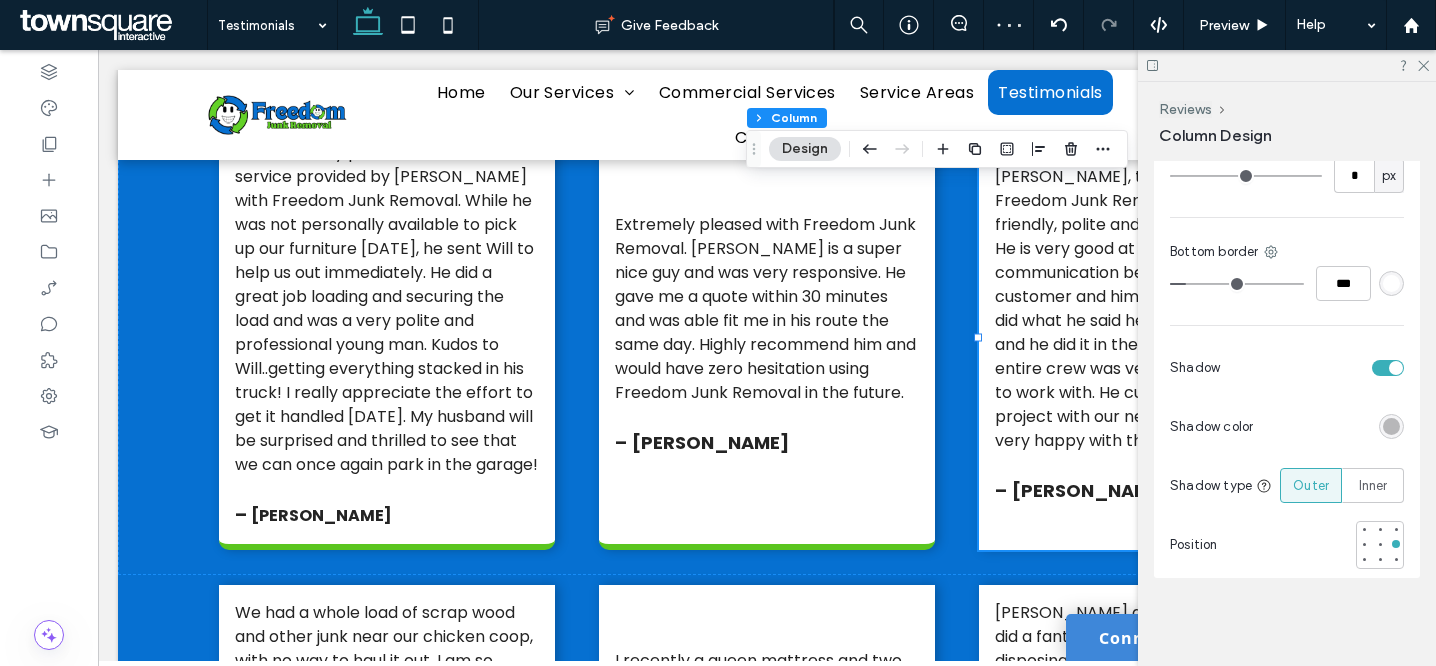 click at bounding box center [1391, 283] 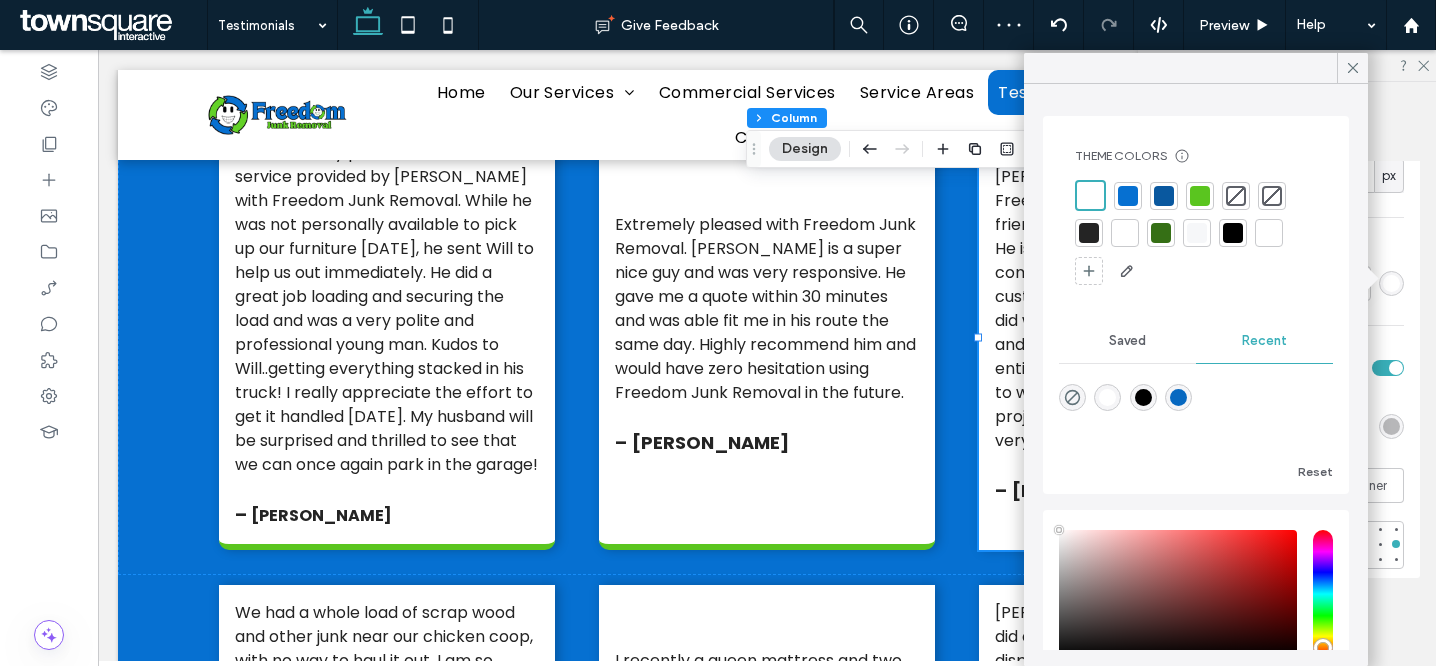 click at bounding box center [1200, 196] 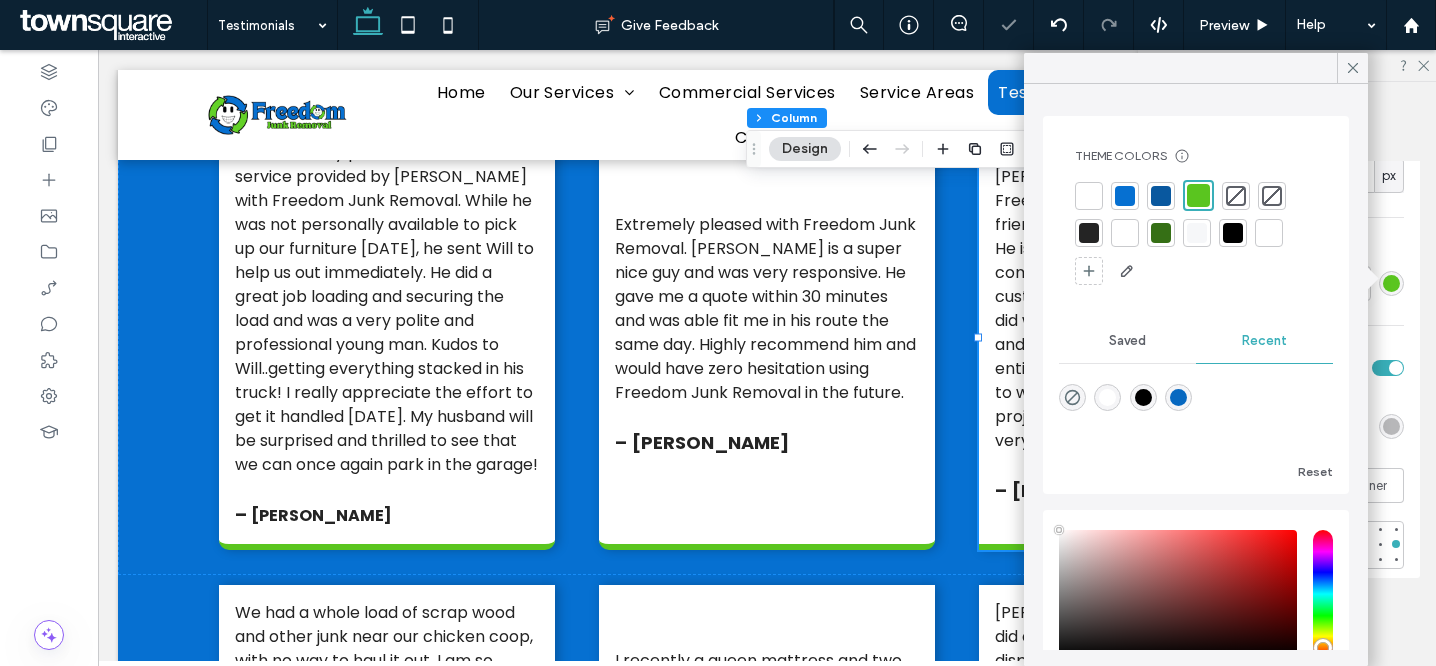 click on "Color Image Video Background color Corner radius * px Bottom border *** Shadow Shadow color Shadow type Outer Inner Position" at bounding box center [1287, 277] 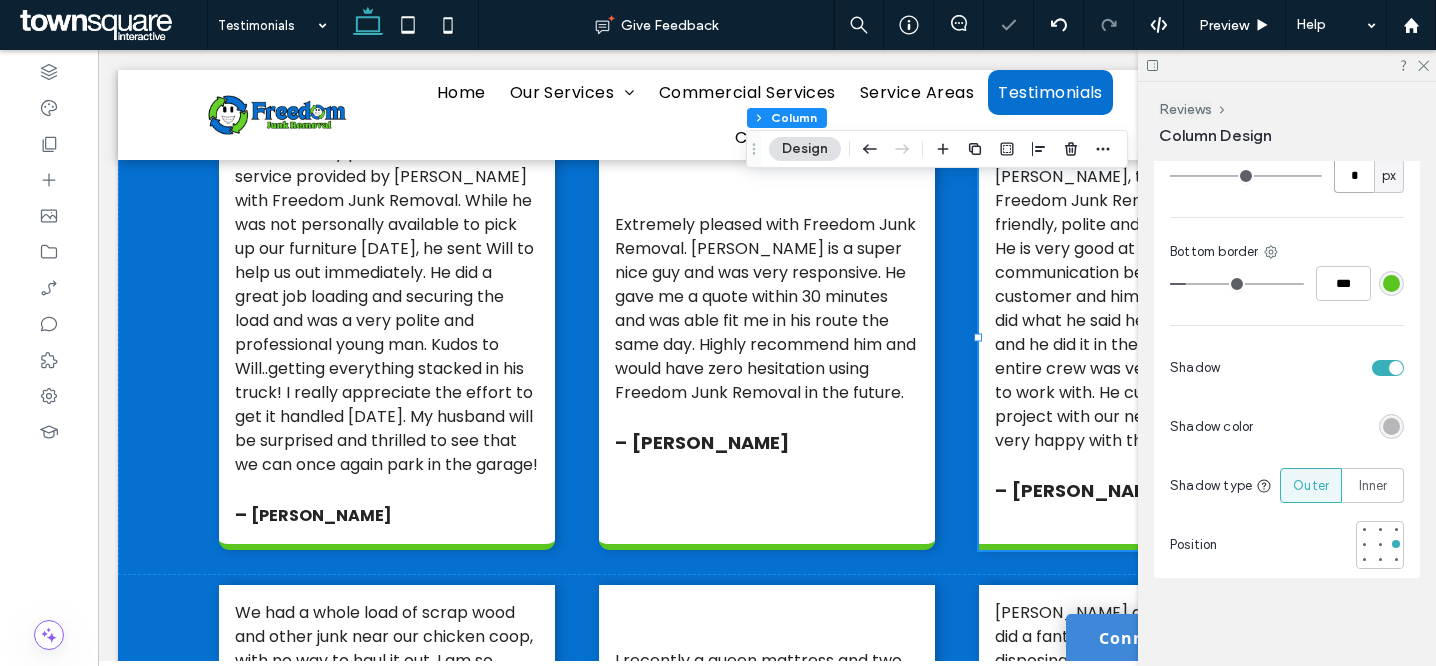 click on "*" at bounding box center [1354, 175] 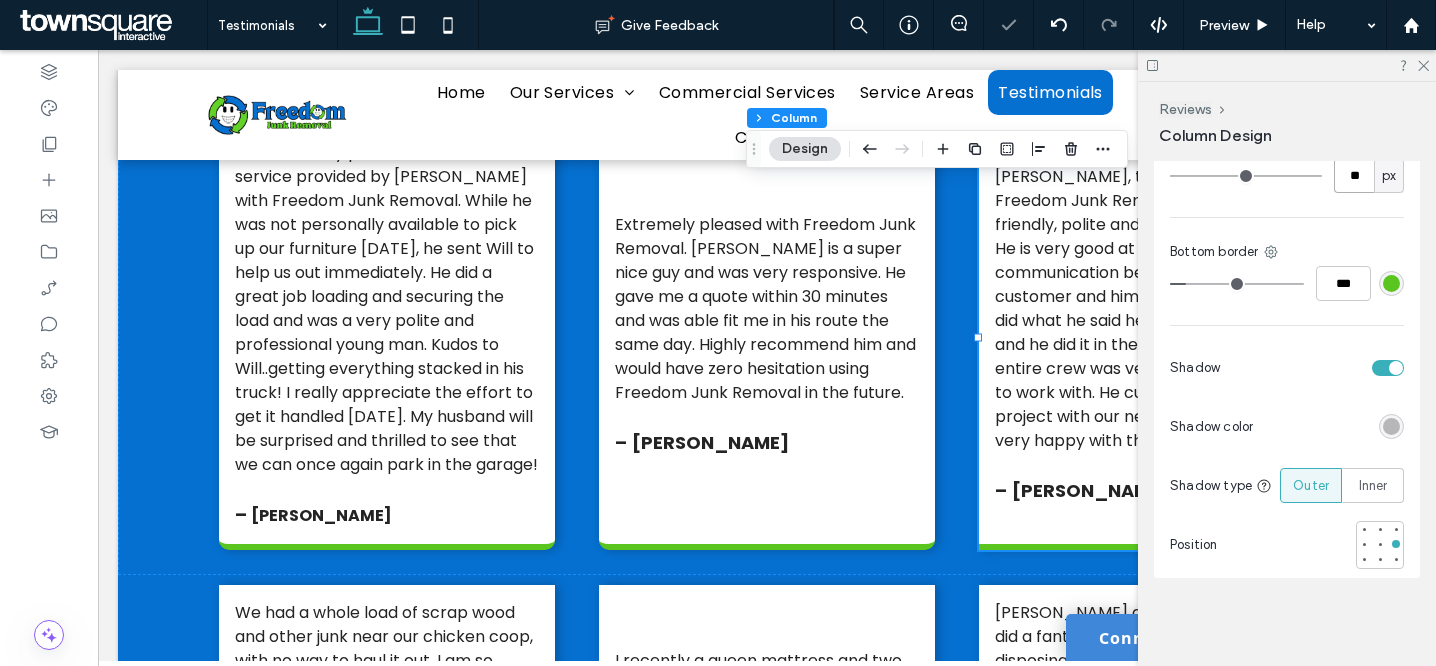type on "**" 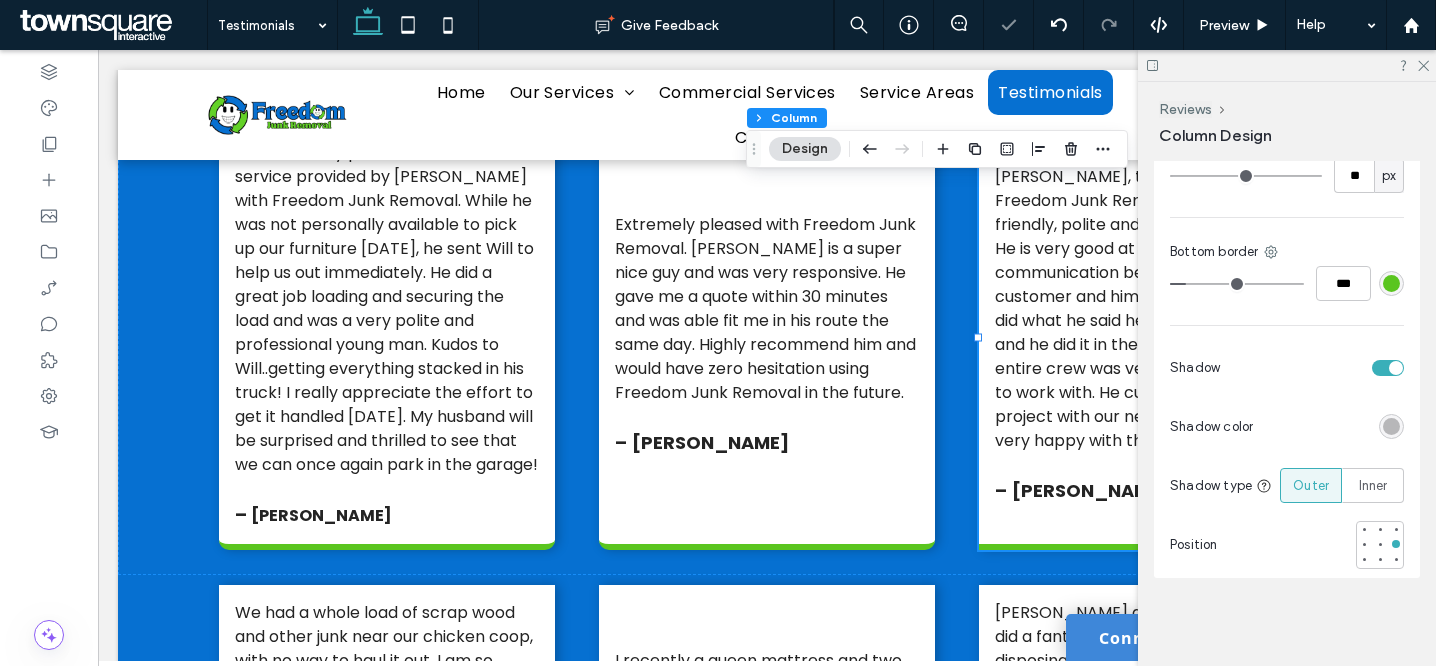 type on "**" 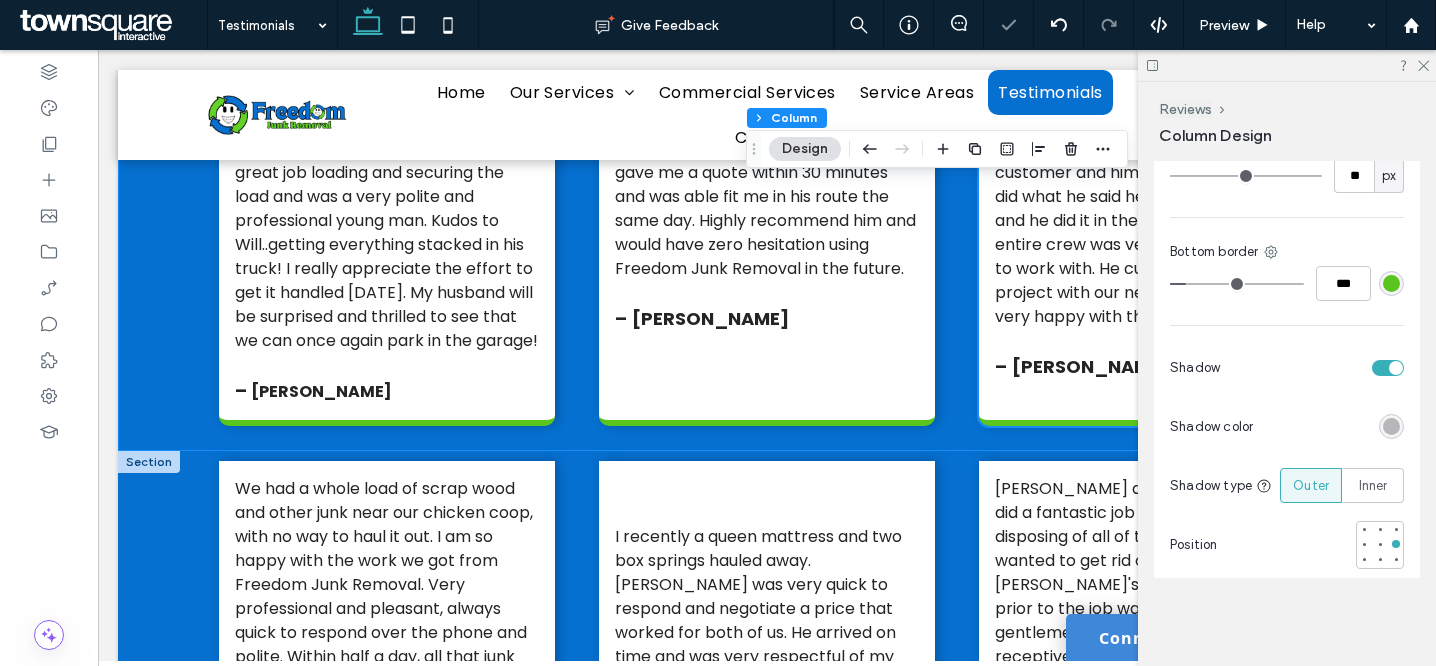 scroll, scrollTop: 539, scrollLeft: 0, axis: vertical 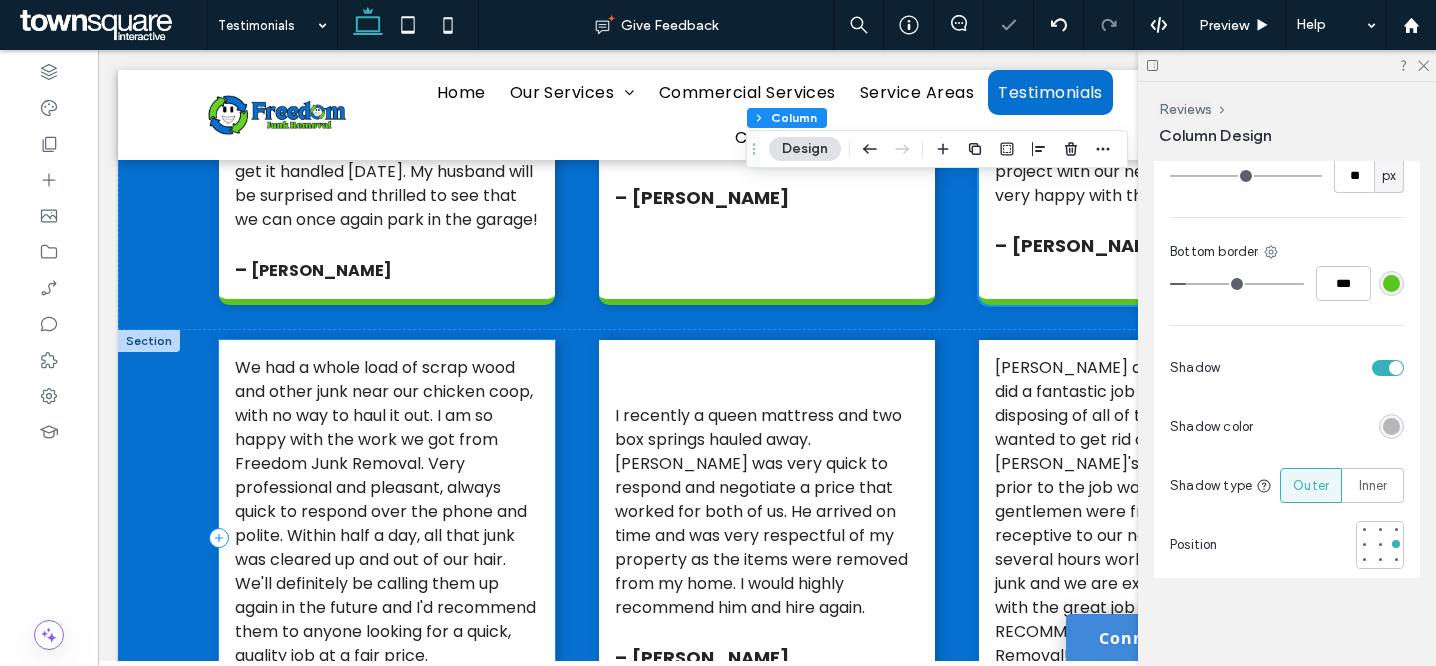 click on "We had a whole load of scrap wood and other junk near our chicken coop, with no way to haul it out. I am so happy with the work we got from Freedom Junk Removal. Very professional and pleasant, always quick to respond over the phone and polite. Within half a day, all that junk was cleared up and out of our hair. We'll definitely be calling them up again in the future and I'd recommend them to anyone looking for a quick, quality job at a fair price.
–
[PERSON_NAME]" at bounding box center [387, 540] 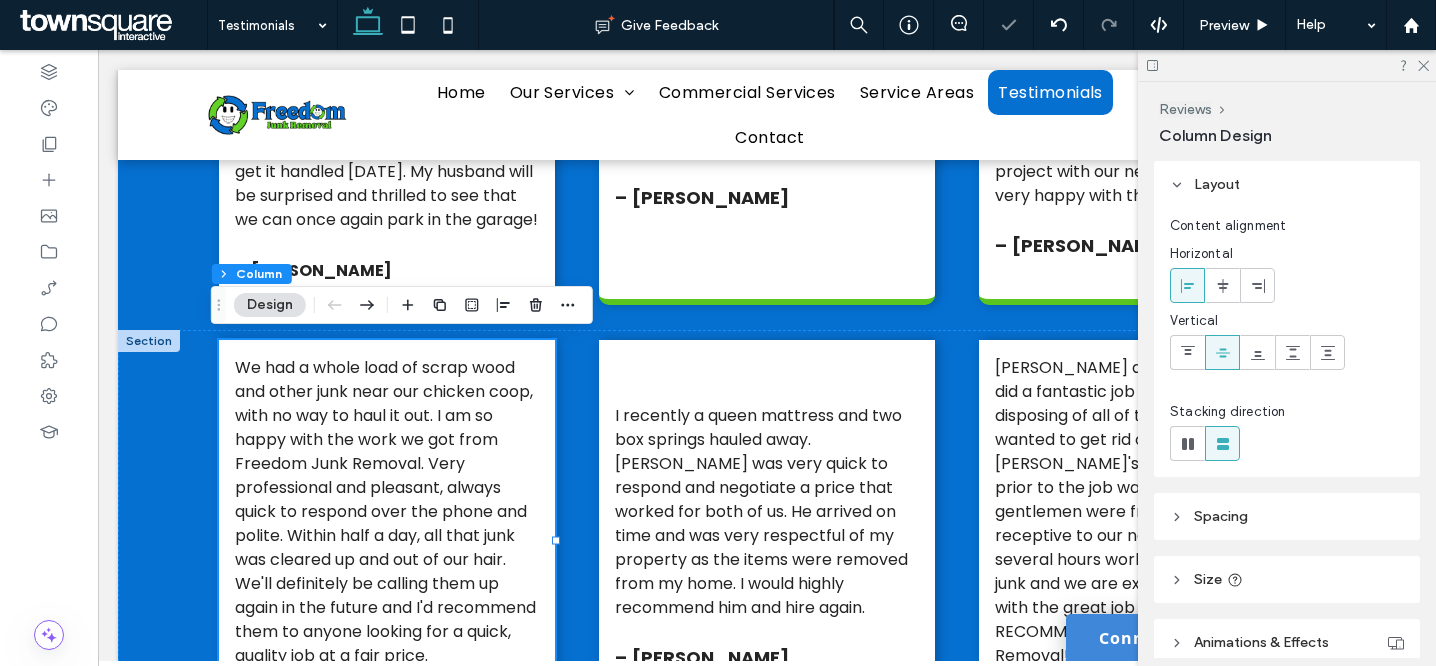 scroll, scrollTop: 645, scrollLeft: 0, axis: vertical 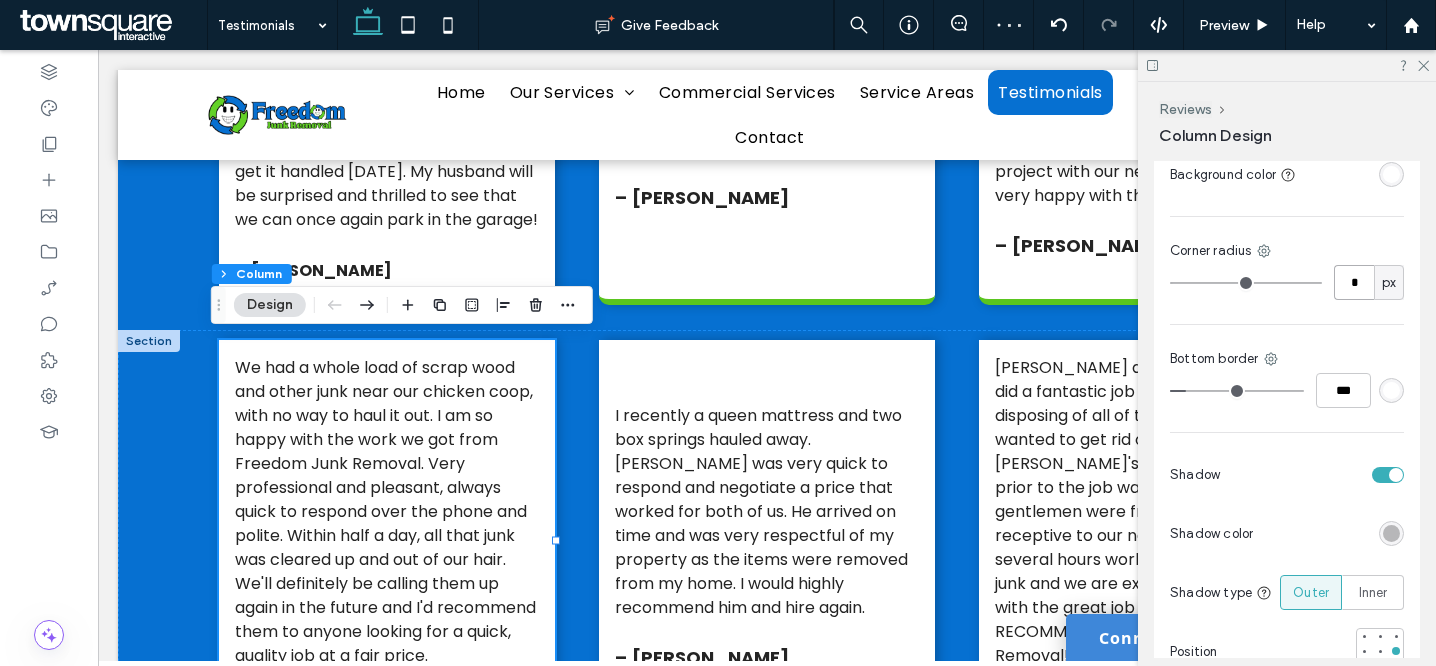 click on "*" at bounding box center (1354, 282) 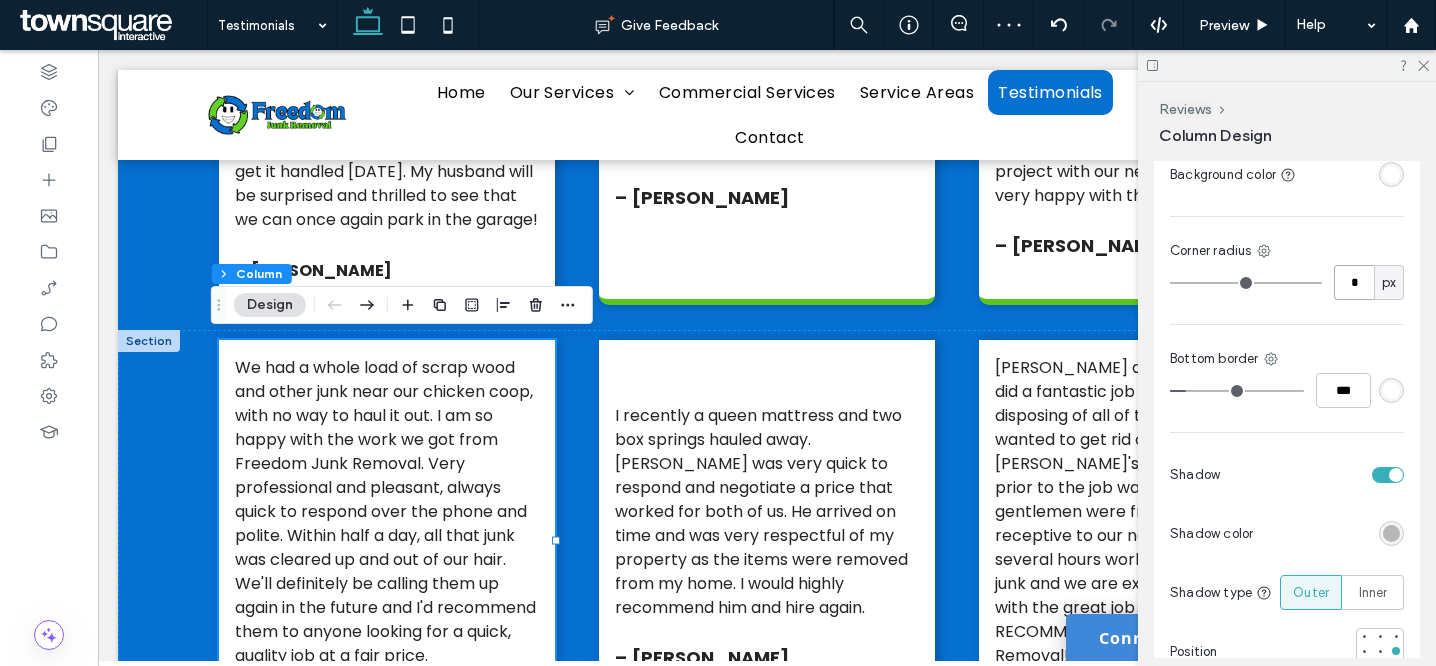 paste on "*" 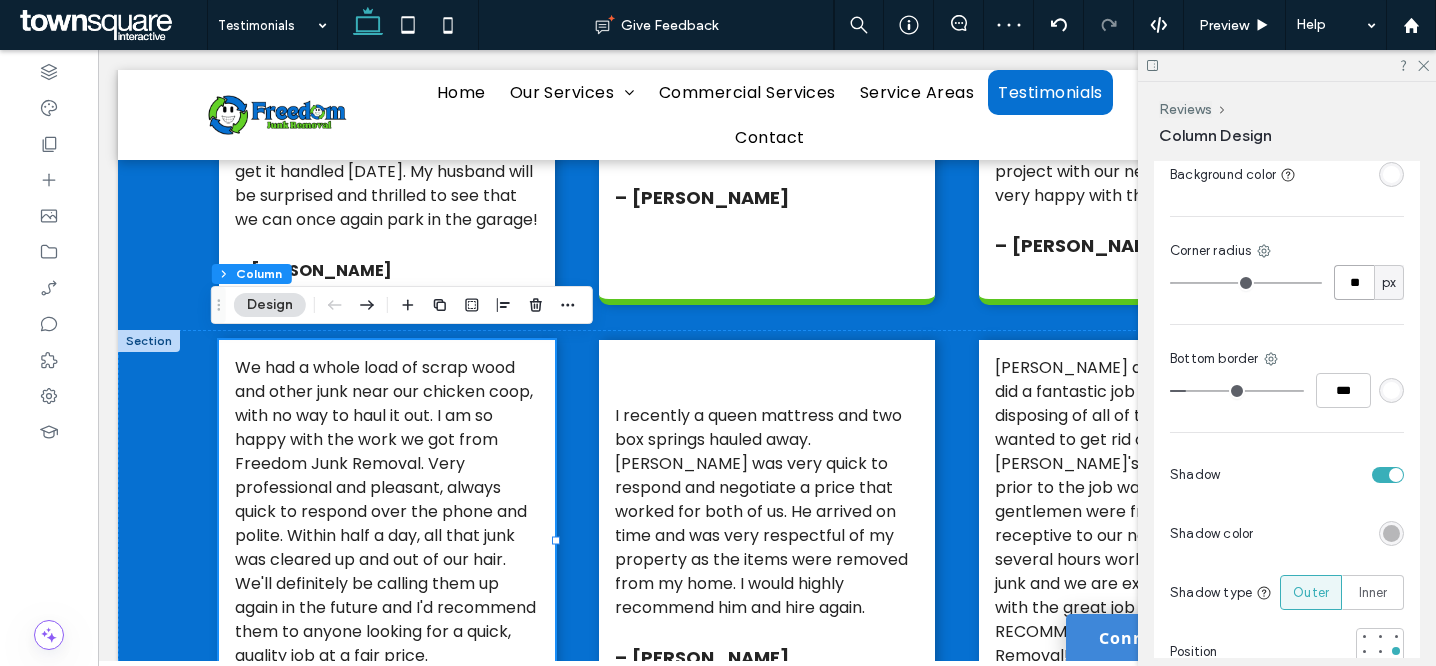 type on "**" 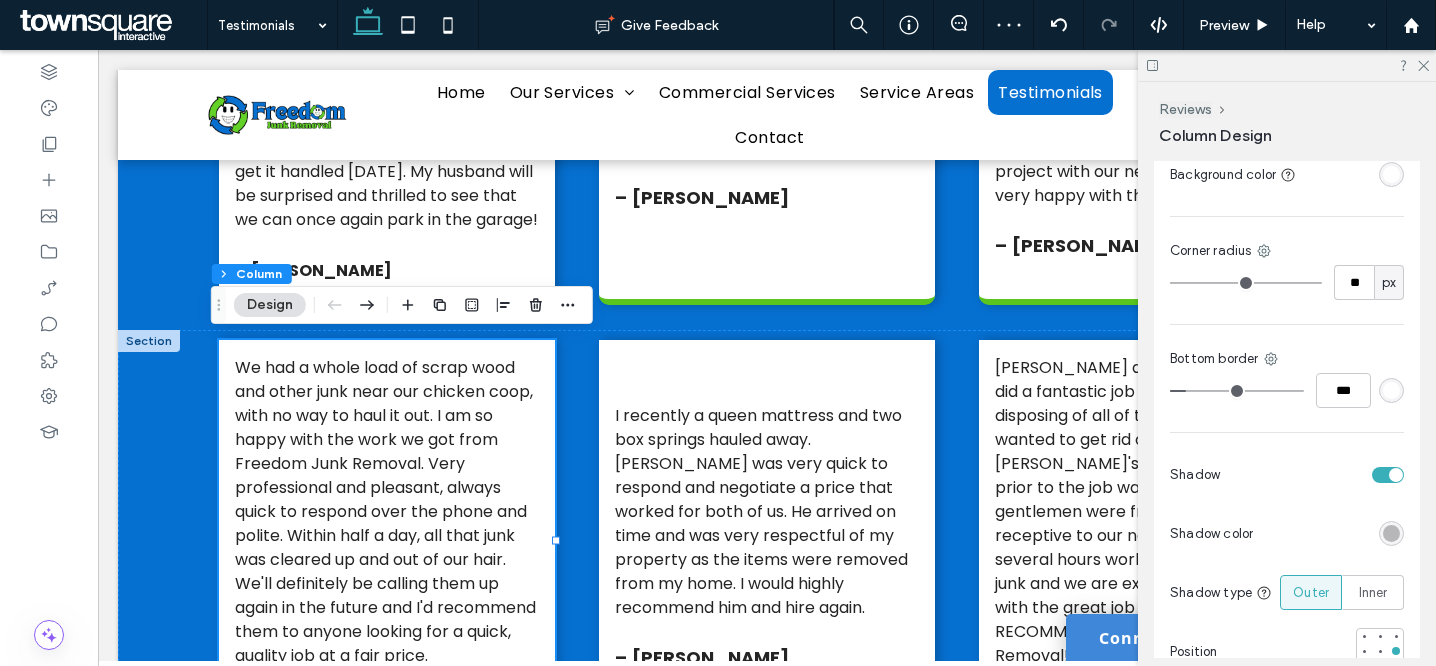 type on "**" 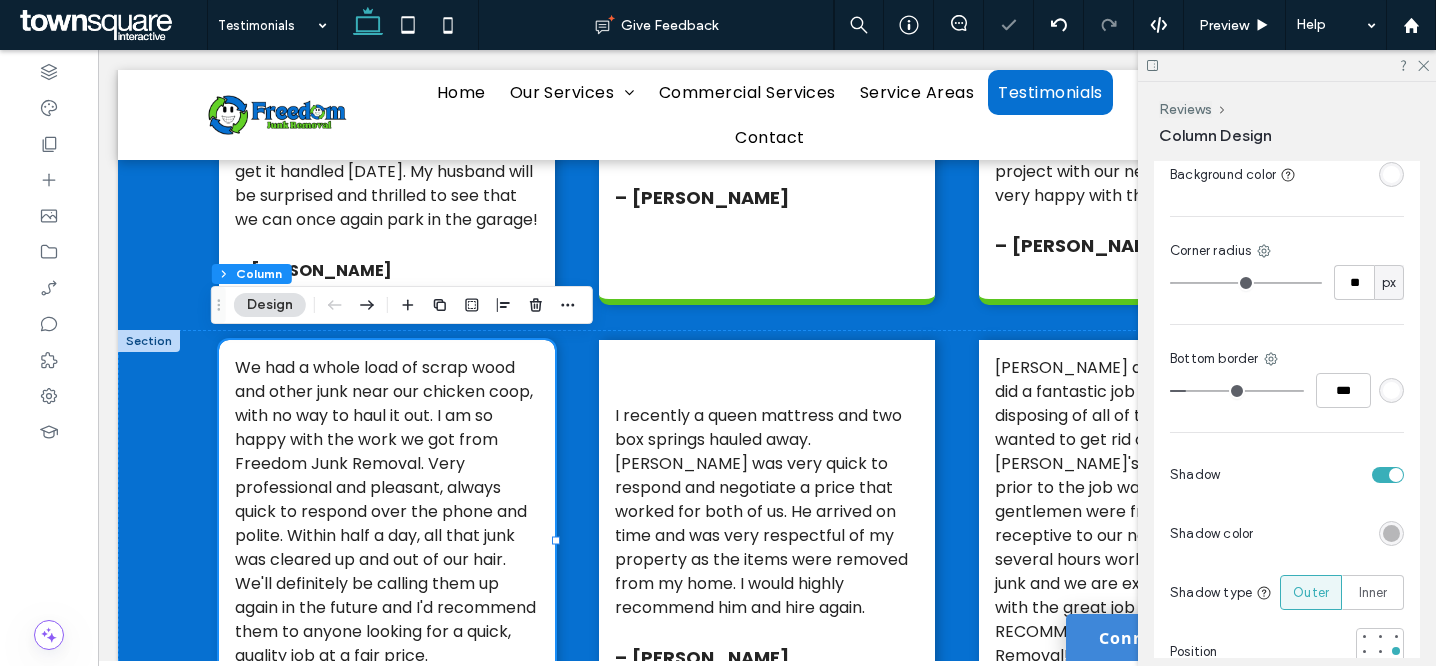 click at bounding box center [1391, 390] 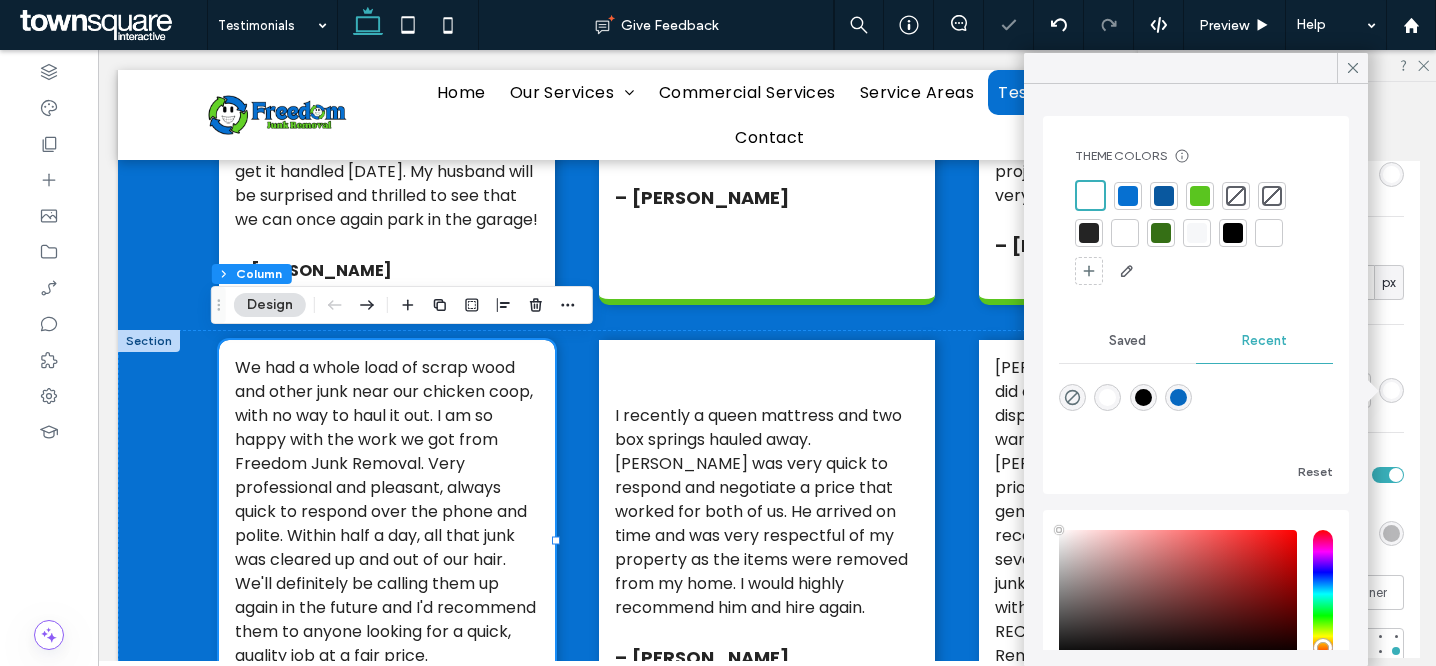 click at bounding box center [1200, 196] 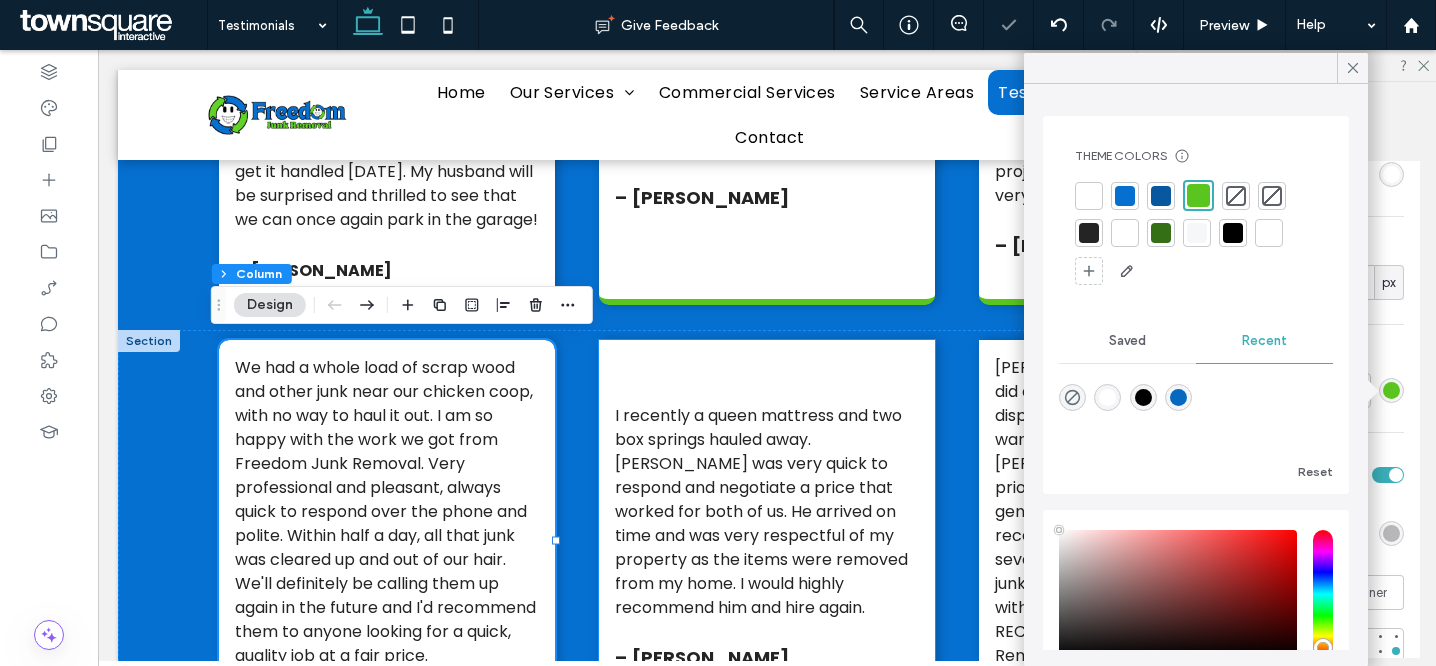 click on "I recently a queen mattress and two box springs hauled away. [PERSON_NAME] was very quick to respond and negotiate a price that worked for both of us. He arrived on time and was very respectful of my property as the items were removed from my home. I would highly recommend him and hire again.
–   [PERSON_NAME]" at bounding box center (767, 540) 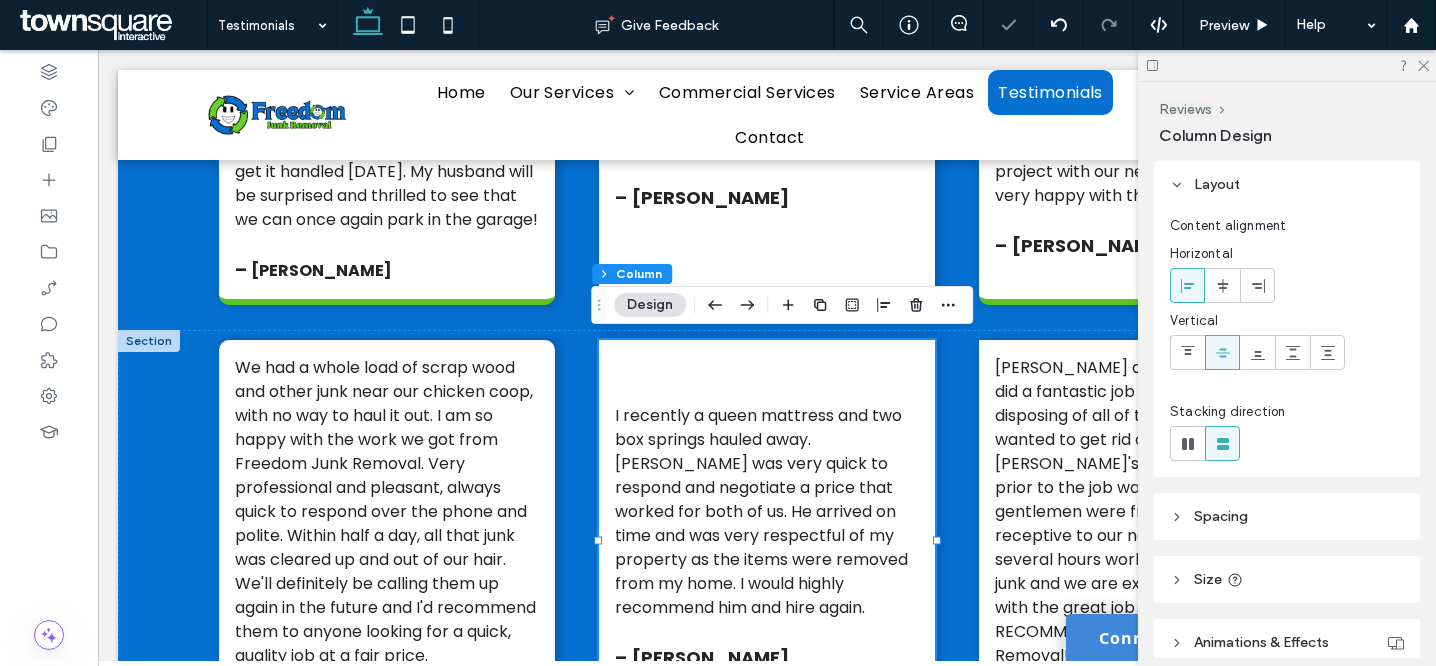 scroll, scrollTop: 757, scrollLeft: 0, axis: vertical 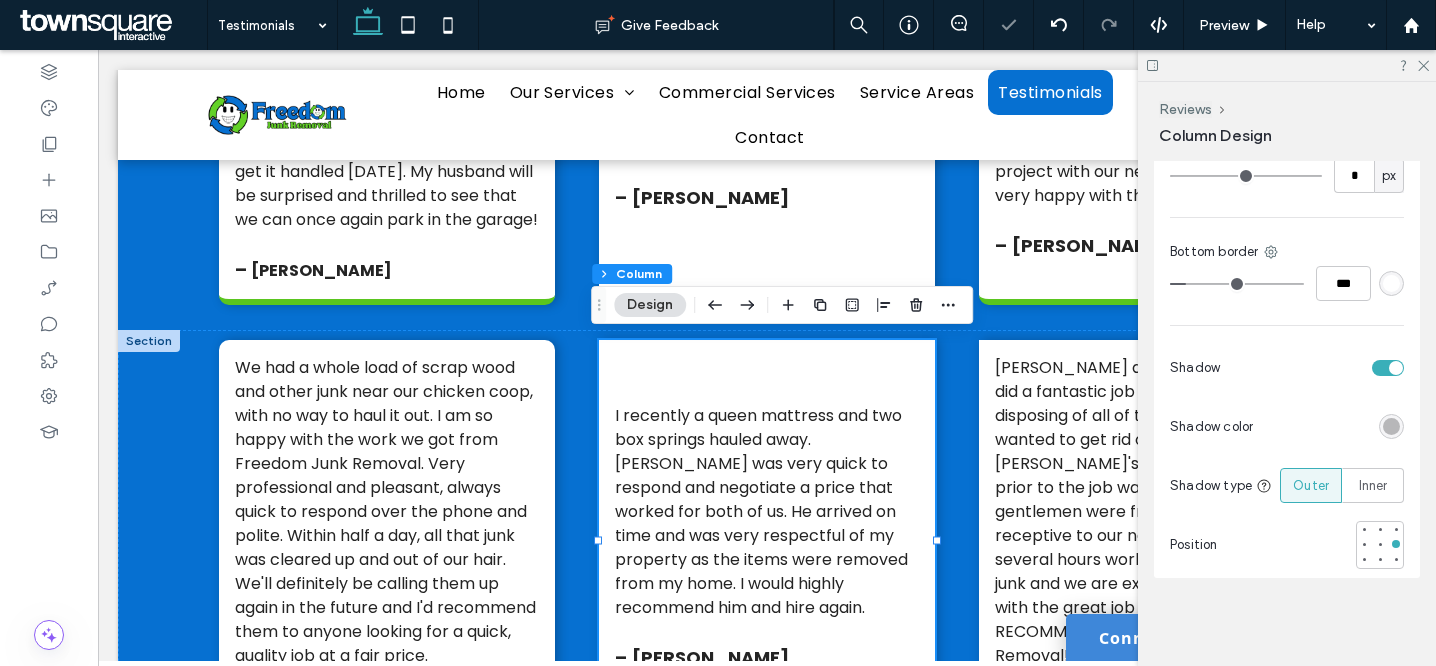 click at bounding box center (1391, 283) 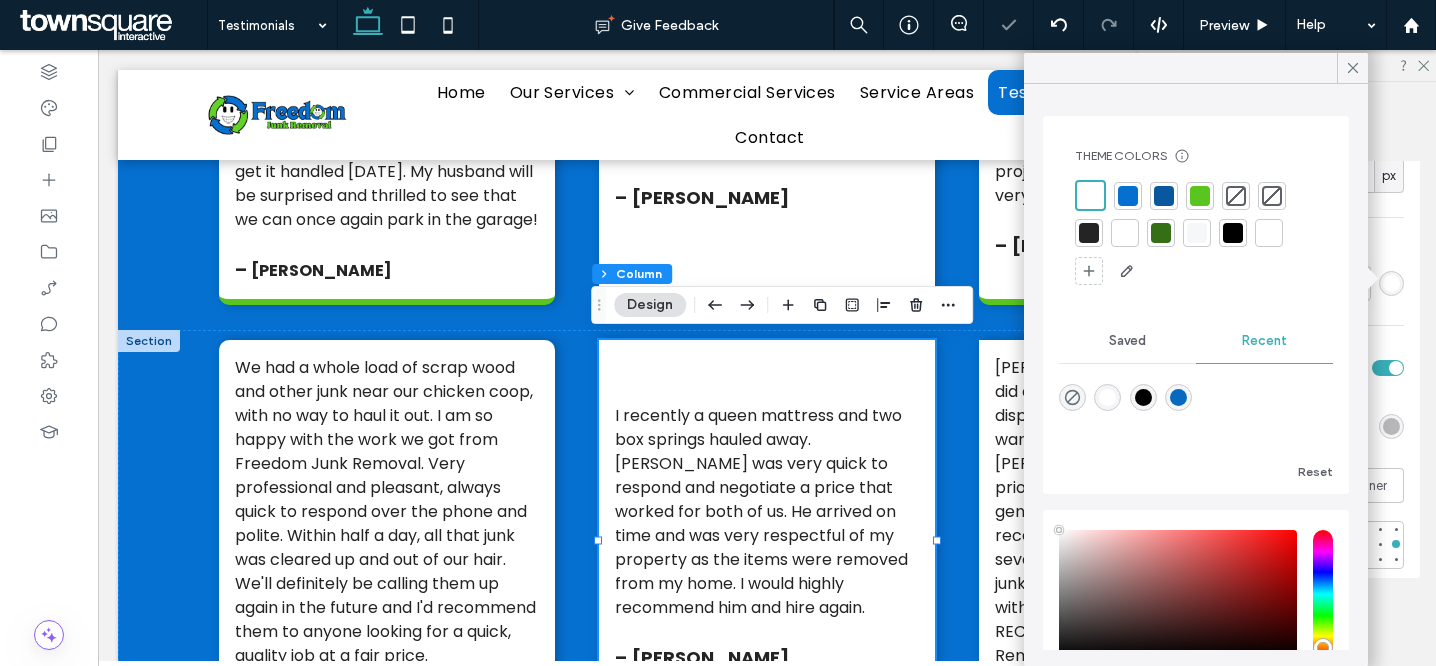 click at bounding box center [1200, 196] 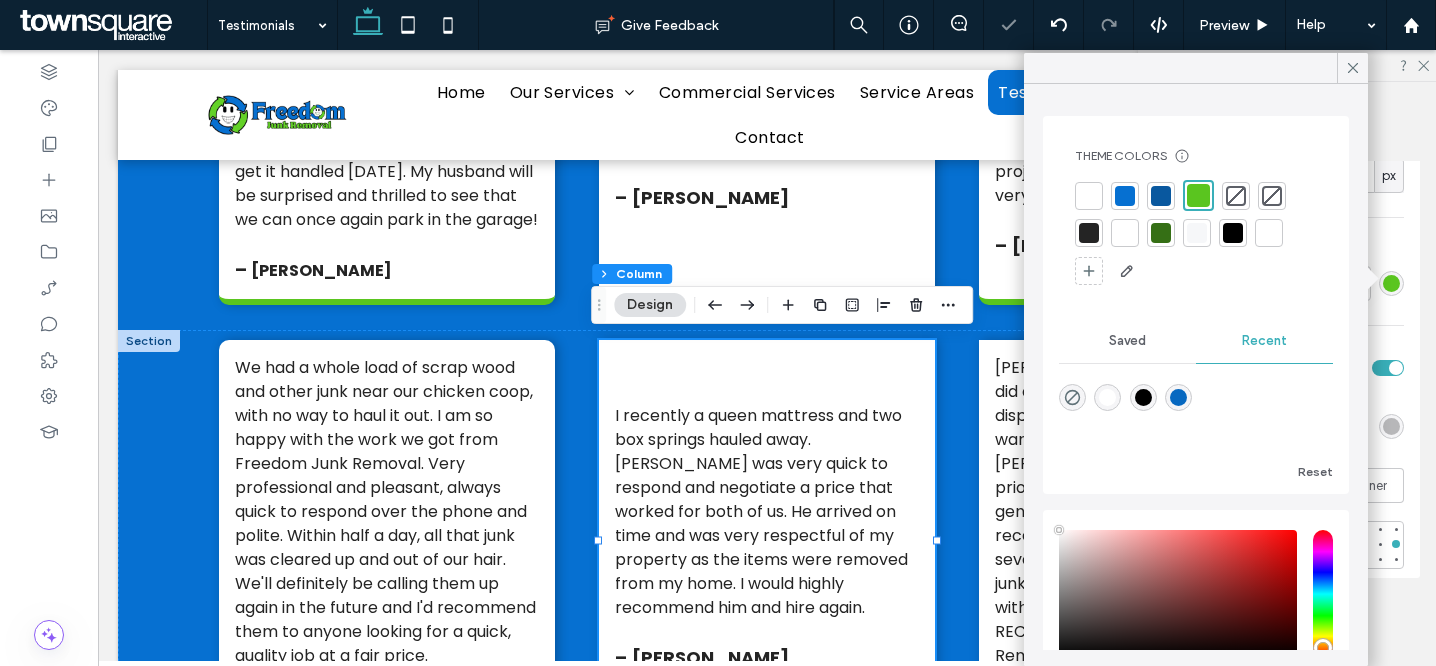 click on "Color Image Video Background color Corner radius * px Bottom border *** Shadow Shadow color Shadow type Outer Inner Position" at bounding box center (1287, 277) 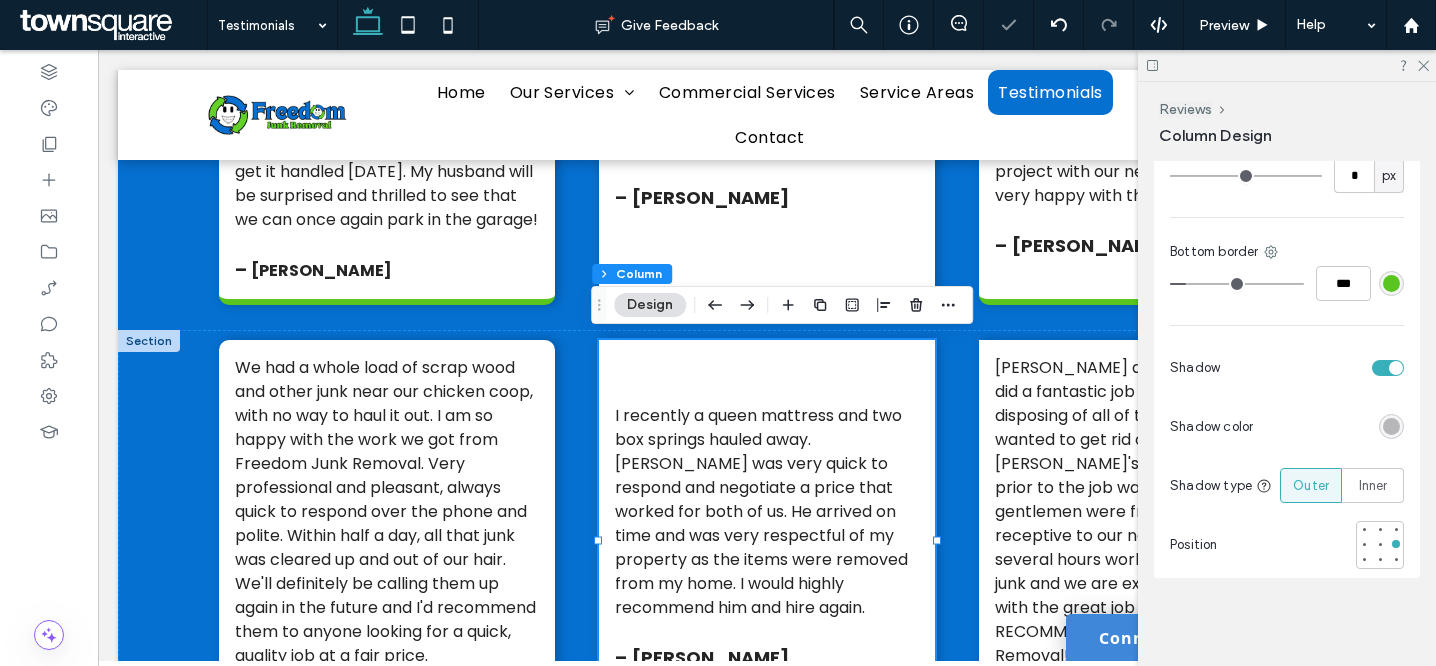 scroll, scrollTop: 745, scrollLeft: 0, axis: vertical 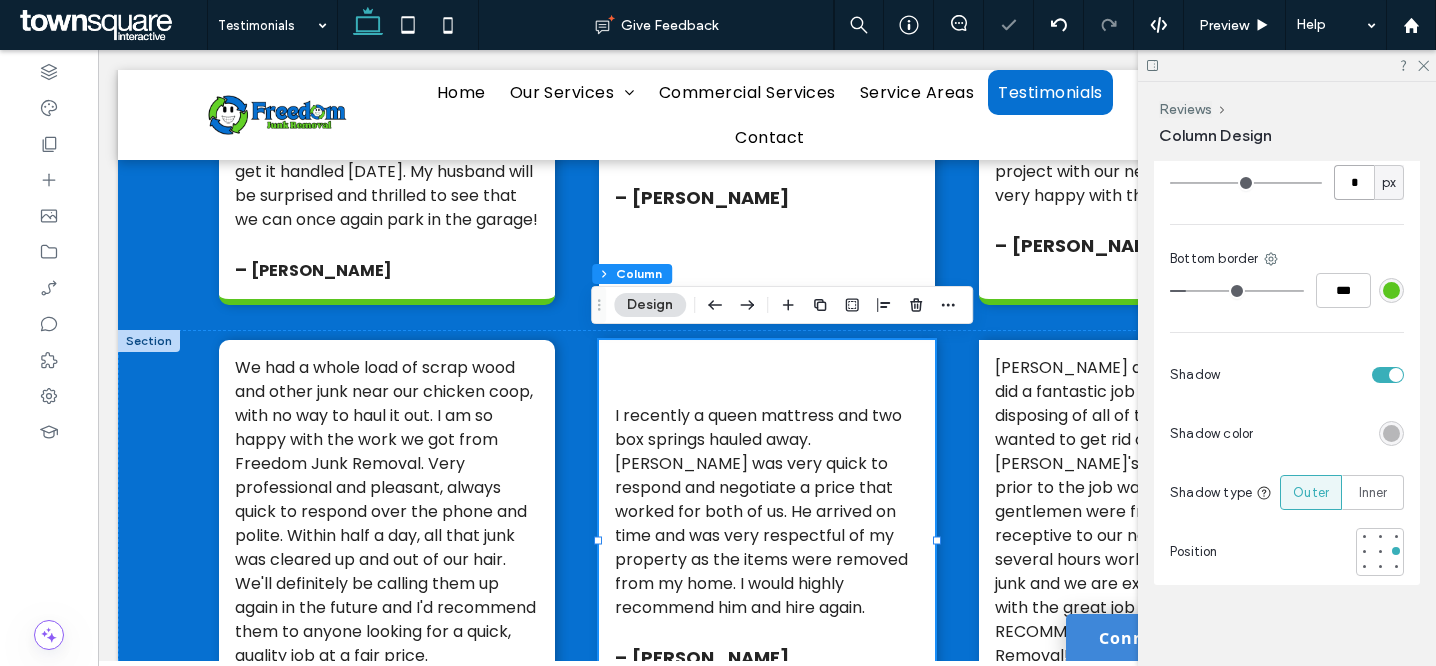 drag, startPoint x: 1344, startPoint y: 191, endPoint x: 1371, endPoint y: 209, distance: 32.449963 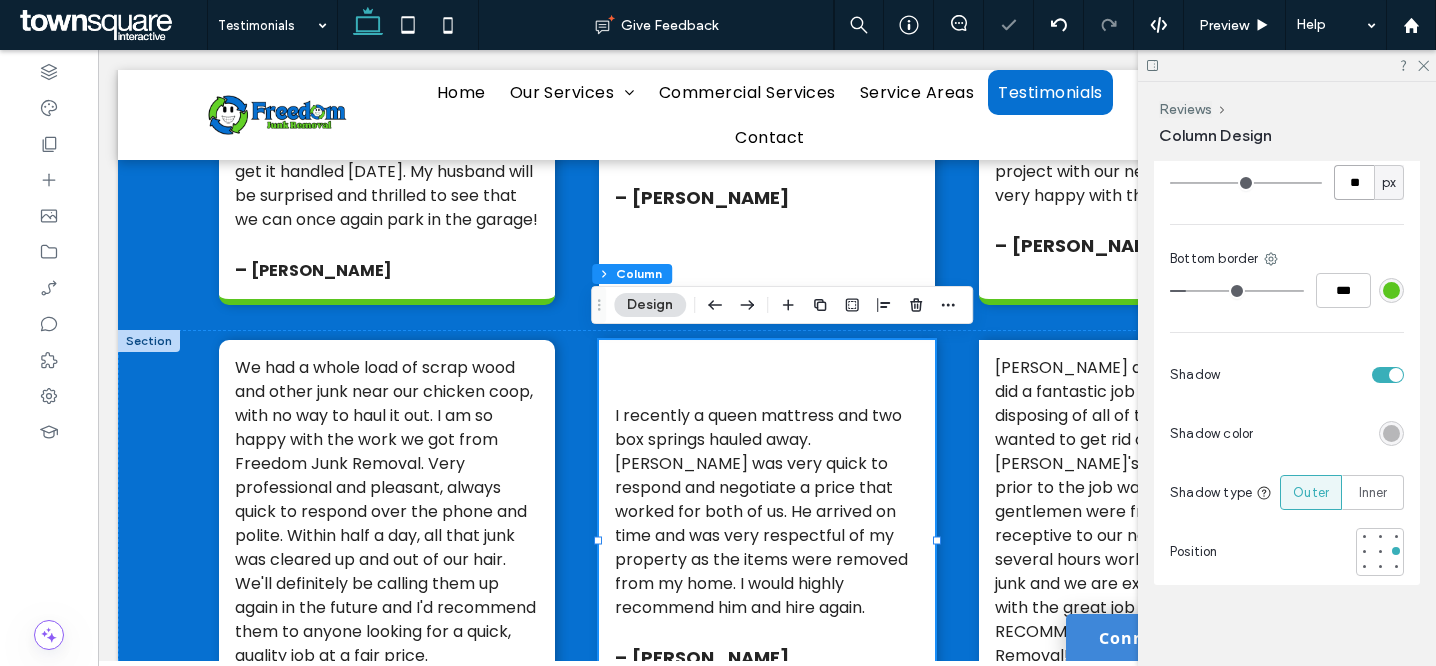 type on "**" 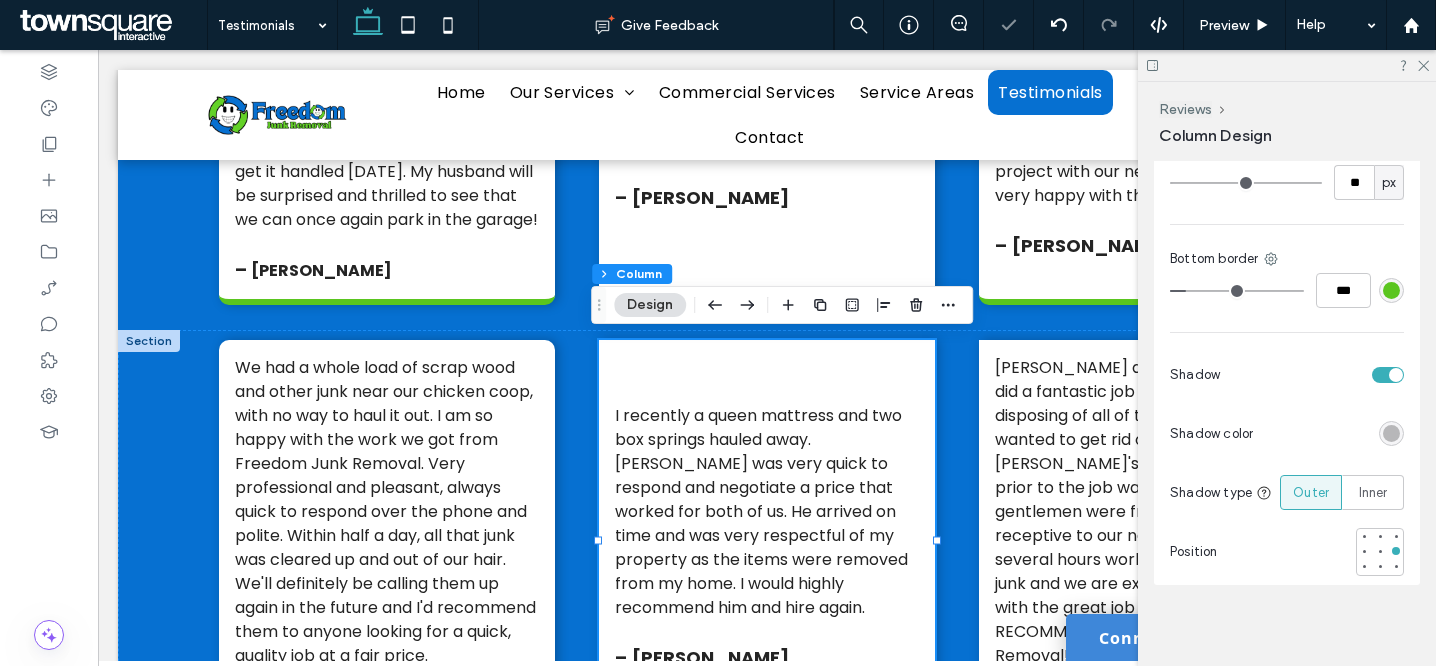 type on "**" 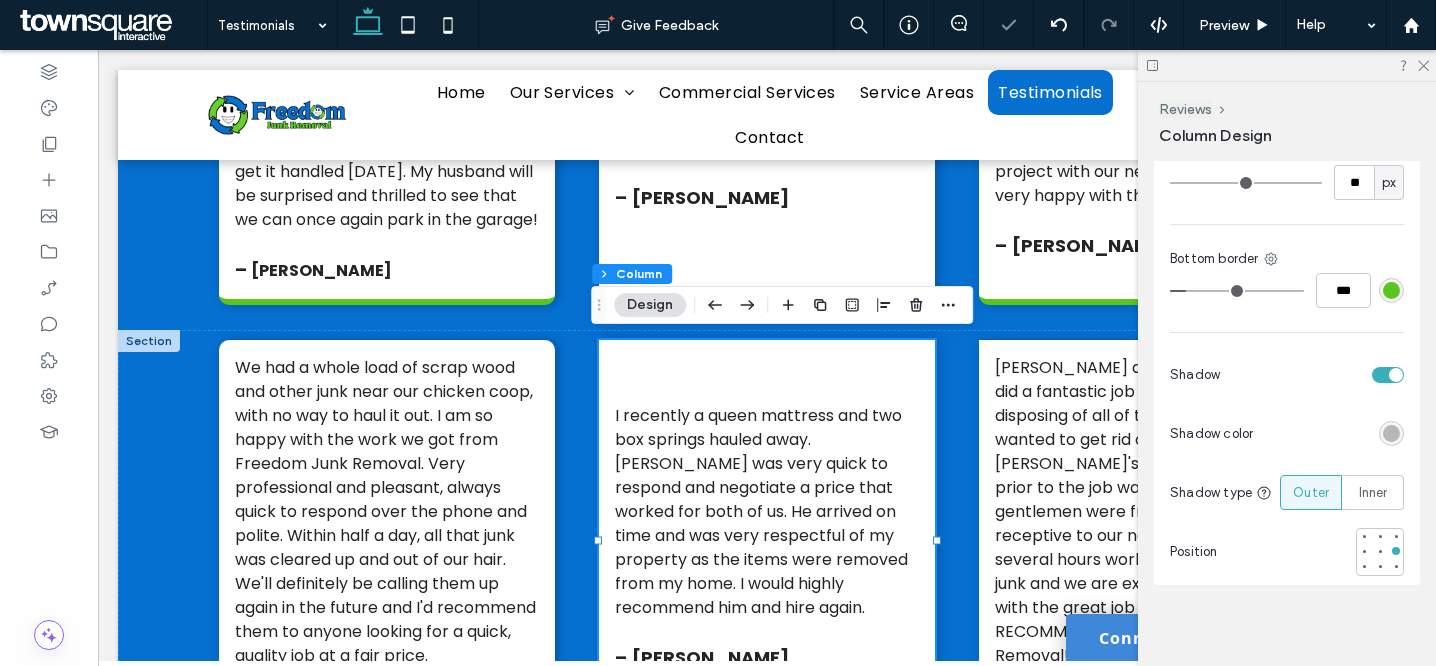 click on "Color Image Video Background color Corner radius ** px Bottom border *** Shadow Shadow color Shadow type Outer Inner Position" at bounding box center (1287, 284) 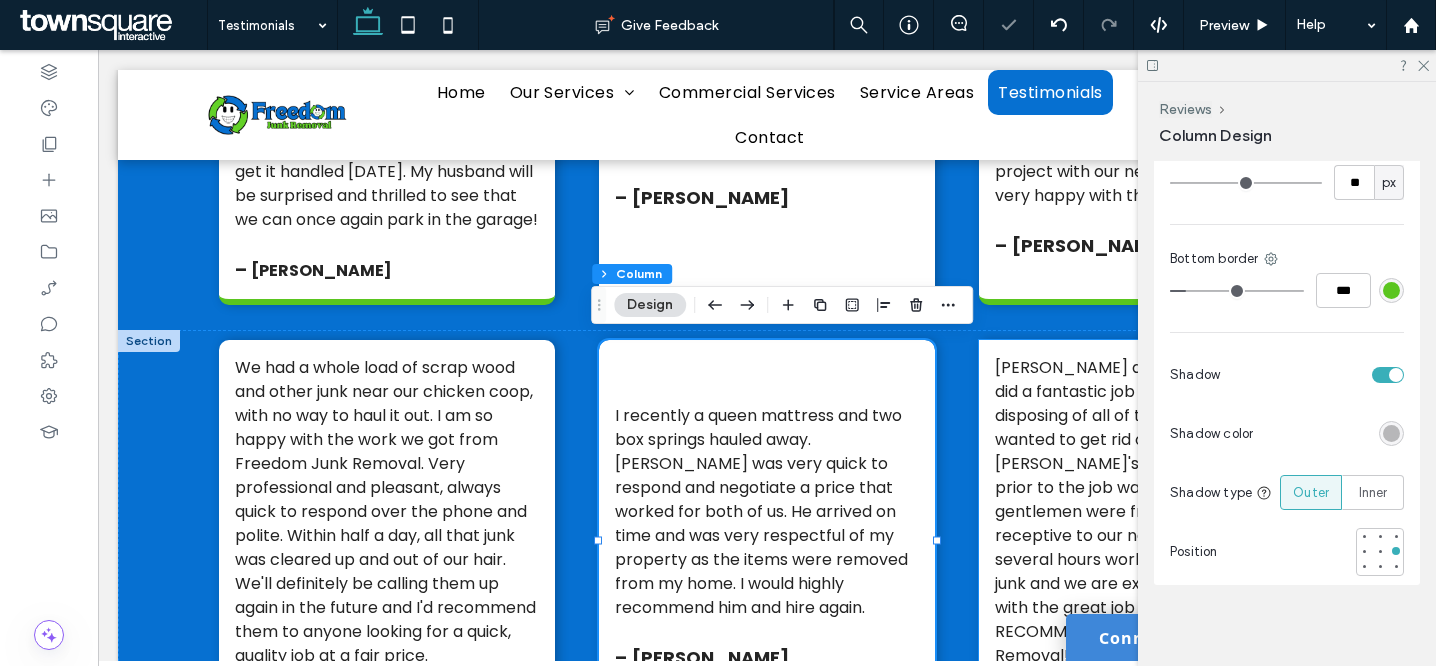 click on "[PERSON_NAME] and [PERSON_NAME] did a fantastic job in removing and disposing of all of the junk that we wanted to get rid of. [PERSON_NAME]'s communication prior to the job was great and both gentlemen were friendly and very receptive to our needs. They spent several hours working to get rid of our junk and we are extremely satisfied with the great job they did! HIGHEST RECOMMENDATION for Freedom Junk Removal!
–   [PERSON_NAME]" at bounding box center (1147, 540) 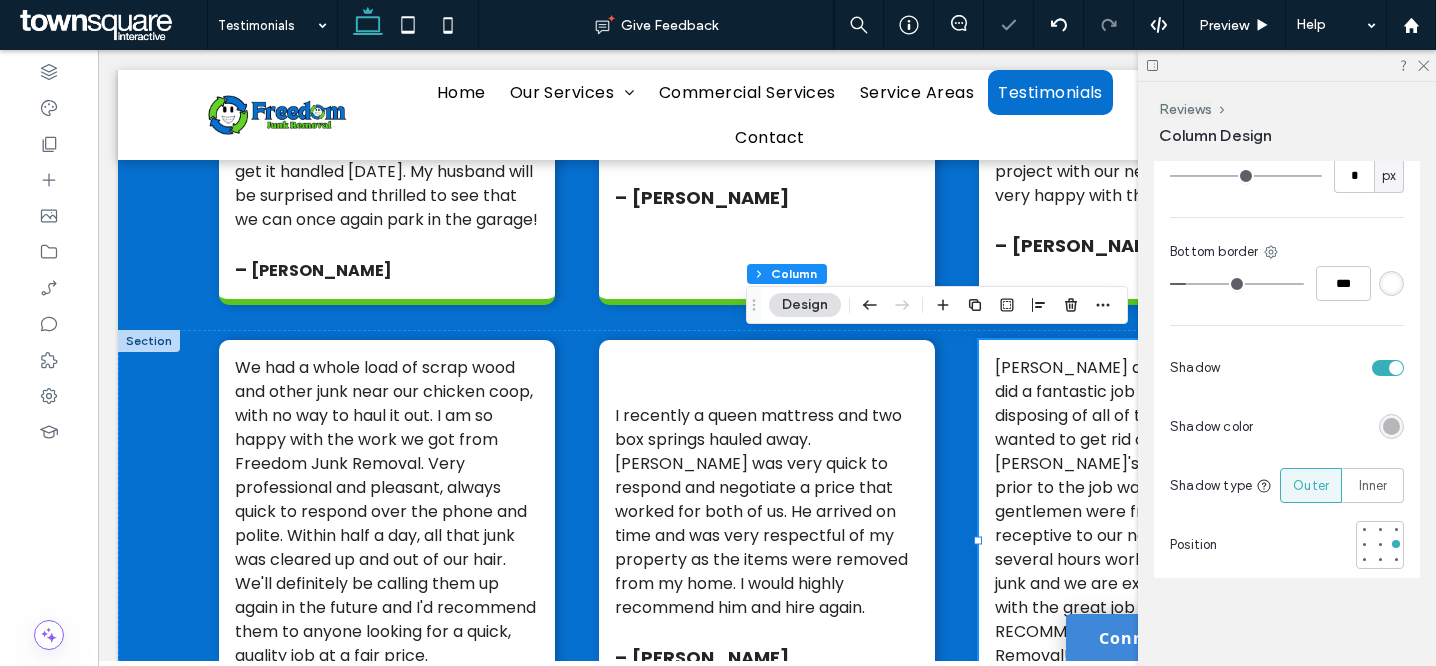scroll, scrollTop: 732, scrollLeft: 0, axis: vertical 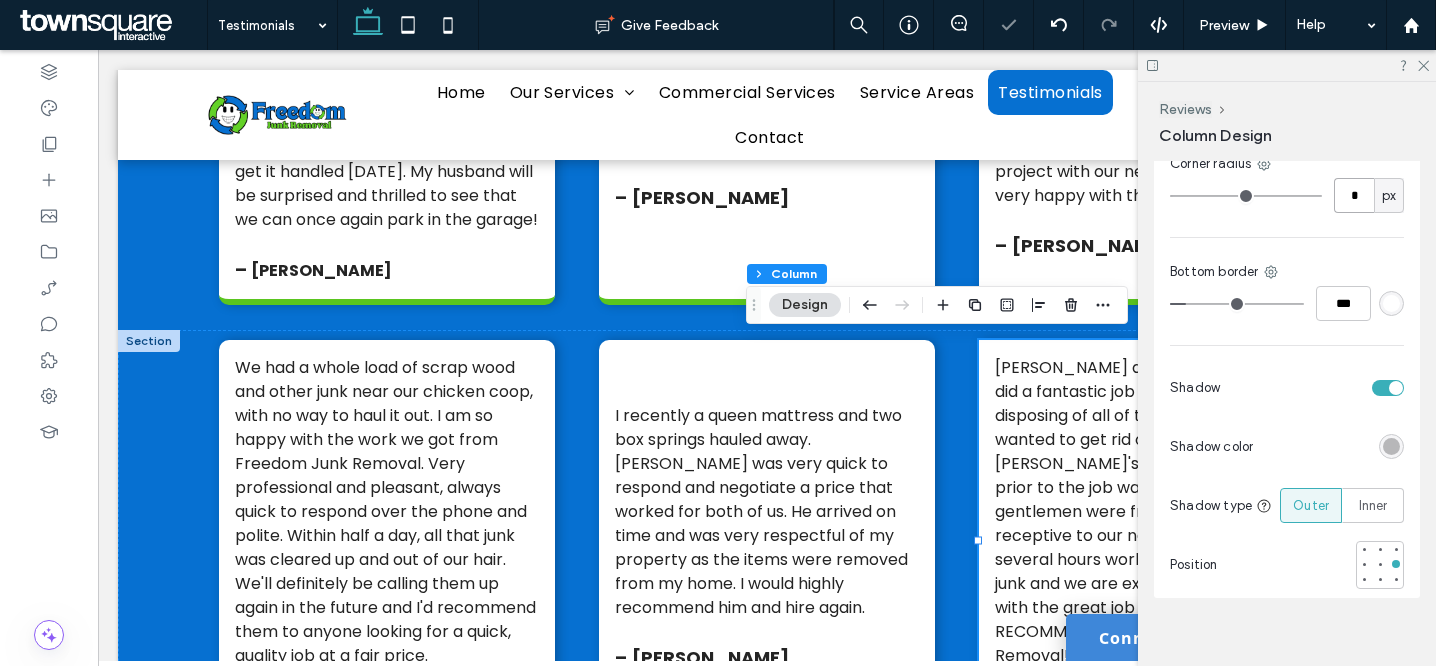 click on "*" at bounding box center [1354, 195] 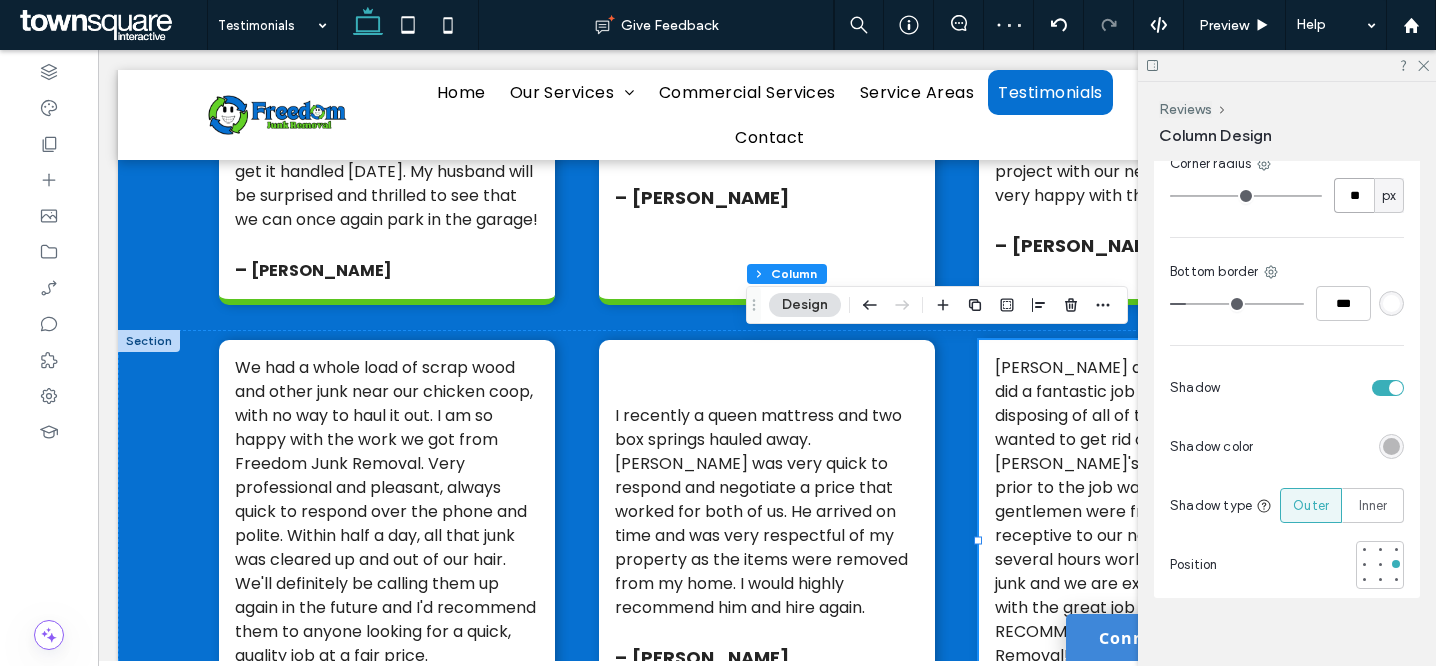 type on "**" 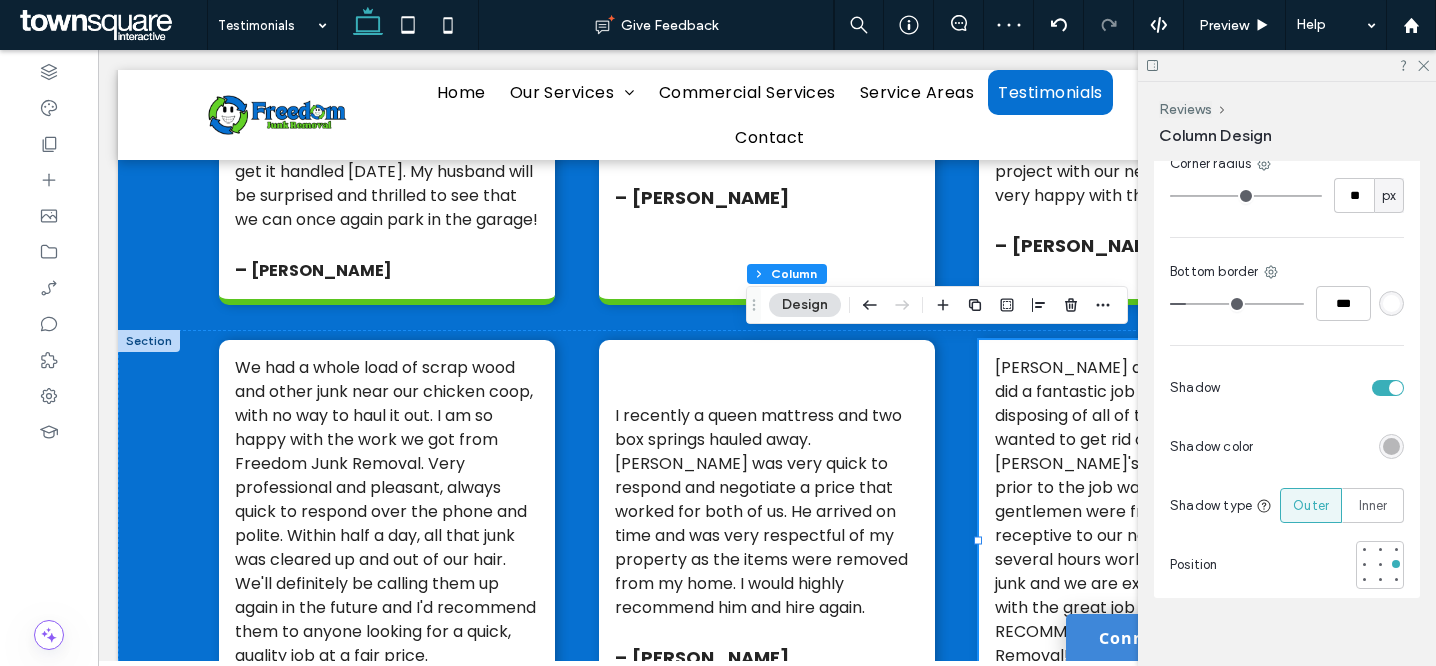 type on "**" 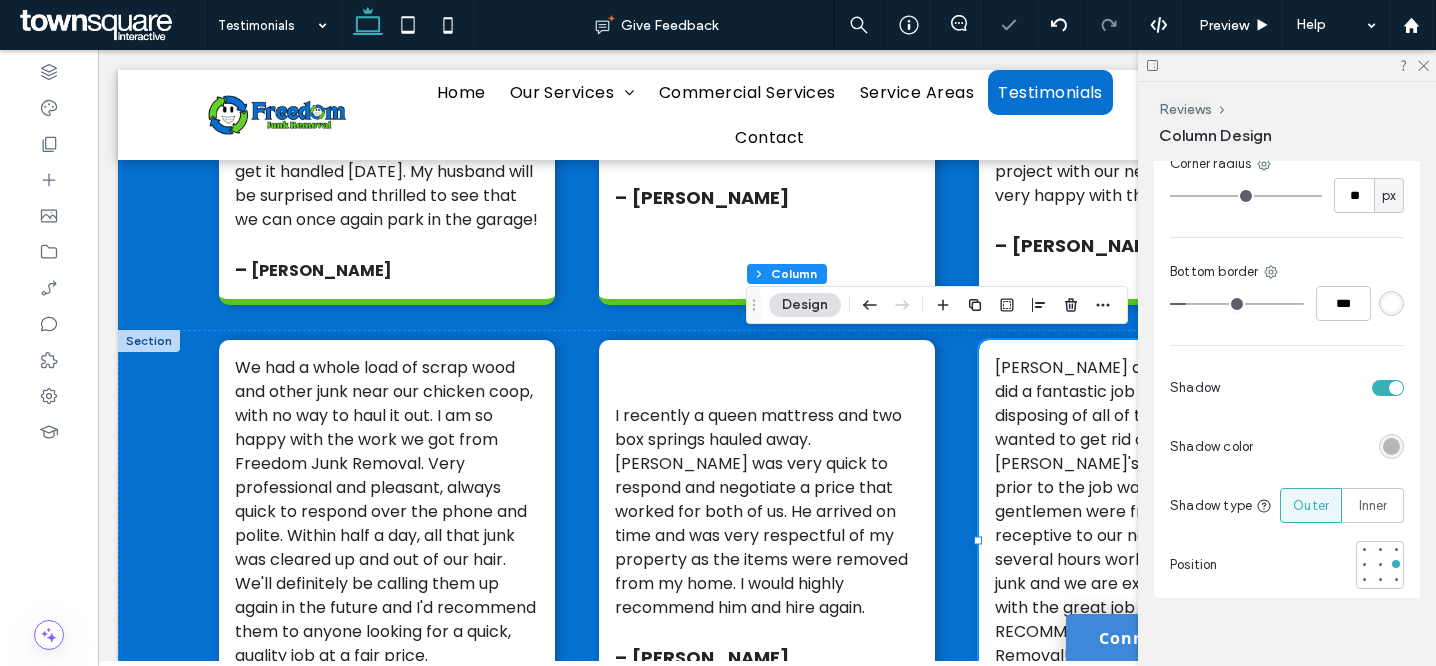 click at bounding box center [1391, 303] 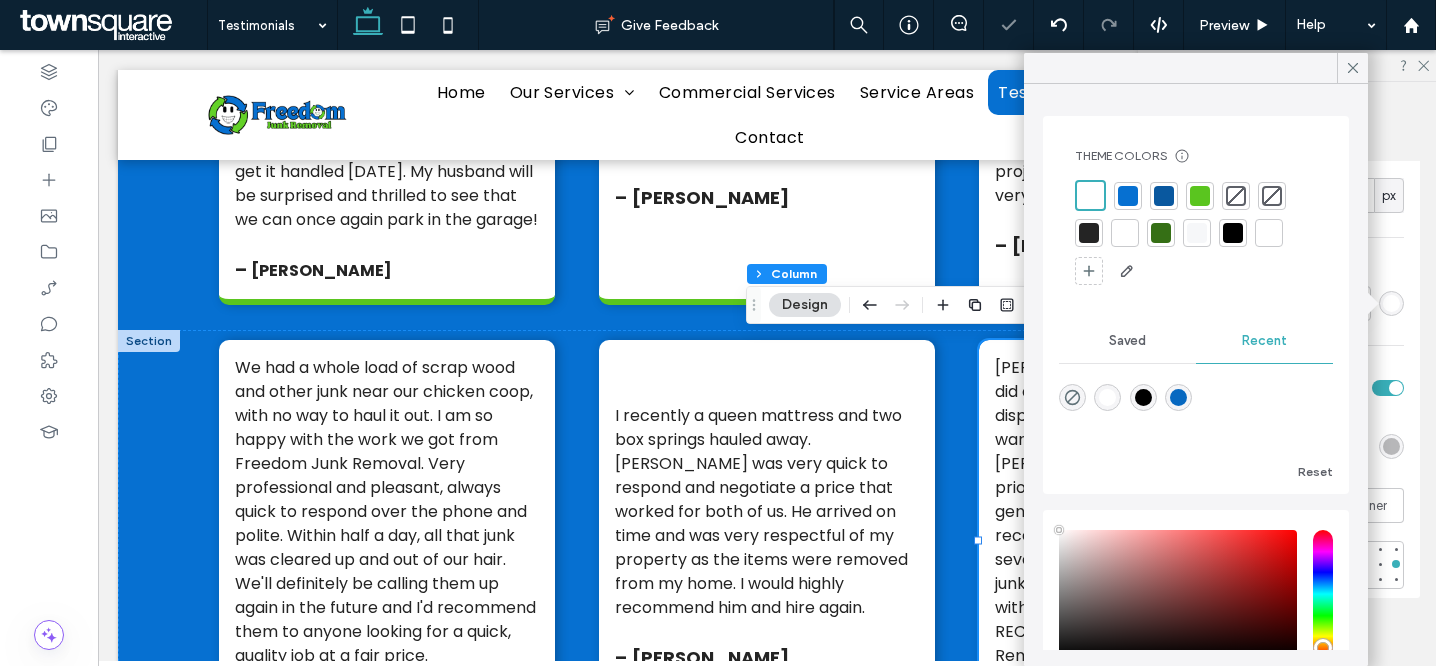 click at bounding box center [1200, 196] 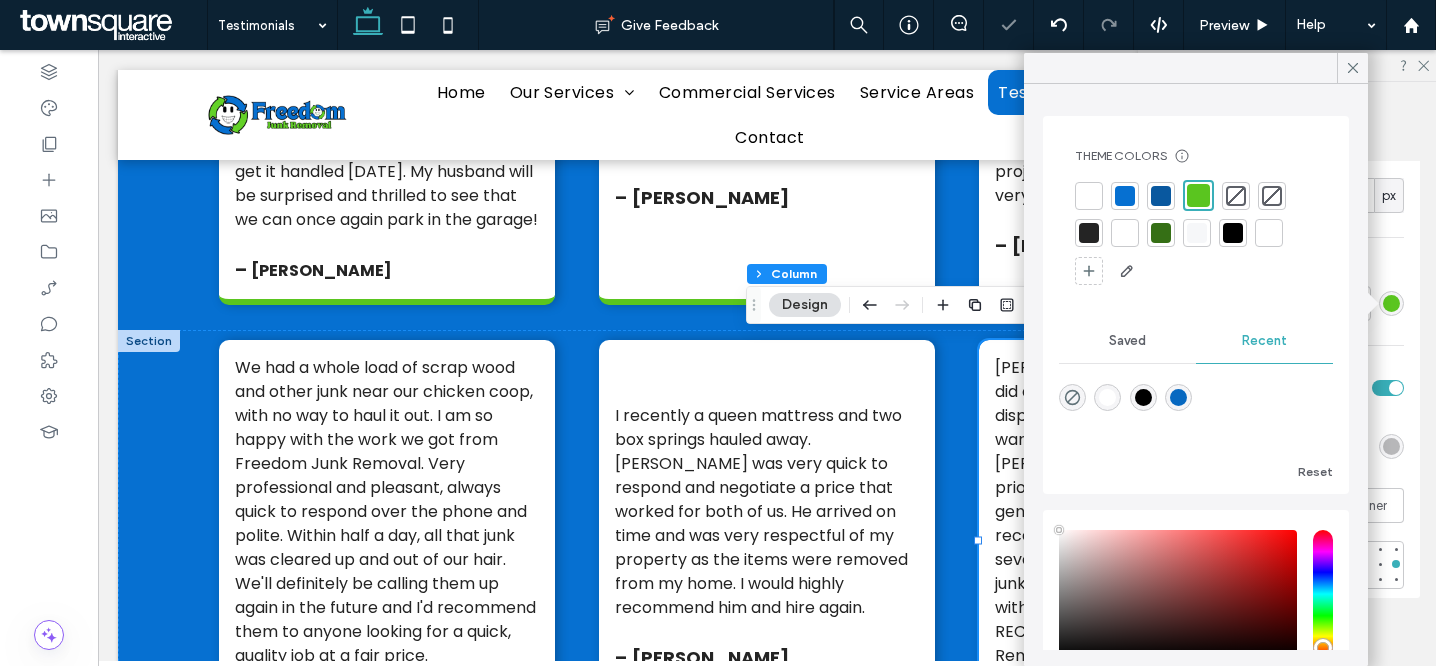 click on "Color Image Video Background color Corner radius ** px Bottom border *** Shadow Shadow color Shadow type Outer Inner Position" at bounding box center (1287, 297) 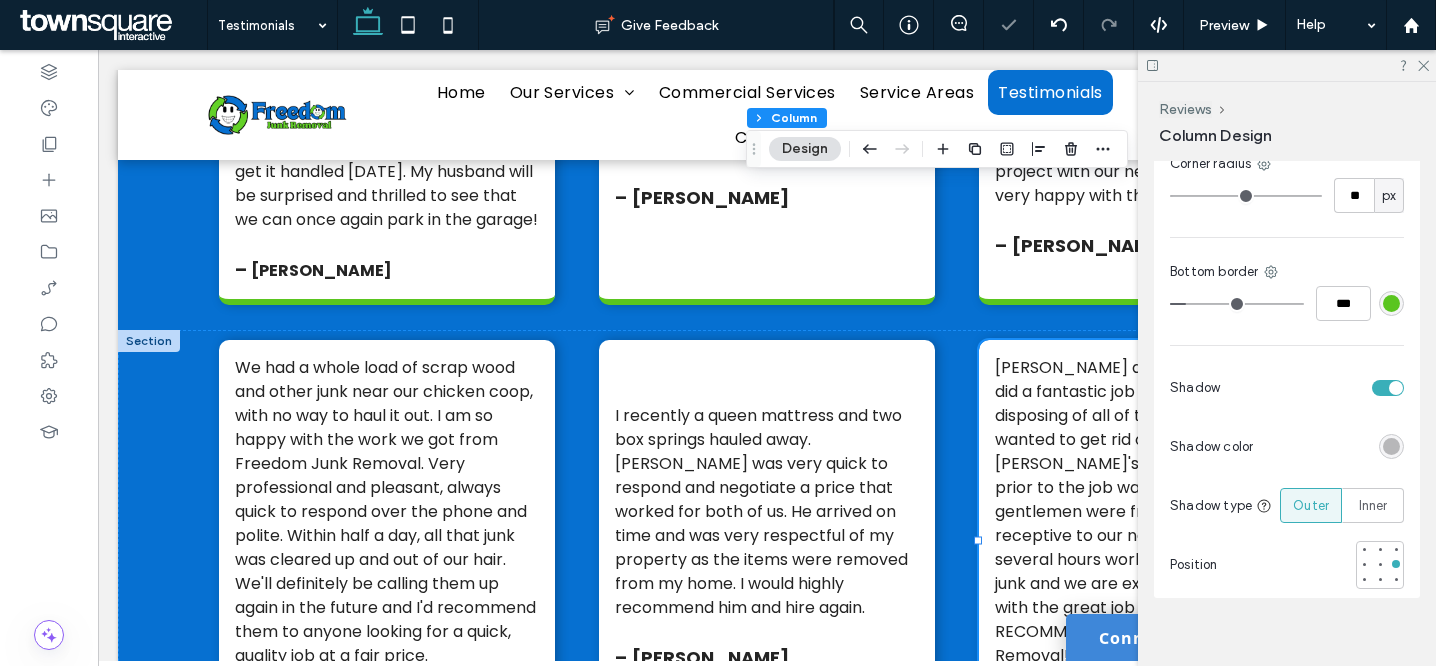 scroll, scrollTop: 963, scrollLeft: 0, axis: vertical 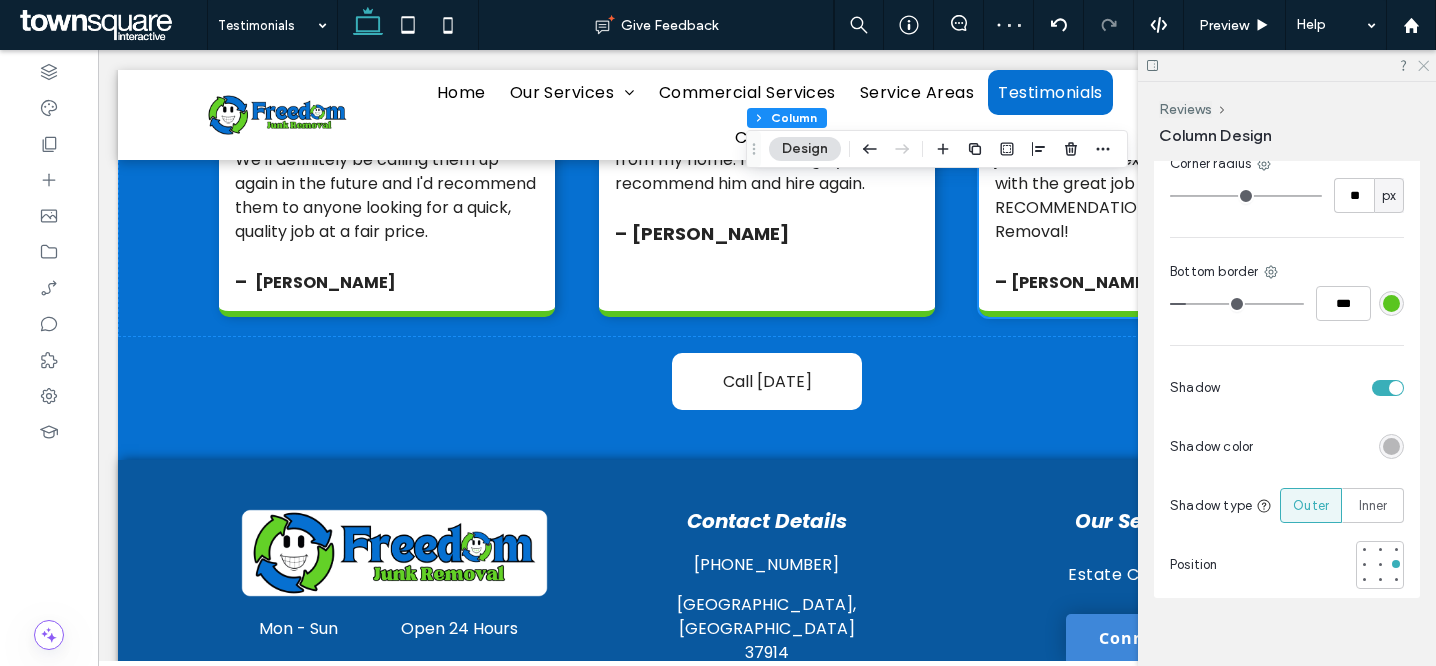 click 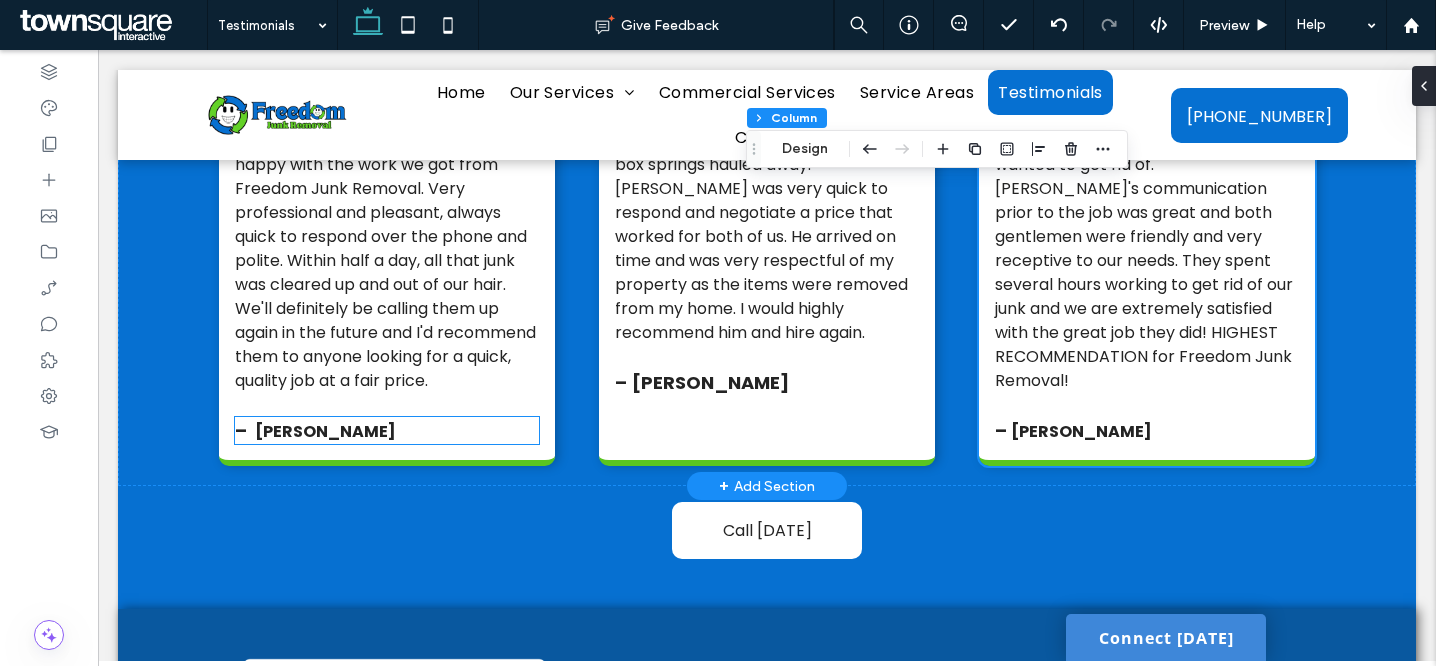 scroll, scrollTop: 803, scrollLeft: 0, axis: vertical 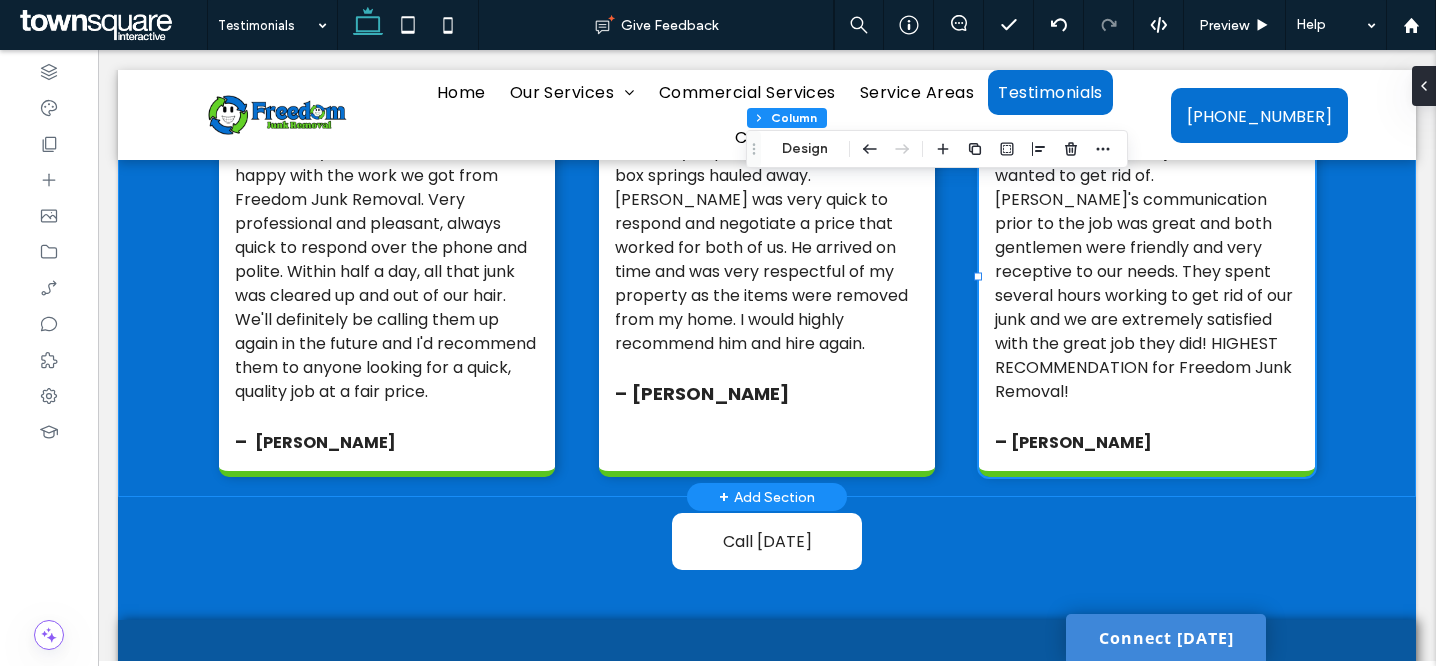 click on "We had a whole load of scrap wood and other junk near our chicken coop, with no way to haul it out. I am so happy with the work we got from Freedom Junk Removal. Very professional and pleasant, always quick to respond over the phone and polite. Within half a day, all that junk was cleared up and out of our hair. We'll definitely be calling them up again in the future and I'd recommend them to anyone looking for a quick, quality job at a fair price.
–
[PERSON_NAME]
I recently a queen mattress and two box springs hauled away. [PERSON_NAME] was very quick to respond and negotiate a price that worked for both of us. He arrived on time and was very respectful of my property as the items were removed from my home. I would highly recommend him and hire again.
–   [PERSON_NAME]
–   [PERSON_NAME]" at bounding box center [767, 281] 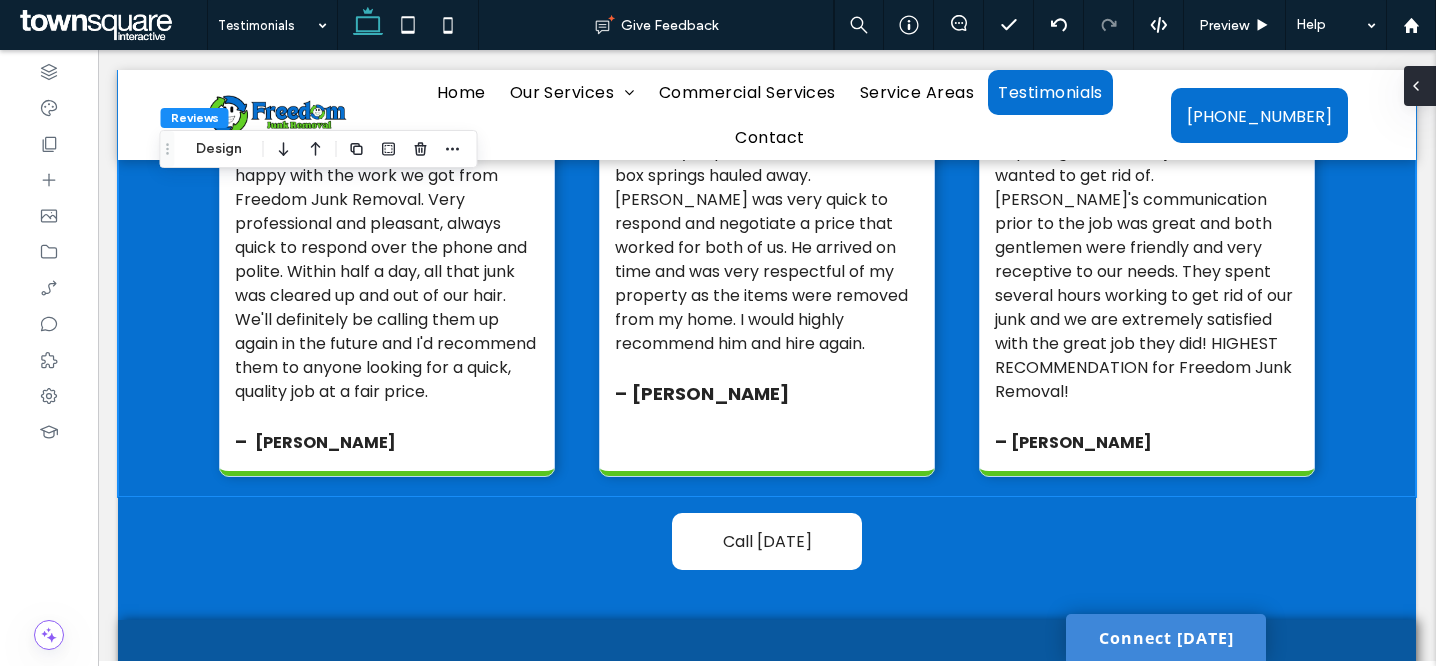 click 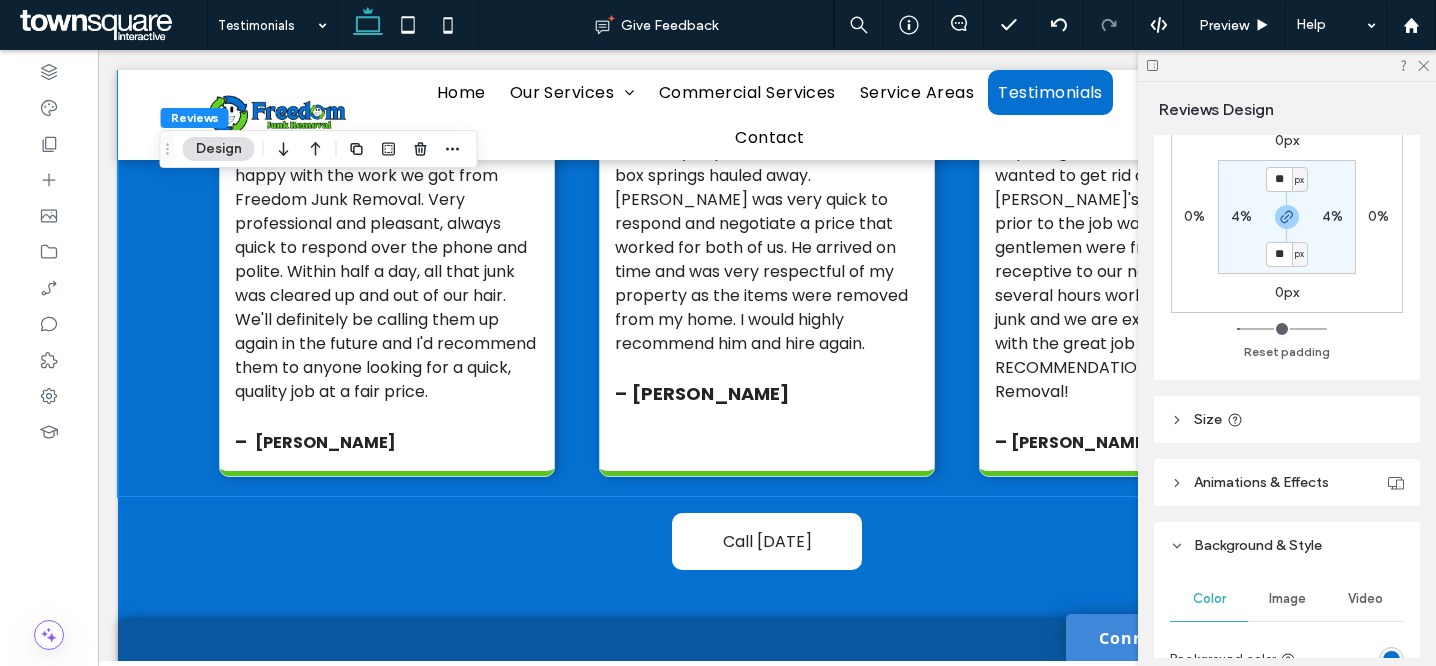 scroll, scrollTop: 326, scrollLeft: 0, axis: vertical 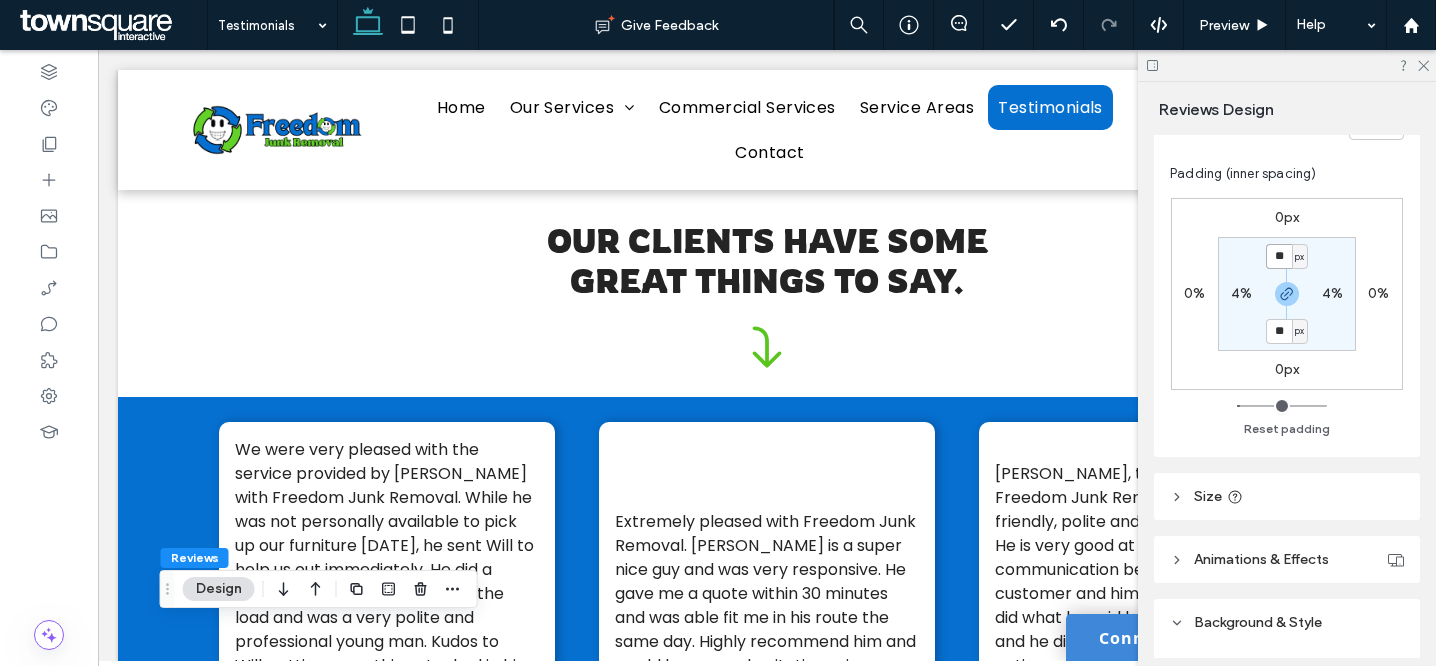 click on "**" at bounding box center (1279, 256) 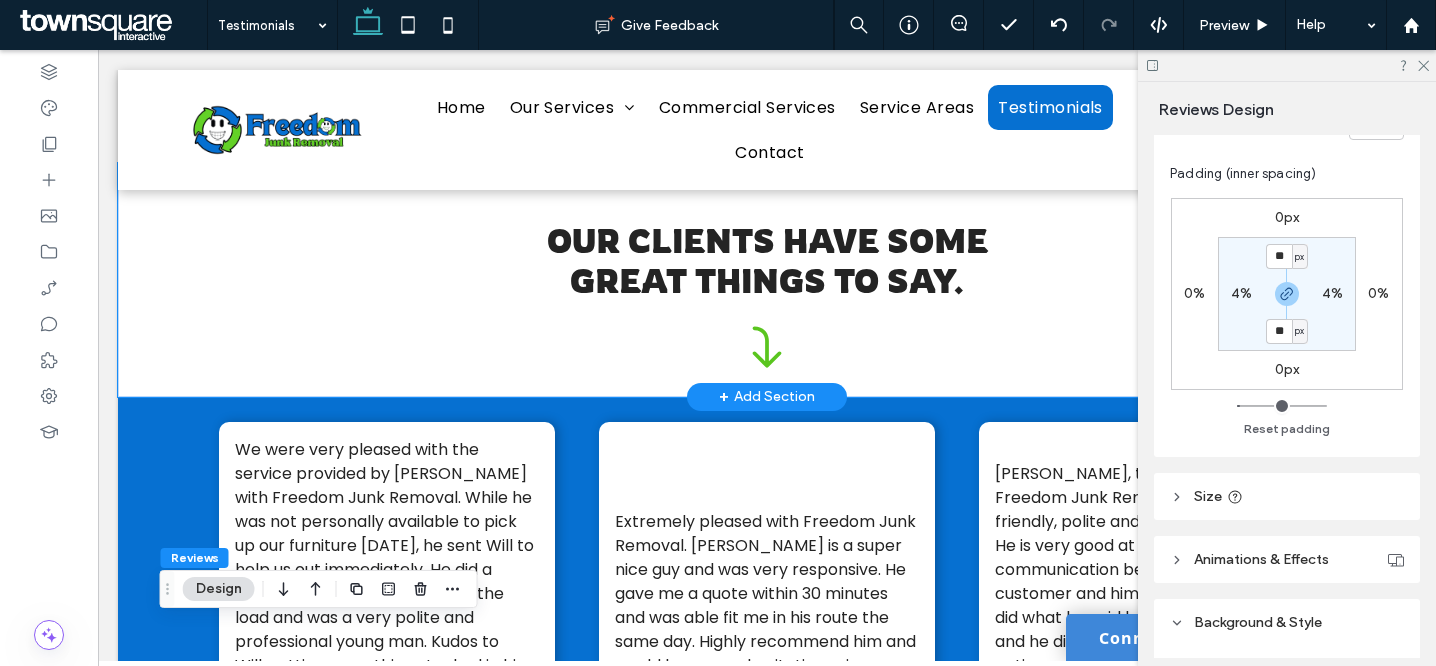 click on "OUR CLIENTS HAVE SOME
GREAT THINGS TO SAY." at bounding box center (767, 280) 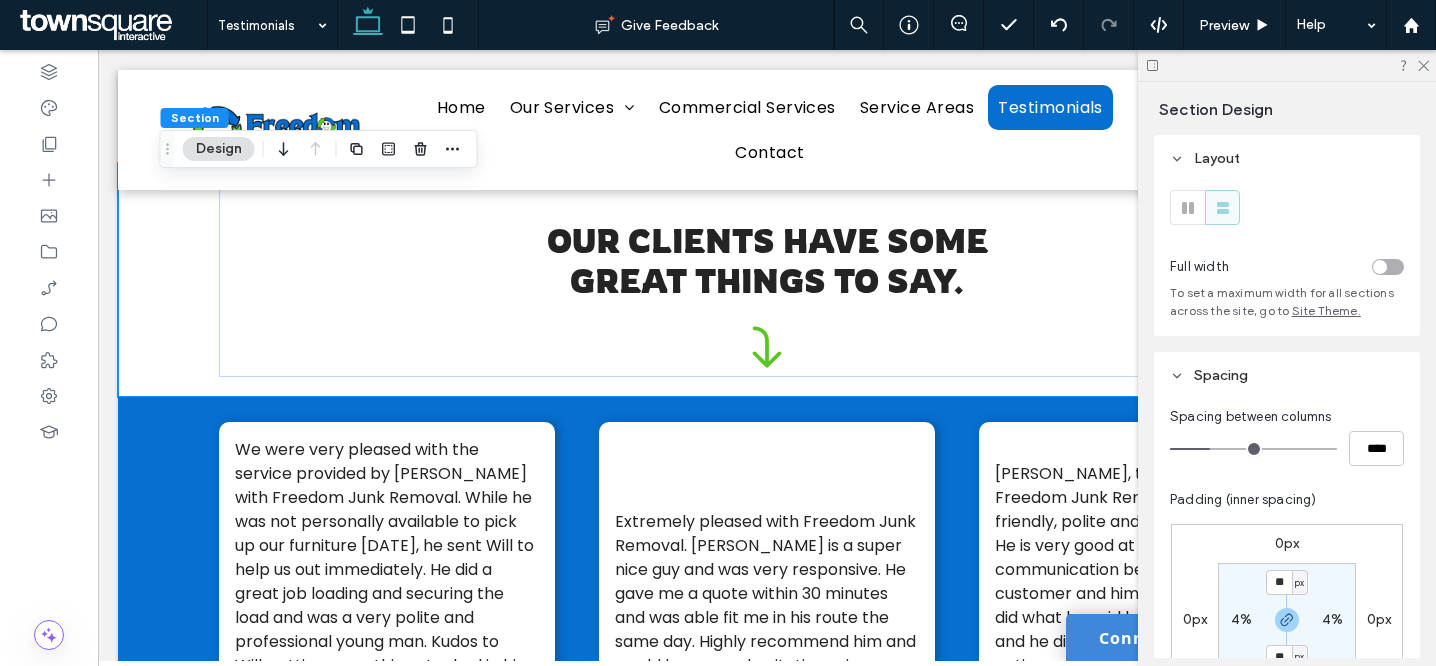scroll, scrollTop: 222, scrollLeft: 0, axis: vertical 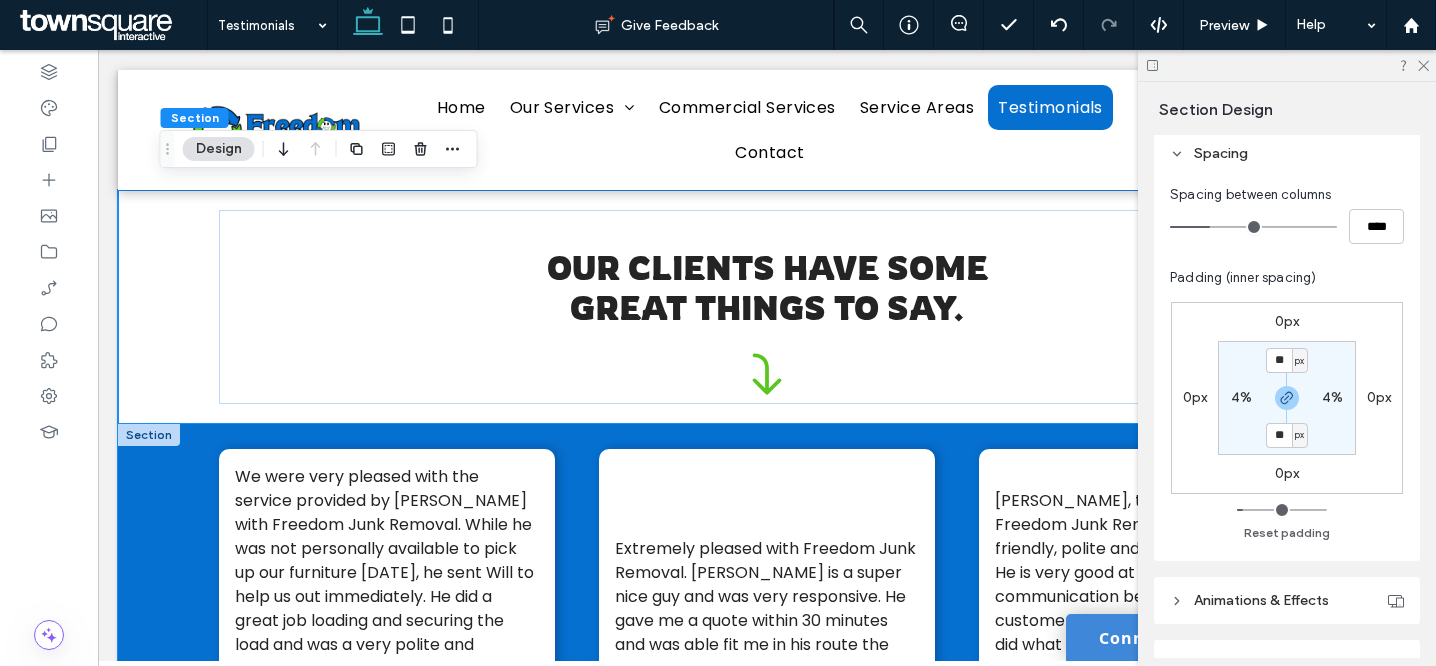 click on "We were very pleased with the service provided by [PERSON_NAME] with Freedom Junk Removal. While he was not personally available to pick up our furniture [DATE], he sent Will to help us out immediately. He did a great job loading and securing the load and was a very polite and professional young man. Kudos to Will..getting everything stacked in his truck! I really appreciate the effort to get it handled [DATE]. My husband will be surprised and thrilled to see that we can once again park in the garage!
–
[PERSON_NAME]
Extremely pleased with Freedom Junk Removal. [PERSON_NAME] is a super nice guy and was very responsive. He gave me a quote within 30 minutes and was able fit me in his route the same day. Highly recommend him and would have zero hesitation using Freedom Junk Removal in the future.
–
[PERSON_NAME]
–
[PERSON_NAME]" at bounding box center [767, 661] 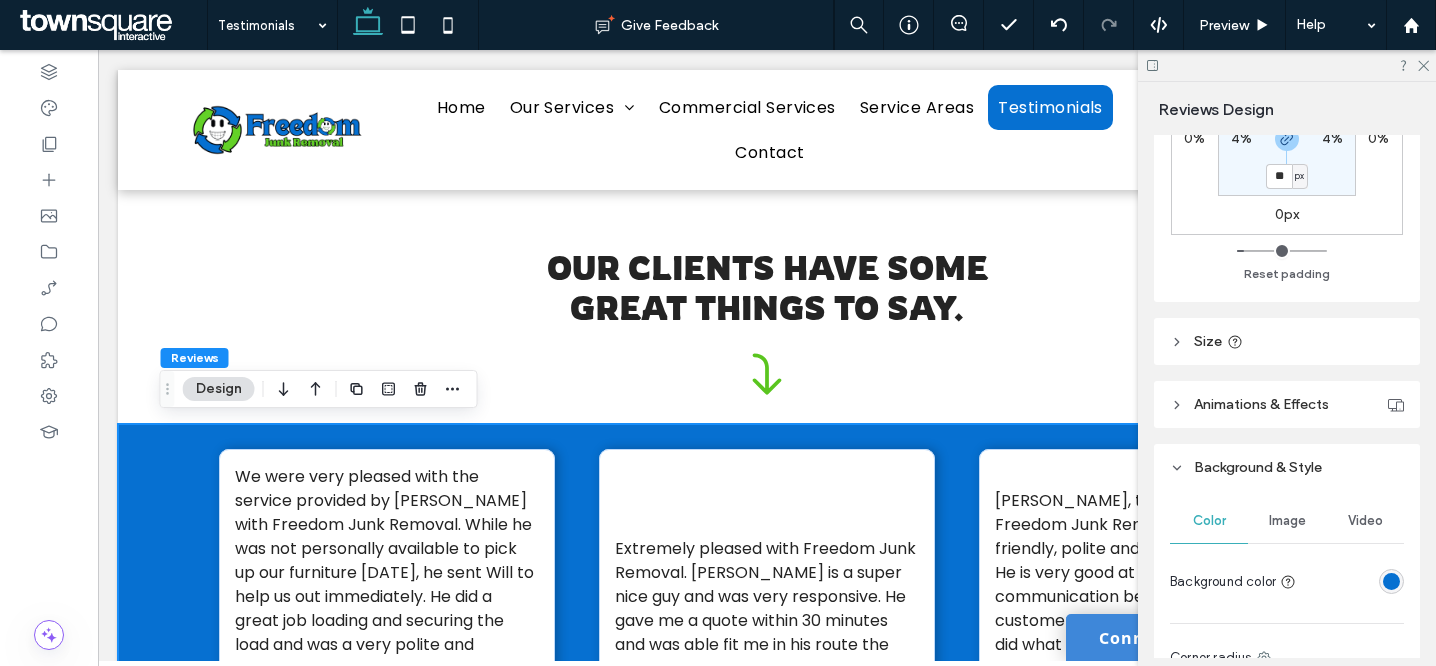 scroll, scrollTop: 402, scrollLeft: 0, axis: vertical 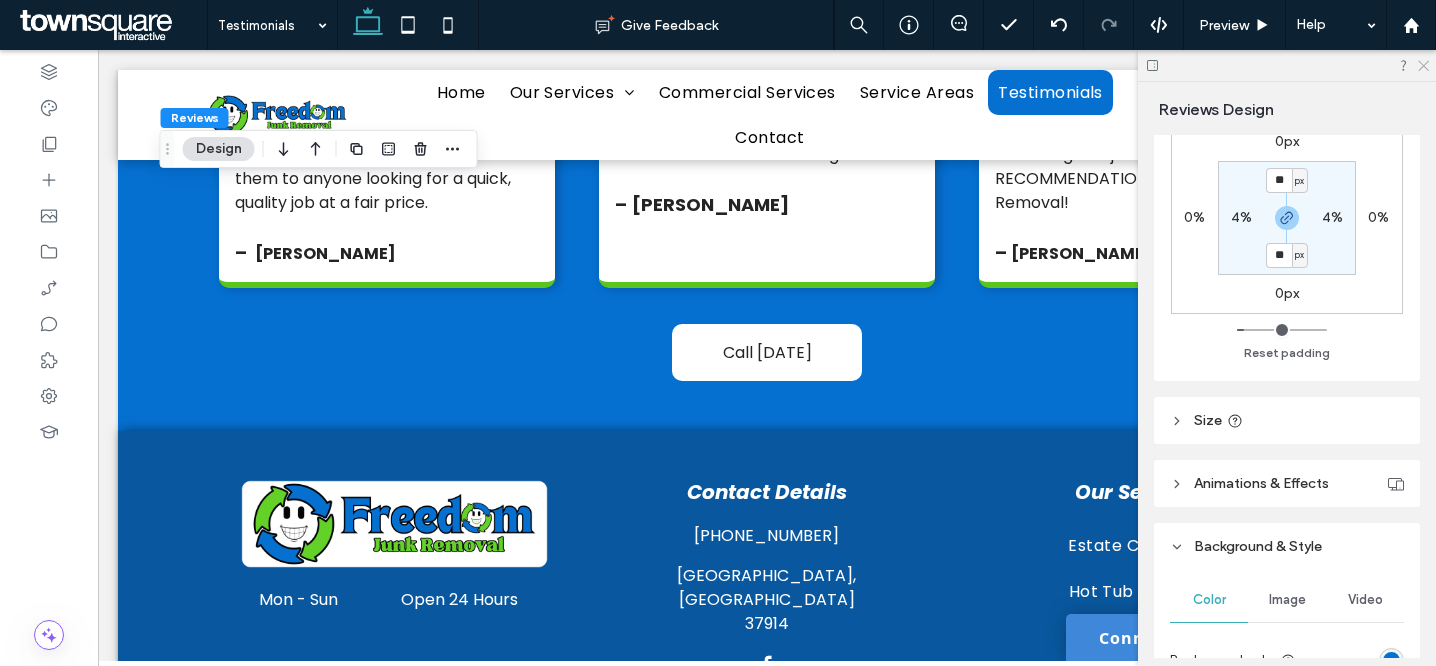 click 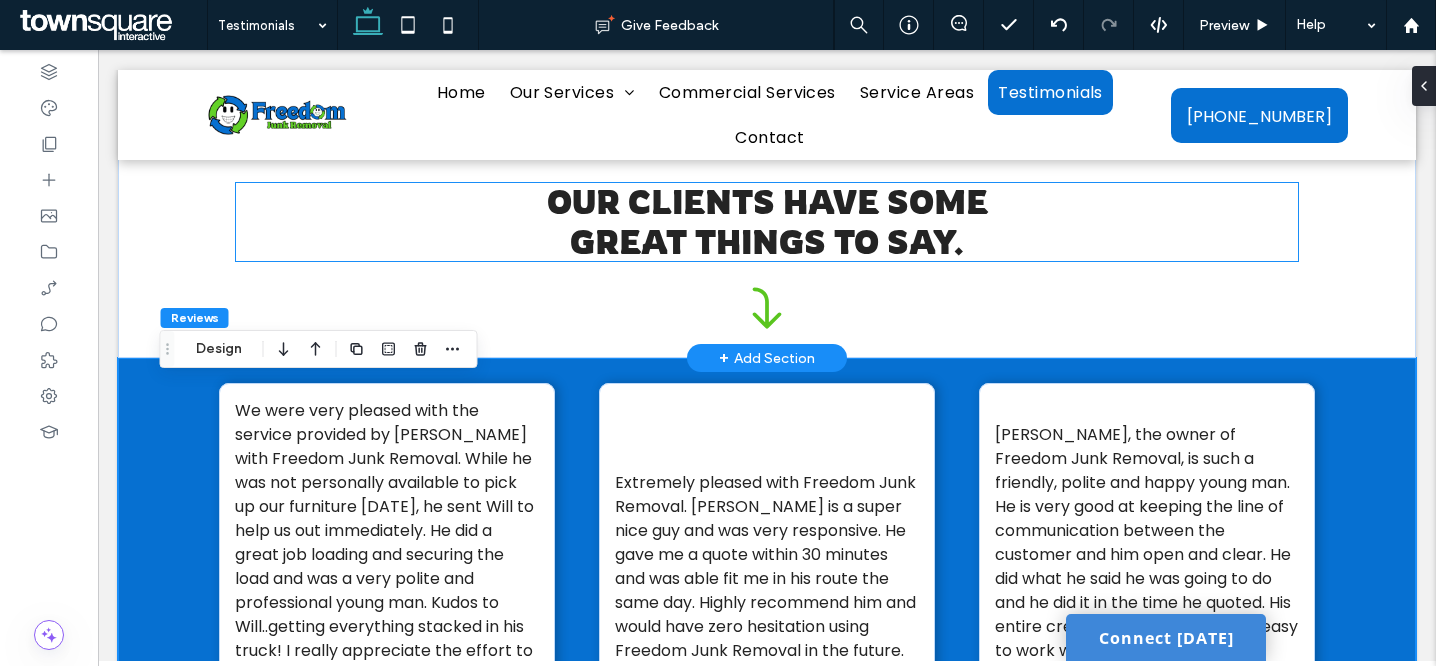 scroll, scrollTop: 0, scrollLeft: 0, axis: both 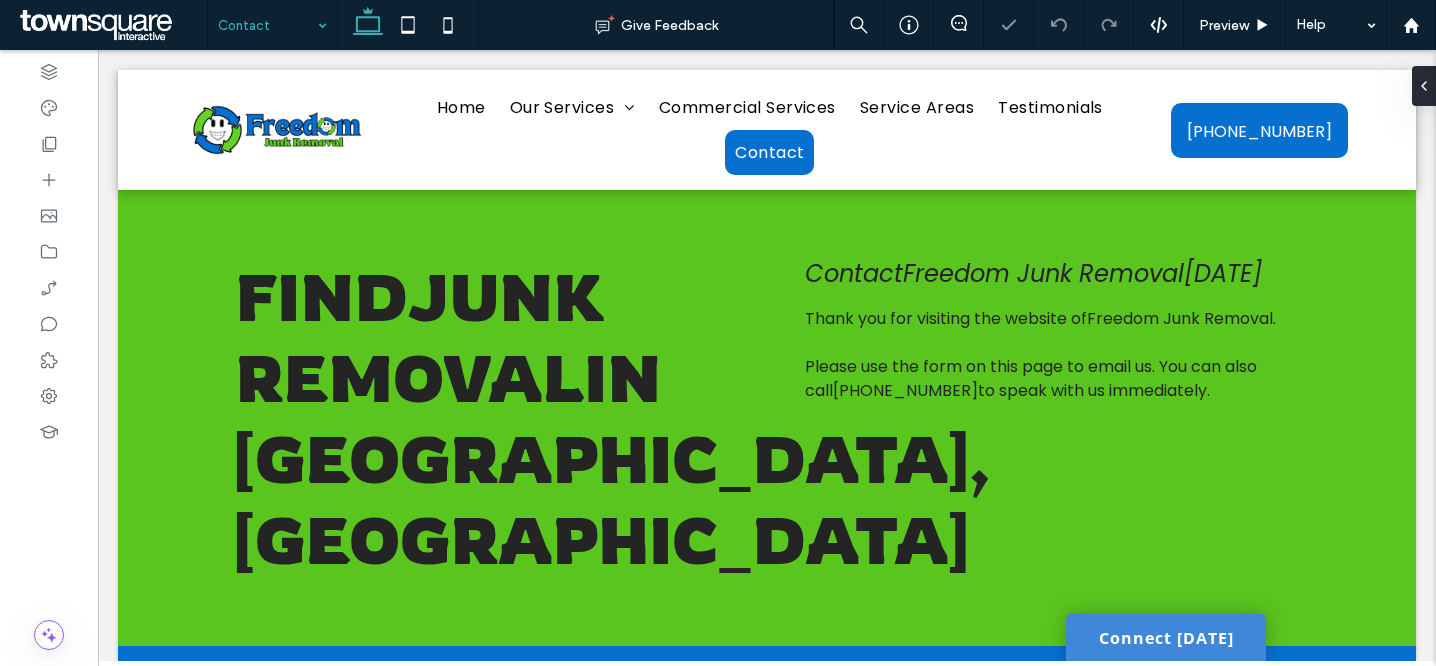 click on "Find  junk removal
in
[GEOGRAPHIC_DATA], [GEOGRAPHIC_DATA]
Contact  Freedom Junk Removal
[DATE]
Thank you for visiting the website of  Freedom Junk Removal .
Please use the form on this page to email us. You can also call  [PHONE_NUMBER]
to speak with us immediately." at bounding box center [767, 418] 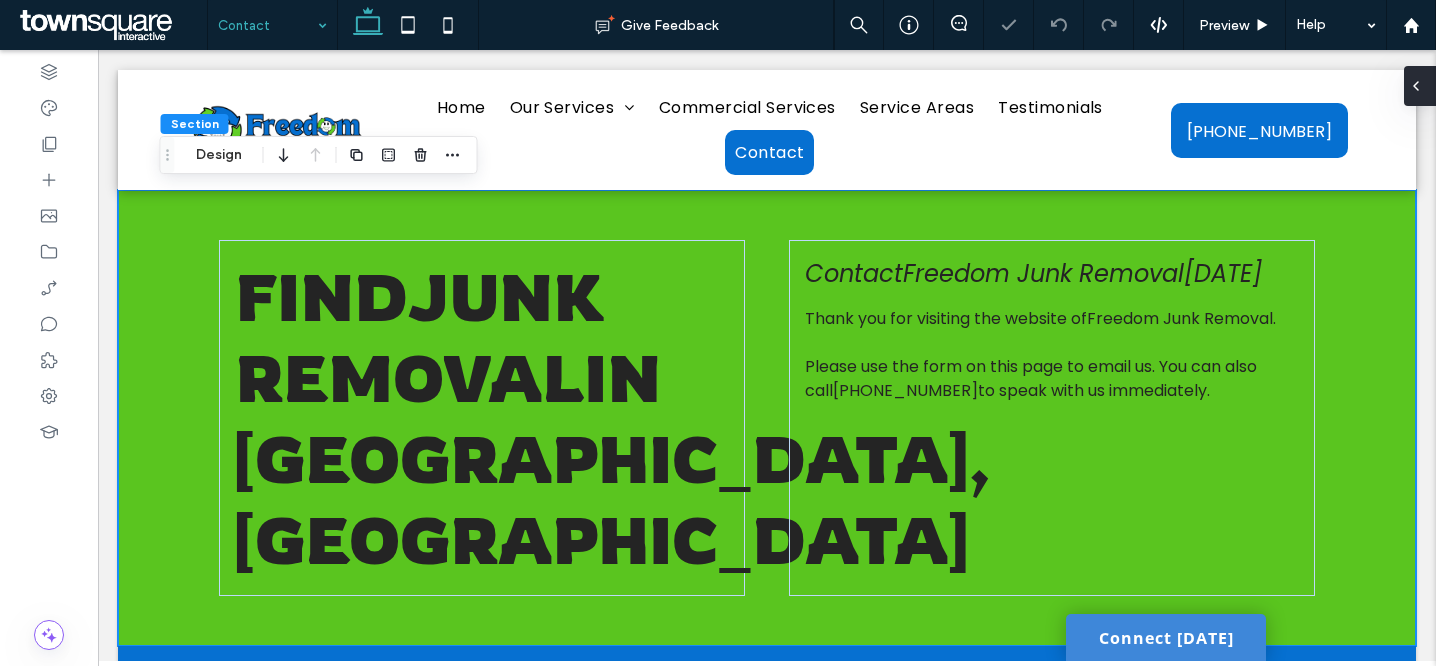 click 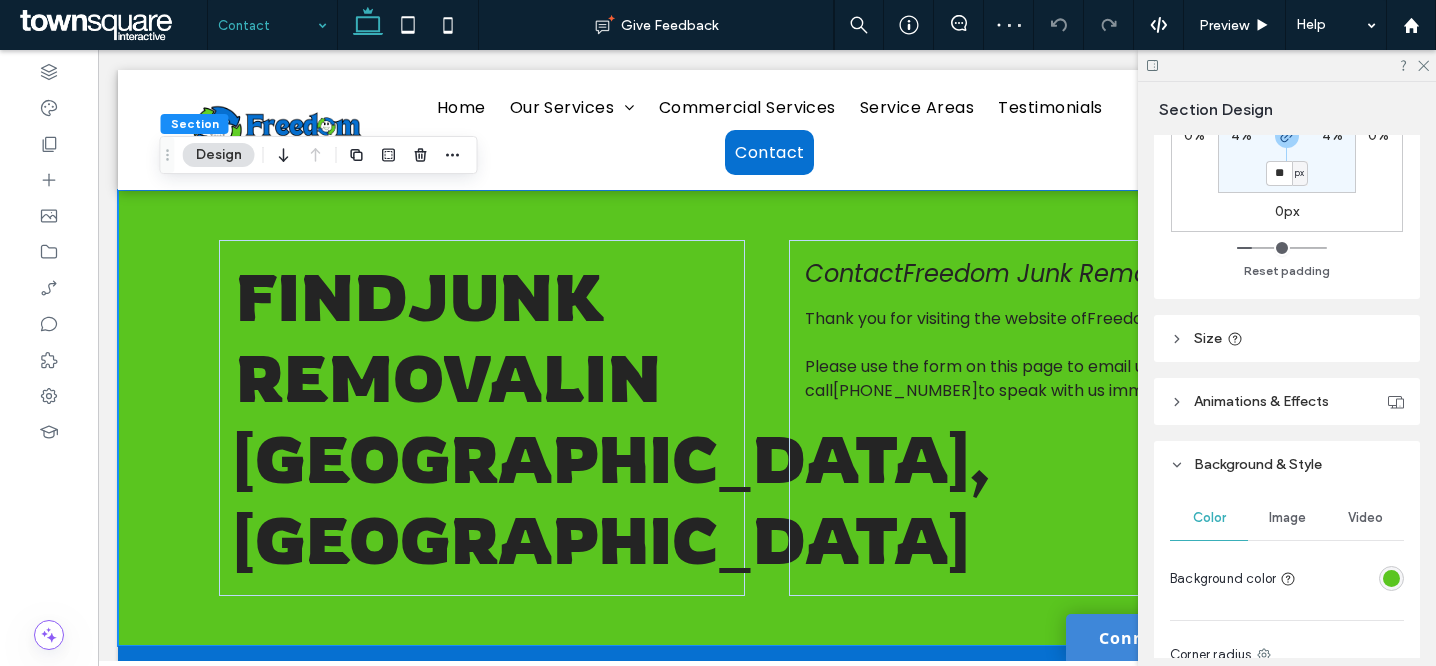 scroll, scrollTop: 332, scrollLeft: 0, axis: vertical 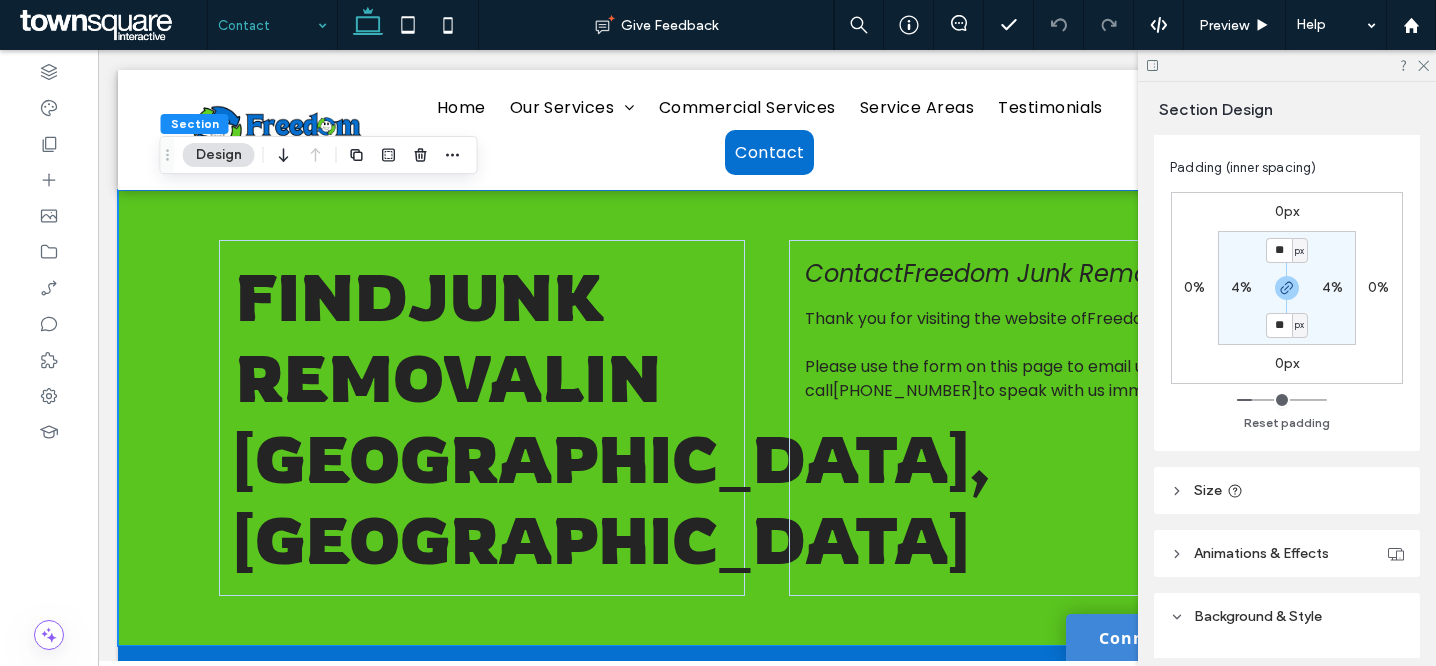 click on "Size" at bounding box center [1287, 490] 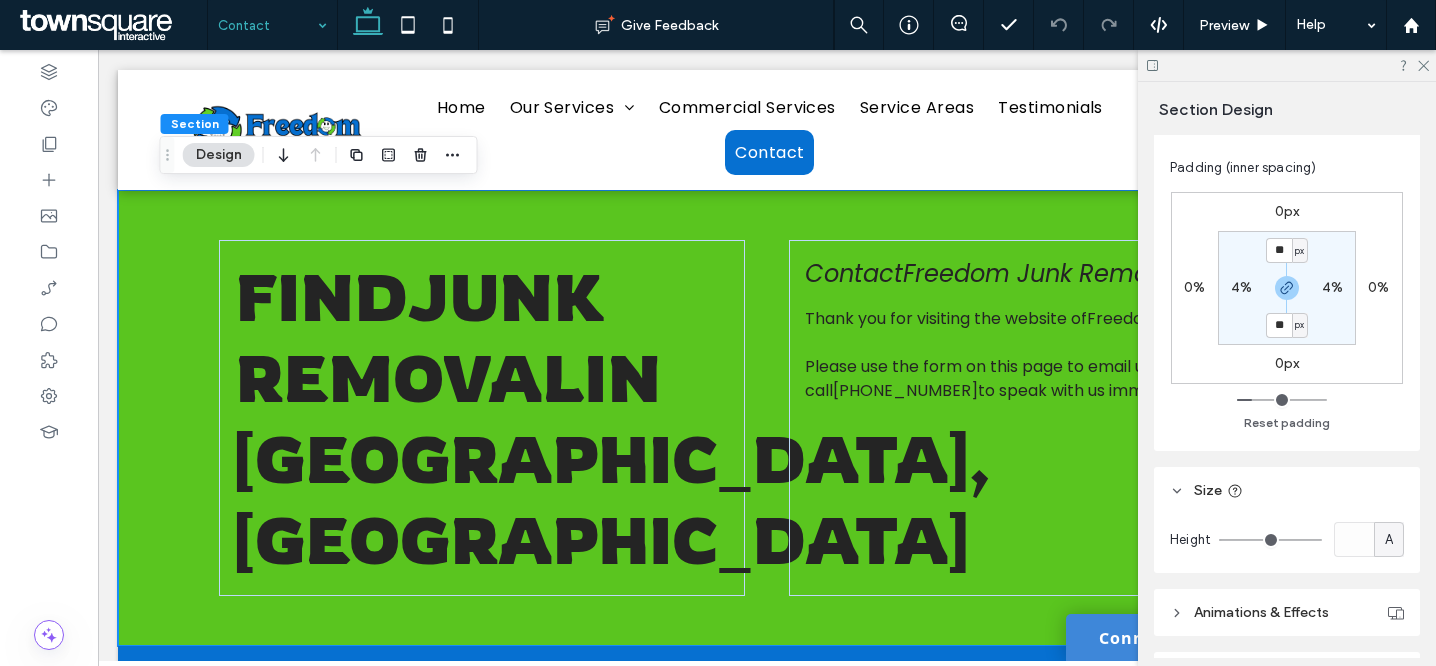 click on "Size" at bounding box center (1287, 490) 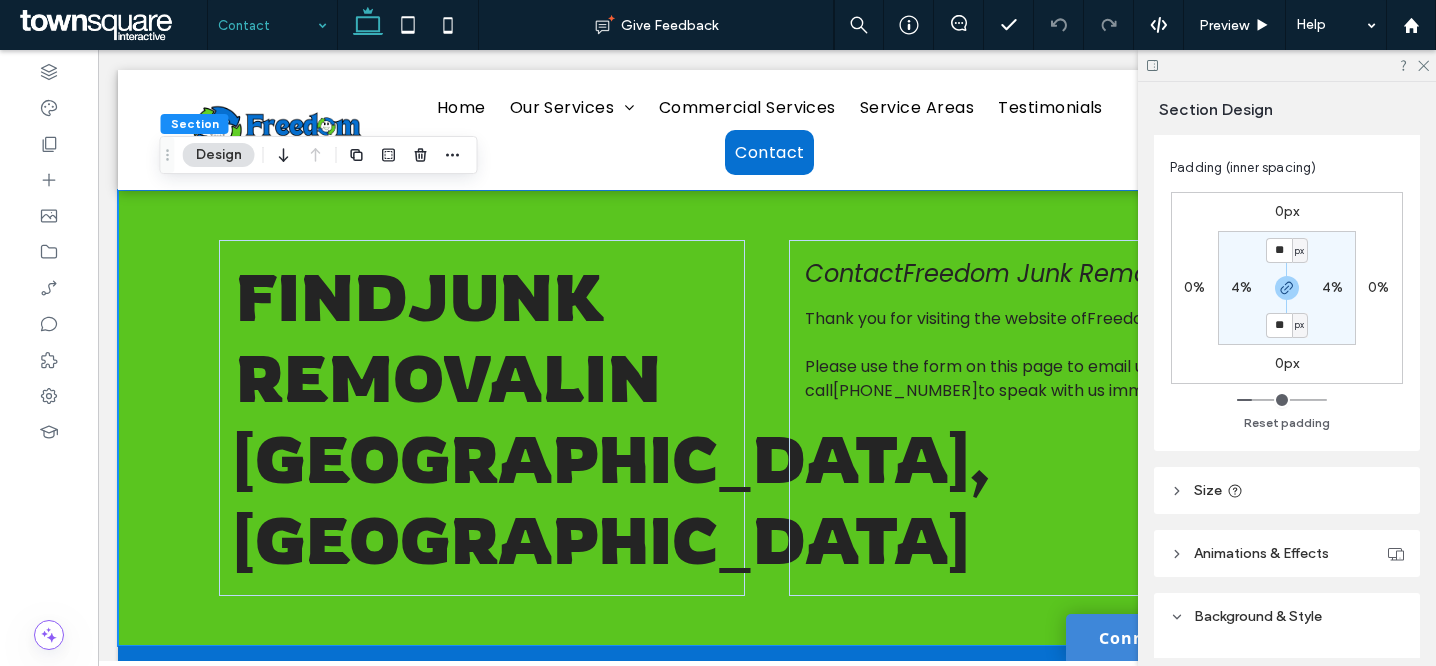 scroll, scrollTop: 582, scrollLeft: 0, axis: vertical 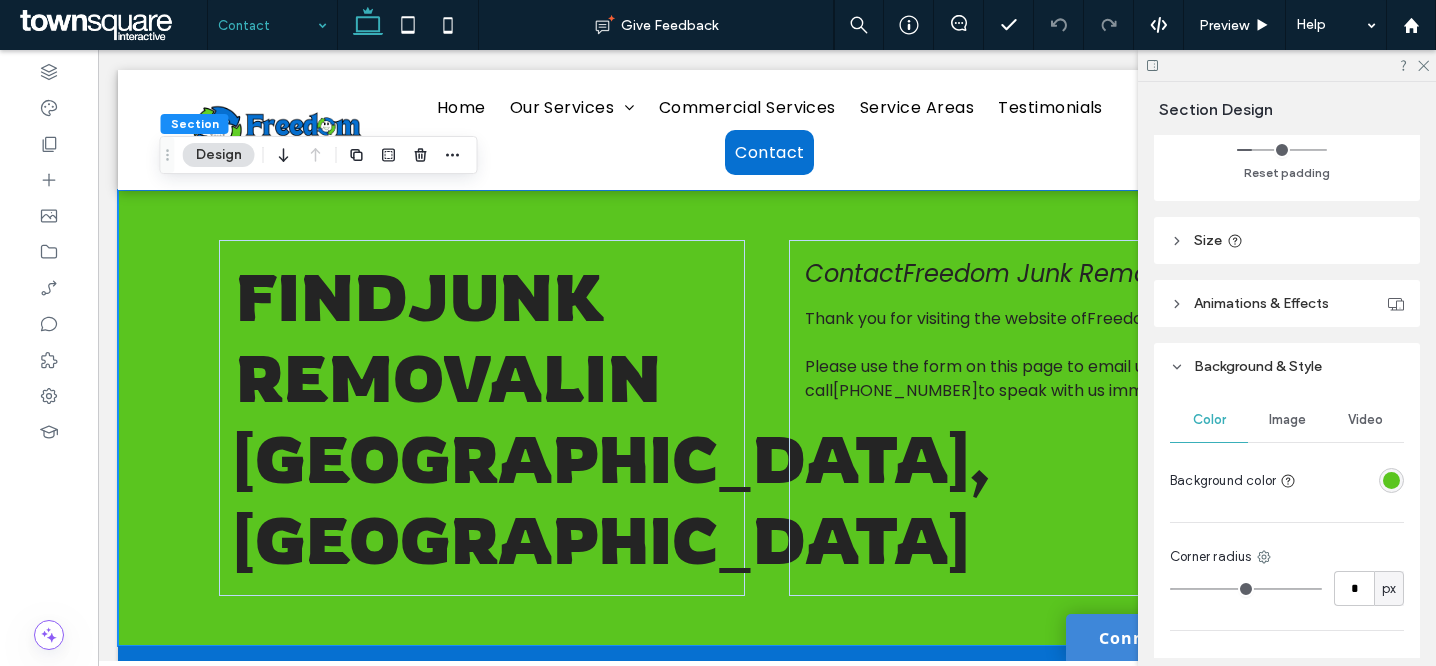 click at bounding box center (1354, 480) 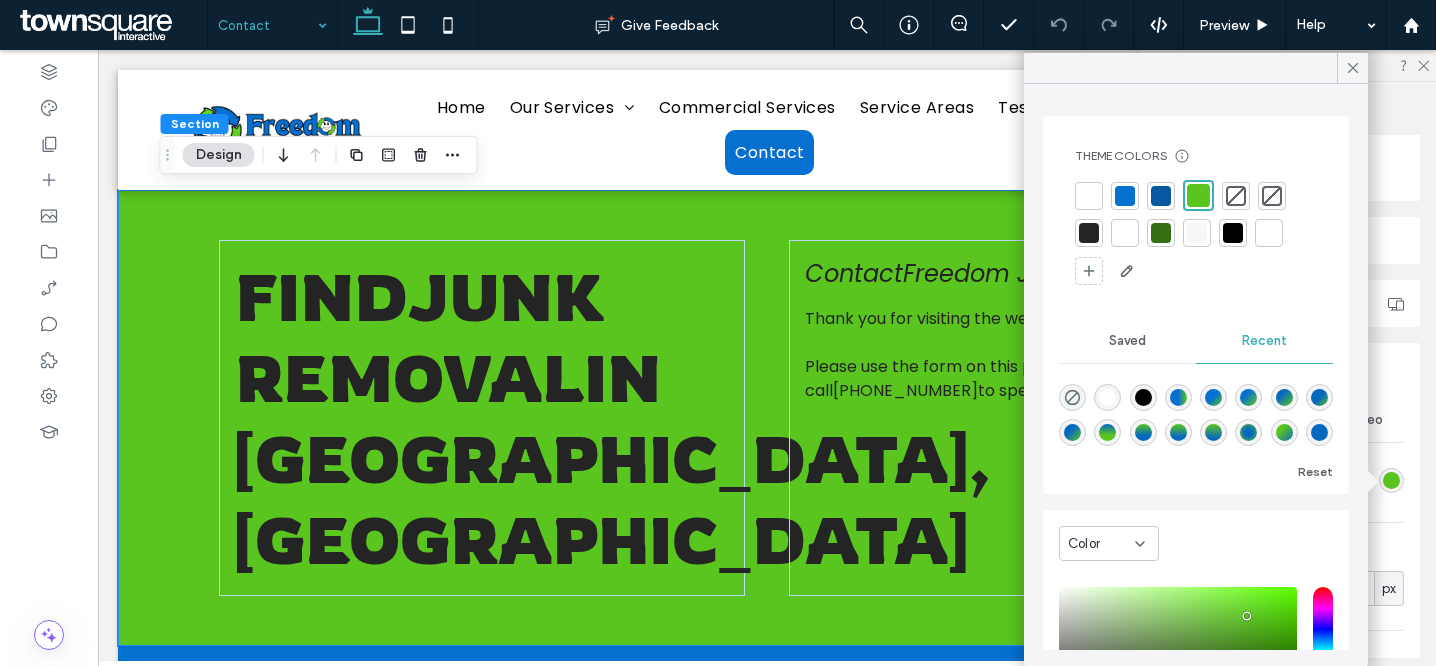 click at bounding box center (1089, 196) 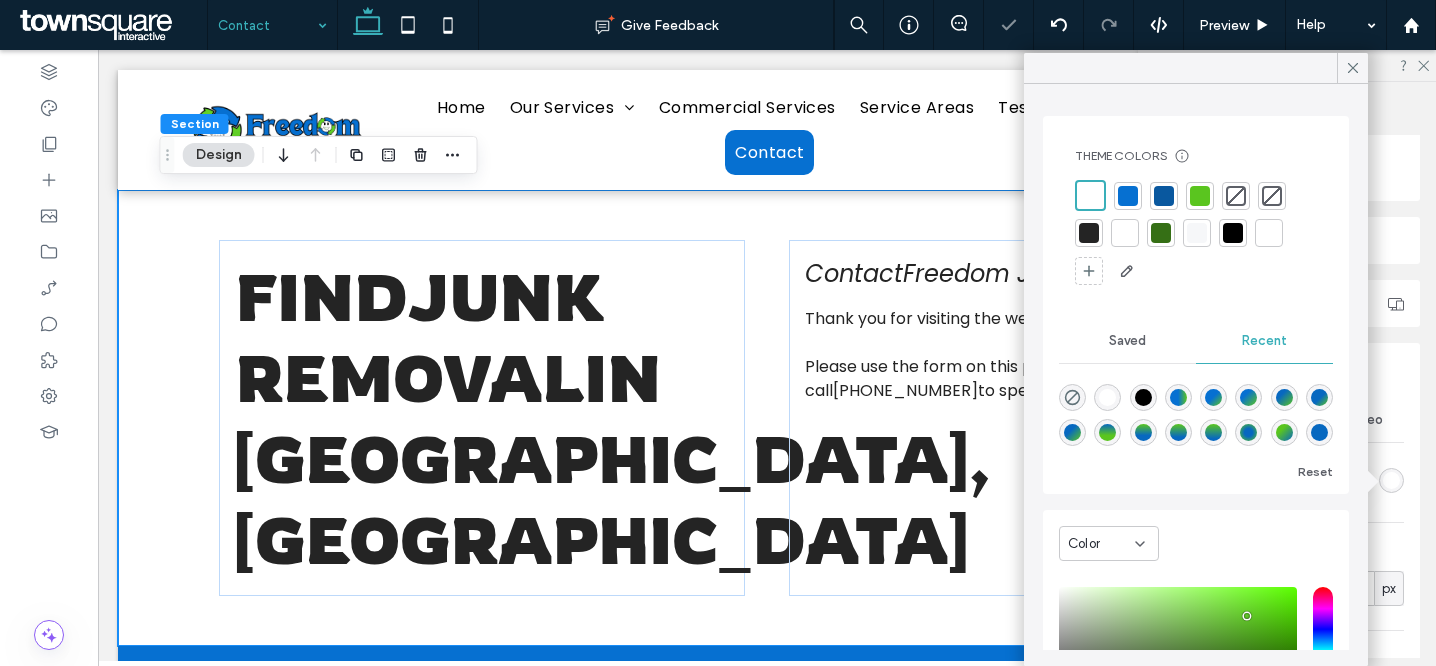 click 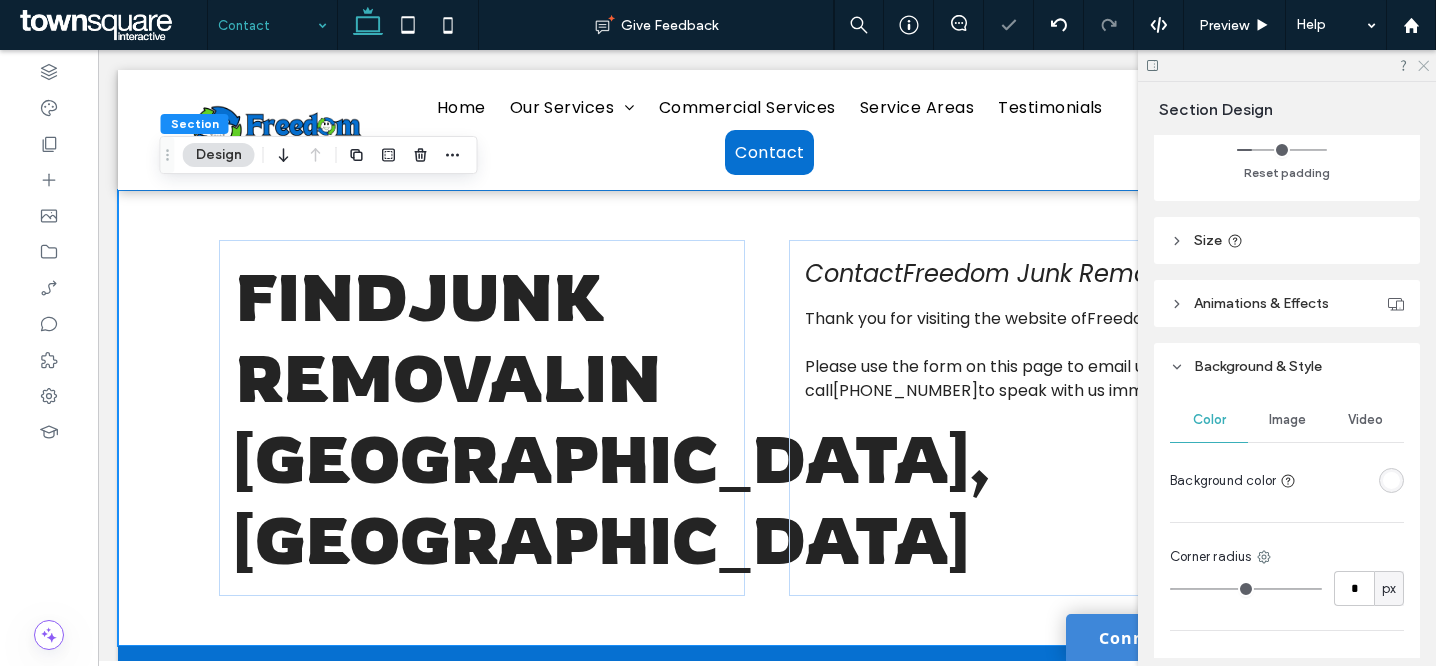 click 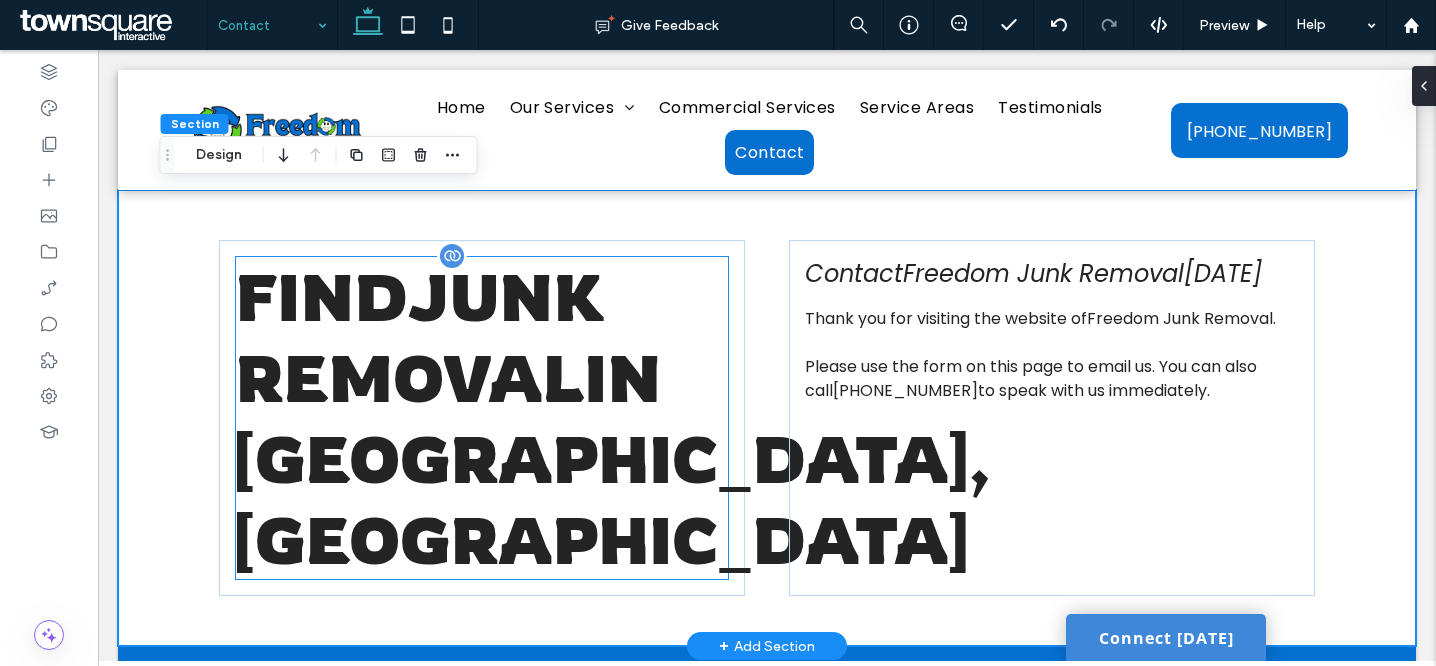 click on "Find  junk removal
in" at bounding box center [448, 337] 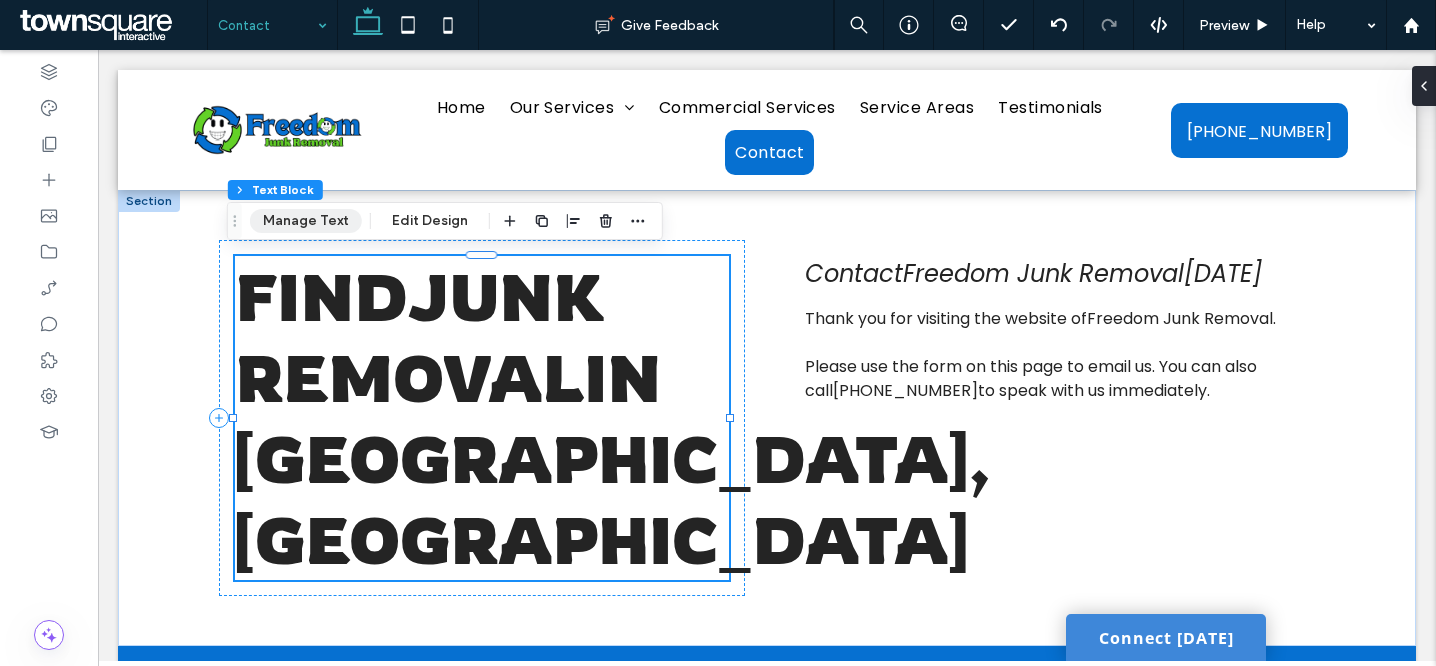 click on "Manage Text" at bounding box center (306, 221) 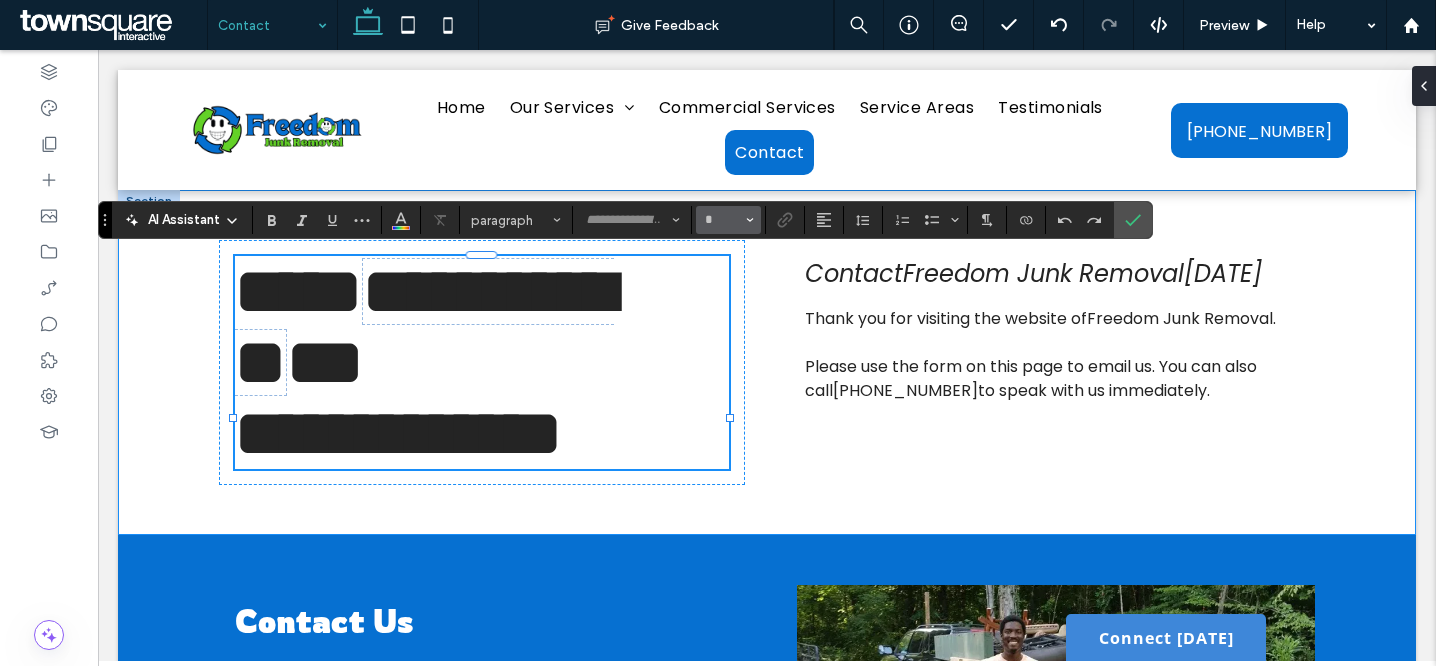 type on "*******" 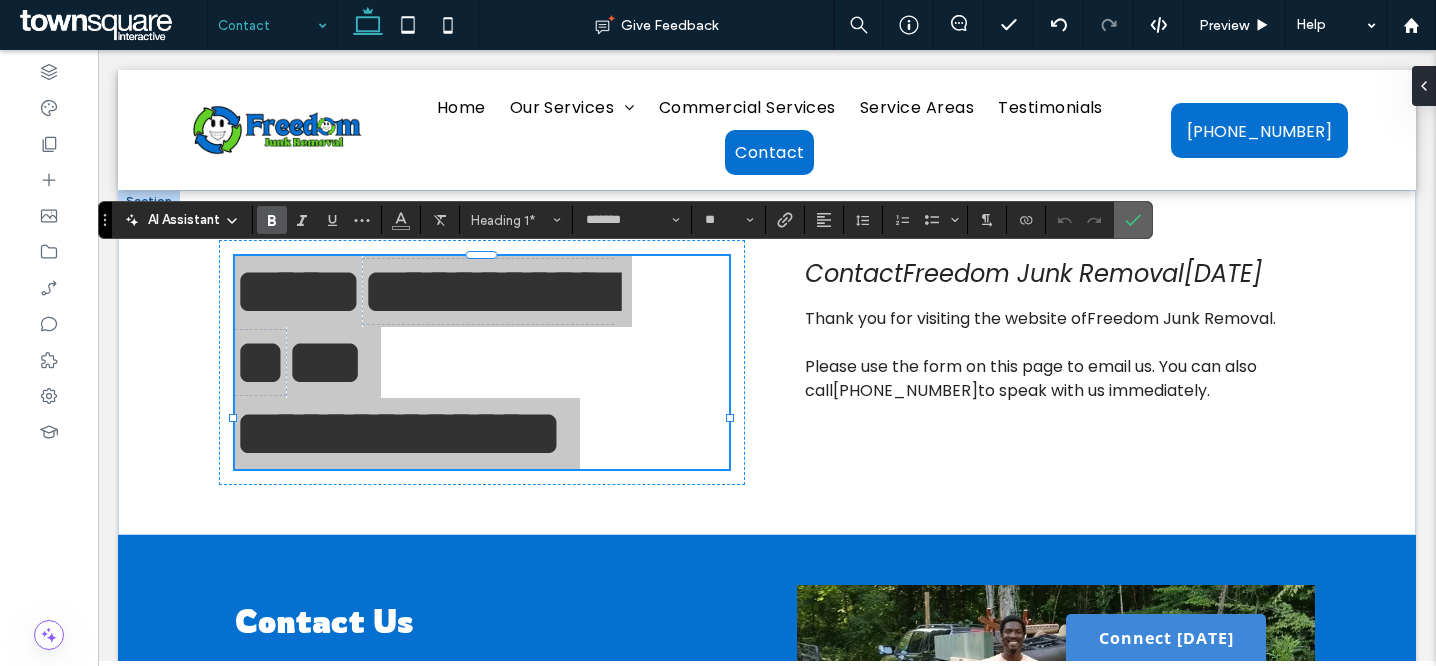 drag, startPoint x: 1123, startPoint y: 227, endPoint x: 326, endPoint y: 92, distance: 808.35266 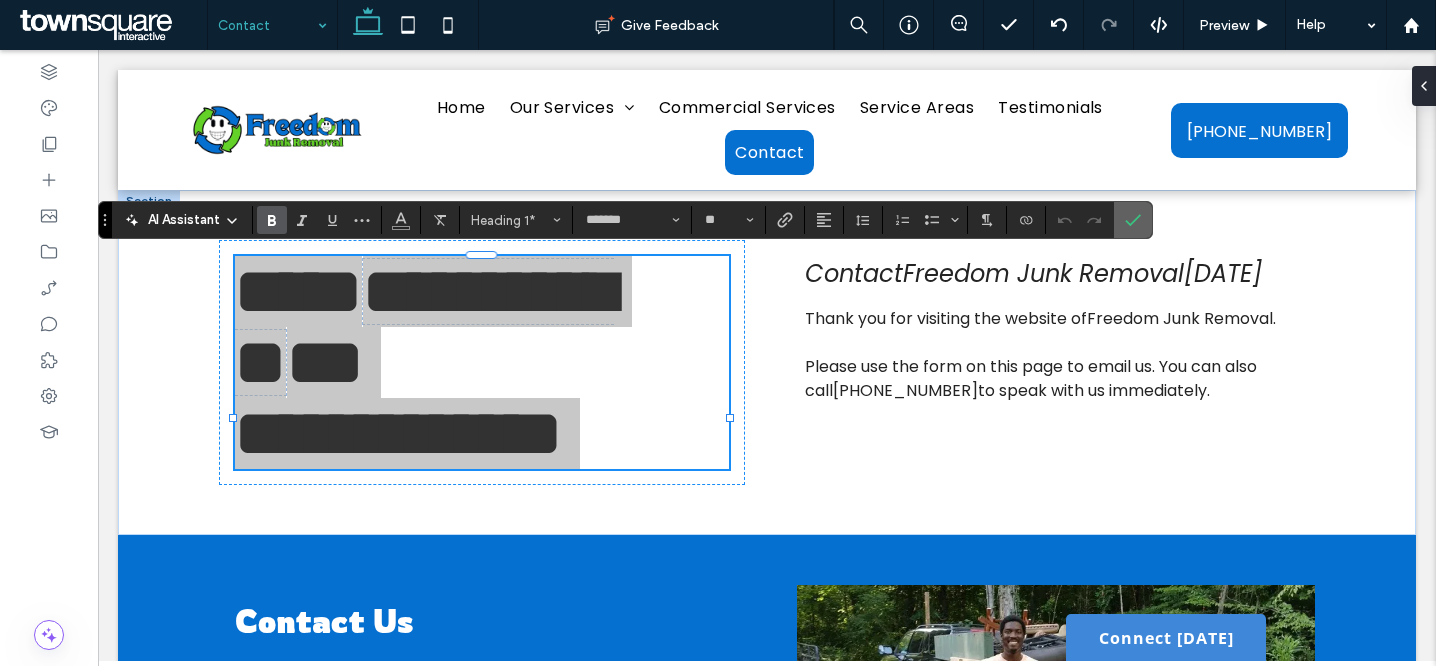 click at bounding box center [1133, 220] 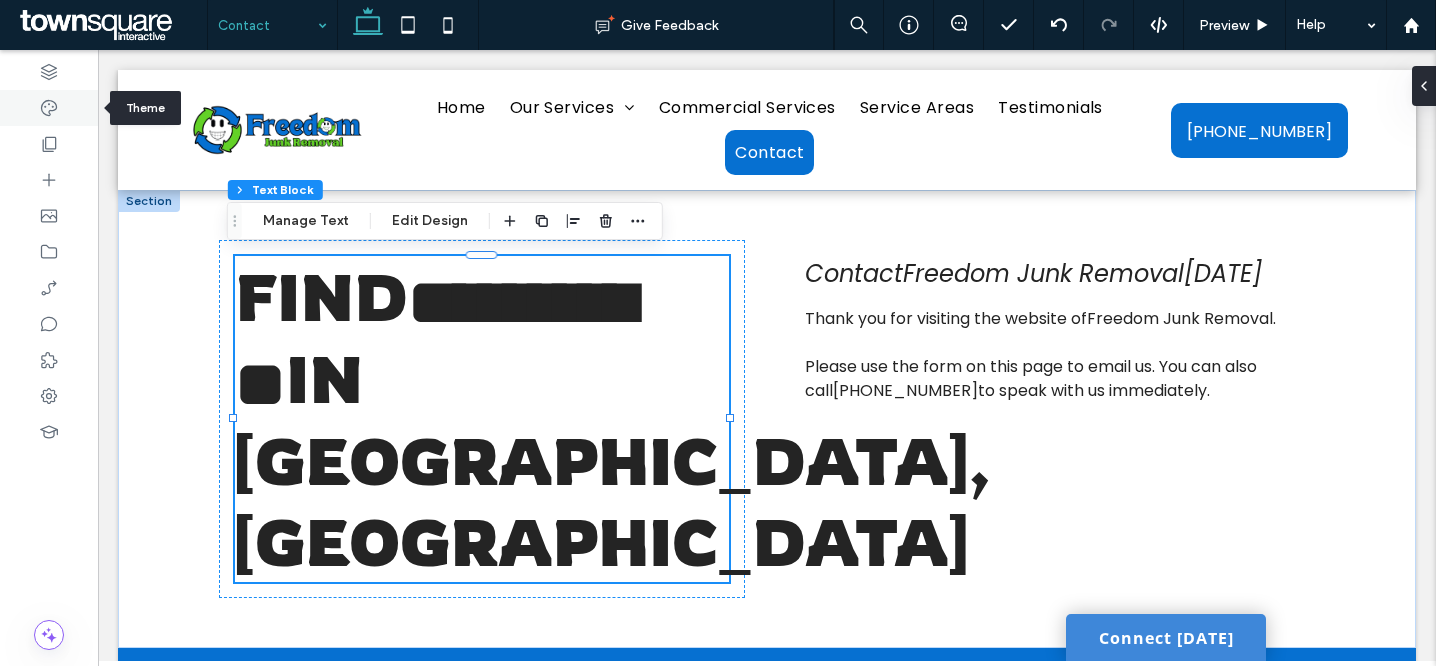 click at bounding box center (49, 108) 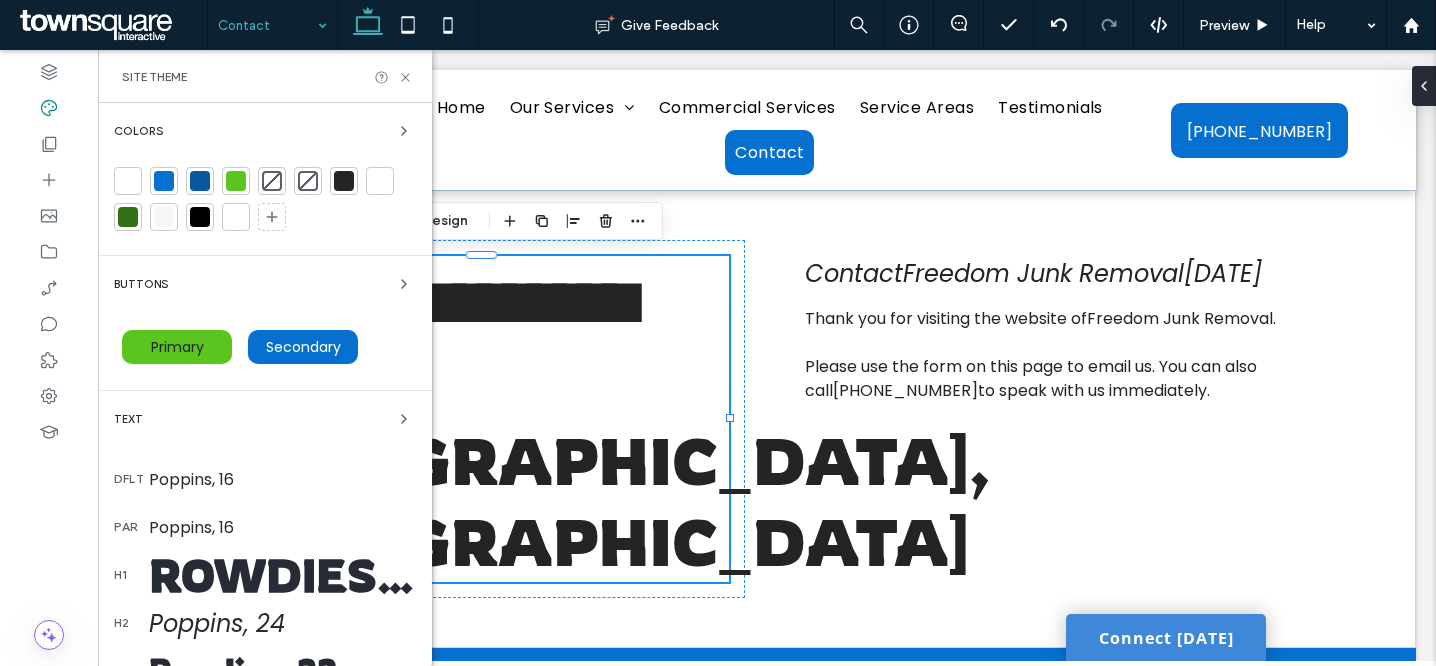 scroll, scrollTop: 87, scrollLeft: 0, axis: vertical 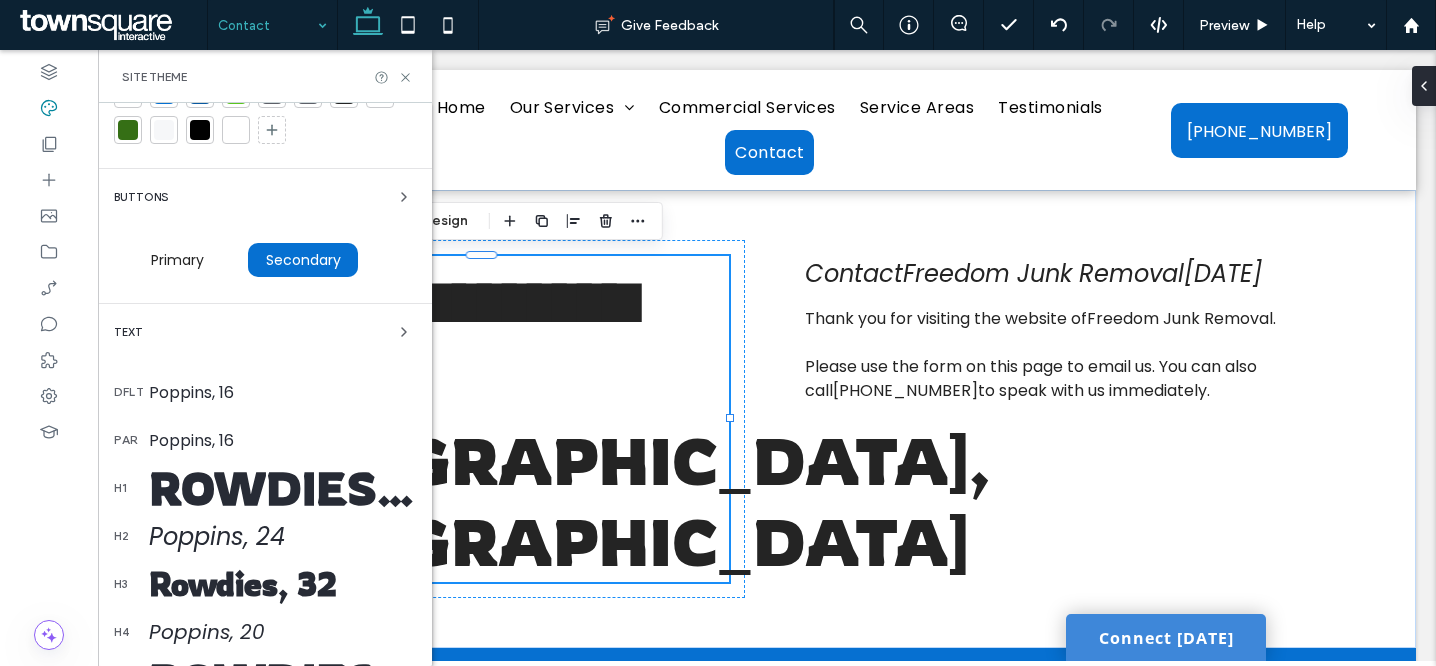 click on "Rowdies, 65" at bounding box center [282, 488] 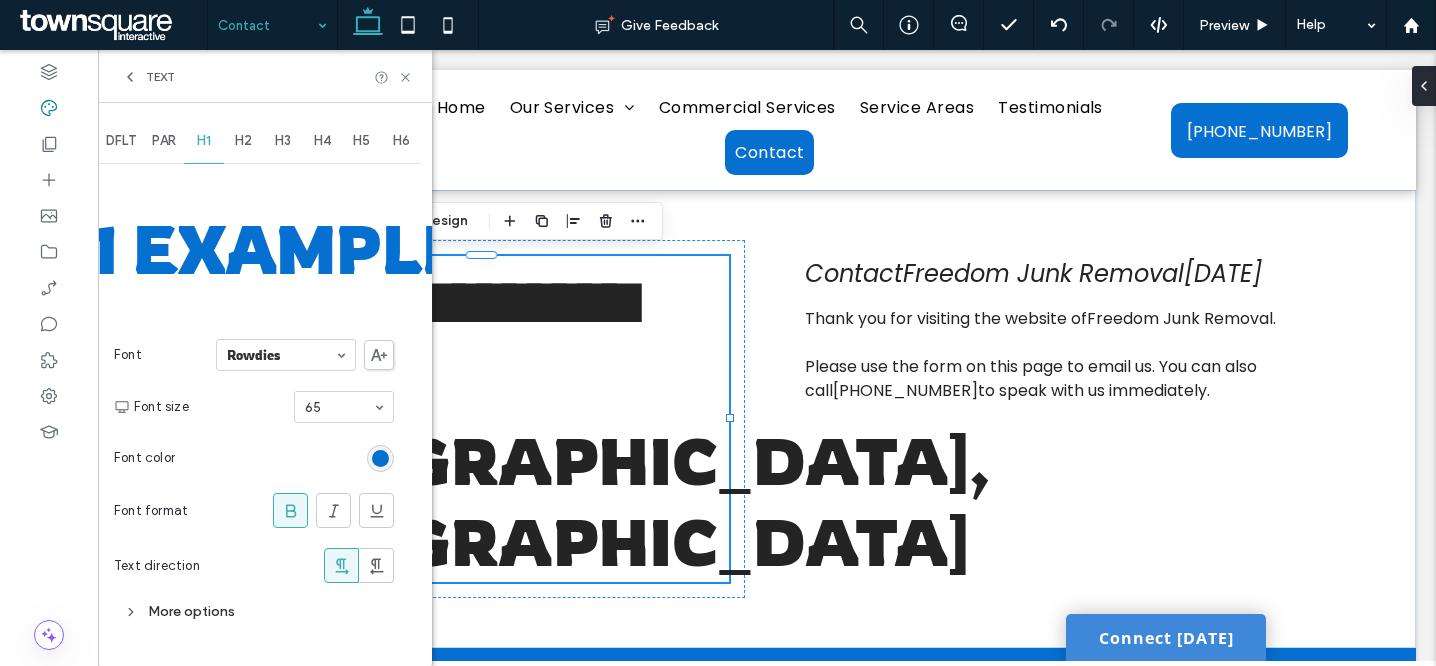 scroll, scrollTop: 0, scrollLeft: 0, axis: both 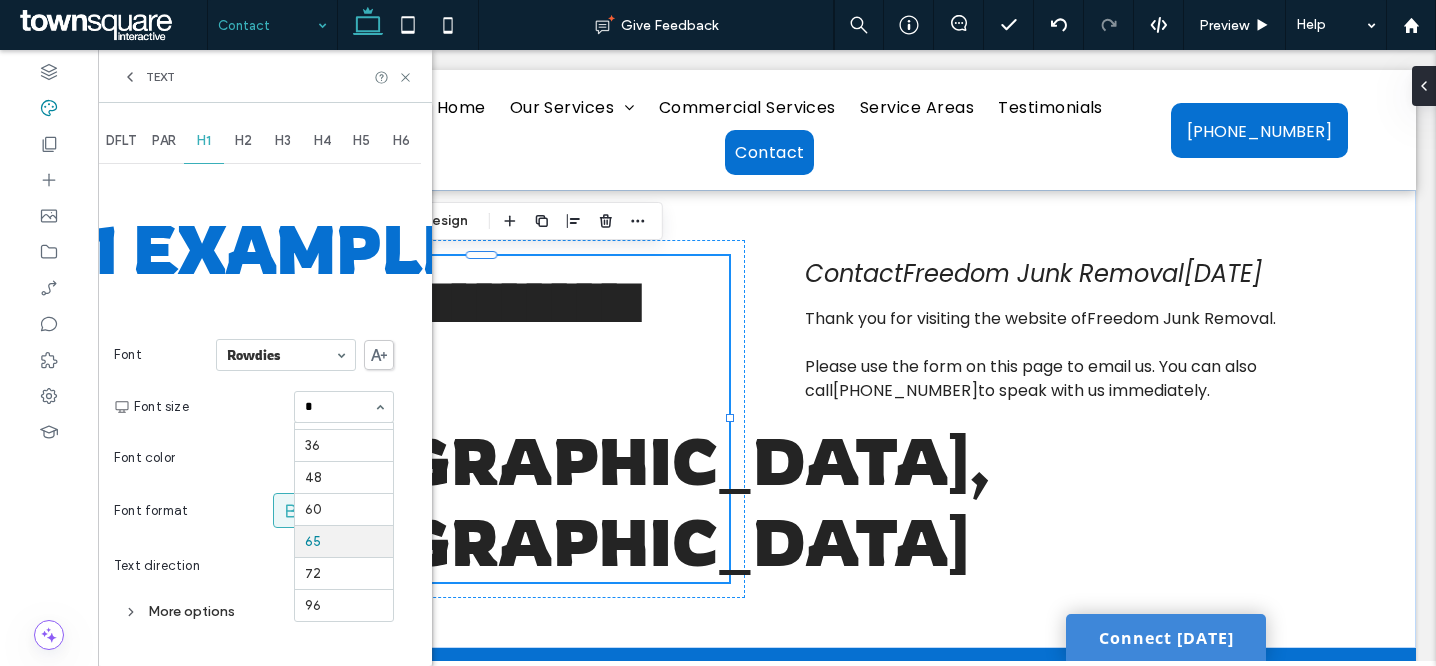 type on "**" 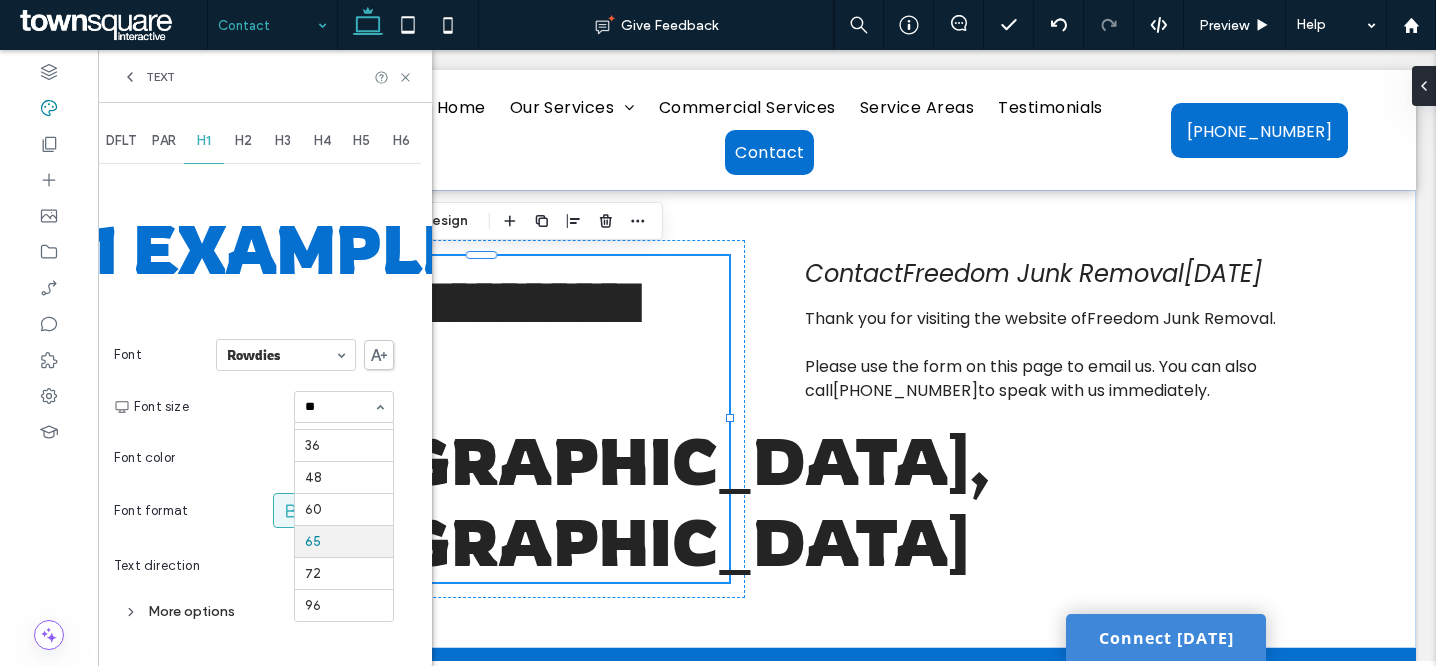 scroll, scrollTop: 0, scrollLeft: 0, axis: both 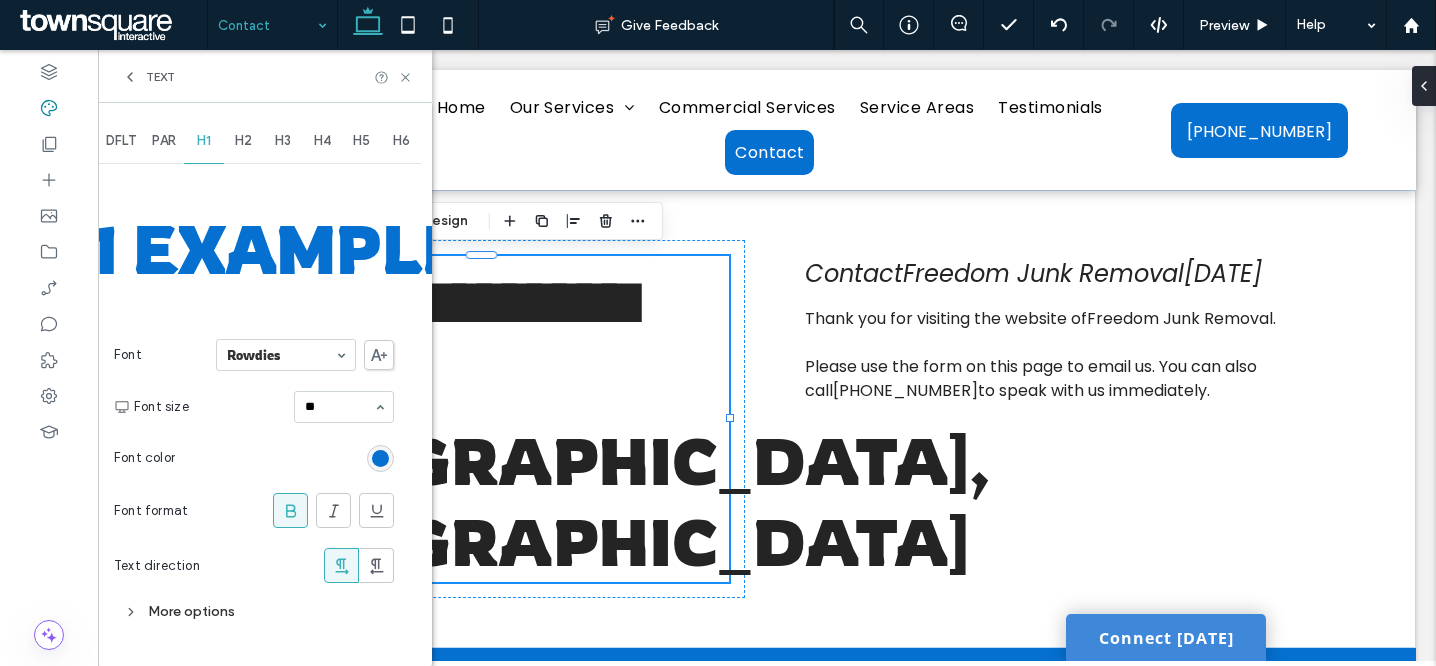 type 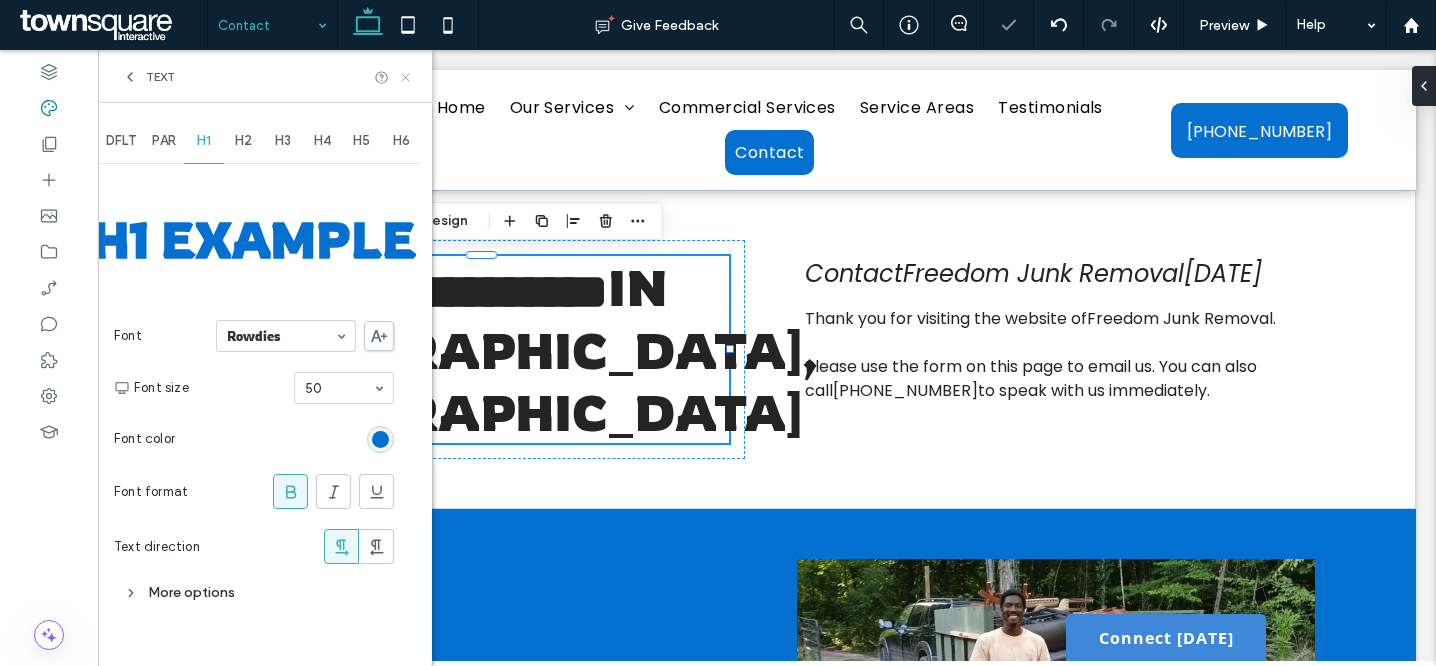 click 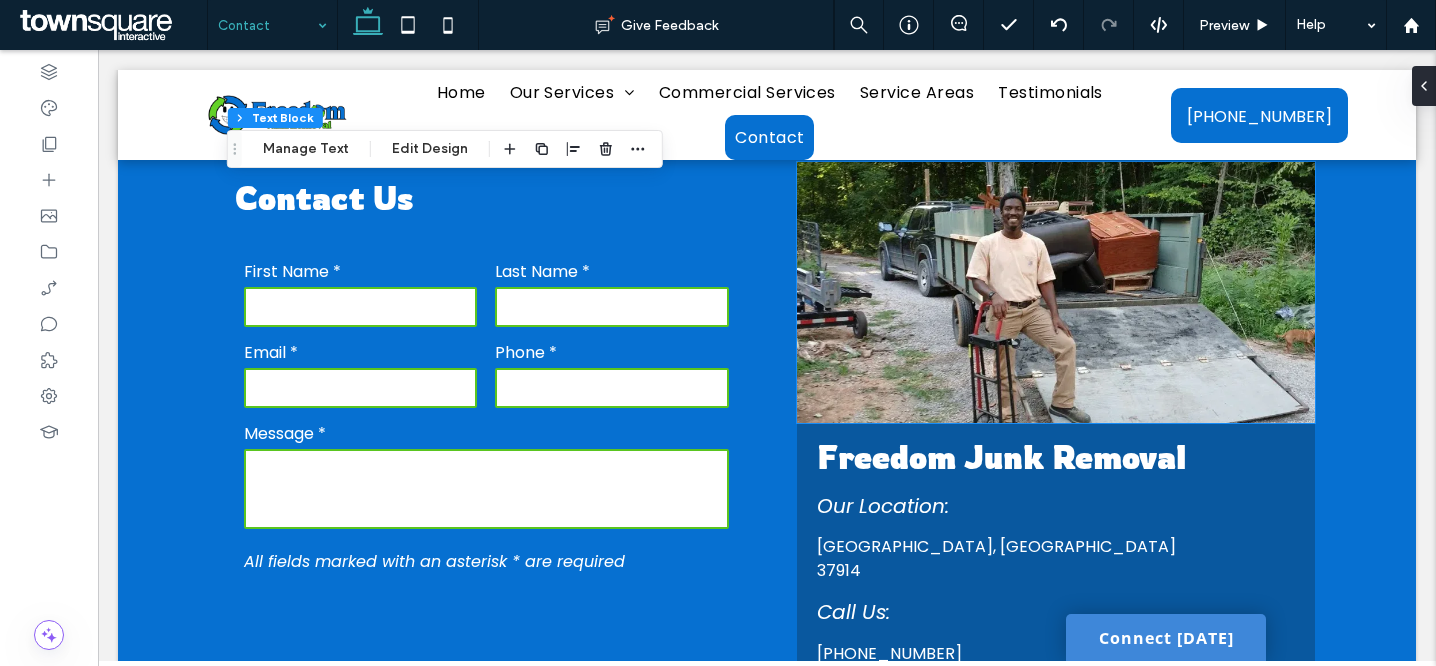scroll, scrollTop: 665, scrollLeft: 0, axis: vertical 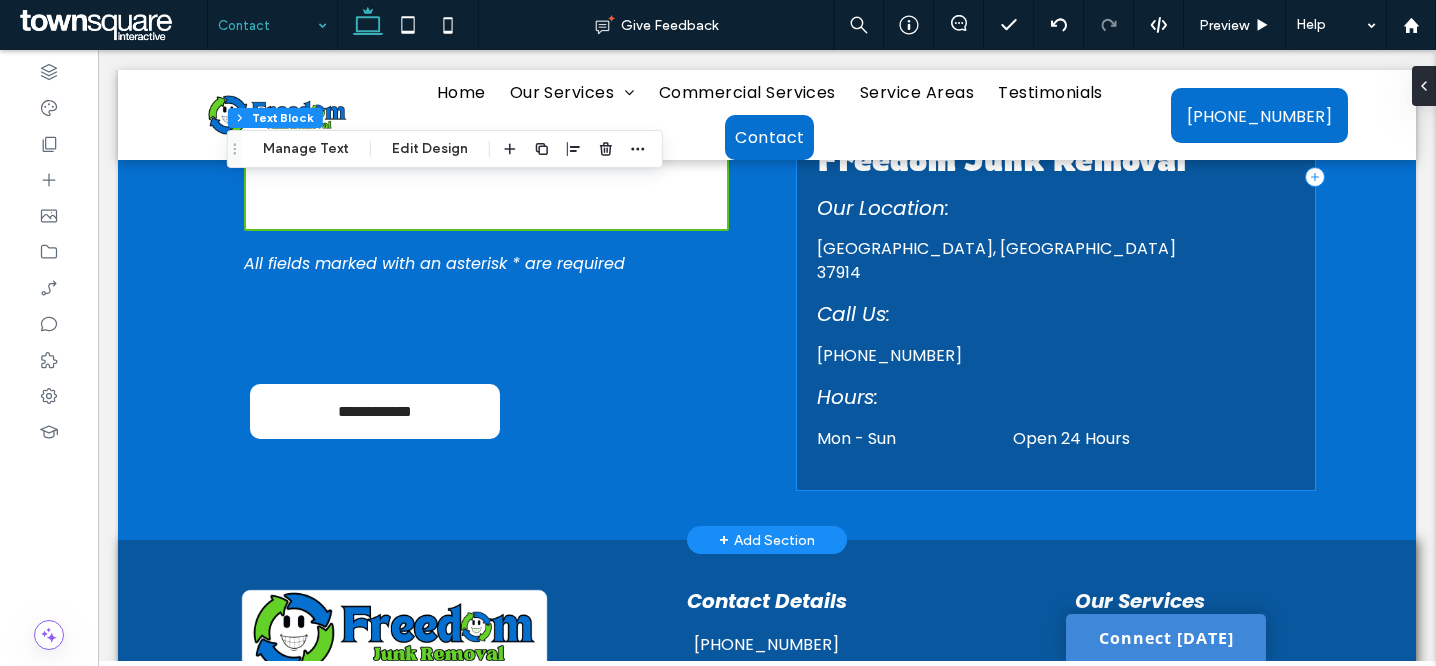 click on "Freedom Junk Removal
[GEOGRAPHIC_DATA], [GEOGRAPHIC_DATA]
Our Location:
Call Us:
[PHONE_NUMBER]
Hours:
Mon - Sun
Open 24 Hours" at bounding box center (1056, 177) 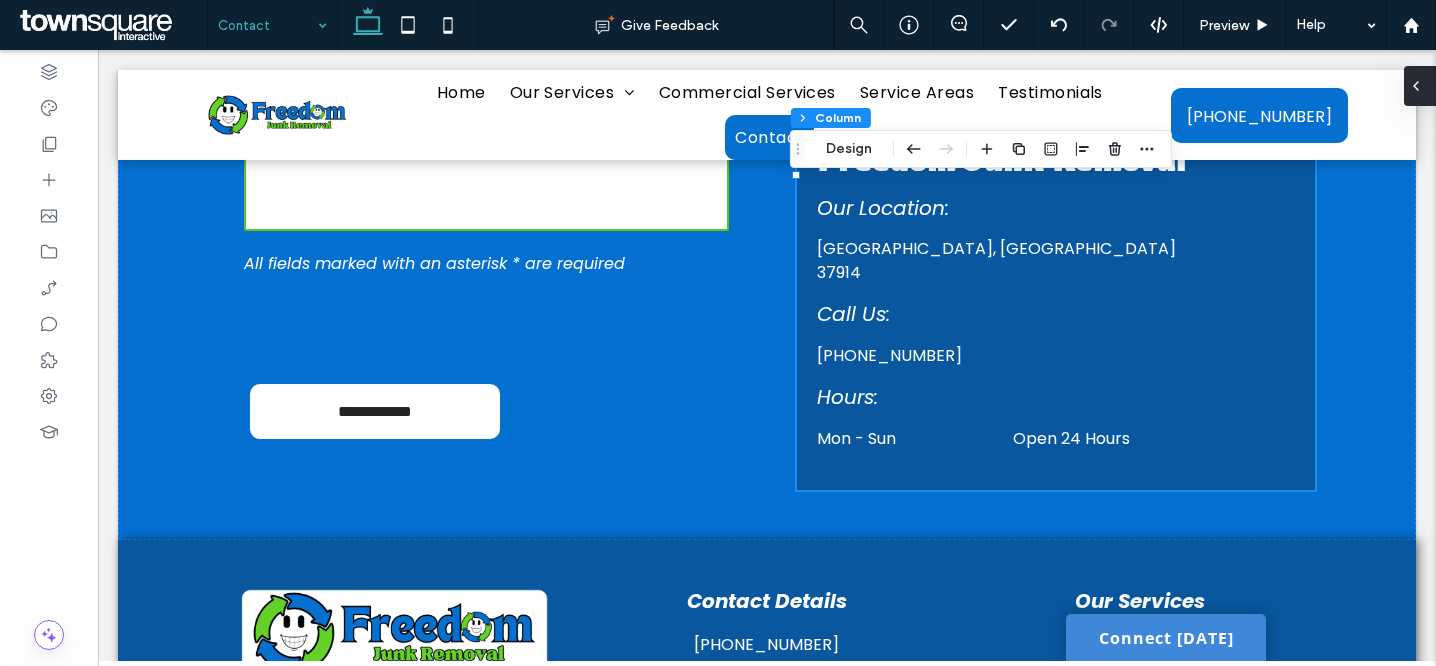 click at bounding box center [1416, 86] 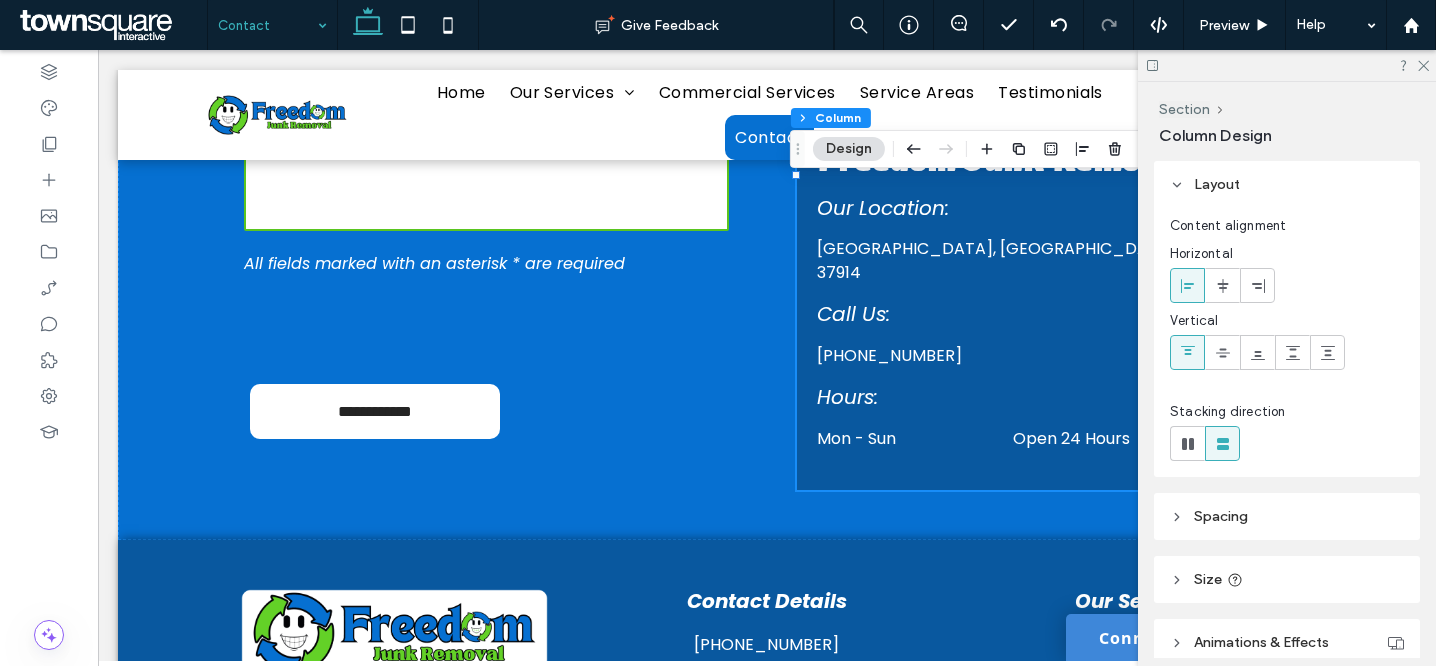 scroll, scrollTop: 575, scrollLeft: 0, axis: vertical 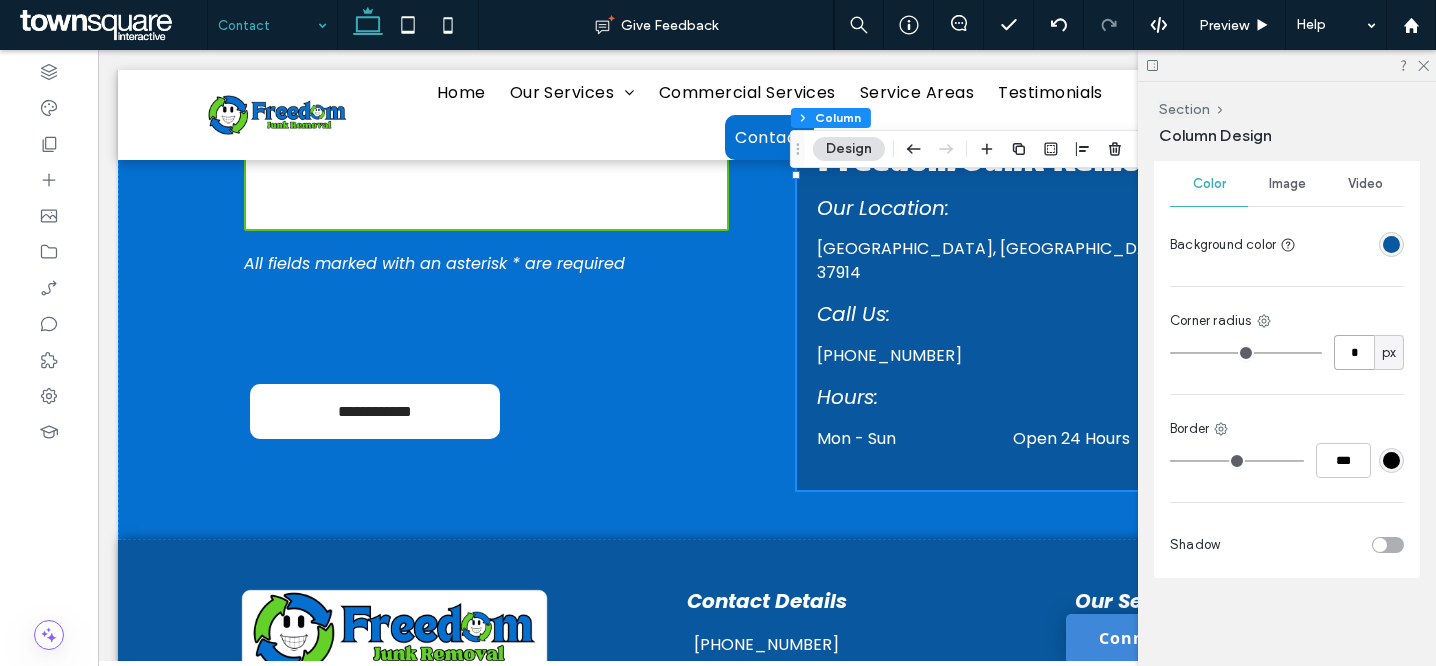 click on "*" at bounding box center (1354, 352) 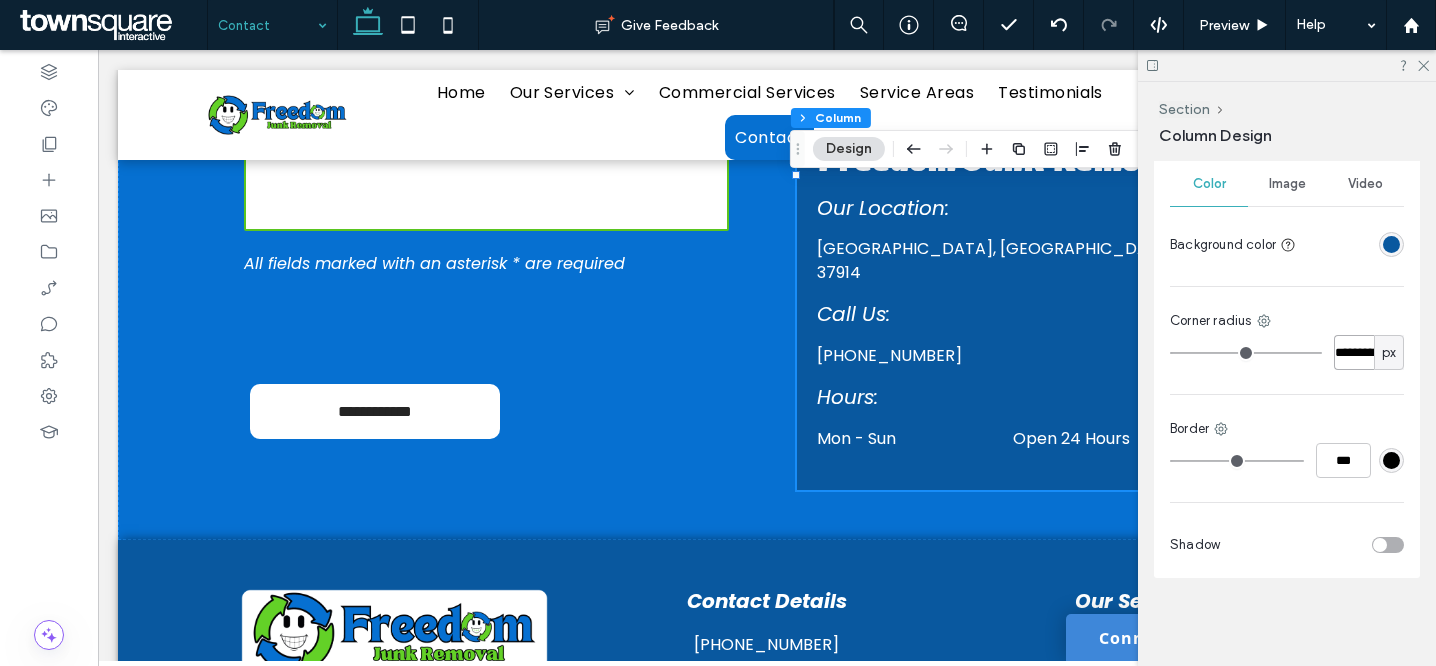 scroll, scrollTop: 0, scrollLeft: 477, axis: horizontal 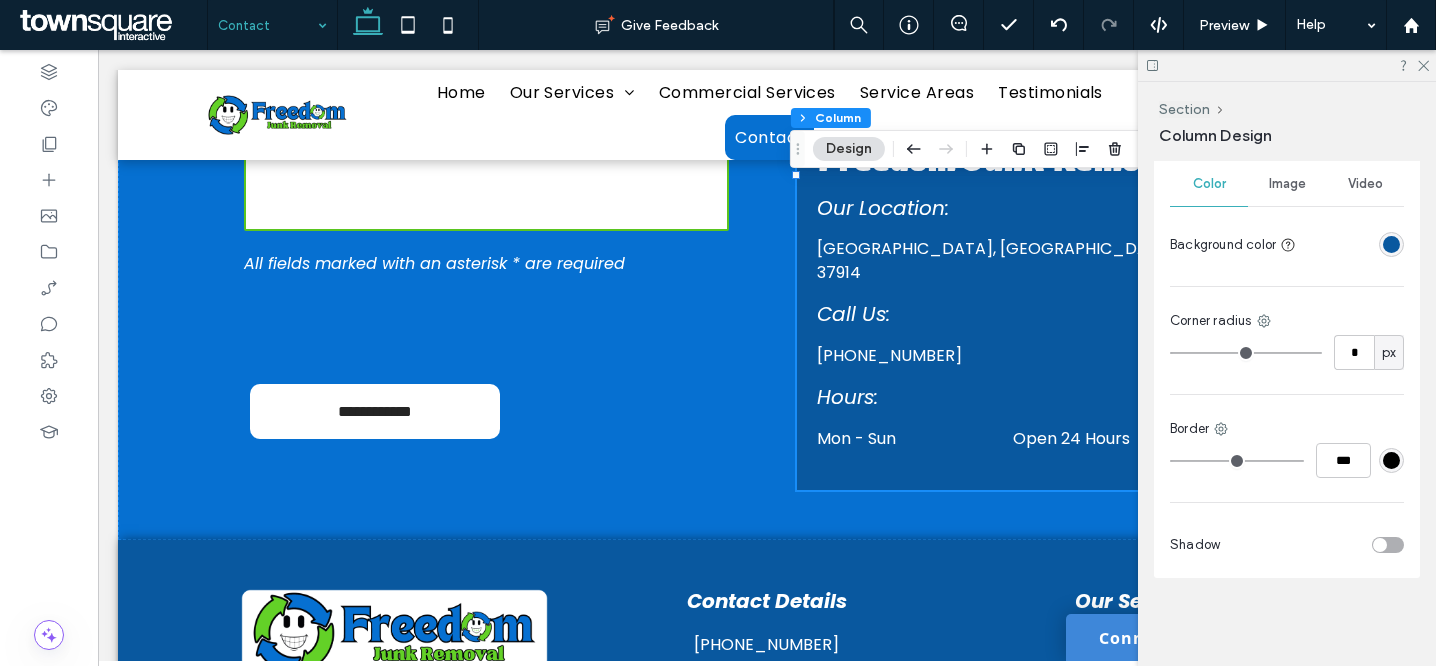 click on "Color Image Video Background color Corner radius * px Border *** Shadow" at bounding box center [1287, 366] 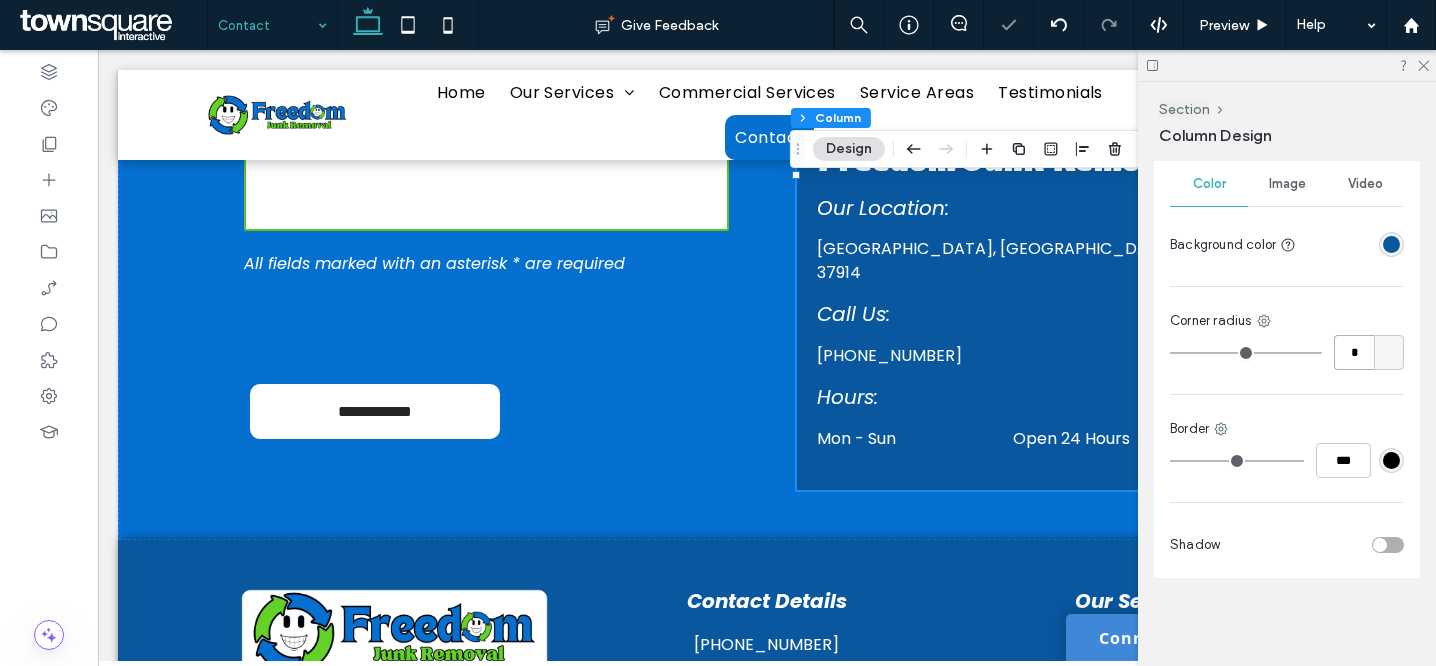 click on "*" at bounding box center [1354, 352] 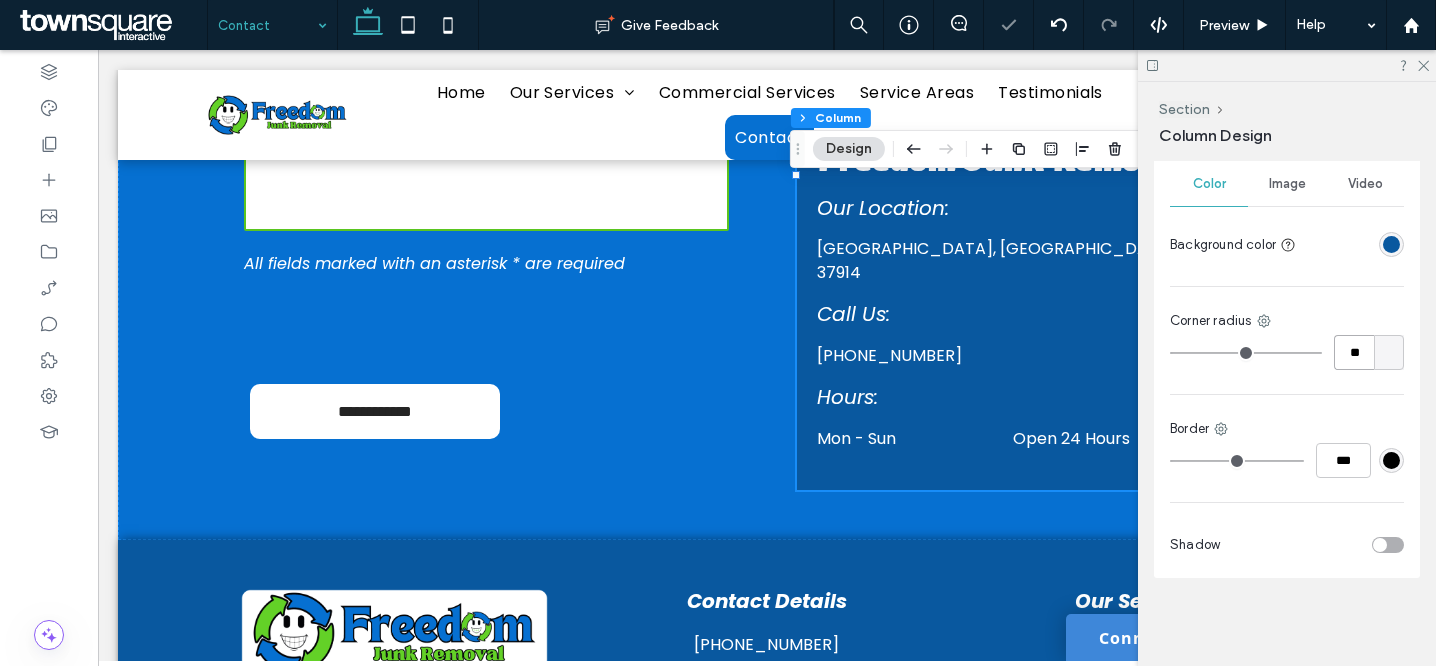 type on "**" 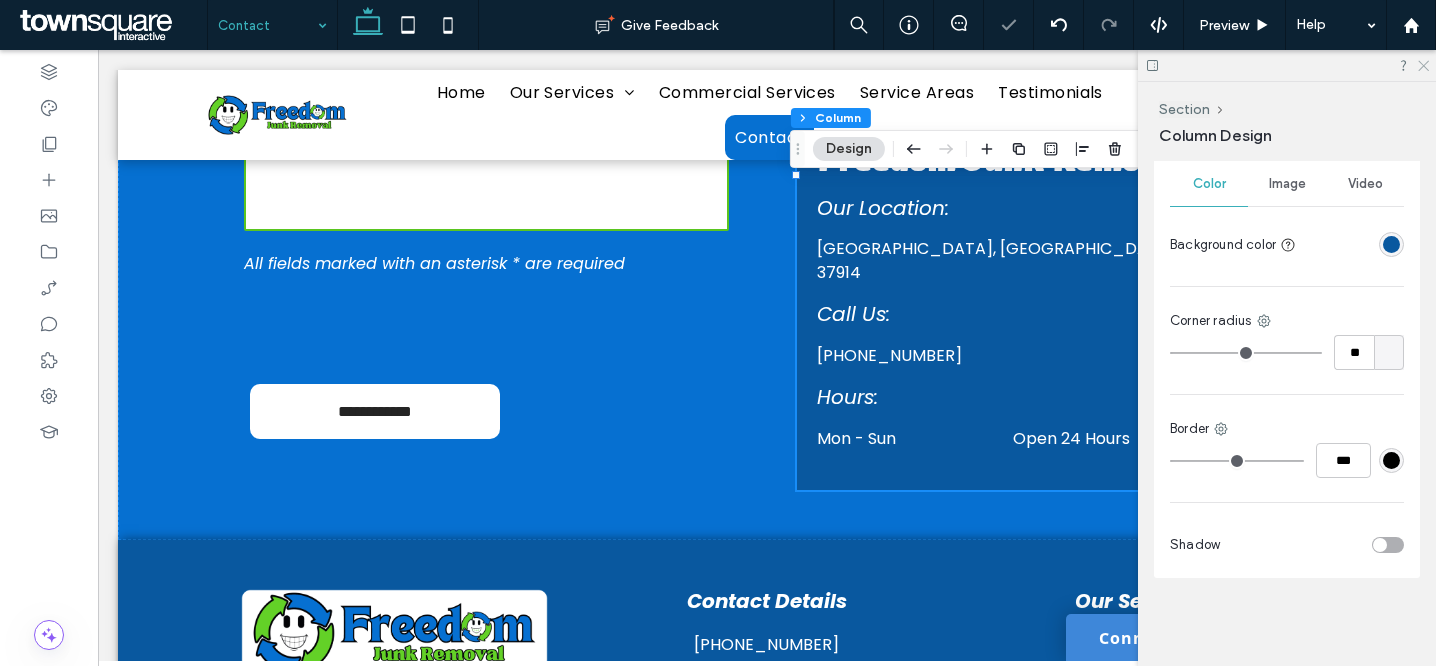 click 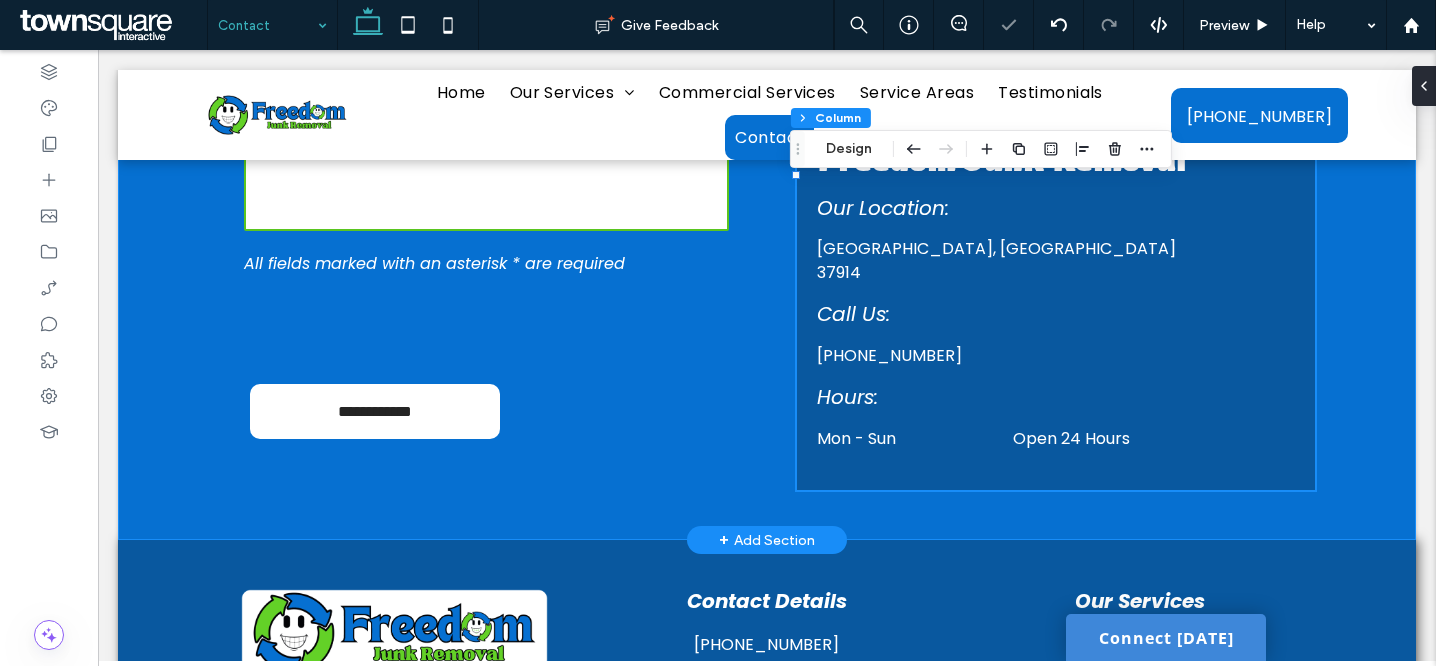 click on "**********" at bounding box center [767, 177] 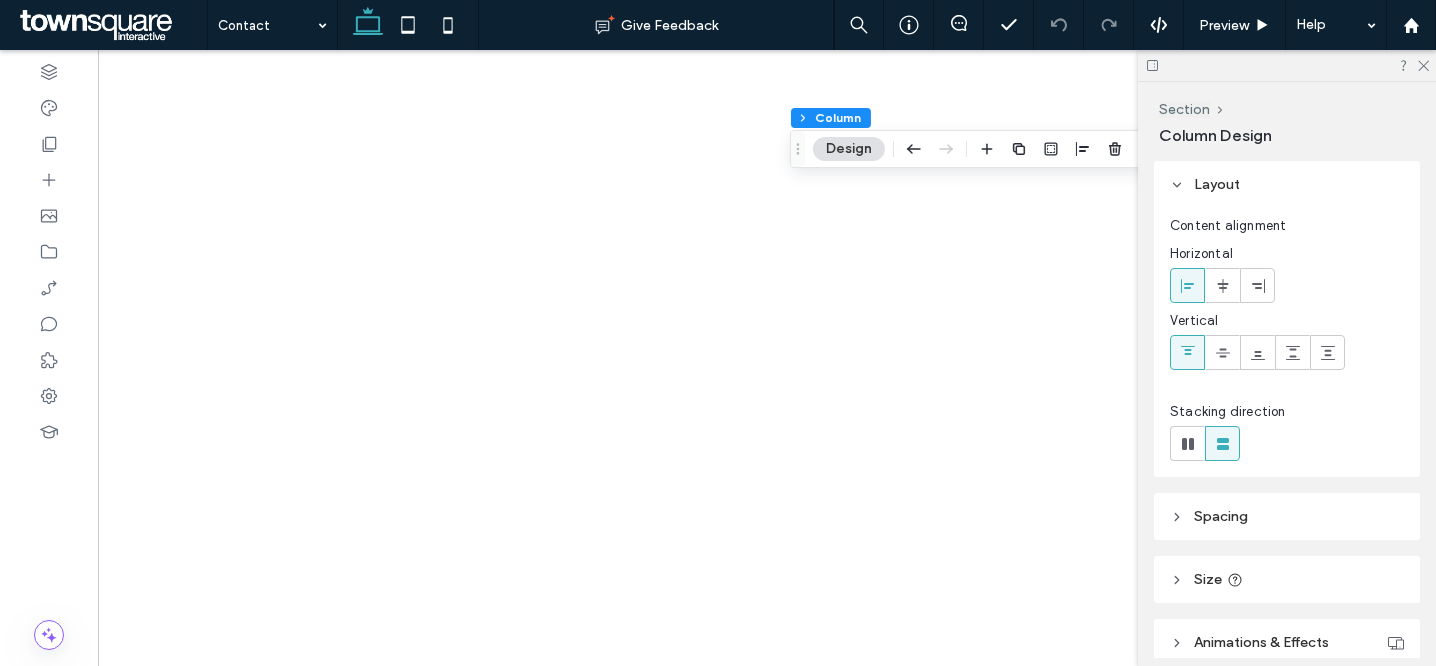 click on "**" at bounding box center (1354, 927) 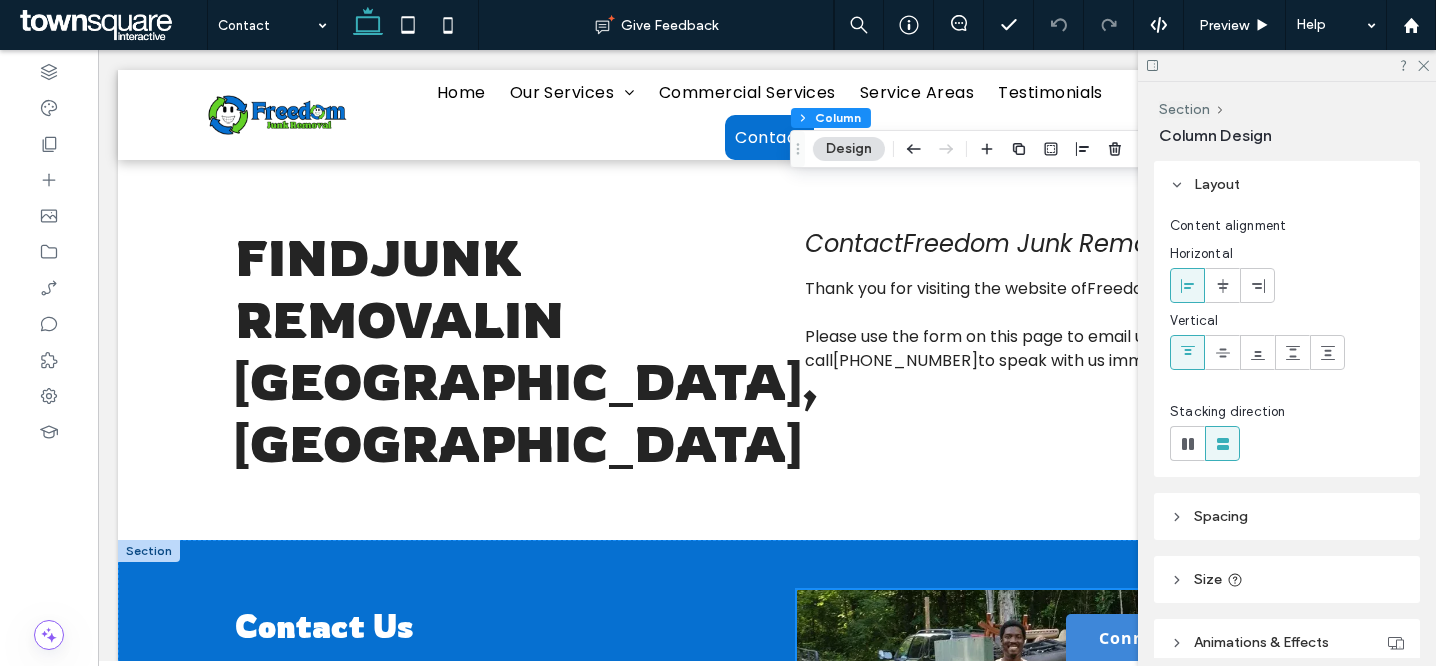 scroll, scrollTop: 575, scrollLeft: 0, axis: vertical 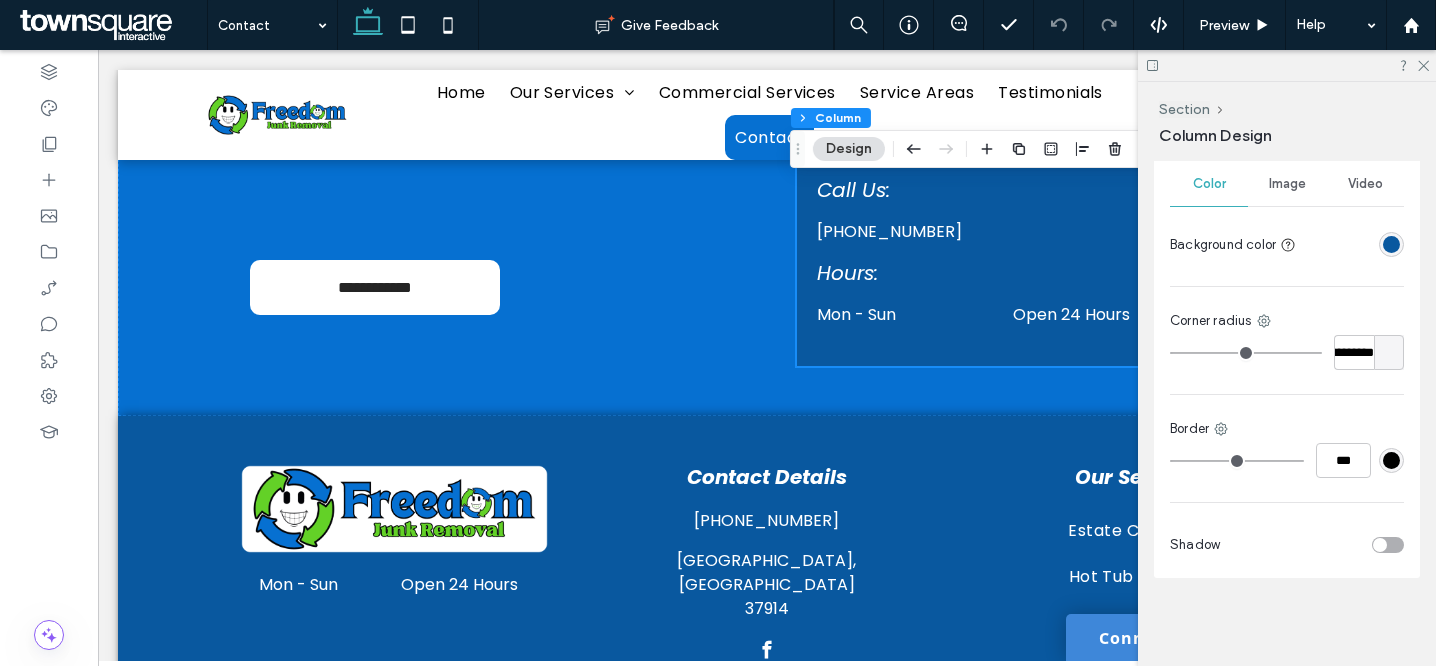 type on "**********" 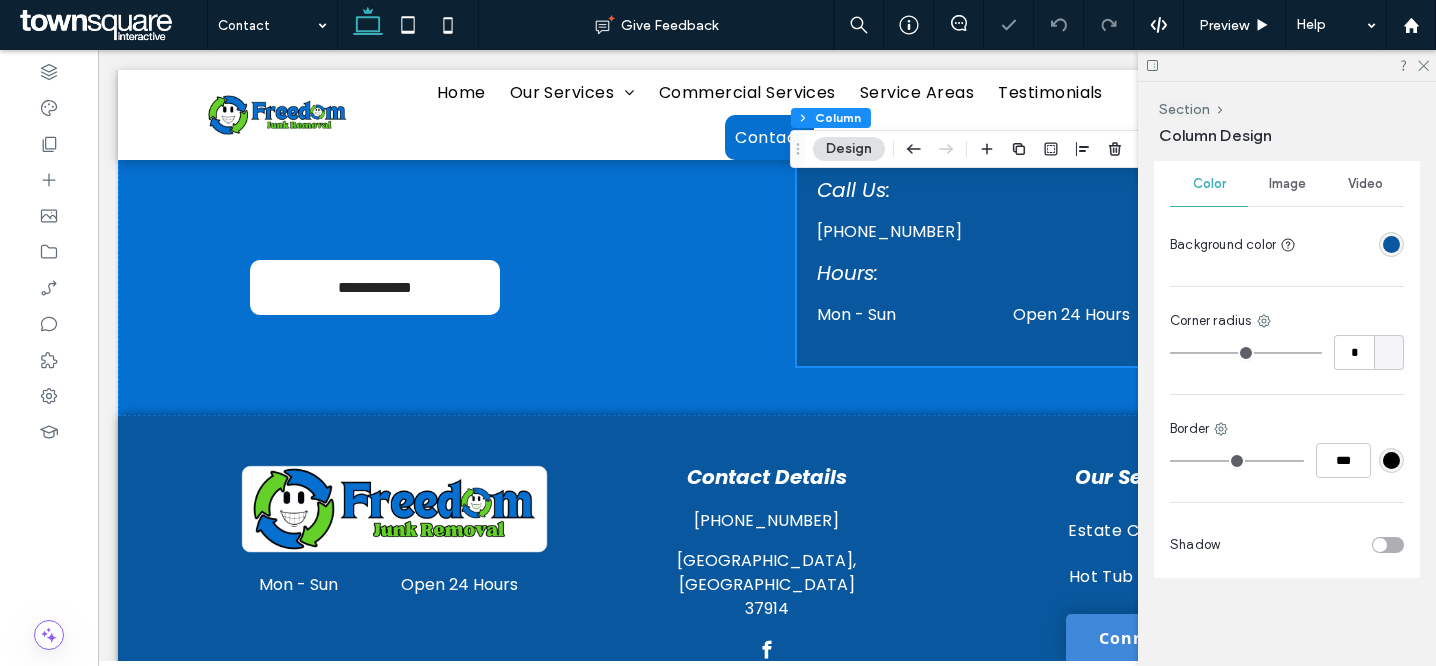 click at bounding box center [1389, 352] 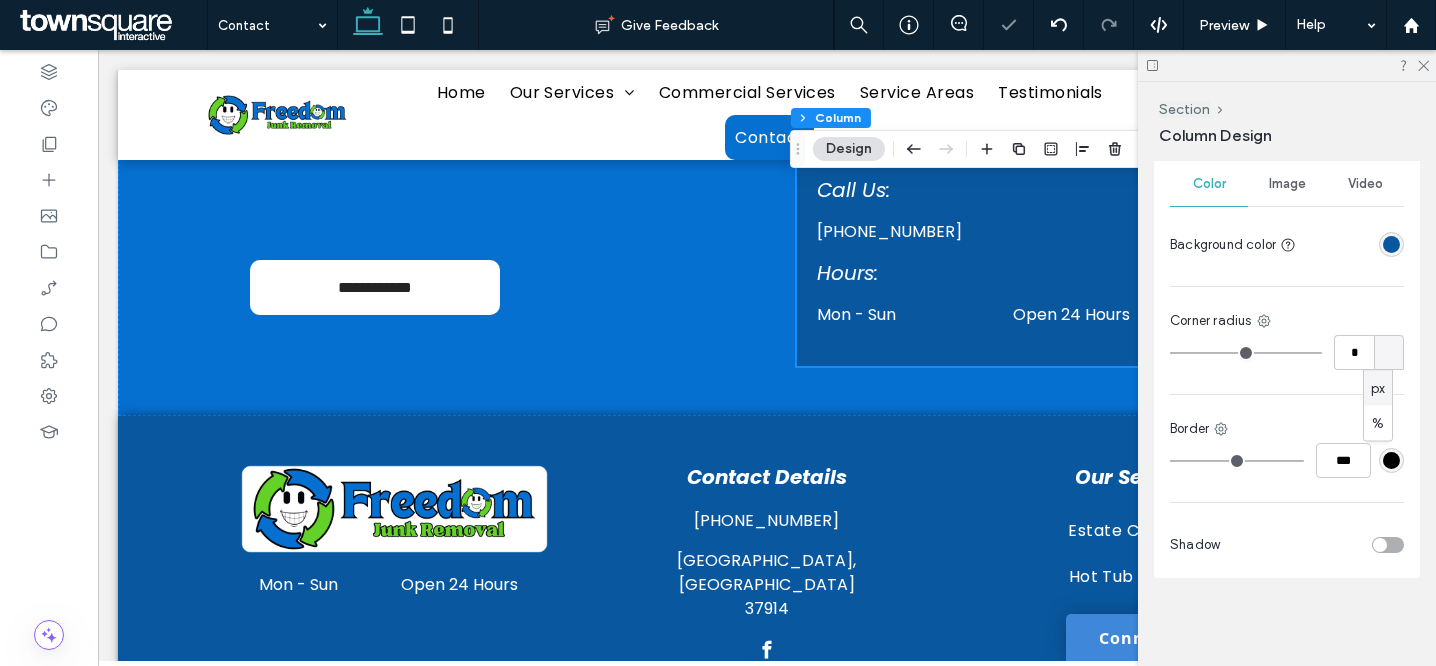 click on "px" at bounding box center [1378, 388] 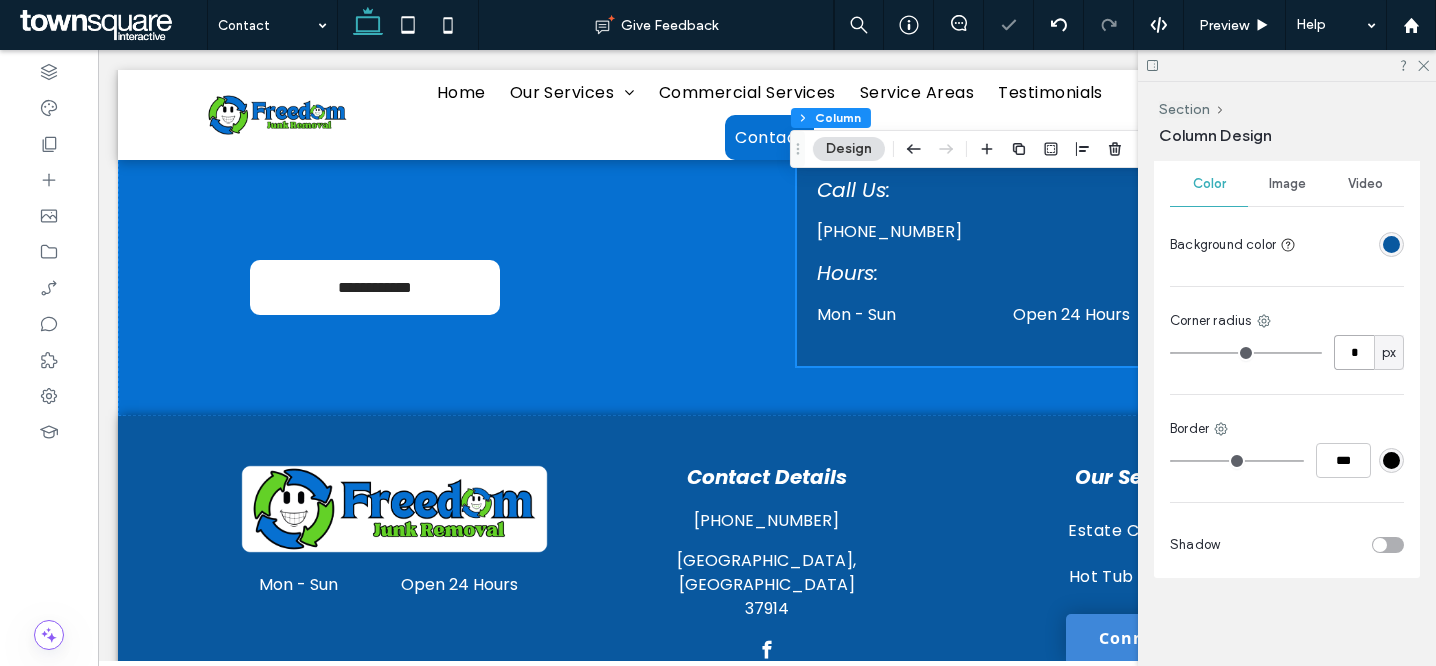 click on "*" at bounding box center (1354, 352) 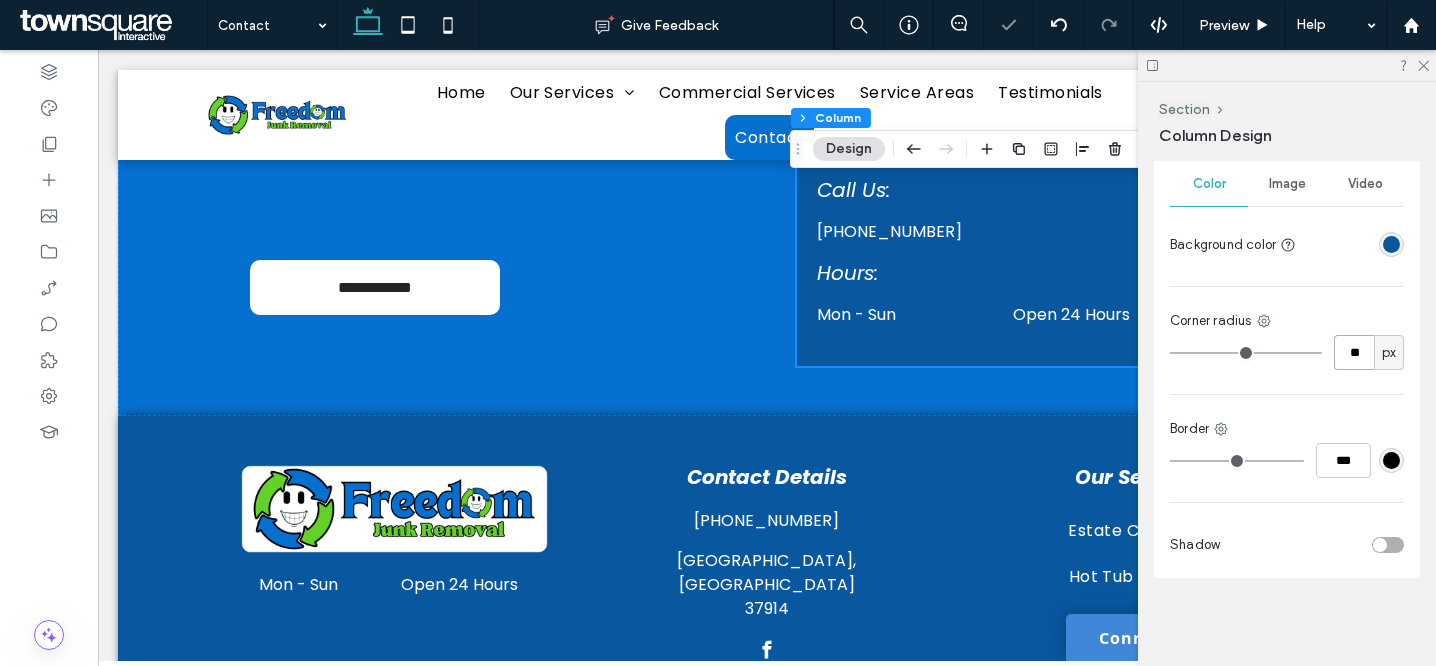 type on "**" 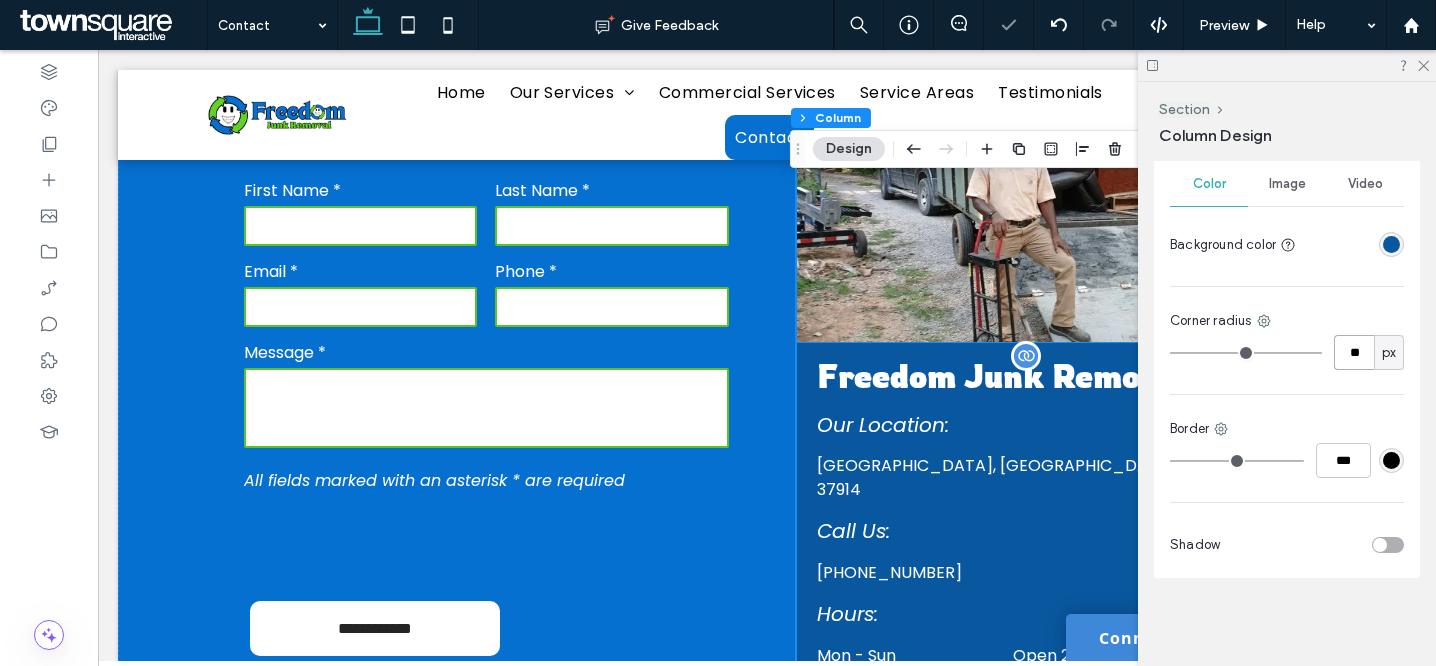 scroll, scrollTop: 193, scrollLeft: 0, axis: vertical 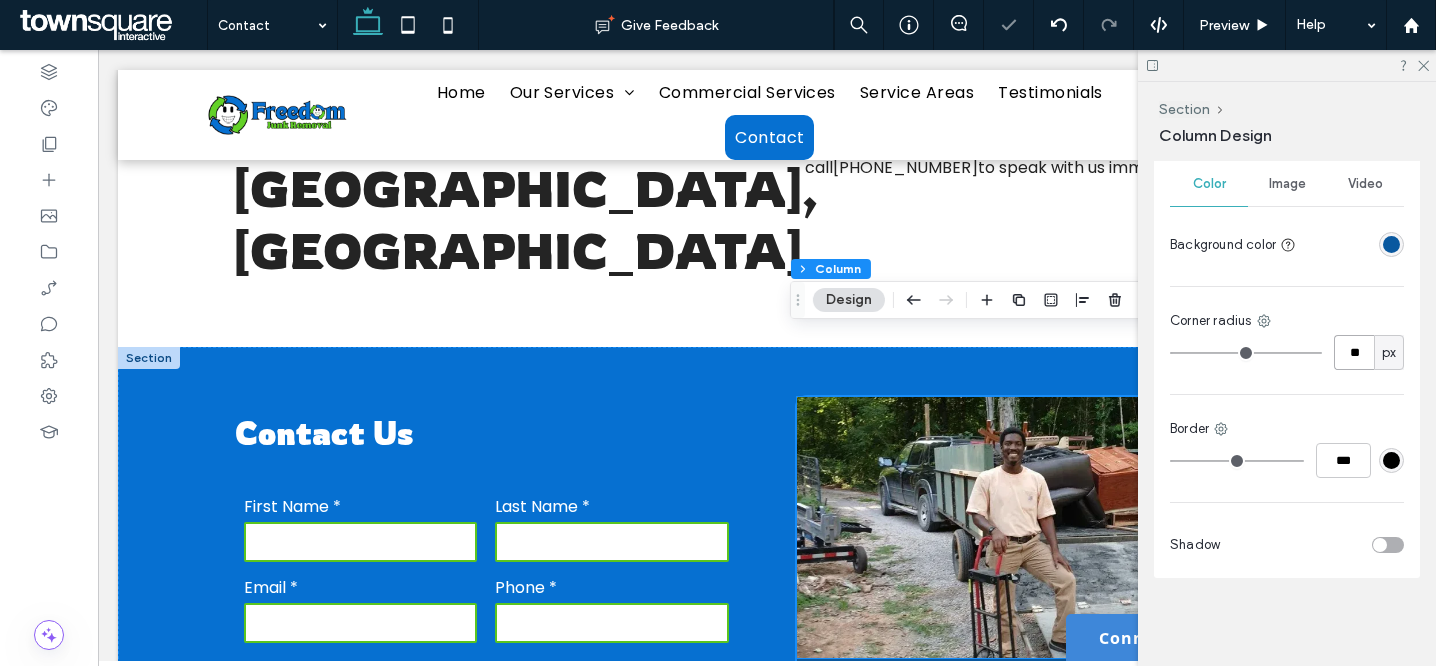 click at bounding box center [1056, 527] 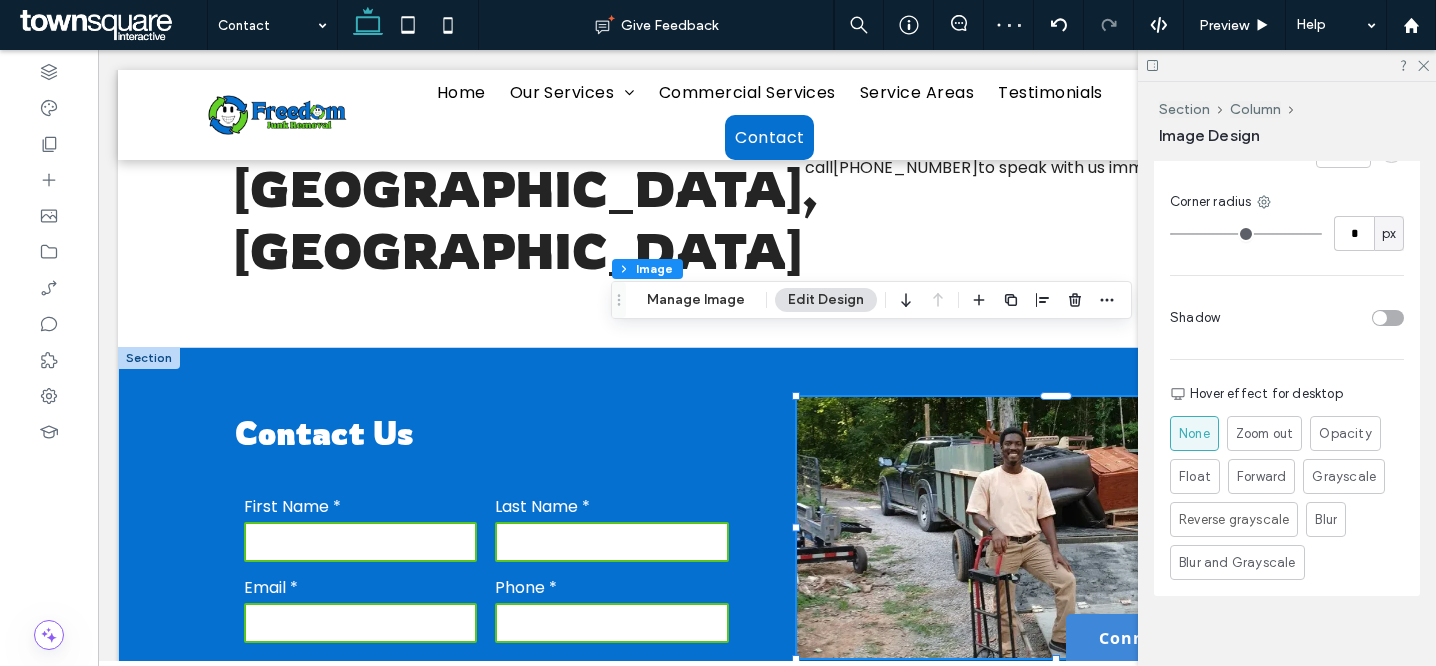 scroll, scrollTop: 888, scrollLeft: 0, axis: vertical 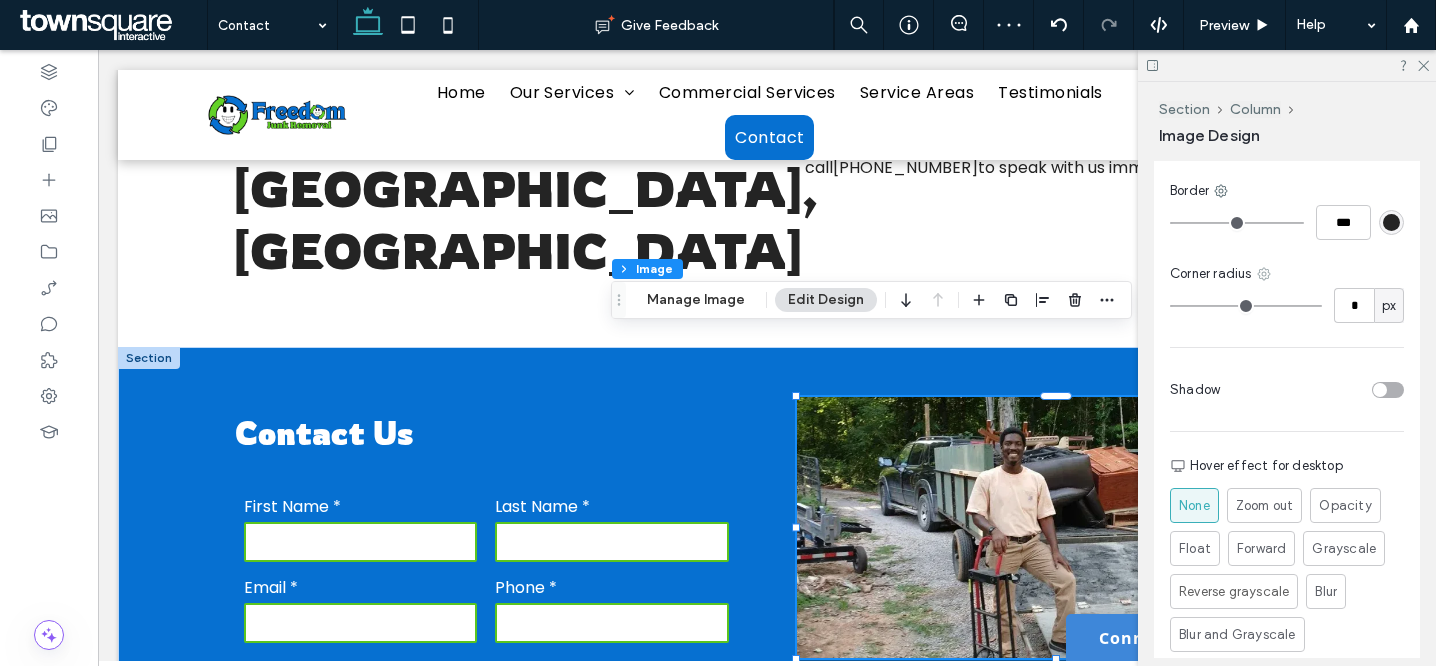 click 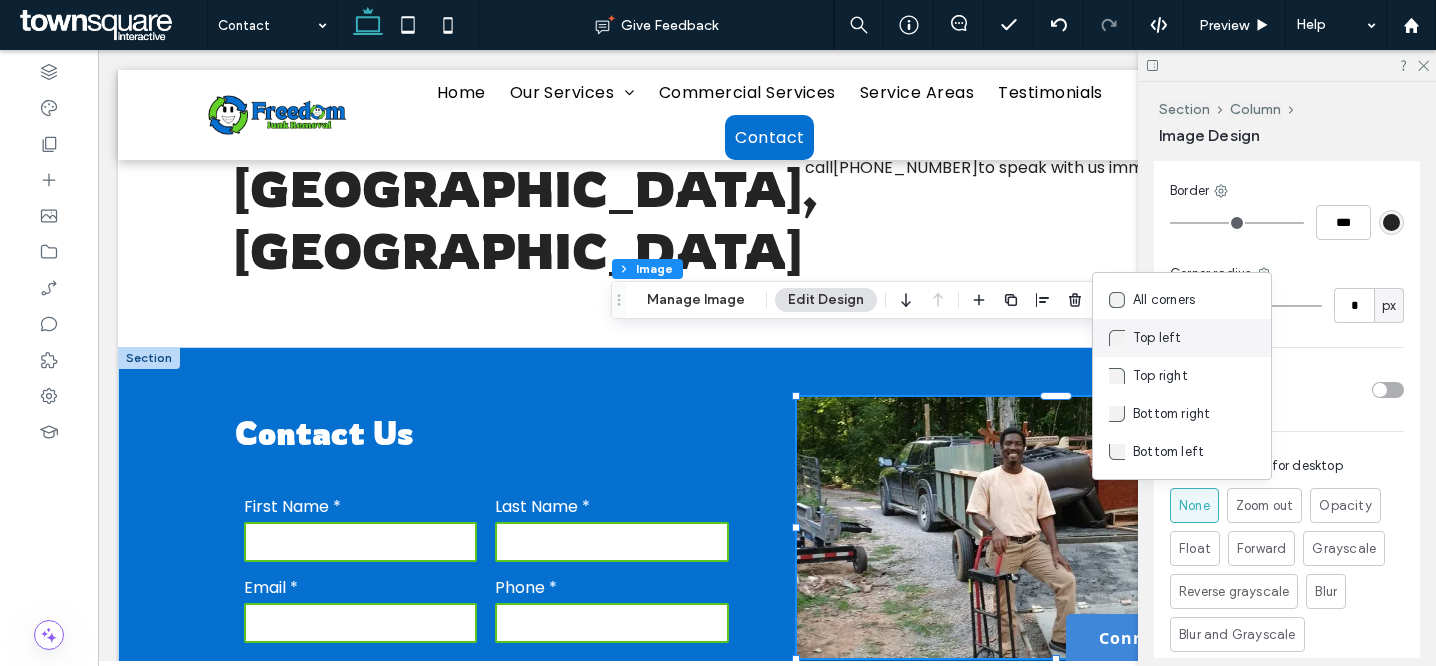 click on "Top left" at bounding box center (1157, 338) 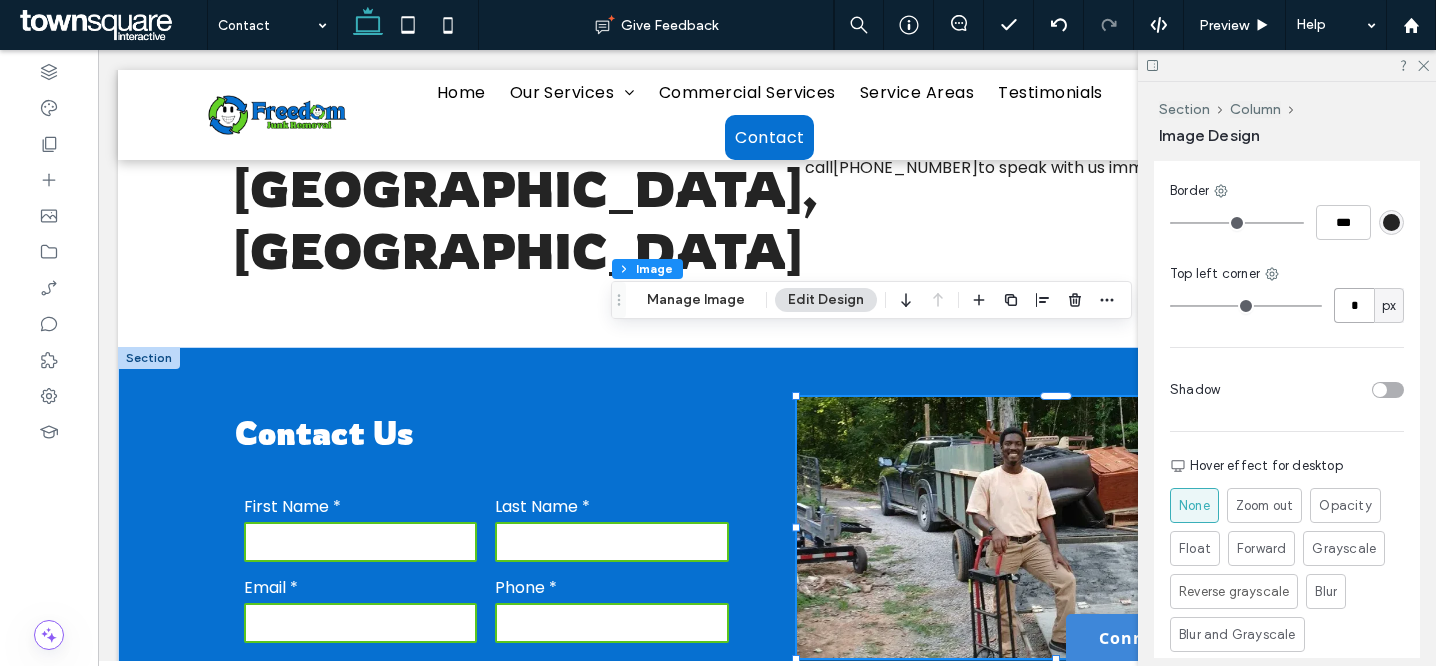 click on "*" at bounding box center (1354, 305) 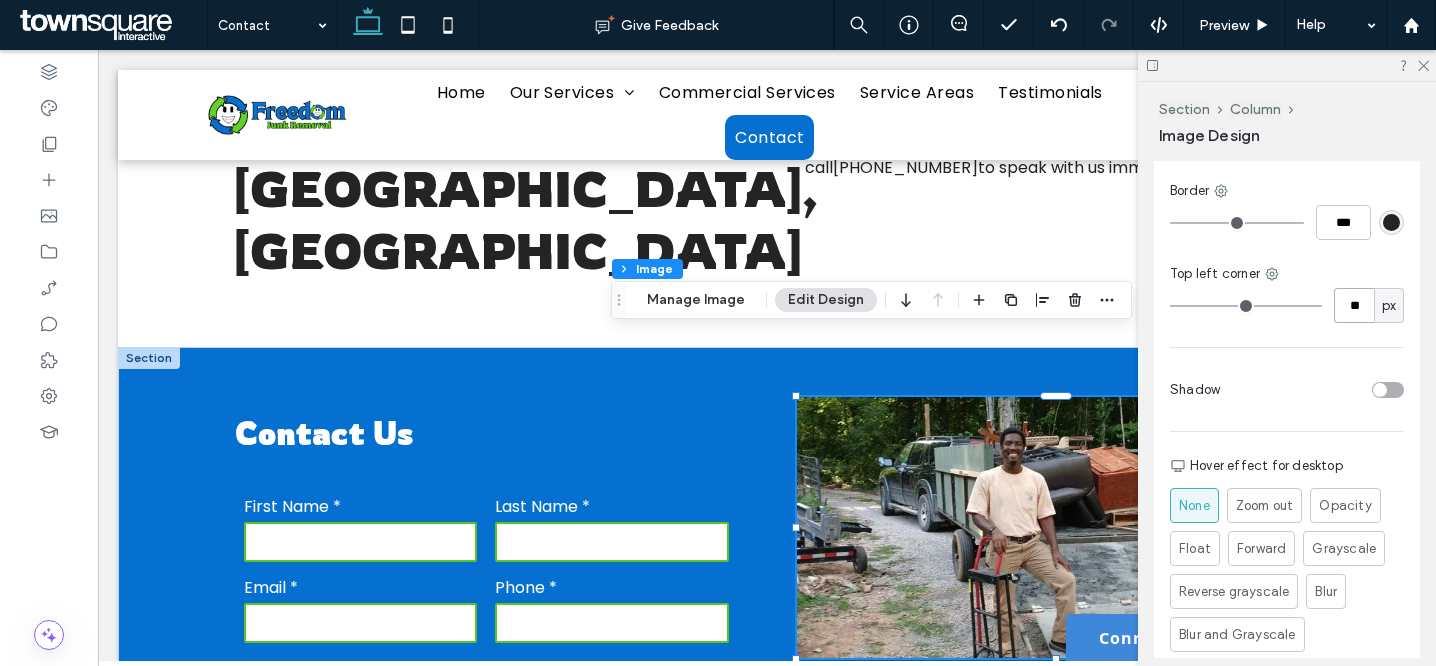 type on "**" 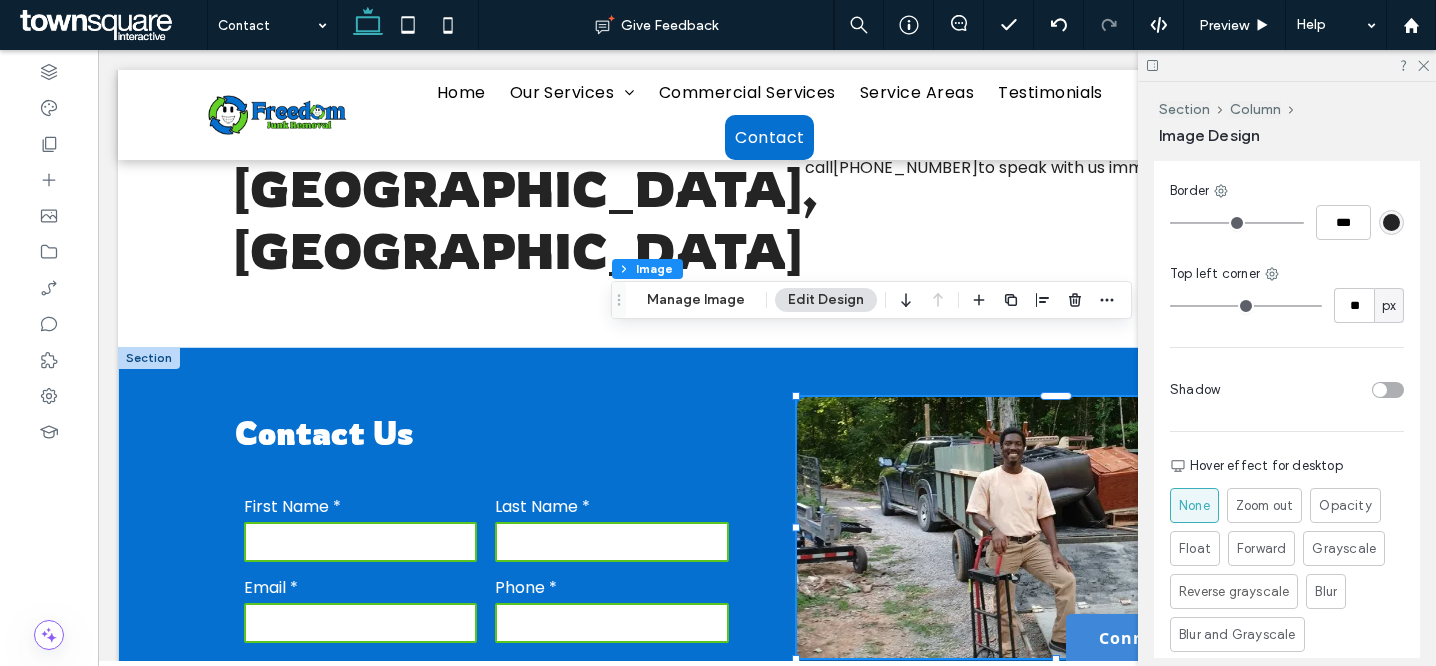 click on "Top left corner" at bounding box center [1287, 274] 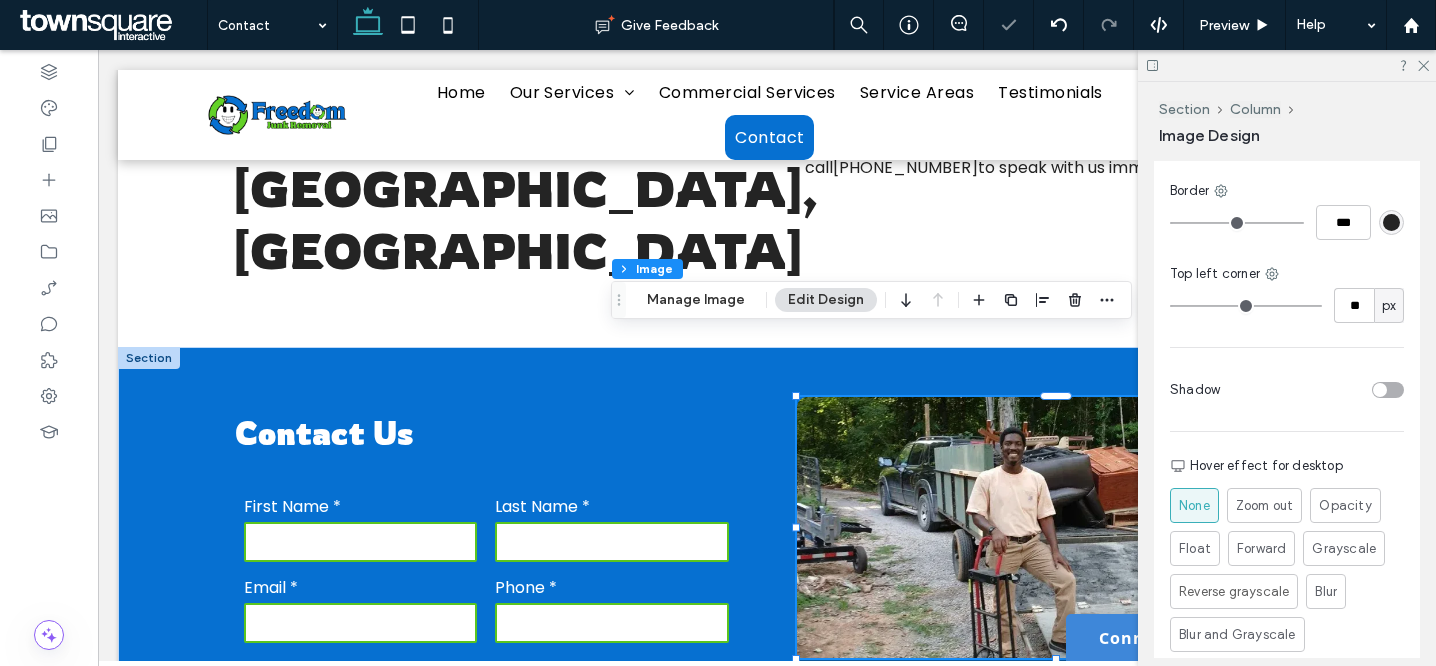 click at bounding box center (1056, 527) 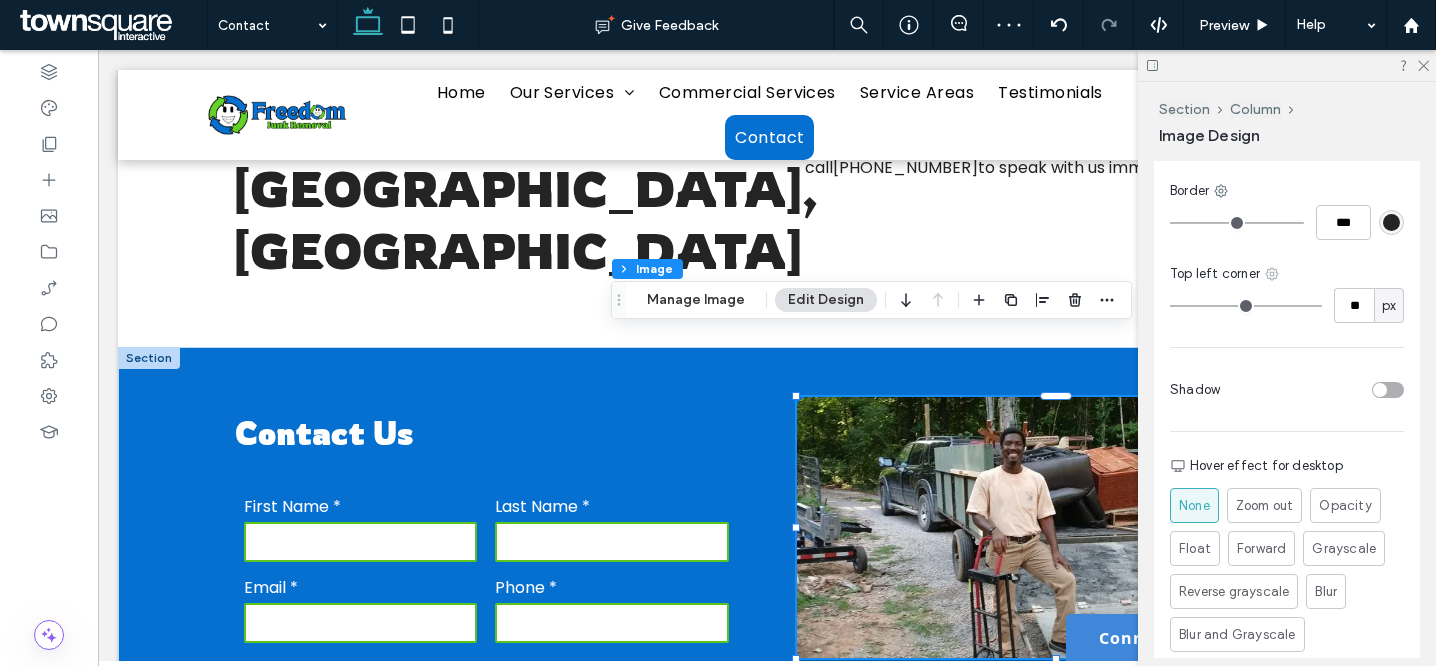 click 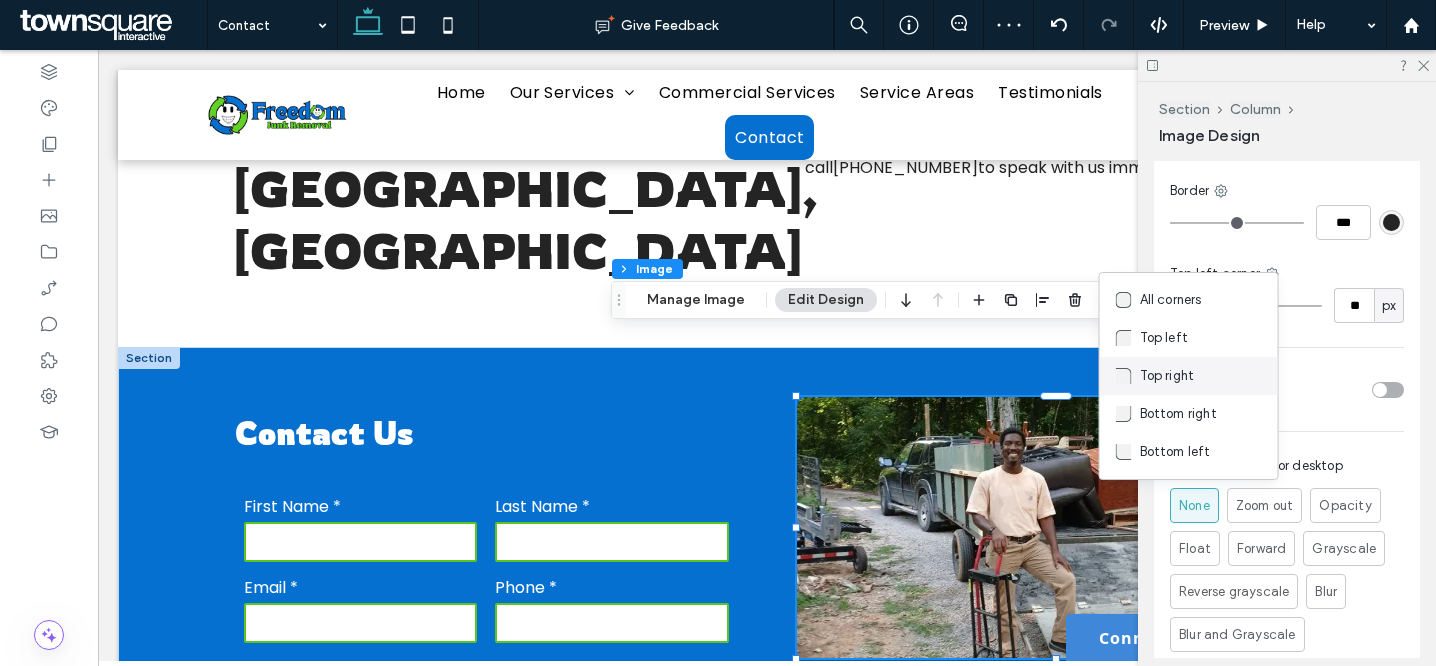 click on "Top right" at bounding box center [1189, 376] 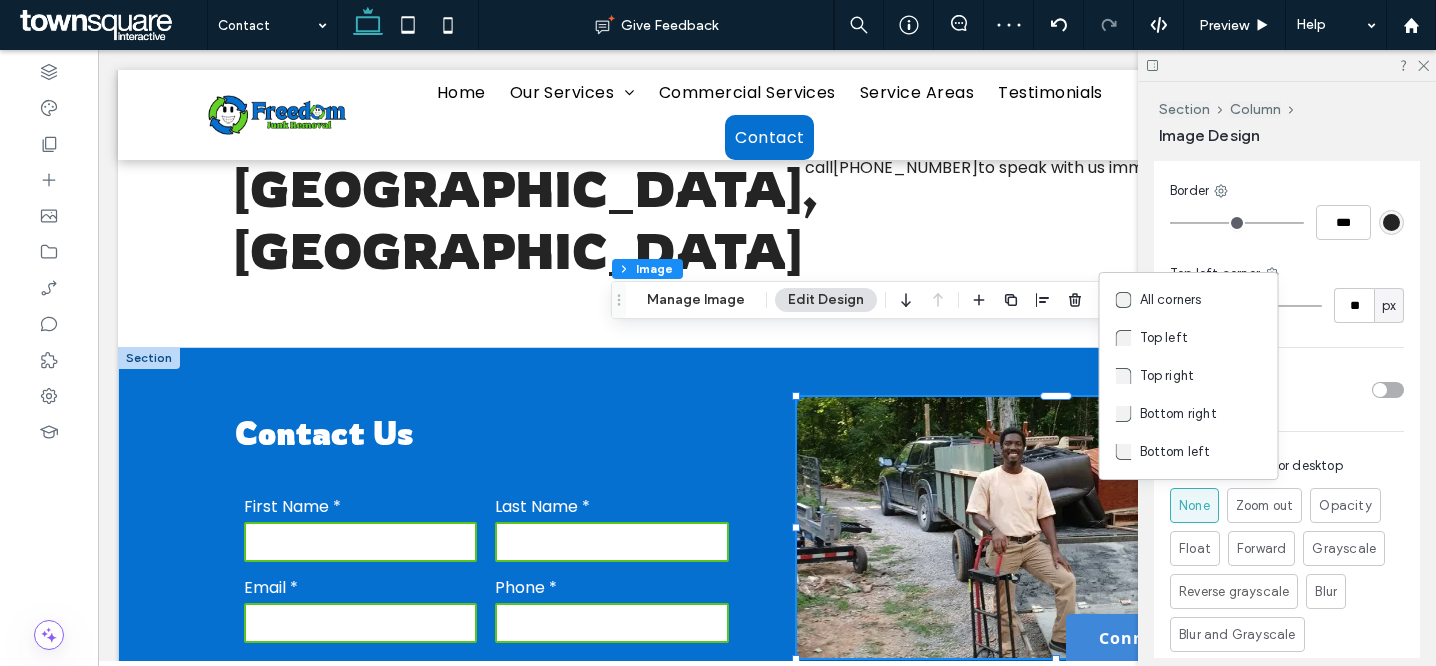 type on "*" 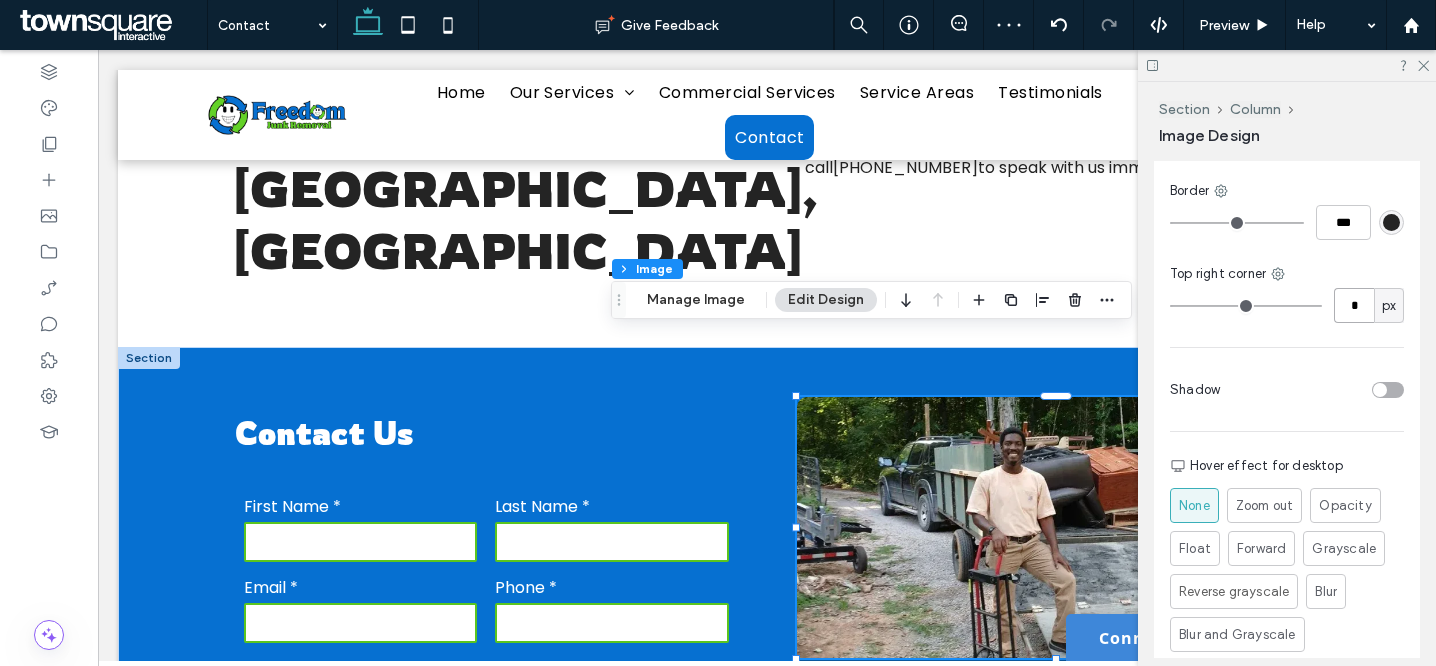 click on "*" at bounding box center [1354, 305] 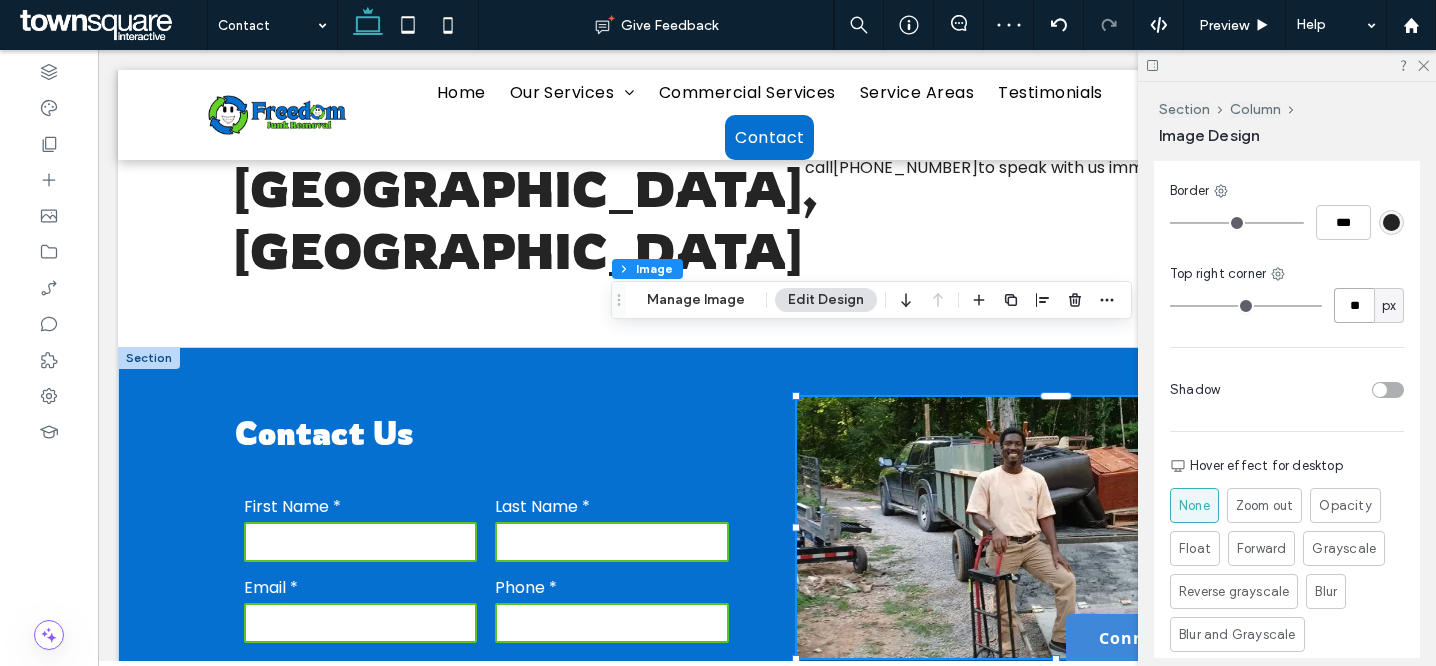 type on "**" 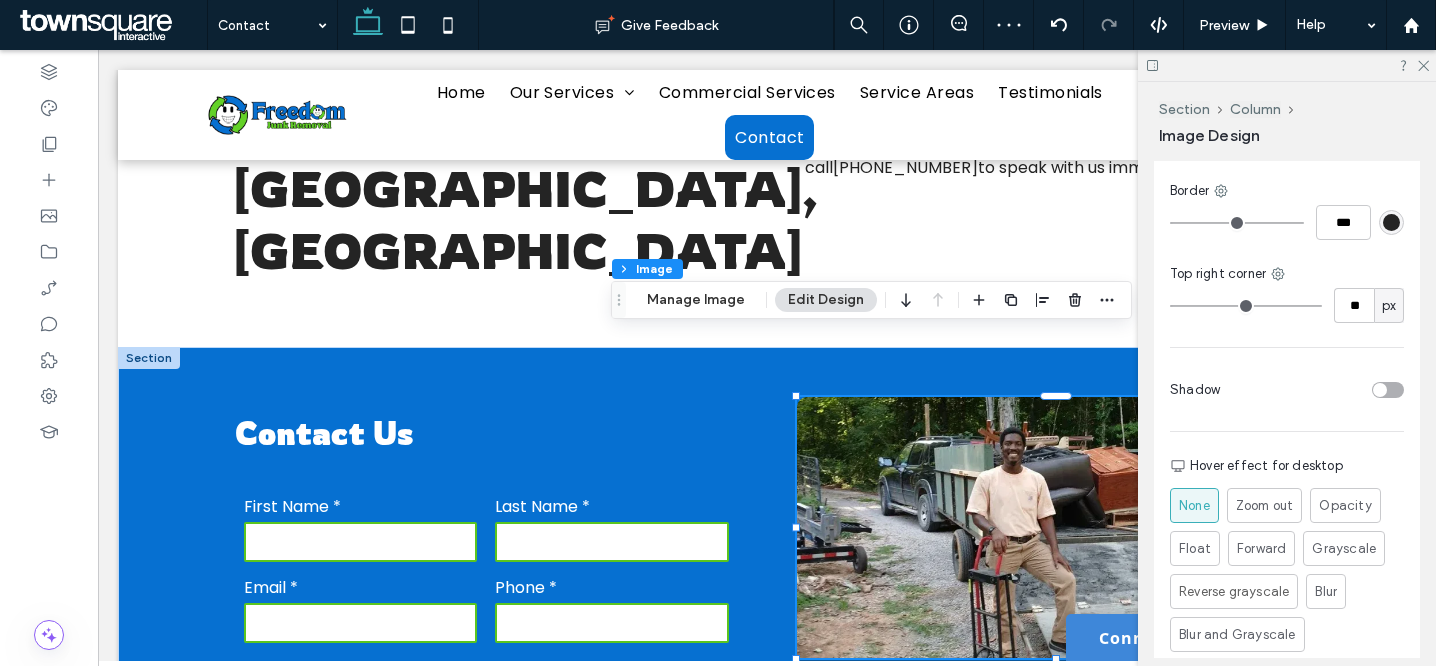 type on "**" 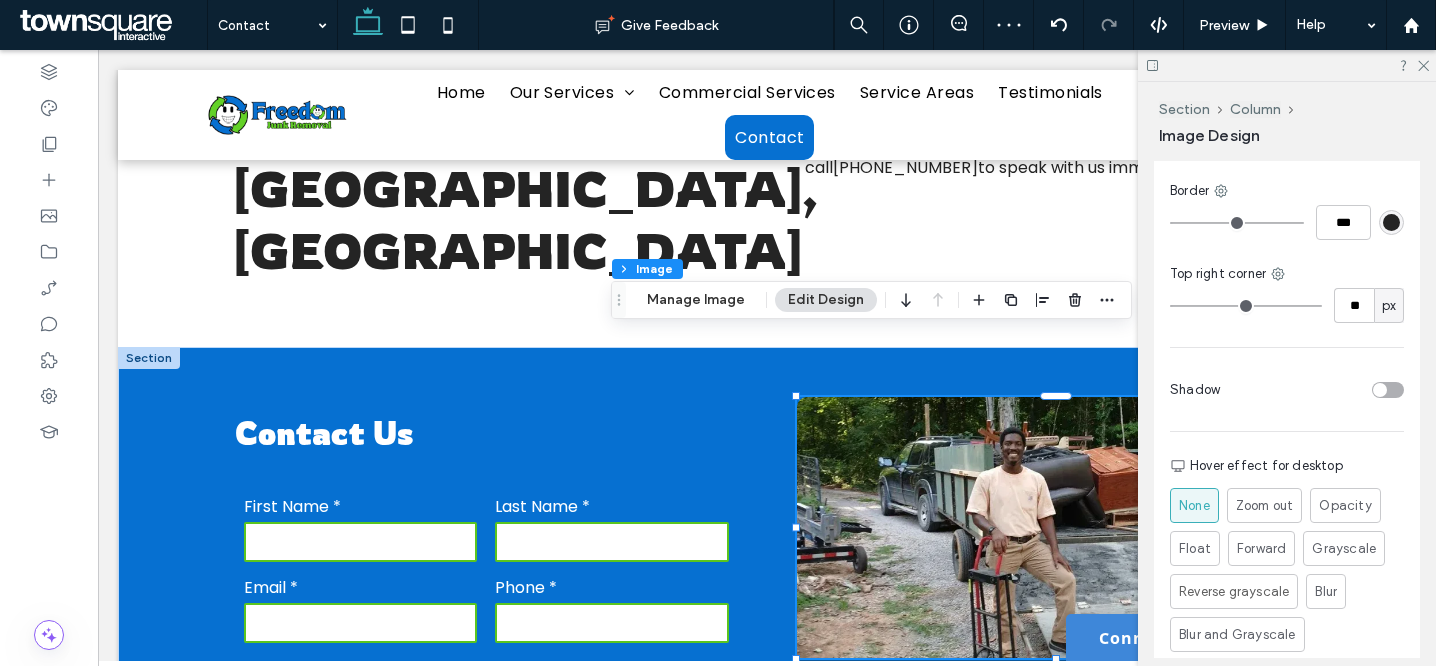click on "Cover Full image No repeat Position Do not optimize this image Border *** Top right corner ** px Shadow Hover effect for desktop None Zoom out Opacity Float Forward Grayscale Reverse grayscale Blur Blur and Grayscale" at bounding box center [1287, 271] 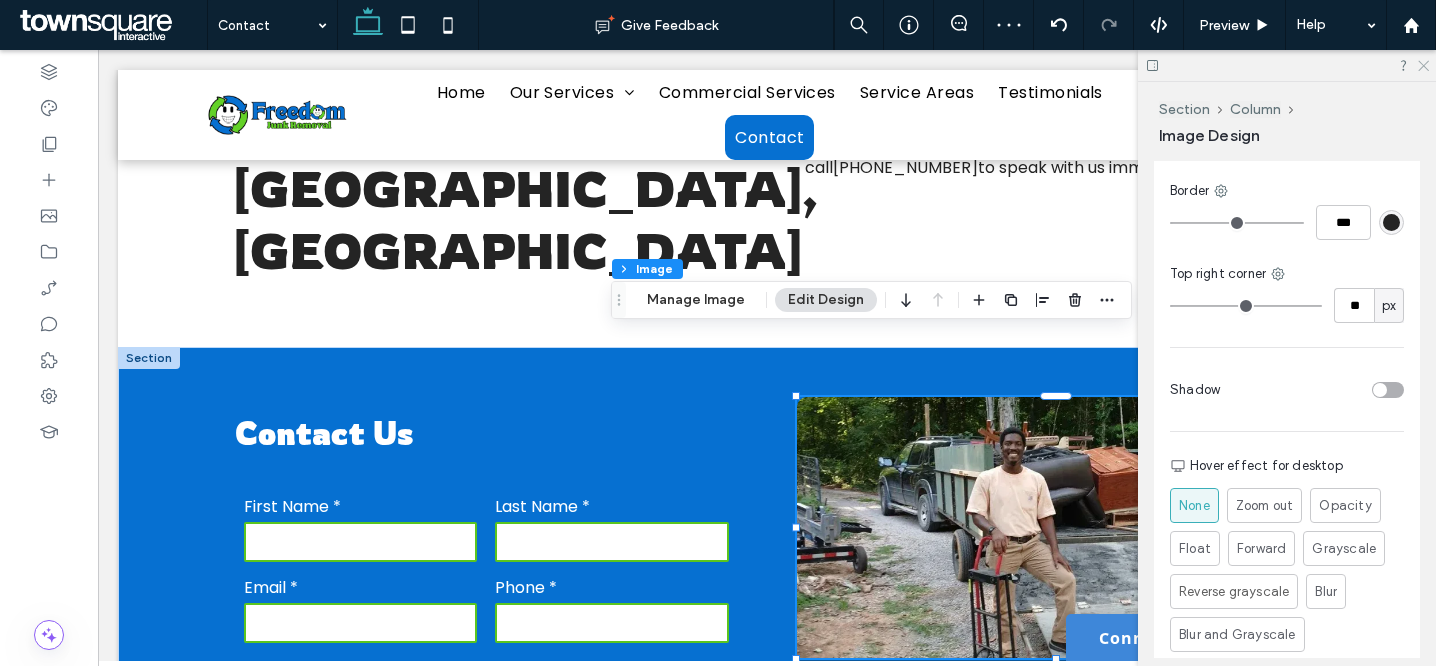 click 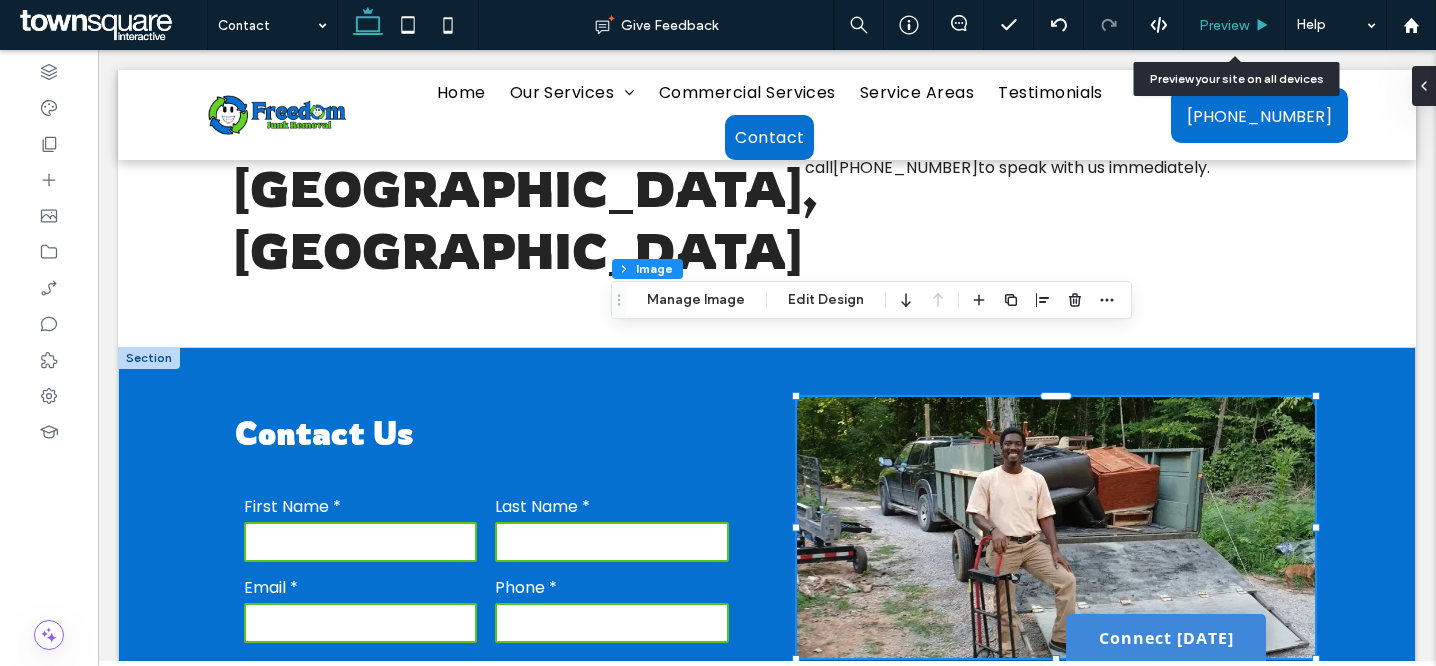 click on "Preview" at bounding box center [1224, 25] 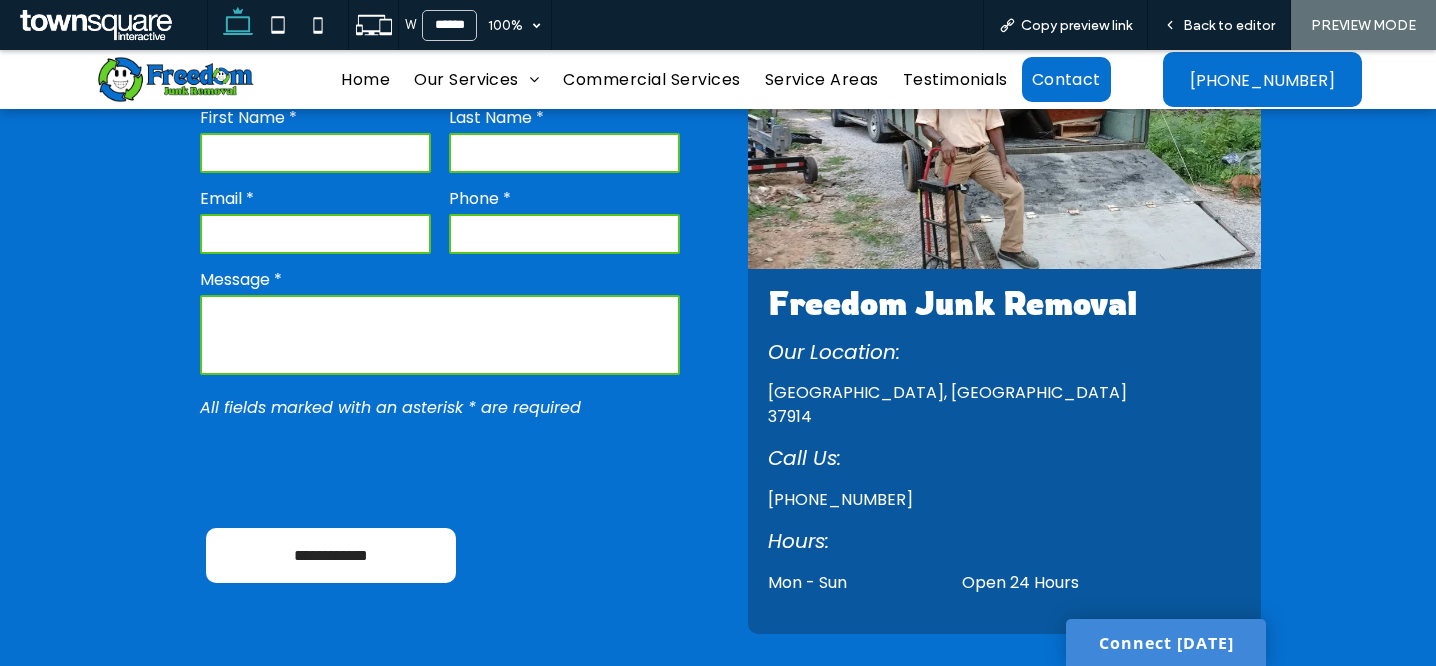 scroll, scrollTop: 184, scrollLeft: 0, axis: vertical 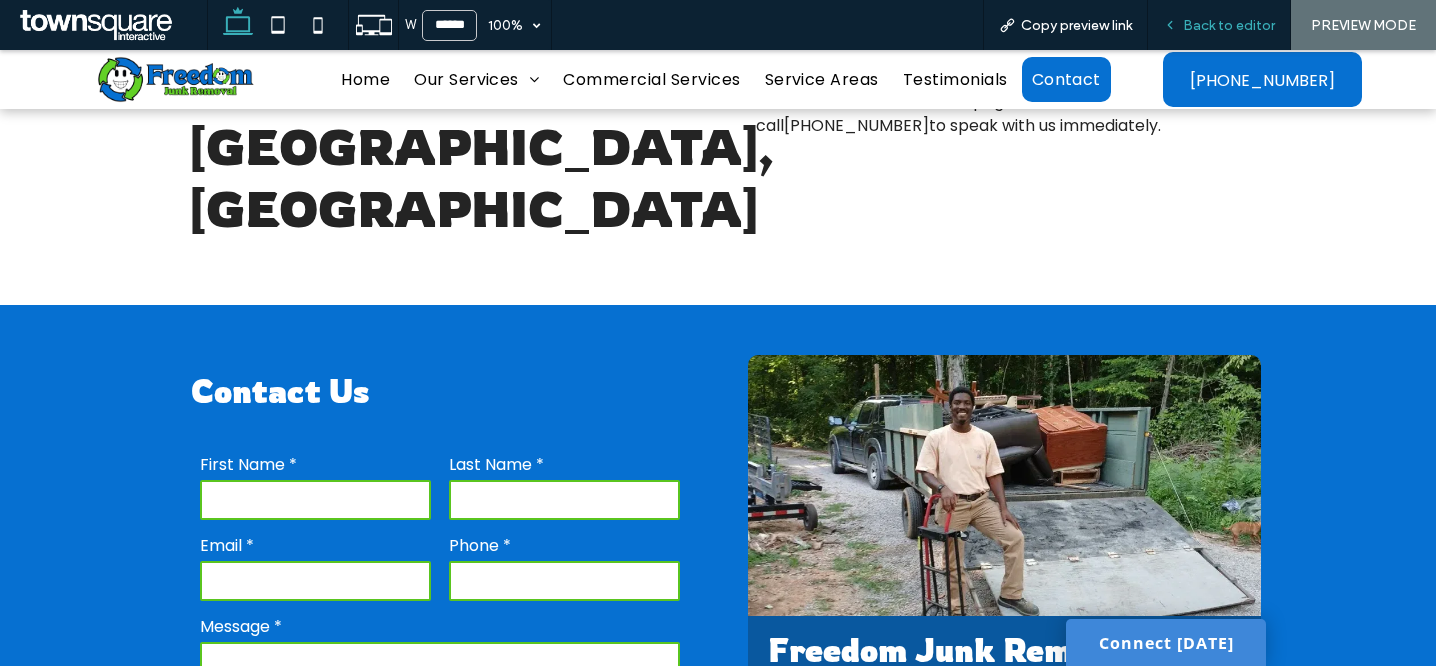 click on "Back to editor" at bounding box center (1229, 25) 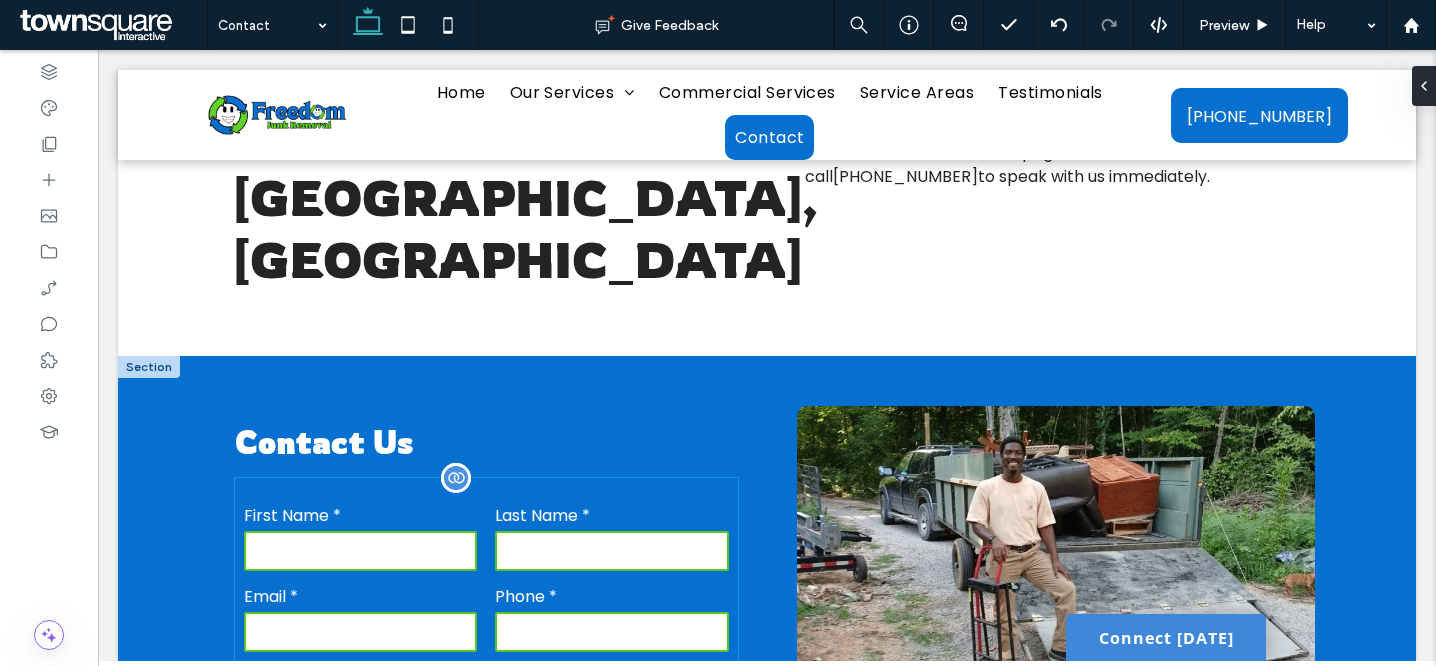 click on "First Name *" at bounding box center [360, 515] 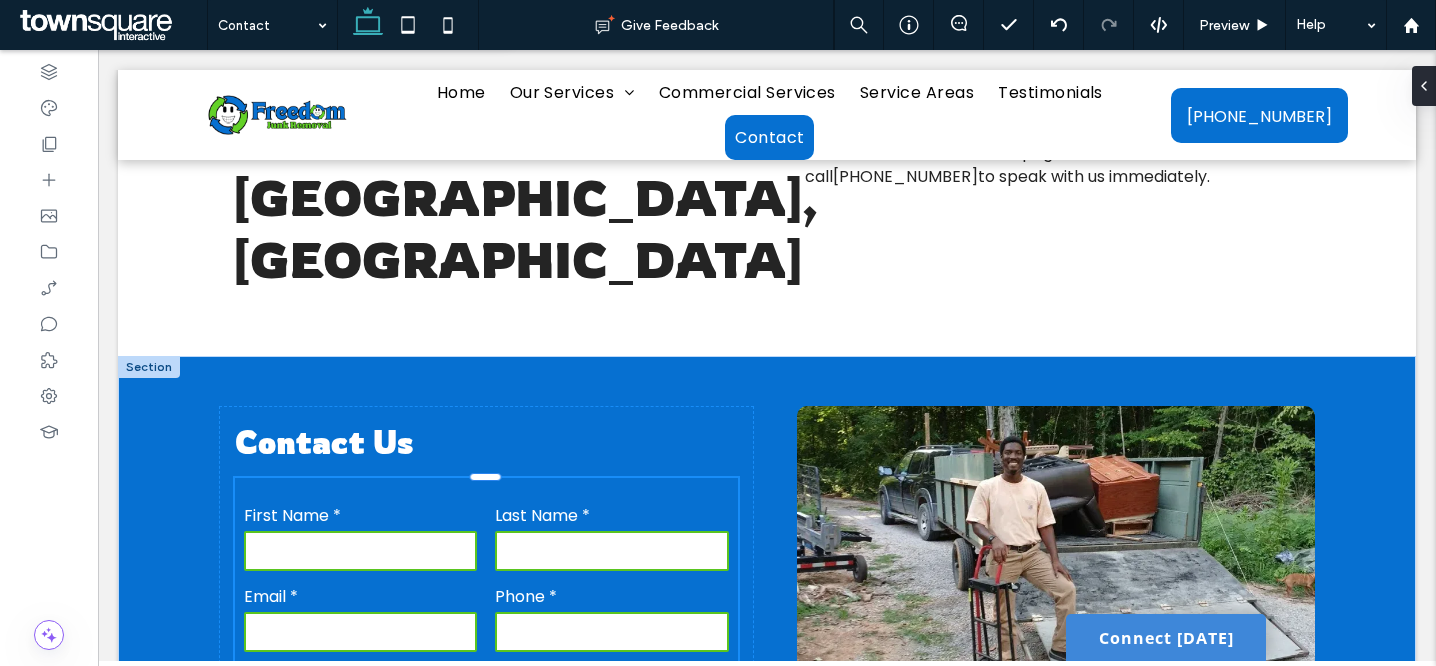 type on "*" 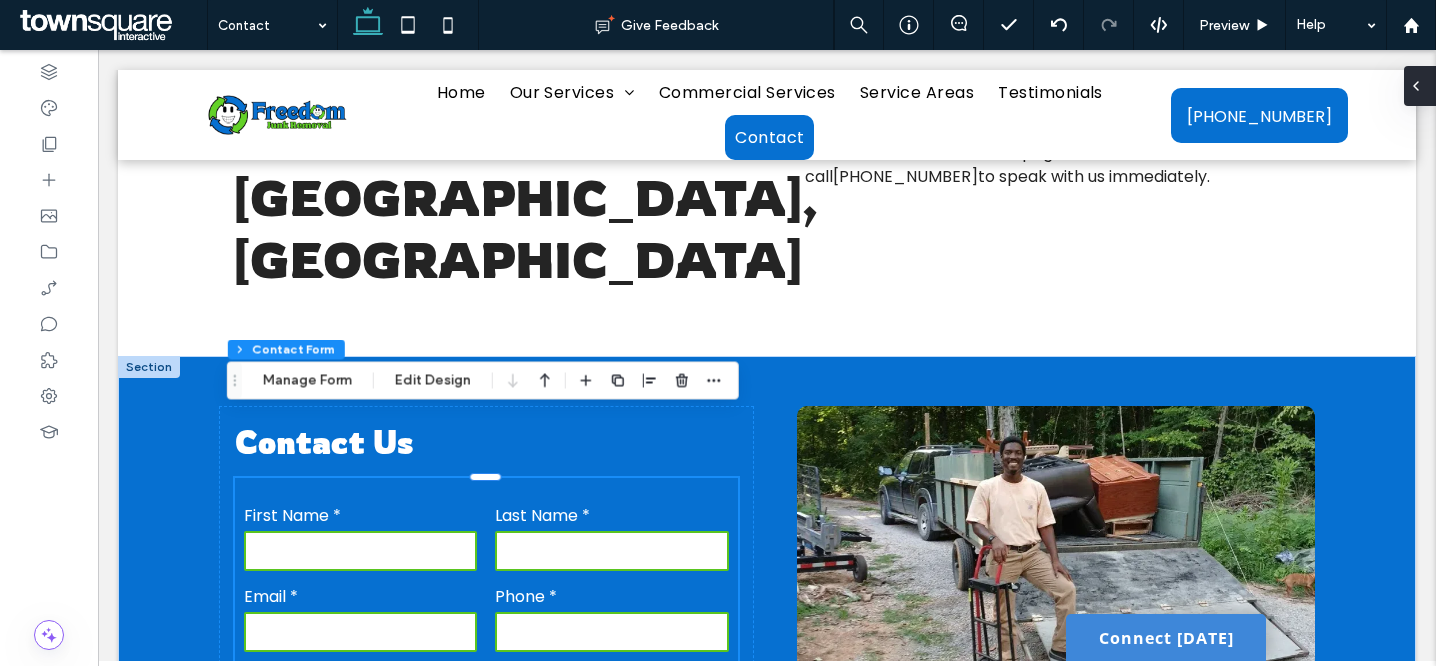 click 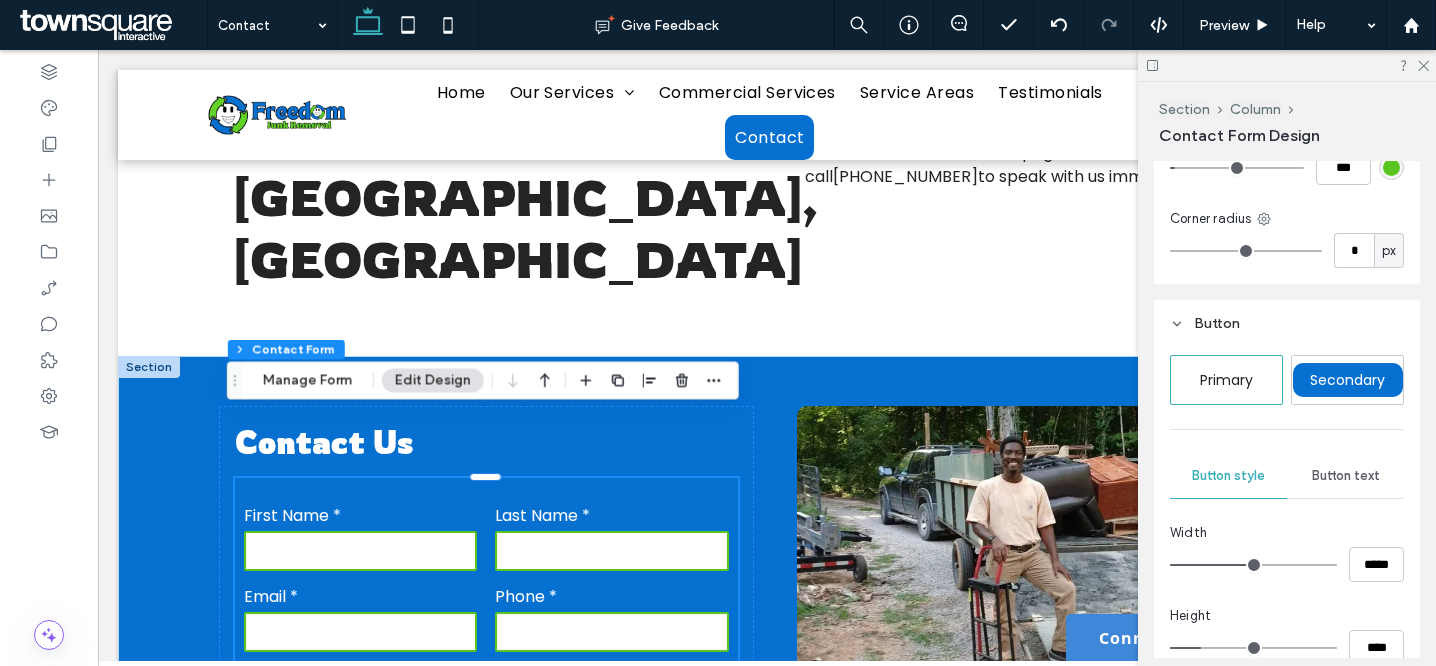scroll, scrollTop: 917, scrollLeft: 0, axis: vertical 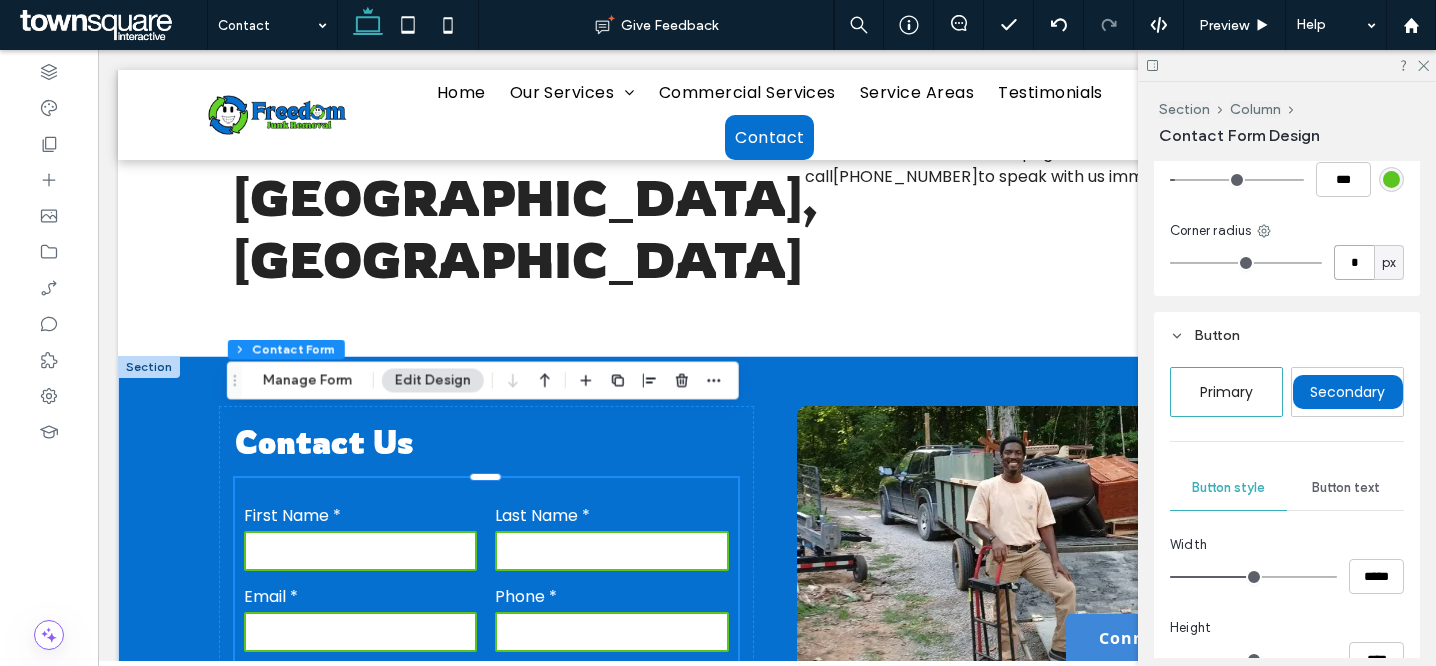 click on "*" at bounding box center [1354, 262] 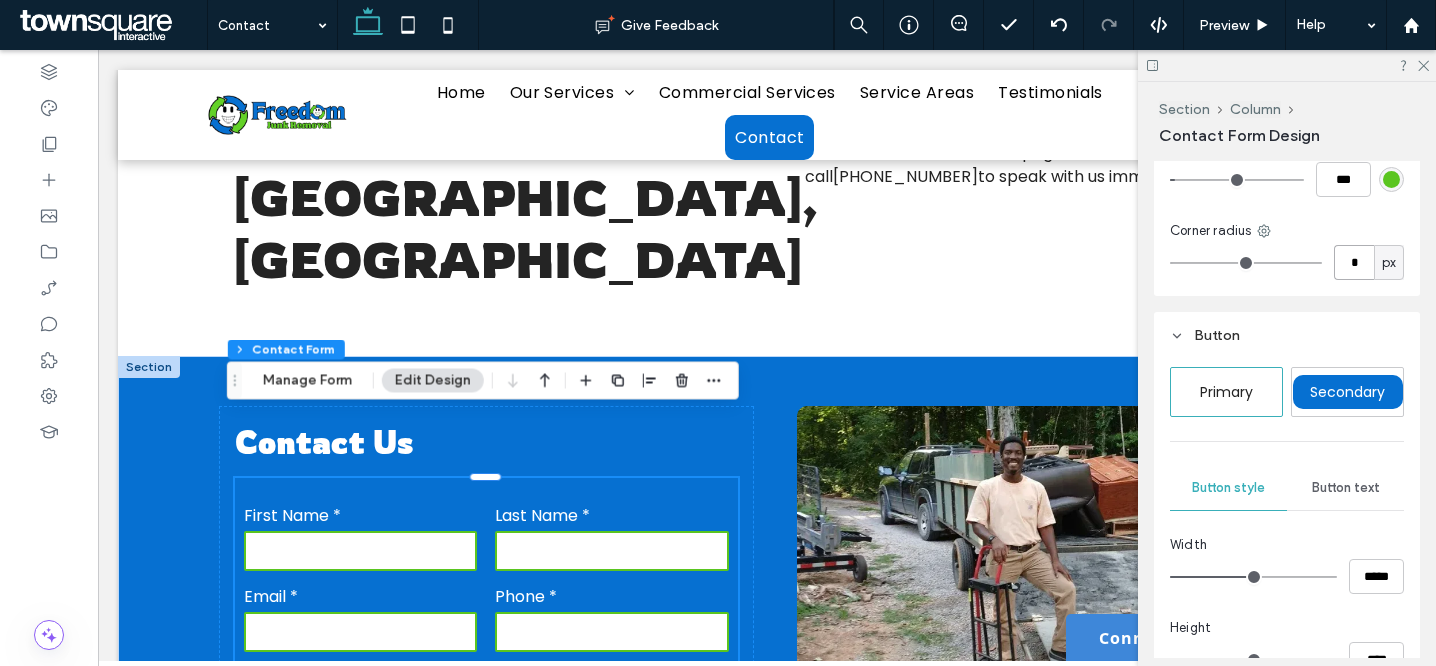 paste on "*" 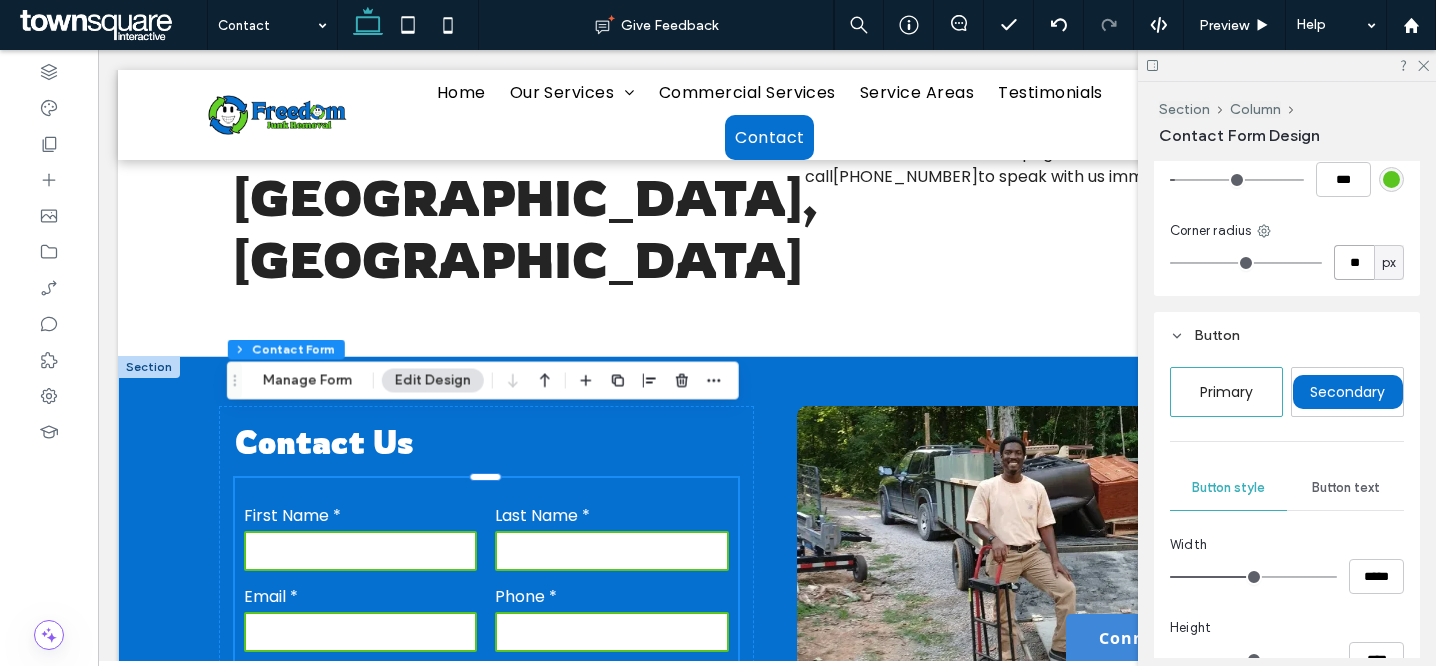 type on "**" 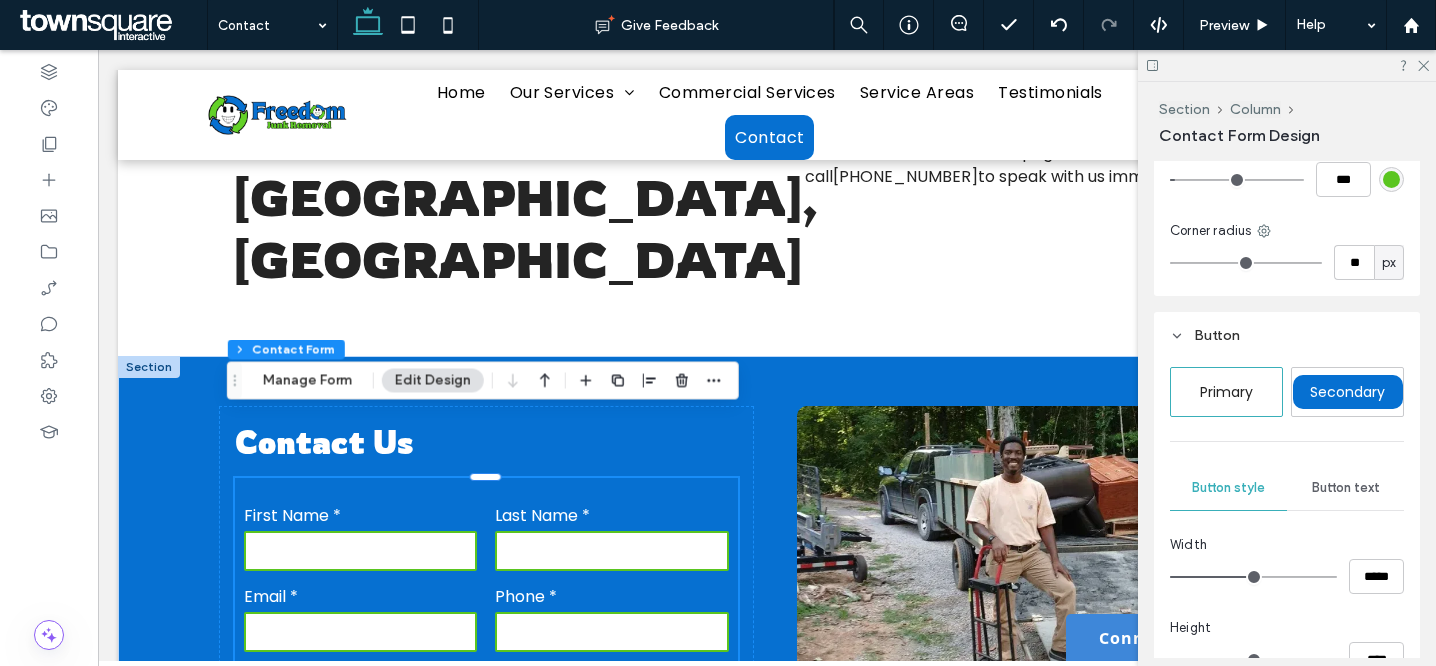 type on "**" 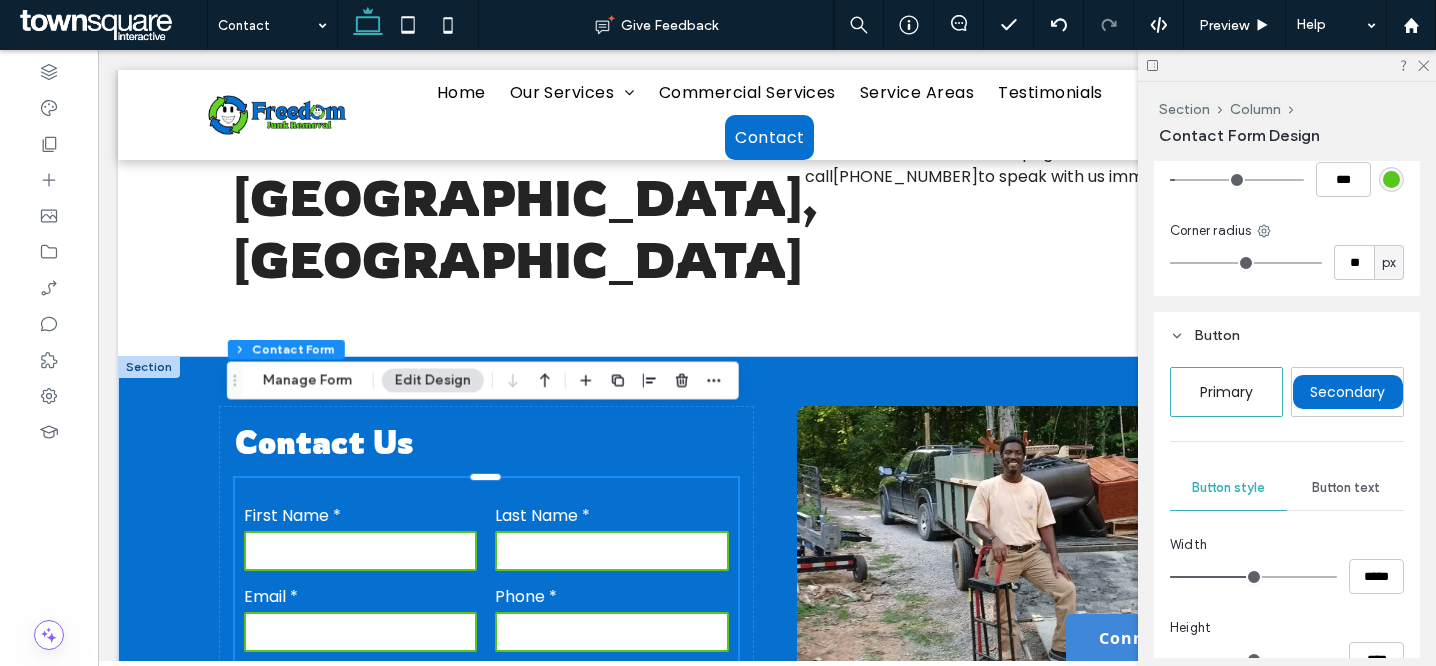 click on "Field Style Field Text Background color Border *** Corner radius ** px" at bounding box center [1287, 149] 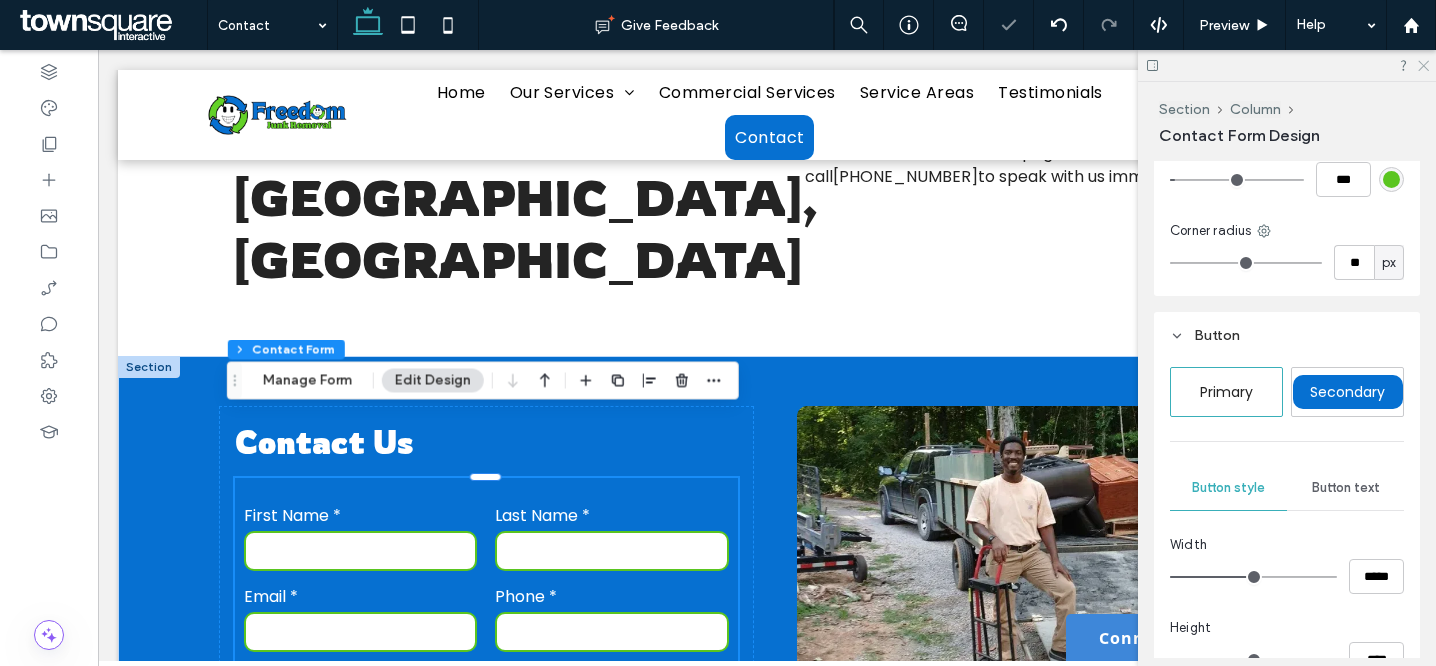 click 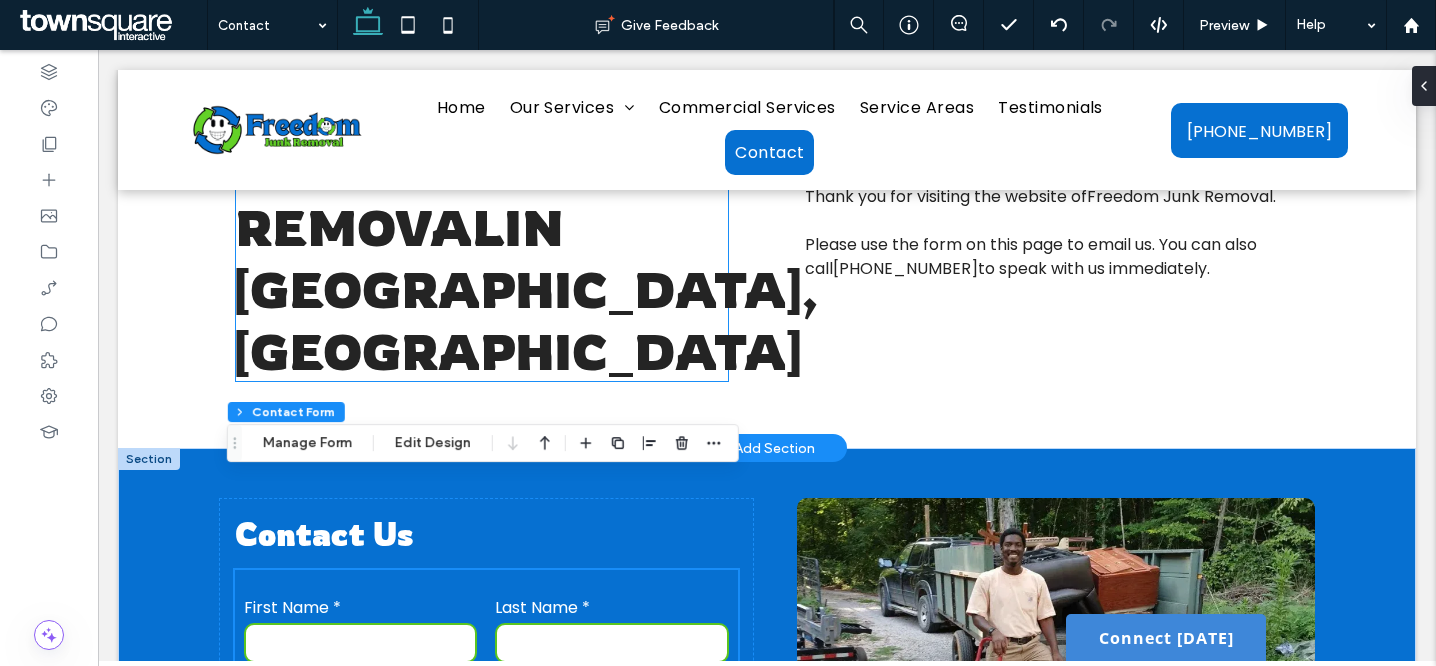 scroll, scrollTop: 0, scrollLeft: 0, axis: both 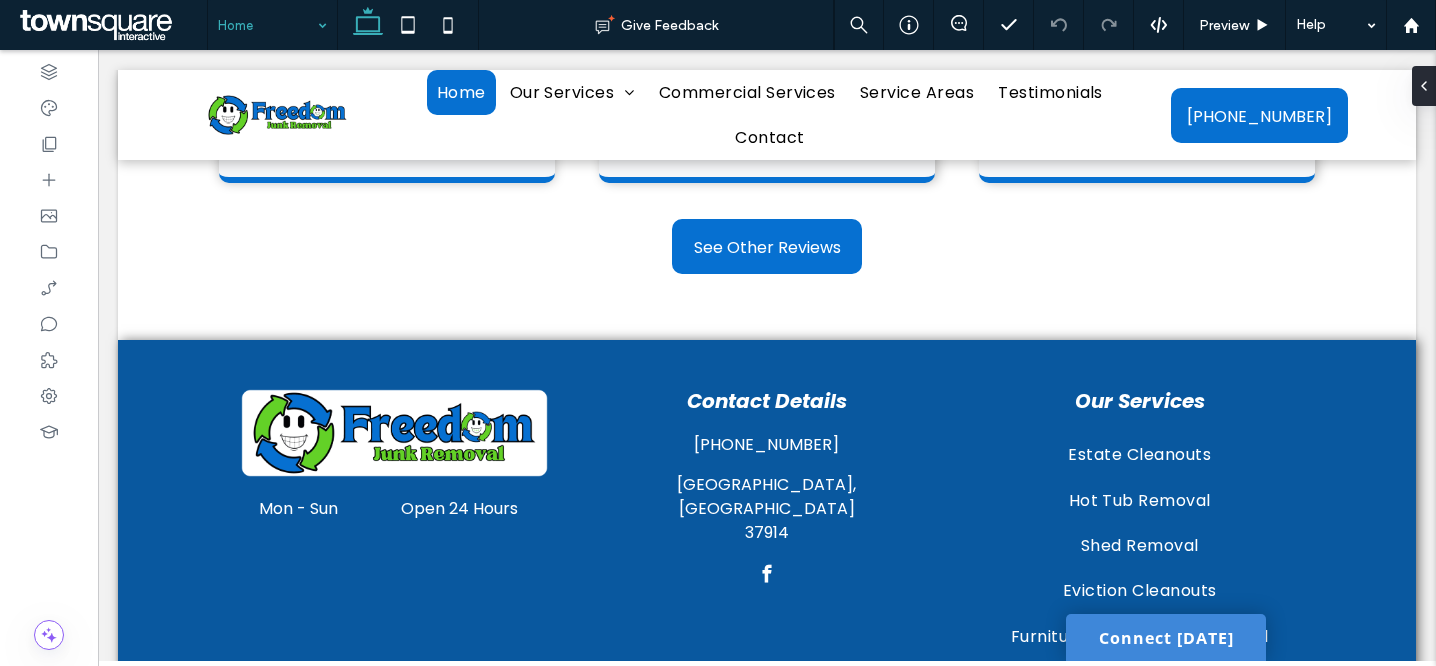 click at bounding box center [267, 25] 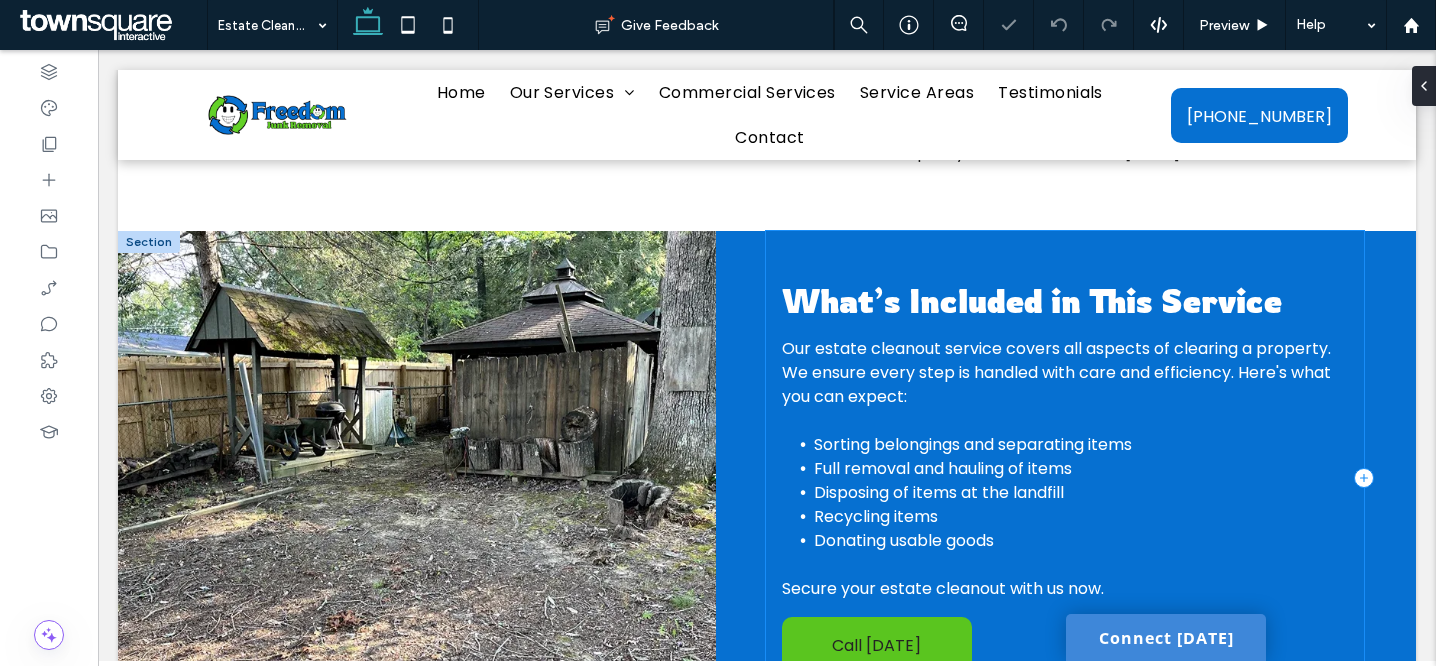 scroll, scrollTop: 705, scrollLeft: 0, axis: vertical 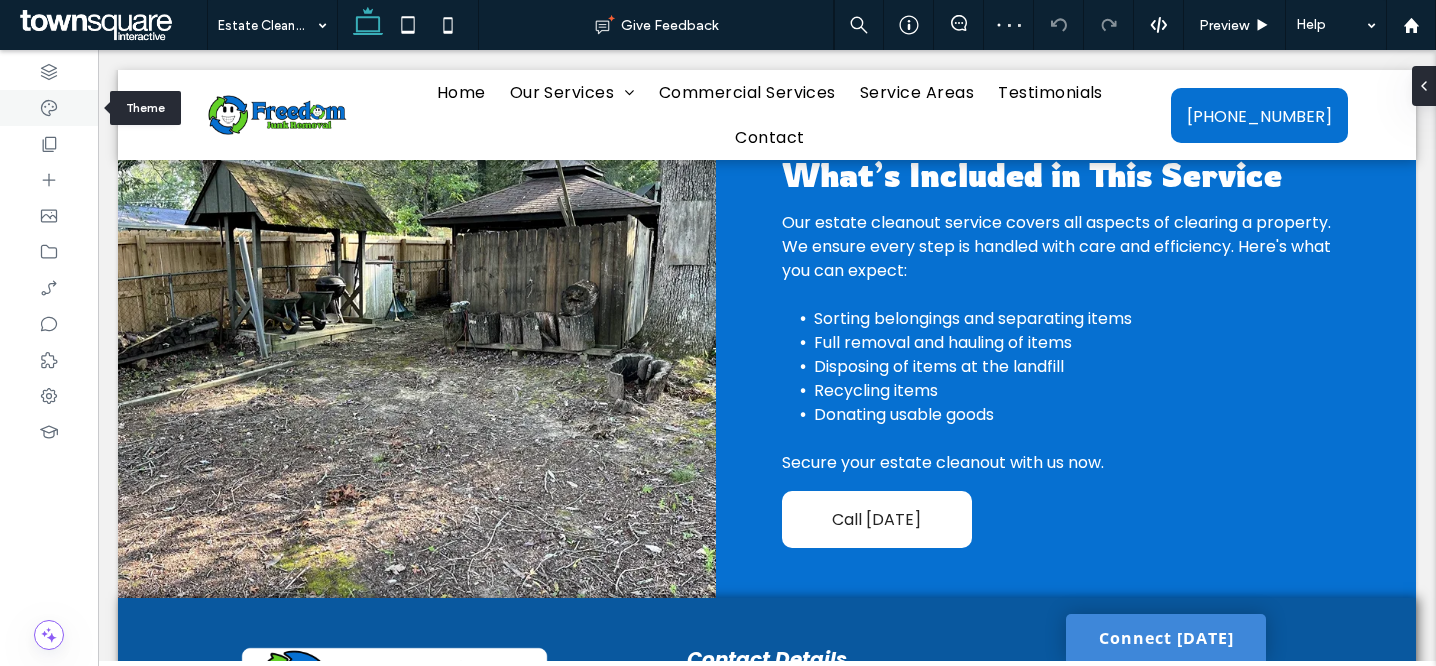 click at bounding box center (49, 108) 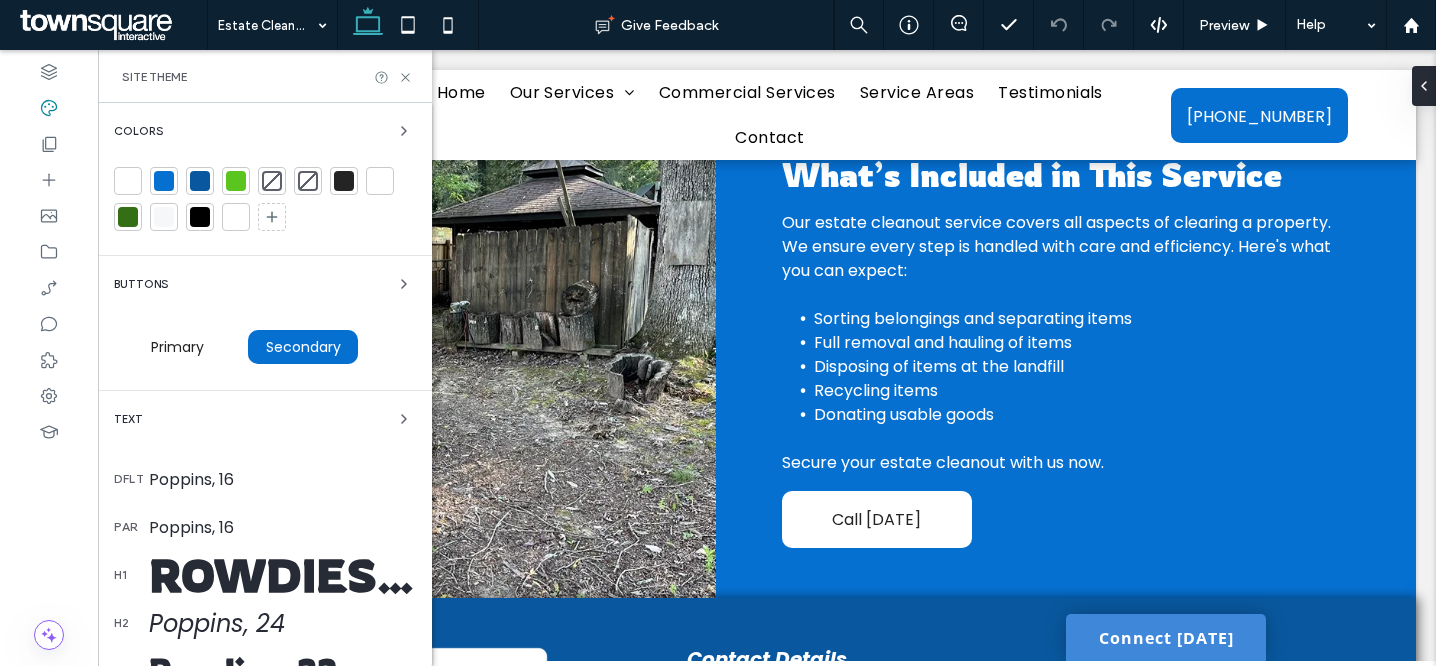 drag, startPoint x: 234, startPoint y: 181, endPoint x: 253, endPoint y: 193, distance: 22.472204 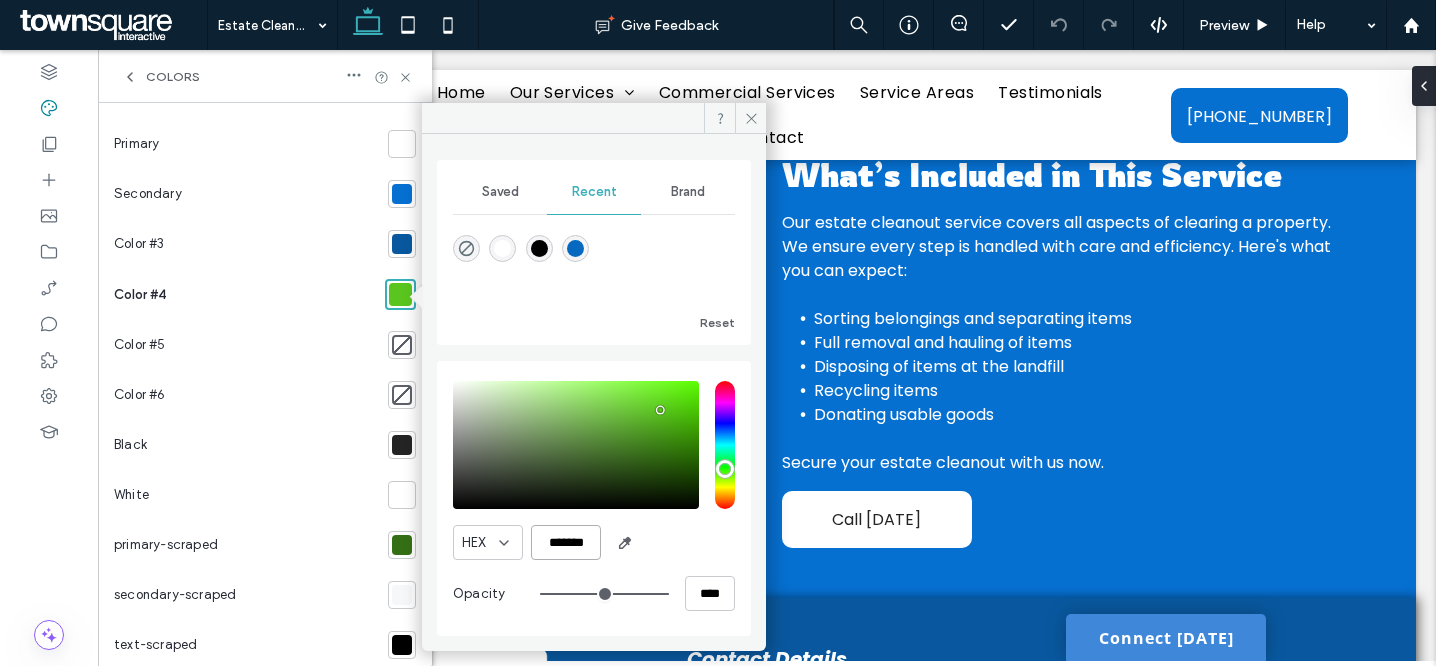 click on "*******" at bounding box center (566, 542) 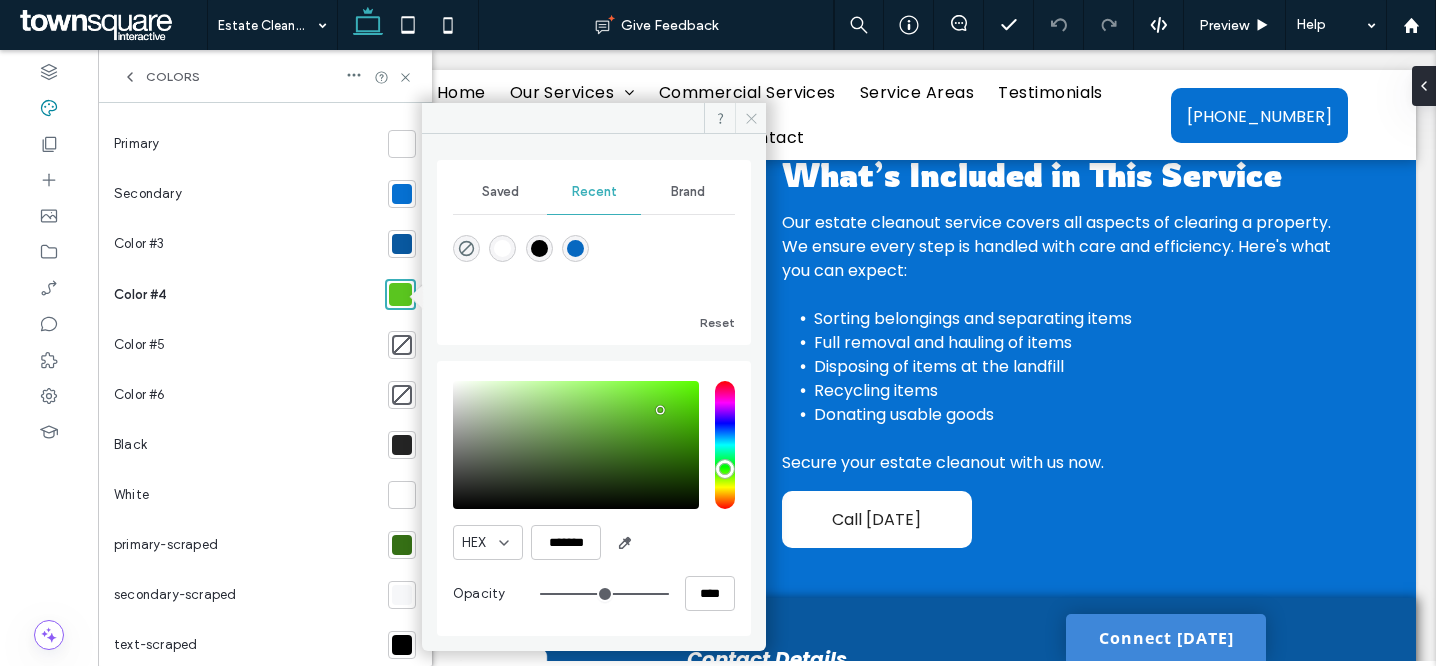 drag, startPoint x: 756, startPoint y: 110, endPoint x: 373, endPoint y: 62, distance: 385.99612 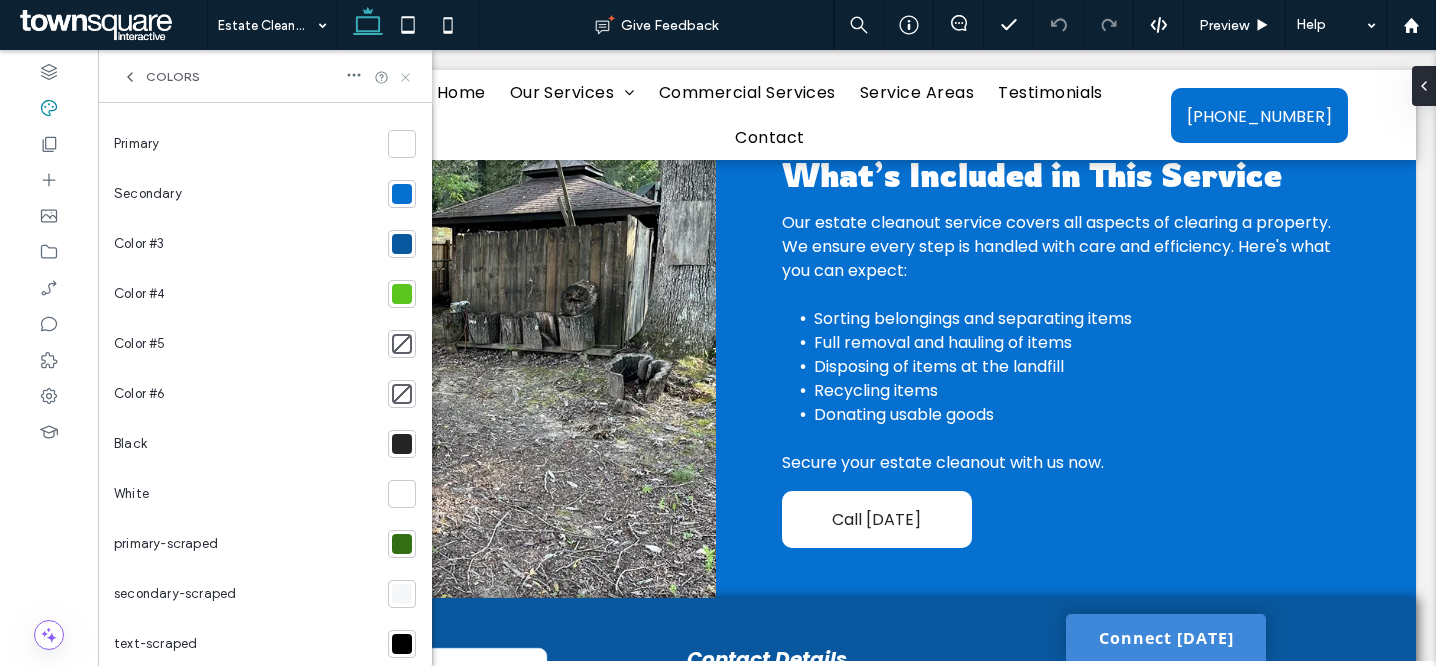 click 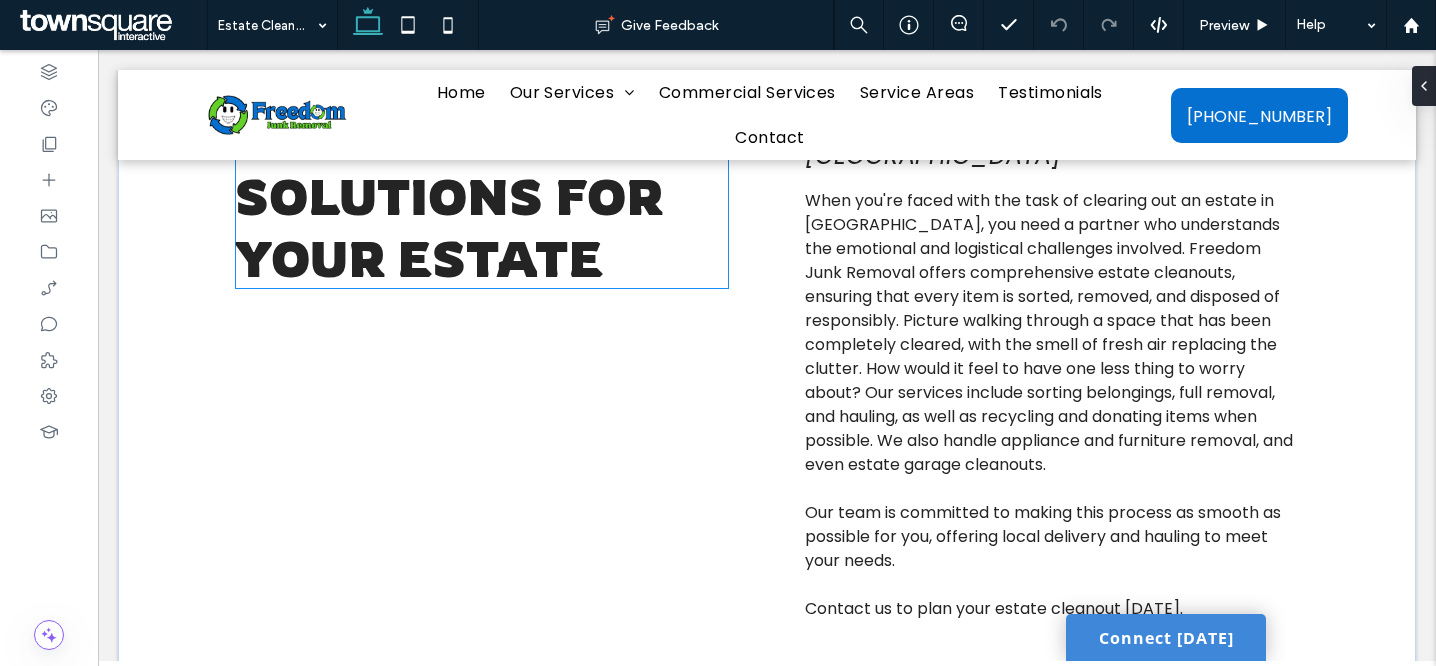 scroll, scrollTop: 0, scrollLeft: 0, axis: both 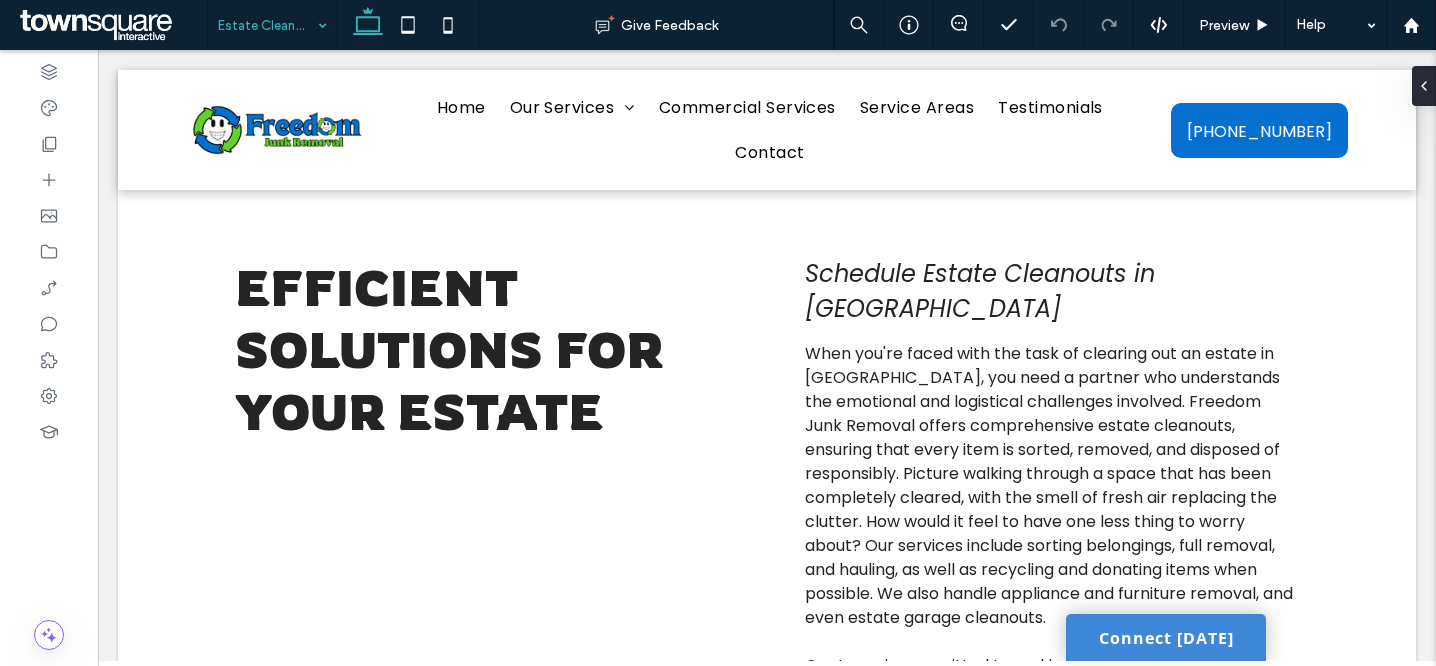 drag, startPoint x: 253, startPoint y: 32, endPoint x: 287, endPoint y: 43, distance: 35.735138 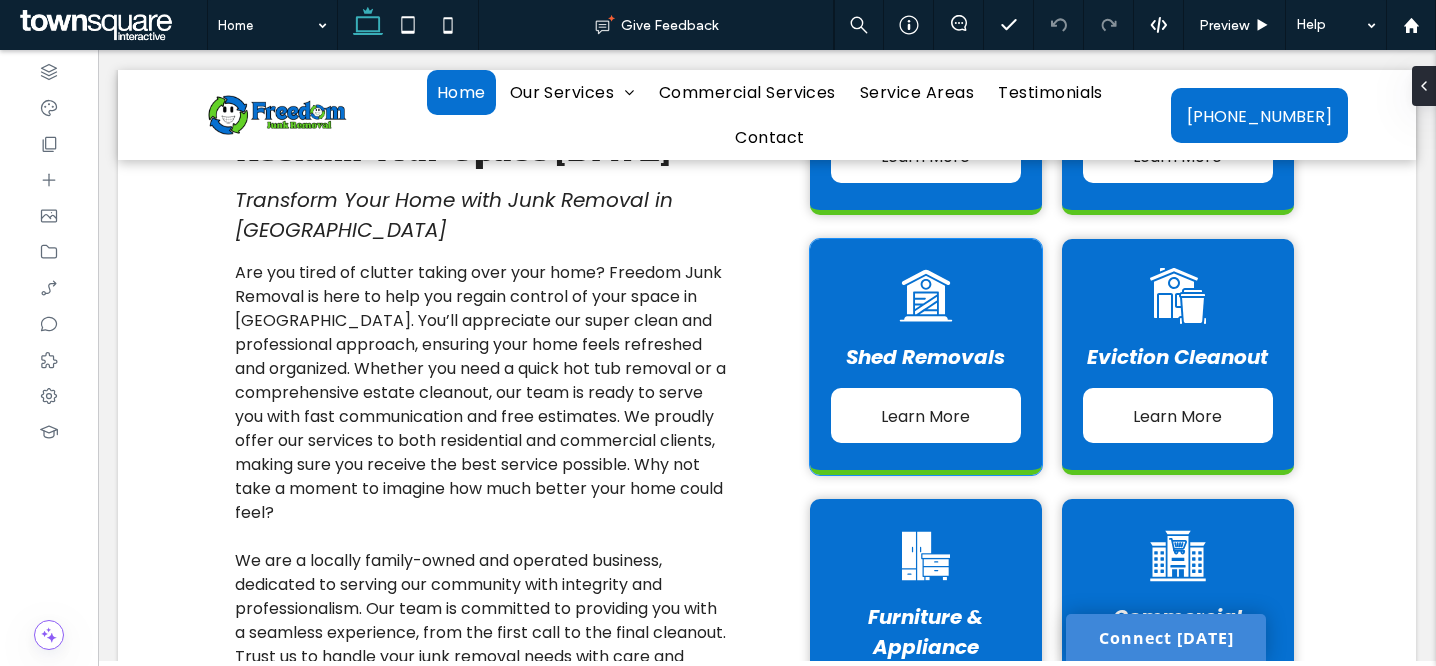 scroll, scrollTop: 0, scrollLeft: 0, axis: both 